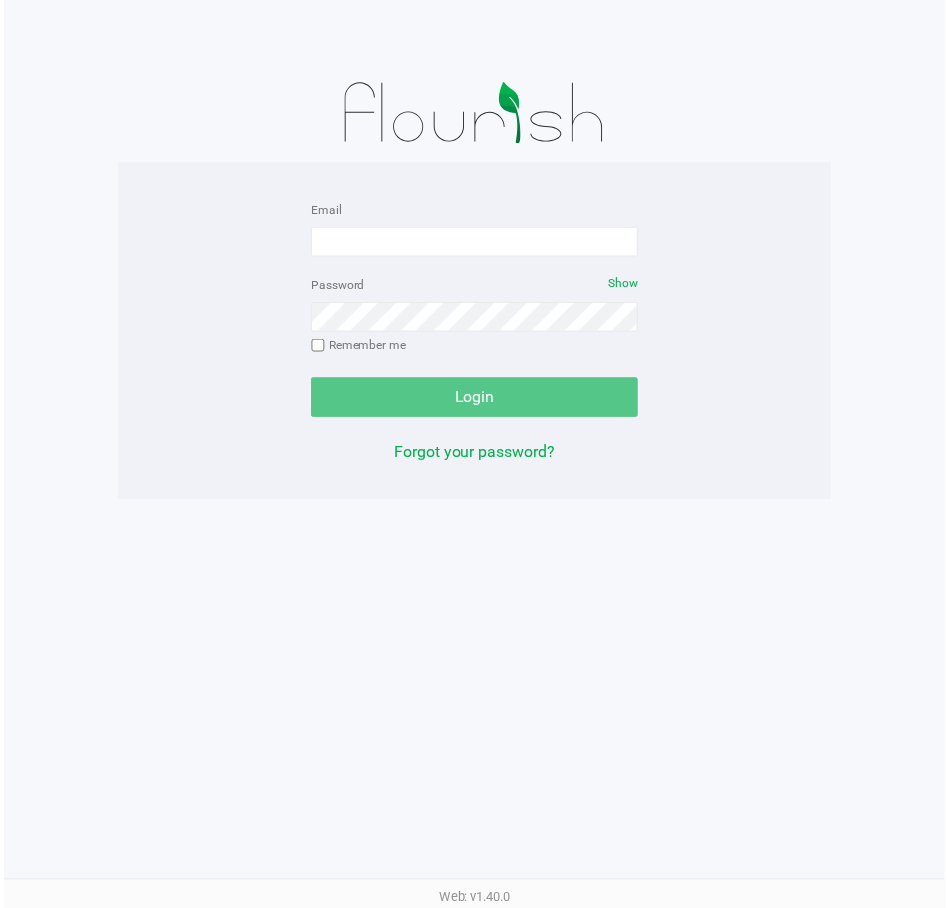 scroll, scrollTop: 0, scrollLeft: 0, axis: both 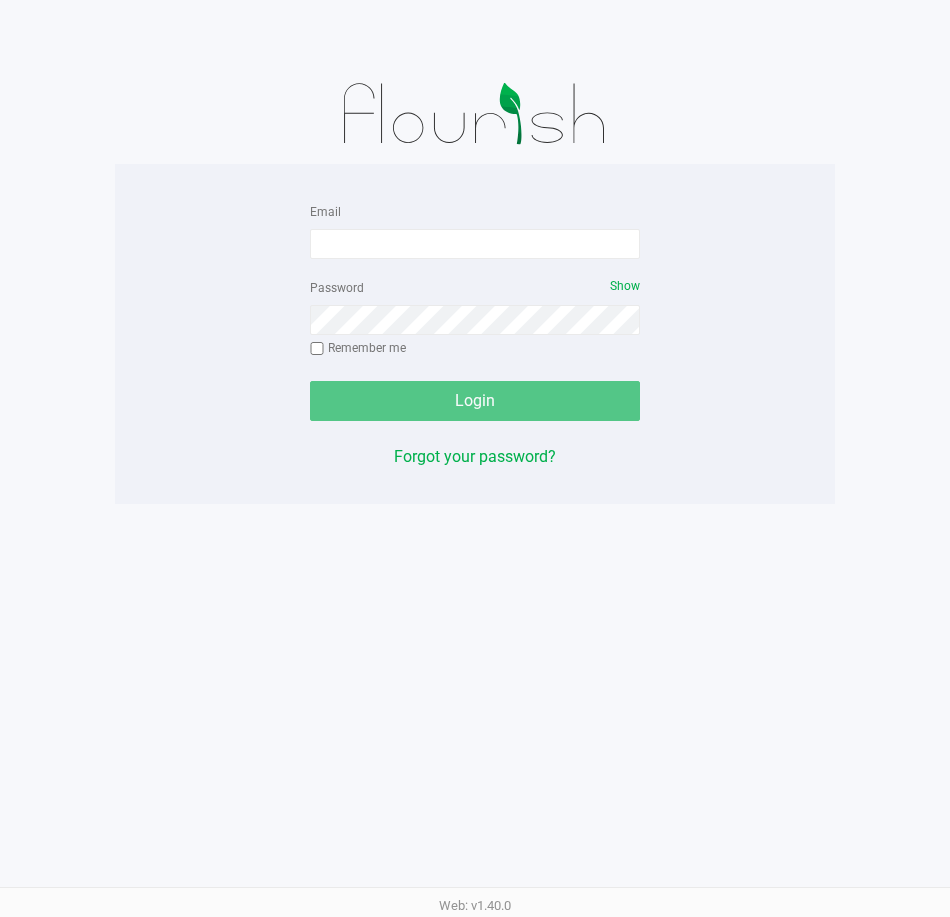 click on "Email   Password   Show  Remember me   Login" 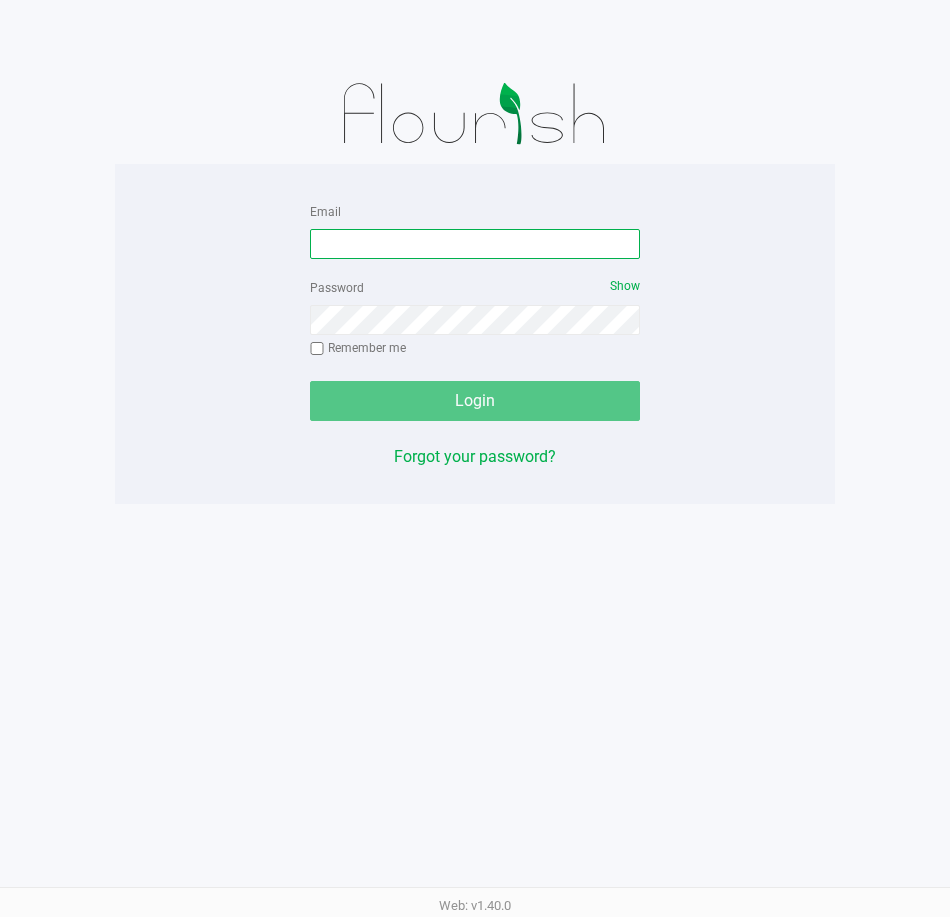 click on "Email" at bounding box center [475, 244] 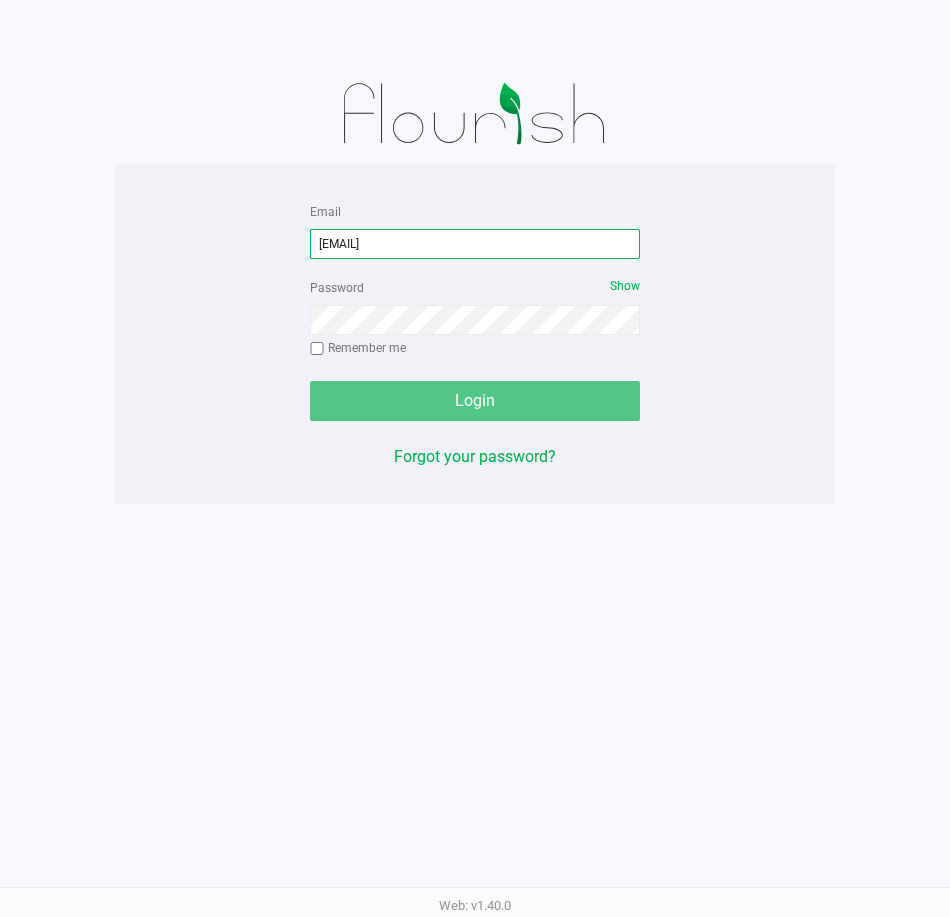type on "[EMAIL]" 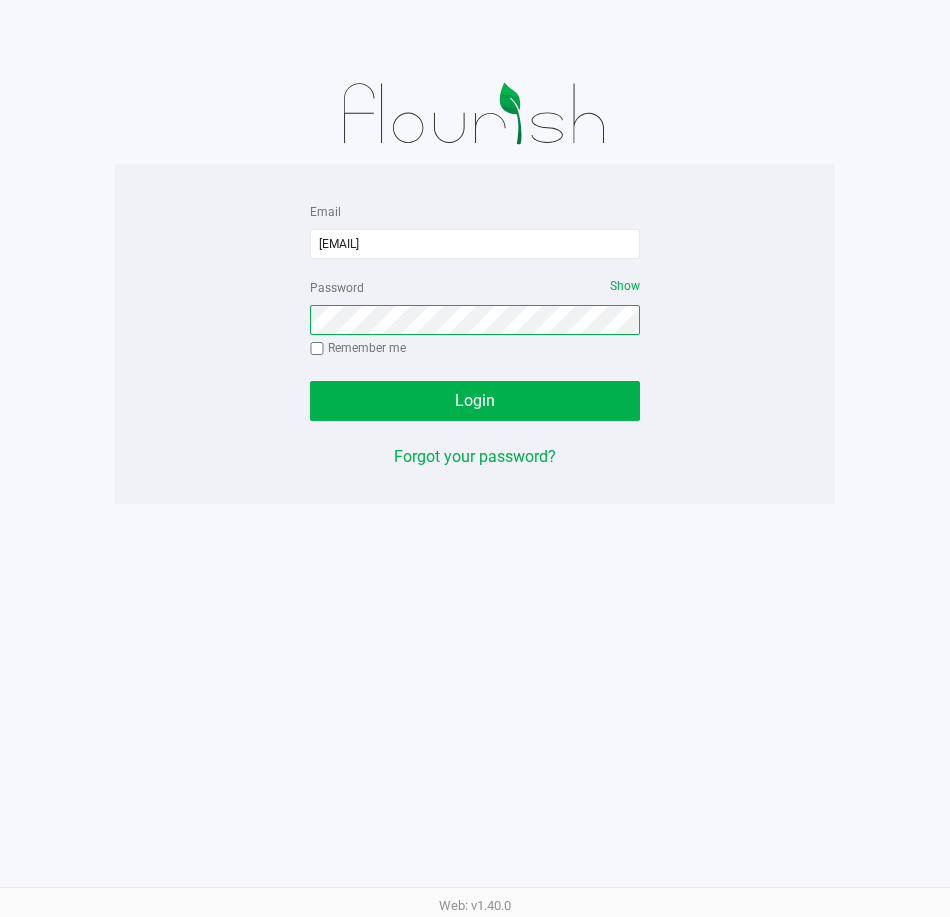 click on "Login" 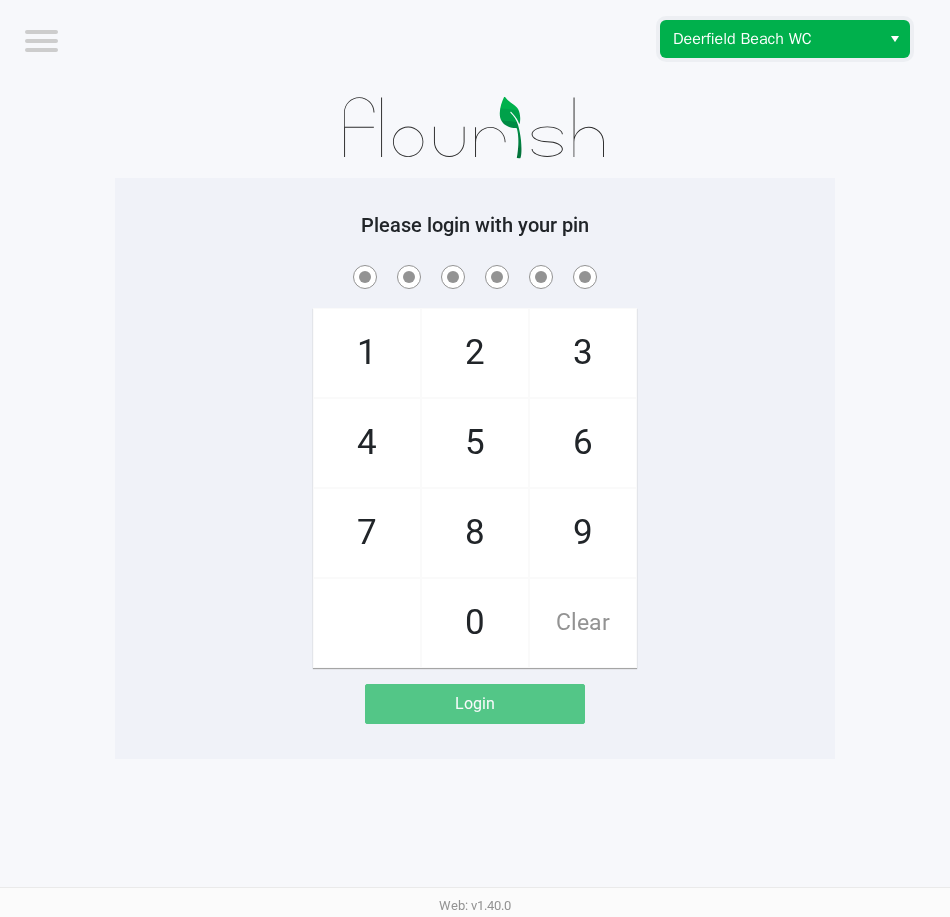click on "Deerfield Beach WC" at bounding box center [770, 39] 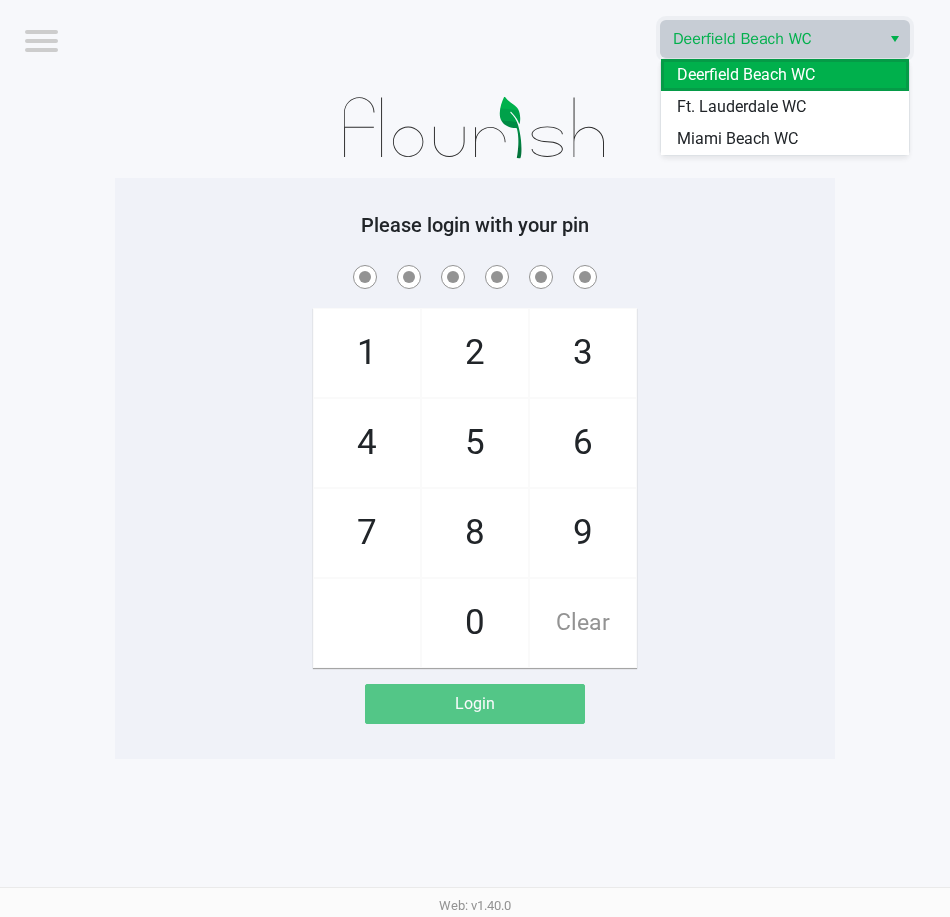 drag, startPoint x: 749, startPoint y: 53, endPoint x: 754, endPoint y: 104, distance: 51.24451 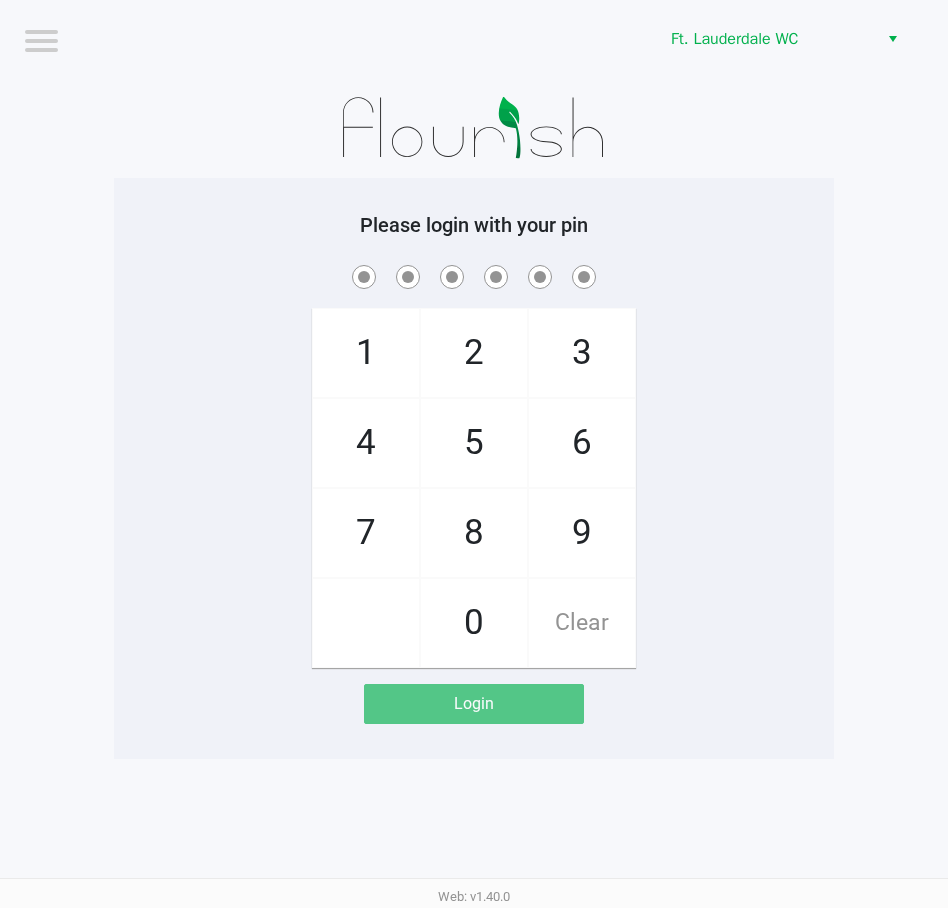 click on "Logout Ft. Lauderdale WC Please login with your pin 1 4 7 2 5 8 0 3 6 9 Clear Login" 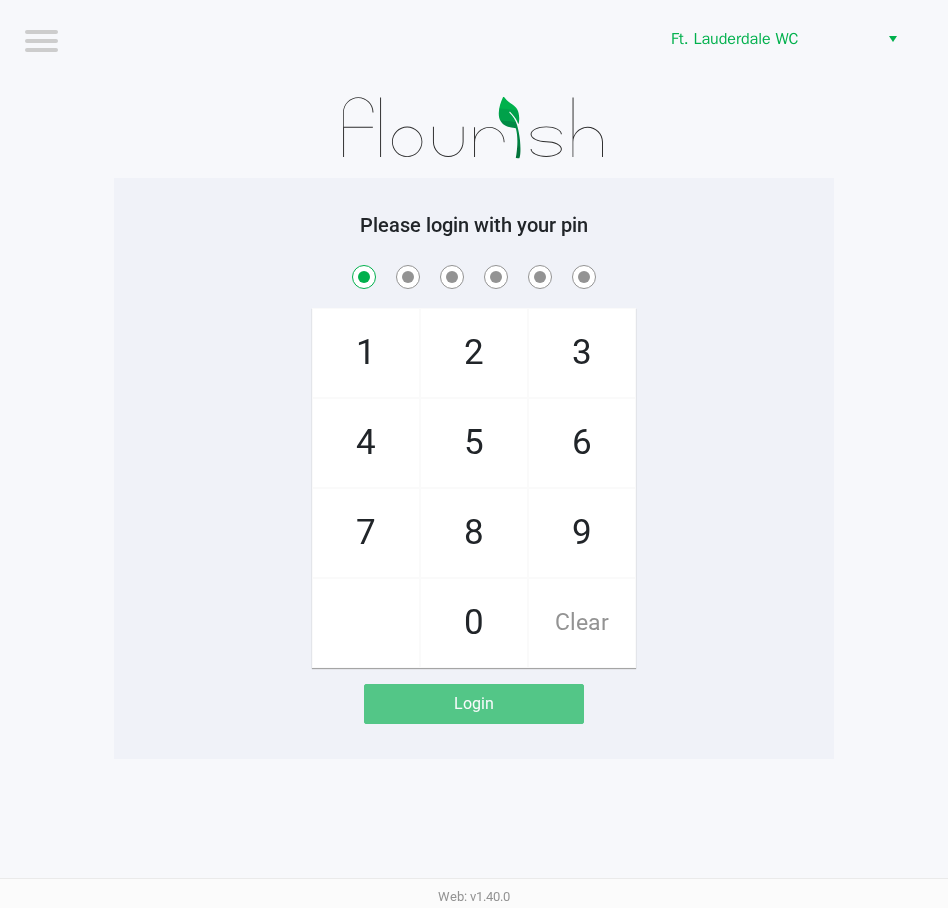checkbox on "true" 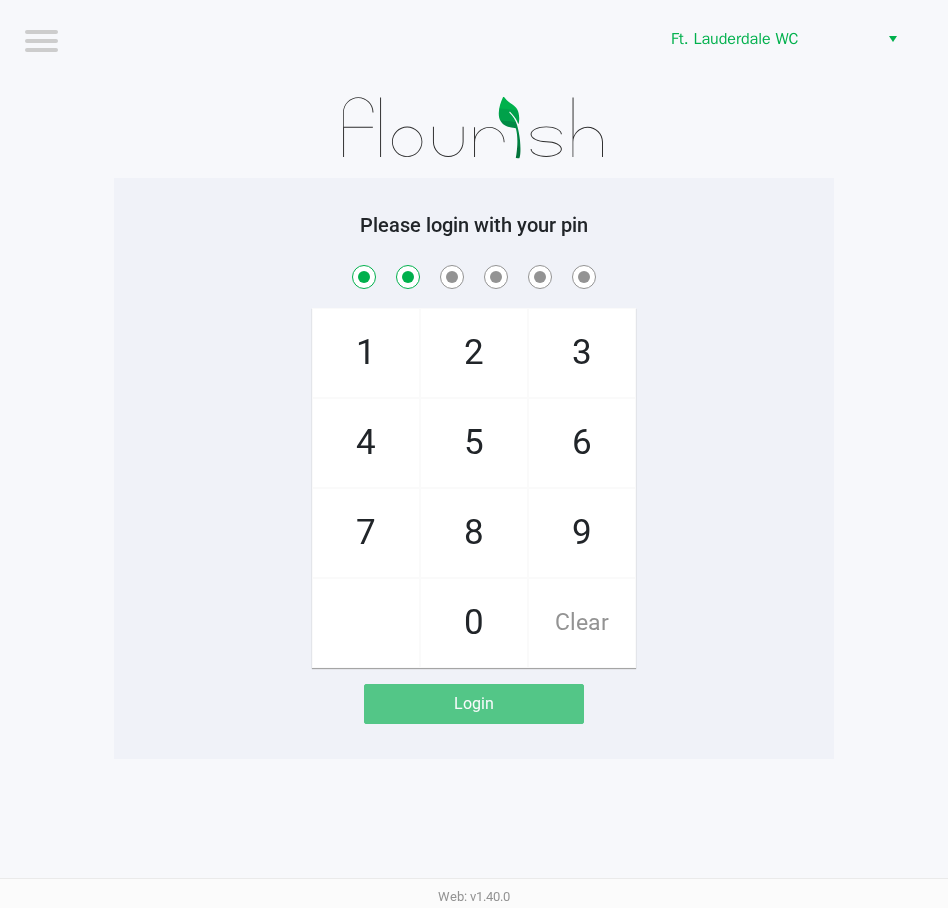 checkbox on "true" 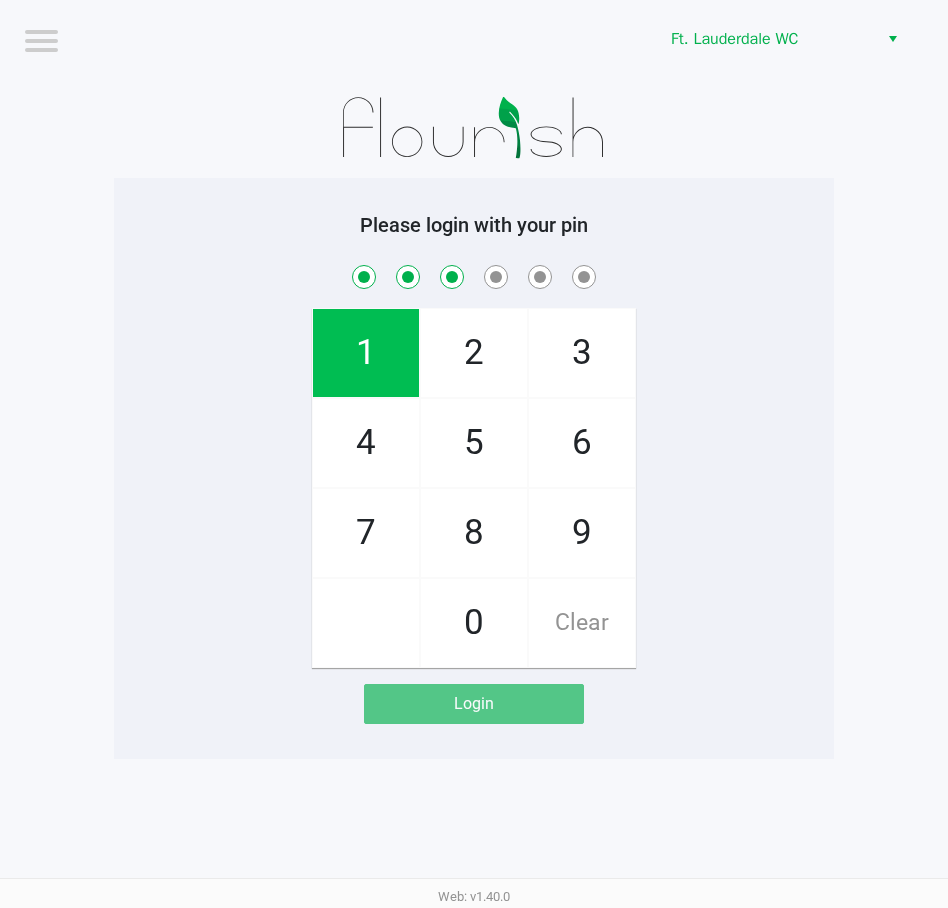 checkbox on "true" 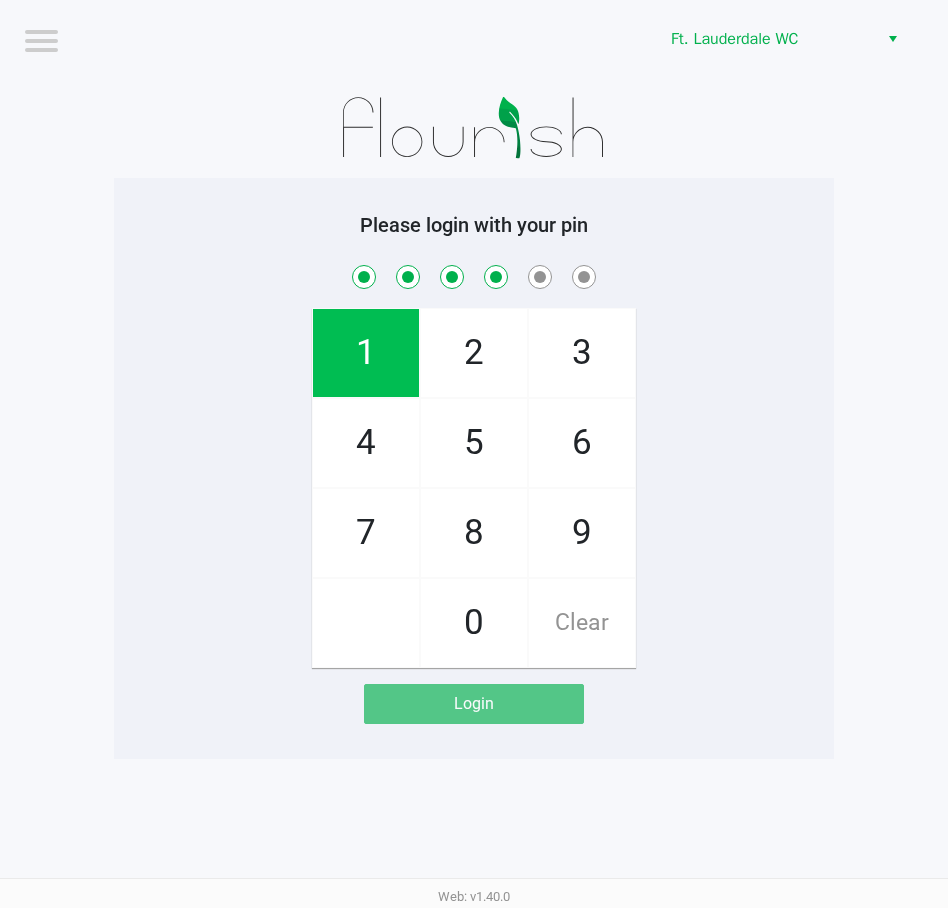 checkbox on "true" 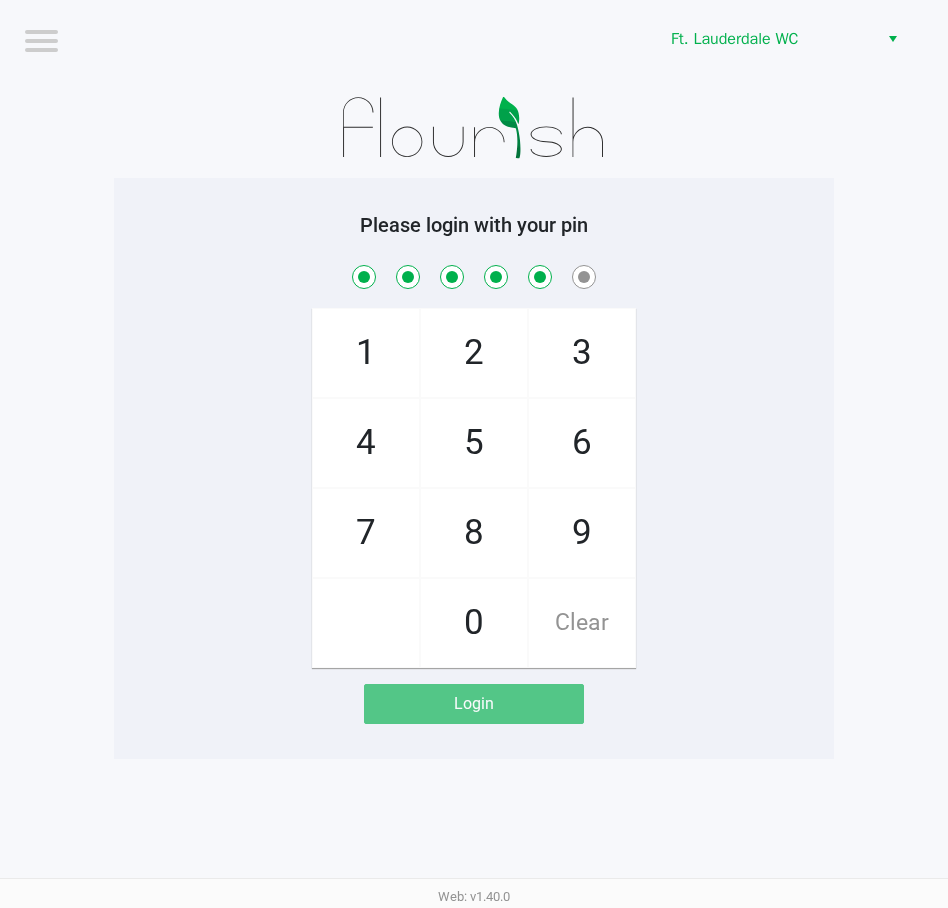 checkbox on "true" 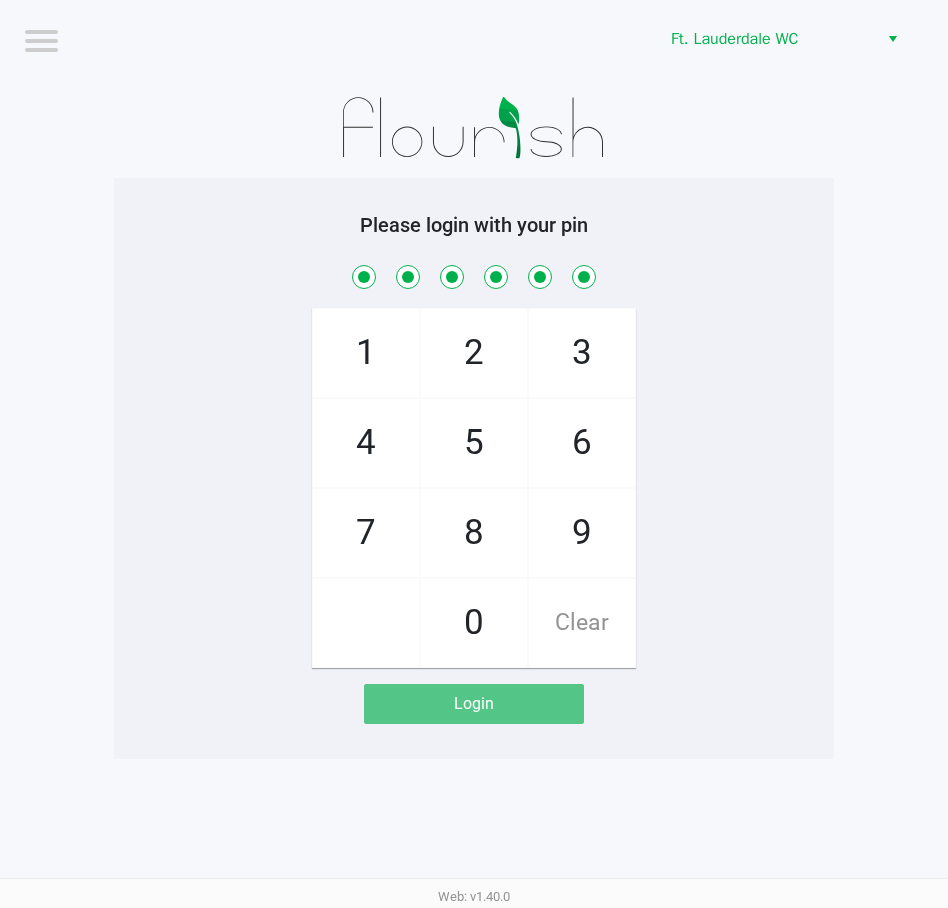 checkbox on "true" 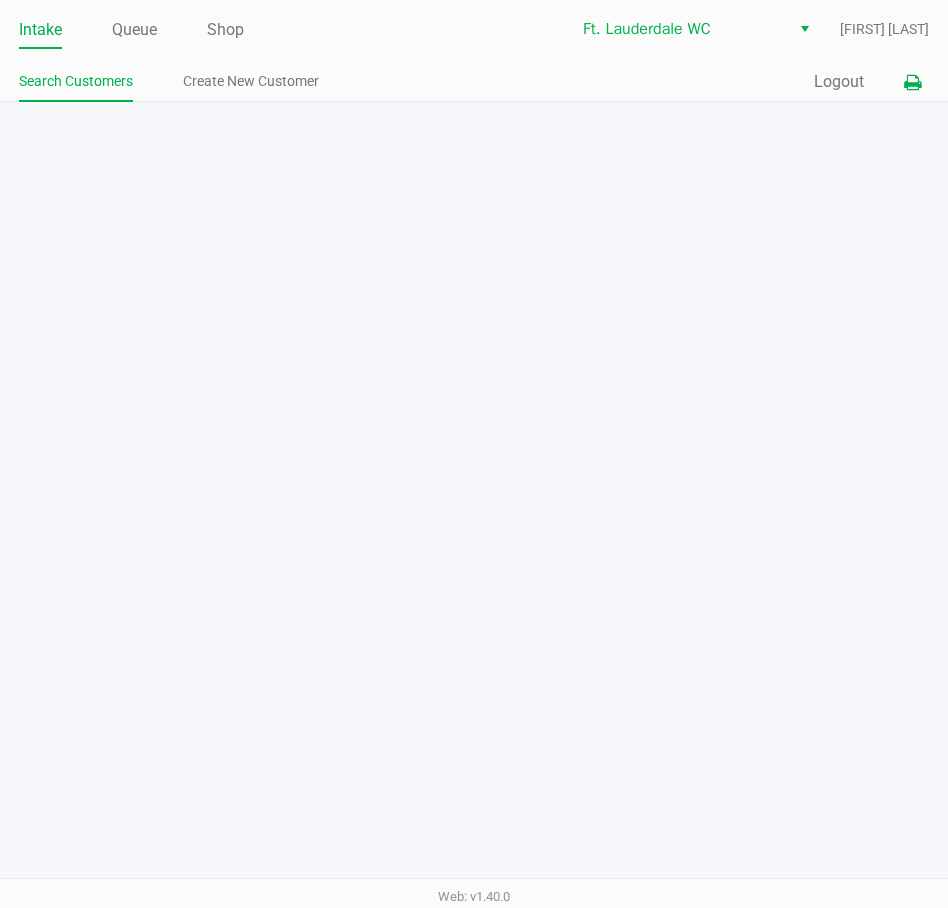 click 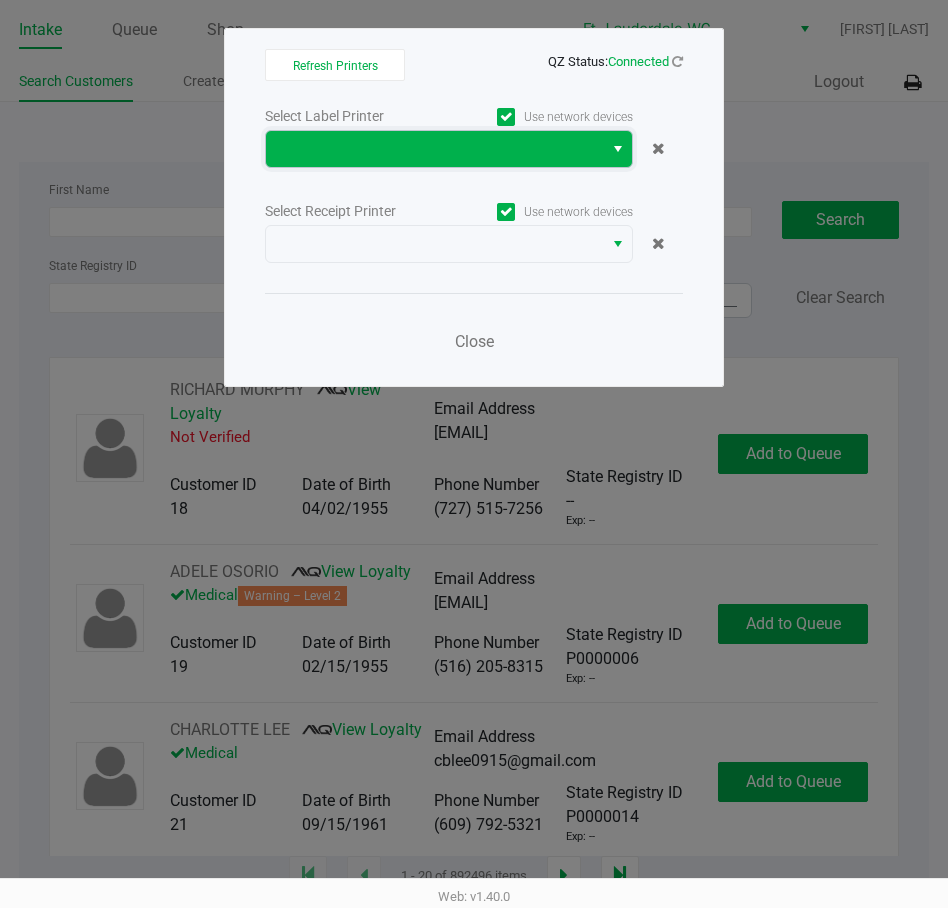 click at bounding box center [434, 149] 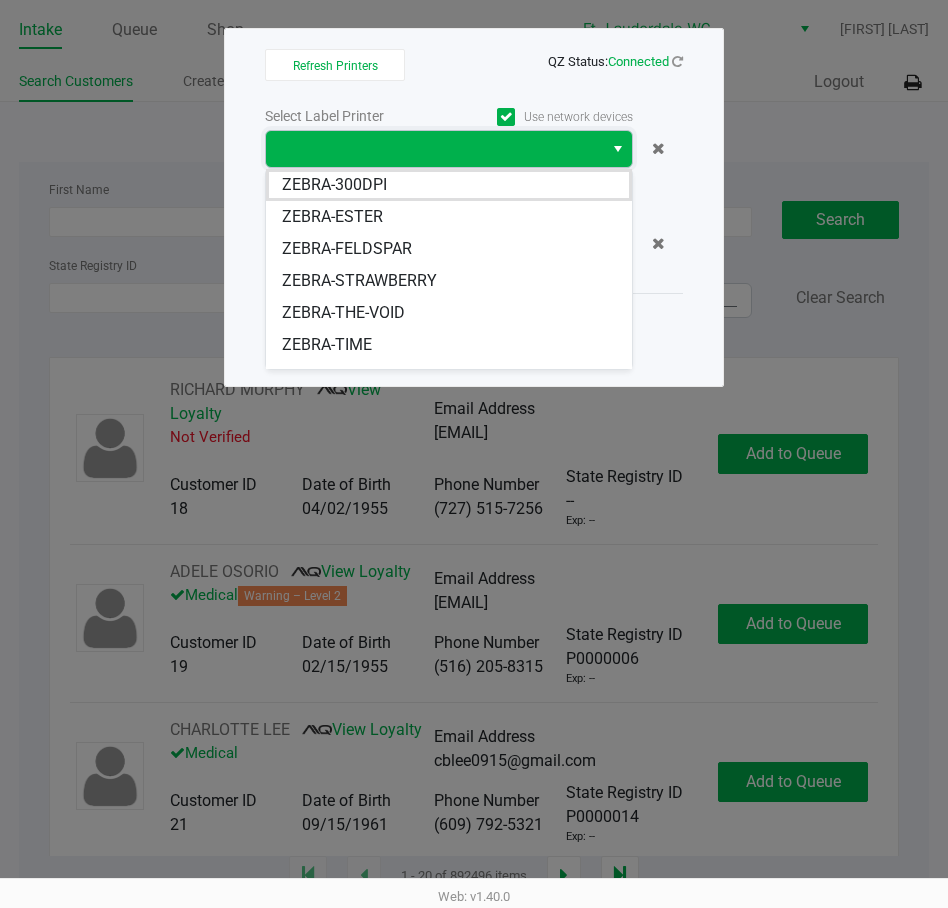 scroll, scrollTop: 24, scrollLeft: 0, axis: vertical 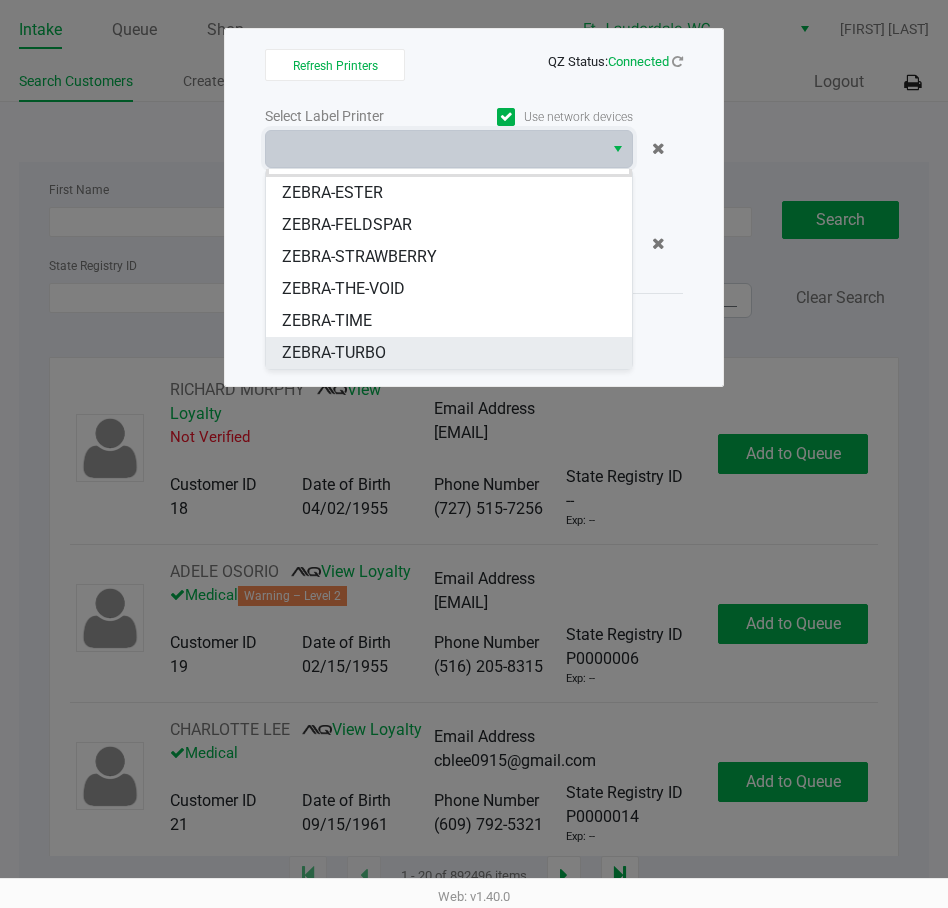 click on "ZEBRA-TURBO" at bounding box center [449, 353] 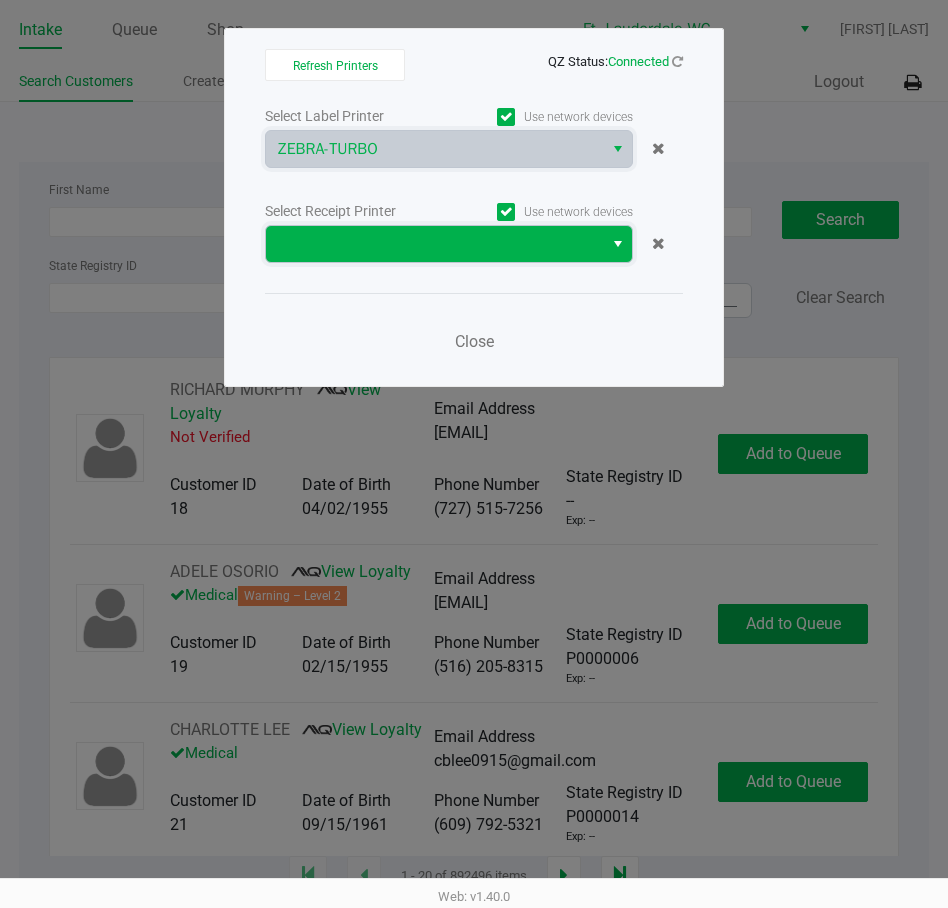 click at bounding box center [434, 244] 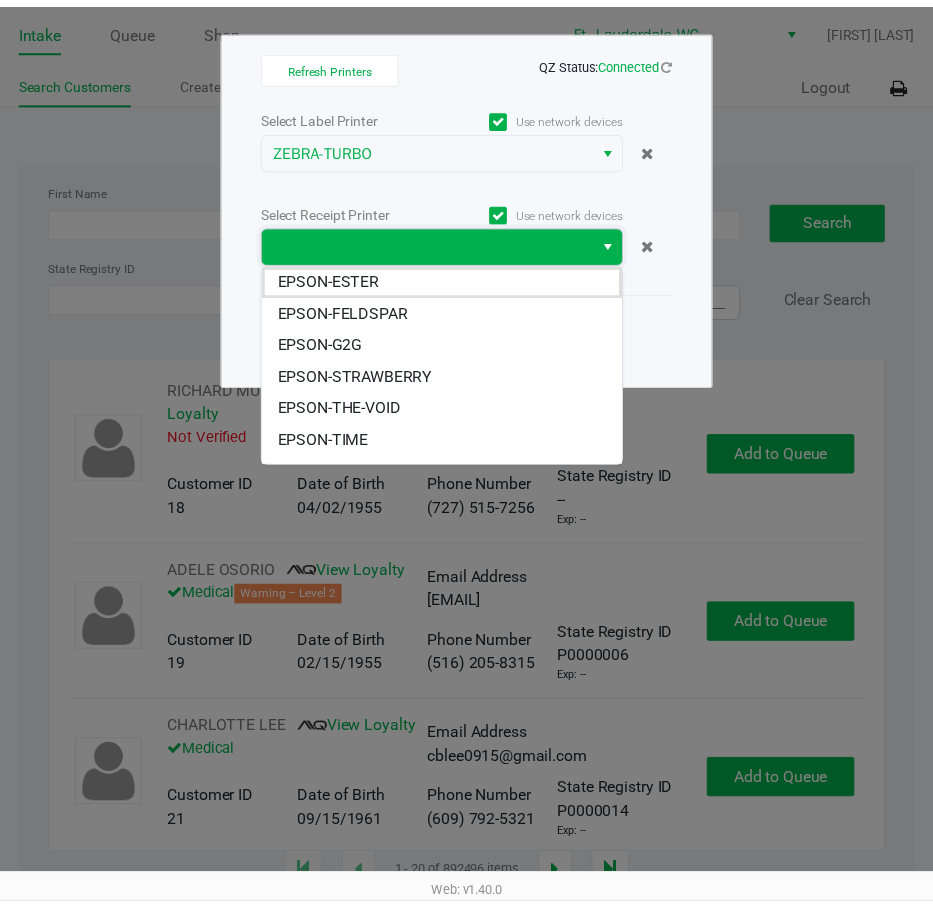 scroll, scrollTop: 24, scrollLeft: 0, axis: vertical 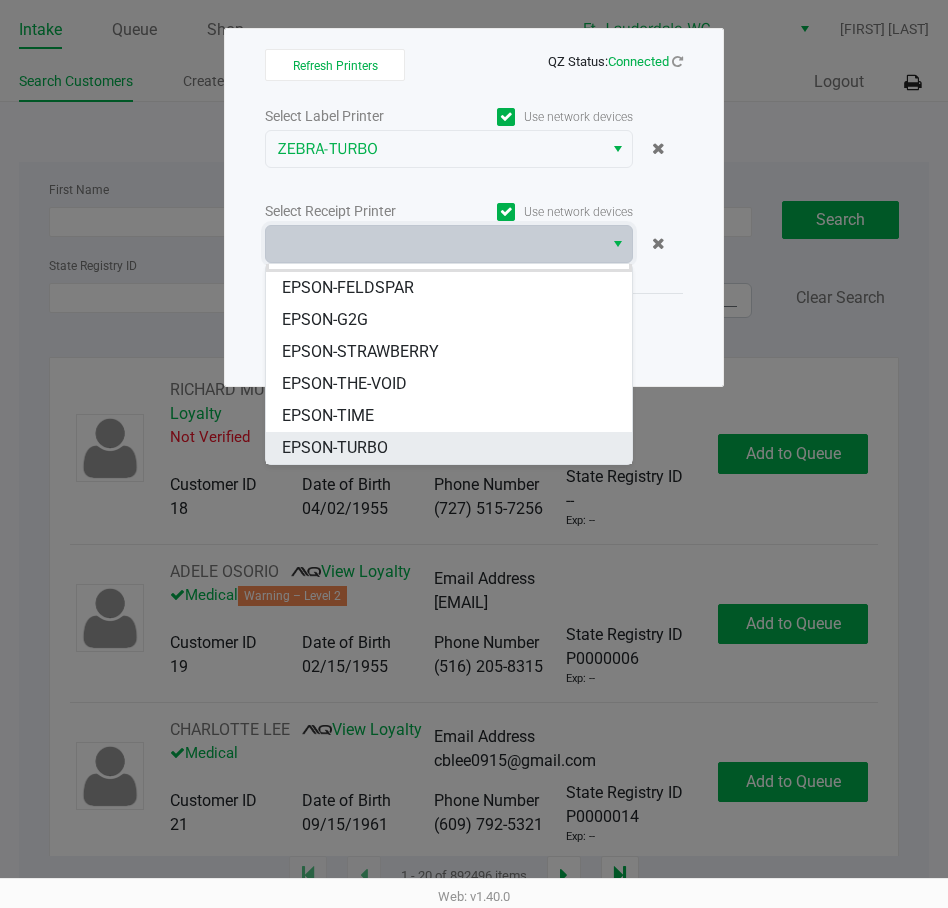 click on "EPSON-TURBO" at bounding box center (449, 448) 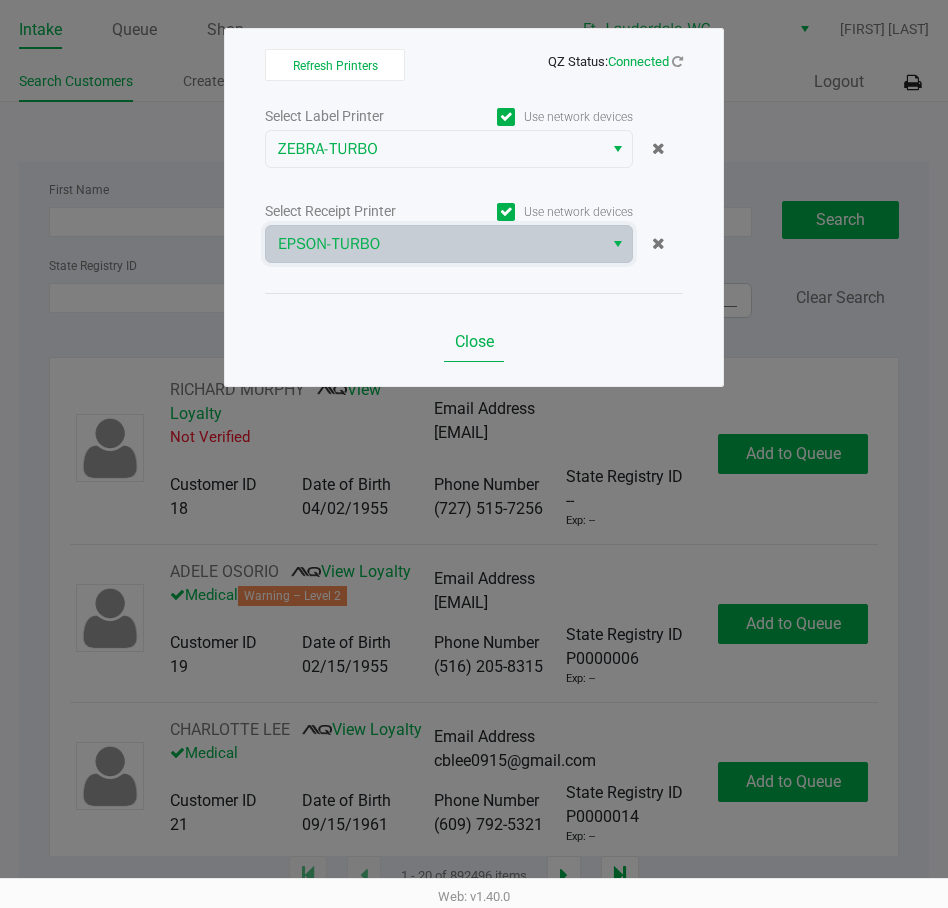 click on "Close" 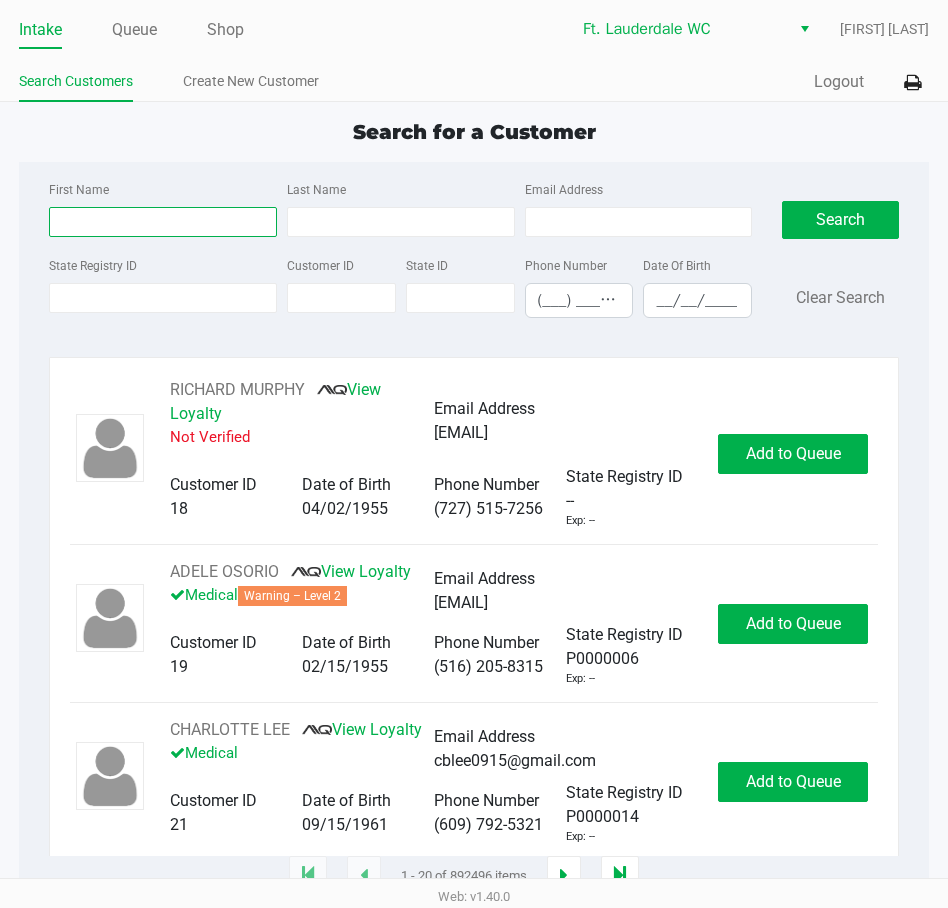 click on "First Name" at bounding box center (163, 222) 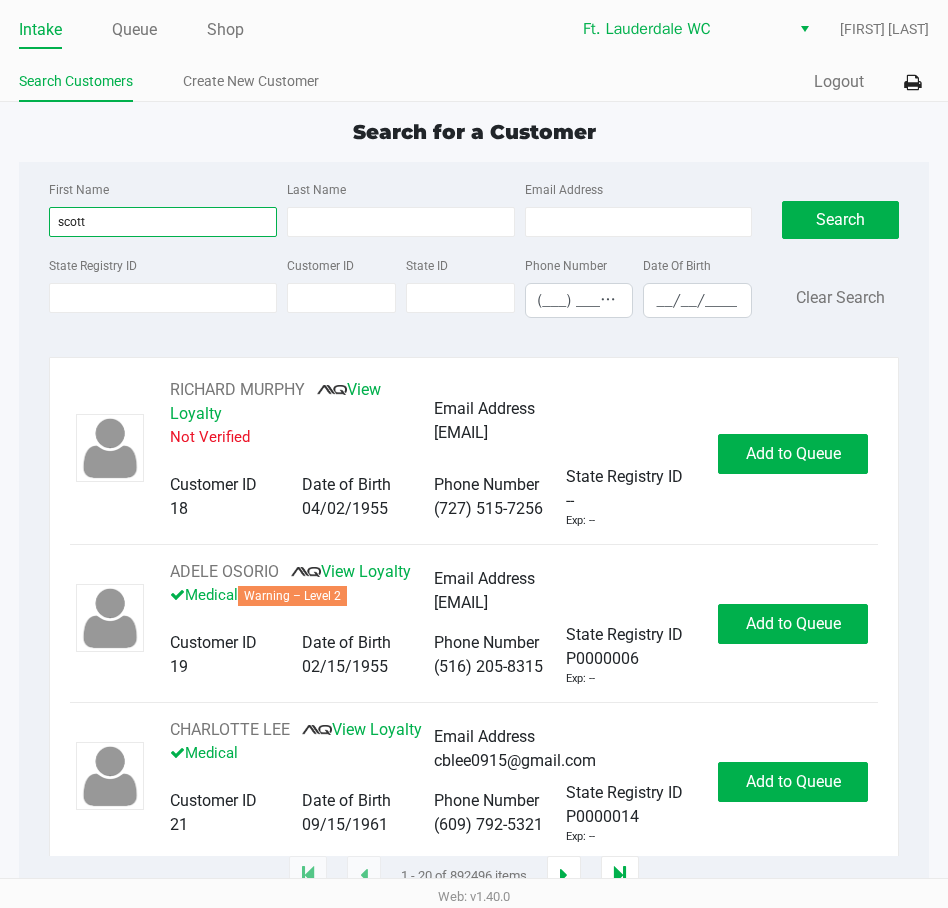 type on "scott" 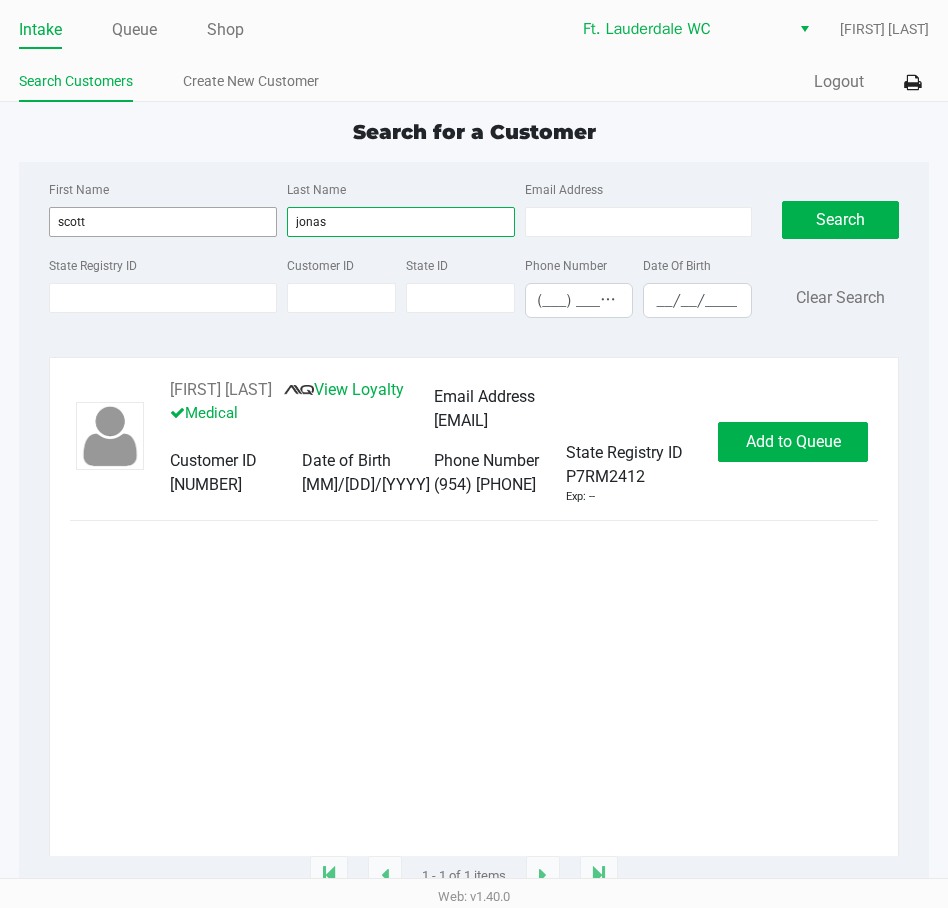 type on "jonas" 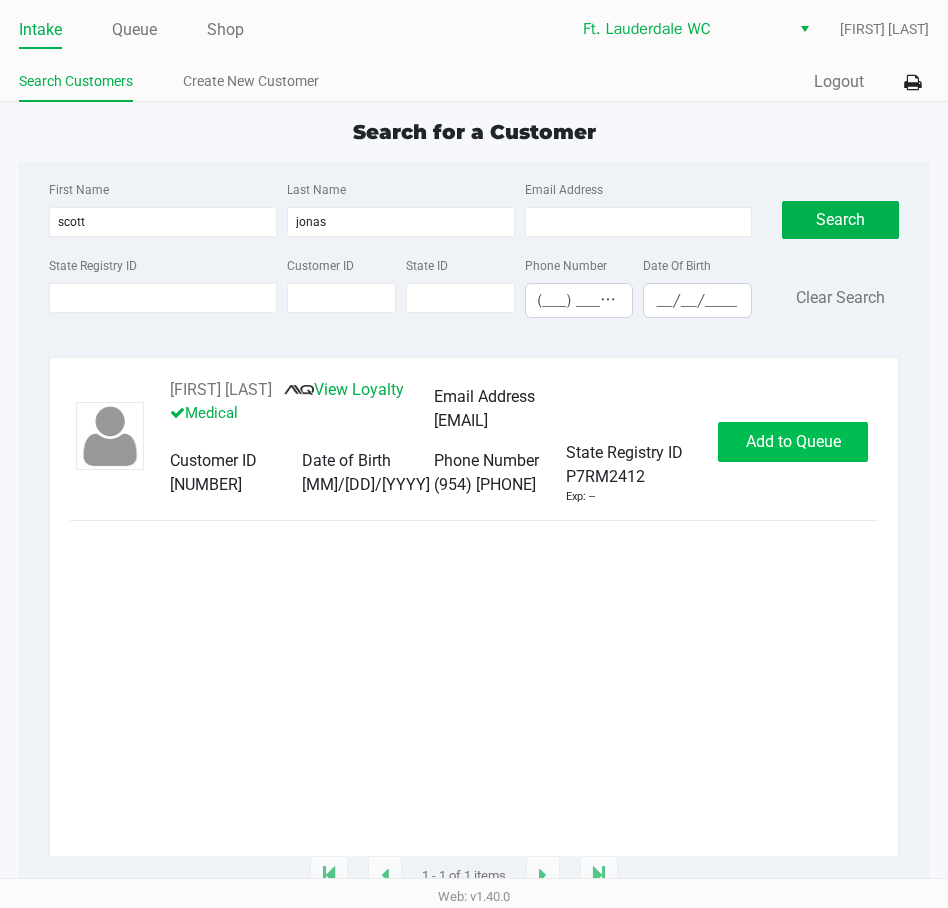 click on "Add to Queue" 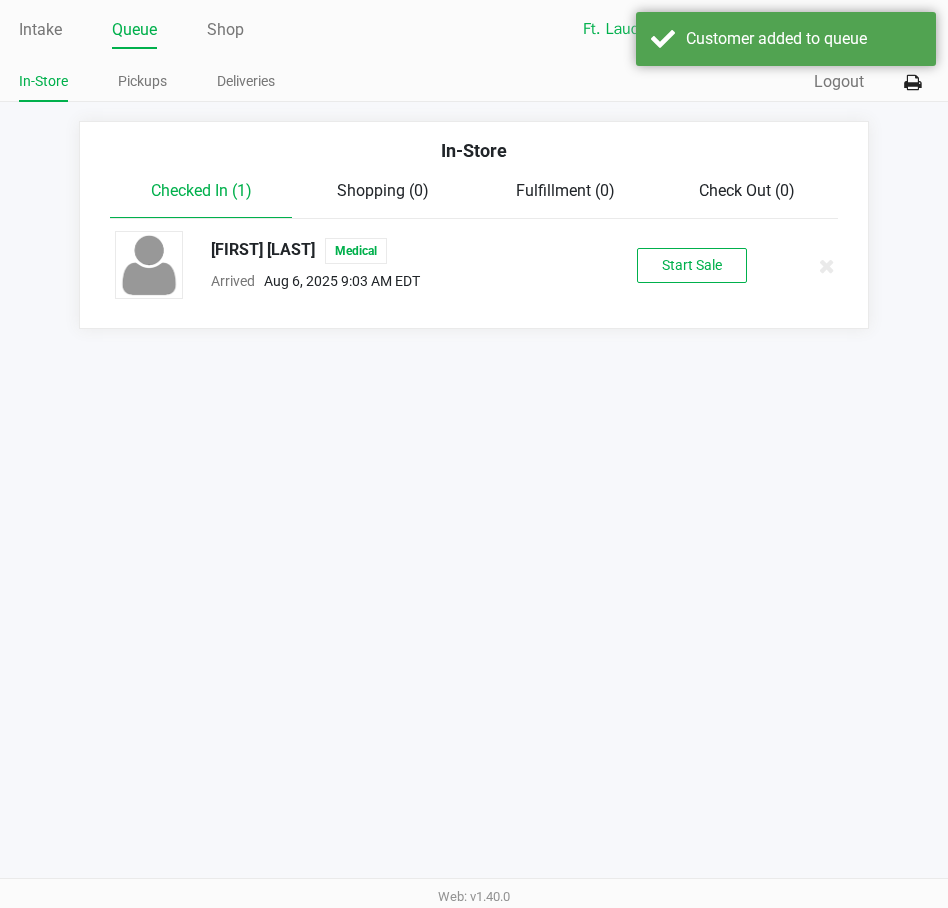 click on "Start Sale" 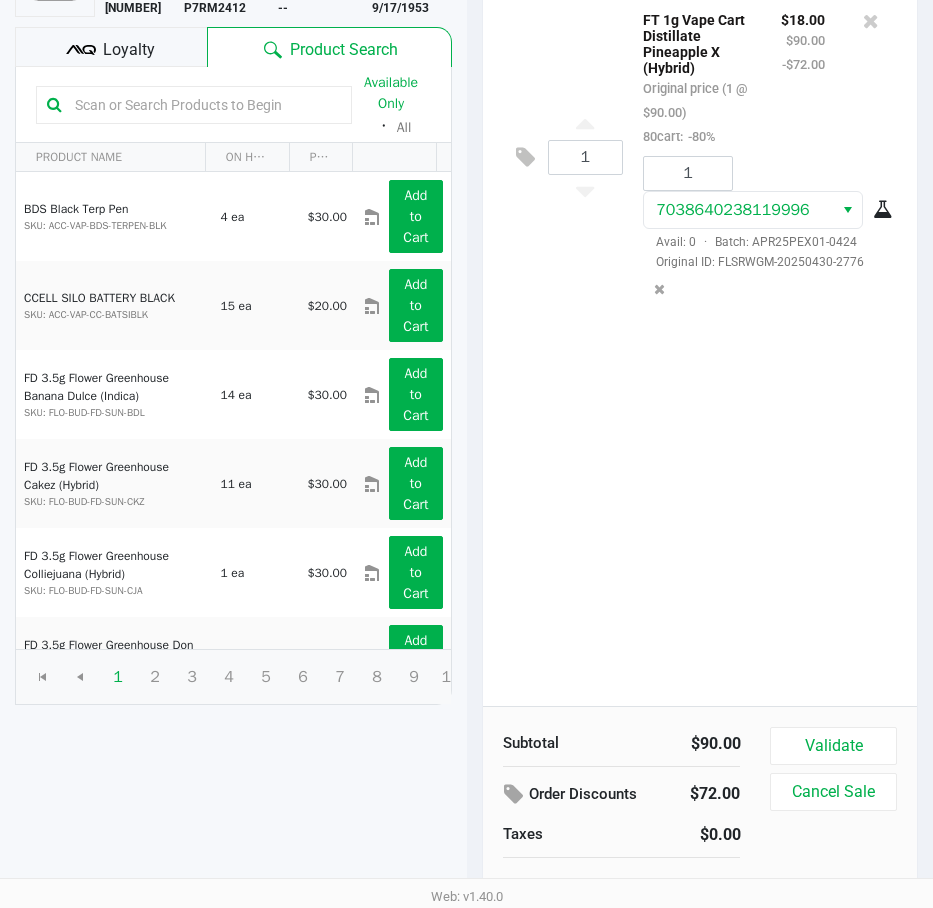 scroll, scrollTop: 209, scrollLeft: 0, axis: vertical 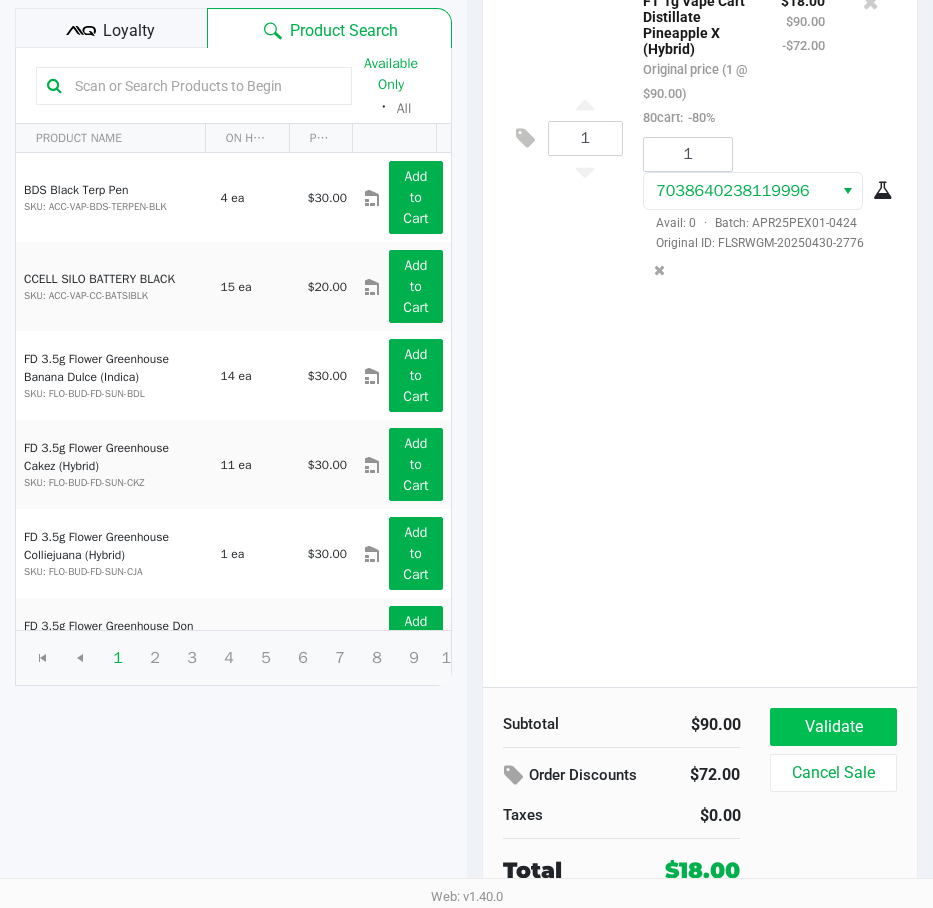 click on "Validate" 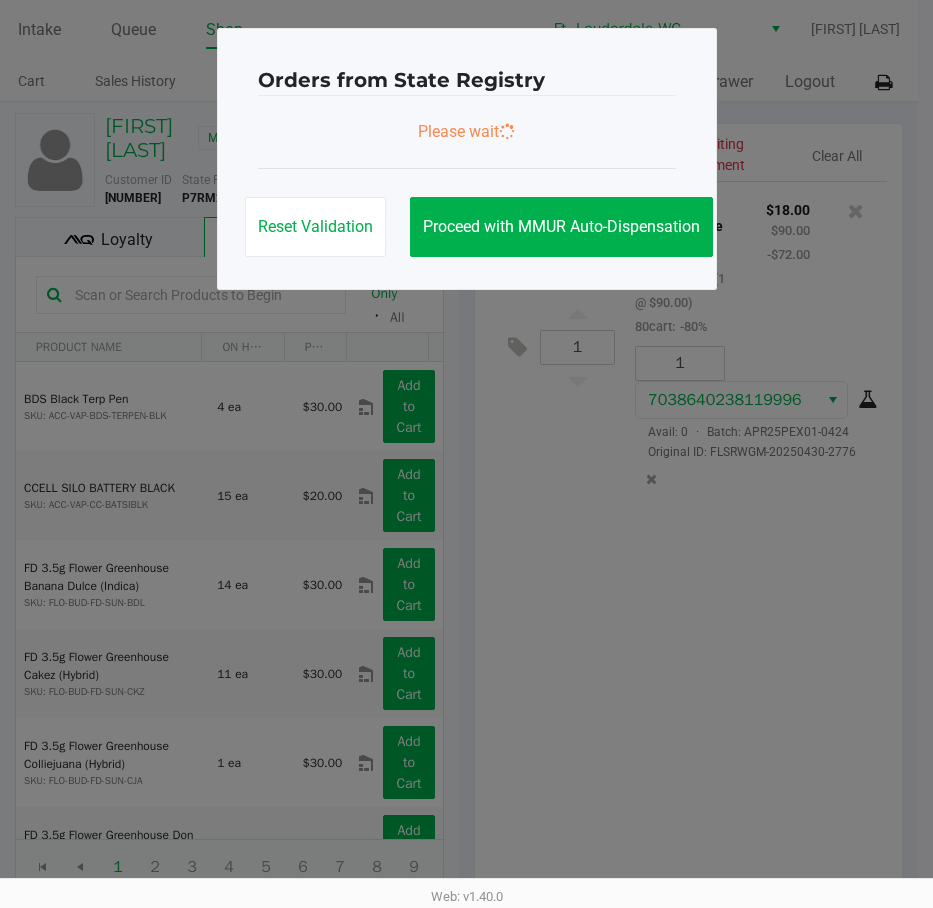 scroll, scrollTop: 0, scrollLeft: 0, axis: both 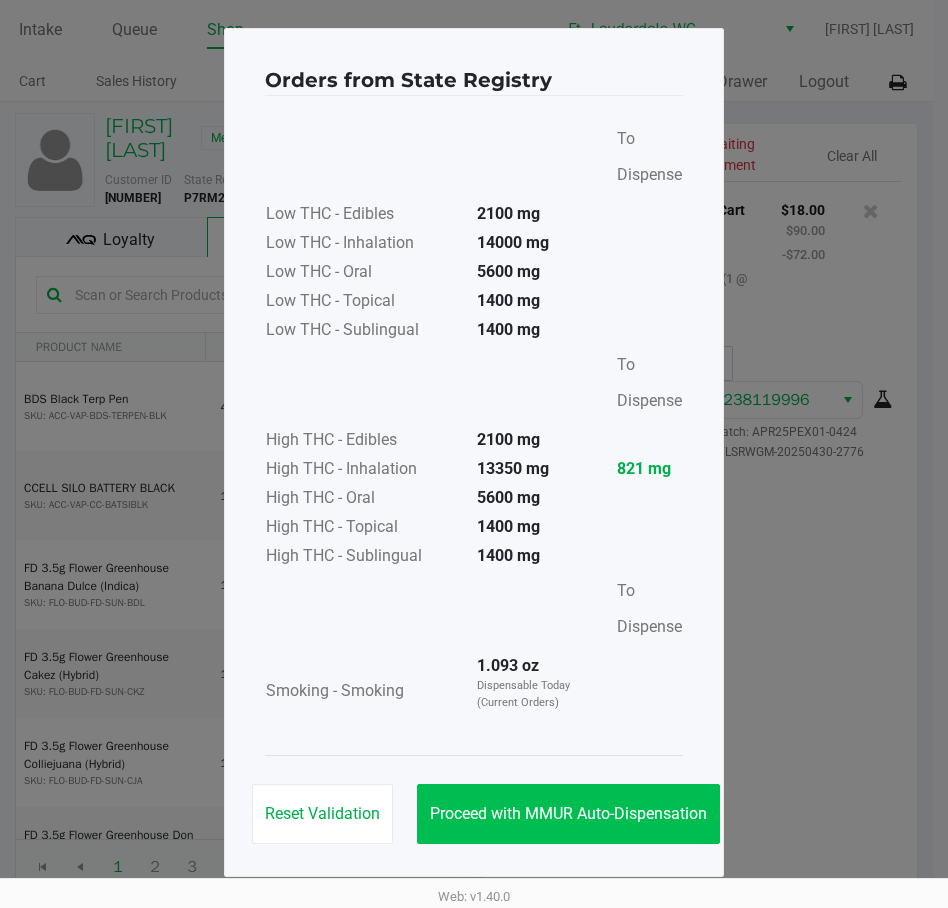 click on "Proceed with MMUR Auto-Dispensation" 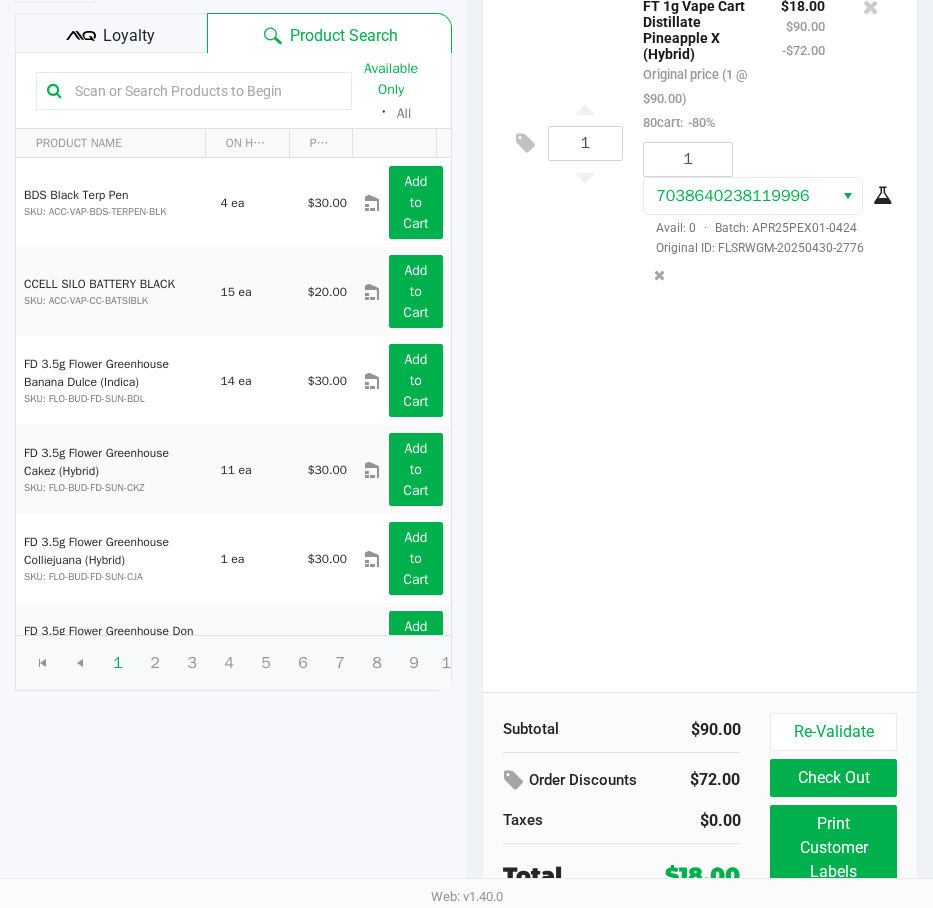 scroll, scrollTop: 254, scrollLeft: 0, axis: vertical 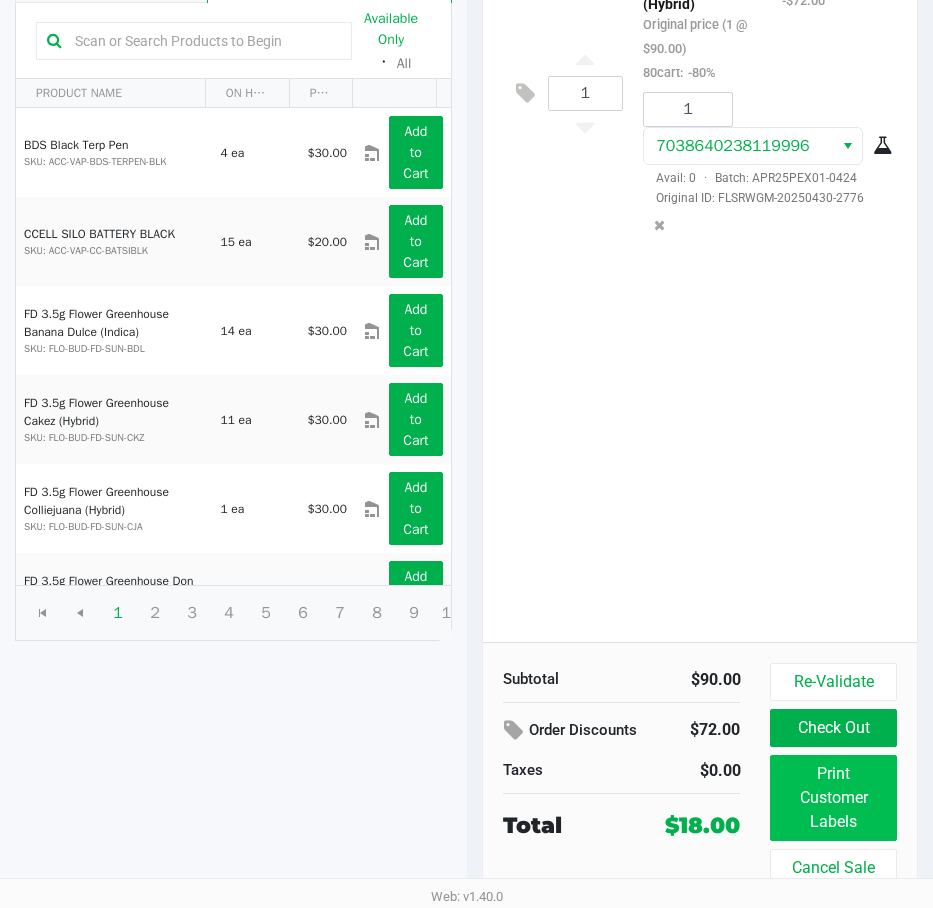 click on "Print Customer Labels" 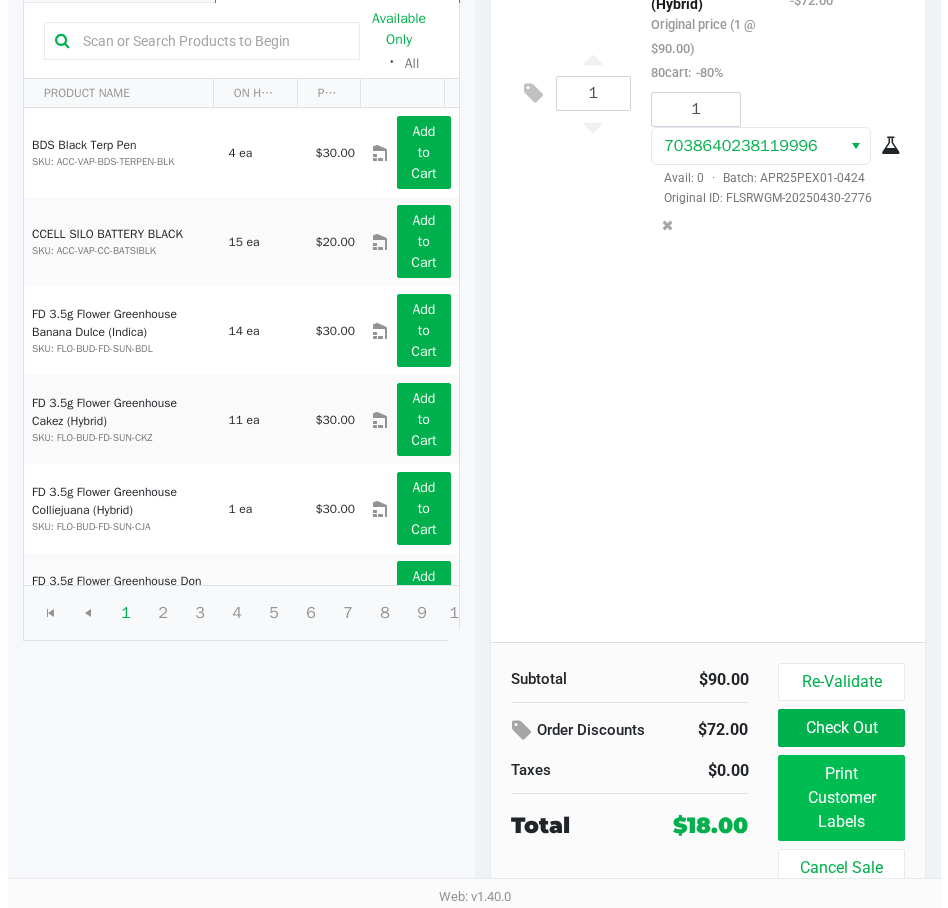 scroll, scrollTop: 0, scrollLeft: 0, axis: both 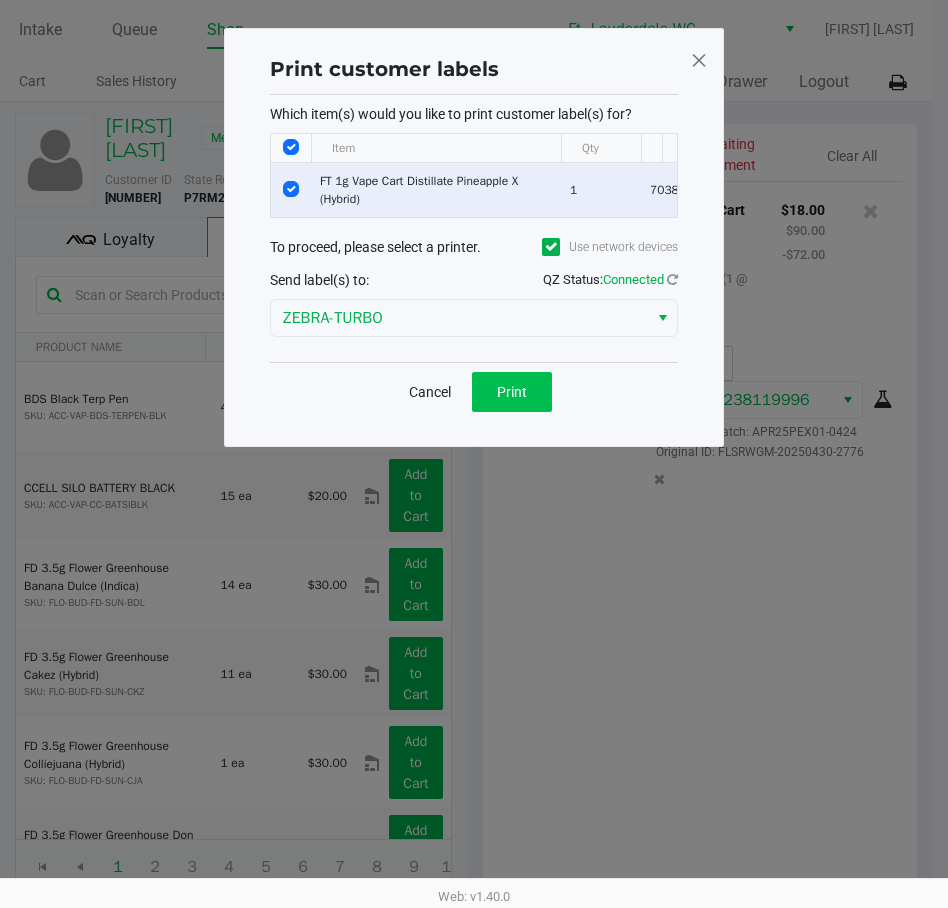 click on "Print" 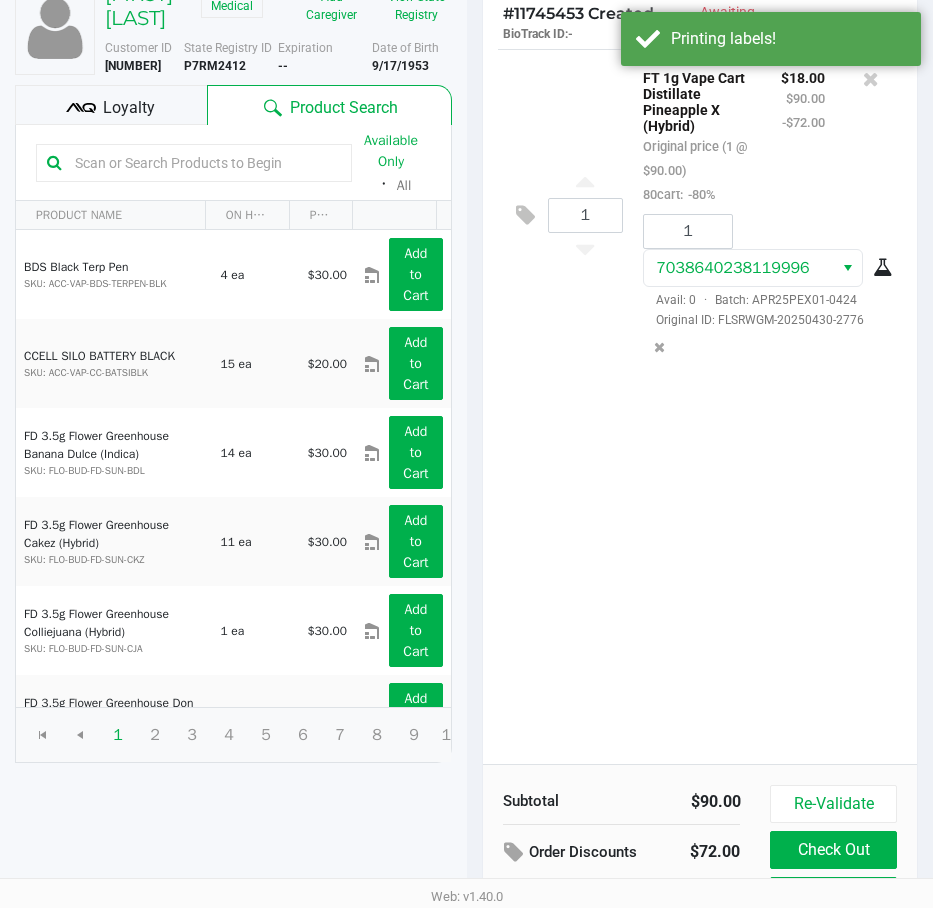 scroll, scrollTop: 254, scrollLeft: 0, axis: vertical 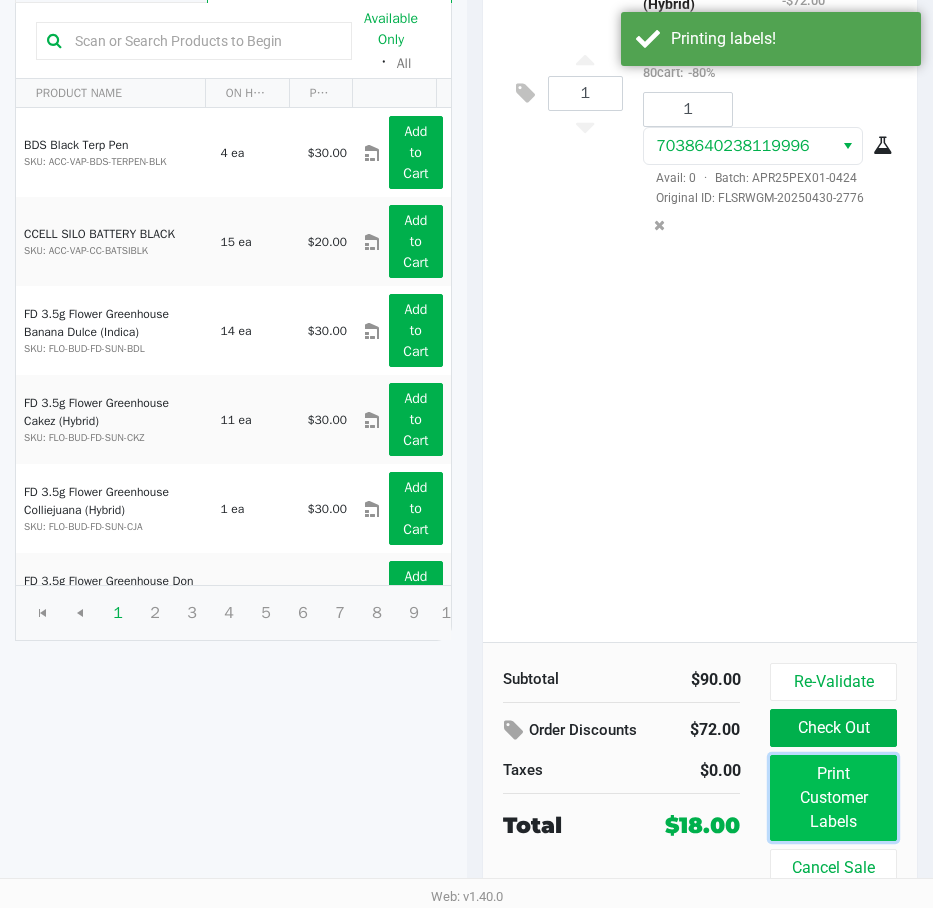 click on "Print Customer Labels" 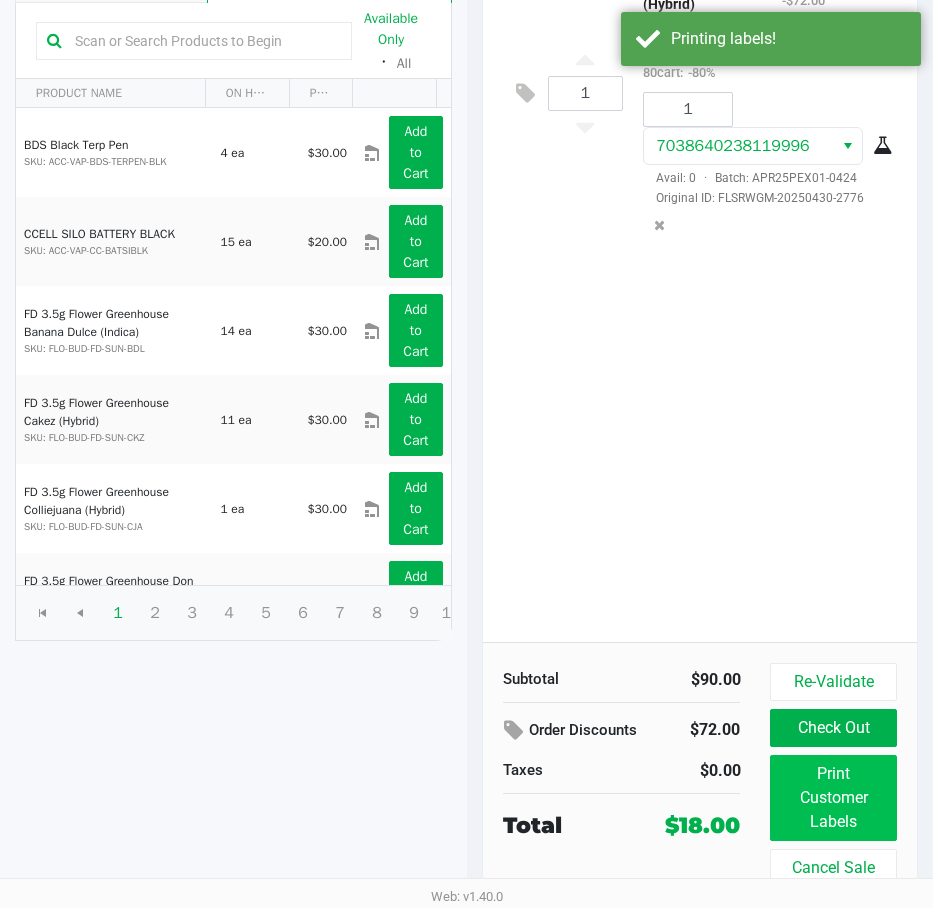 scroll, scrollTop: 0, scrollLeft: 0, axis: both 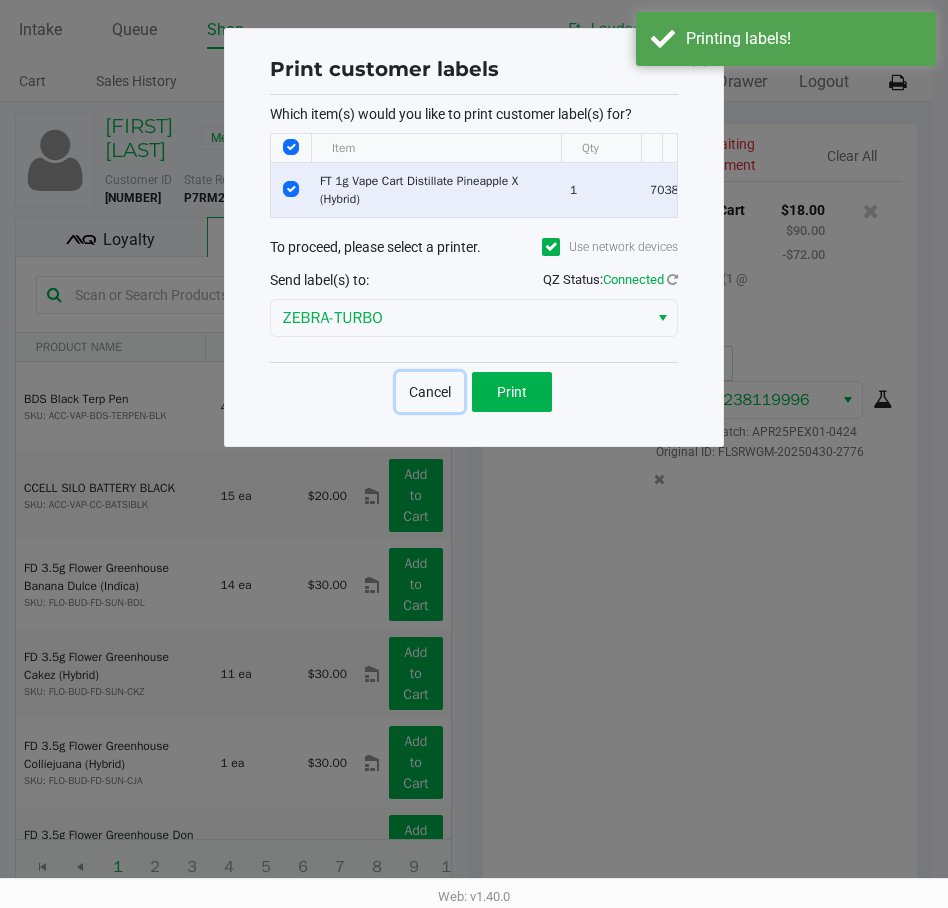 click on "Cancel" 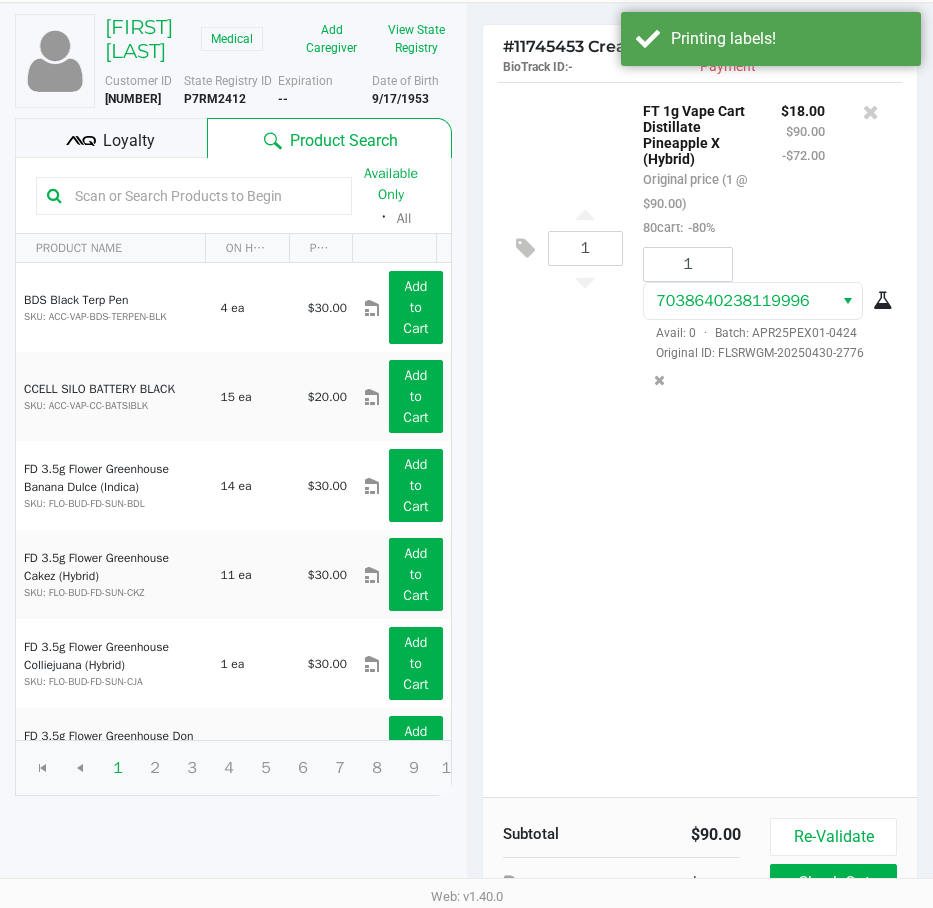 scroll, scrollTop: 254, scrollLeft: 0, axis: vertical 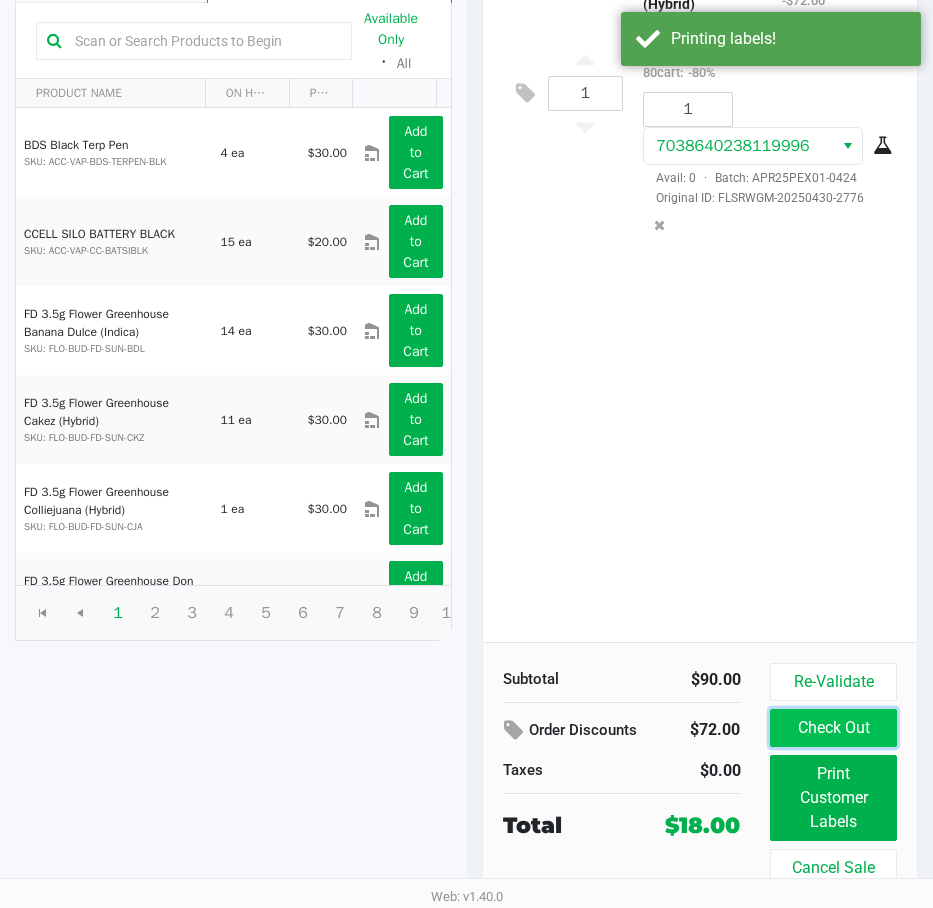 click on "Check Out" 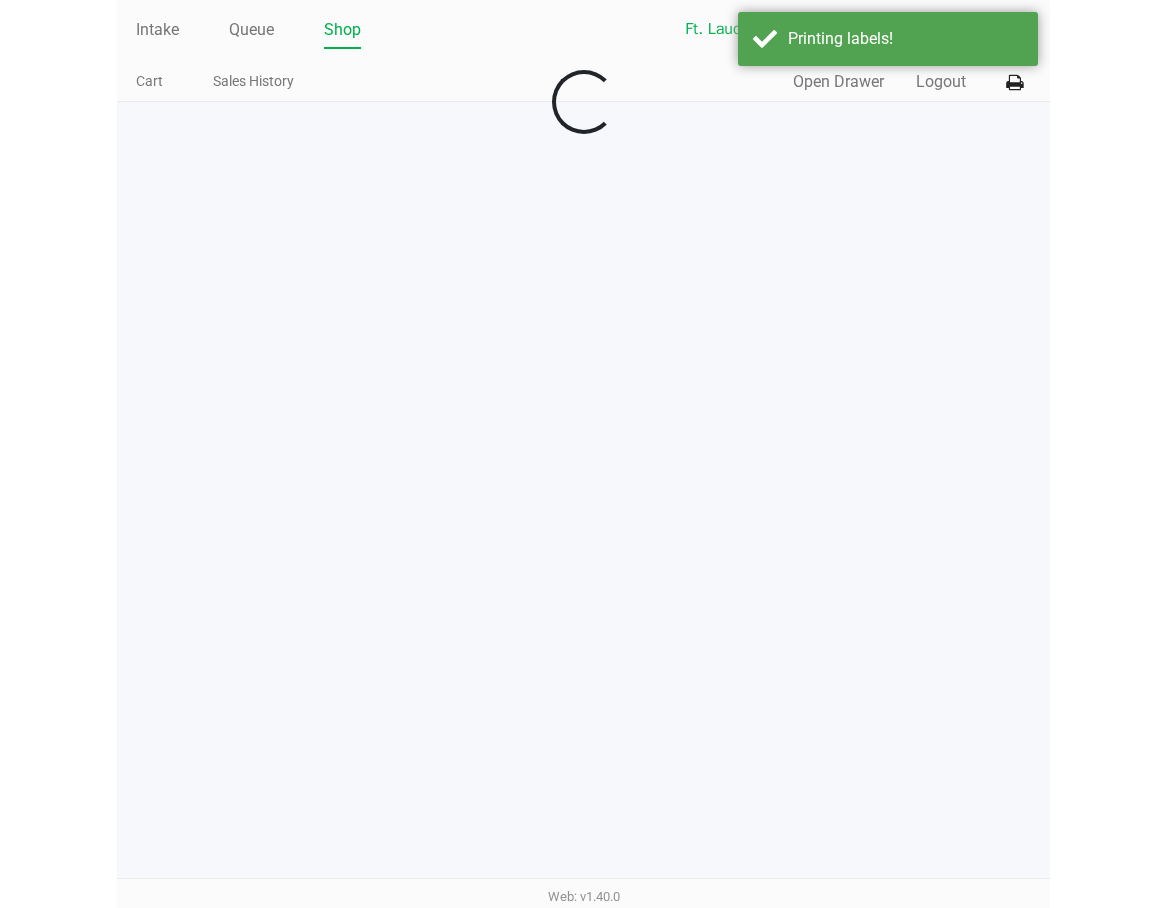 scroll, scrollTop: 0, scrollLeft: 0, axis: both 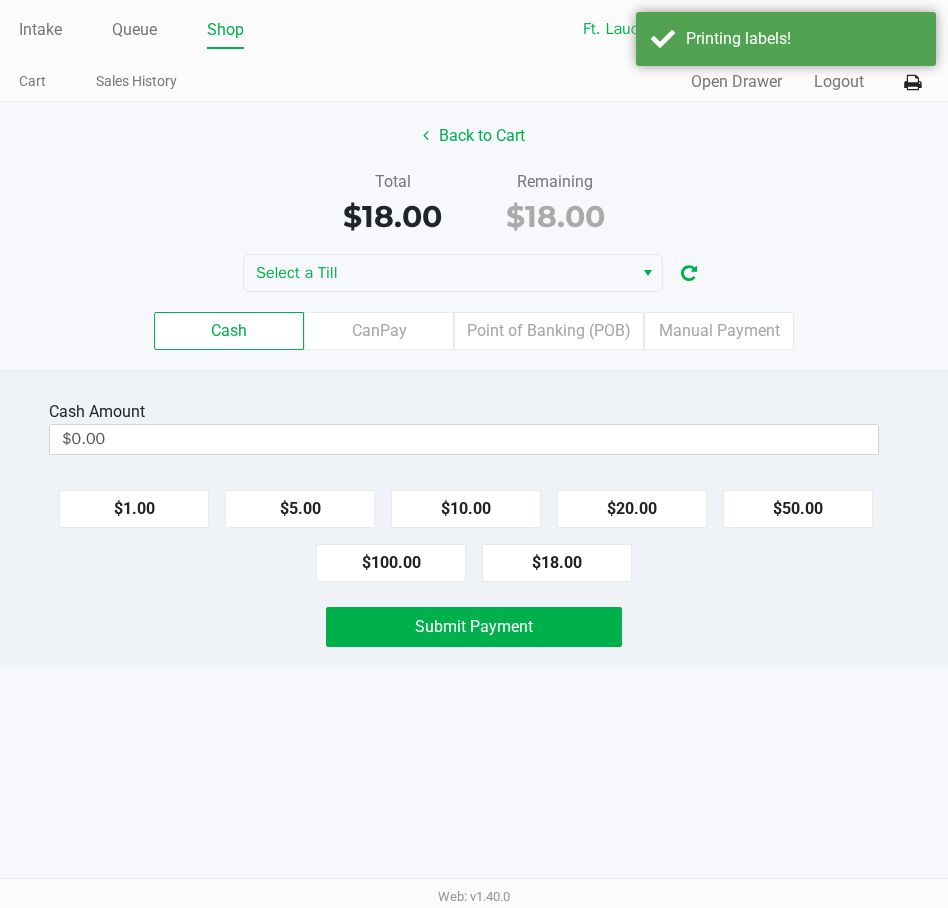 click on "$20.00" 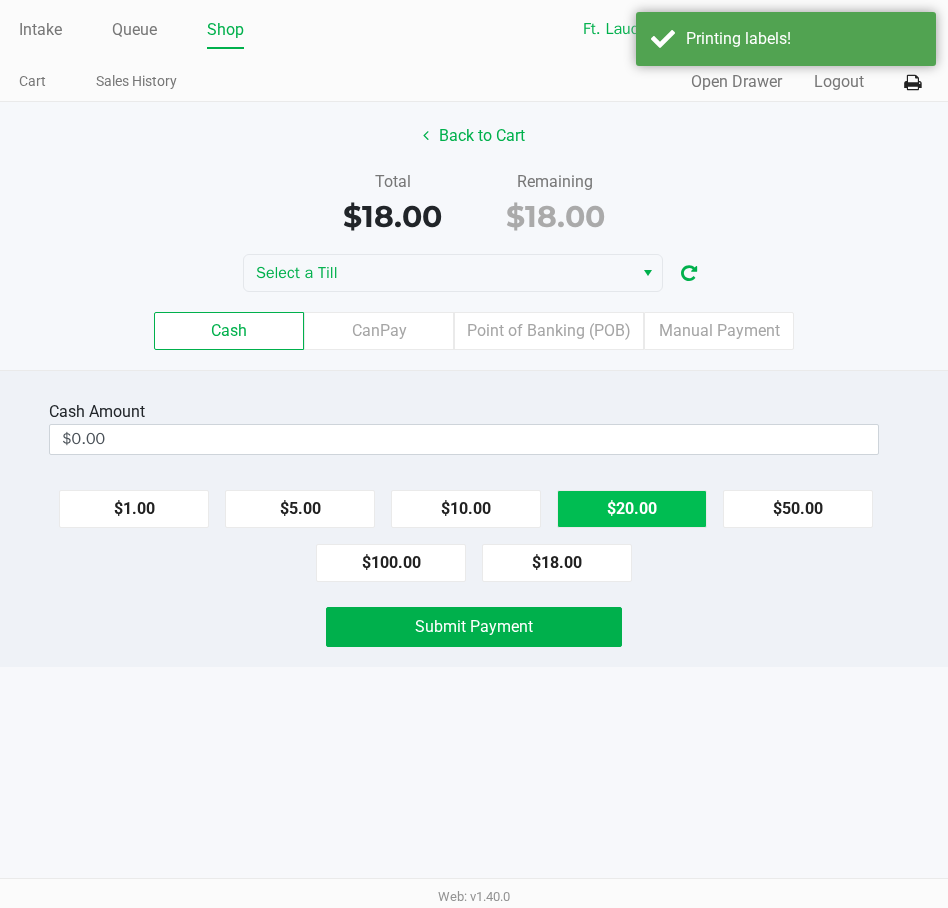 type on "$20.00" 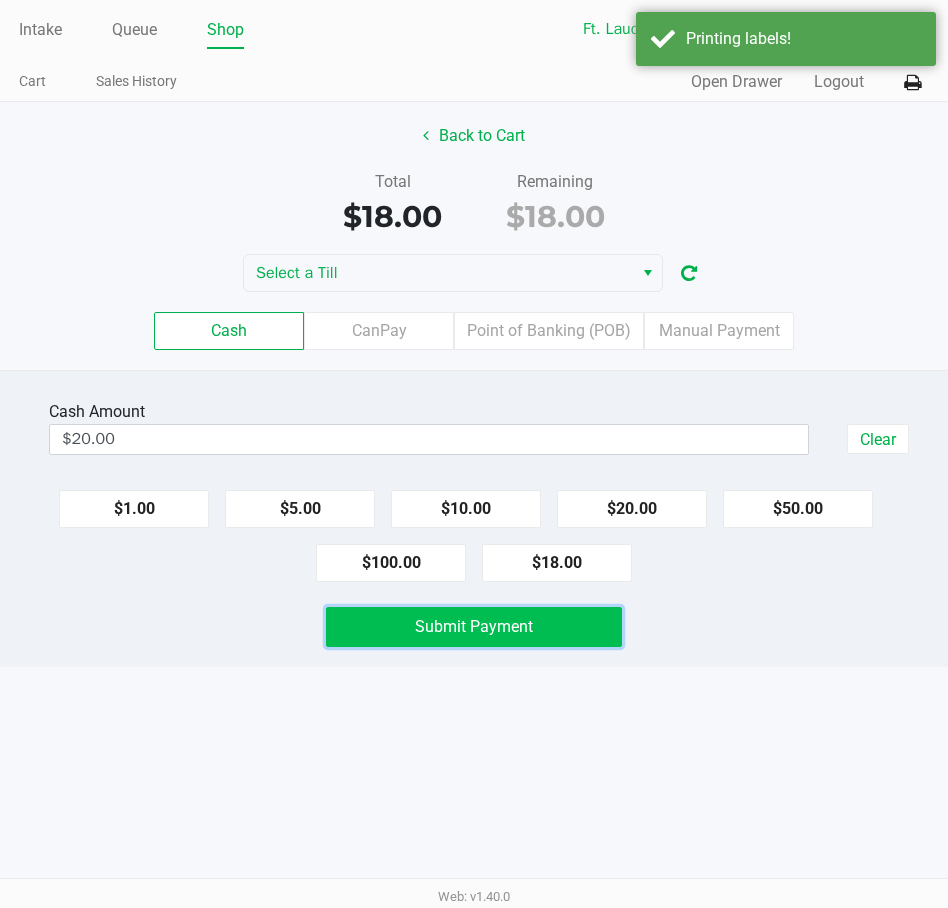 click on "Submit Payment" 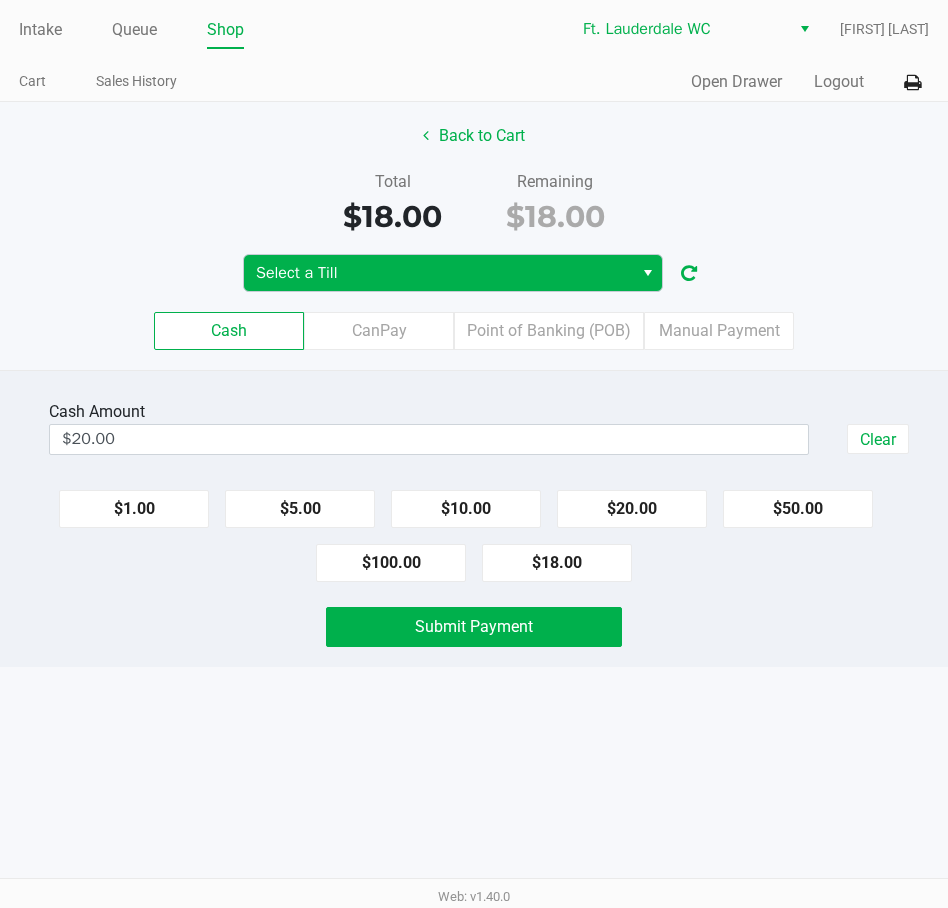 click on "Select a Till" at bounding box center (438, 273) 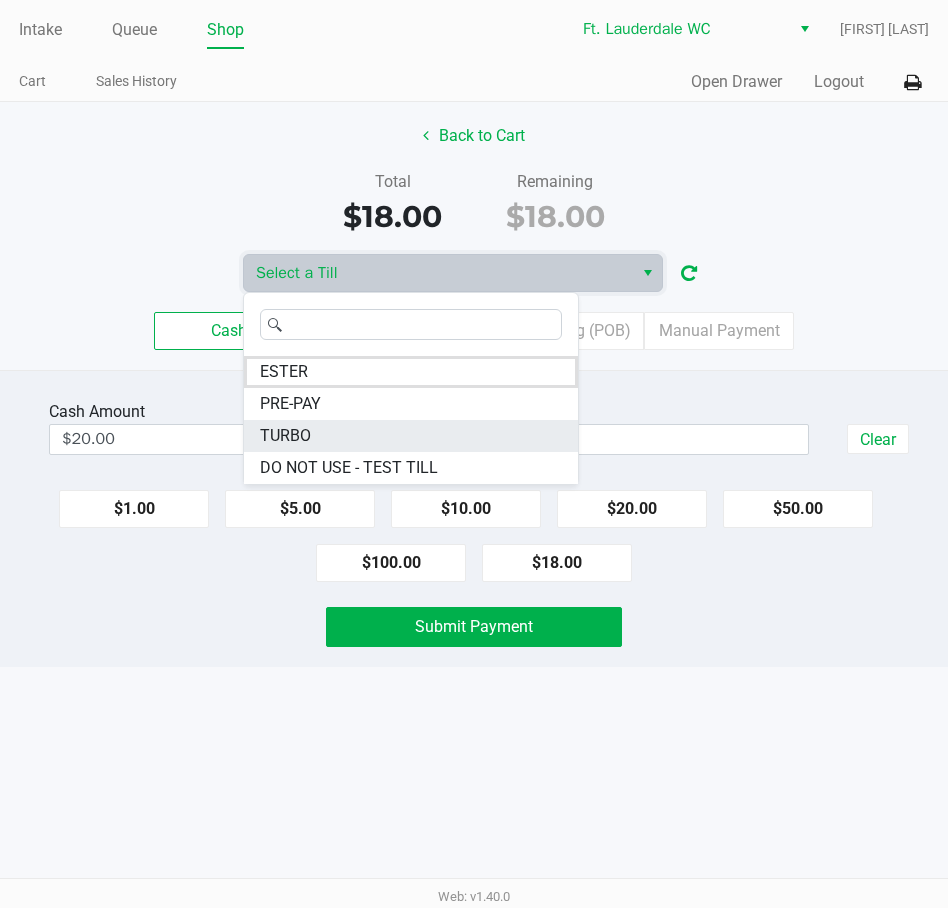 click on "TURBO" at bounding box center (411, 436) 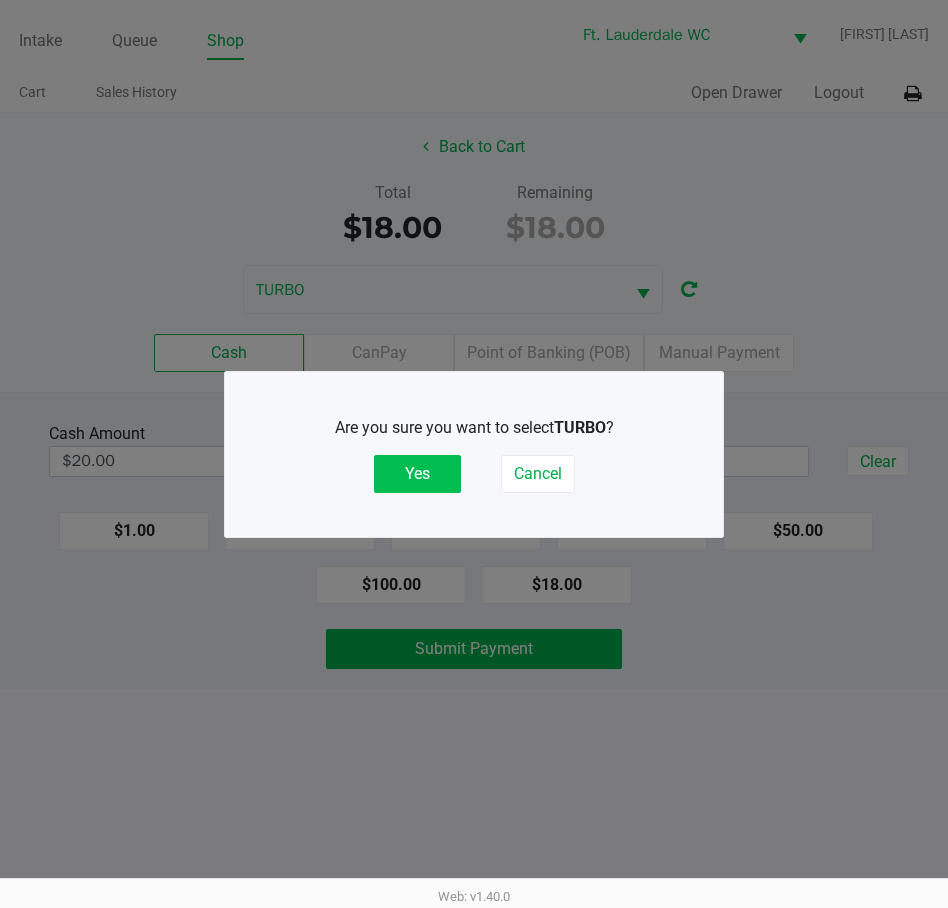 click on "Yes" 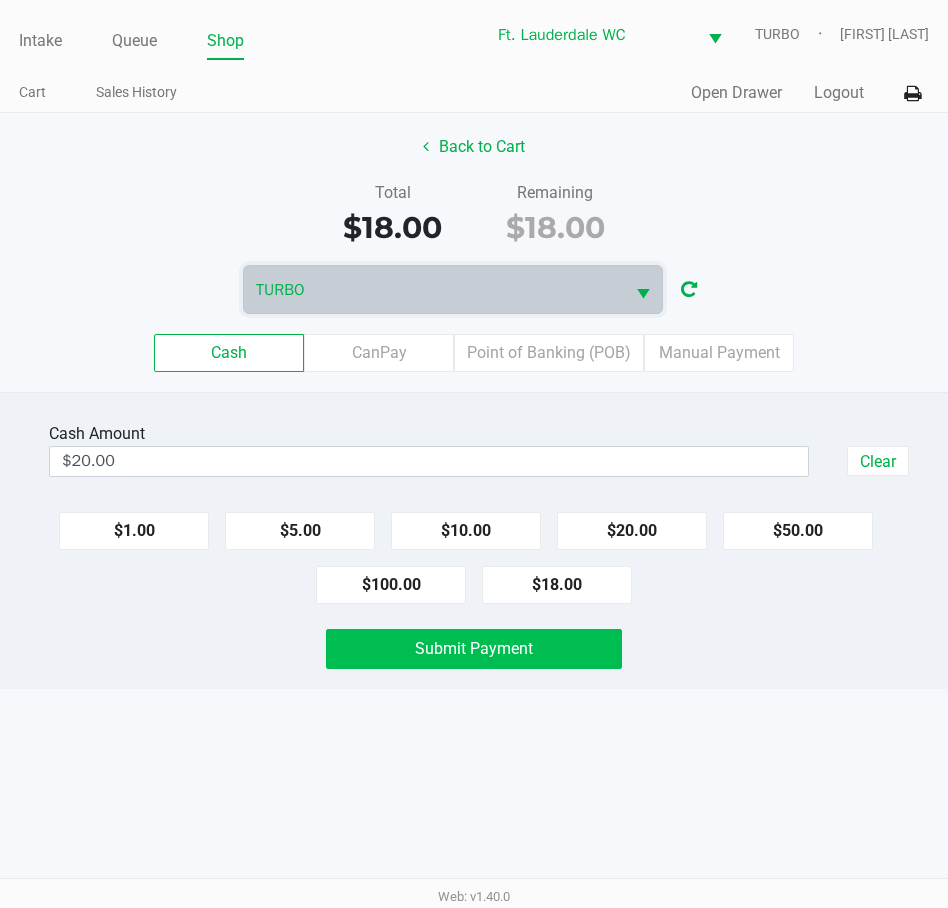 click on "Submit Payment" 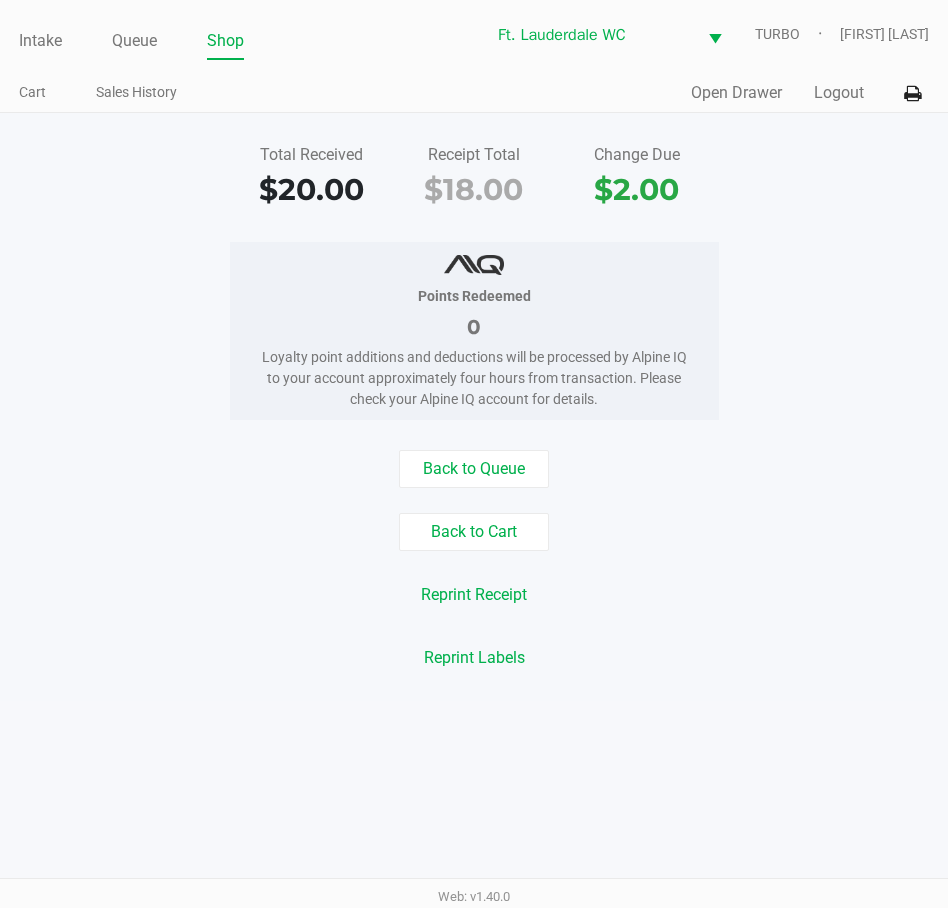 click on "Logout" 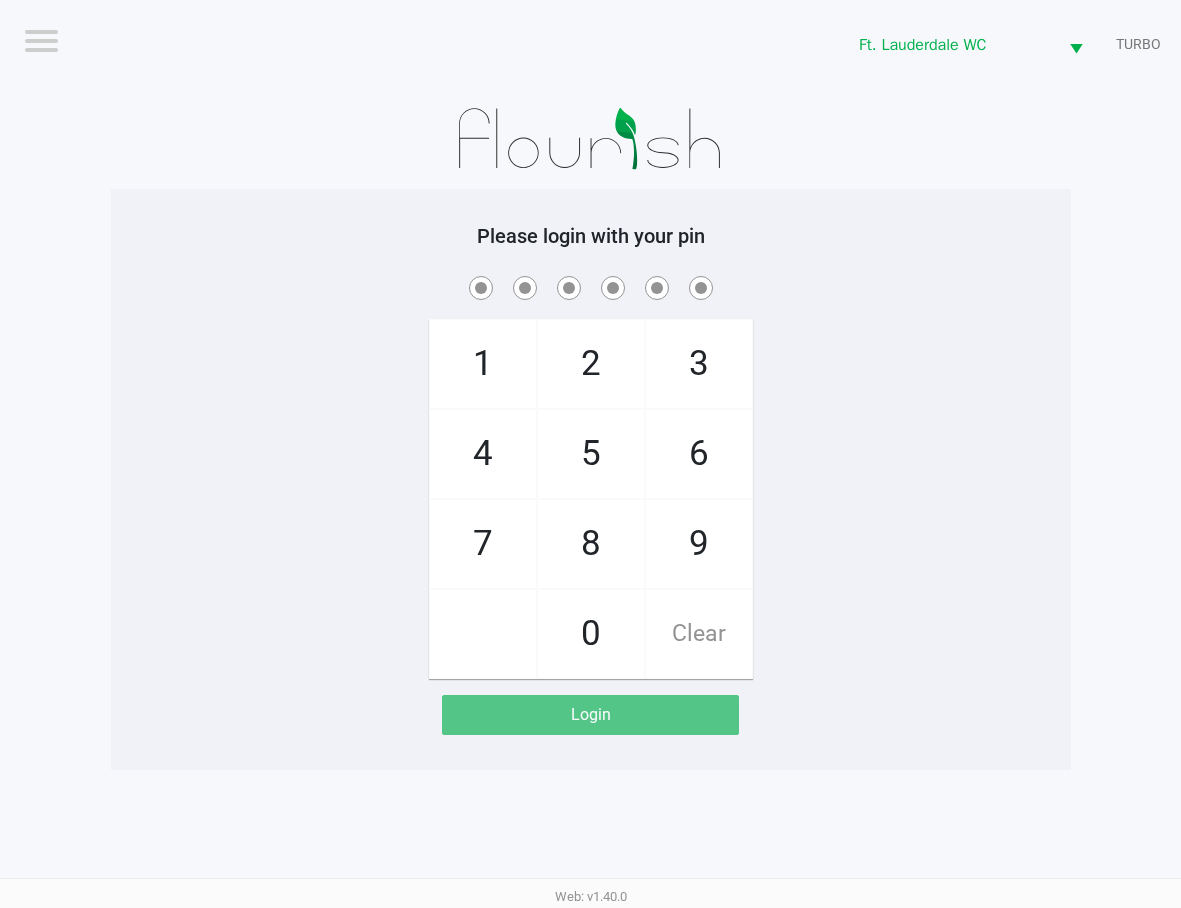 click on "1   4   7       2   5   8   0   3   6   9   Clear" 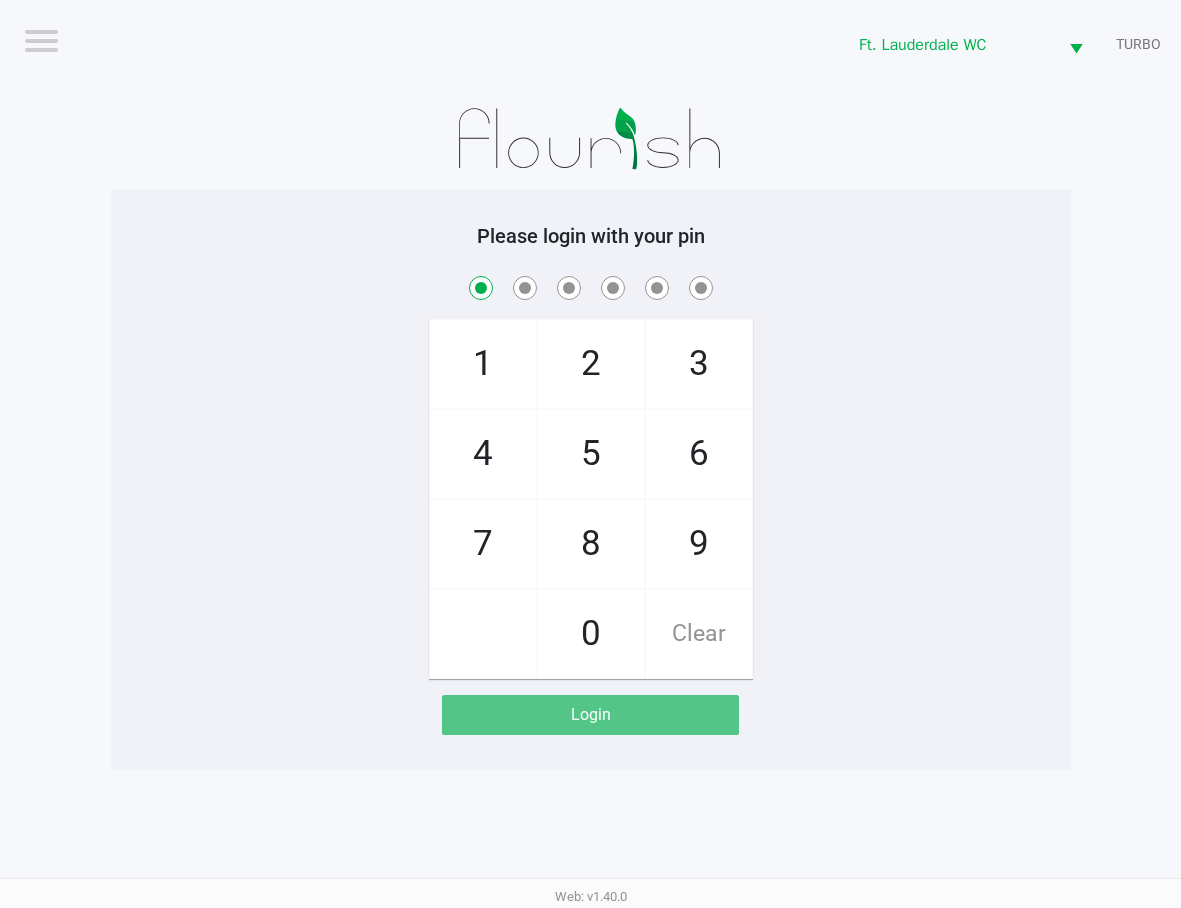 checkbox on "true" 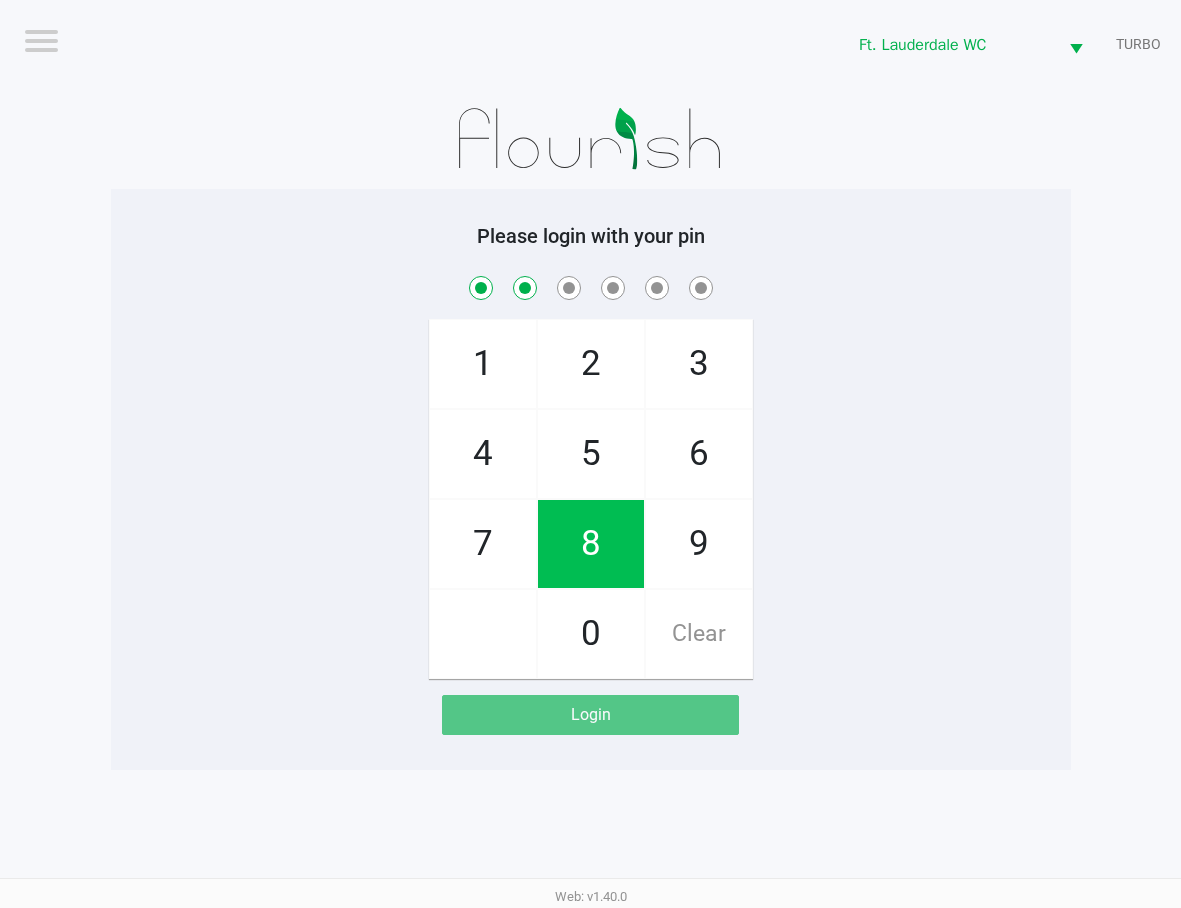 checkbox on "true" 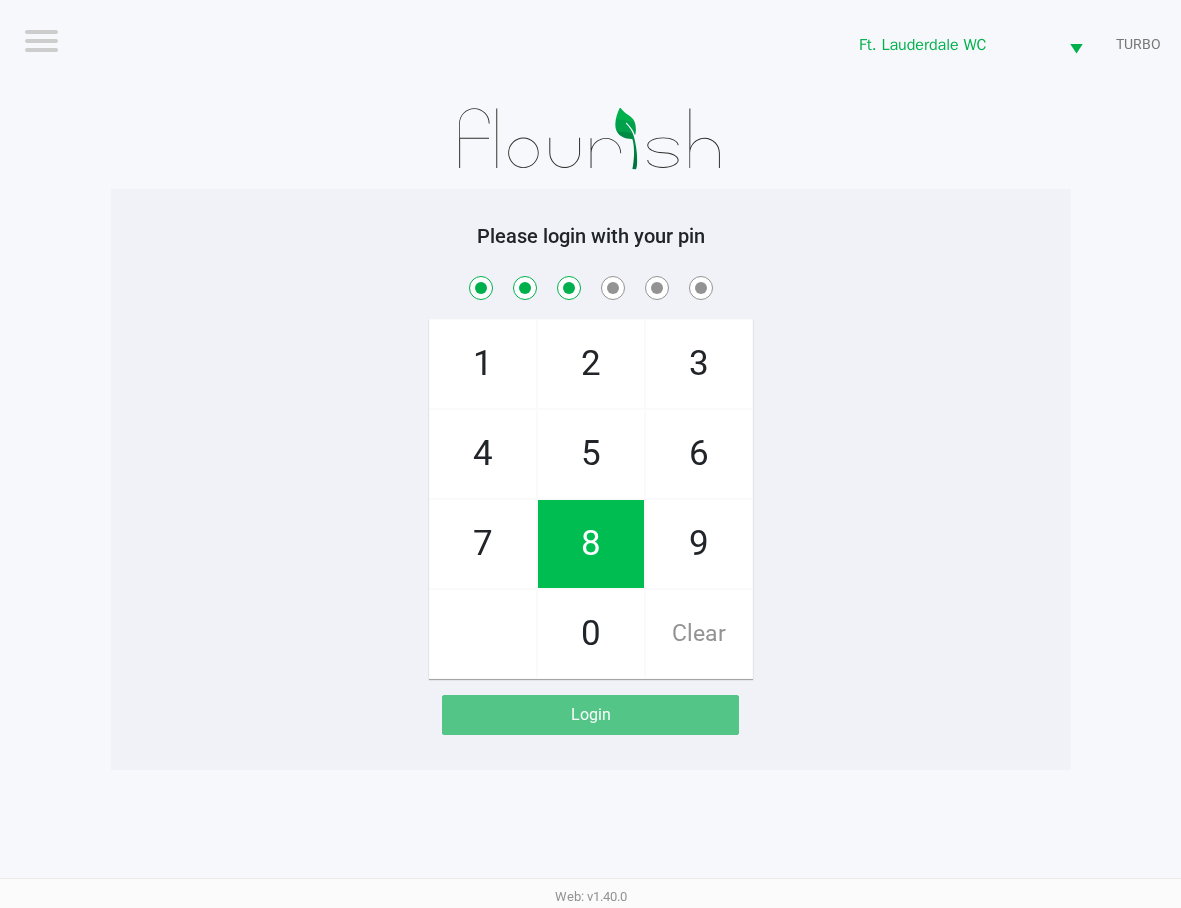 checkbox on "true" 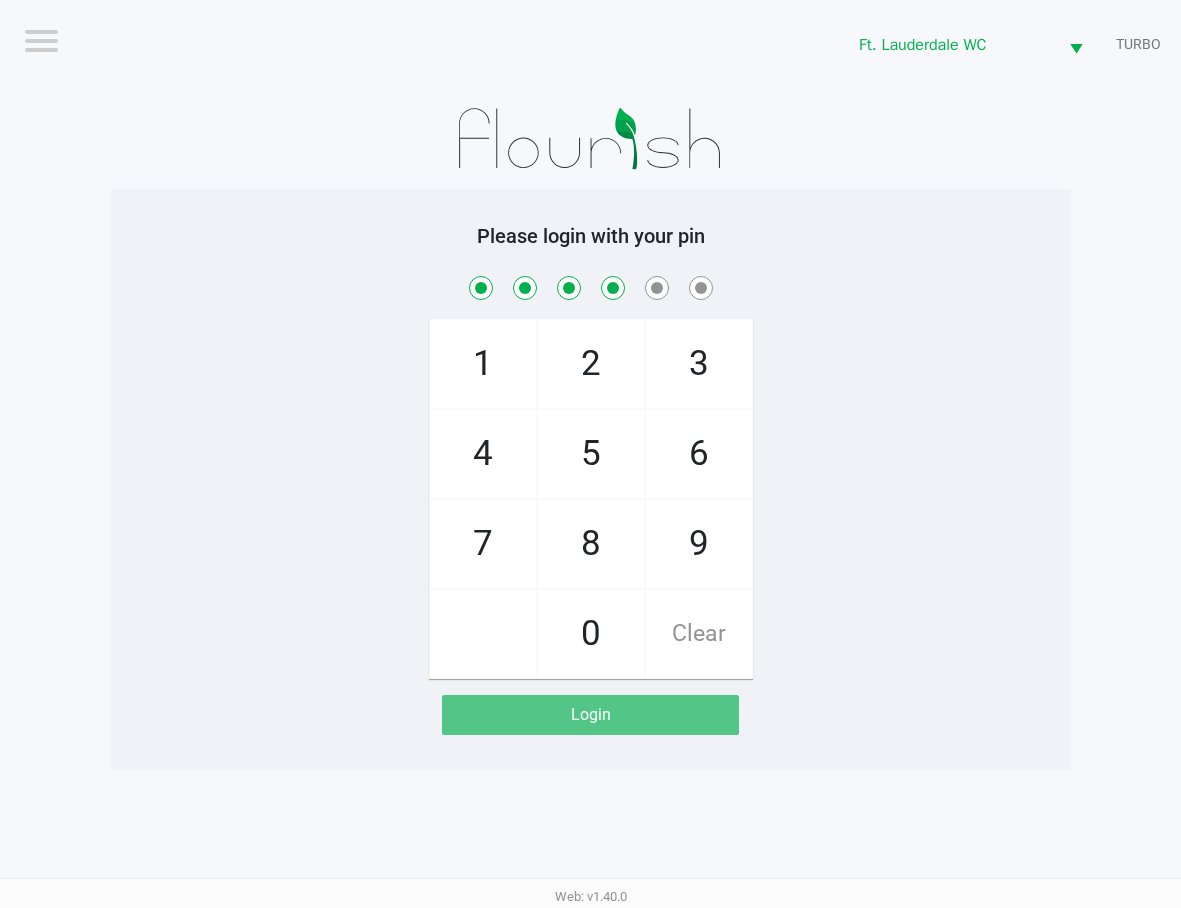 checkbox on "true" 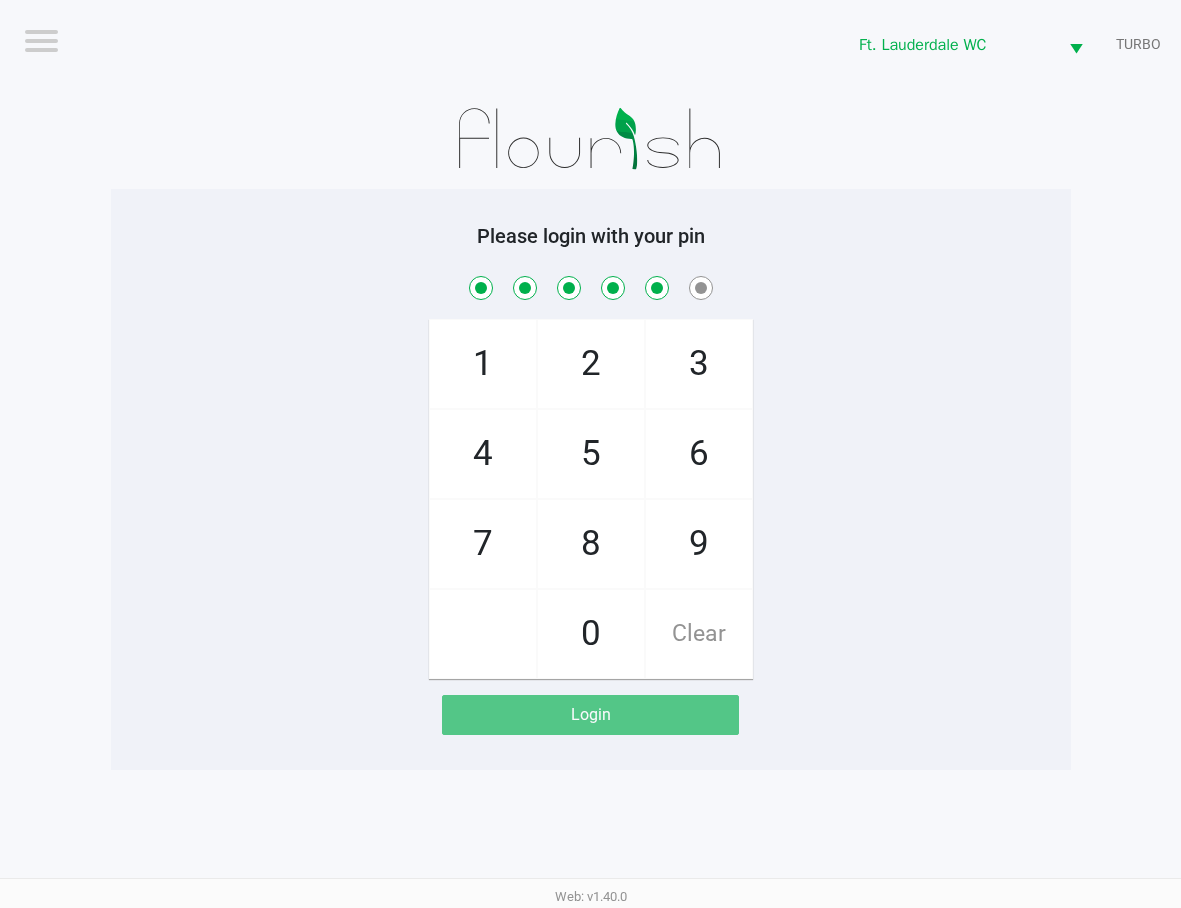 checkbox on "true" 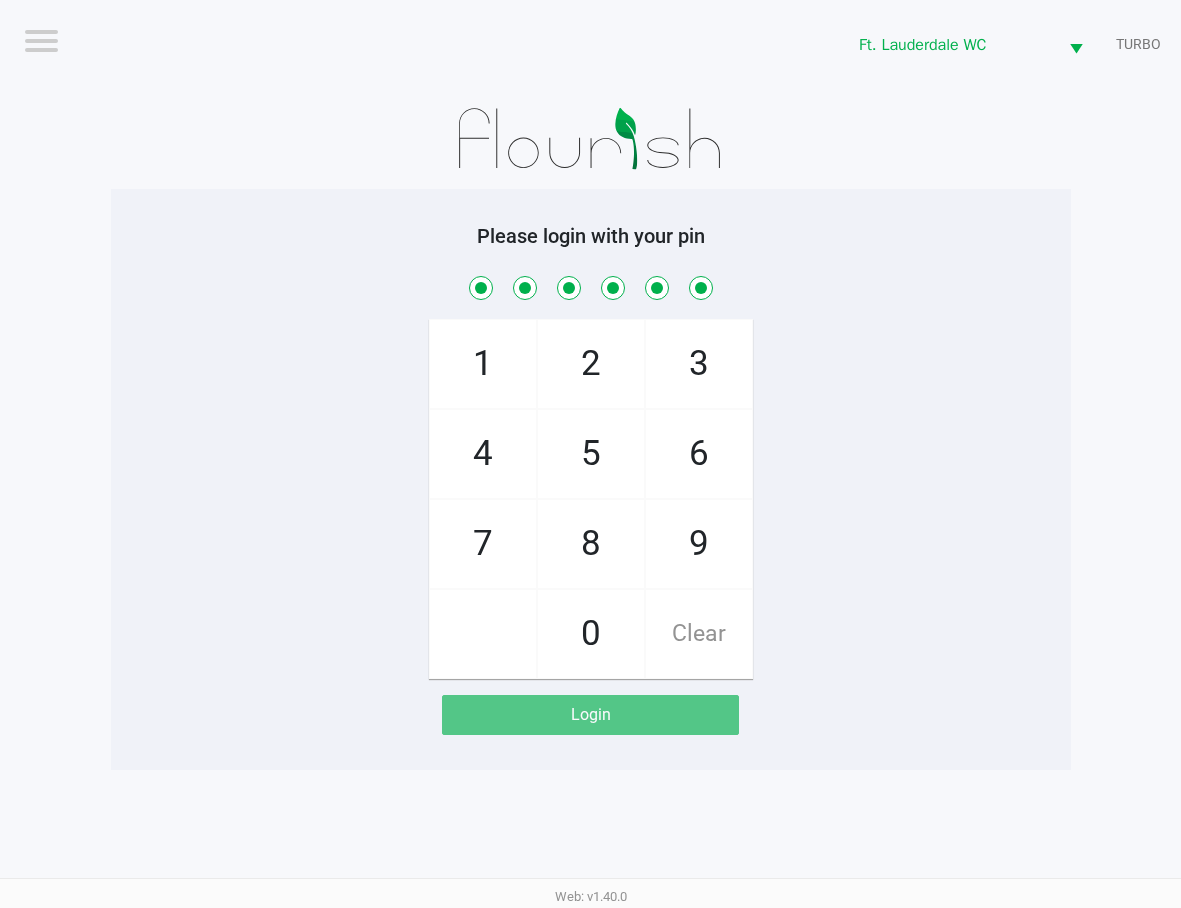 checkbox on "true" 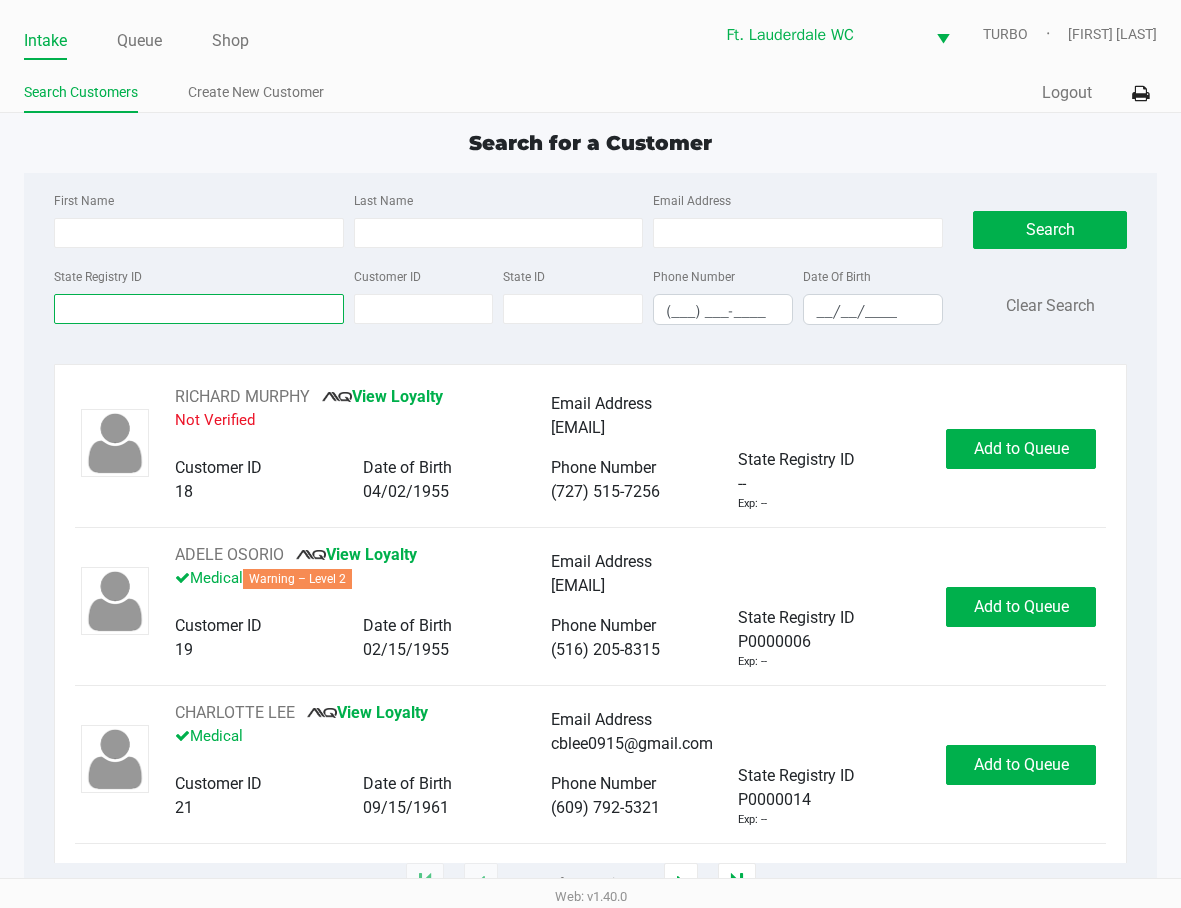 click on "State Registry ID" at bounding box center (199, 309) 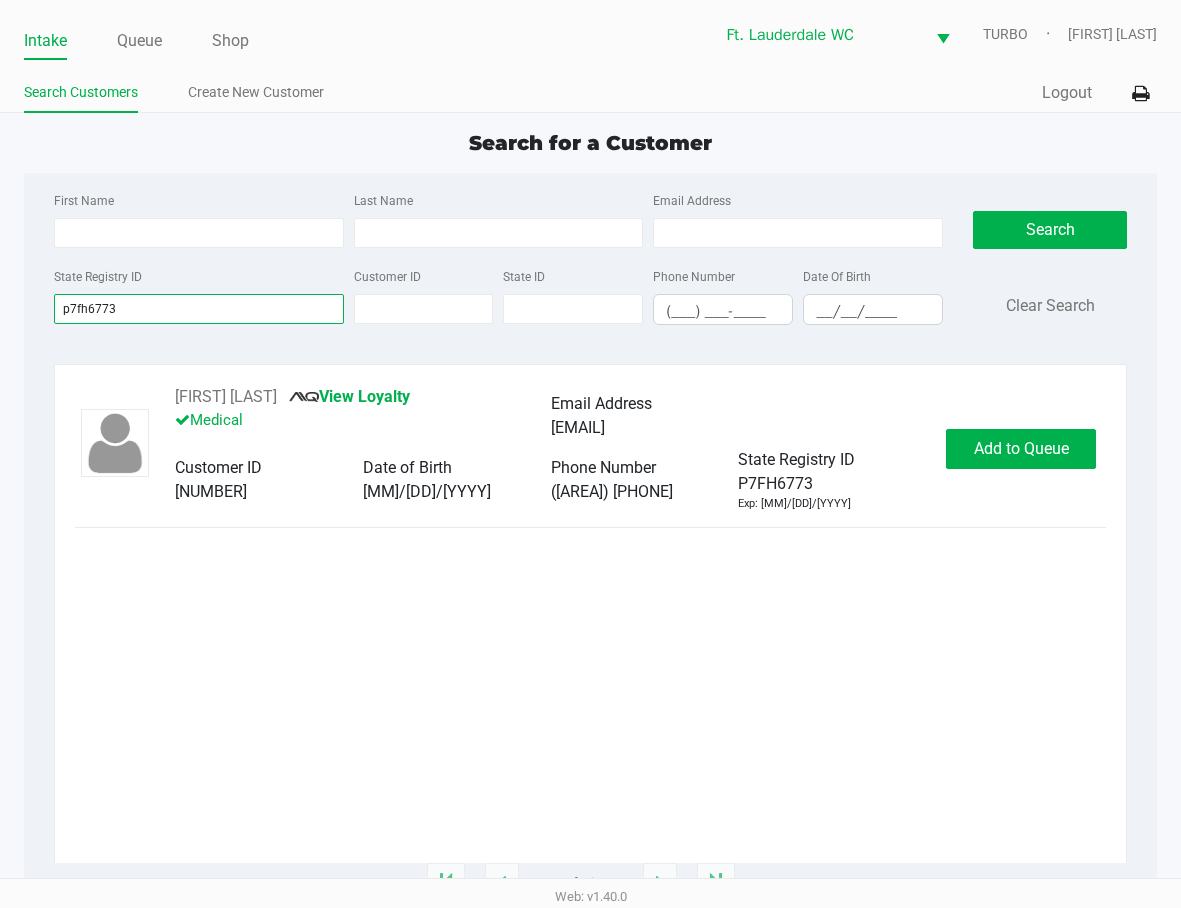 type on "p7fh6773" 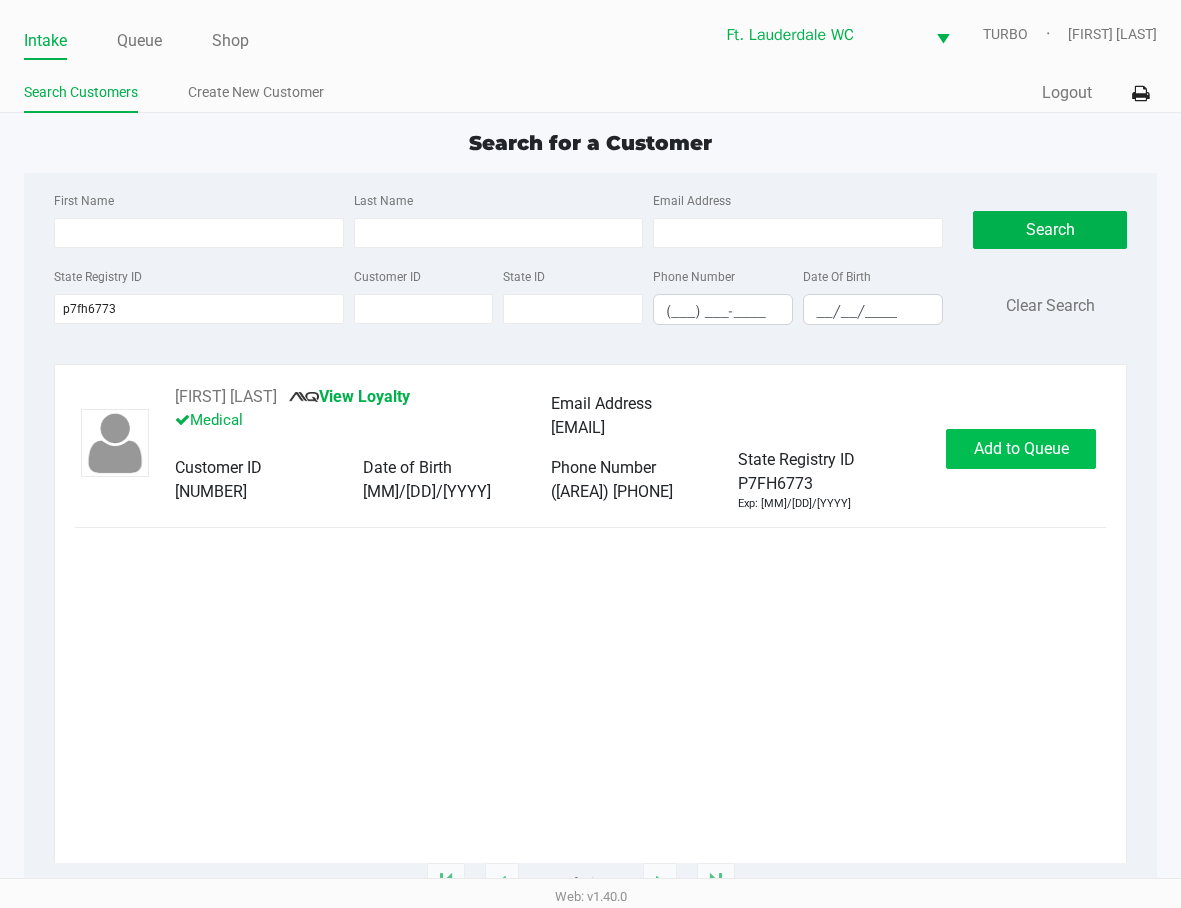 click on "Add to Queue" 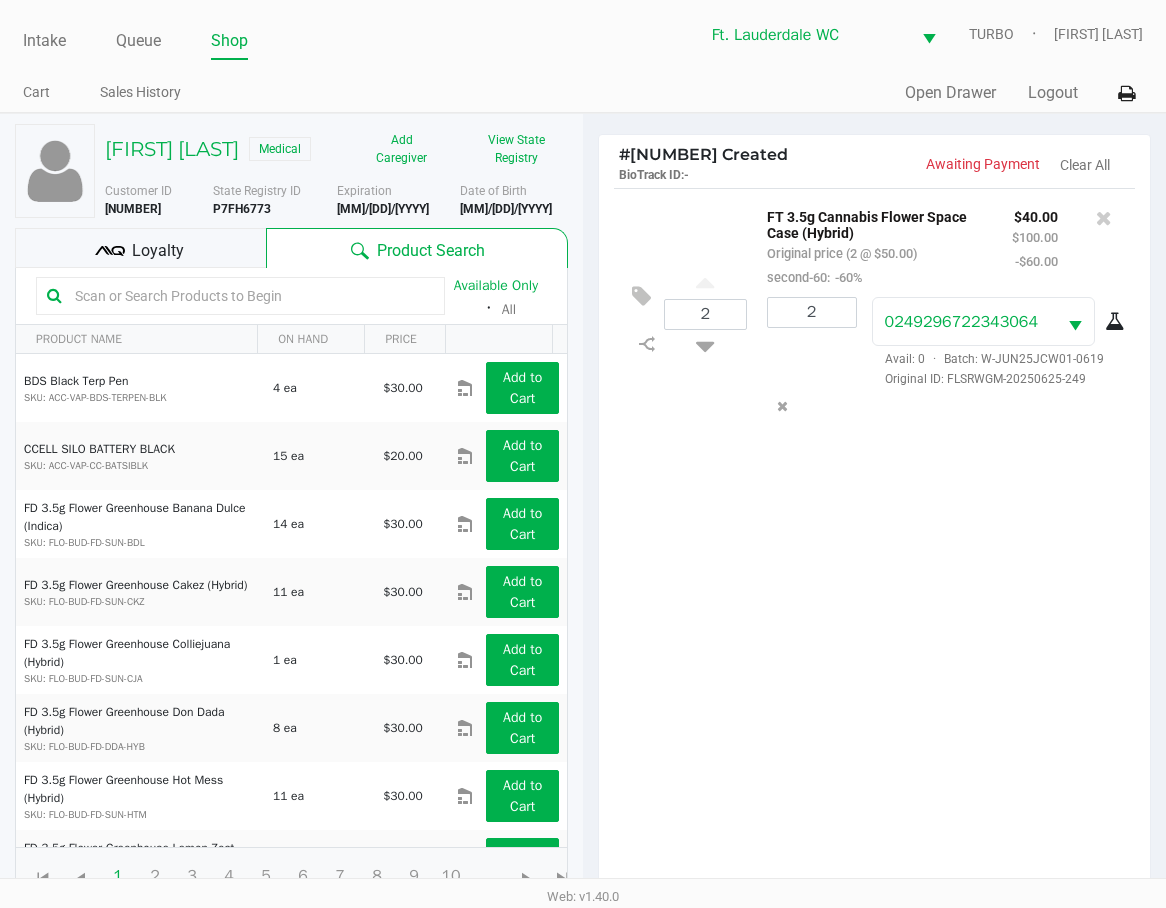 scroll, scrollTop: 216, scrollLeft: 0, axis: vertical 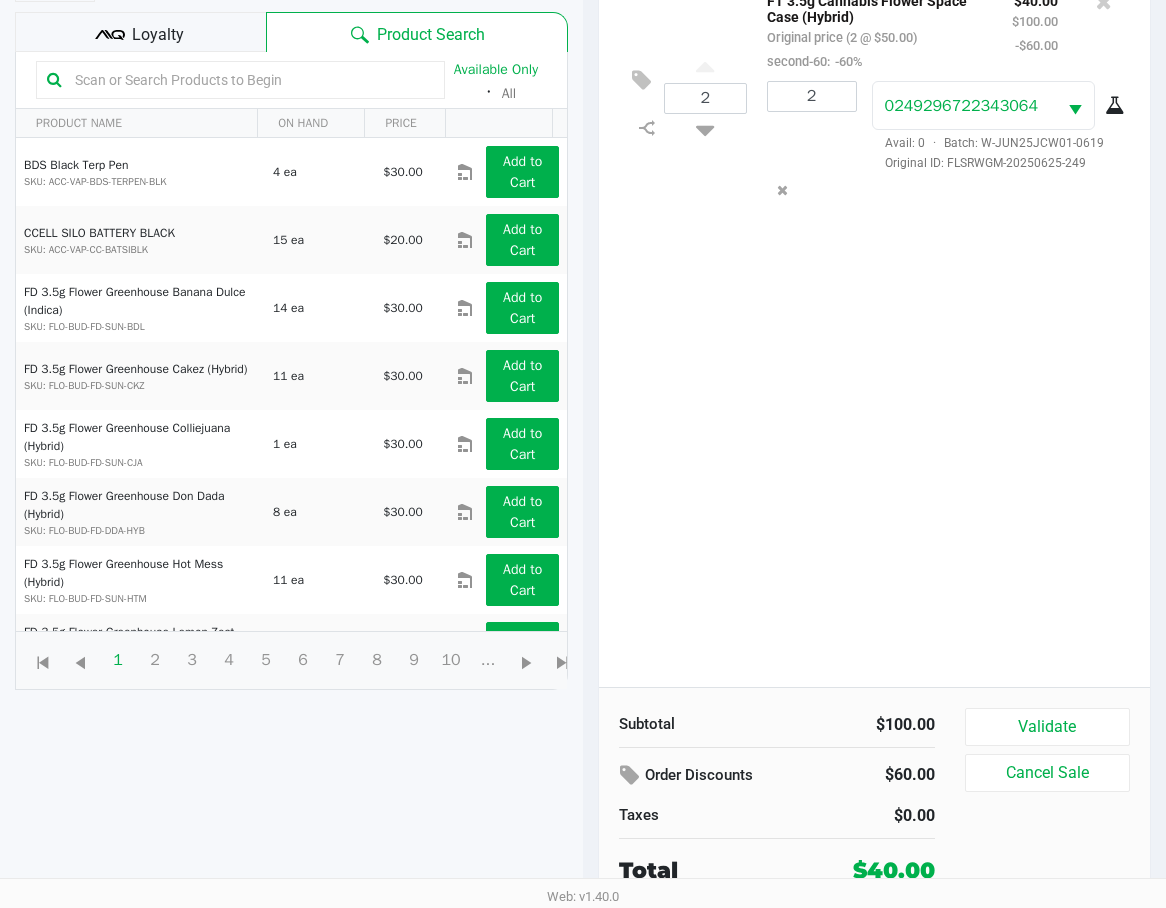 click on "Validate" 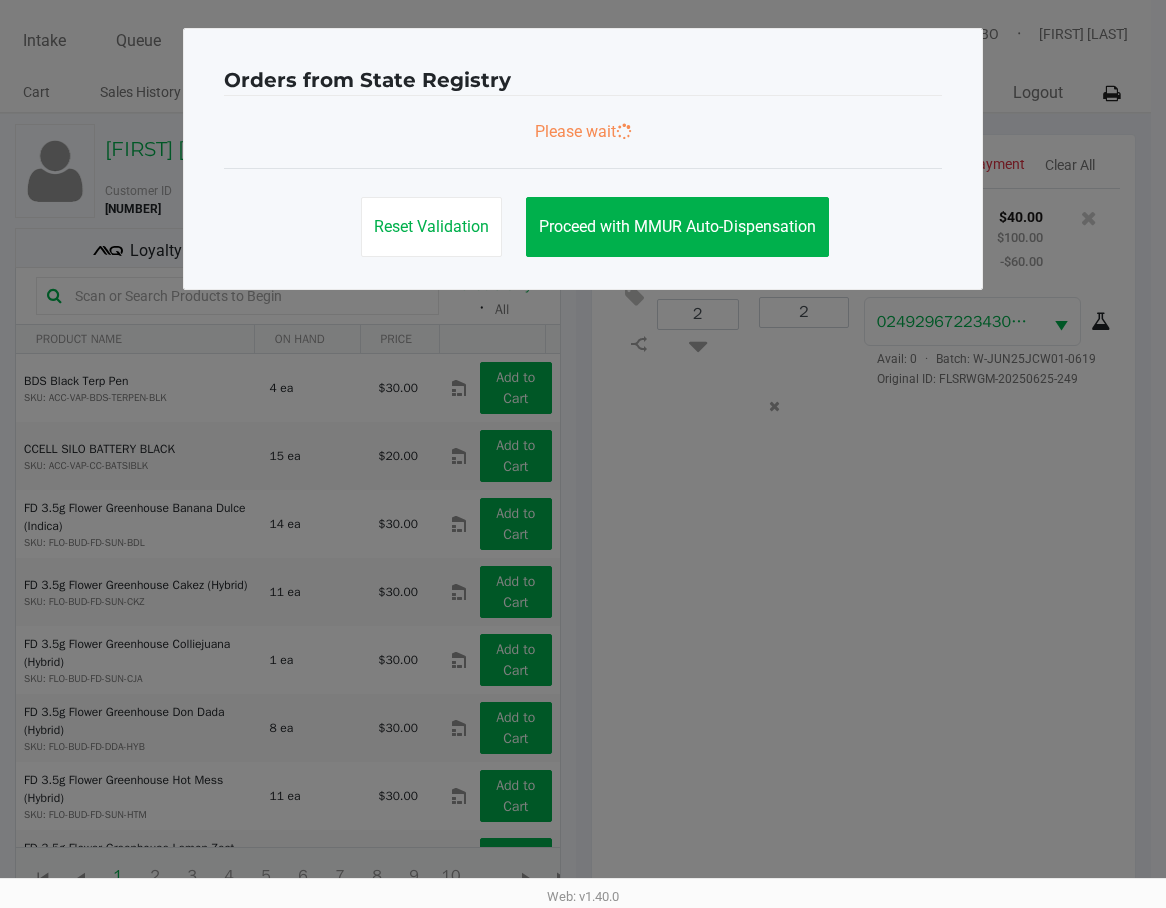 scroll, scrollTop: 0, scrollLeft: 0, axis: both 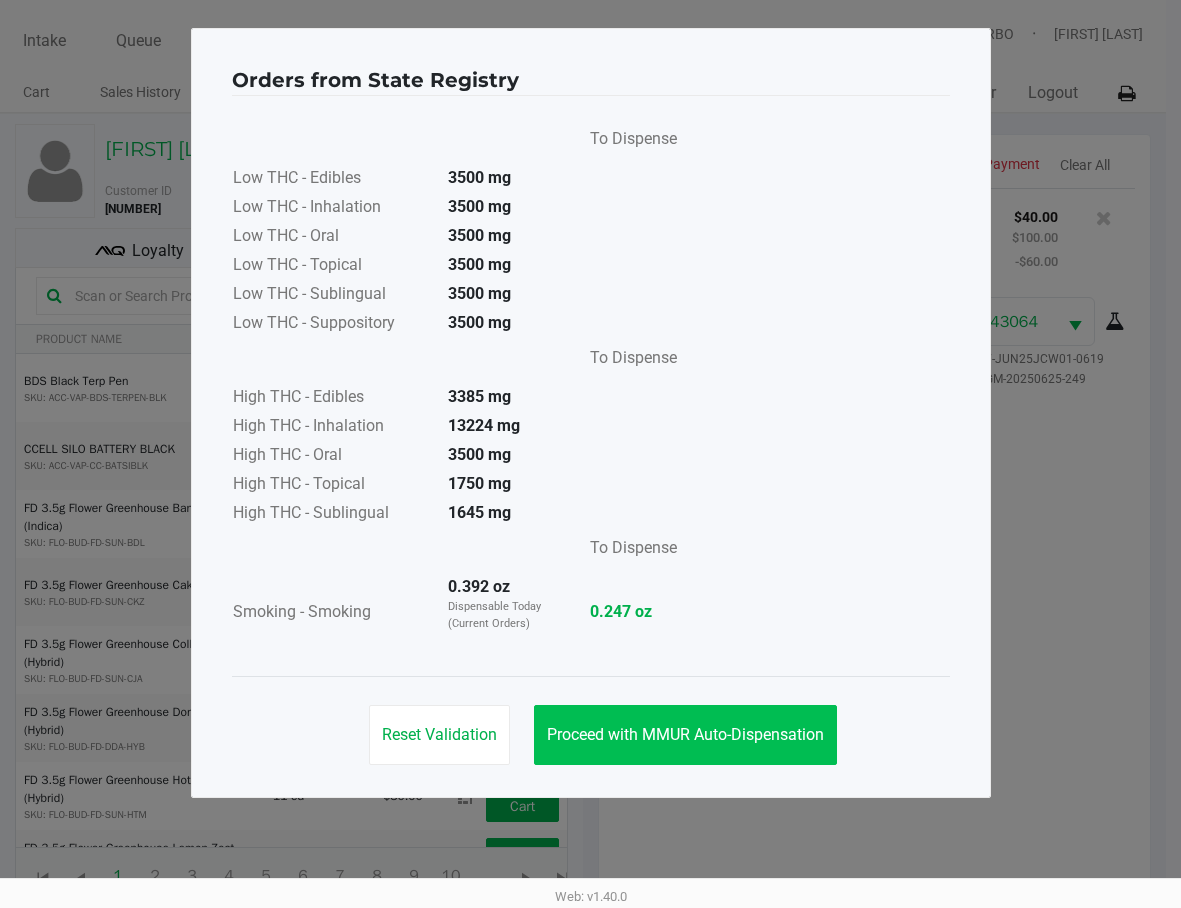 click on "Proceed with MMUR Auto-Dispensation" 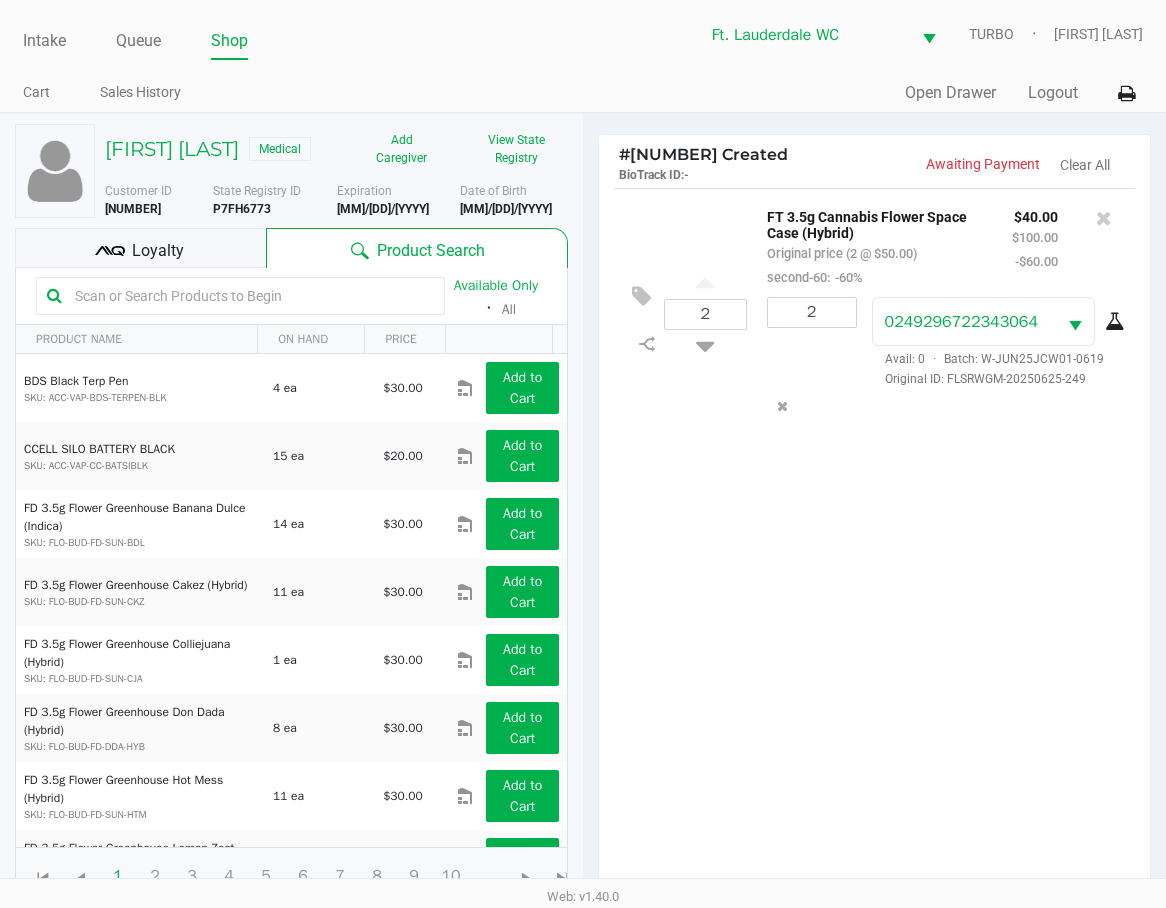 click on "Loyalty" 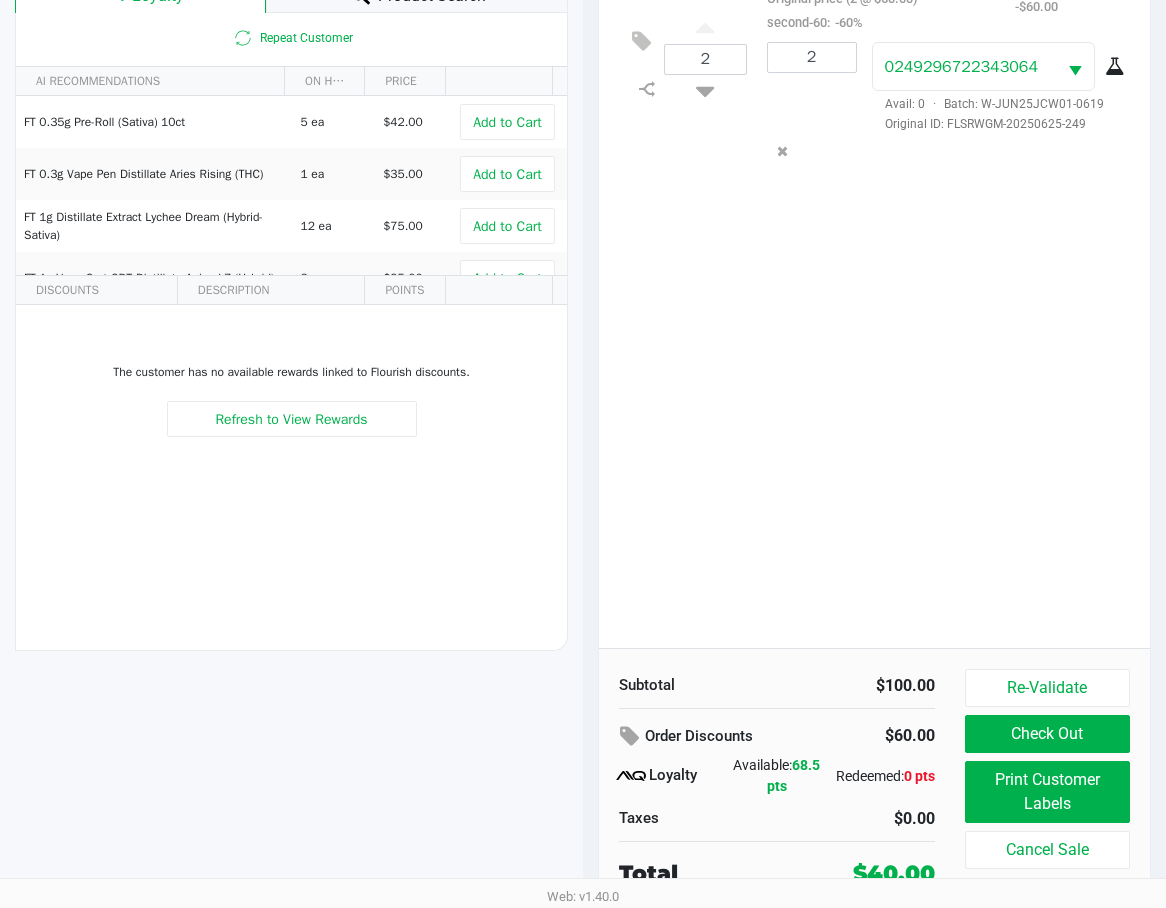 scroll, scrollTop: 258, scrollLeft: 0, axis: vertical 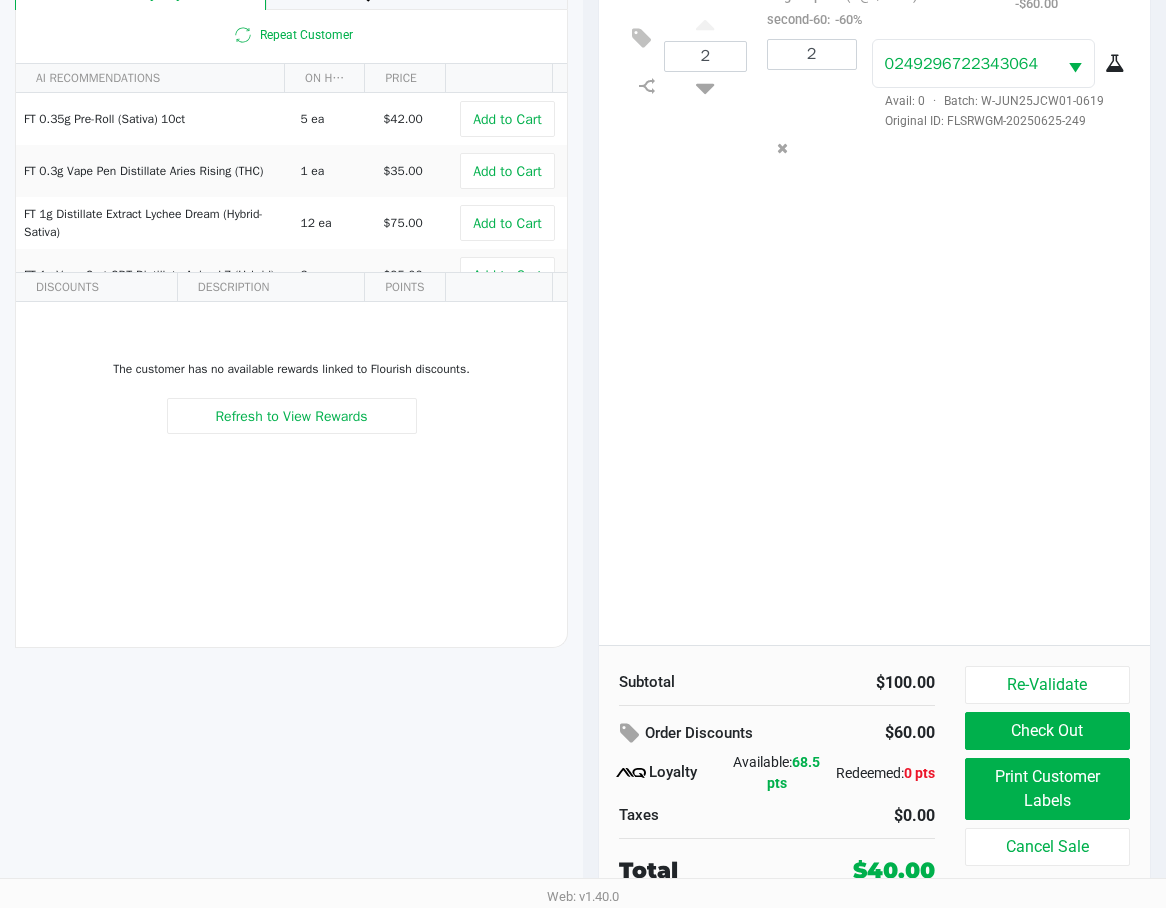 click on "Print Customer Labels" 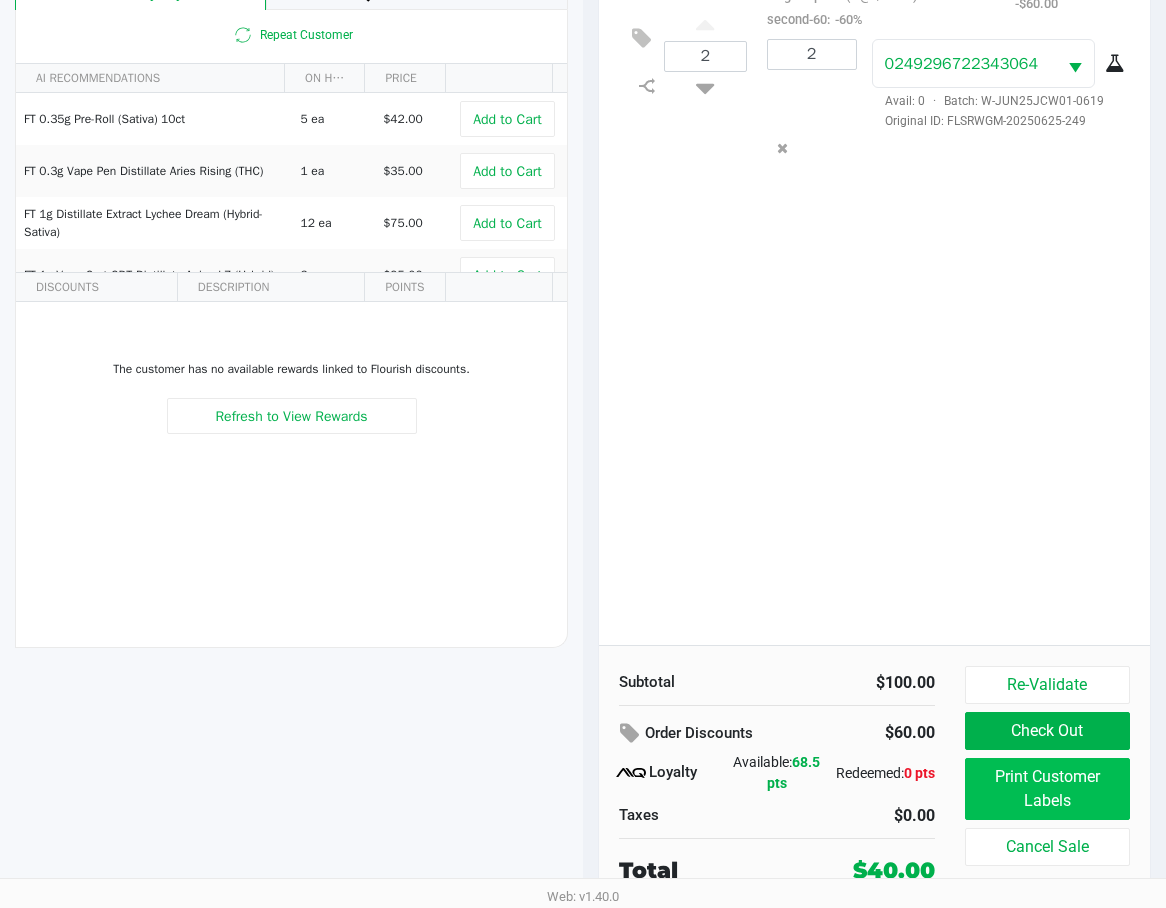 scroll, scrollTop: 0, scrollLeft: 0, axis: both 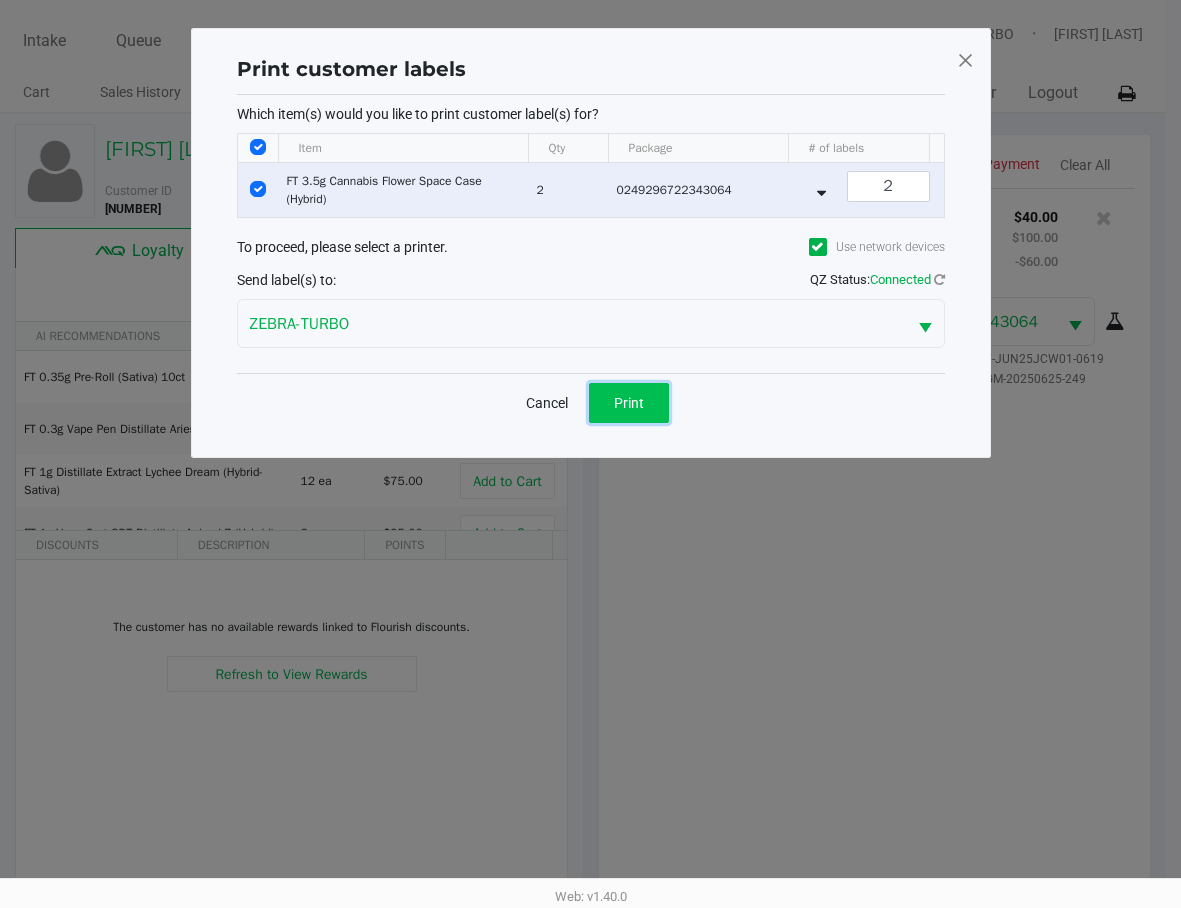 click on "Print" 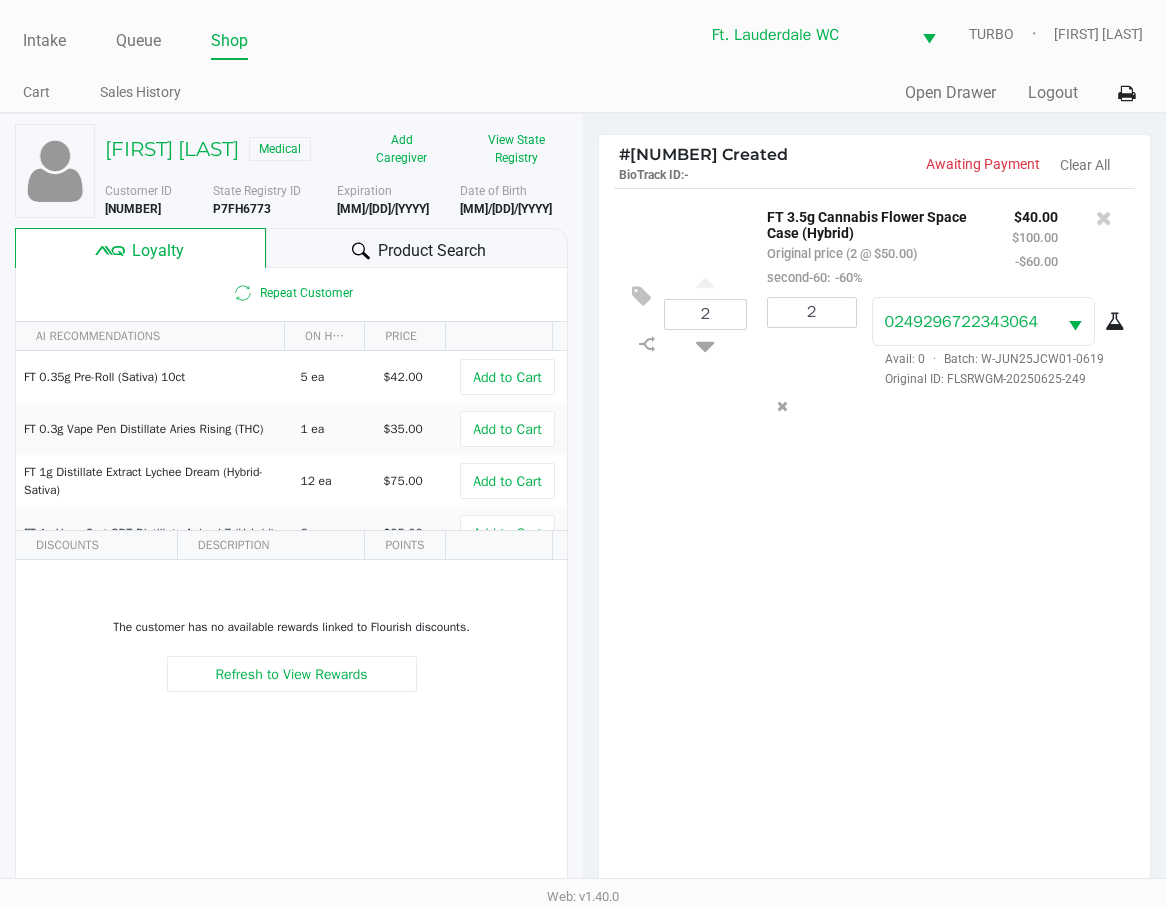 scroll, scrollTop: 258, scrollLeft: 0, axis: vertical 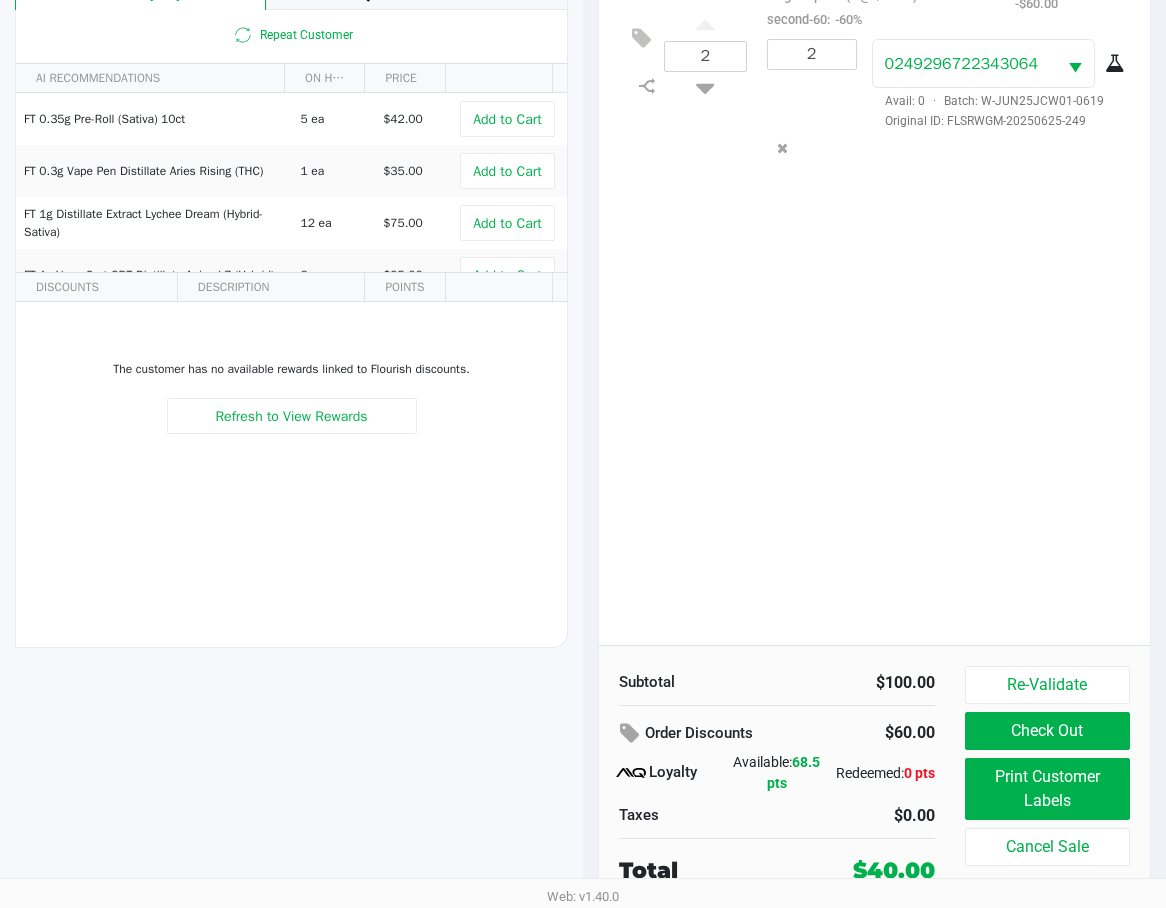 click on "Re-Validate" 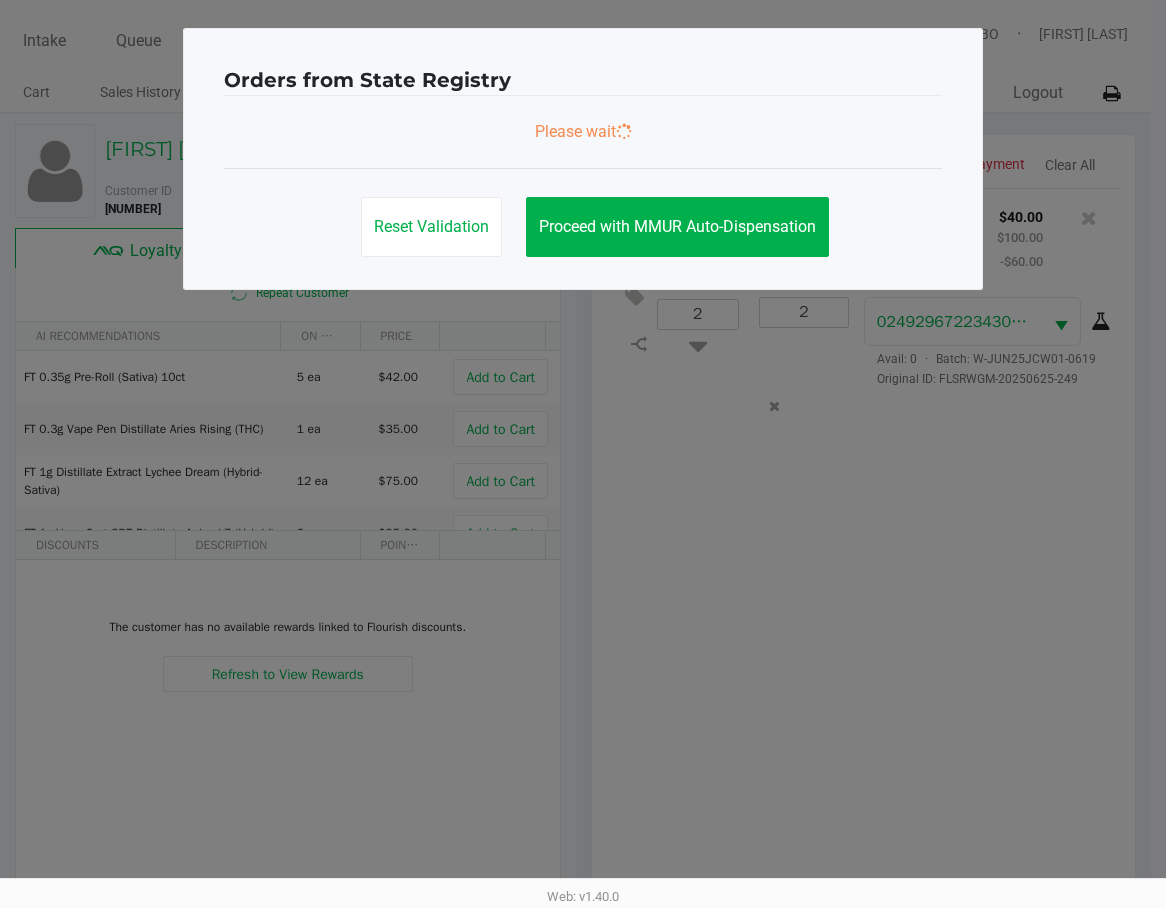 scroll, scrollTop: 0, scrollLeft: 0, axis: both 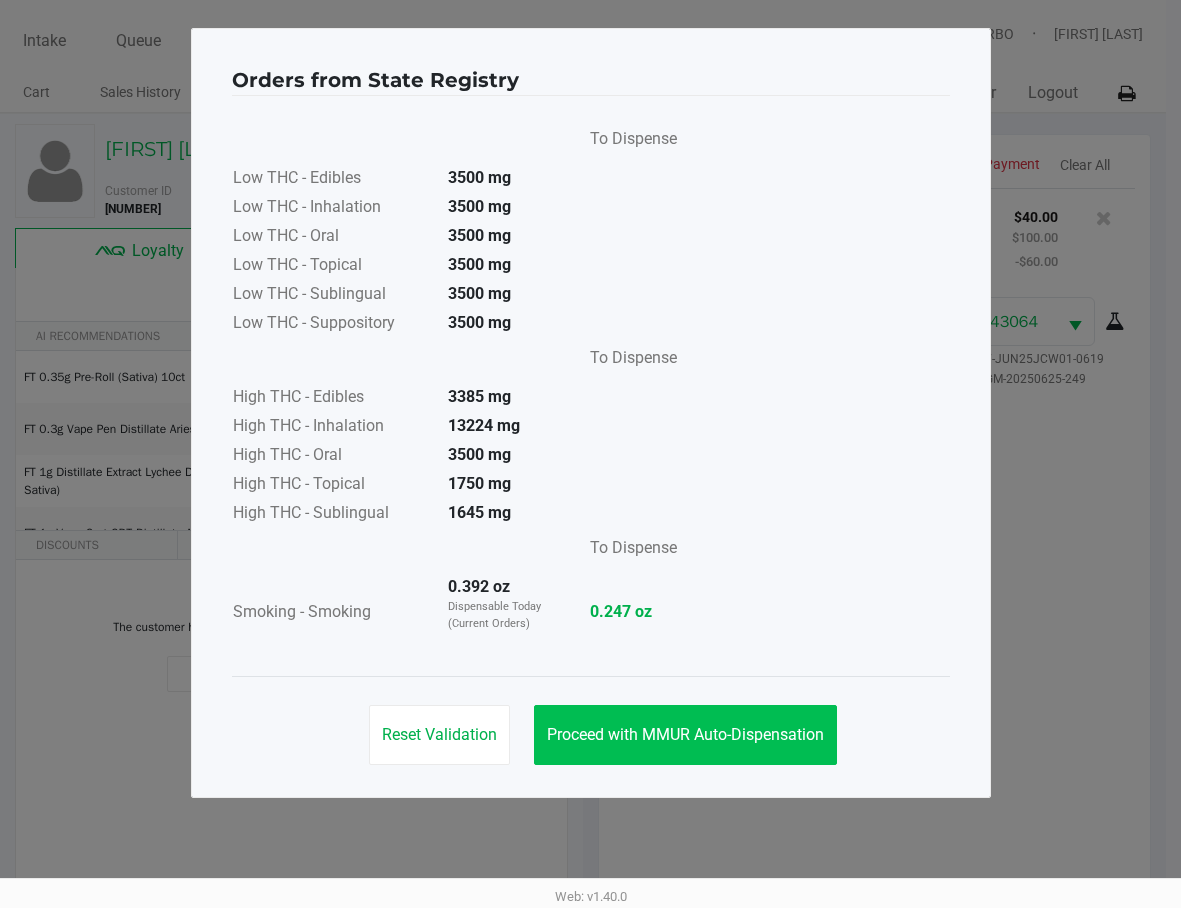 click on "Proceed with MMUR Auto-Dispensation" 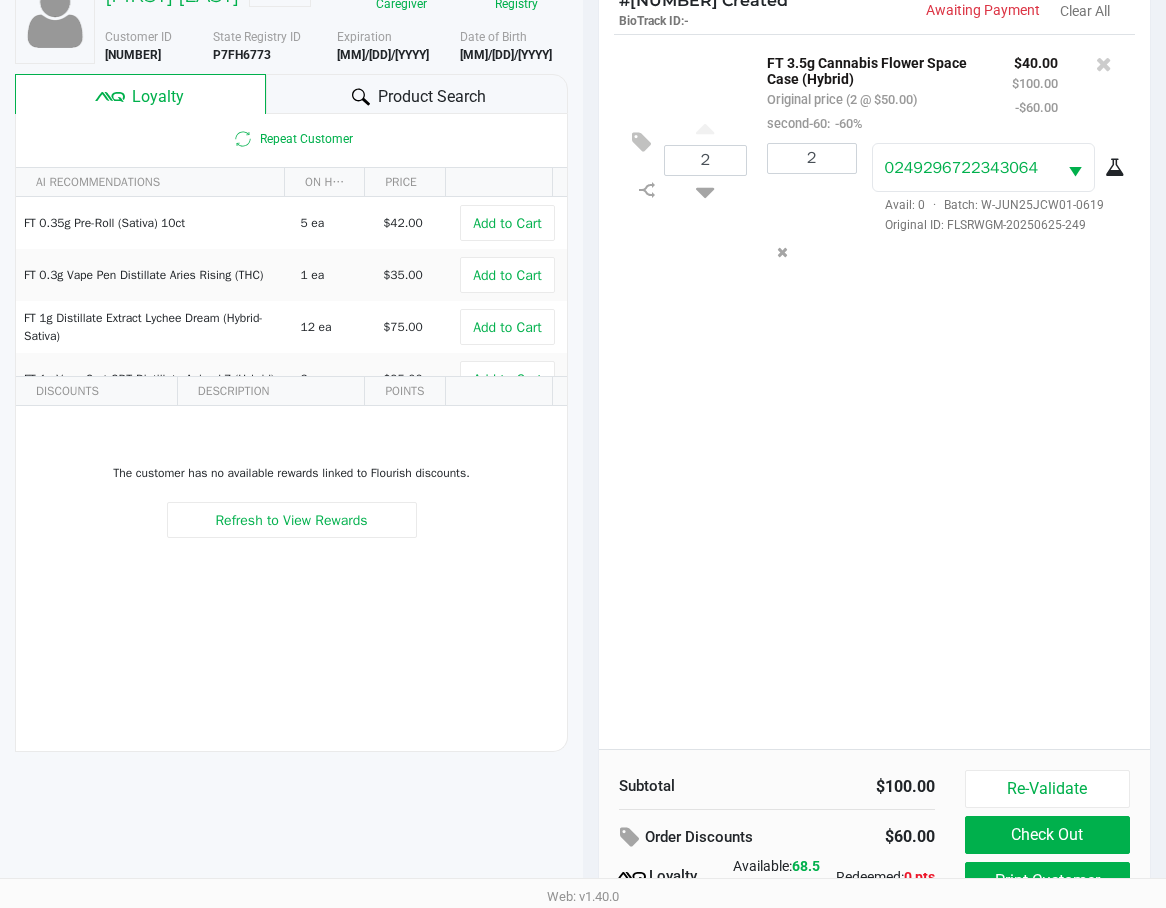 scroll, scrollTop: 258, scrollLeft: 0, axis: vertical 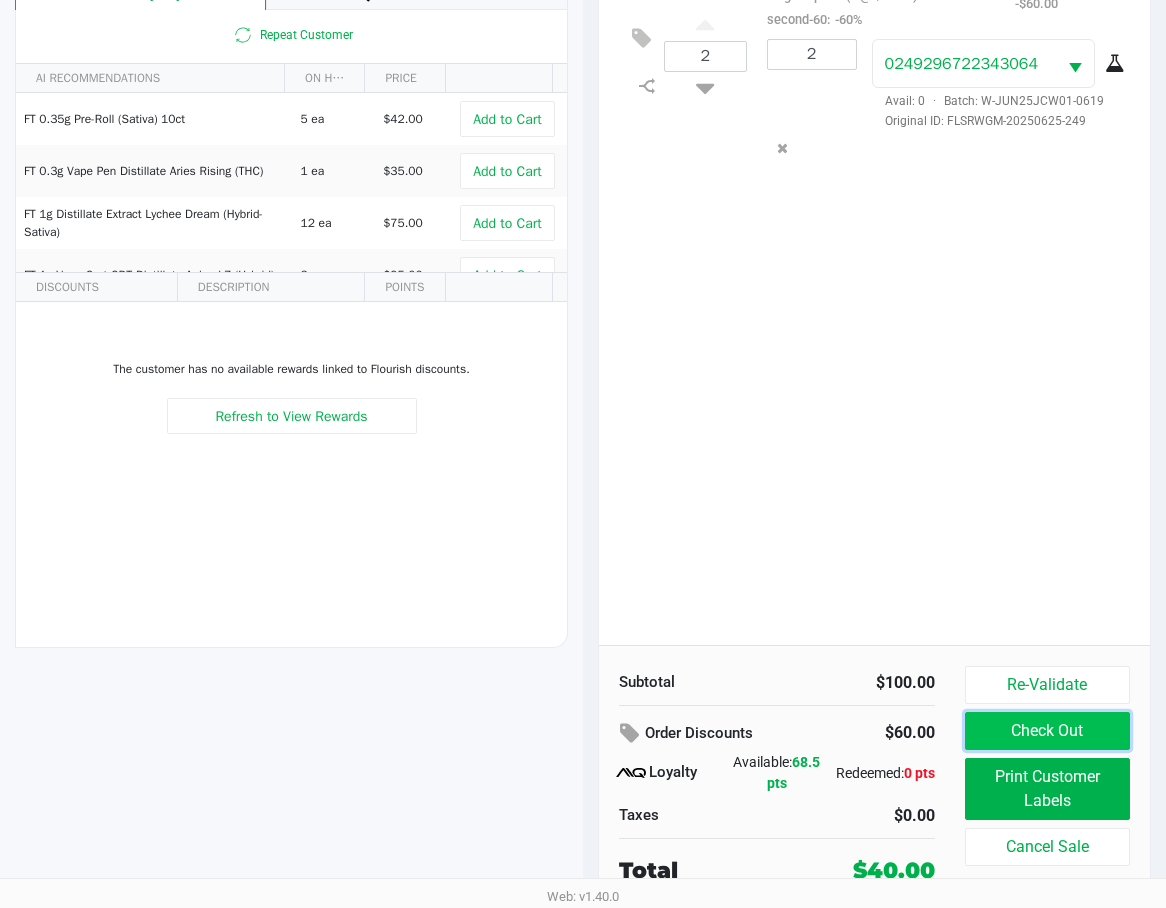 click on "Check Out" 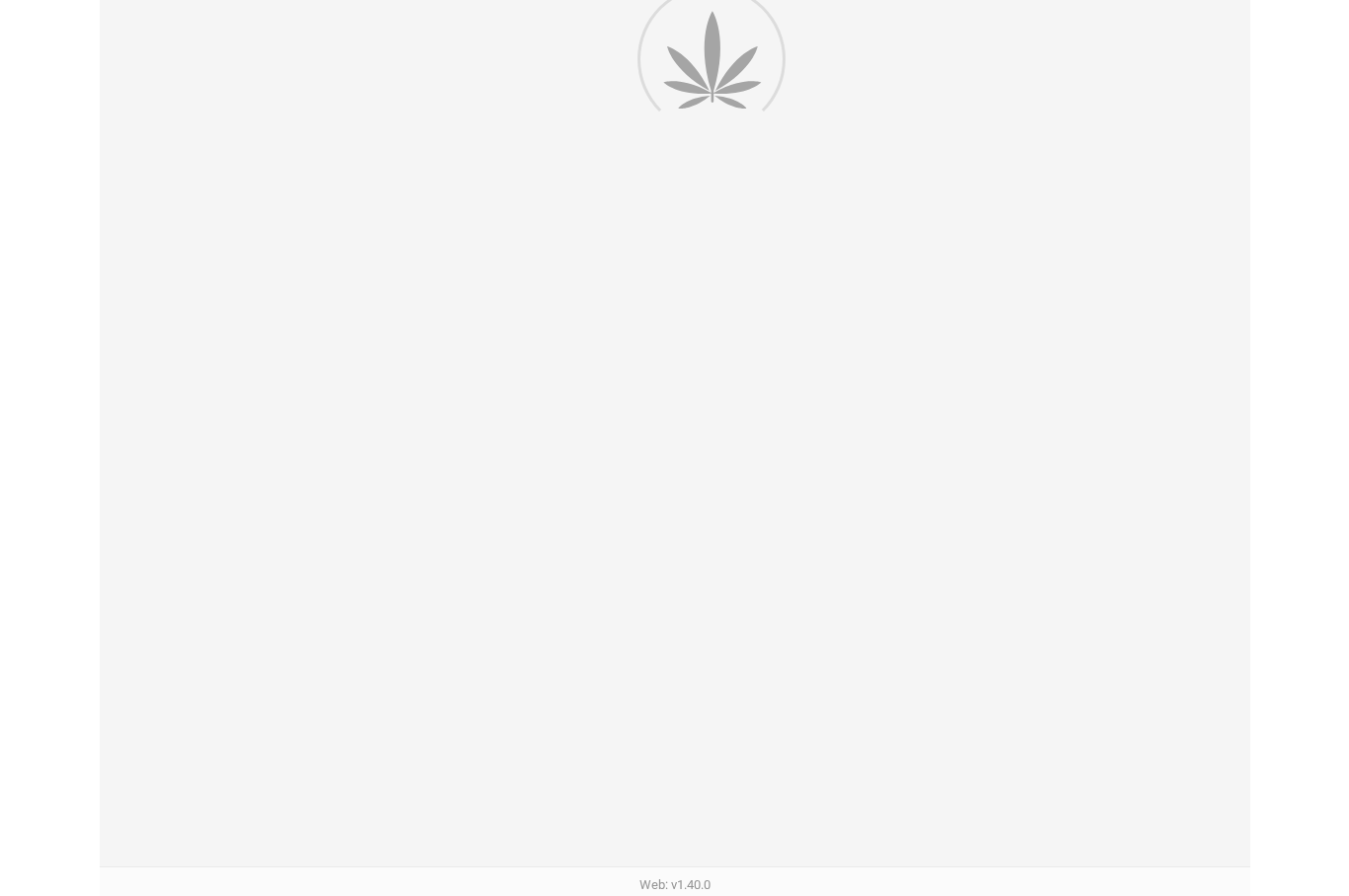 scroll, scrollTop: 0, scrollLeft: 0, axis: both 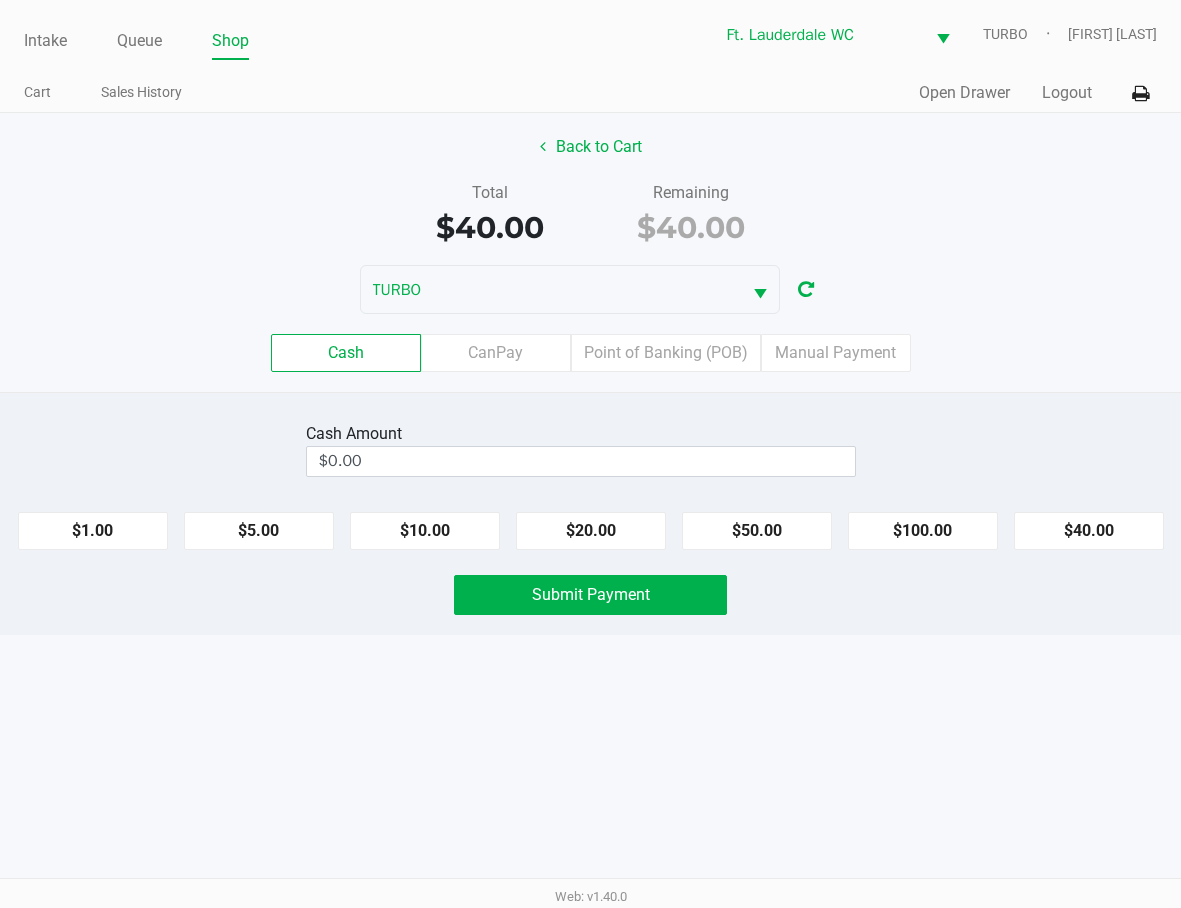 click on "$40.00" 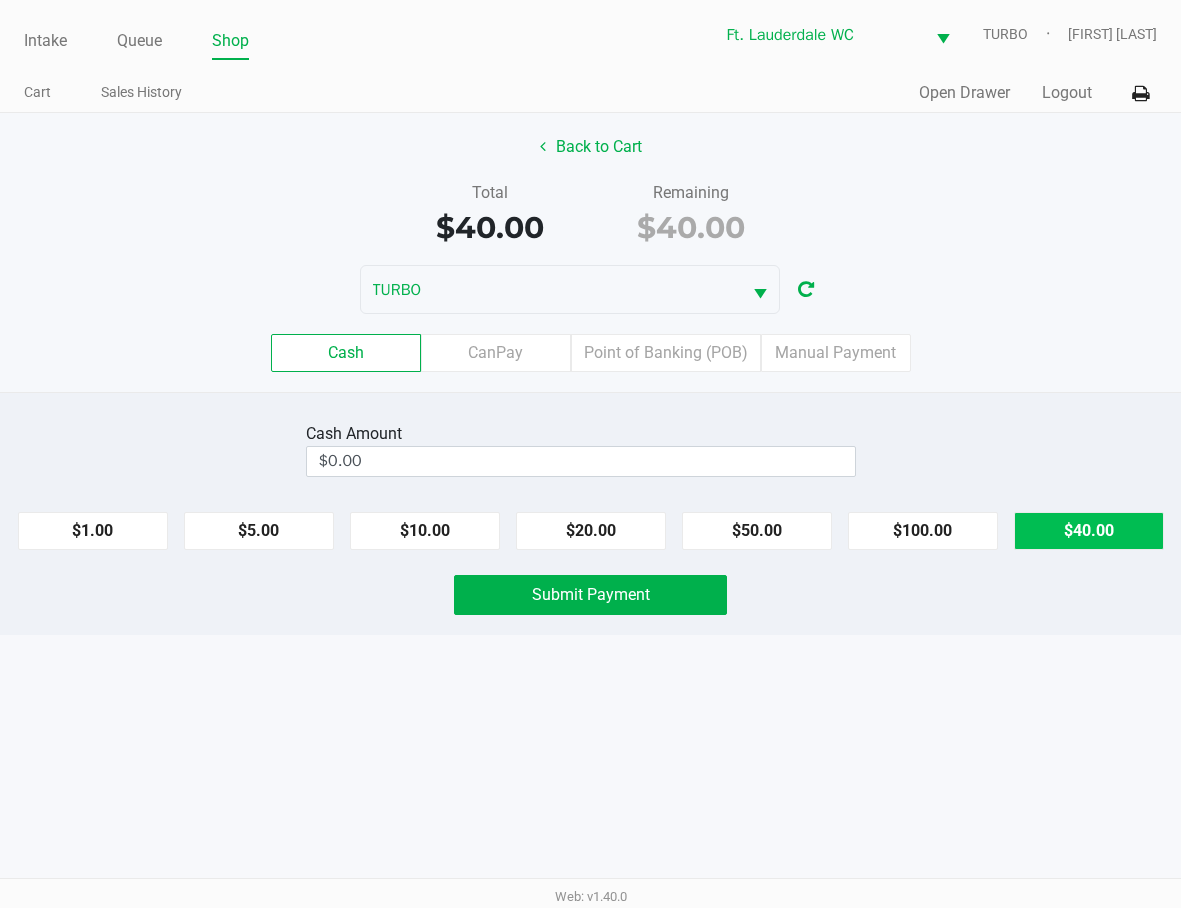 type on "$40.00" 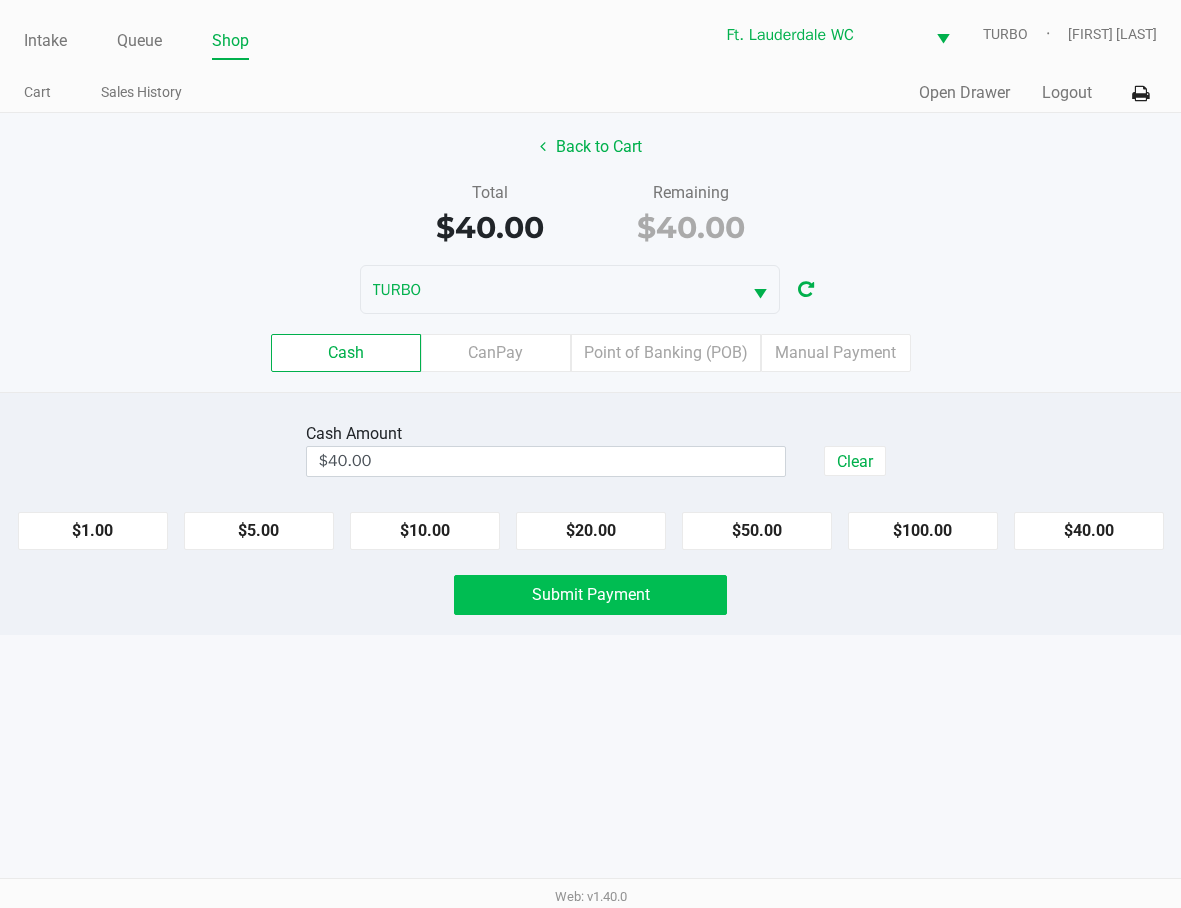 click on "Submit Payment" 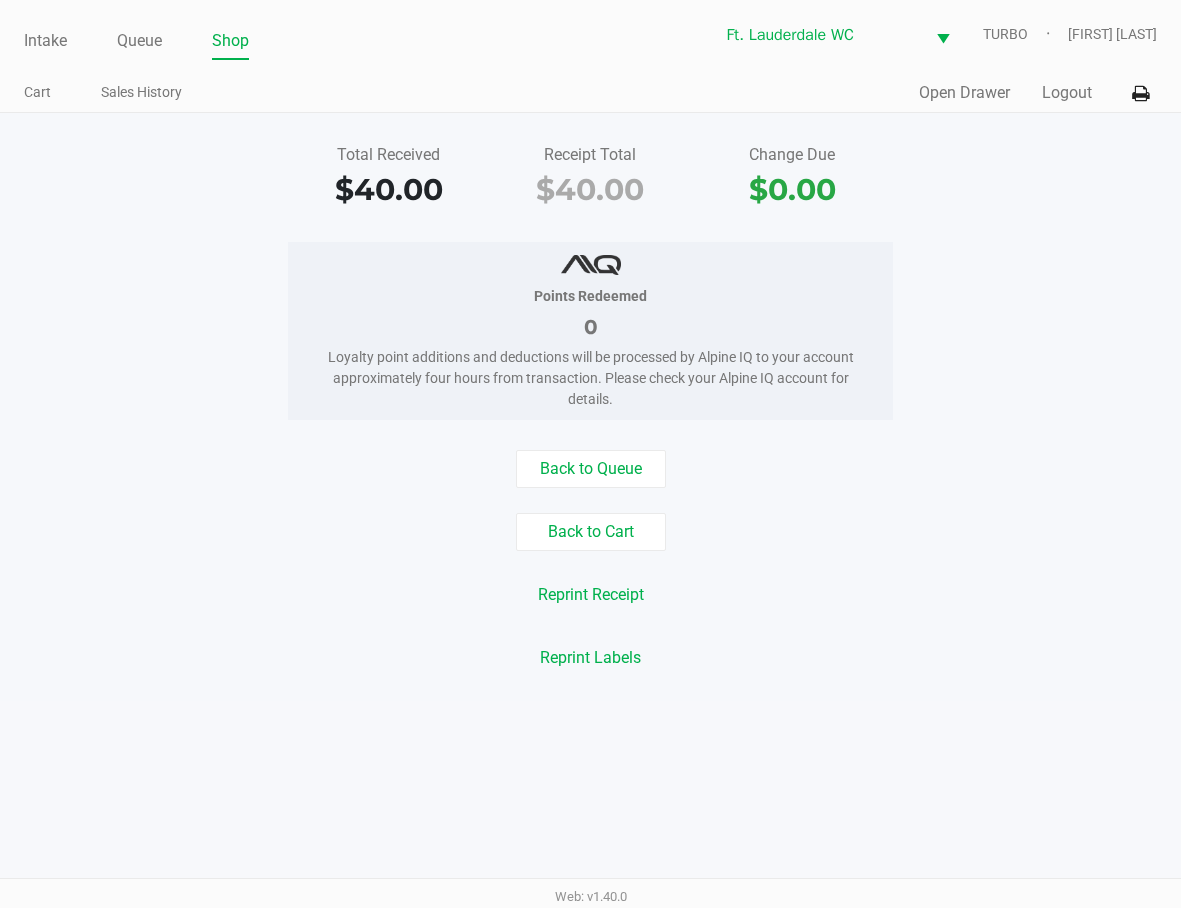 click on "Logout" 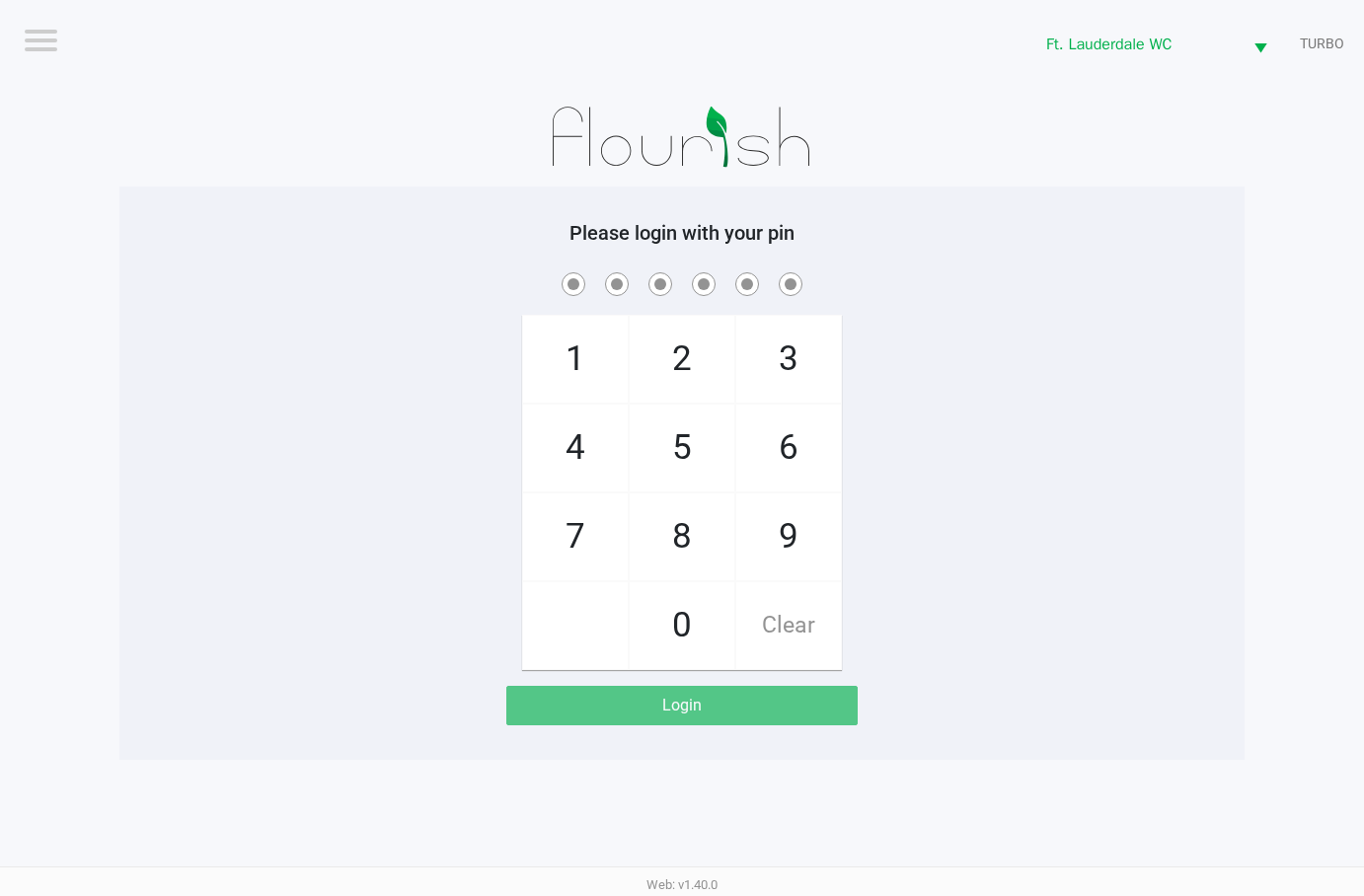 click on "1   4   7       2   5   8   0   3   6   9   Clear" 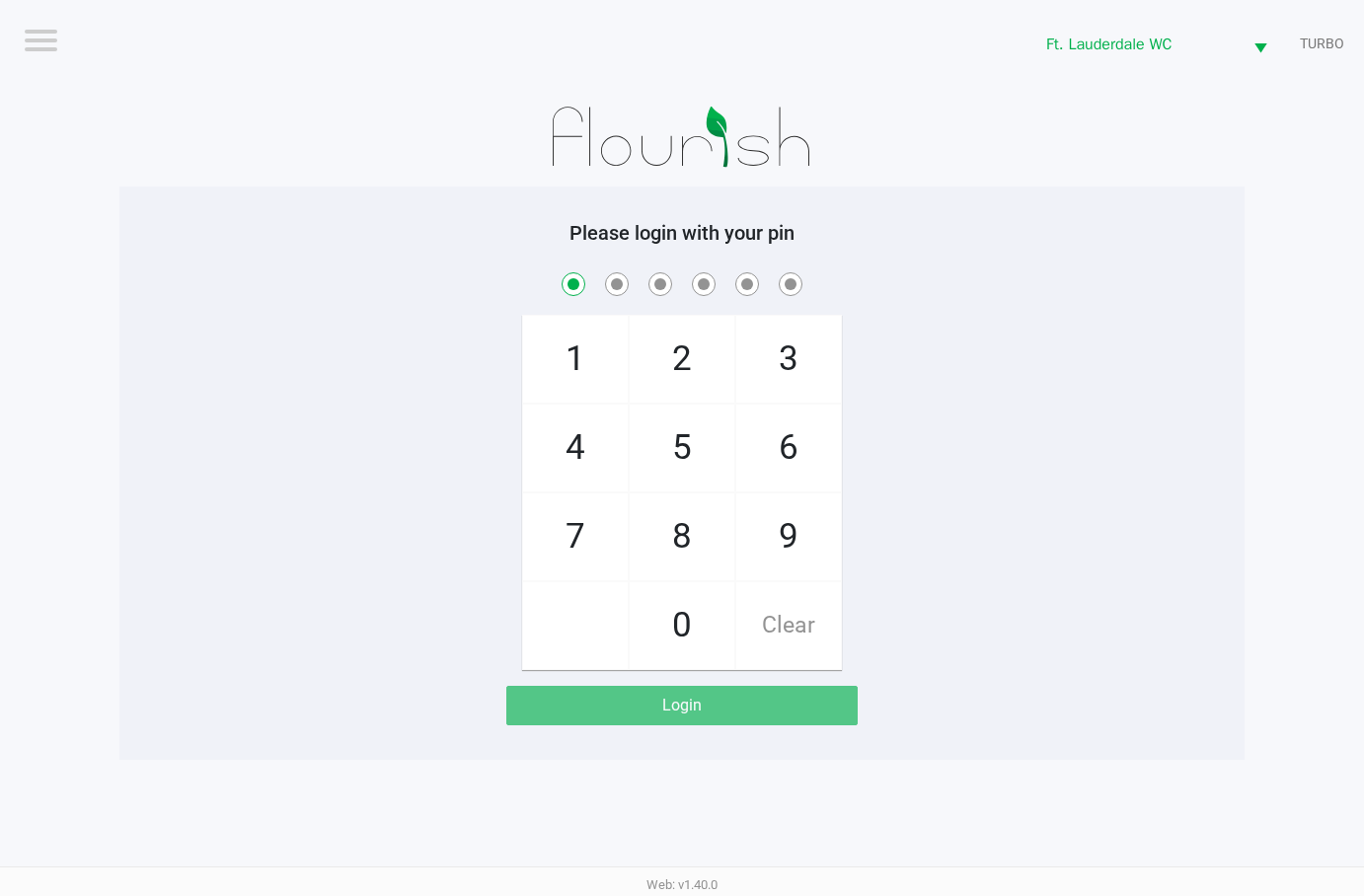 checkbox on "true" 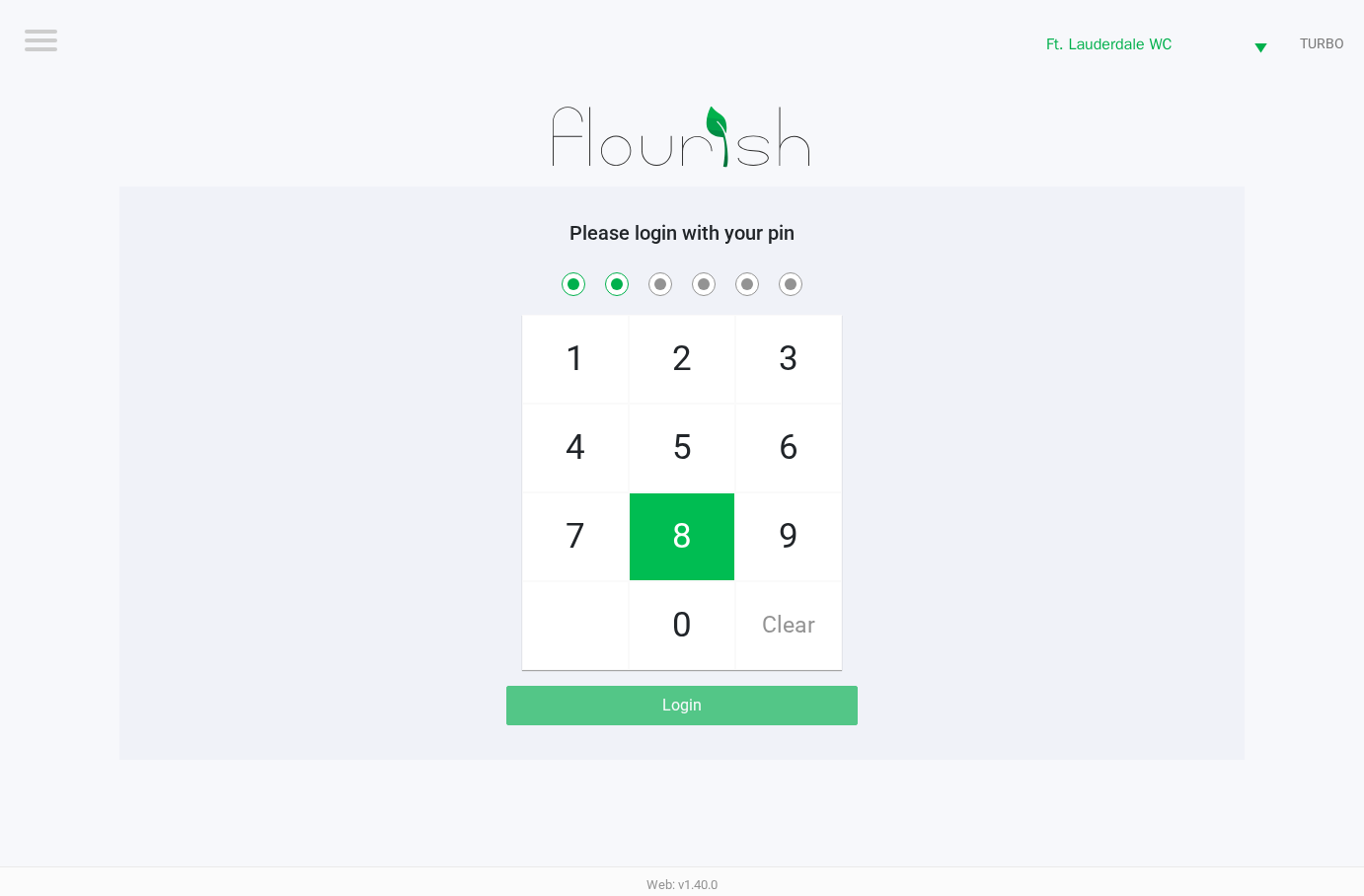 checkbox on "true" 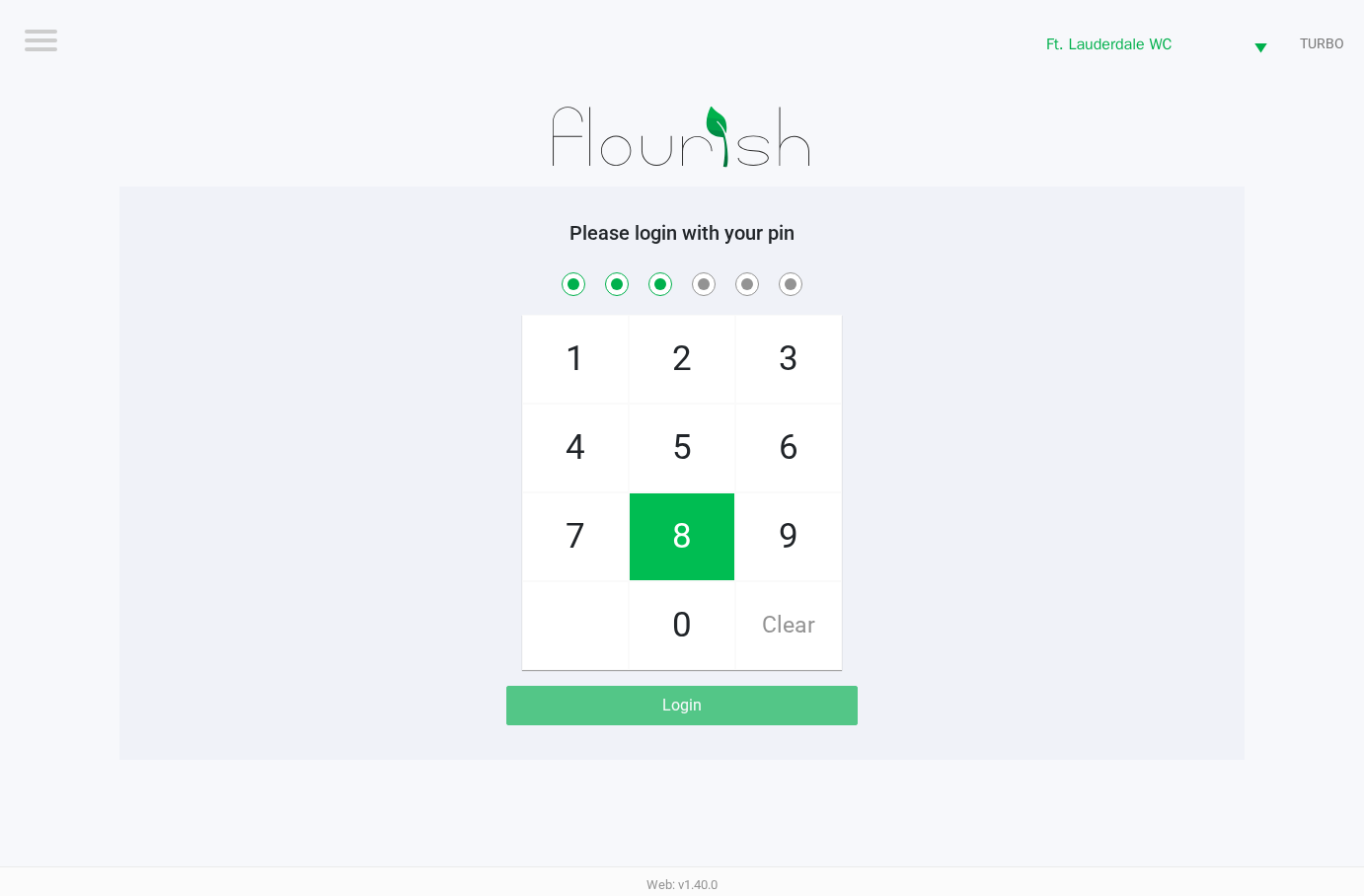 checkbox on "true" 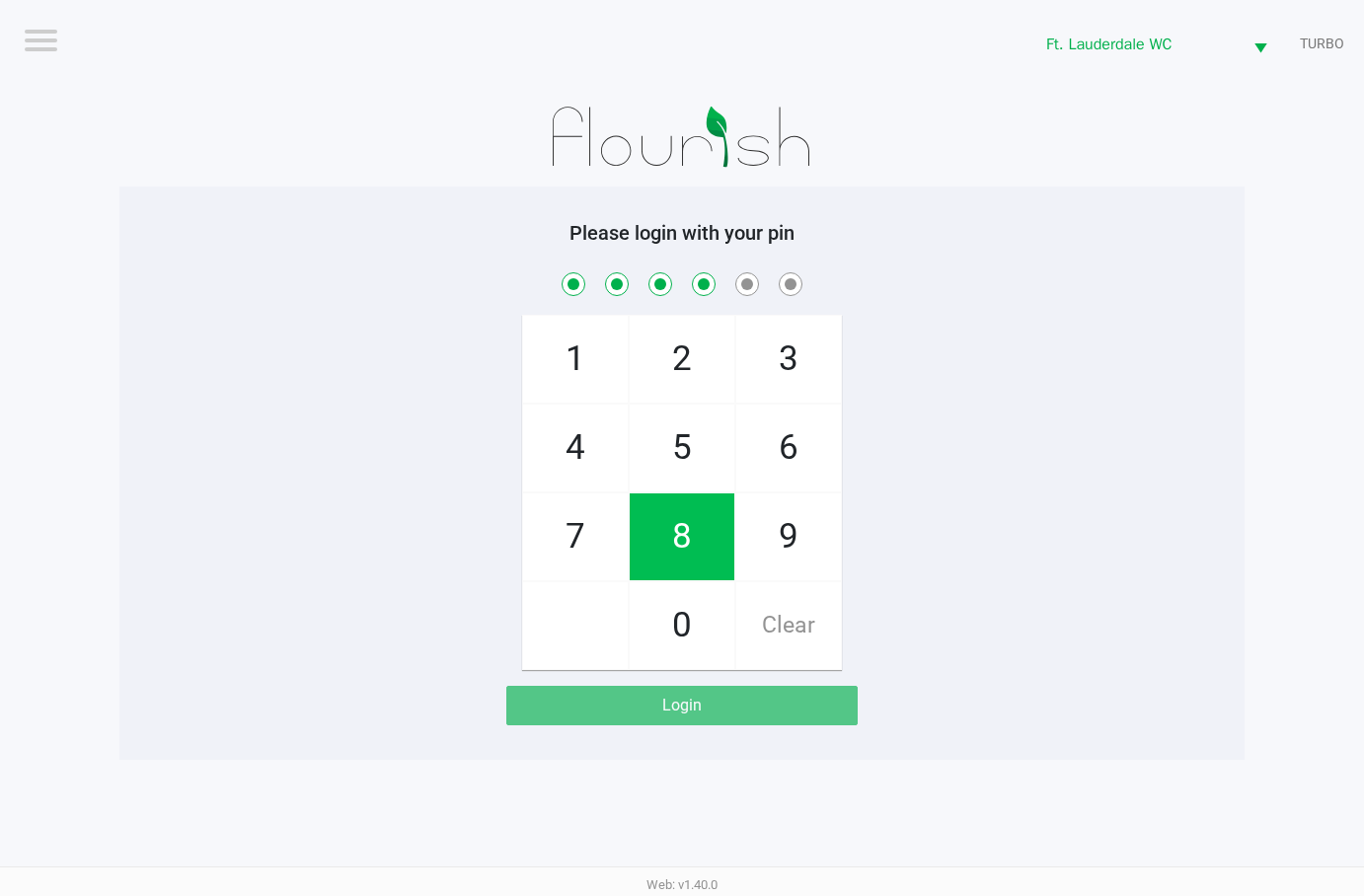checkbox on "true" 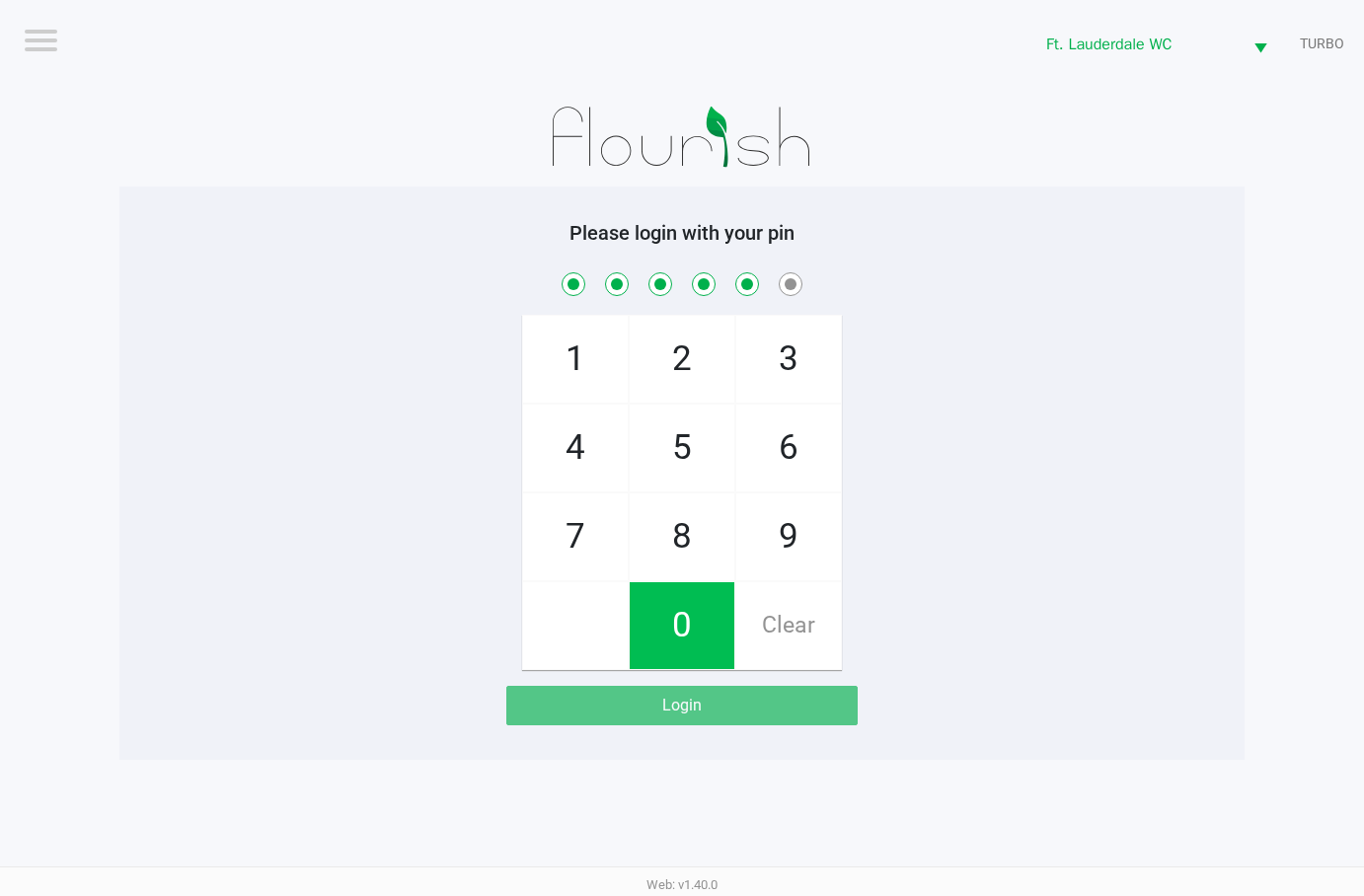 checkbox on "true" 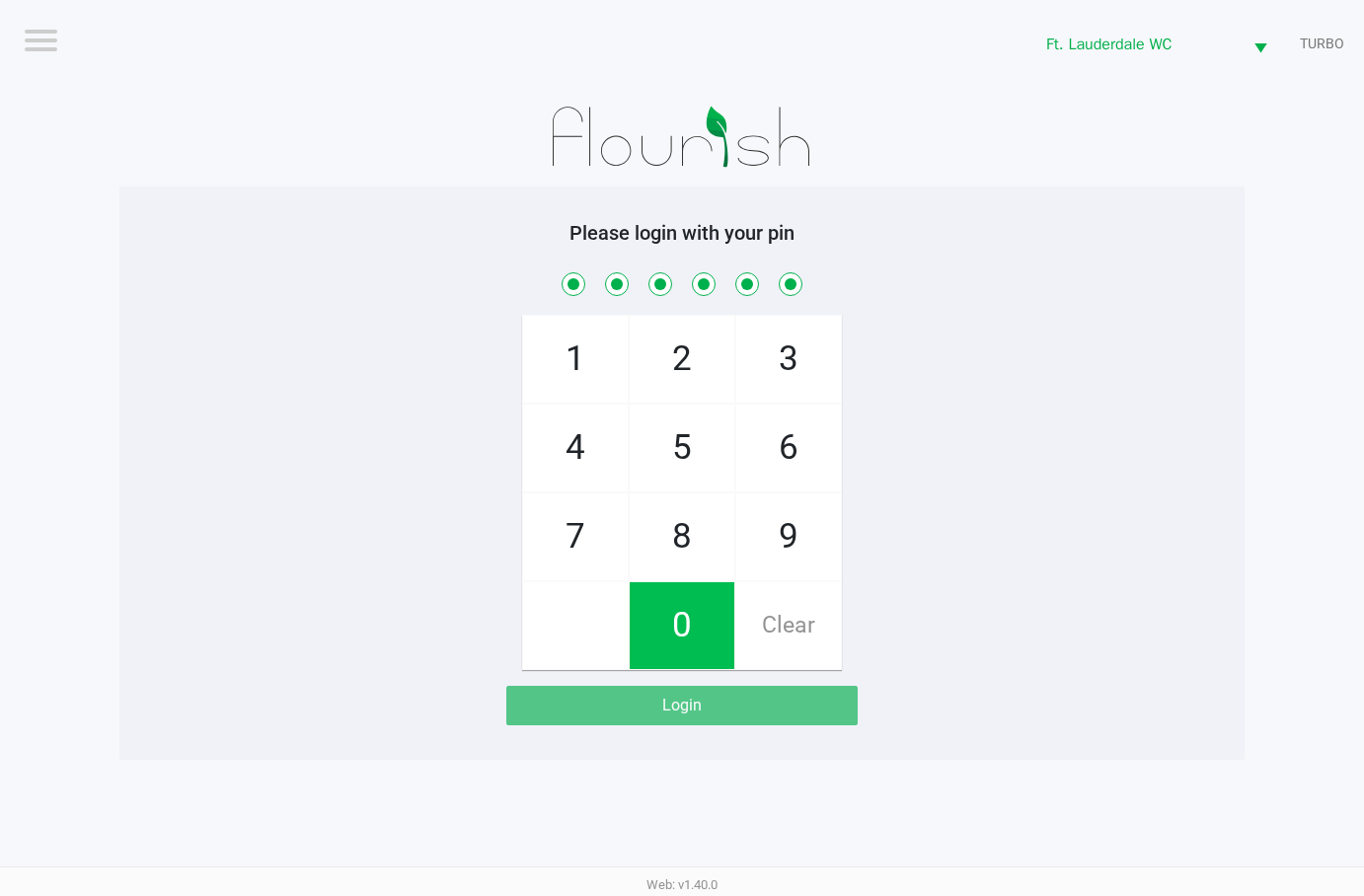 checkbox on "true" 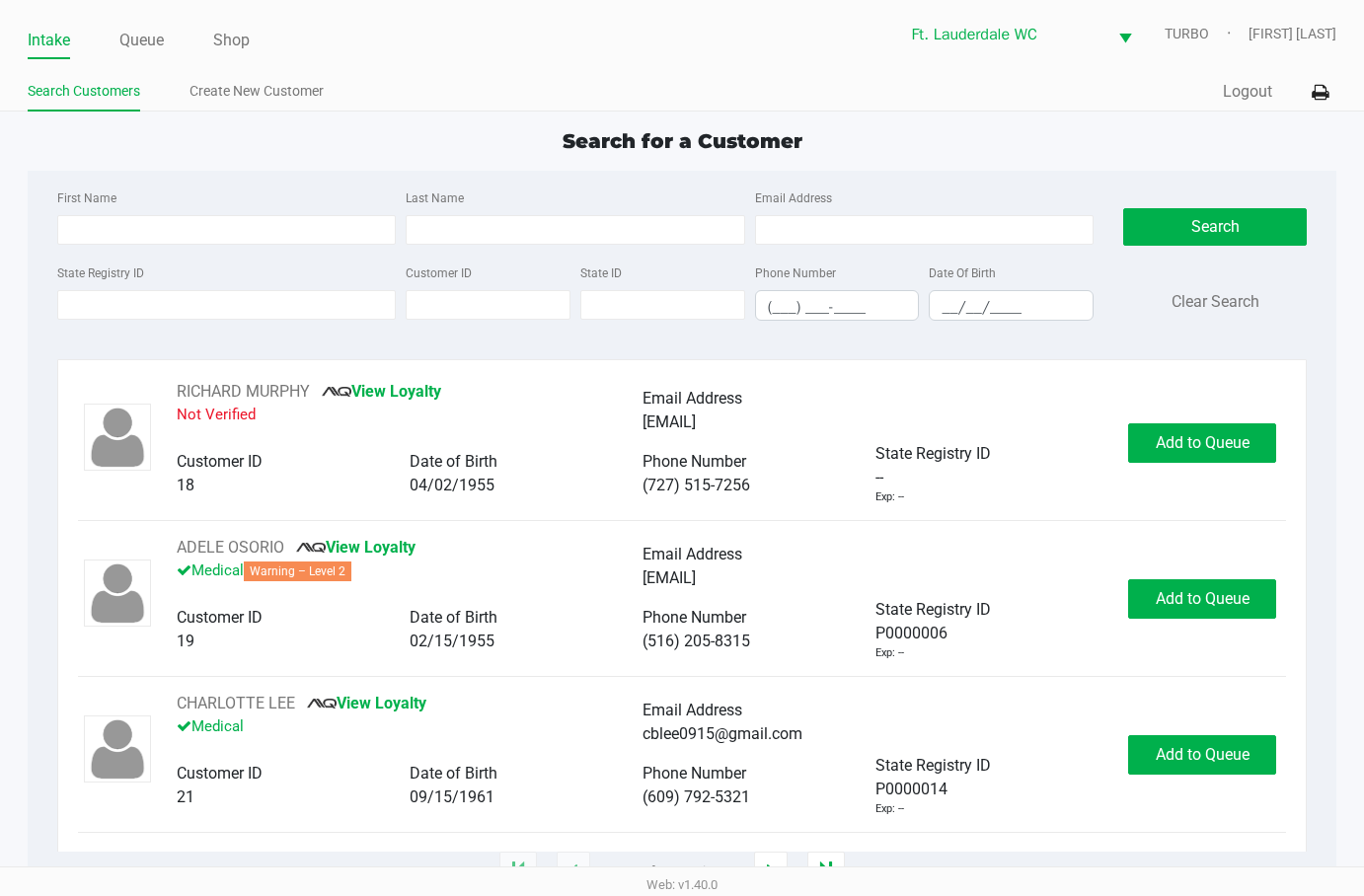 click on "First Name Last Name Email Address State Registry ID Customer ID State ID Phone Number (___) ___-____ Date Of Birth __/__/____  Search   Clear Search" 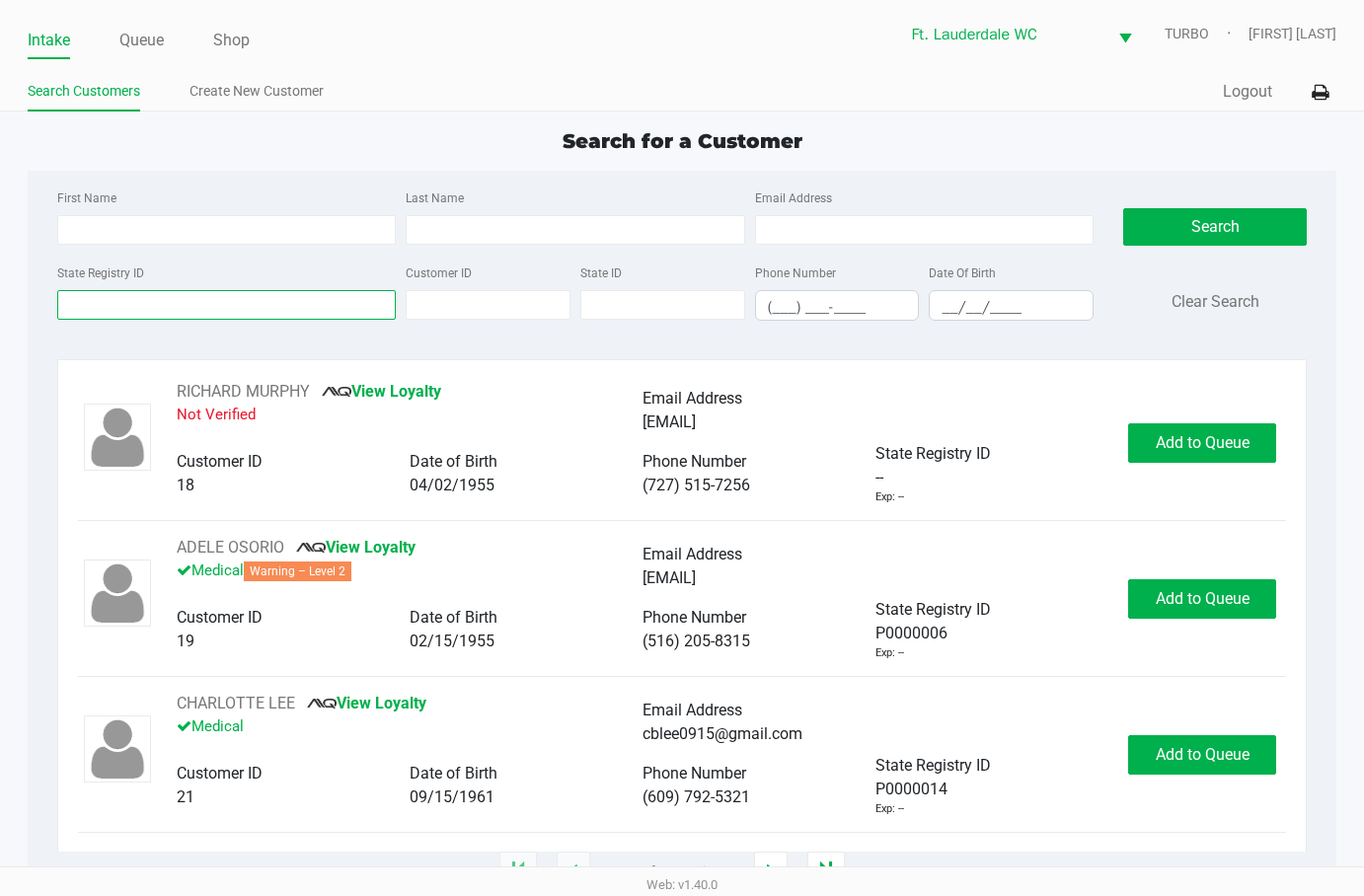 click on "State Registry ID" at bounding box center (227, 305) 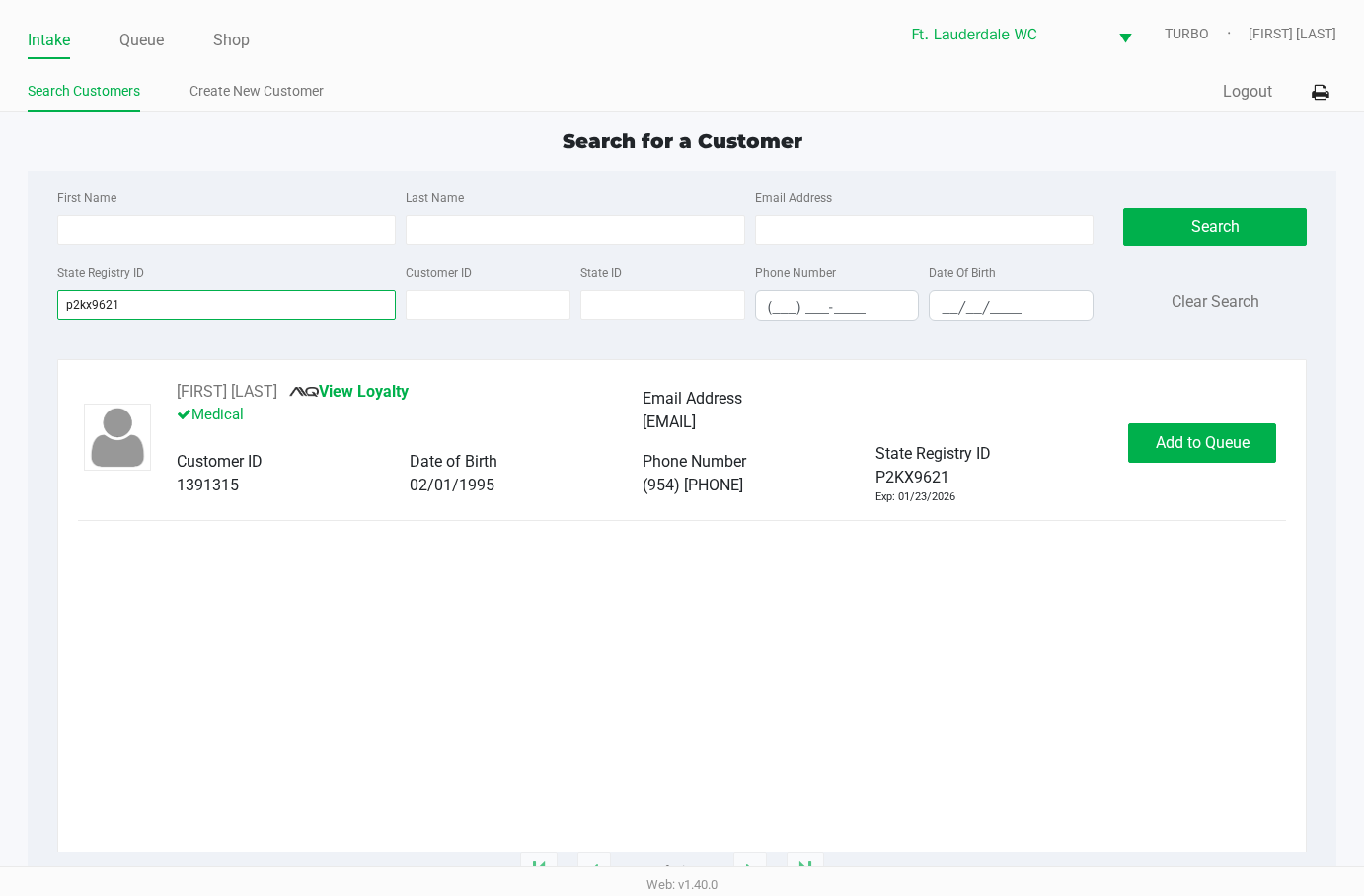 type on "p2kx9621" 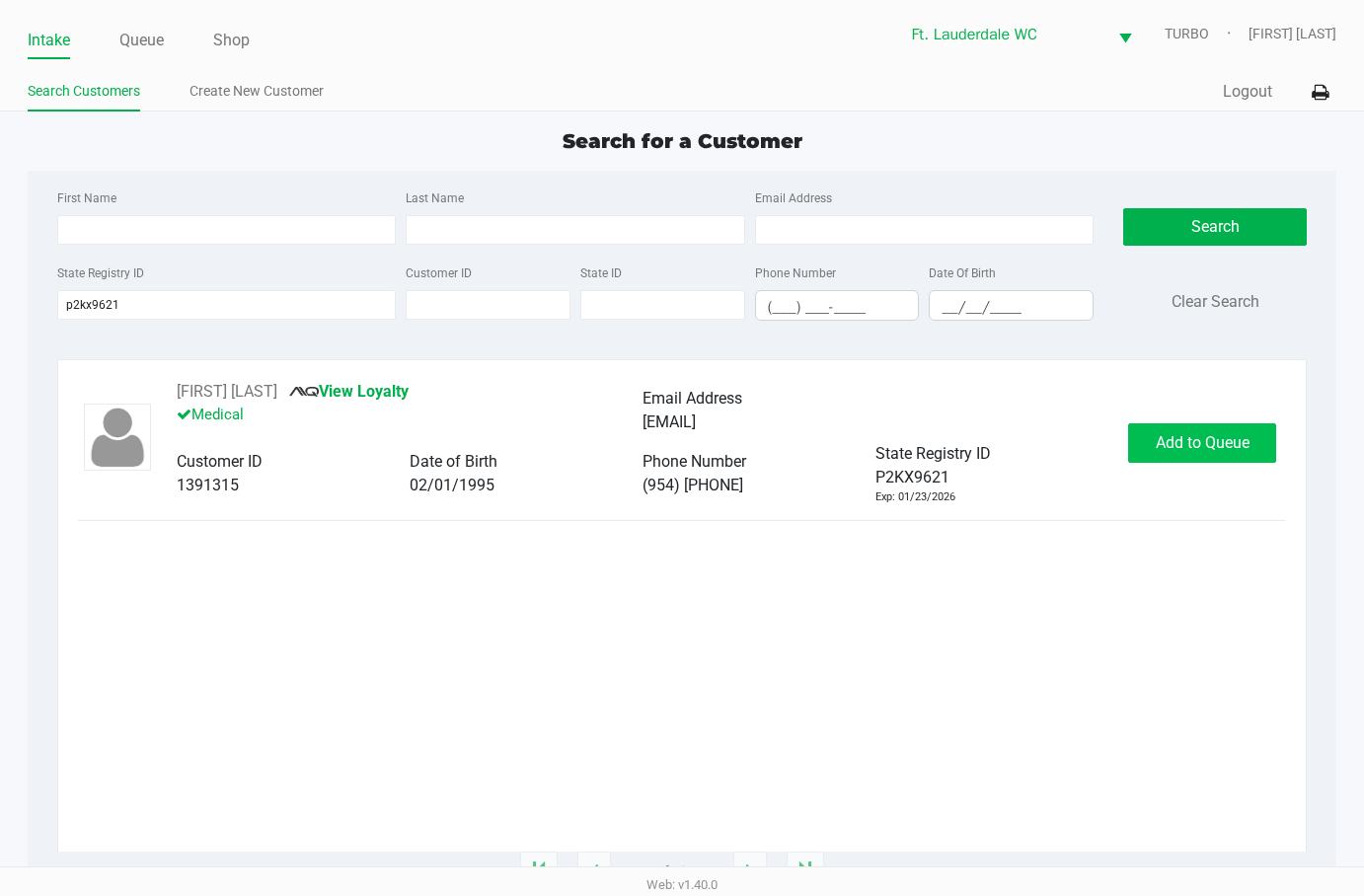 click on "Add to Queue" 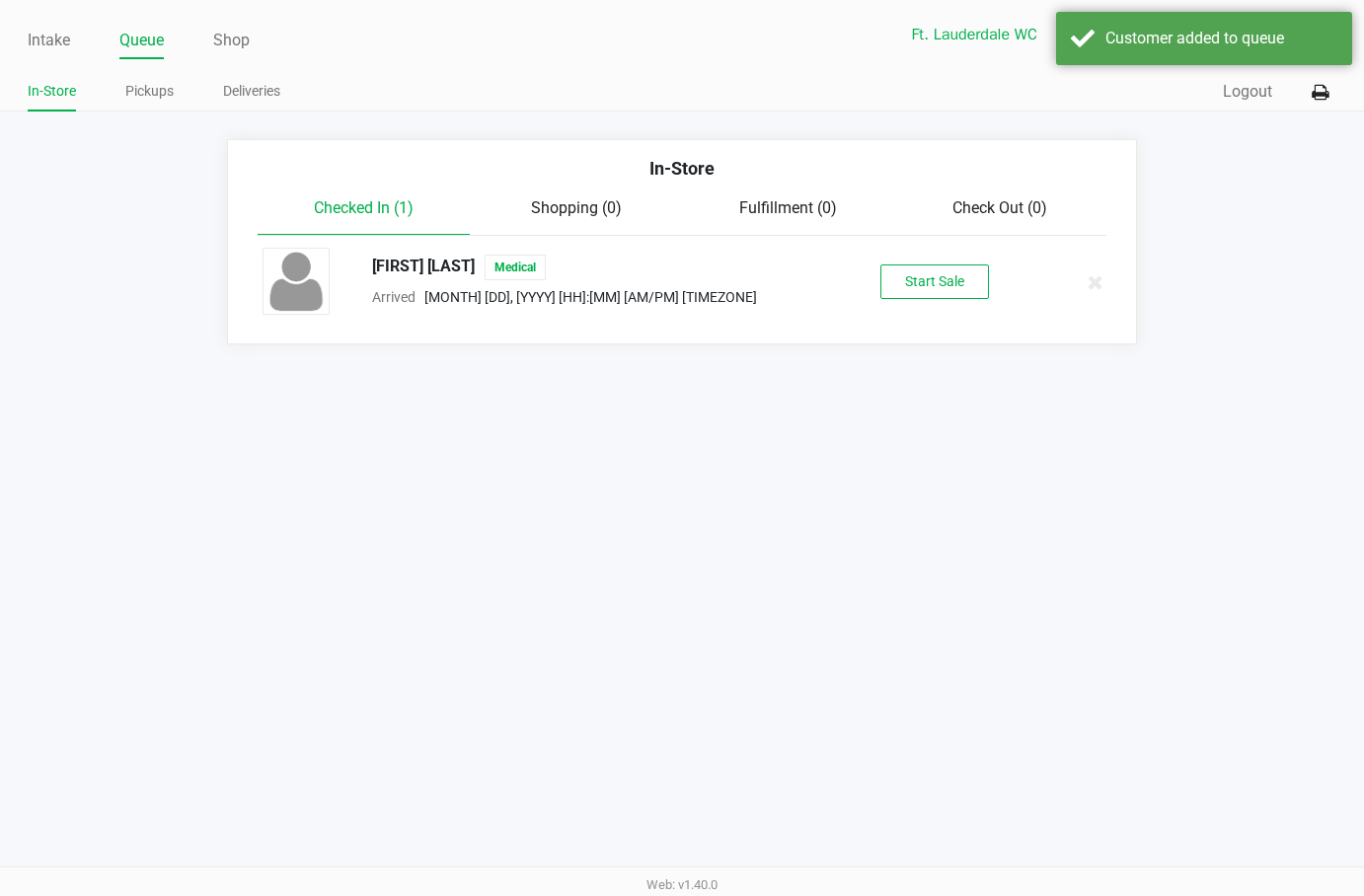click on "Start Sale" 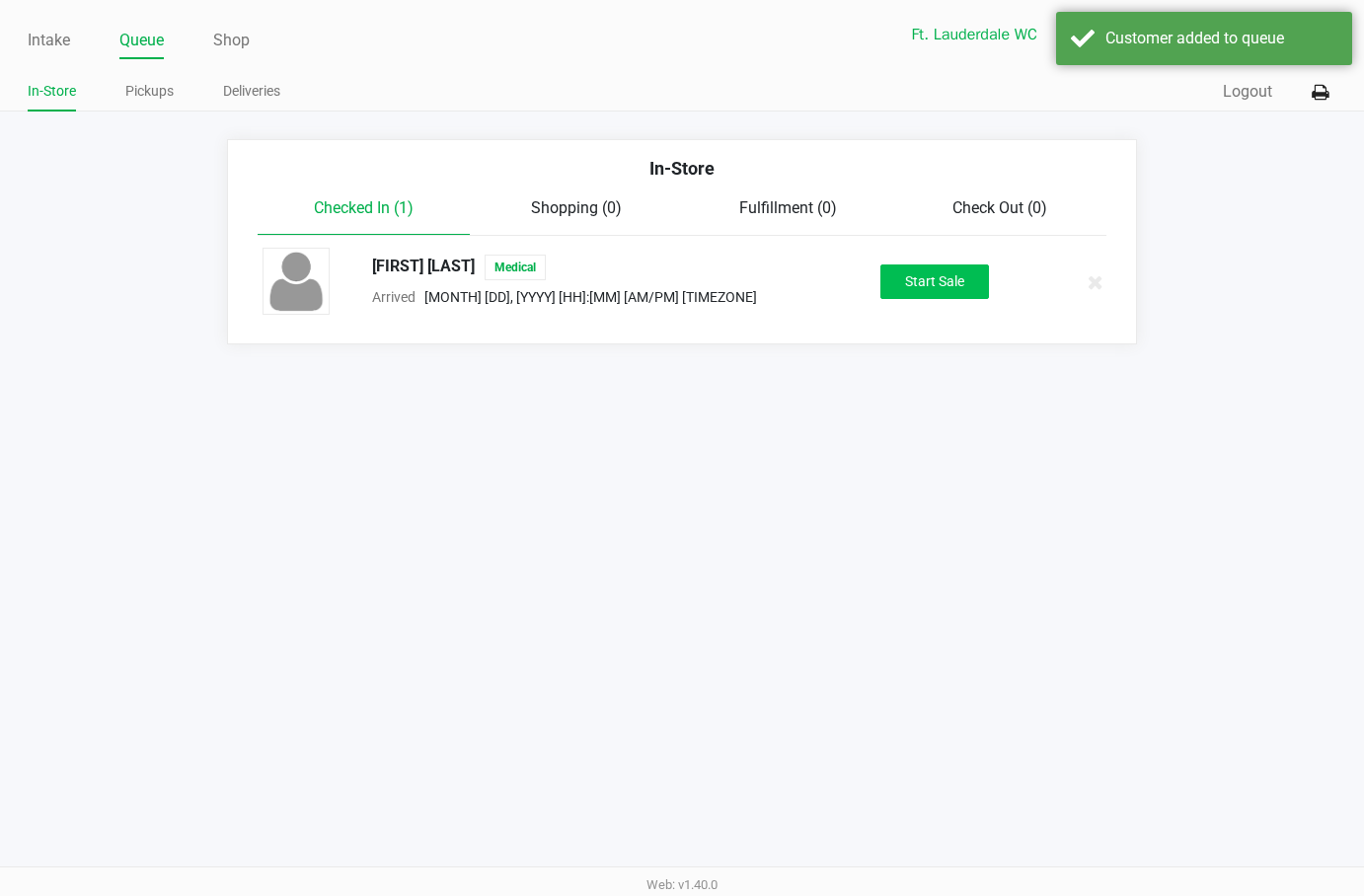 click on "Start Sale" 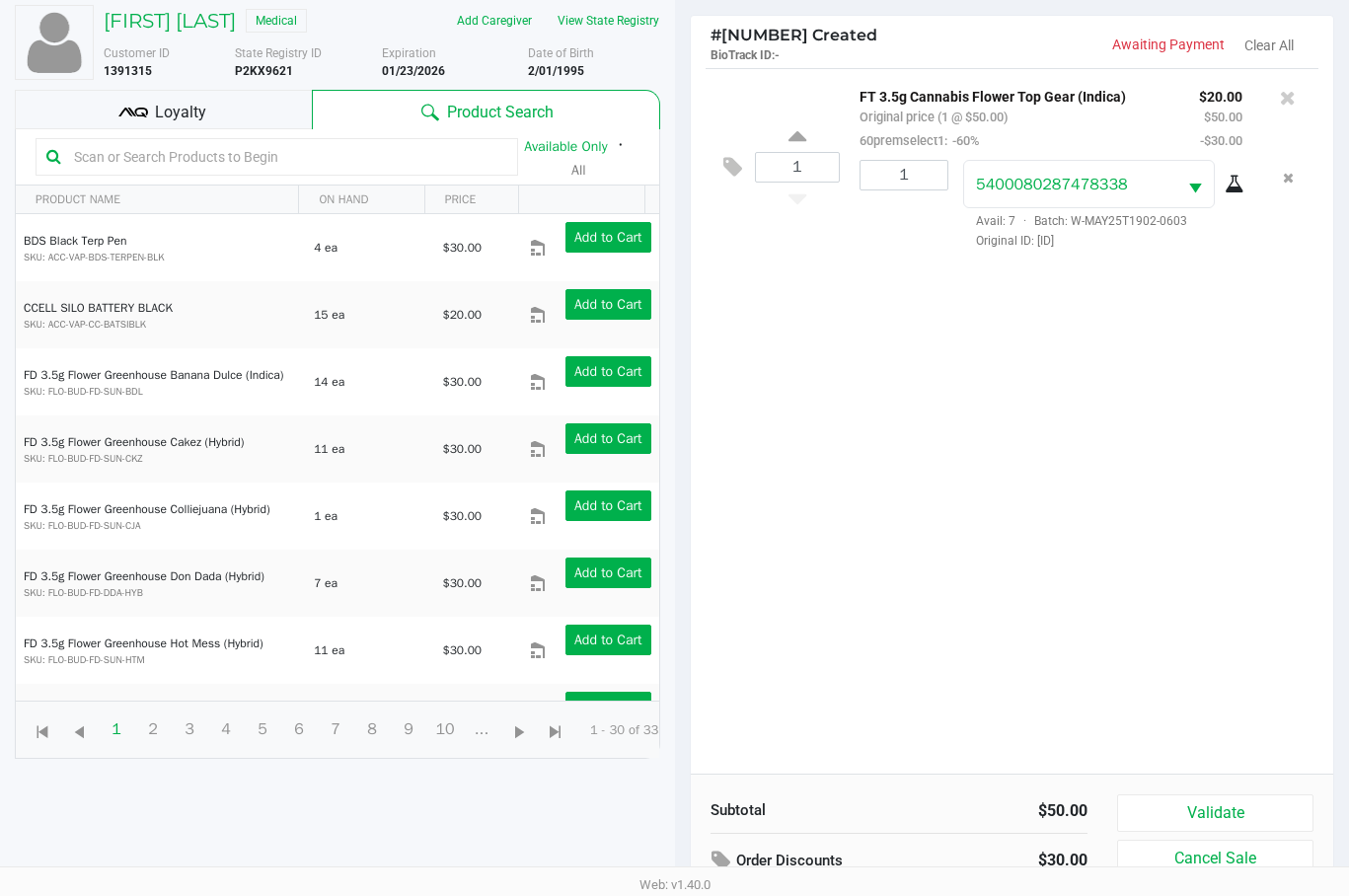 scroll, scrollTop: 213, scrollLeft: 0, axis: vertical 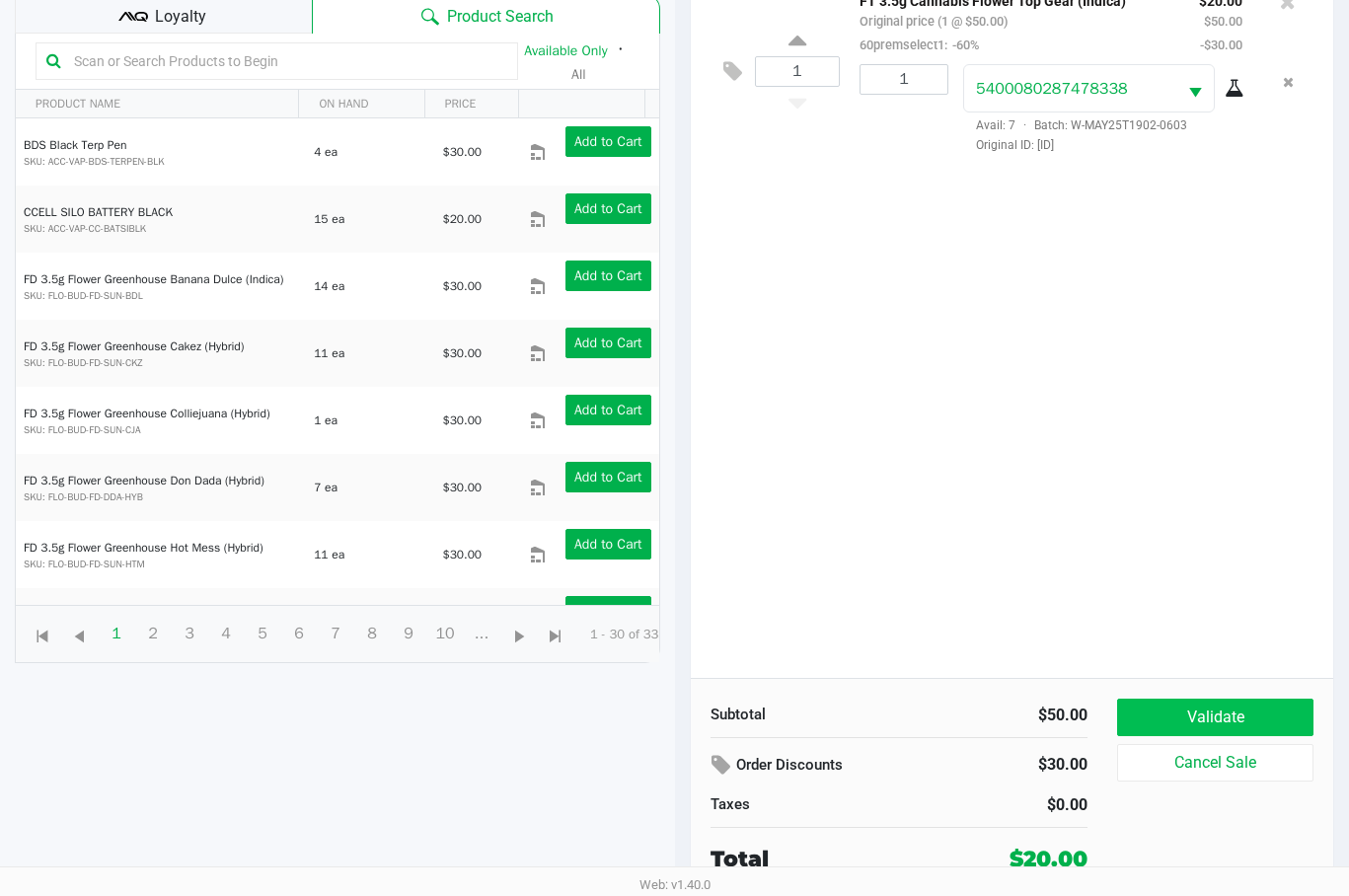 click on "Validate" 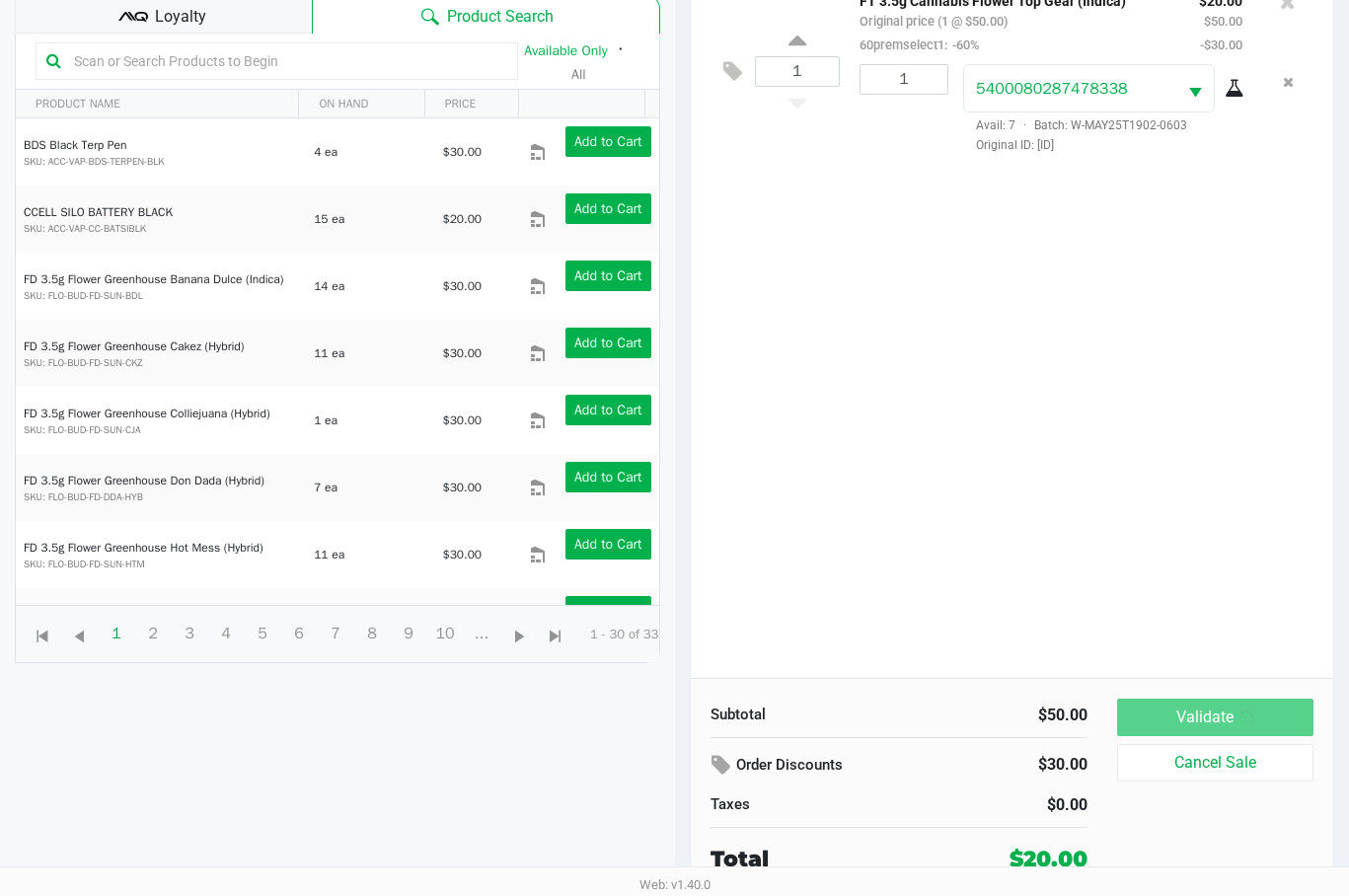 scroll, scrollTop: 0, scrollLeft: 0, axis: both 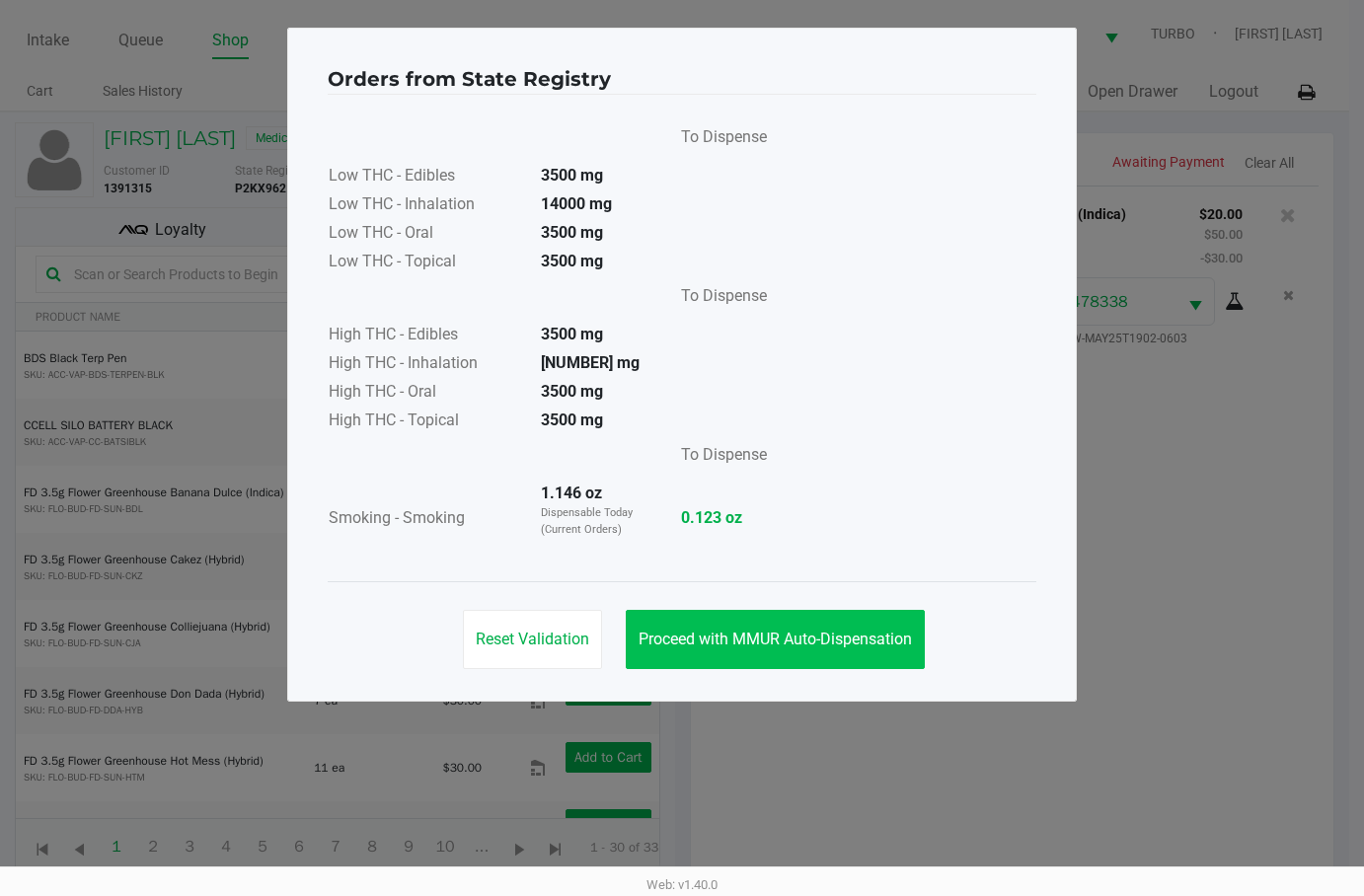 click on "Proceed with MMUR Auto-Dispensation" 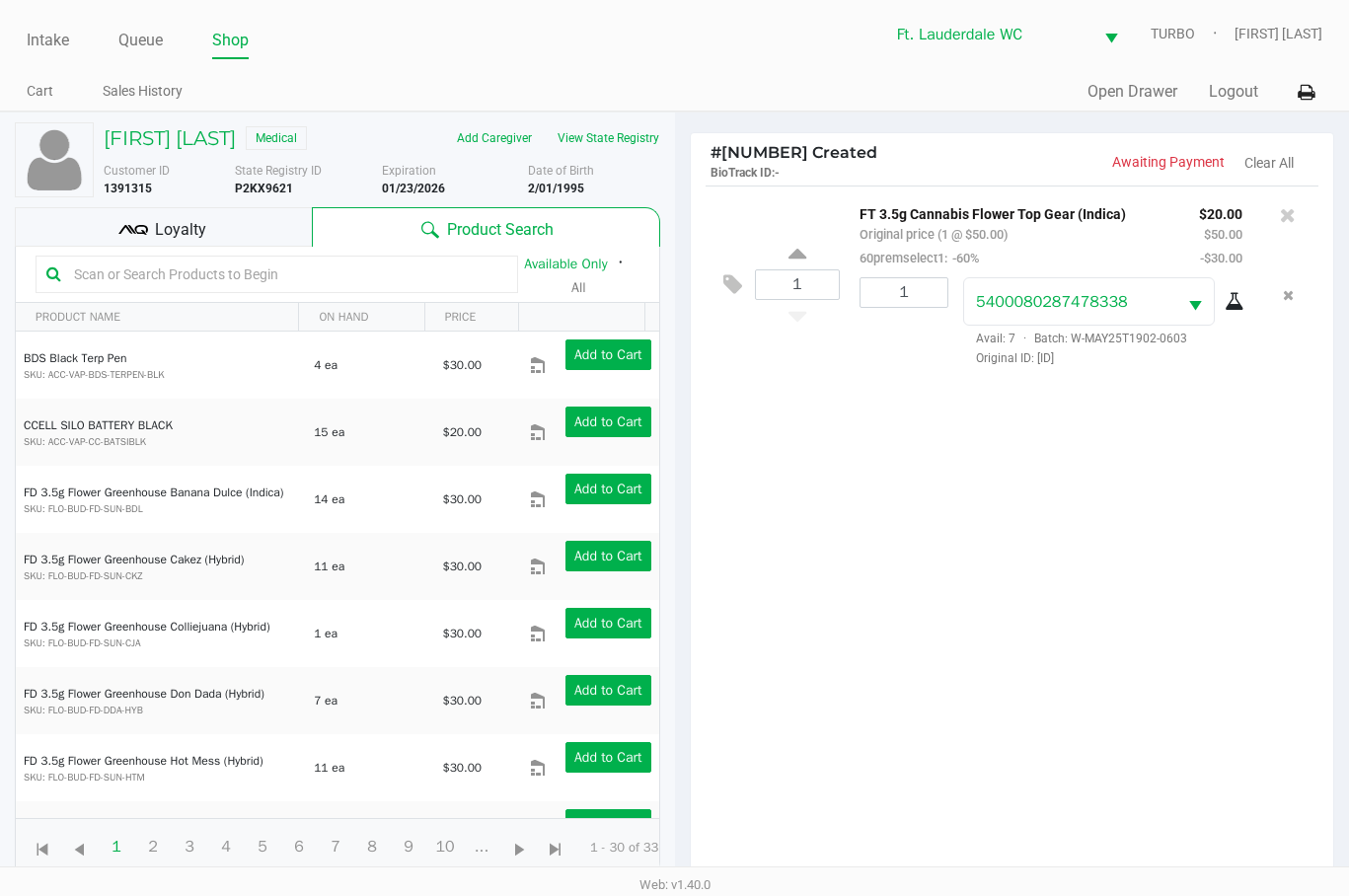 click on "Loyalty" 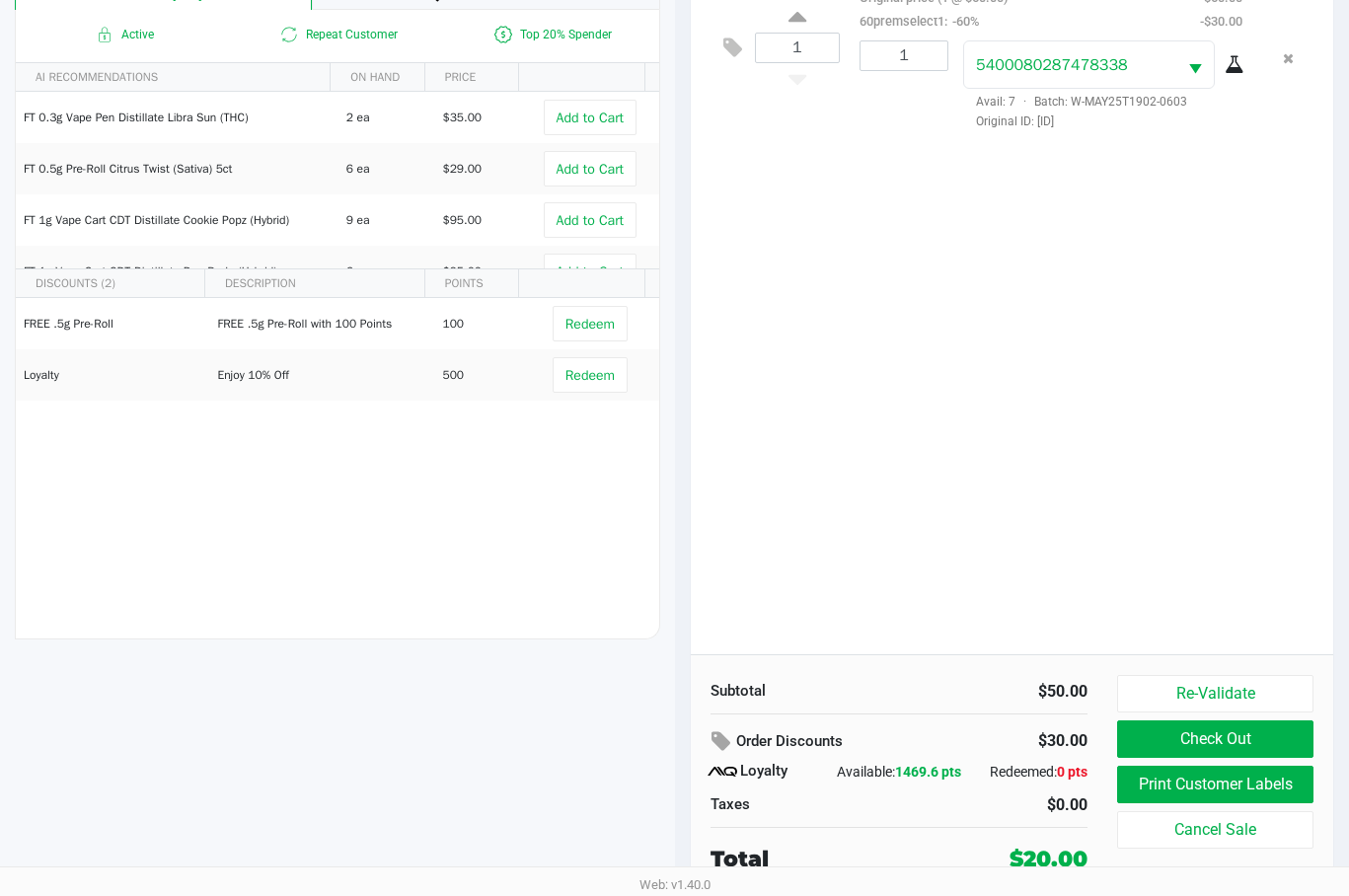 scroll, scrollTop: 255, scrollLeft: 0, axis: vertical 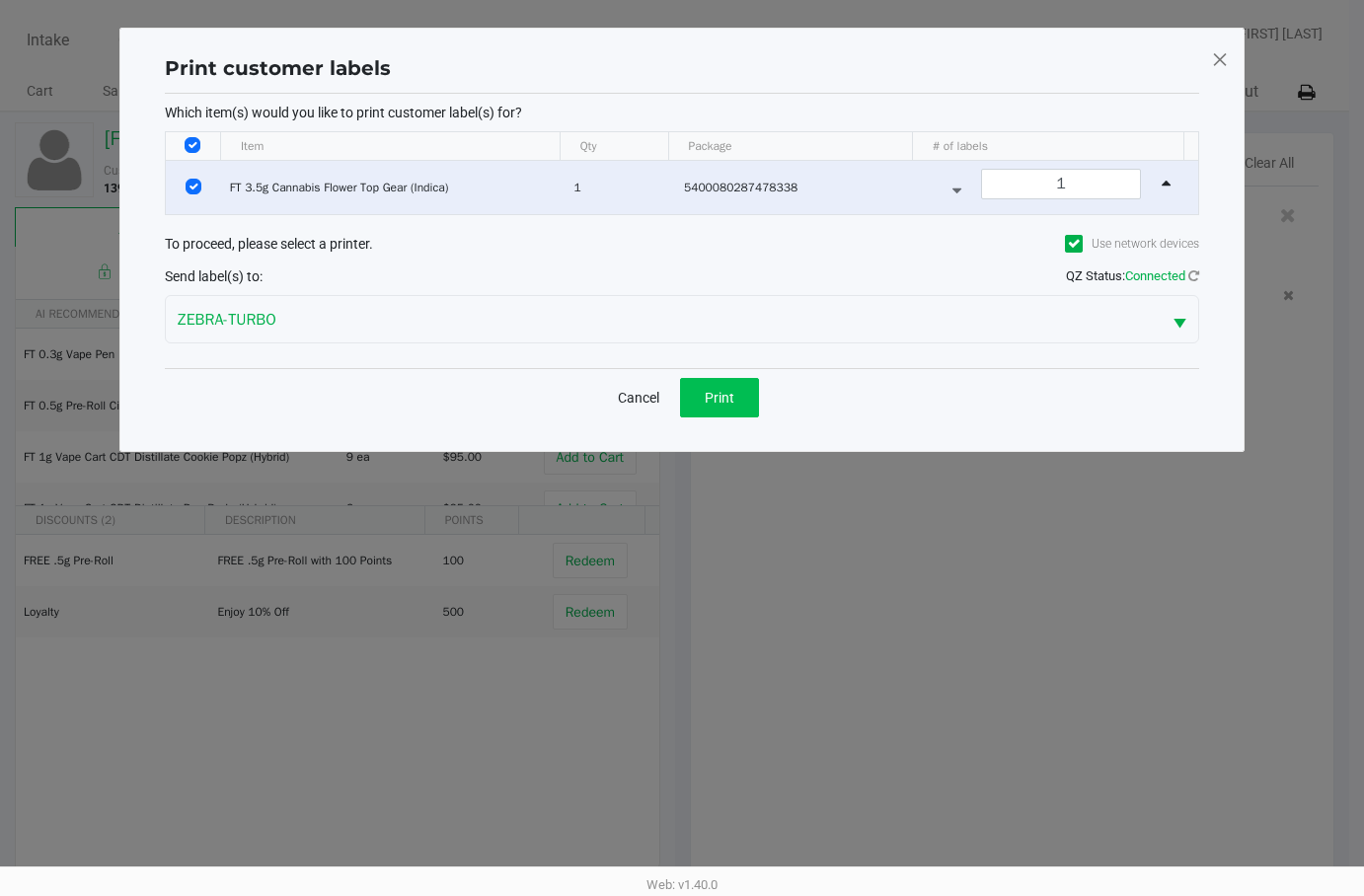 click on "Print" 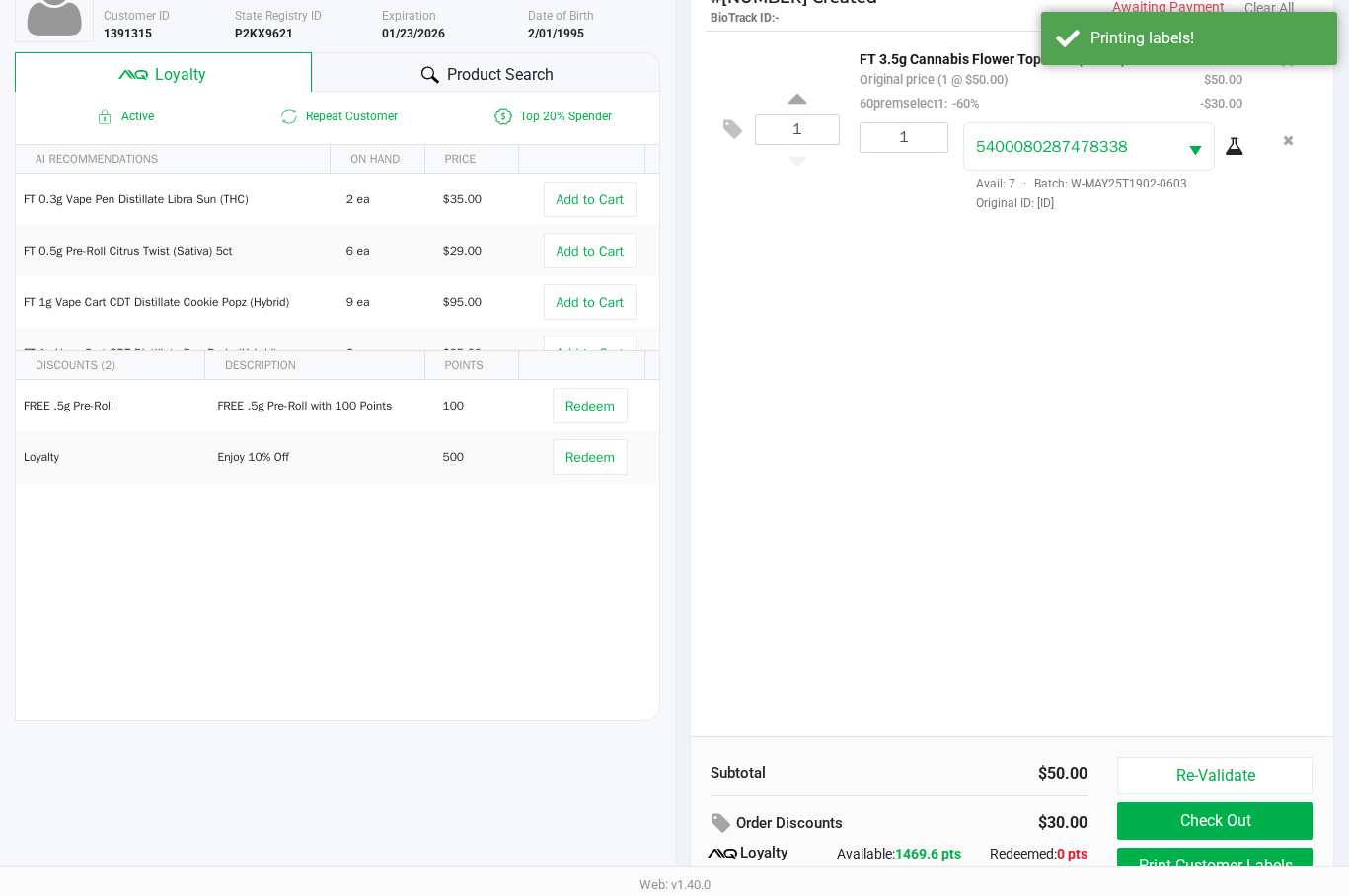 scroll, scrollTop: 255, scrollLeft: 0, axis: vertical 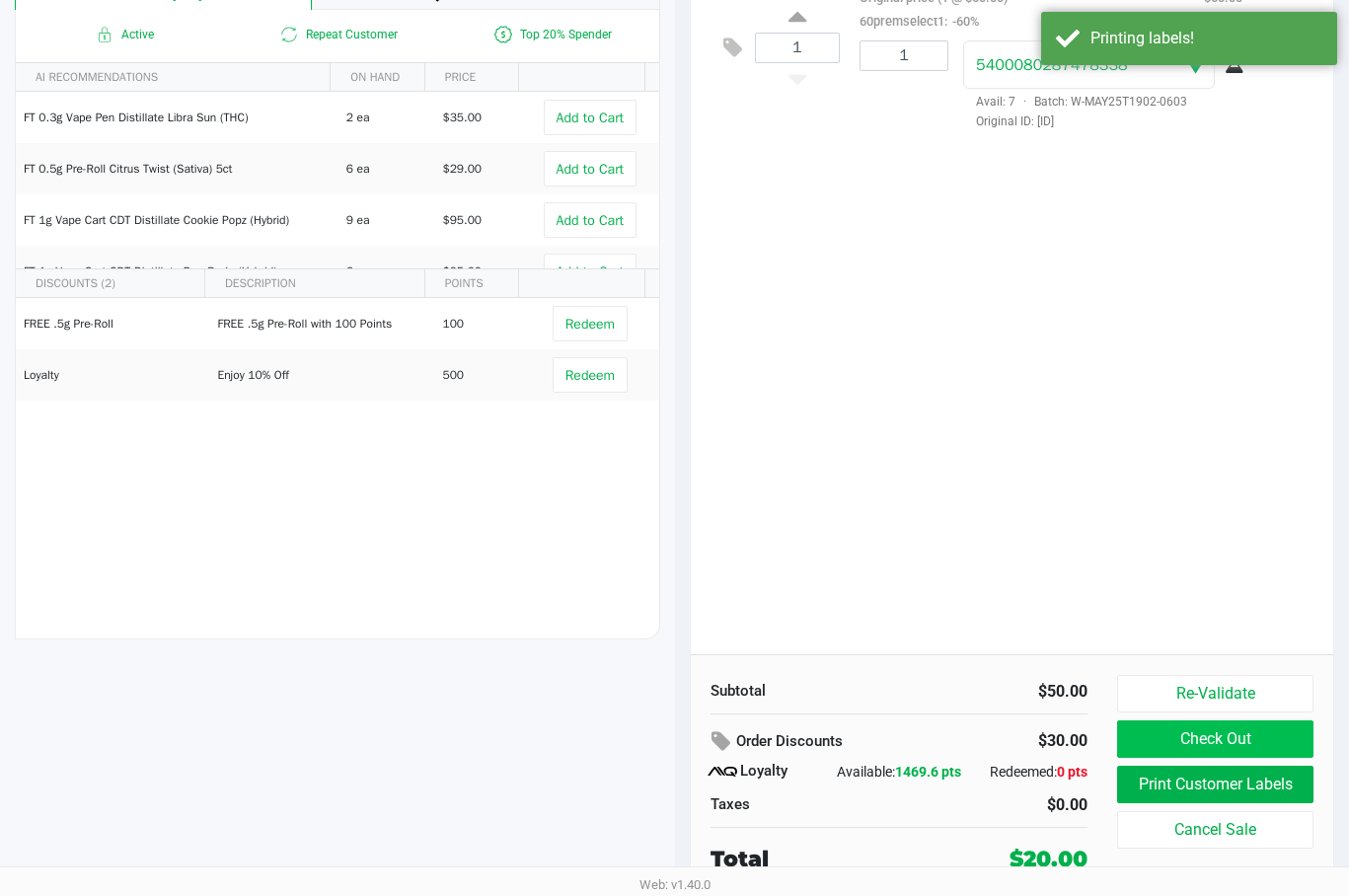 click on "Check Out" 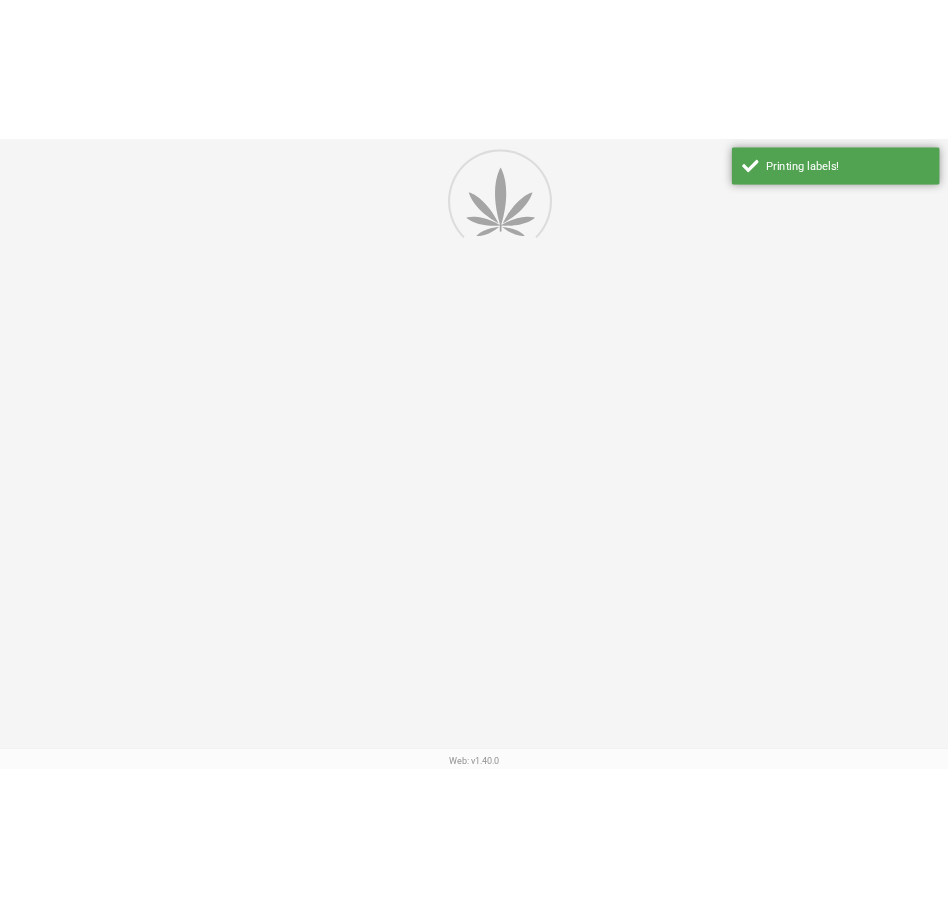scroll, scrollTop: 0, scrollLeft: 0, axis: both 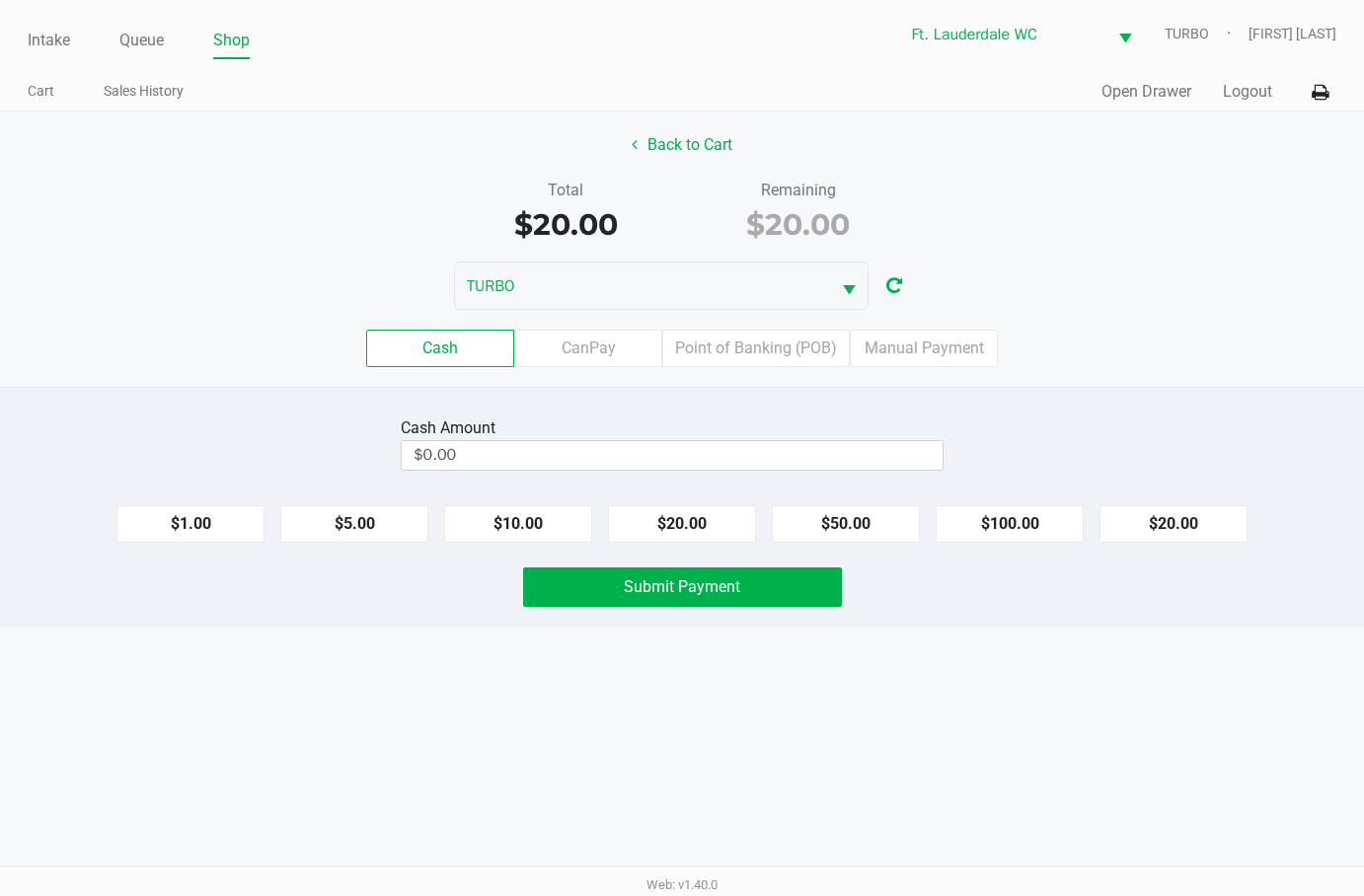 click on "CanPay" 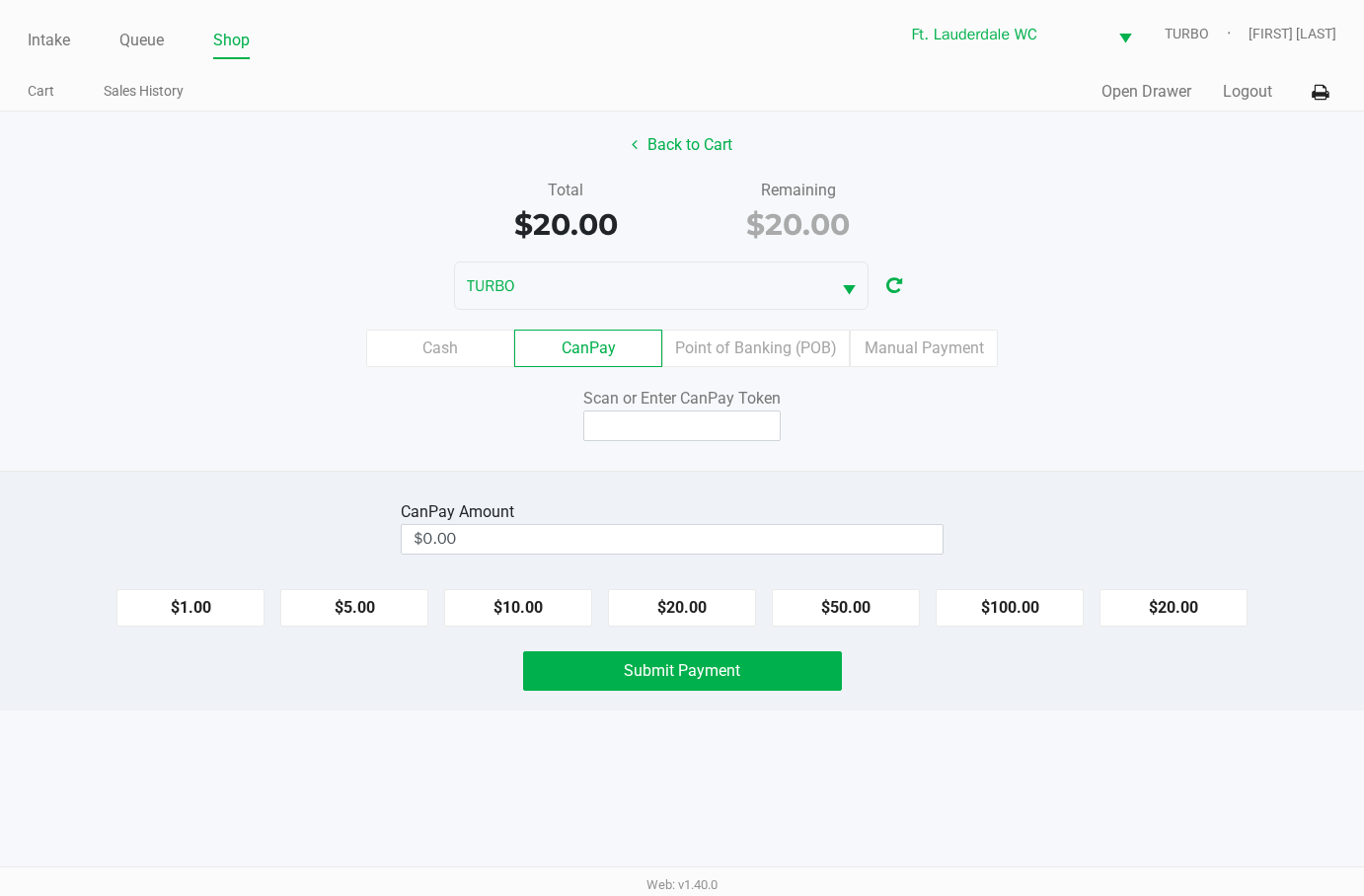 click on "$20.00" 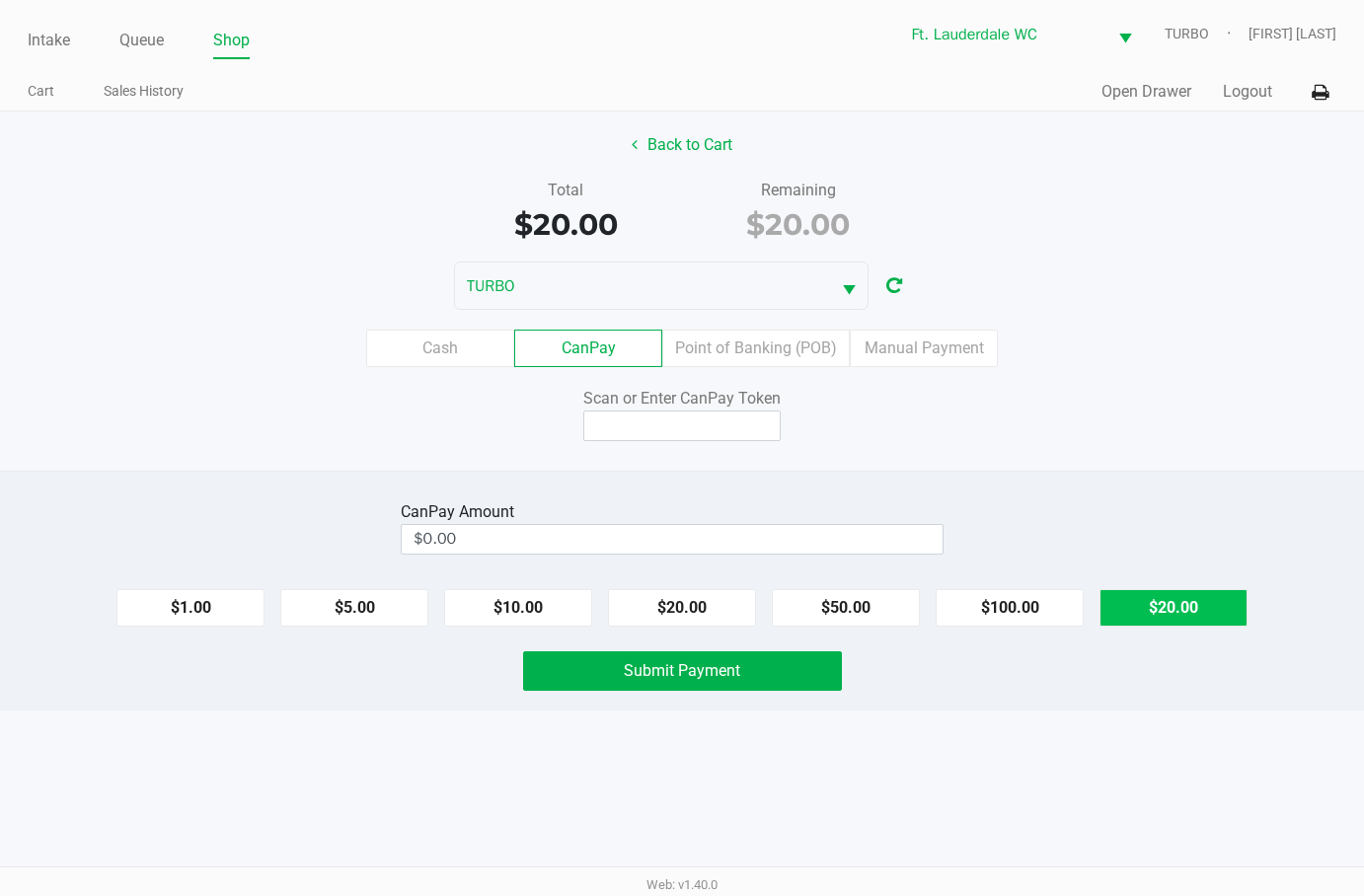 type on "$20.00" 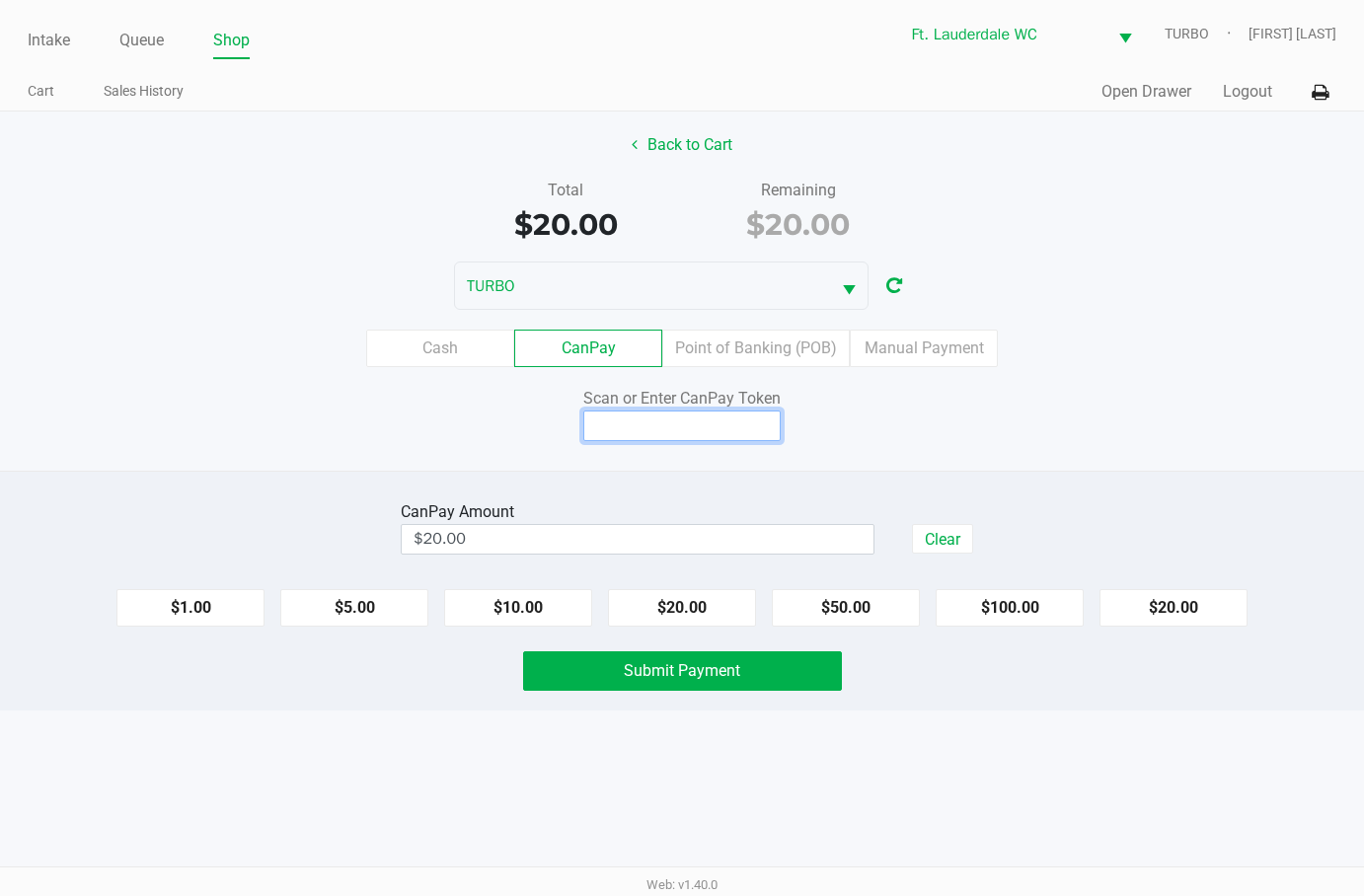 click 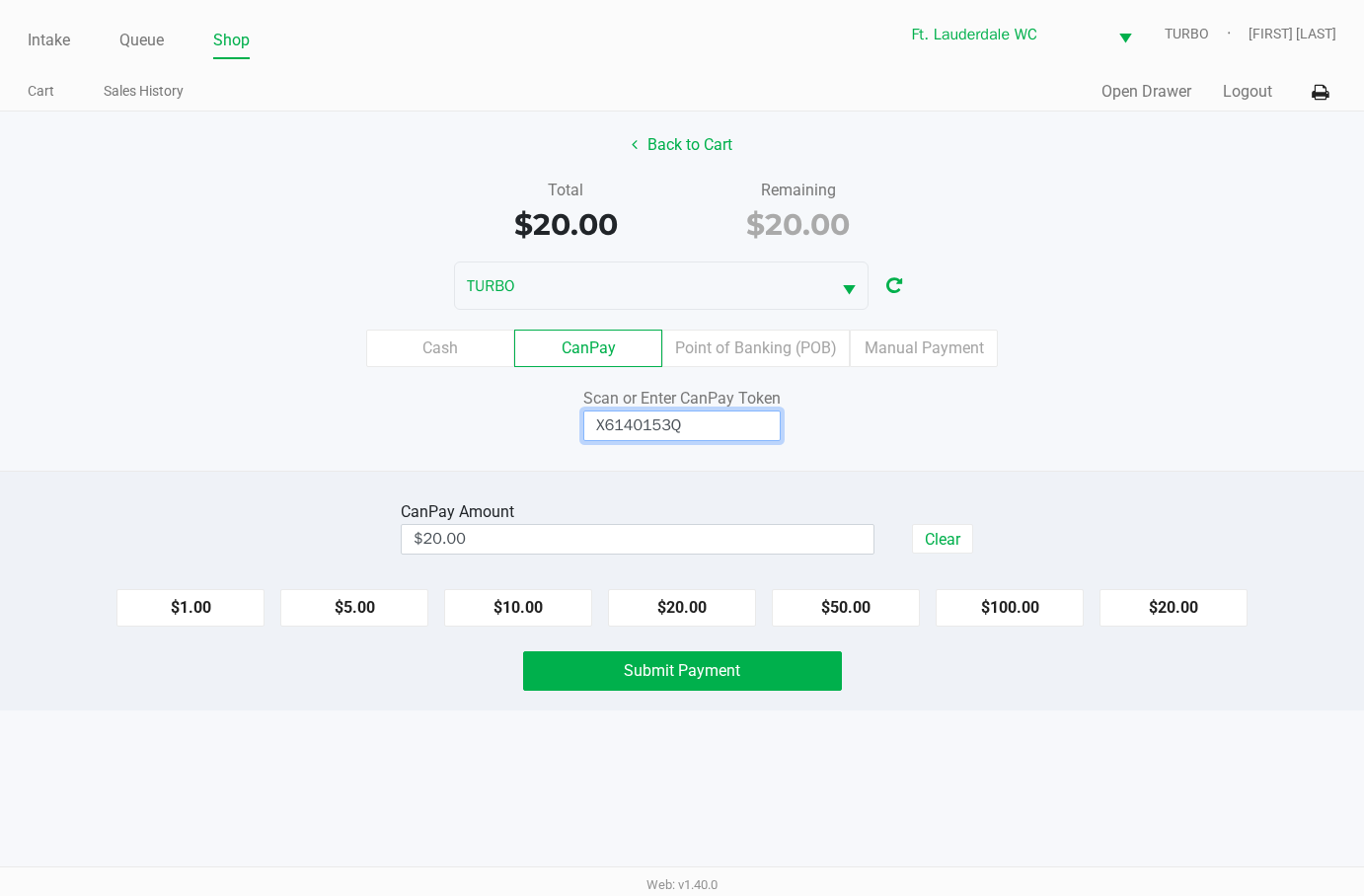 type on "X6140153Q" 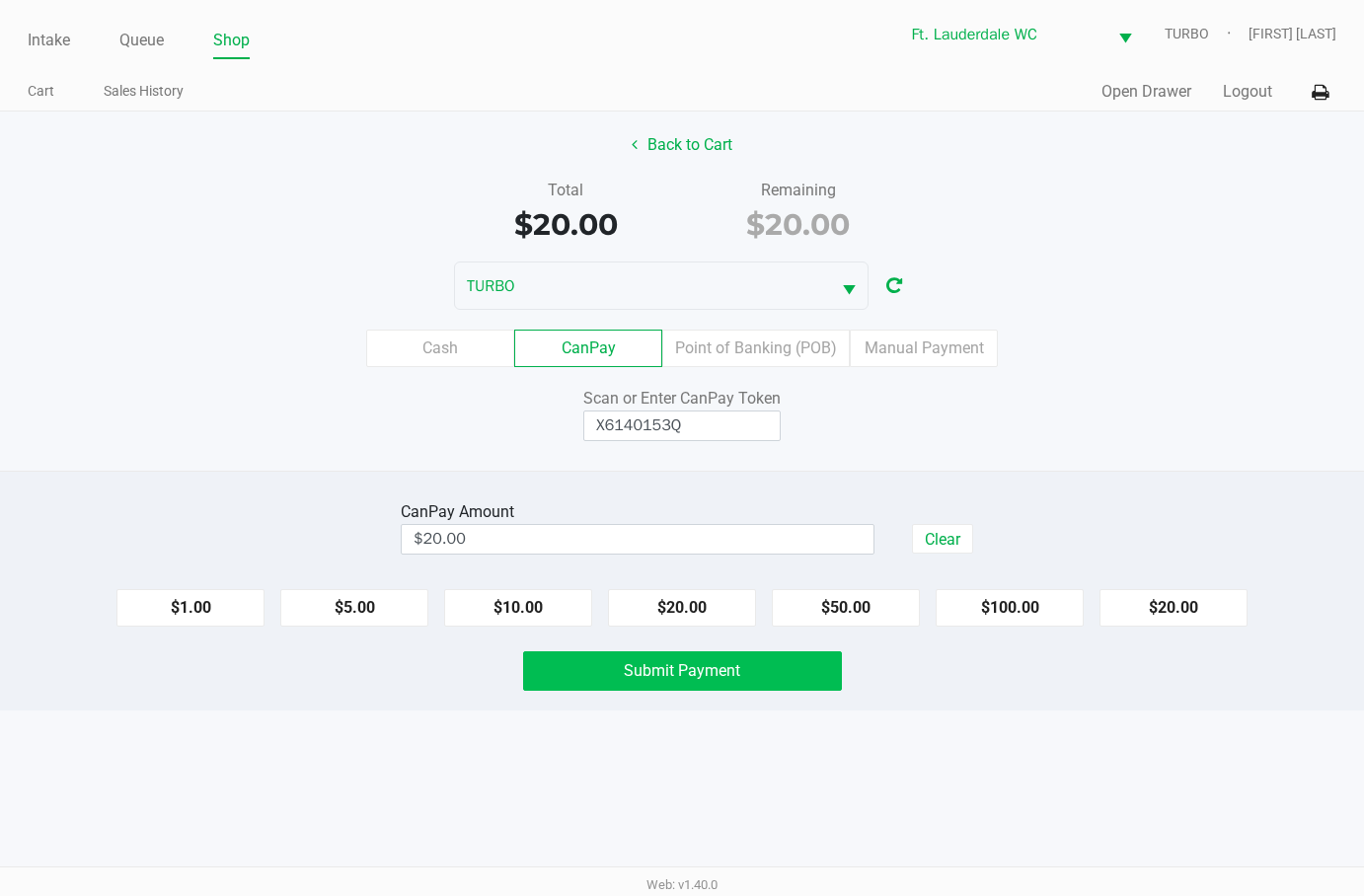 click on "Submit Payment" 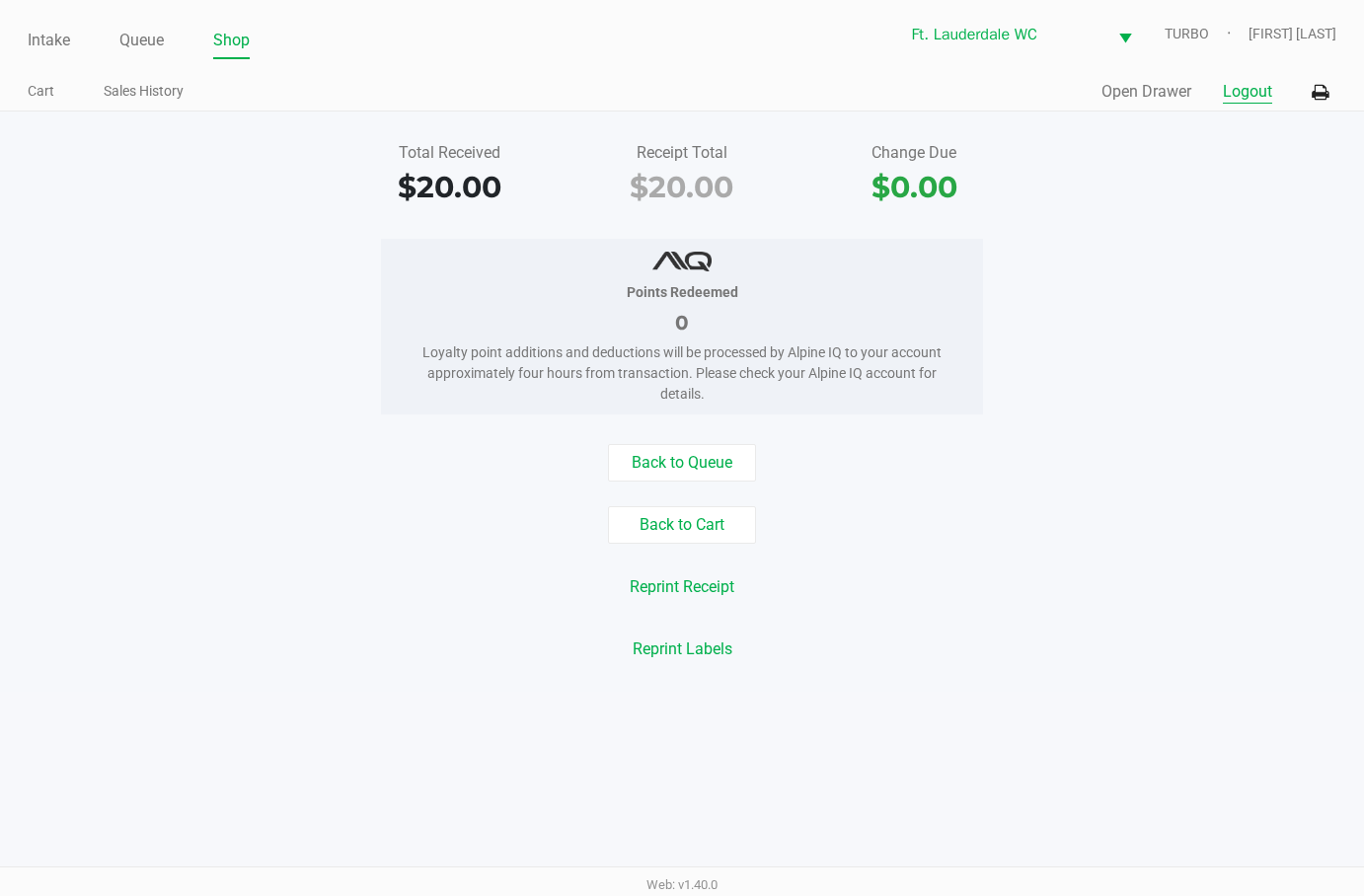 click on "Logout" 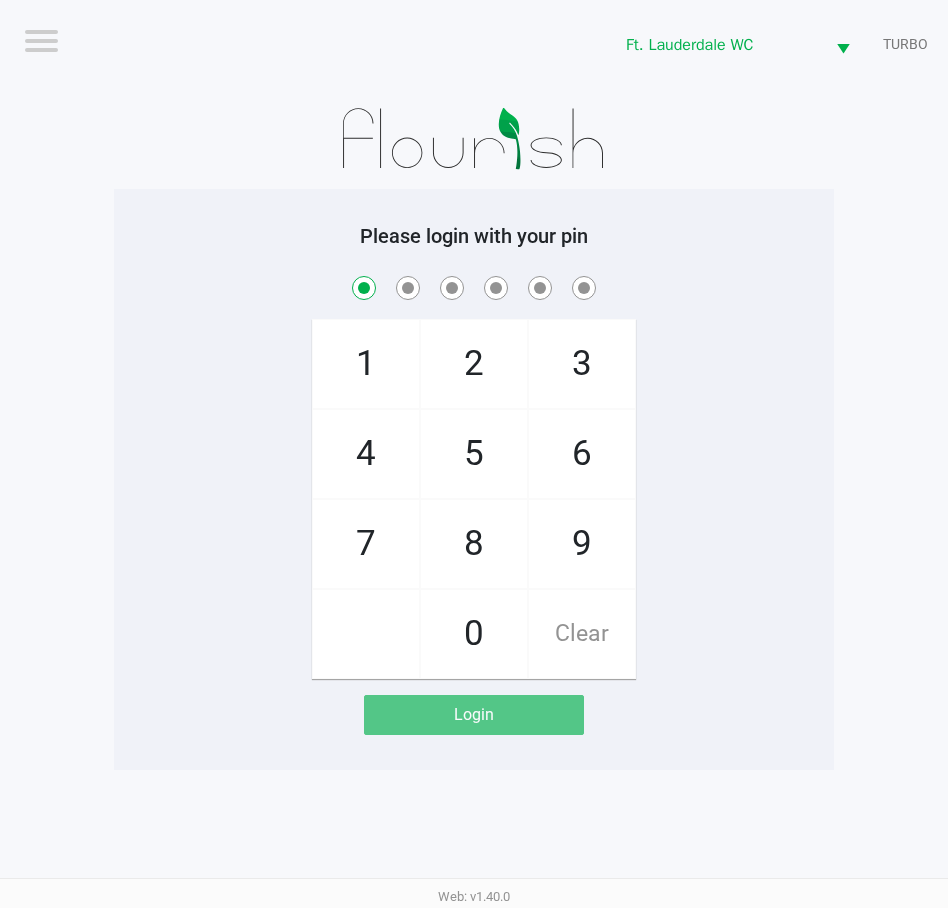checkbox on "true" 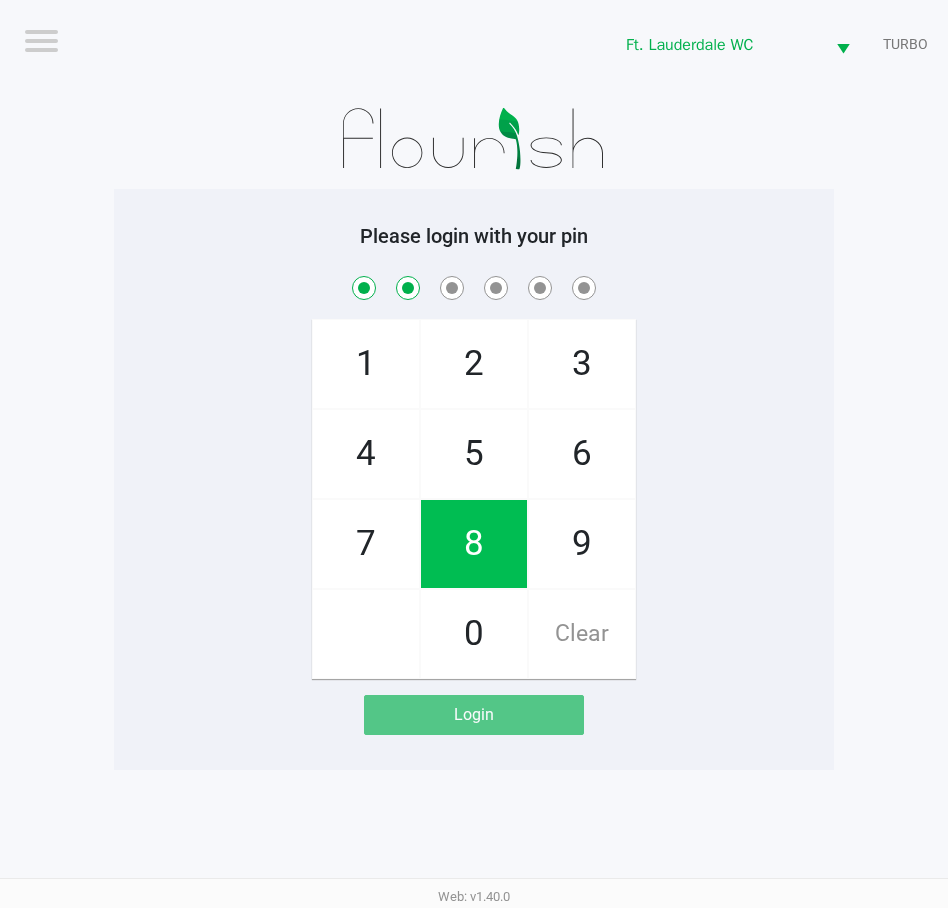 checkbox on "true" 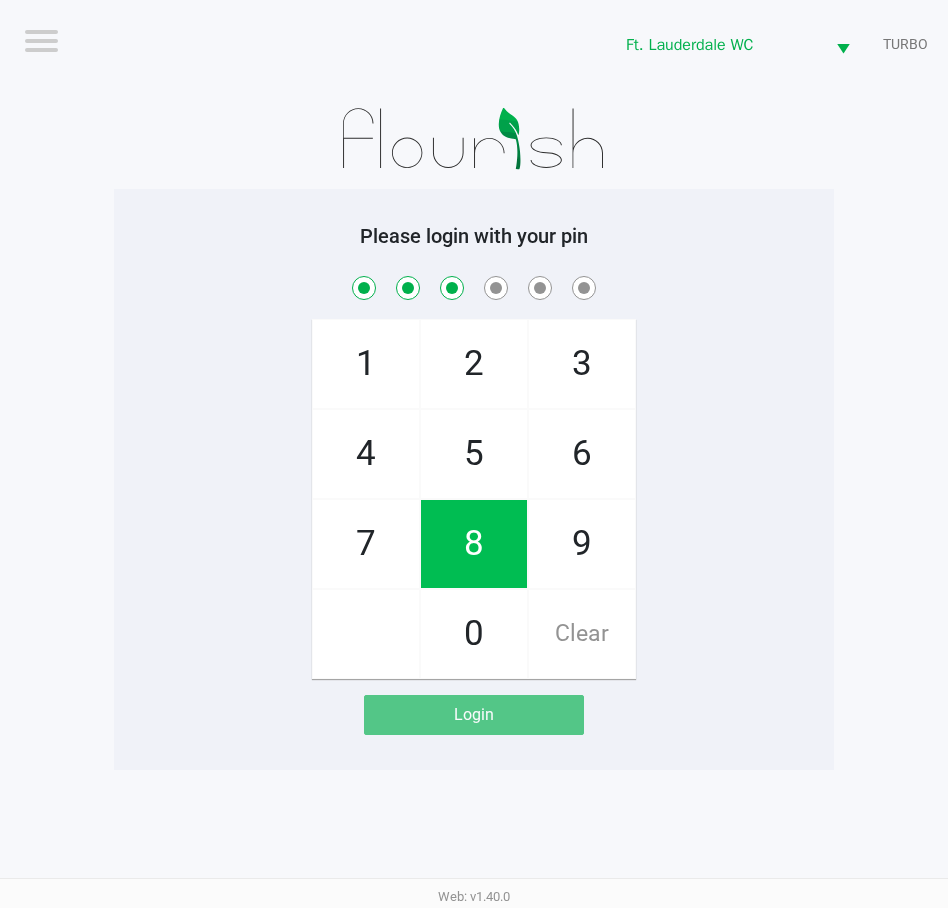 checkbox on "true" 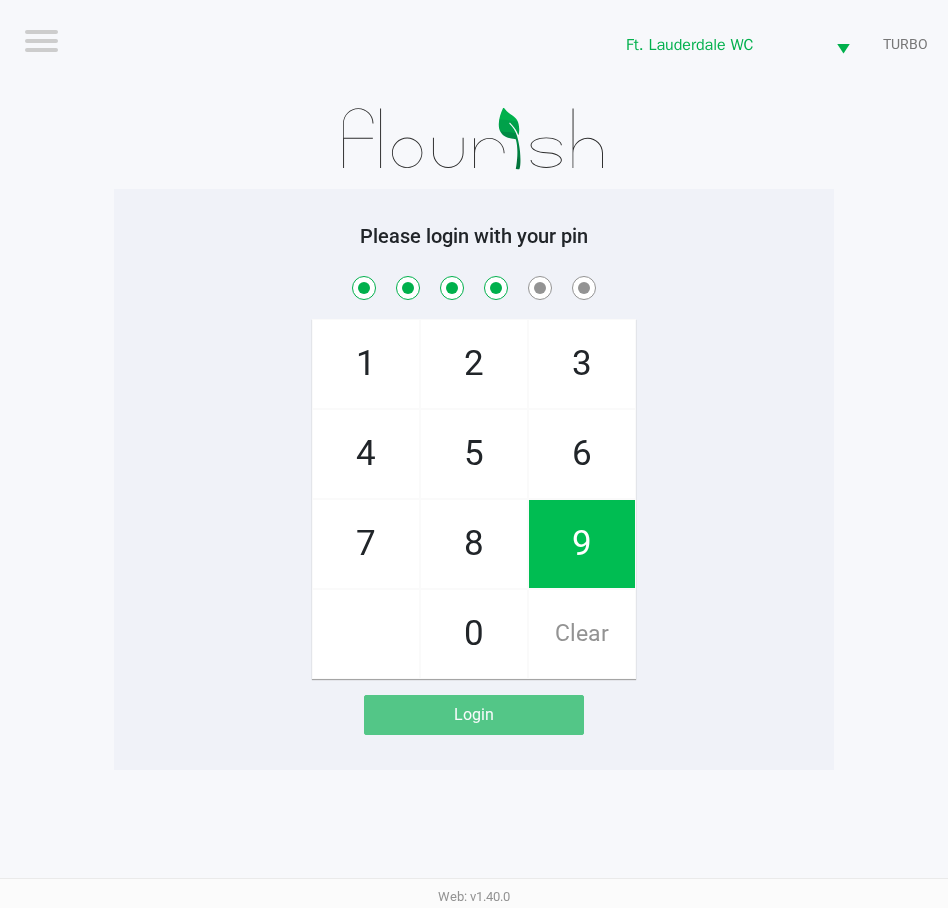 checkbox on "true" 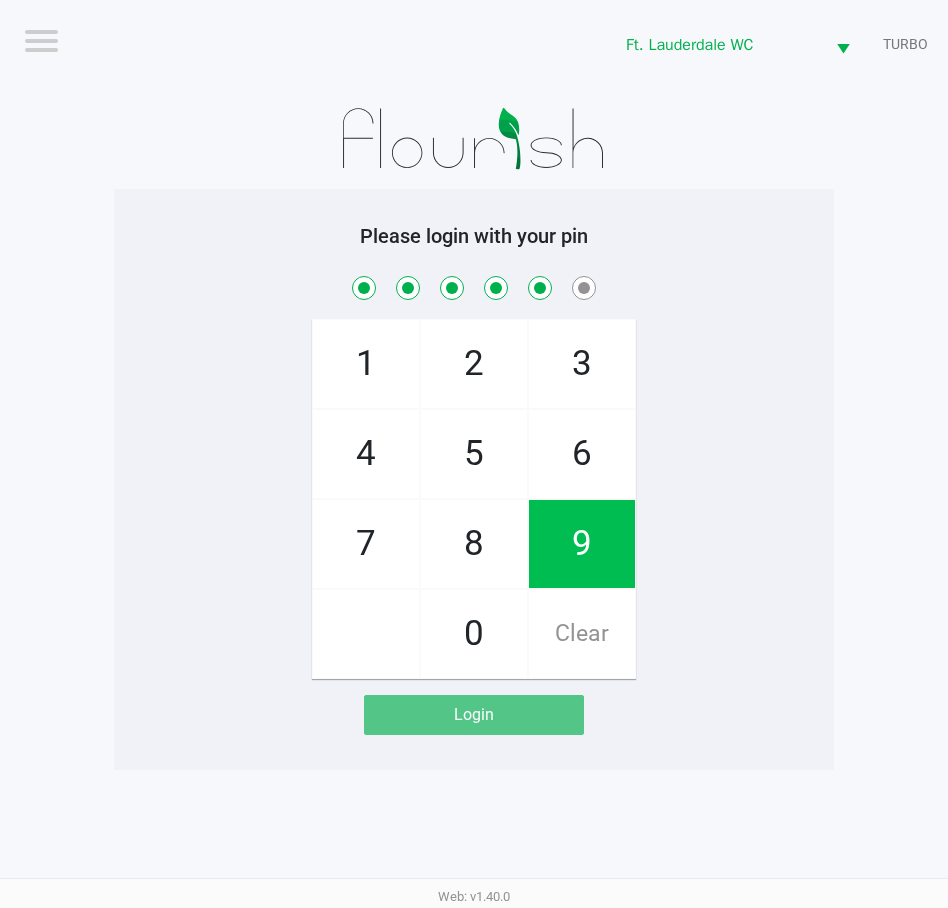 checkbox on "true" 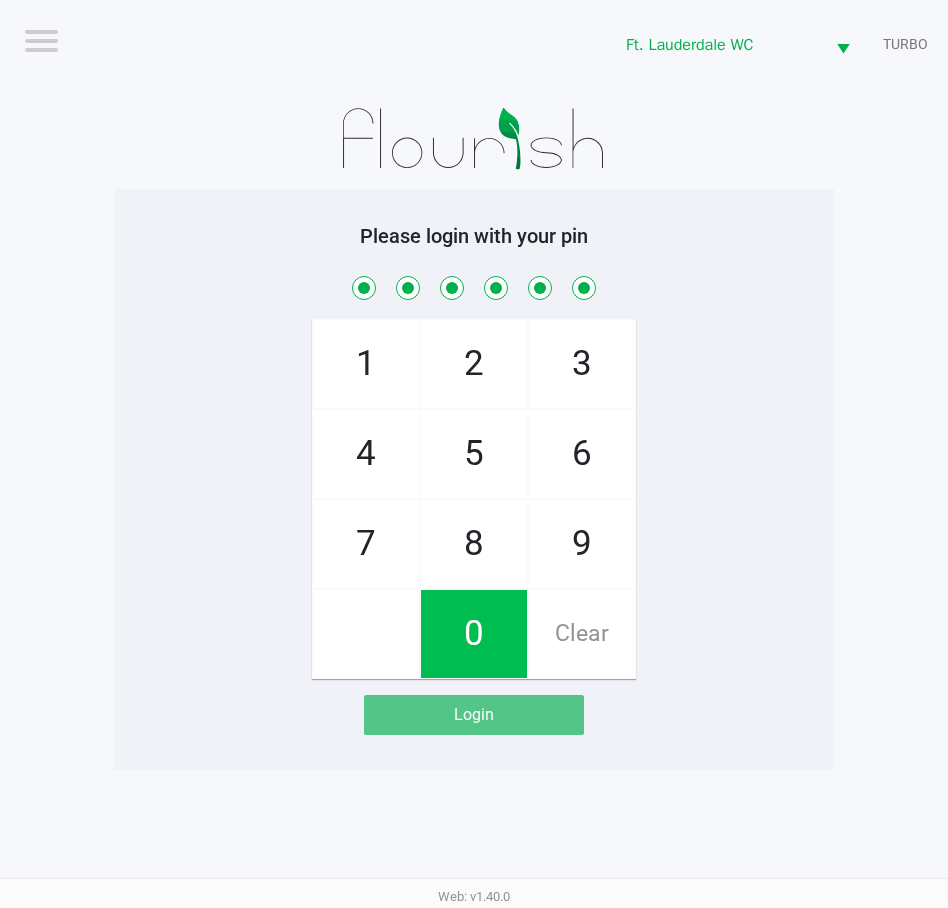 checkbox on "true" 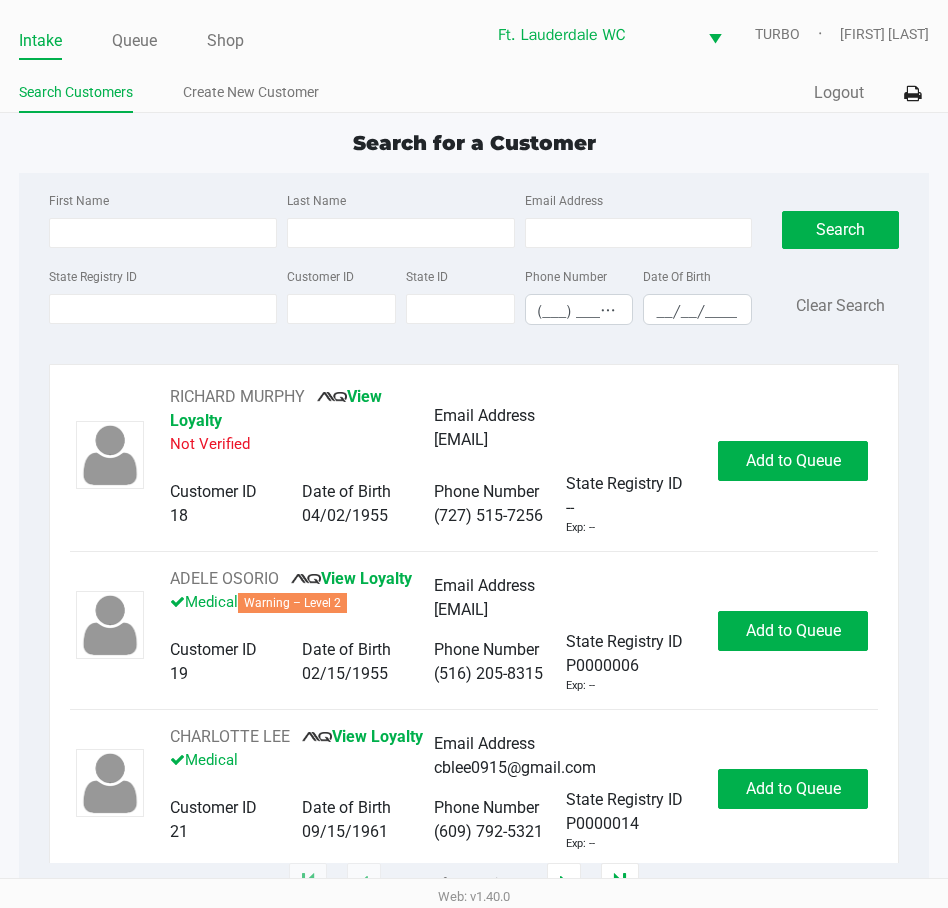 click on "State Registry ID" at bounding box center [163, 309] 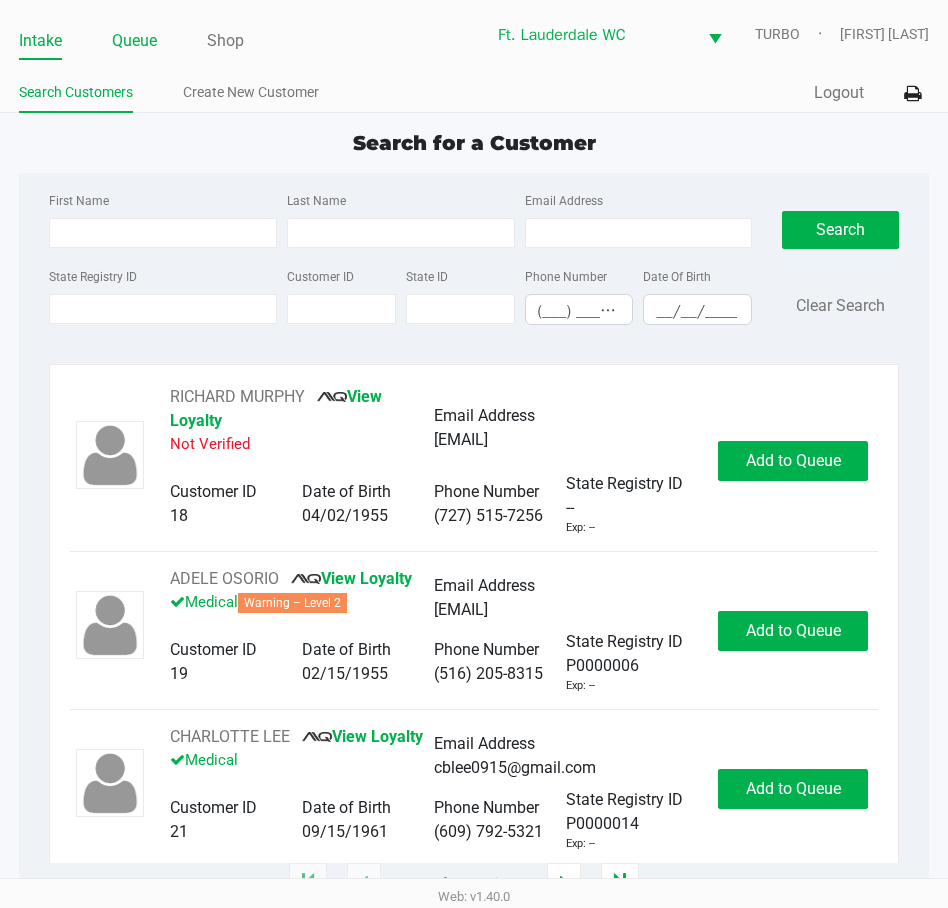 click on "Queue" 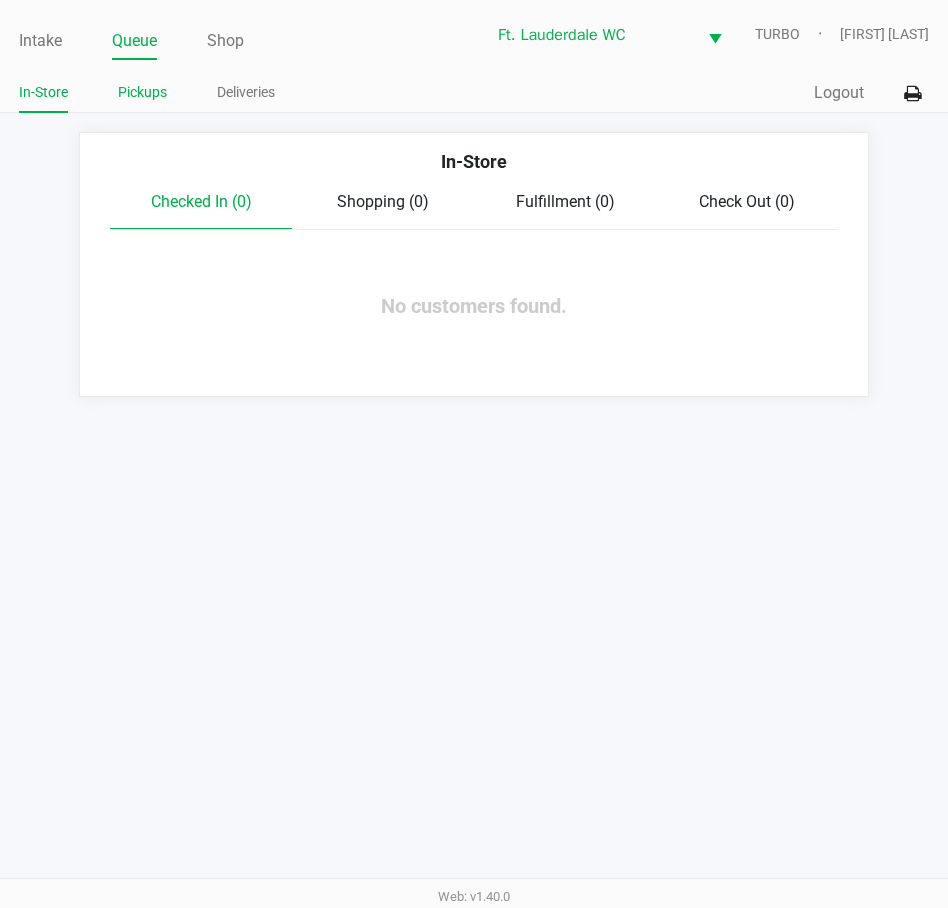 click on "Pickups" 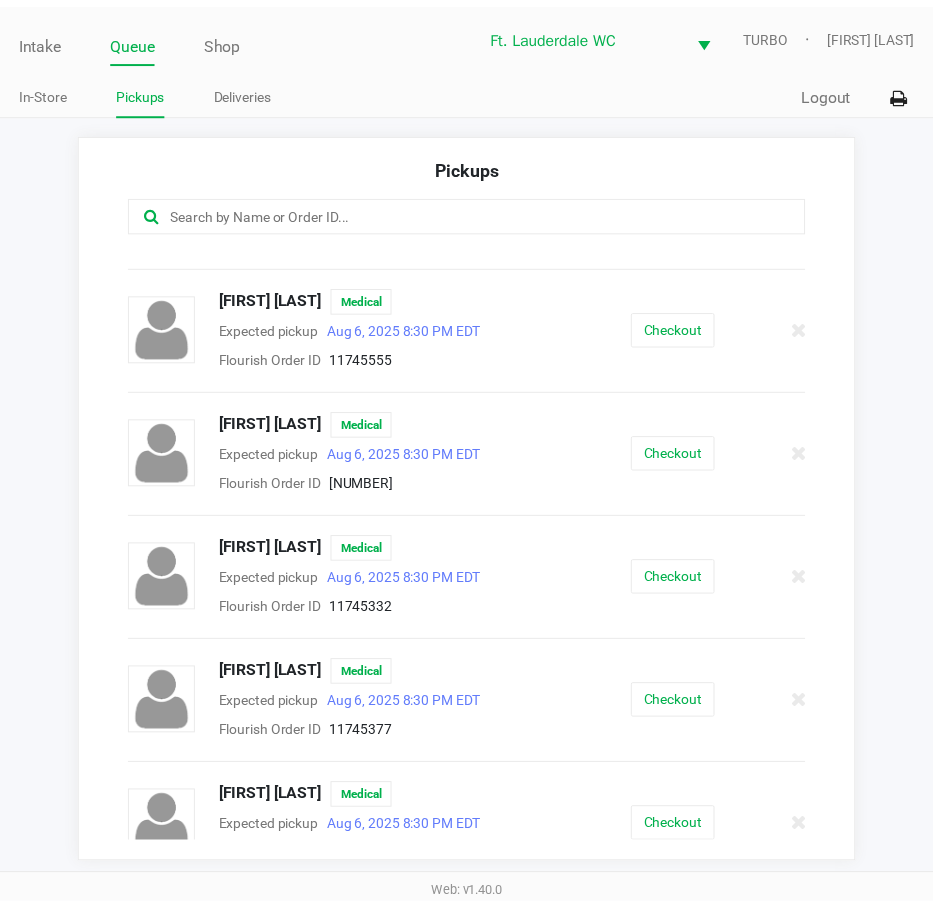 scroll, scrollTop: 244, scrollLeft: 0, axis: vertical 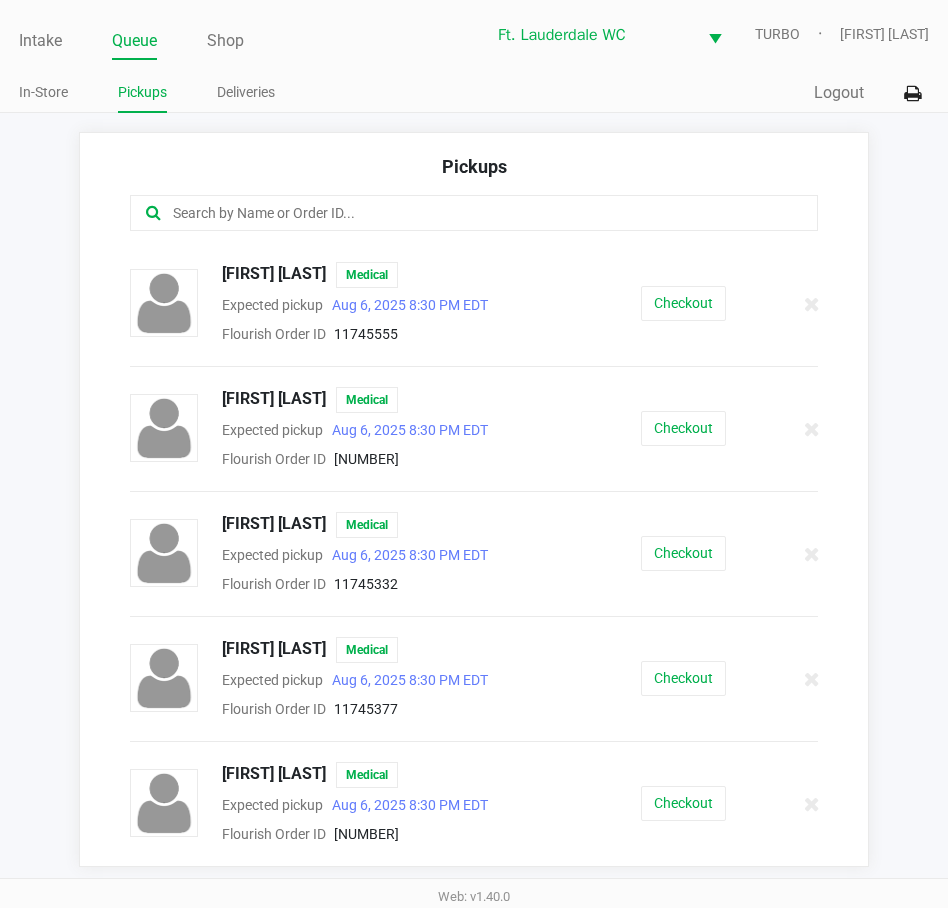 click on "Checkout" 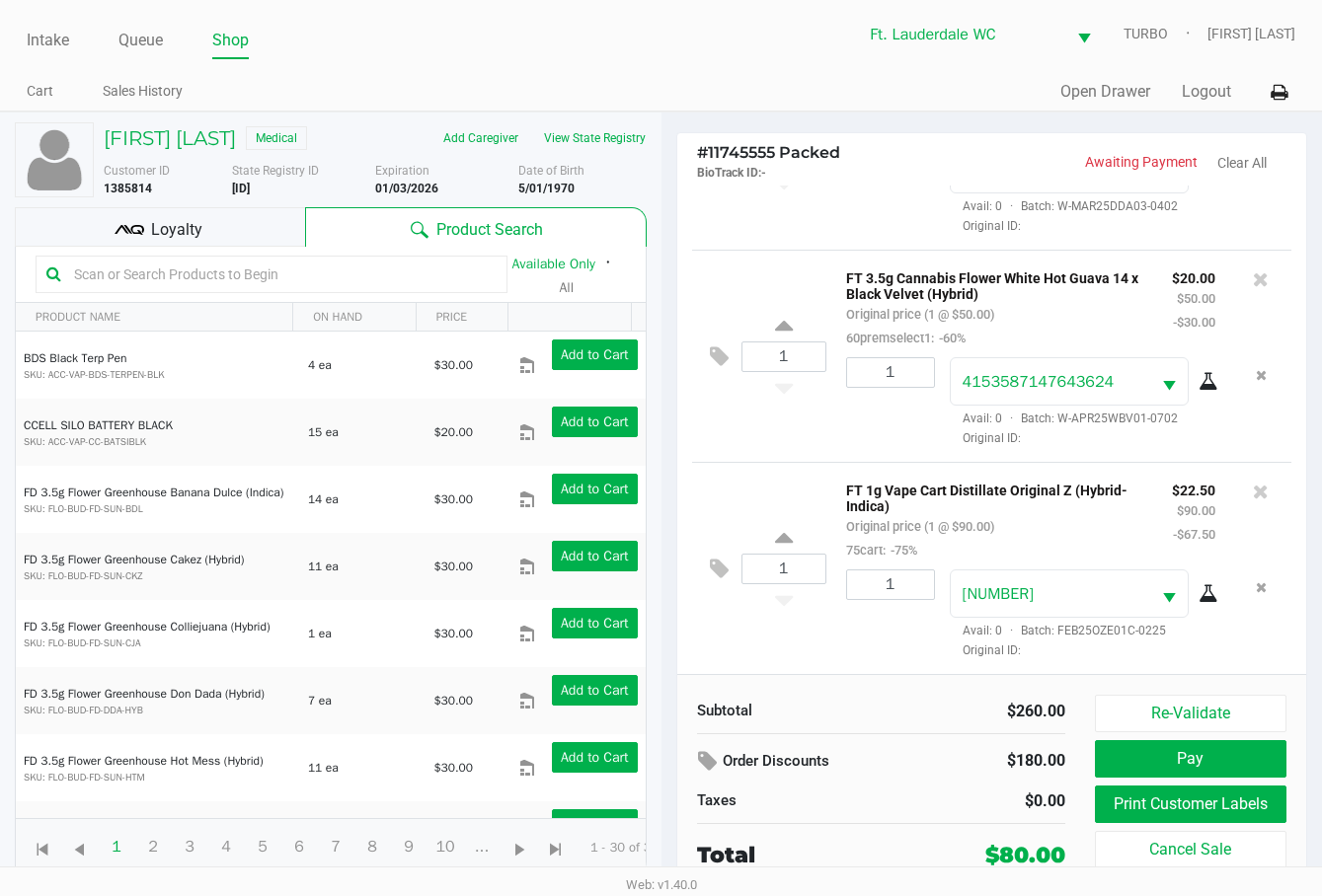 scroll, scrollTop: 151, scrollLeft: 0, axis: vertical 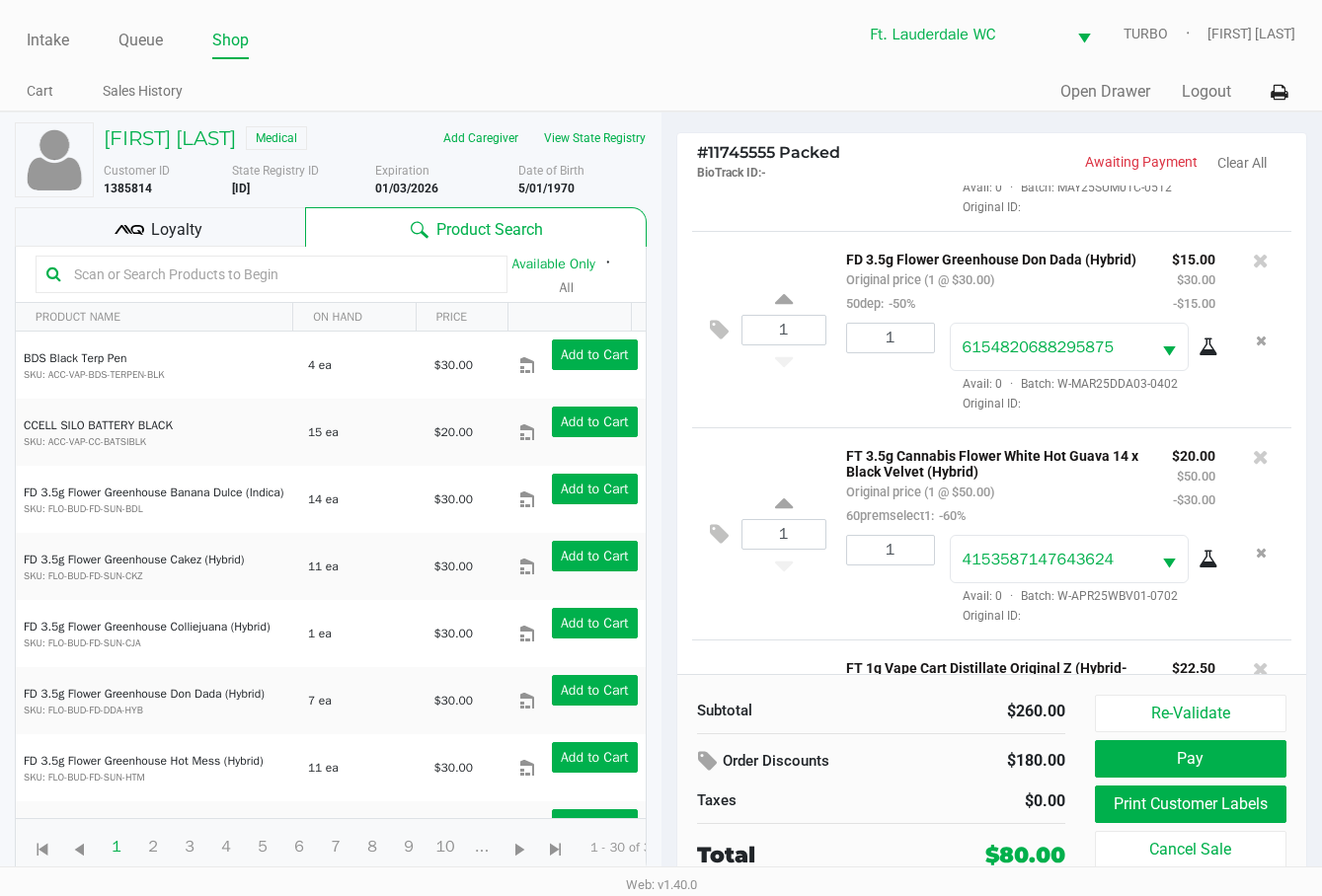 click on "Loyalty" 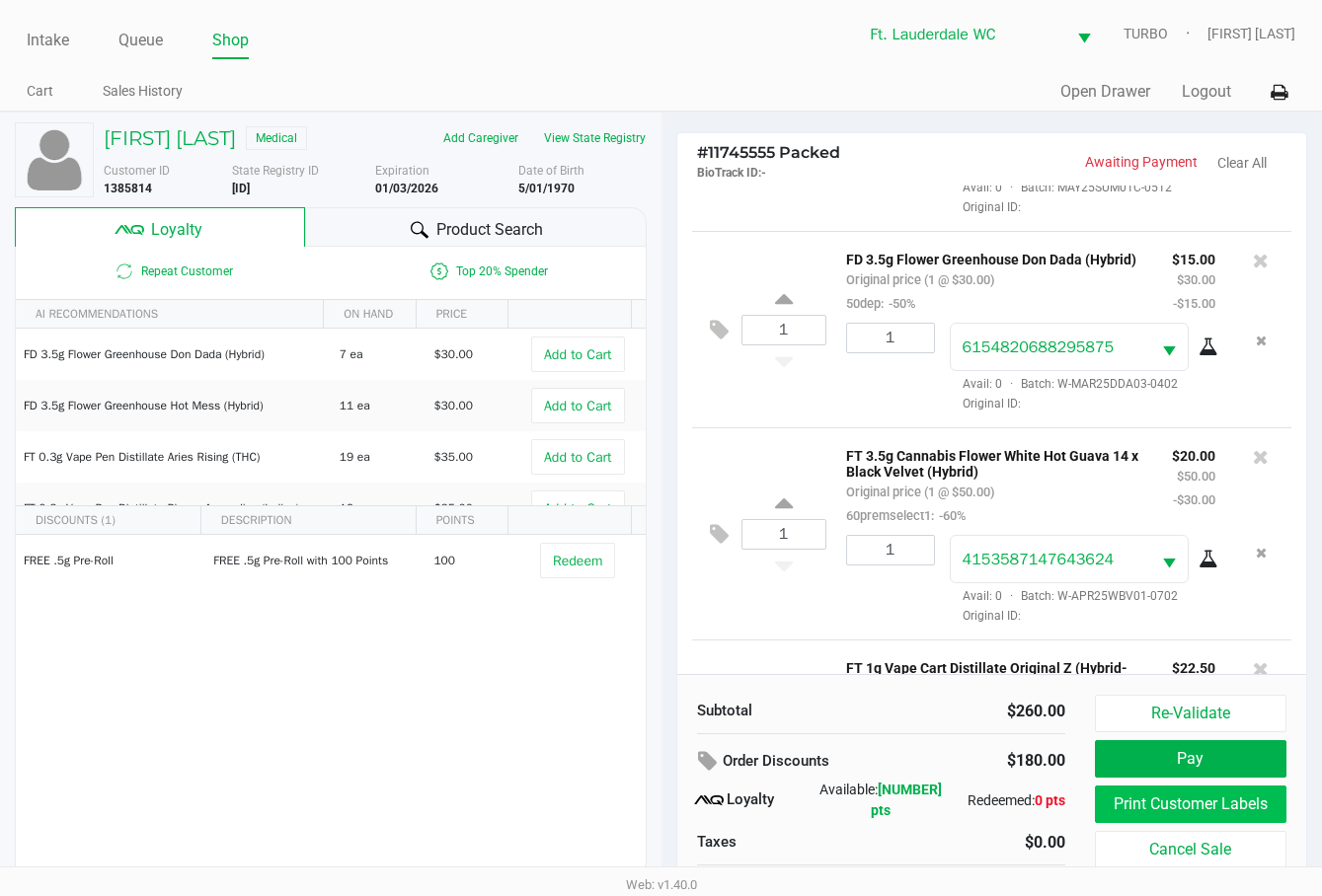 click on "Print Customer Labels" 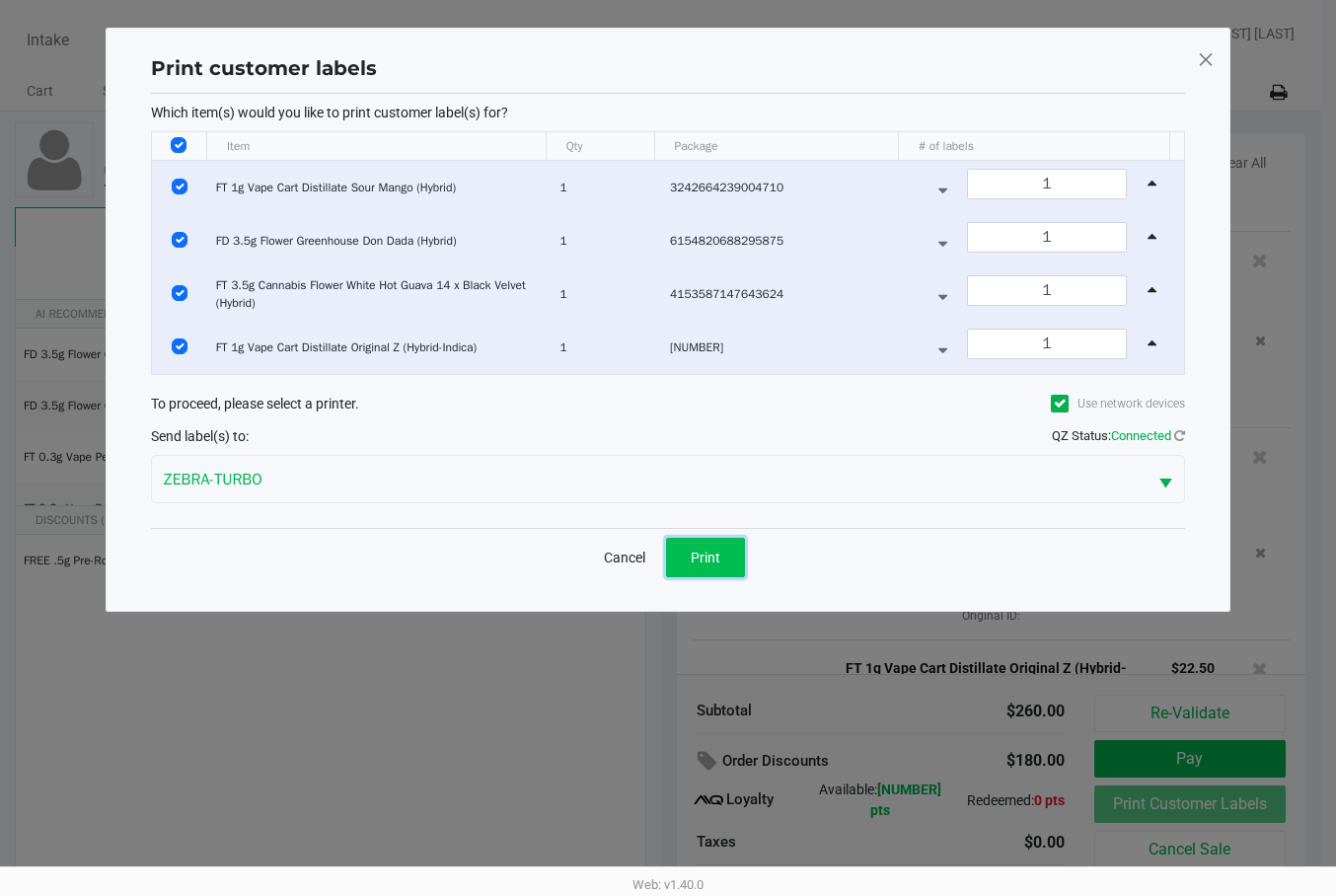 click on "Print" 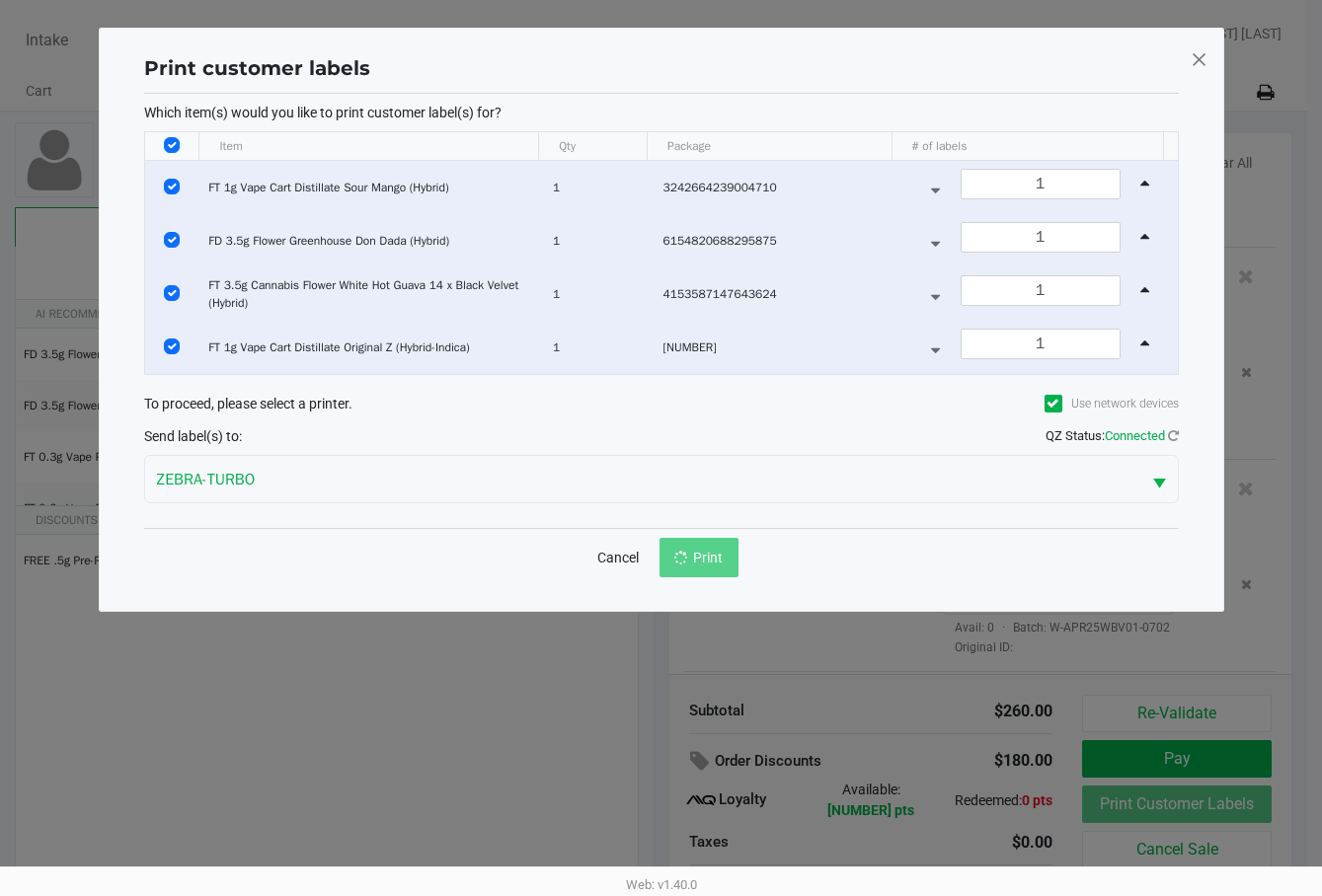 scroll, scrollTop: 37, scrollLeft: 0, axis: vertical 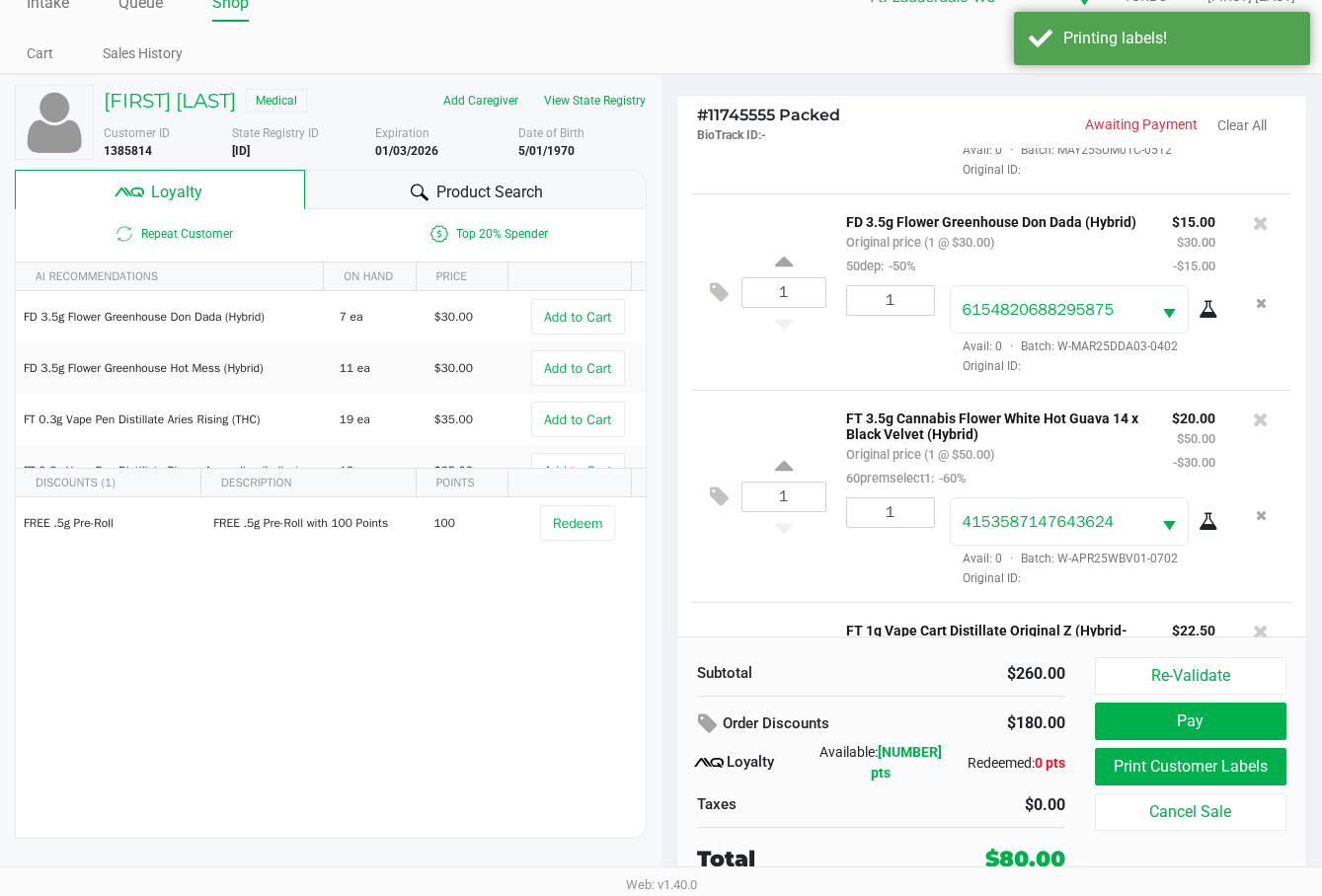 click on "Pay" 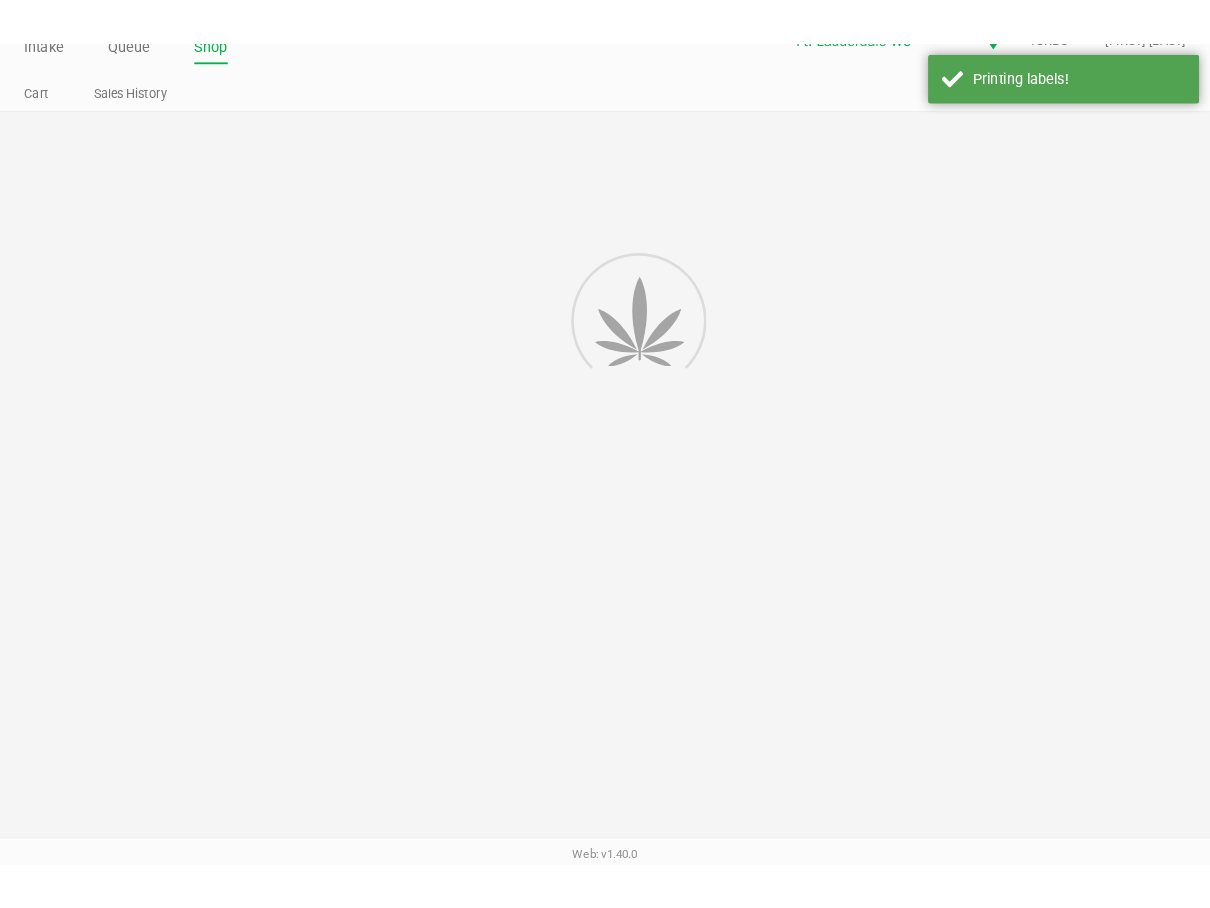 scroll, scrollTop: 0, scrollLeft: 0, axis: both 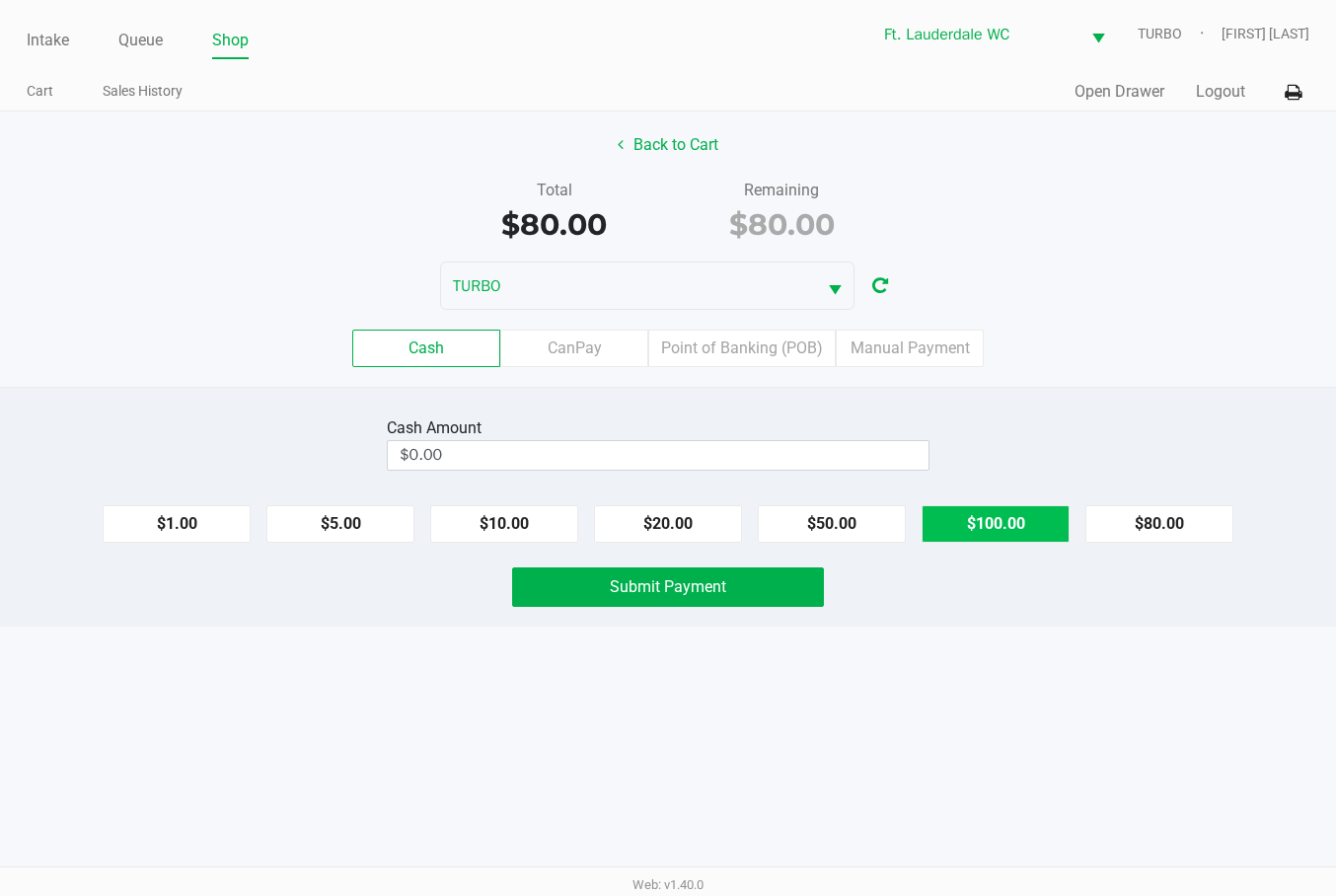 click on "$100.00" 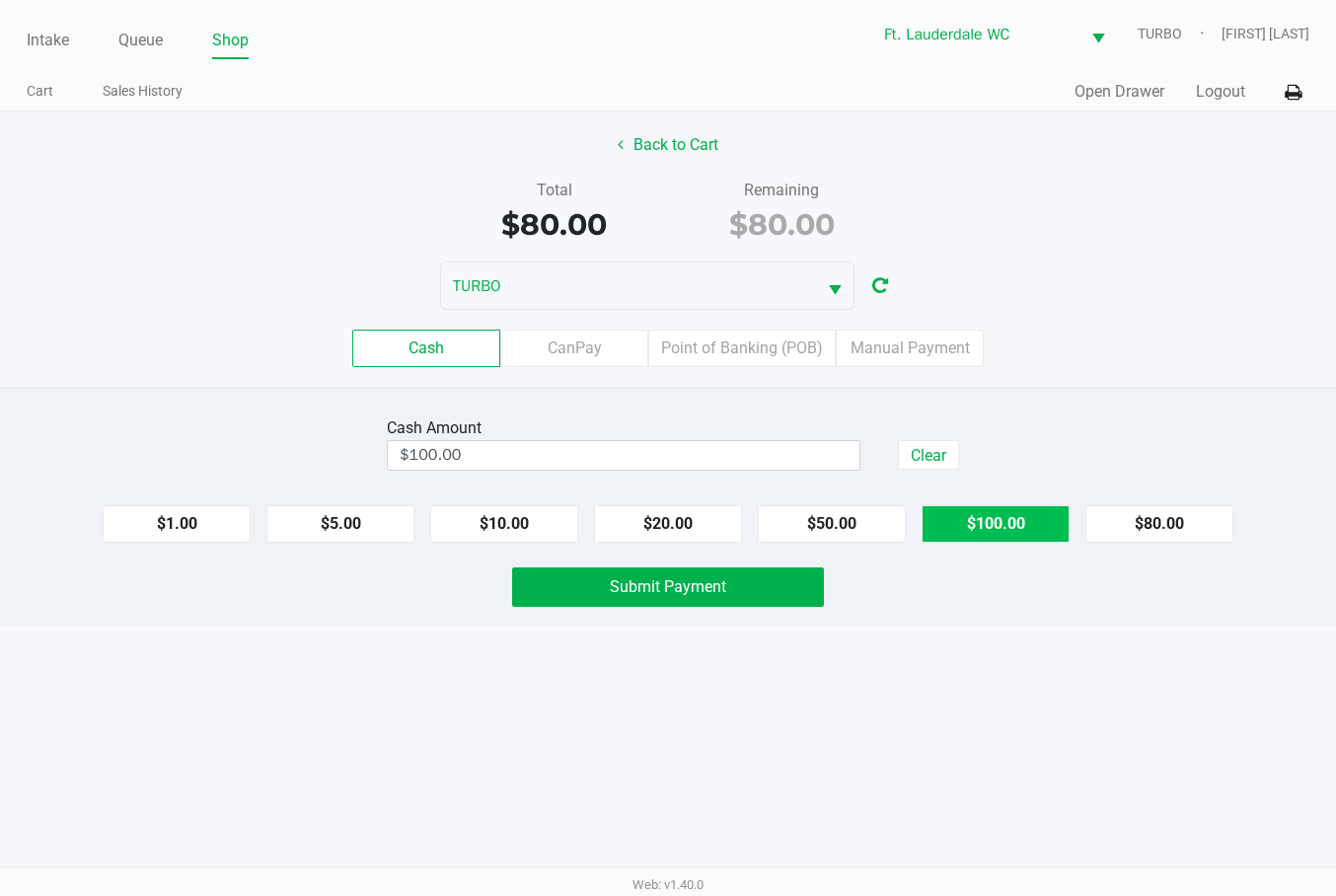 click on "Submit Payment" 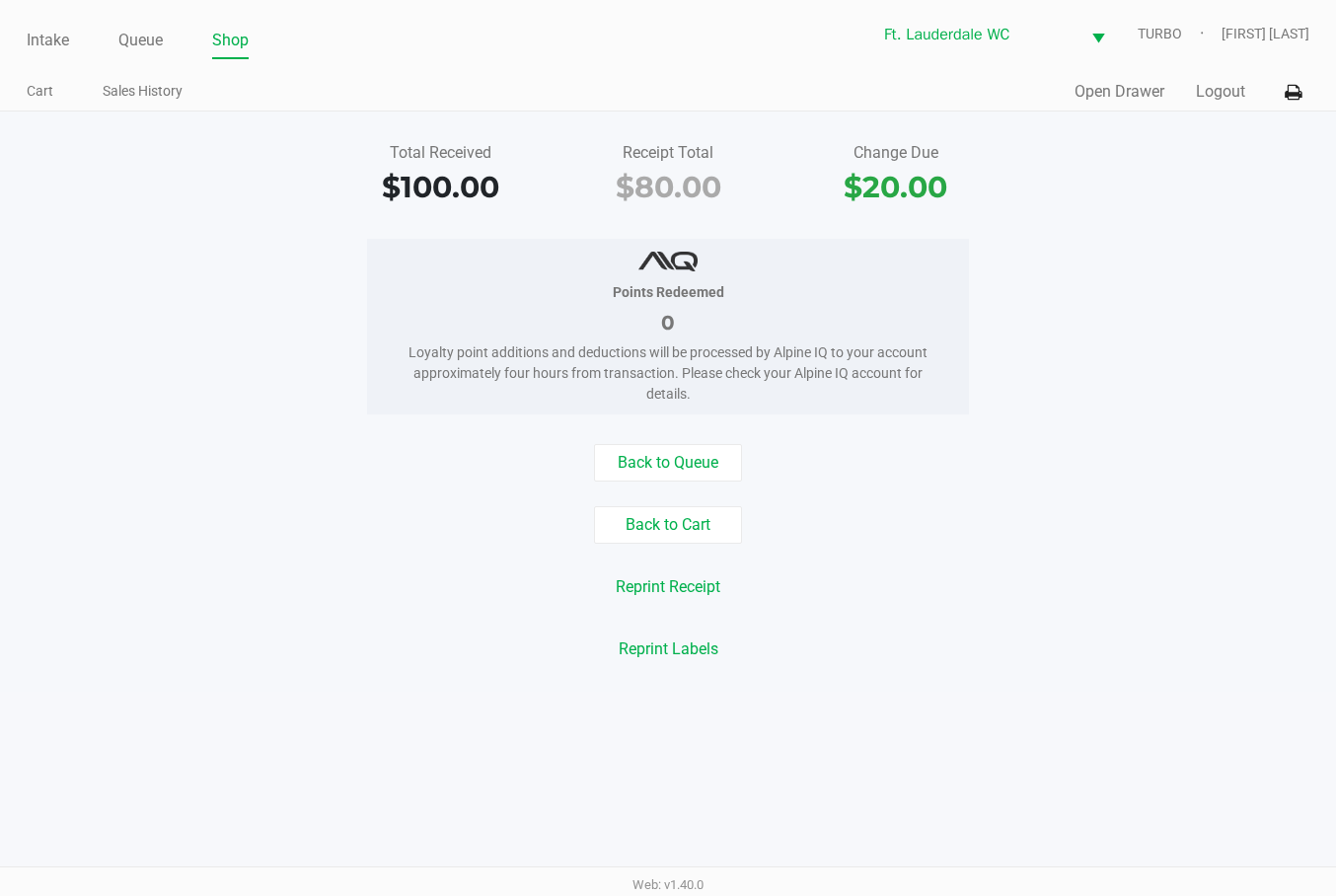 click on "Intake Queue Shop Ft. Lauderdale WC TURBO [FIRST] [LAST] Cart Sales History Quick Sale Open Drawer Logout" 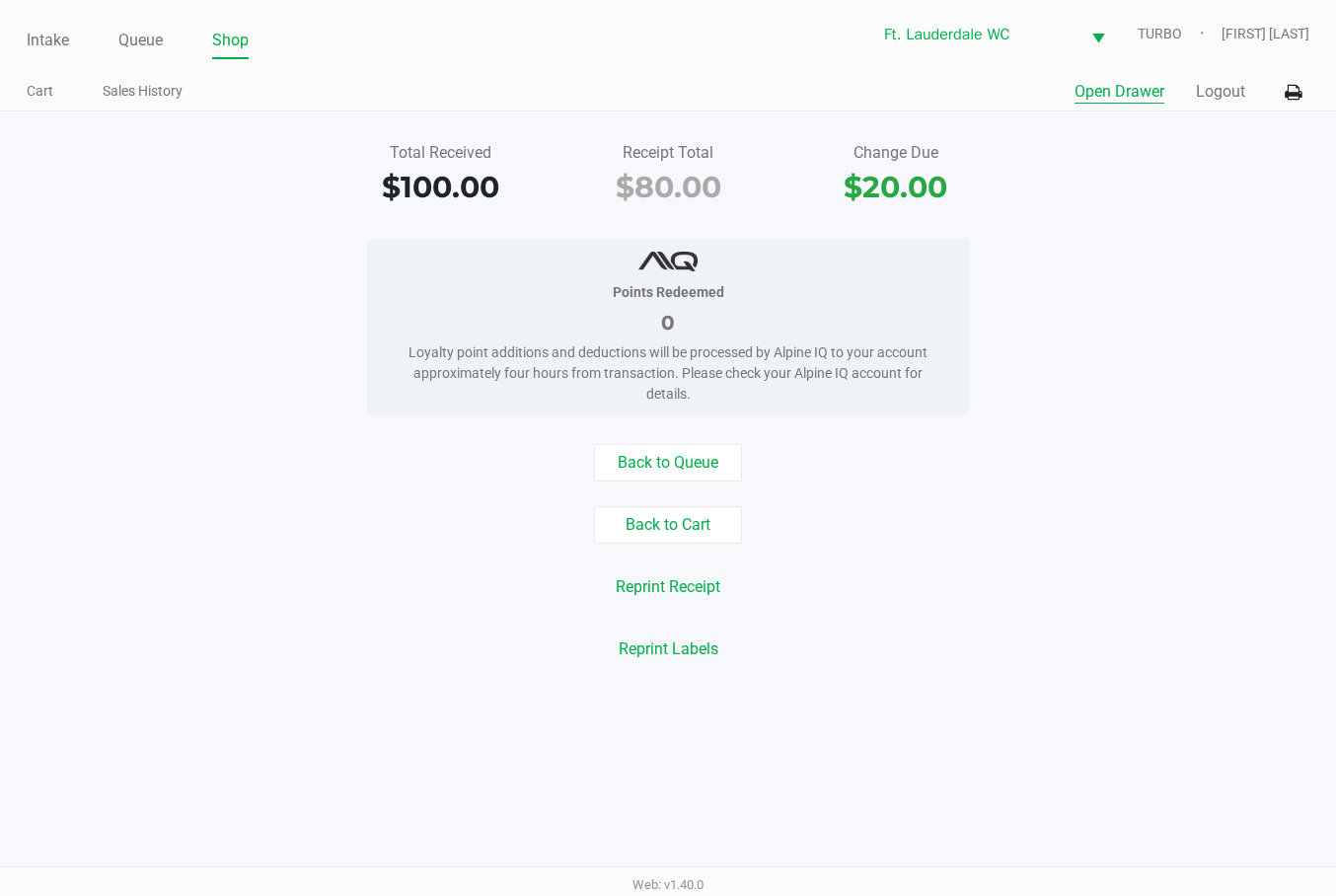 click on "Open Drawer" 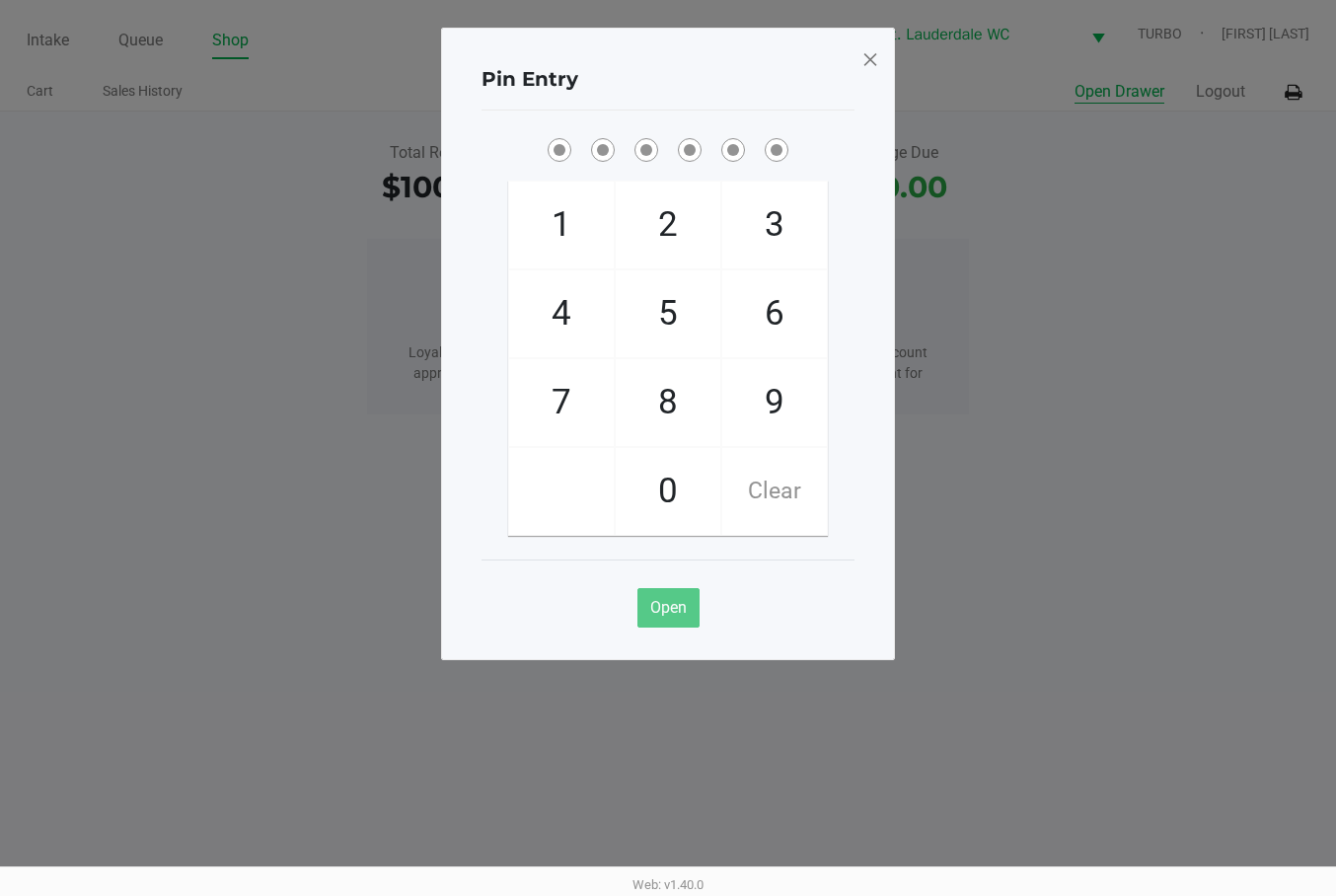 type 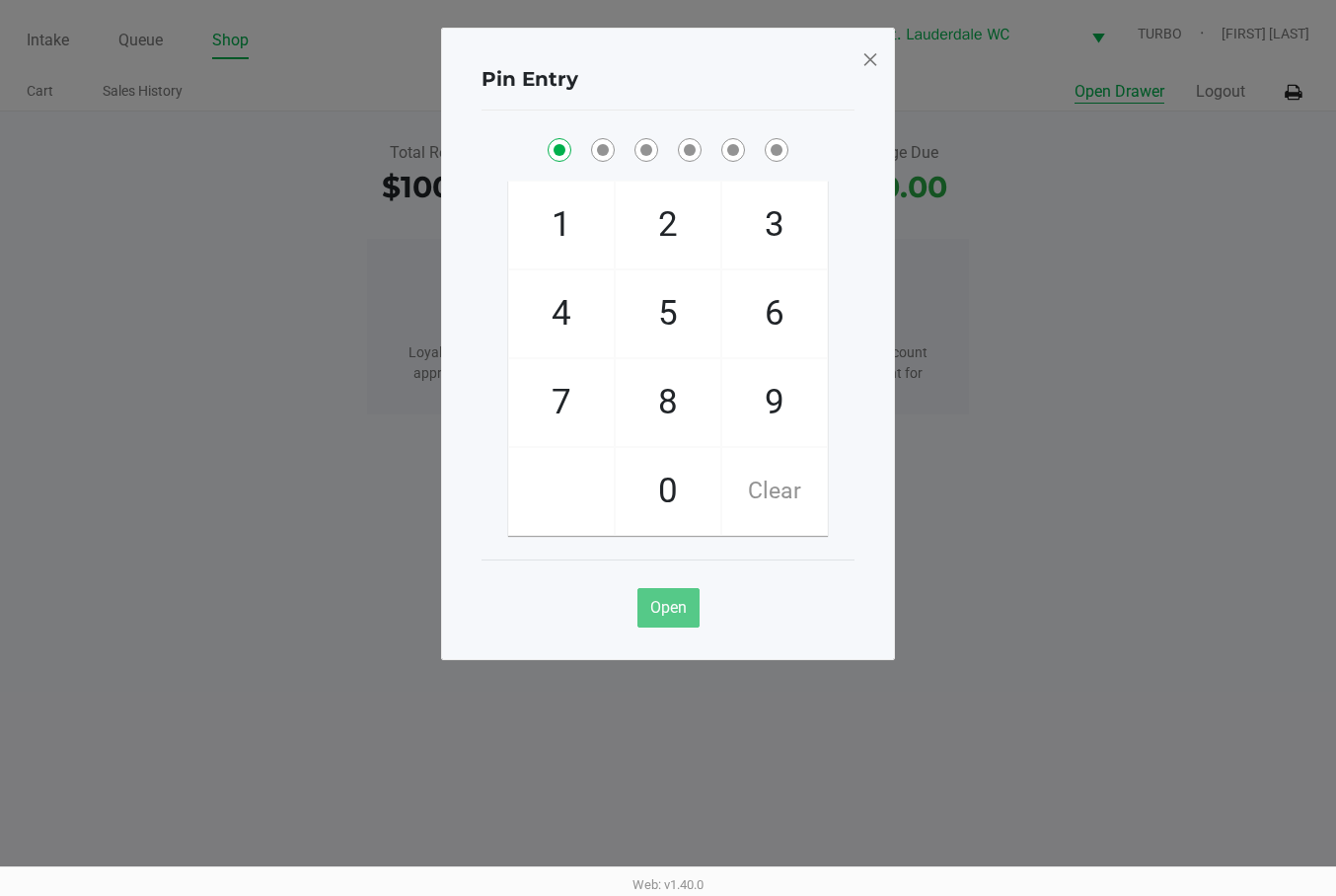 checkbox on "true" 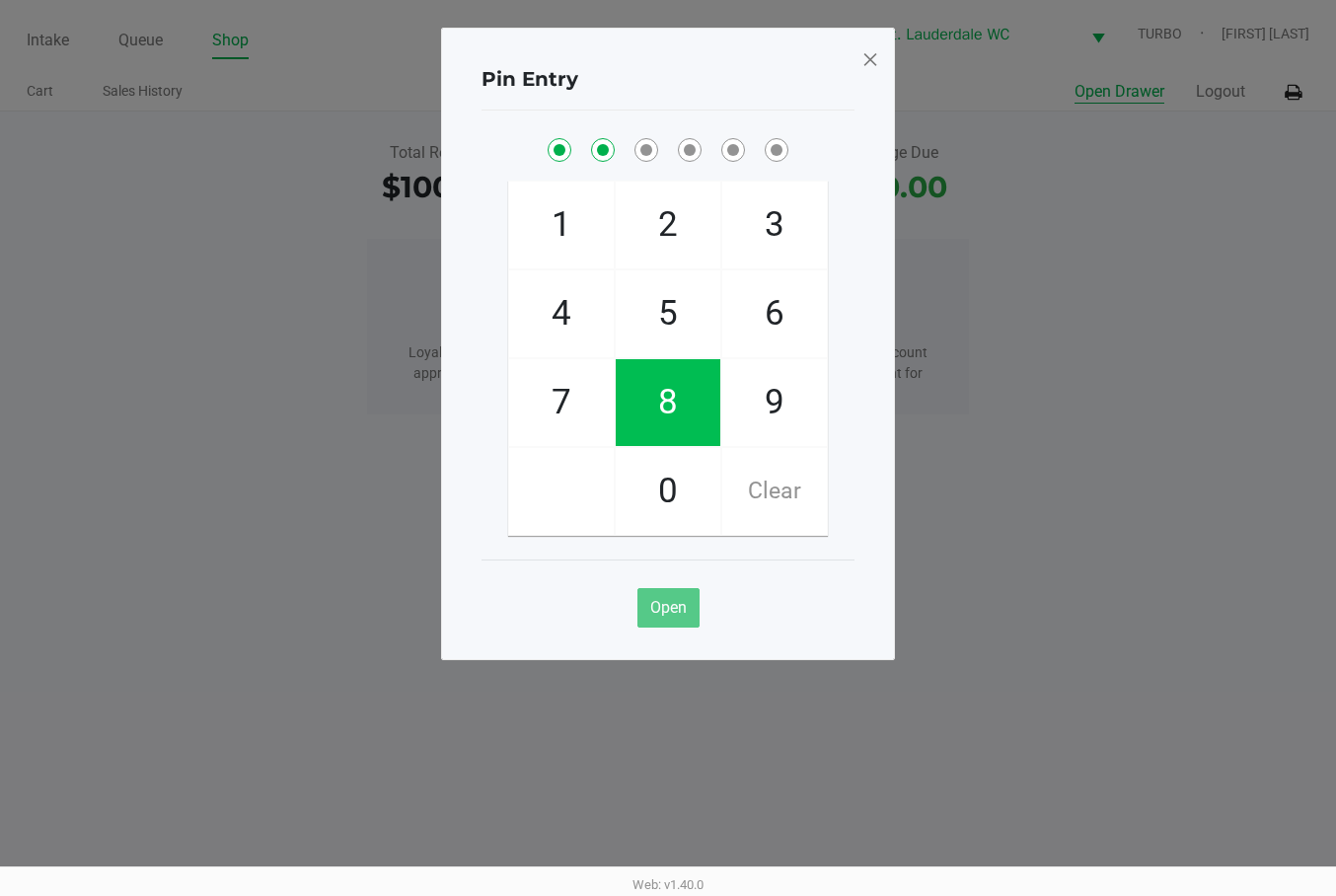 checkbox on "true" 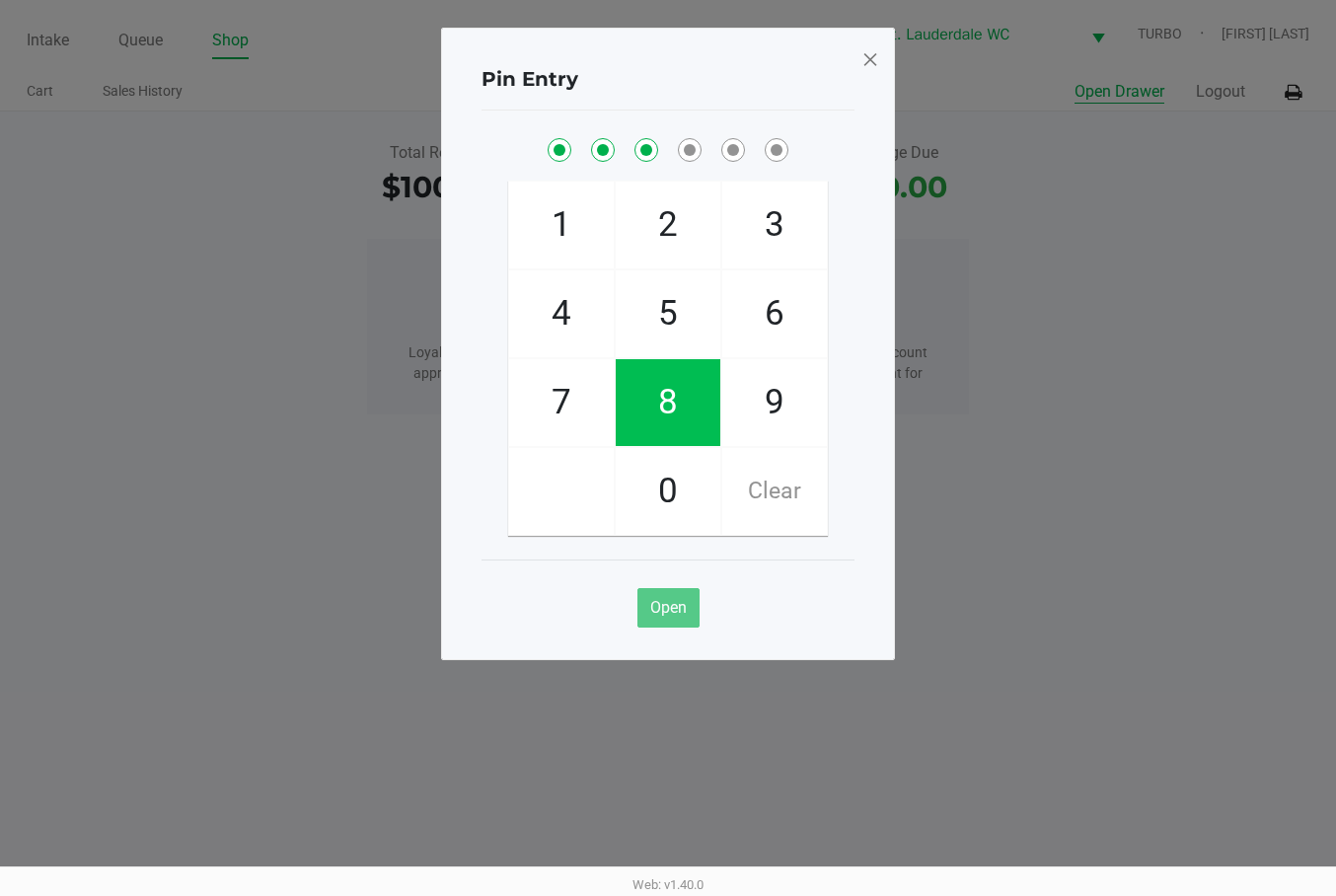 checkbox on "true" 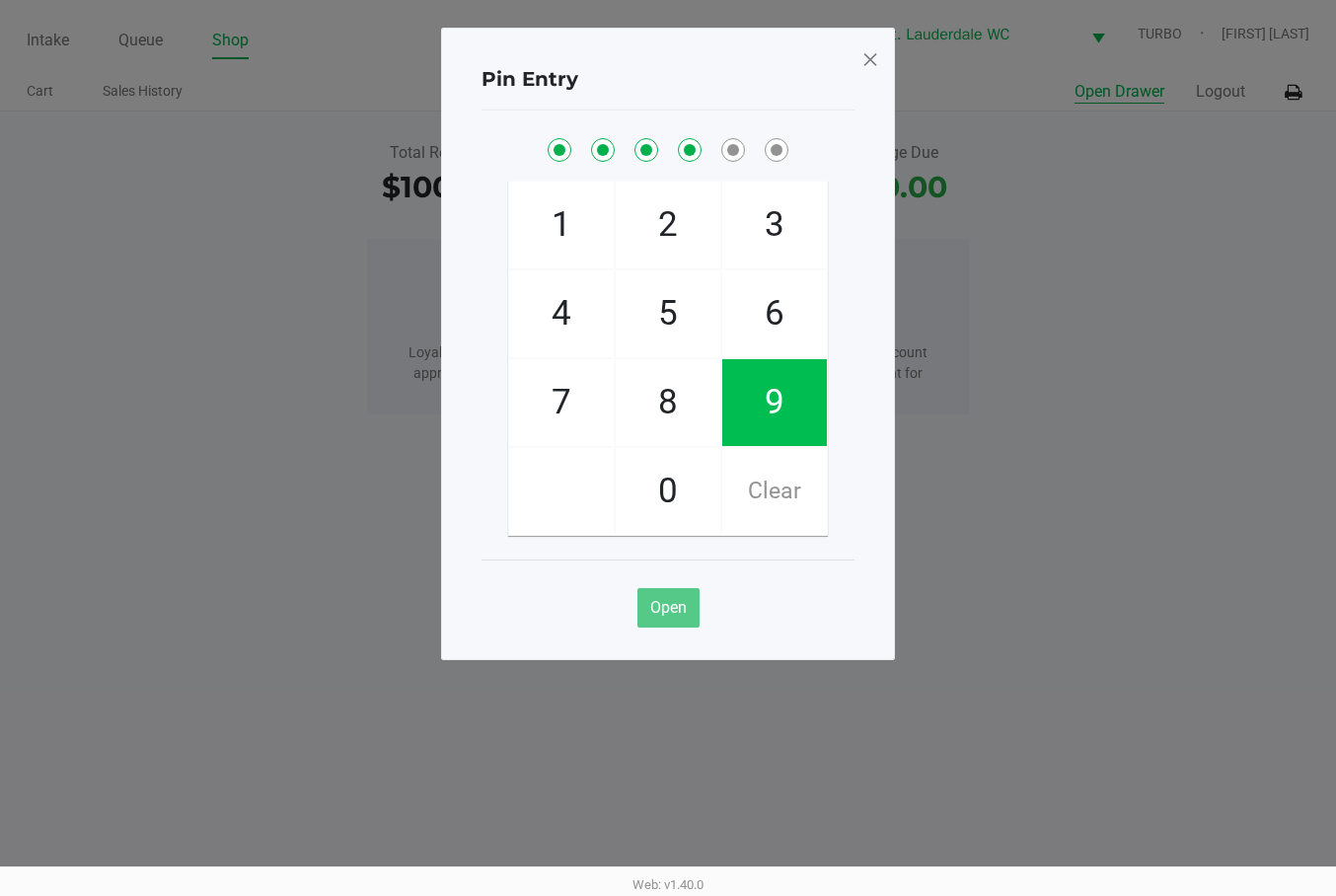 checkbox on "true" 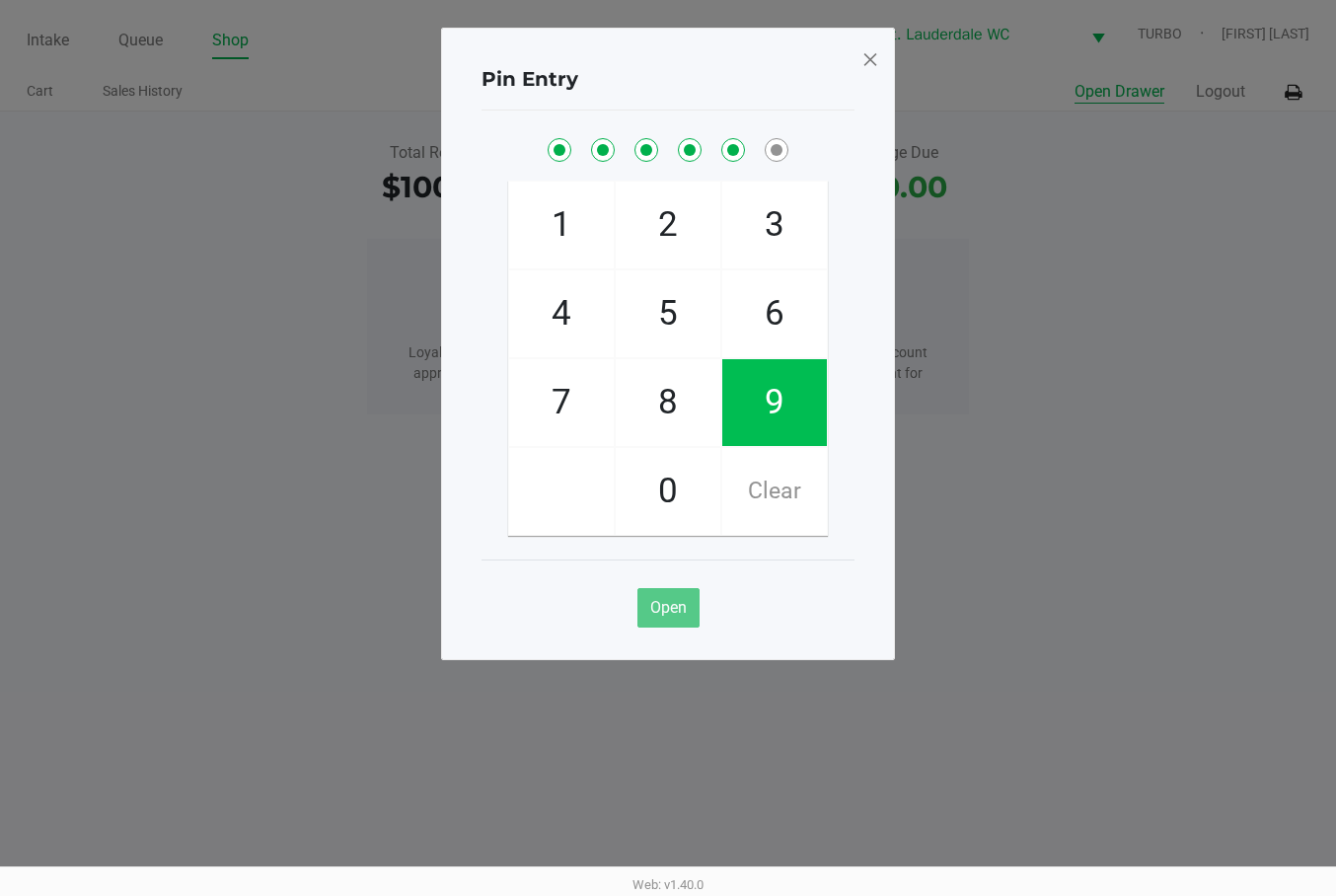 checkbox on "true" 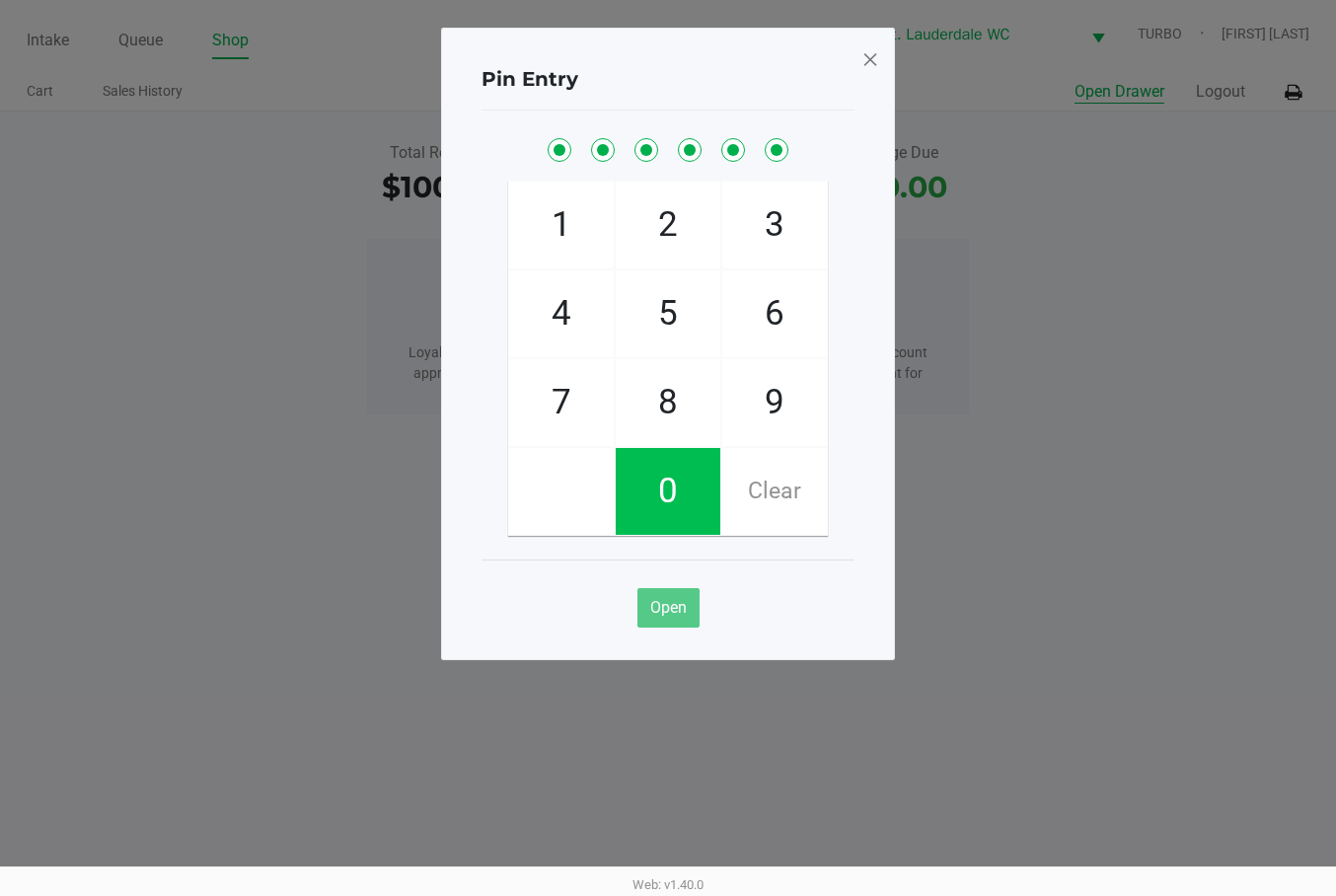 checkbox on "true" 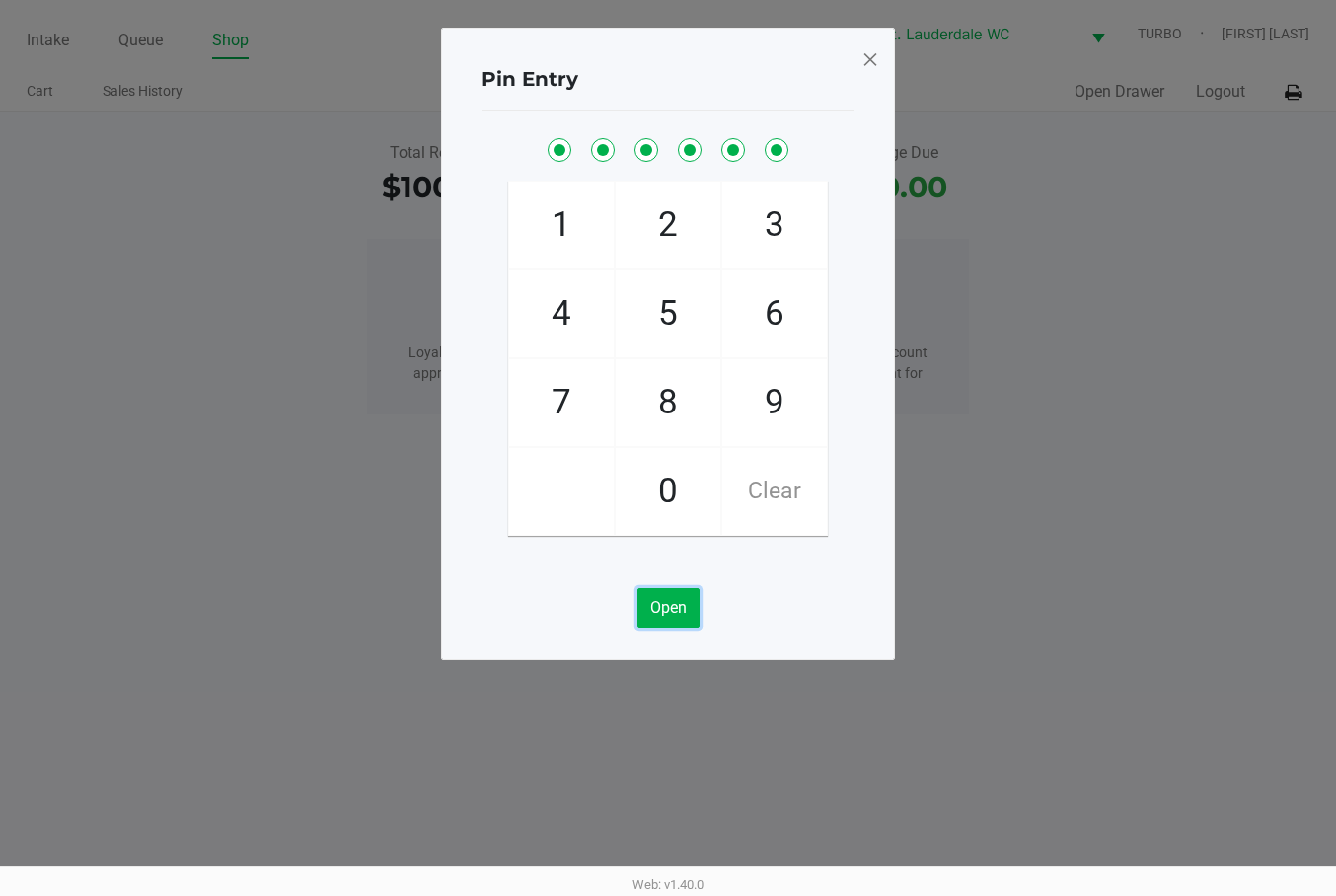 drag, startPoint x: 661, startPoint y: 604, endPoint x: 670, endPoint y: 571, distance: 34.20526 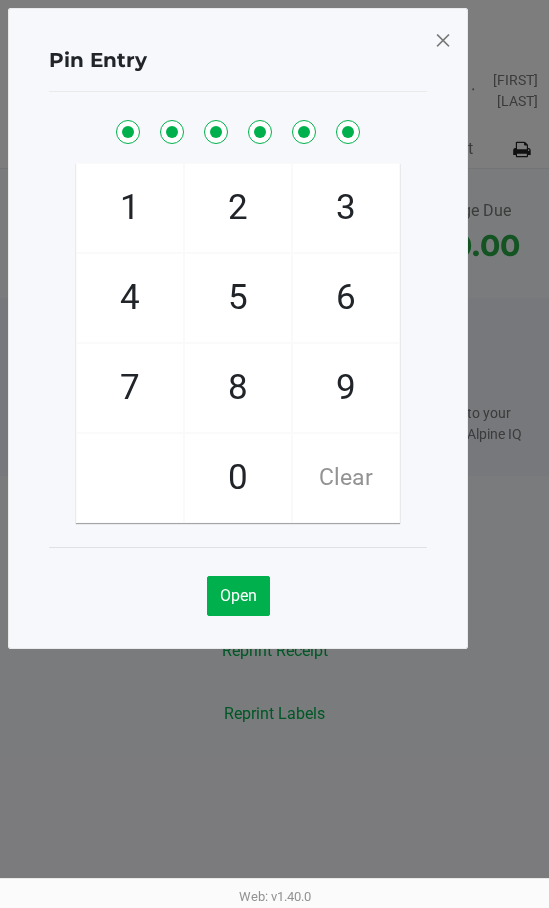 click 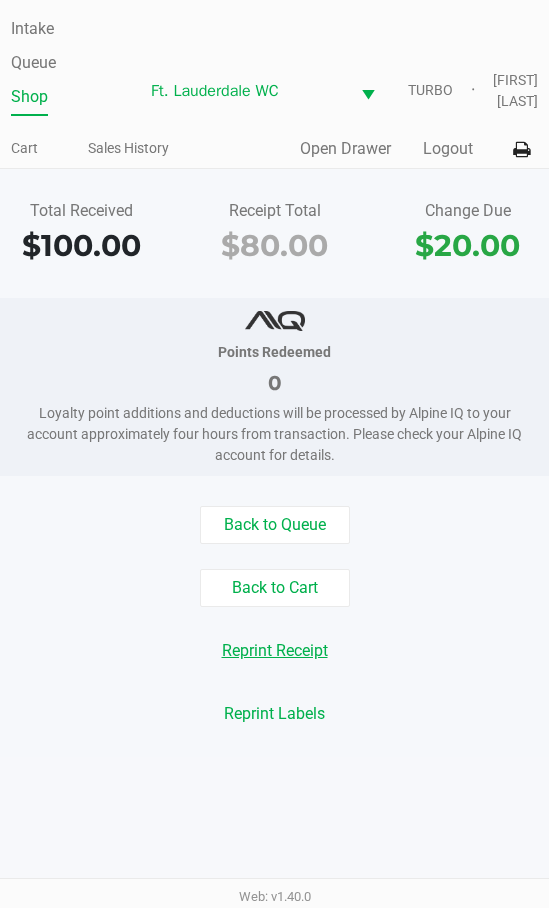click on "Reprint Receipt" 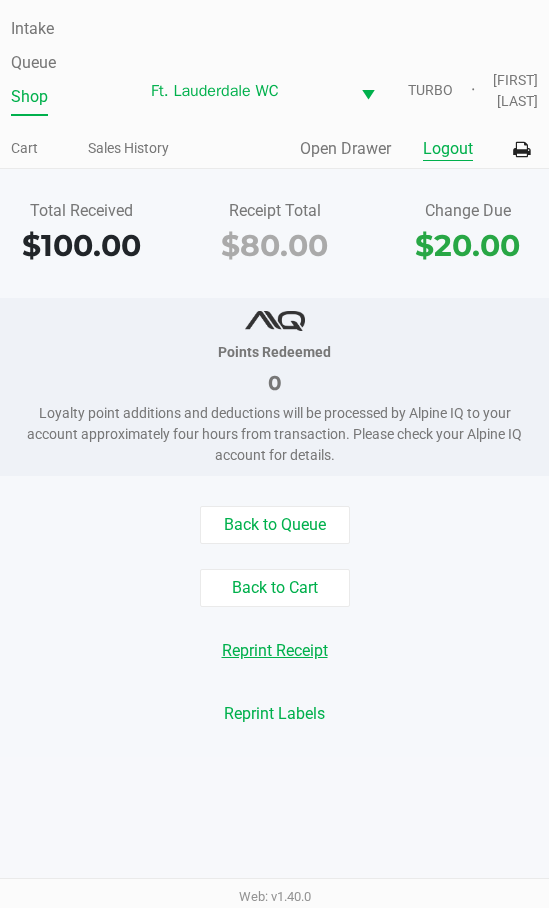 click on "Logout" 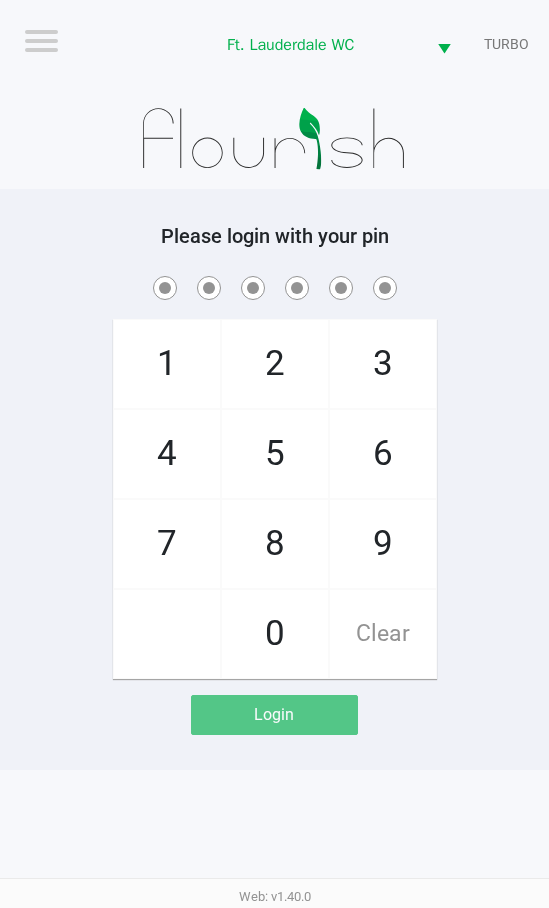 click on "8" 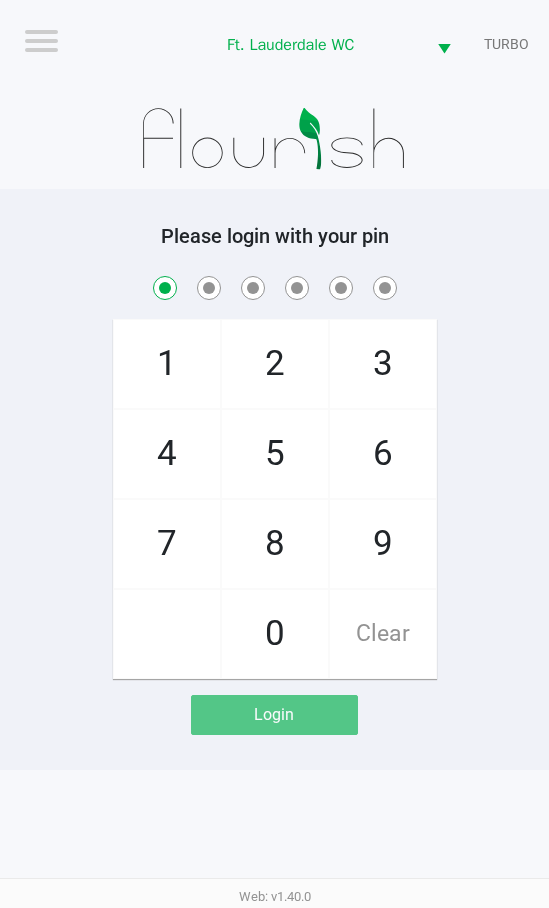 checkbox on "true" 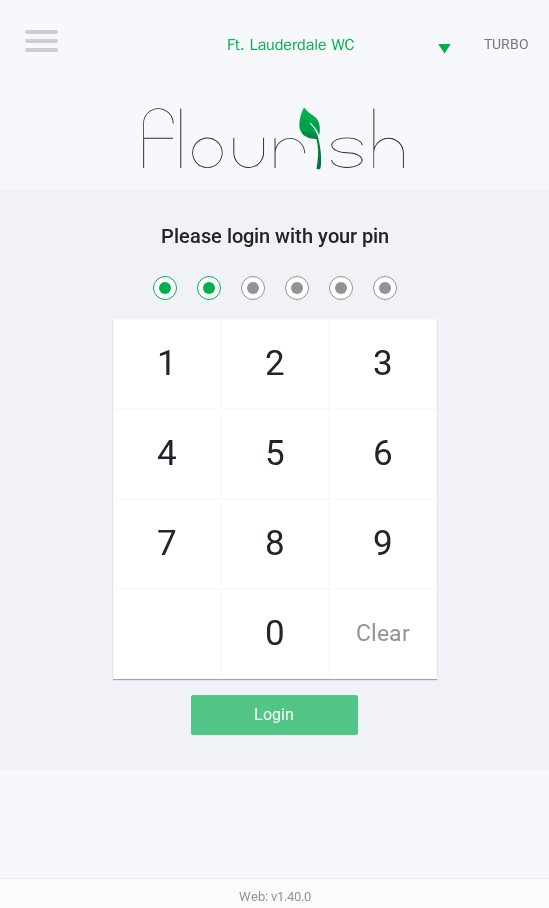checkbox on "true" 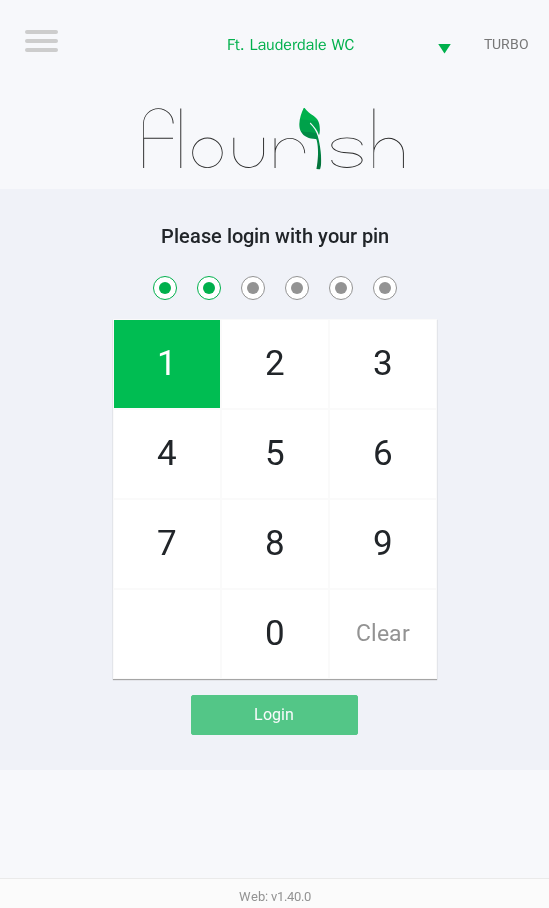 click on "9" 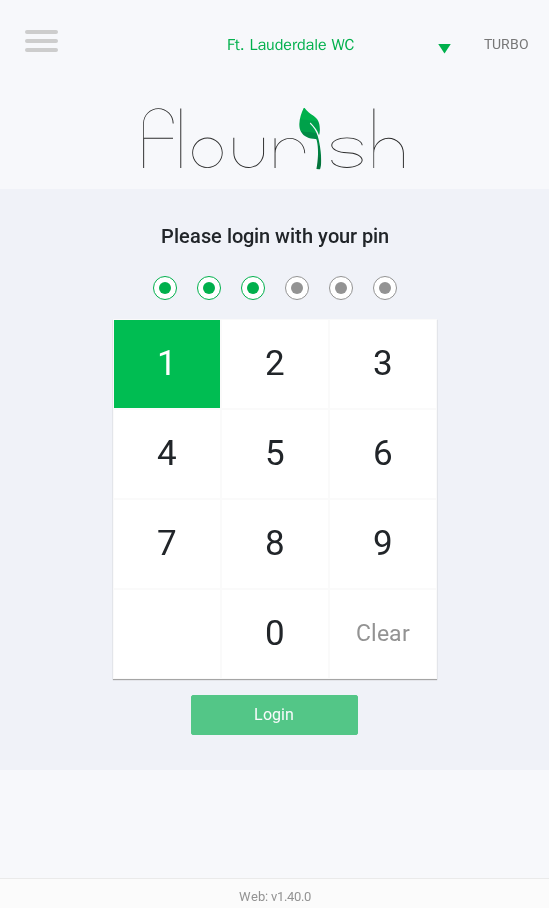 checkbox on "true" 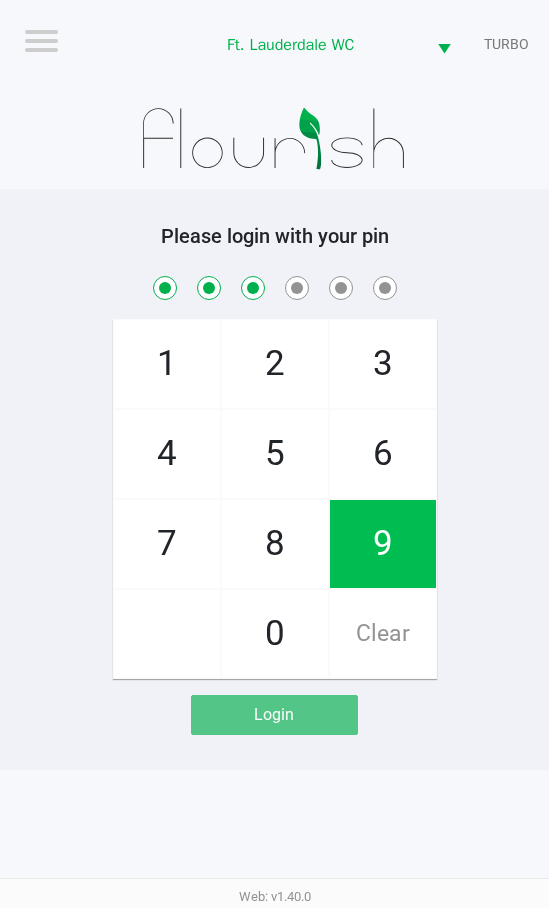 click on "0" 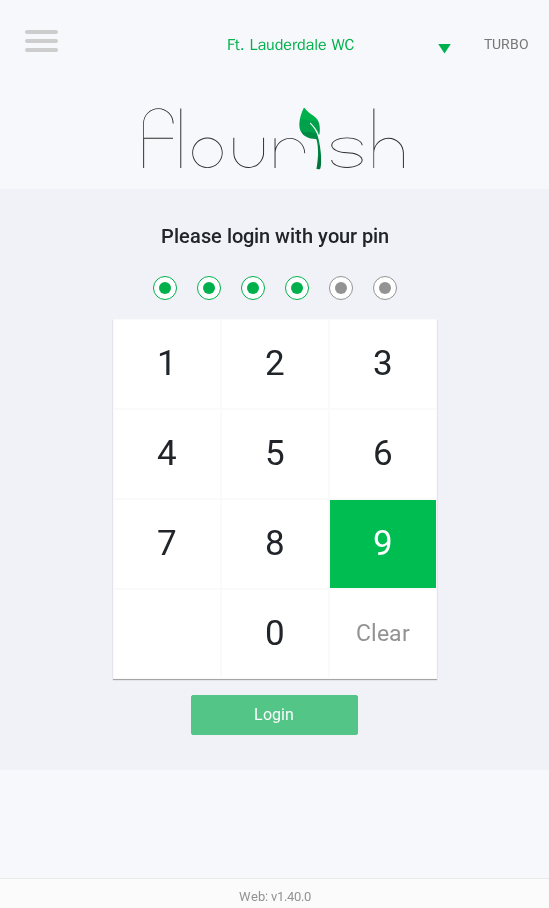 checkbox on "true" 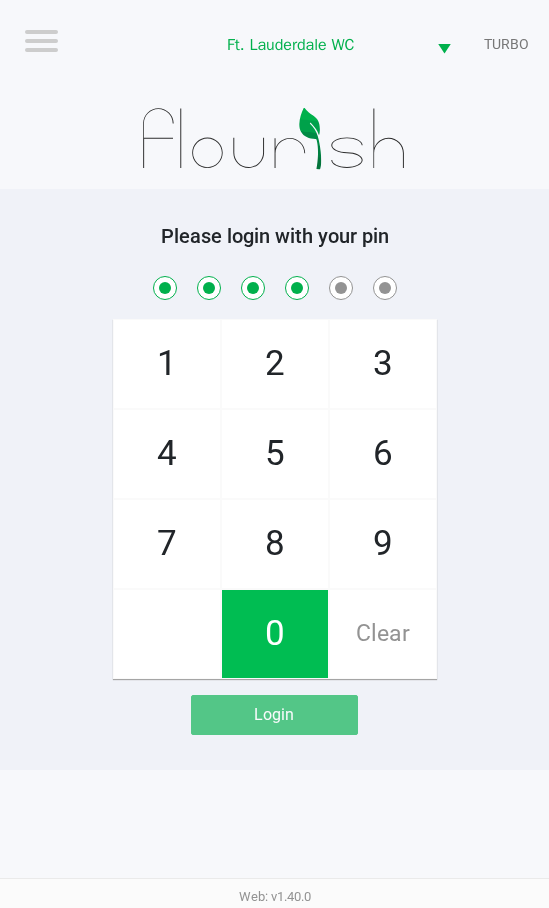 click on "0" 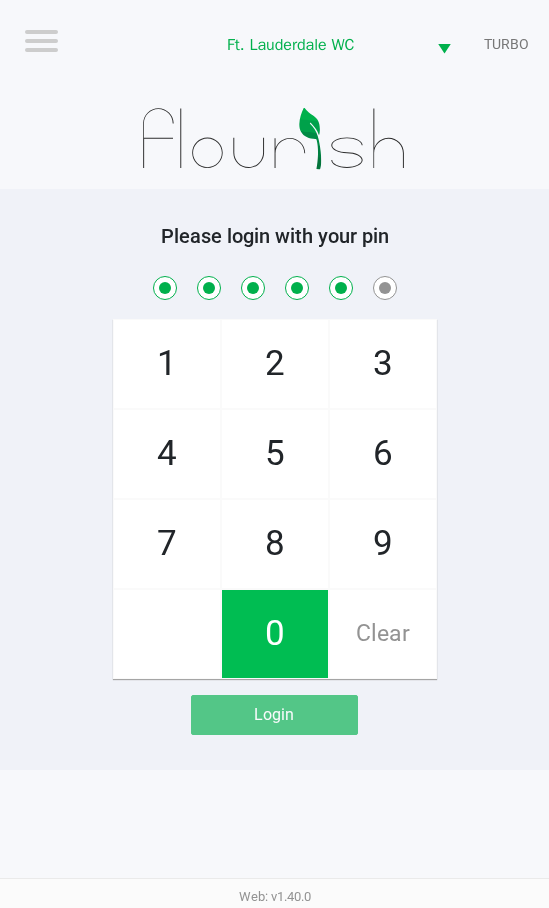 checkbox on "true" 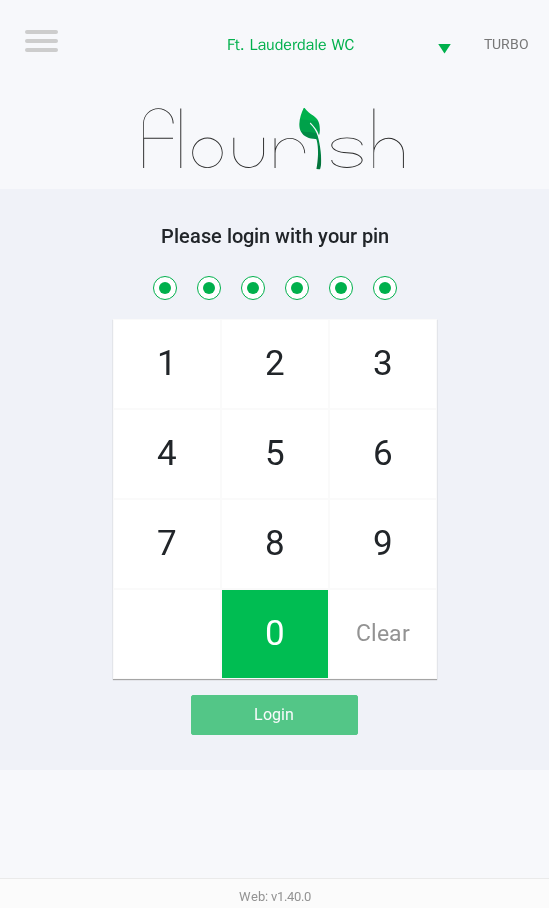 checkbox on "true" 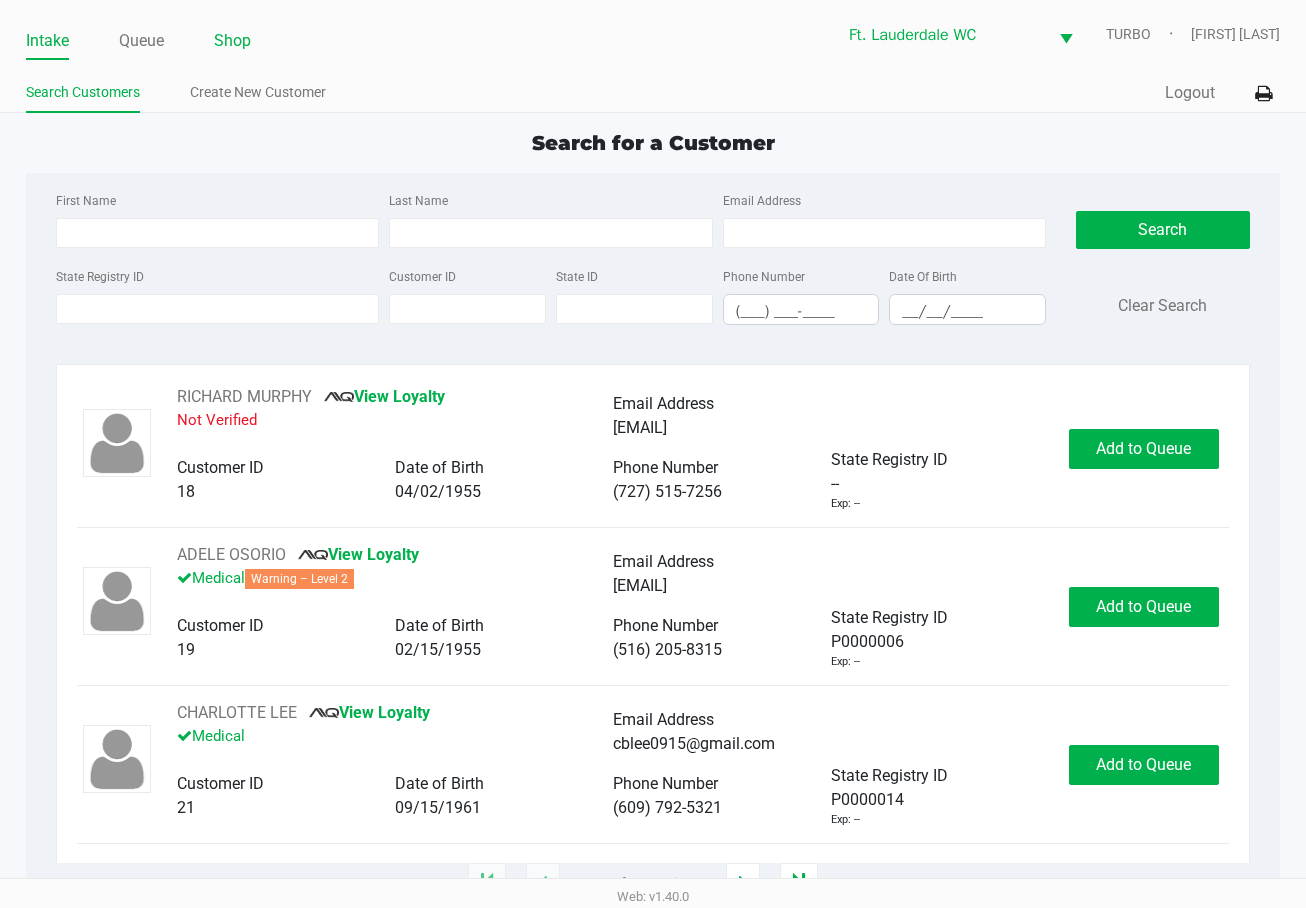 click on "Shop" 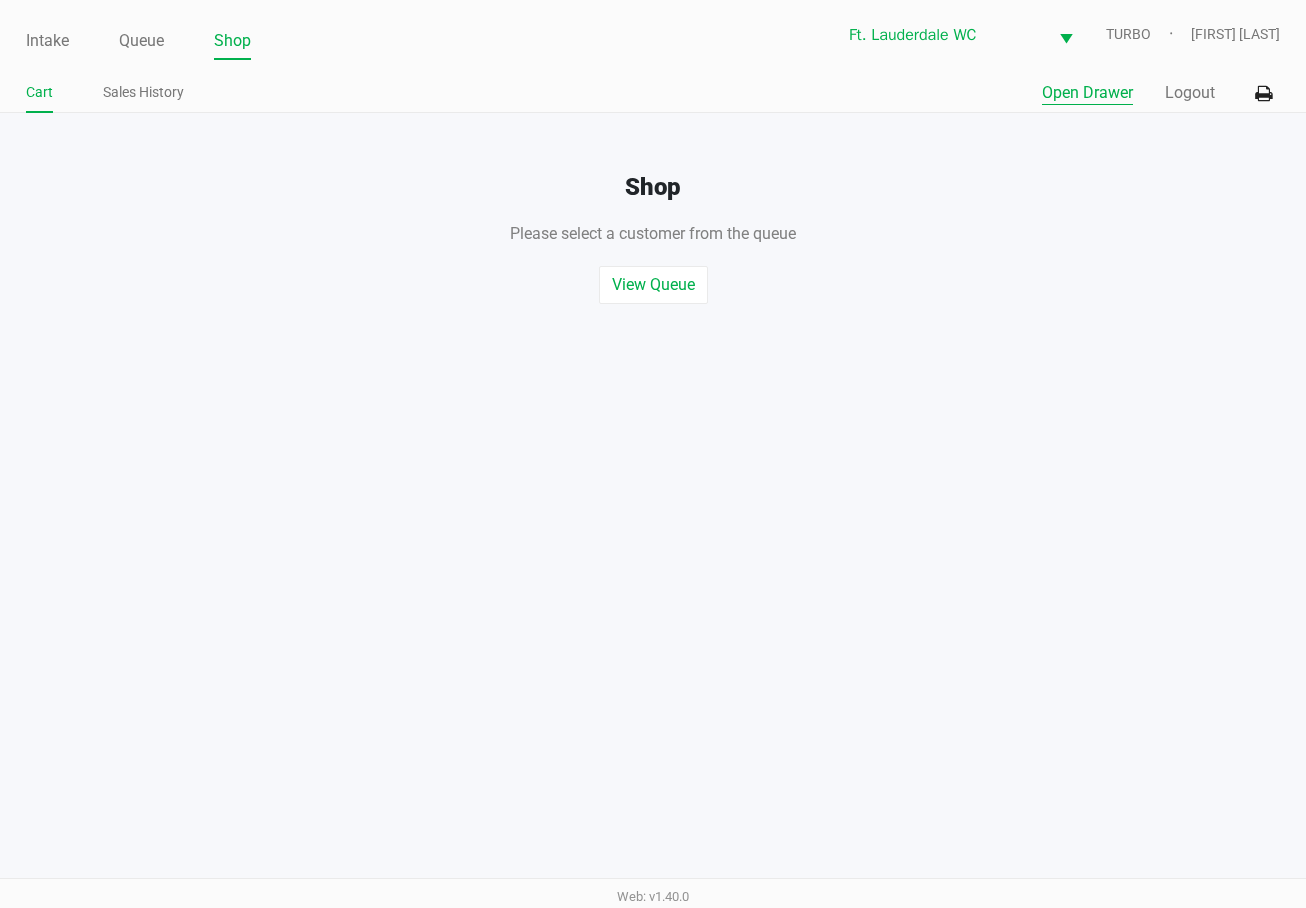 click on "Open Drawer" 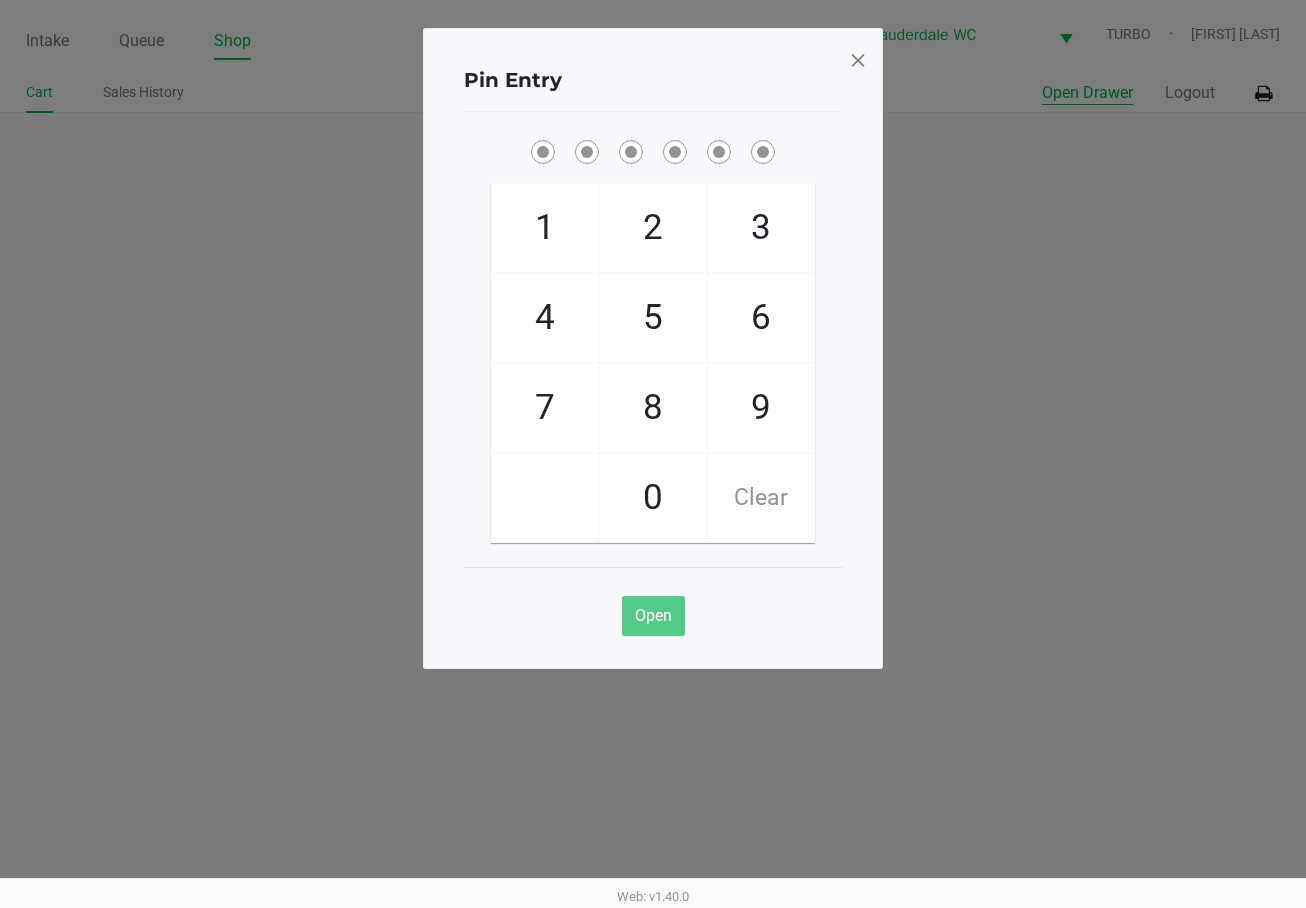 type 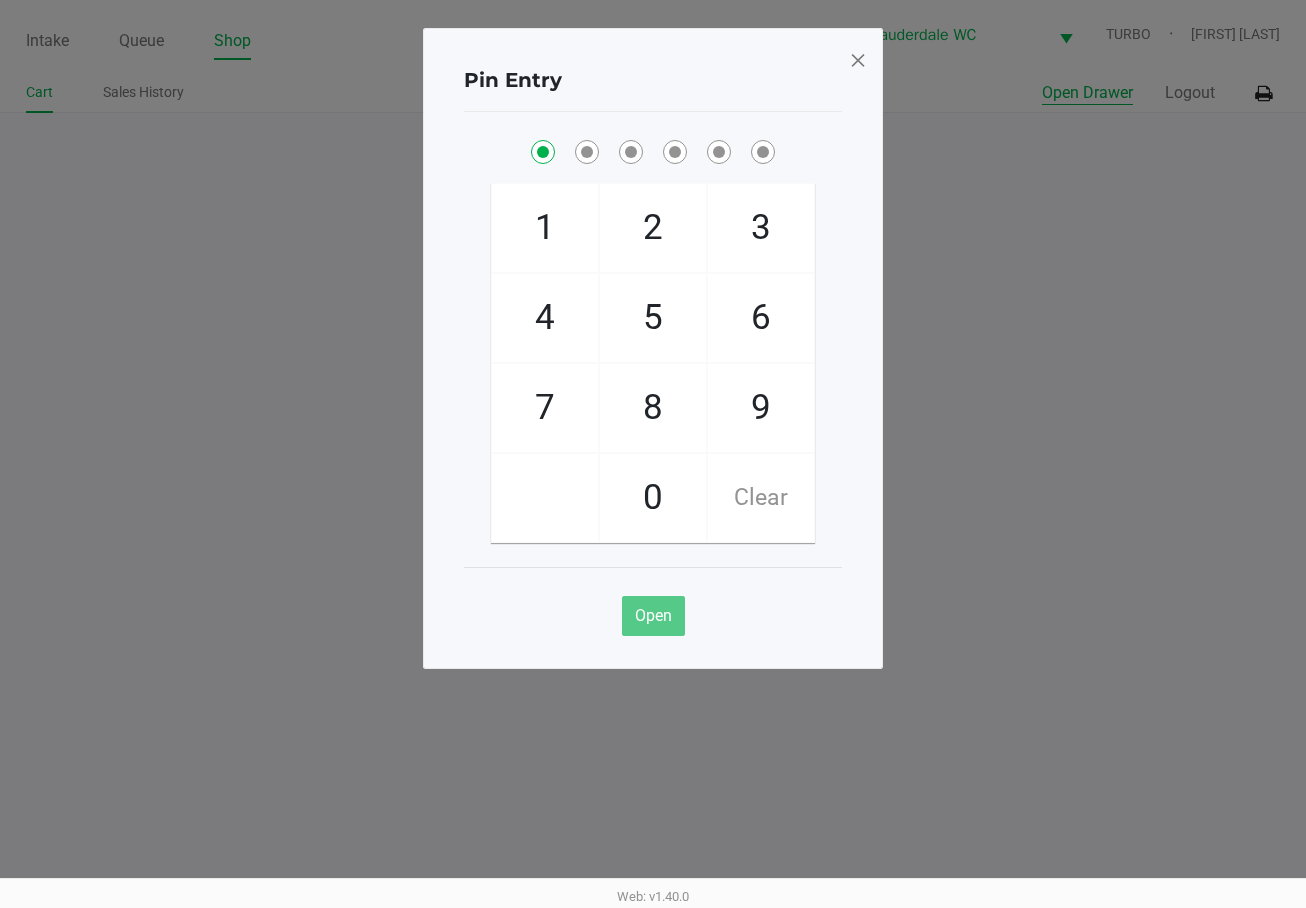checkbox on "true" 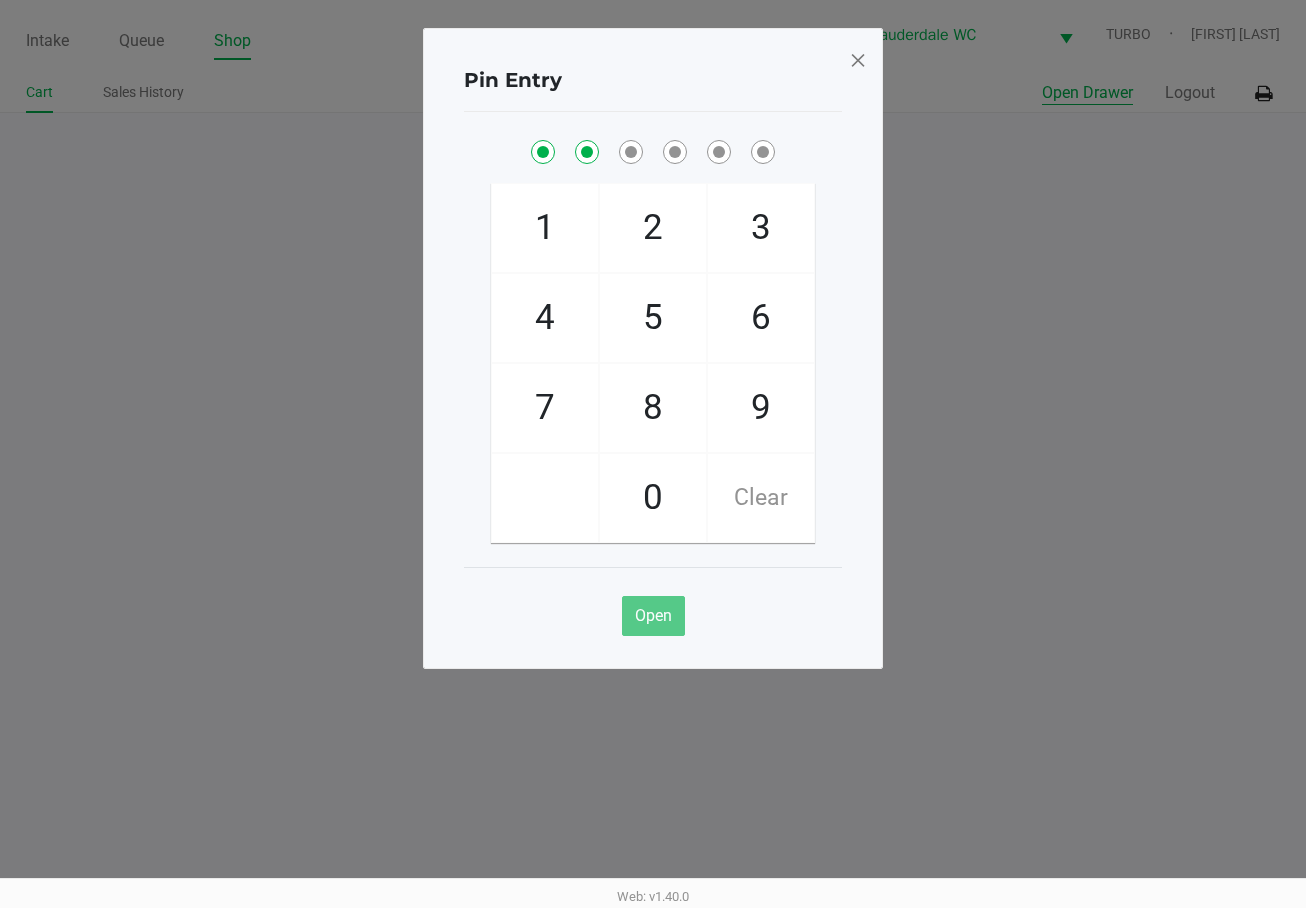 checkbox on "true" 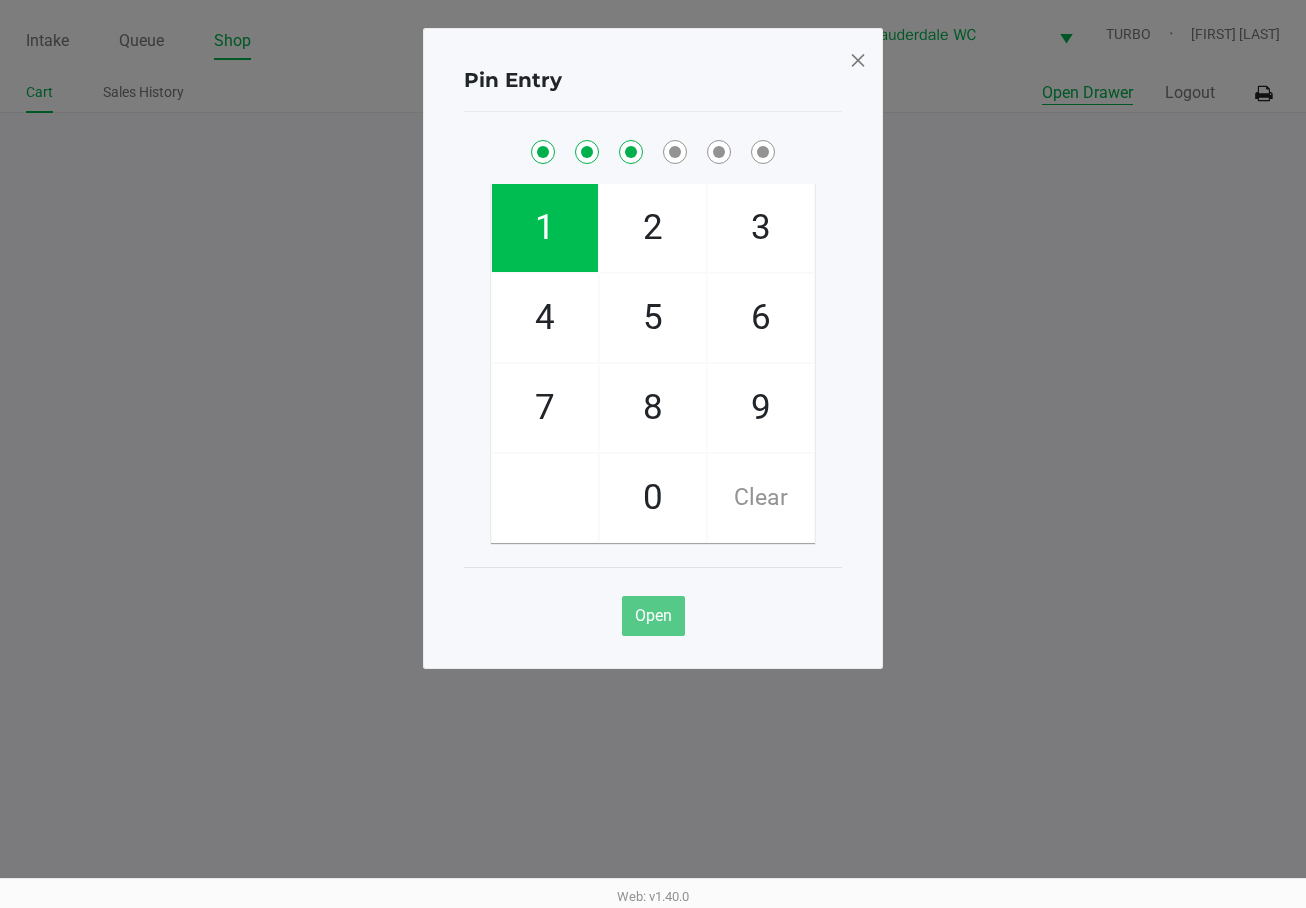 checkbox on "true" 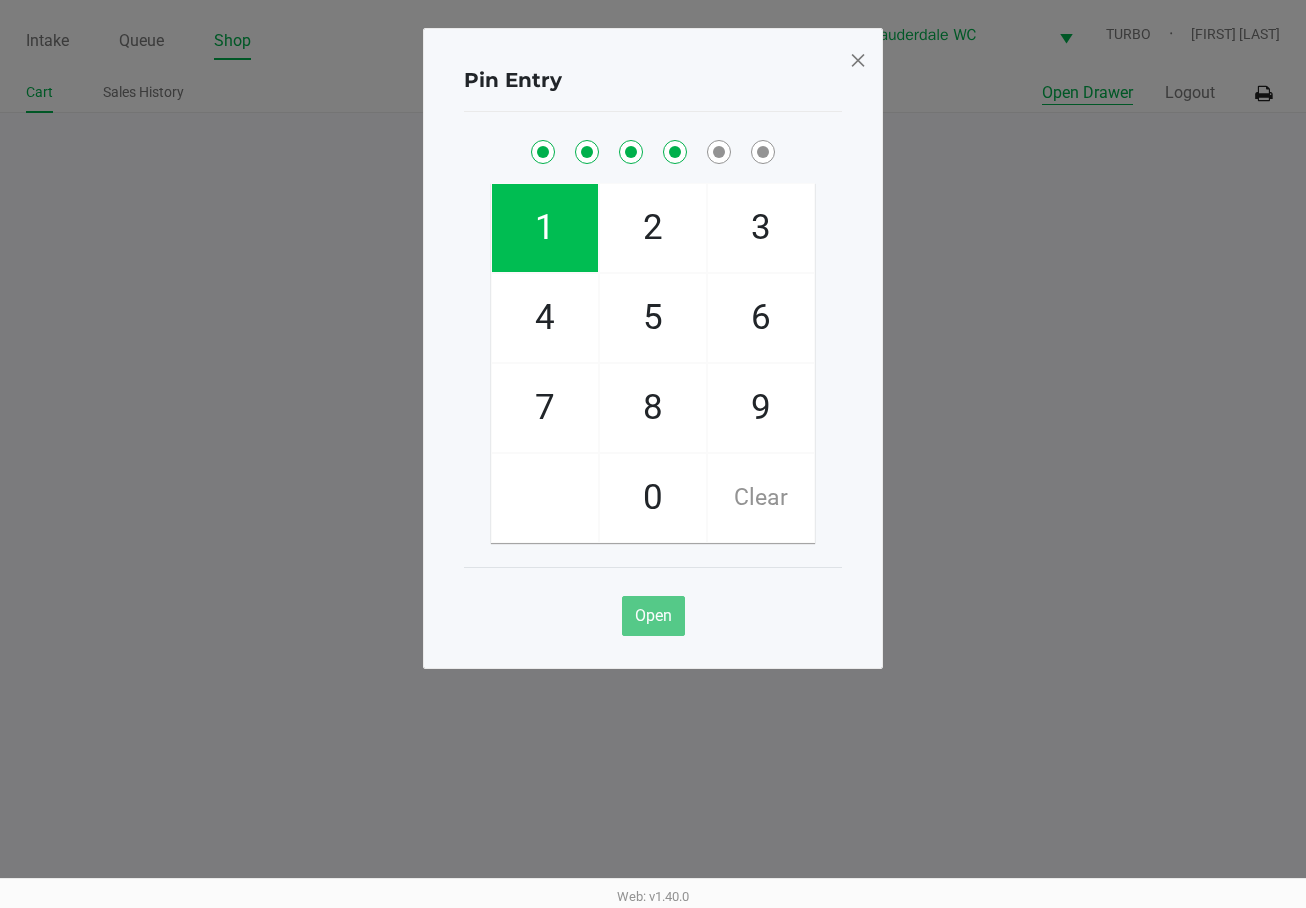 checkbox on "true" 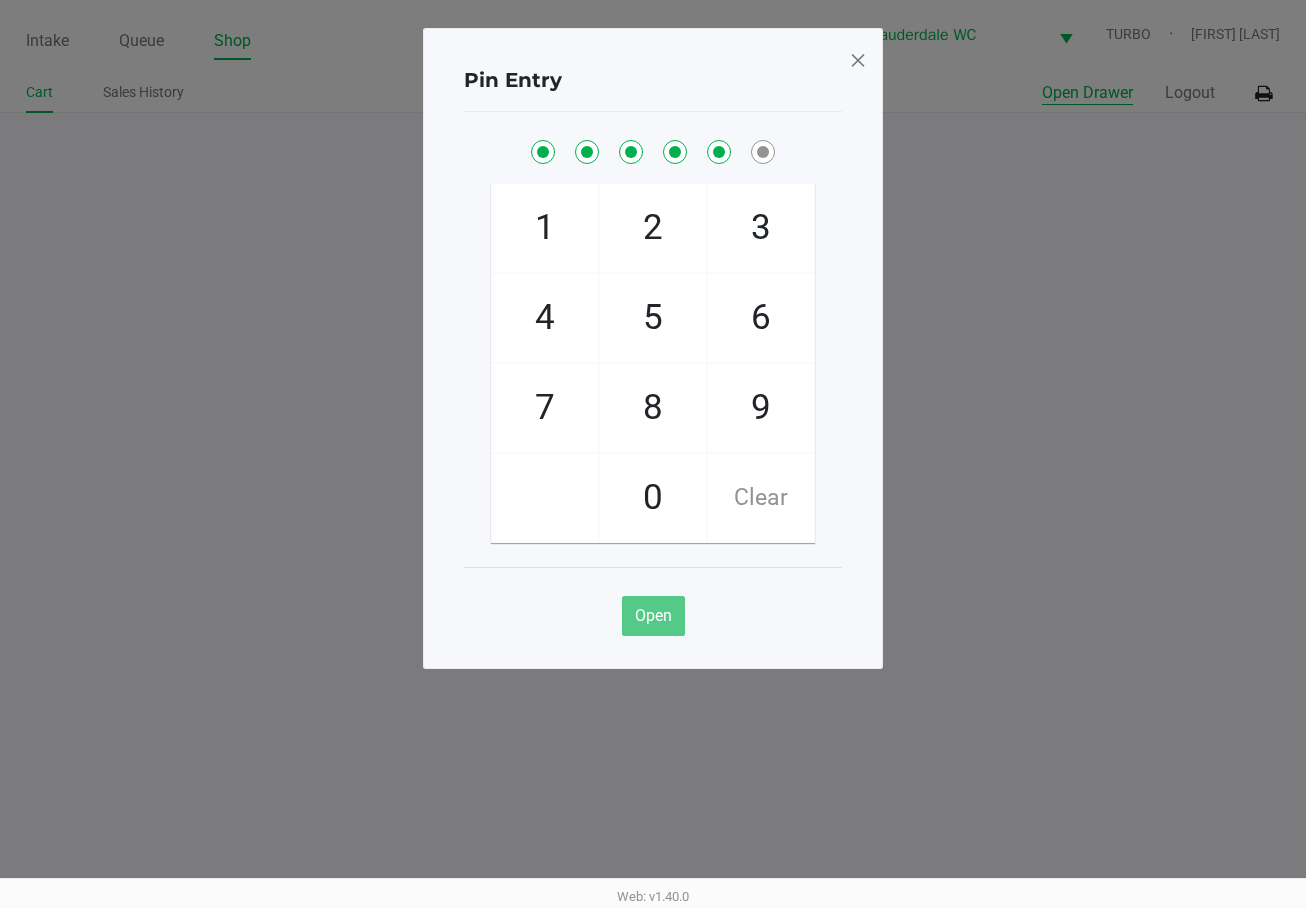 checkbox on "true" 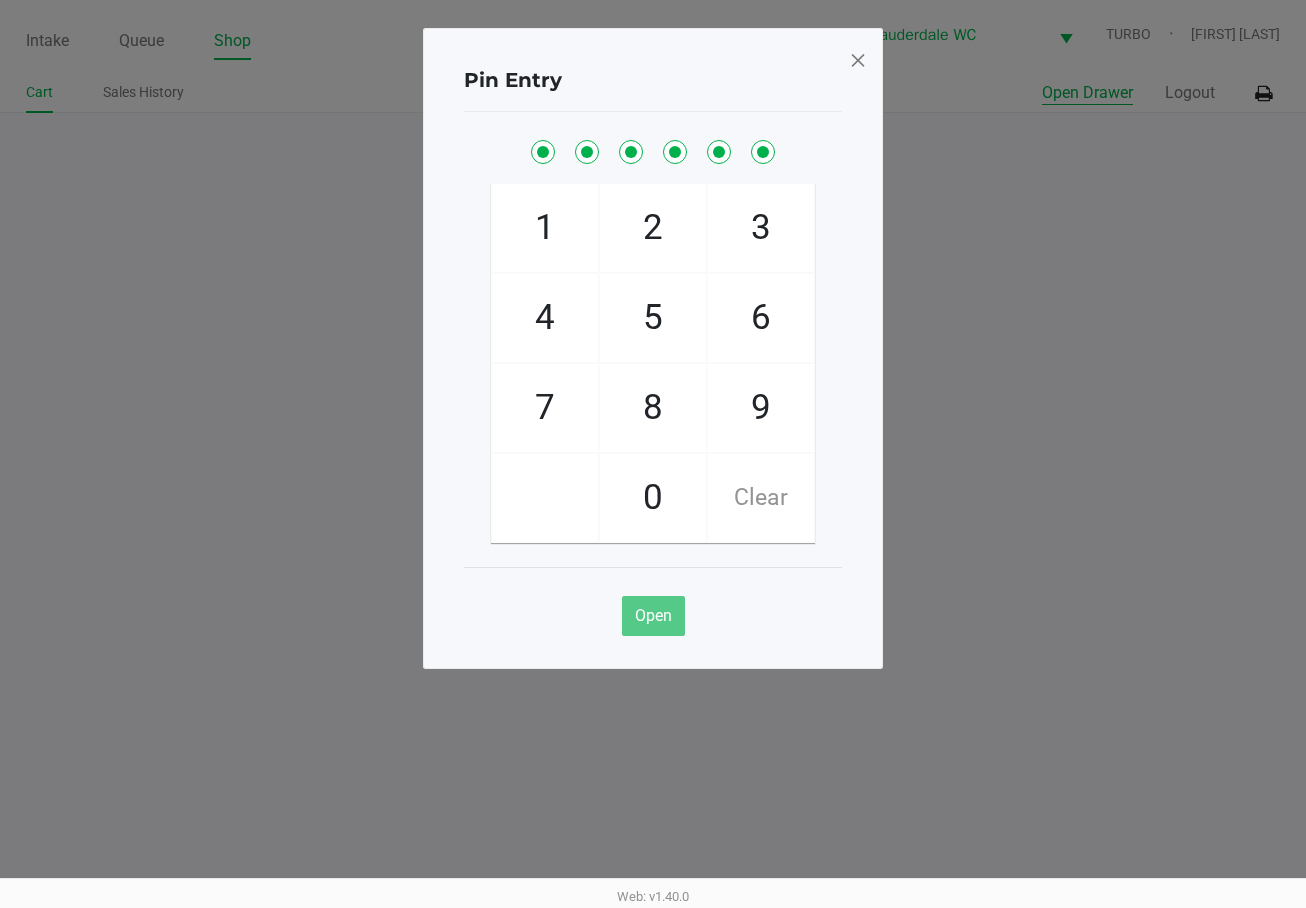 checkbox on "true" 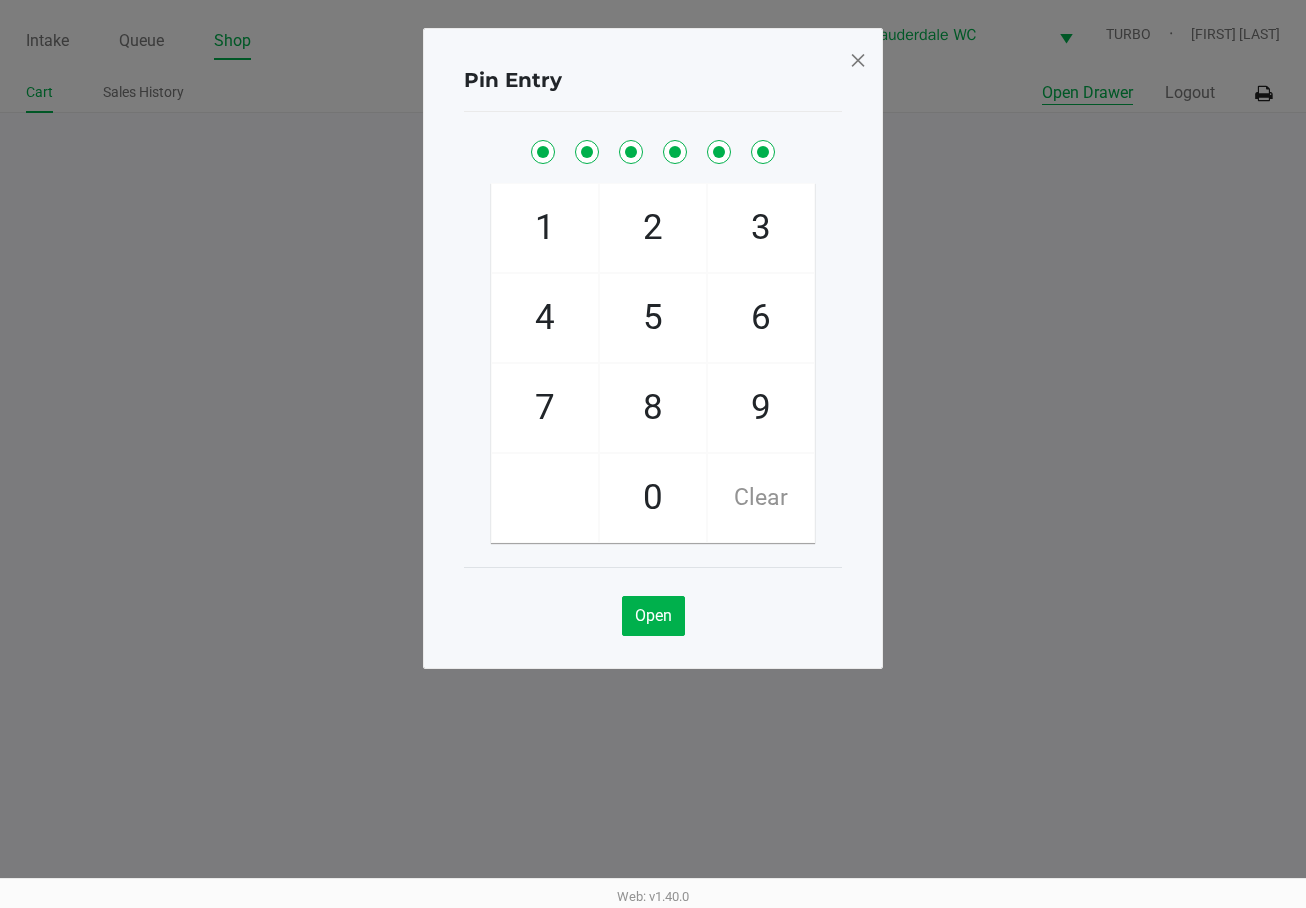 click 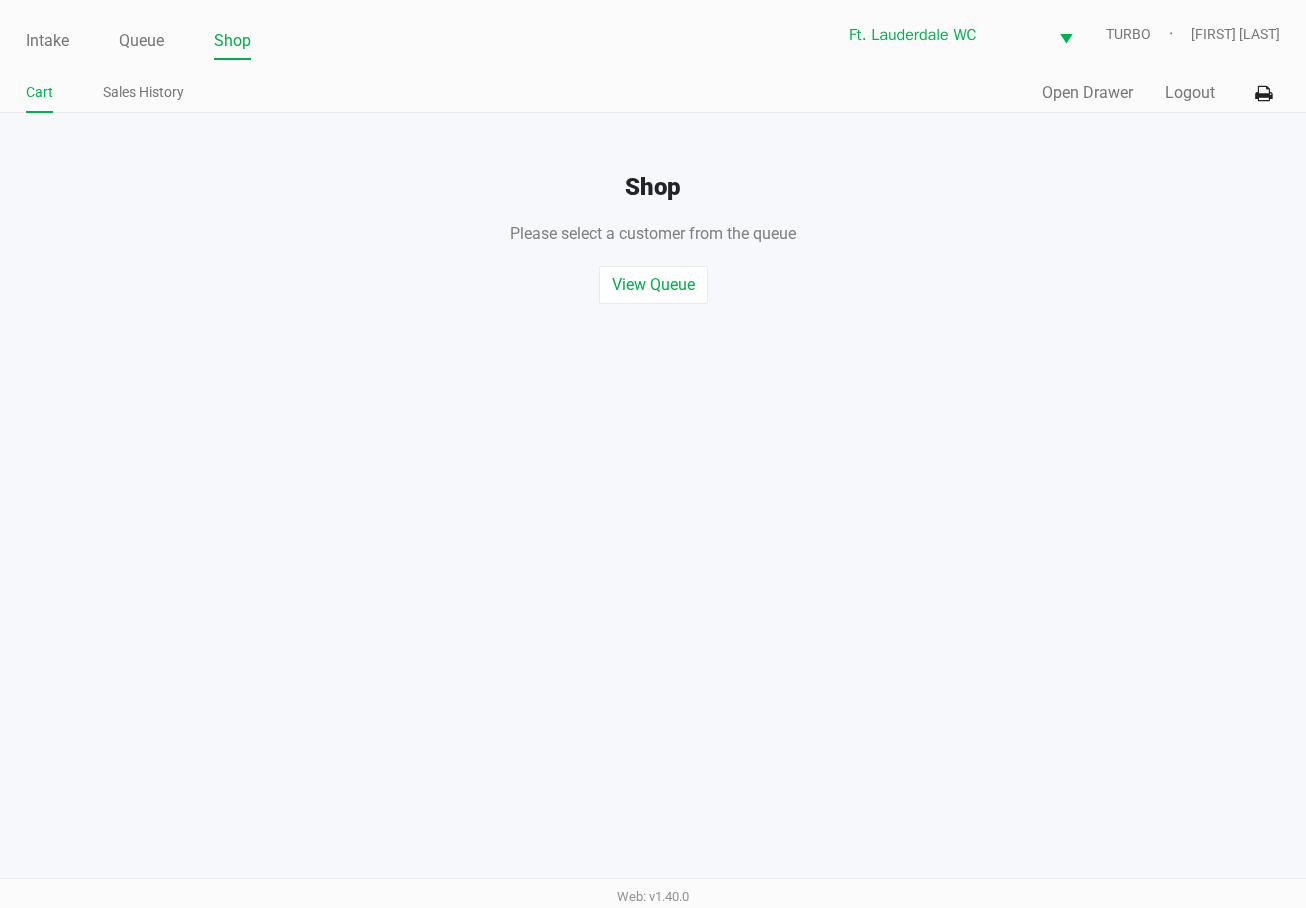 click on "Quick Sale   Open Drawer   Logout" 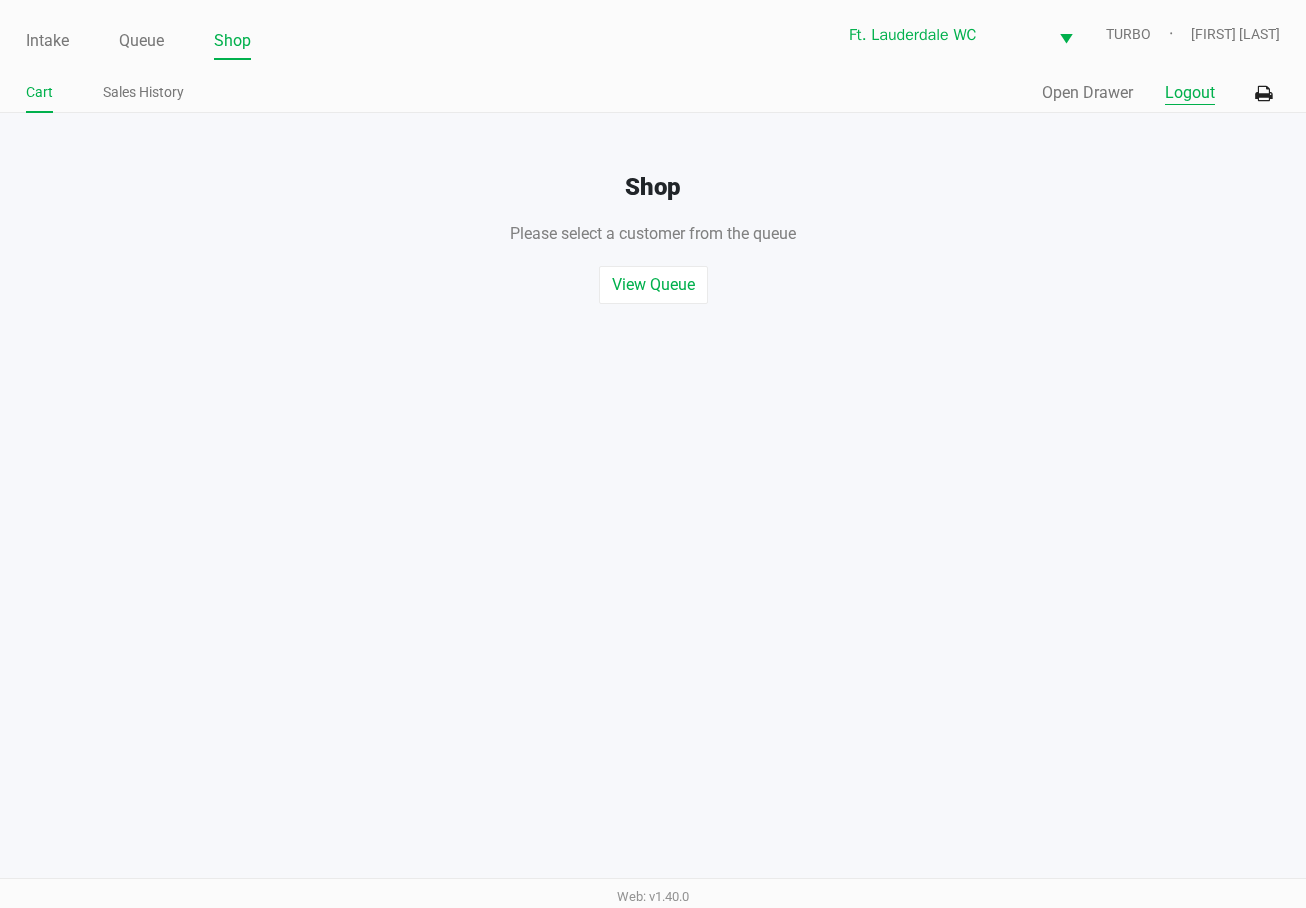 click on "Logout" 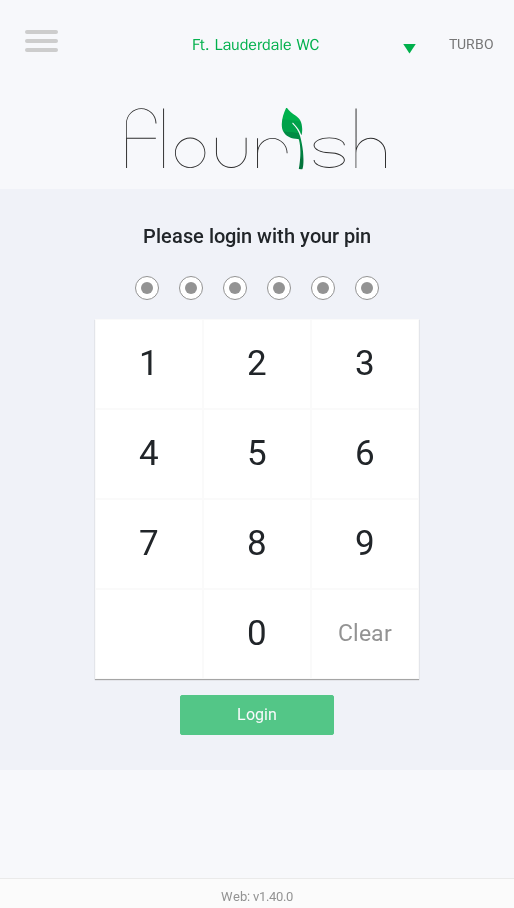 click on "1   4   7       2   5   8   0   3   6   9   Clear" 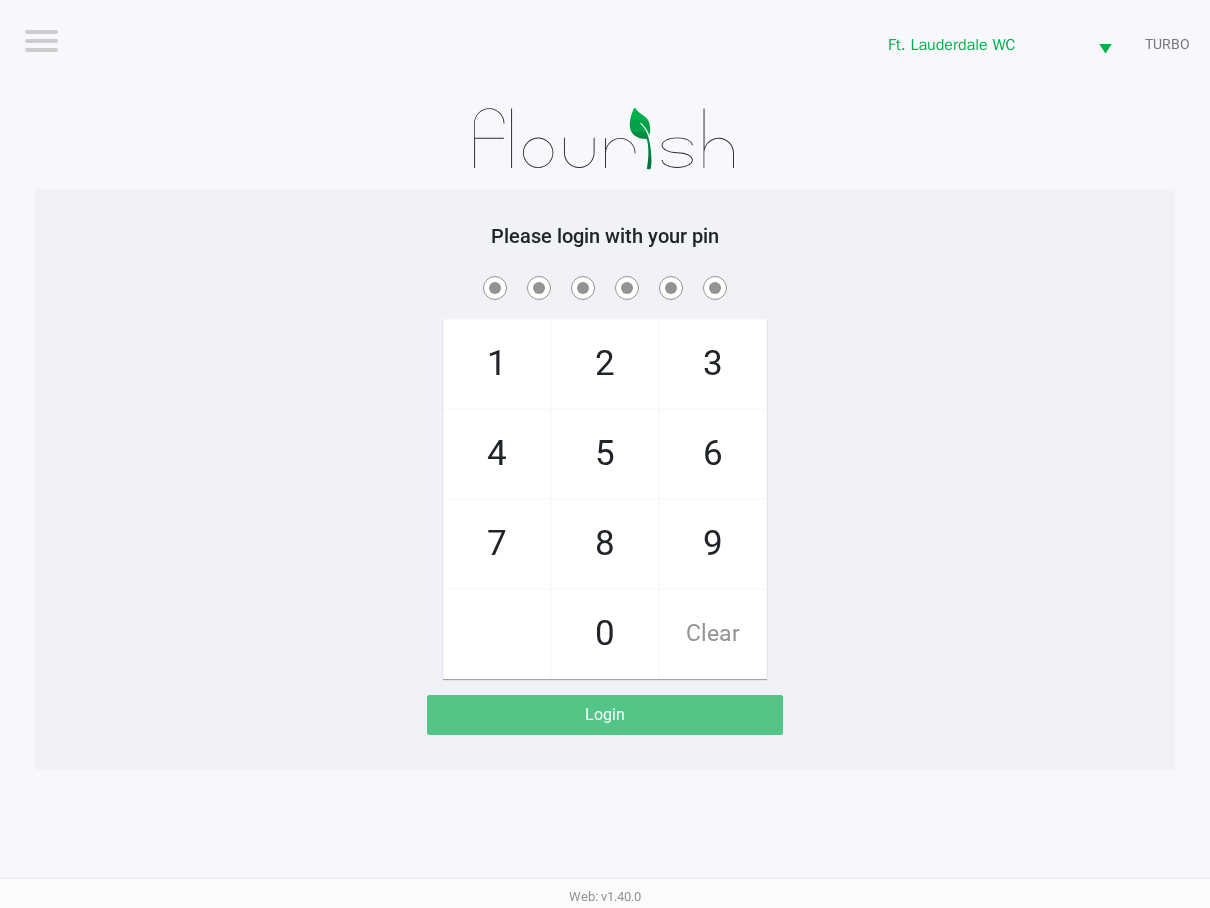 click on "1   4   7       2   5   8   0   3   6   9   Clear" 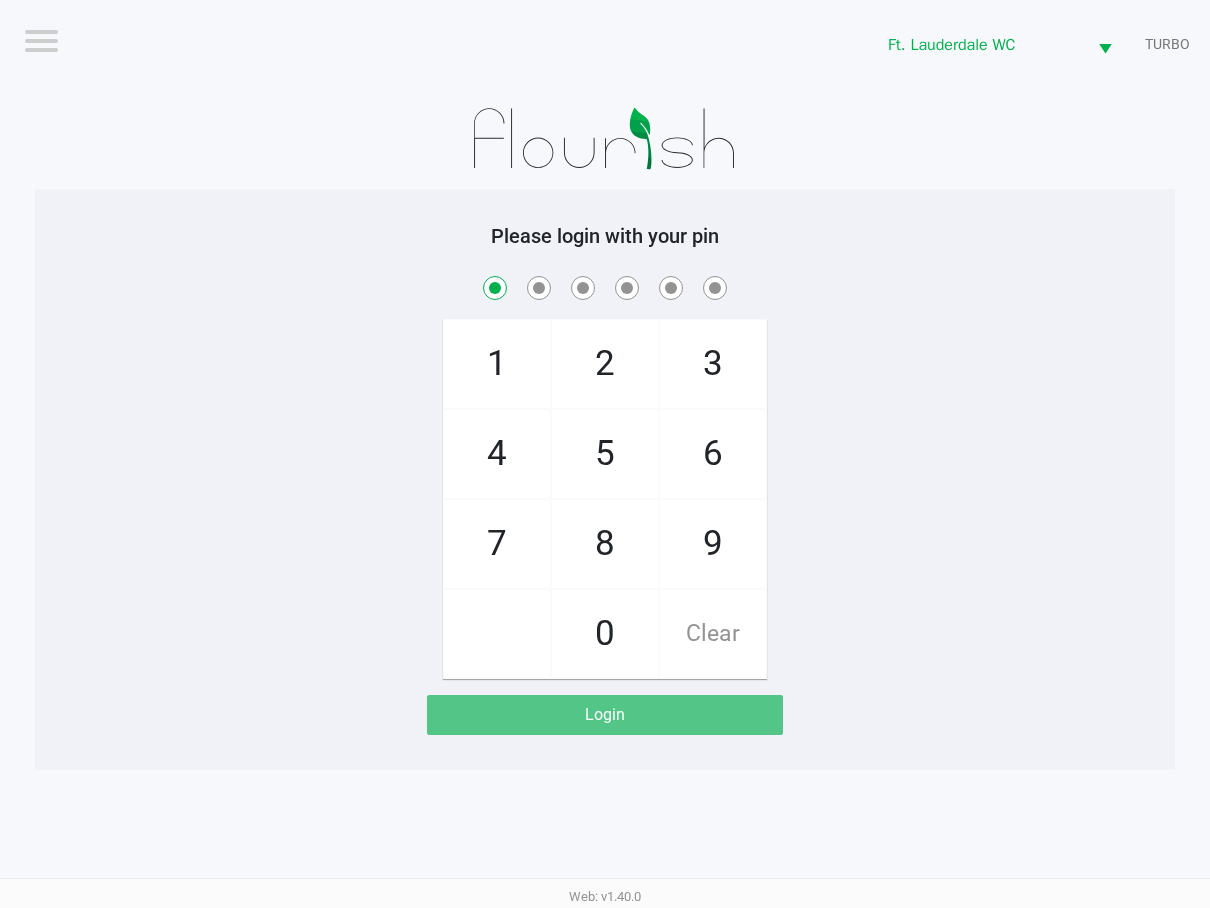checkbox on "true" 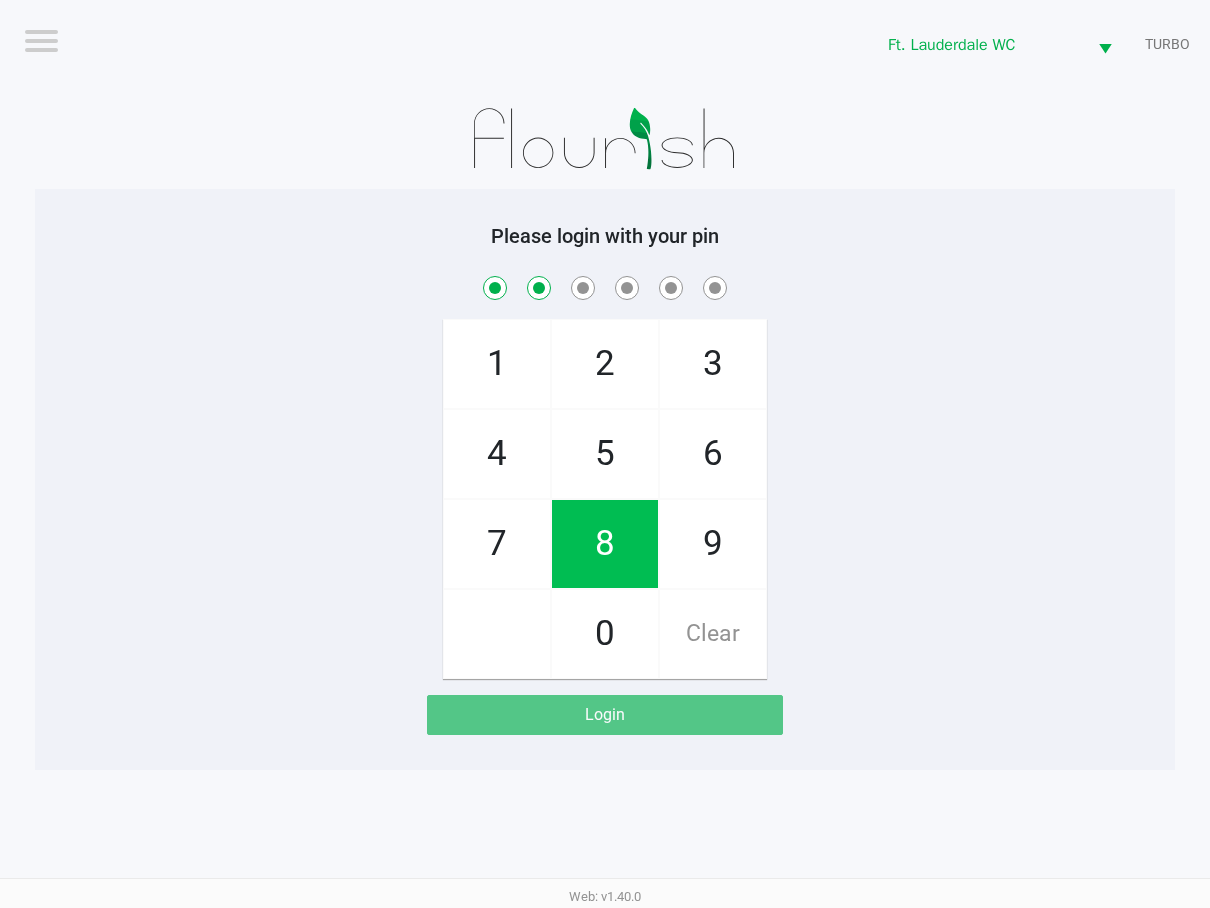 checkbox on "true" 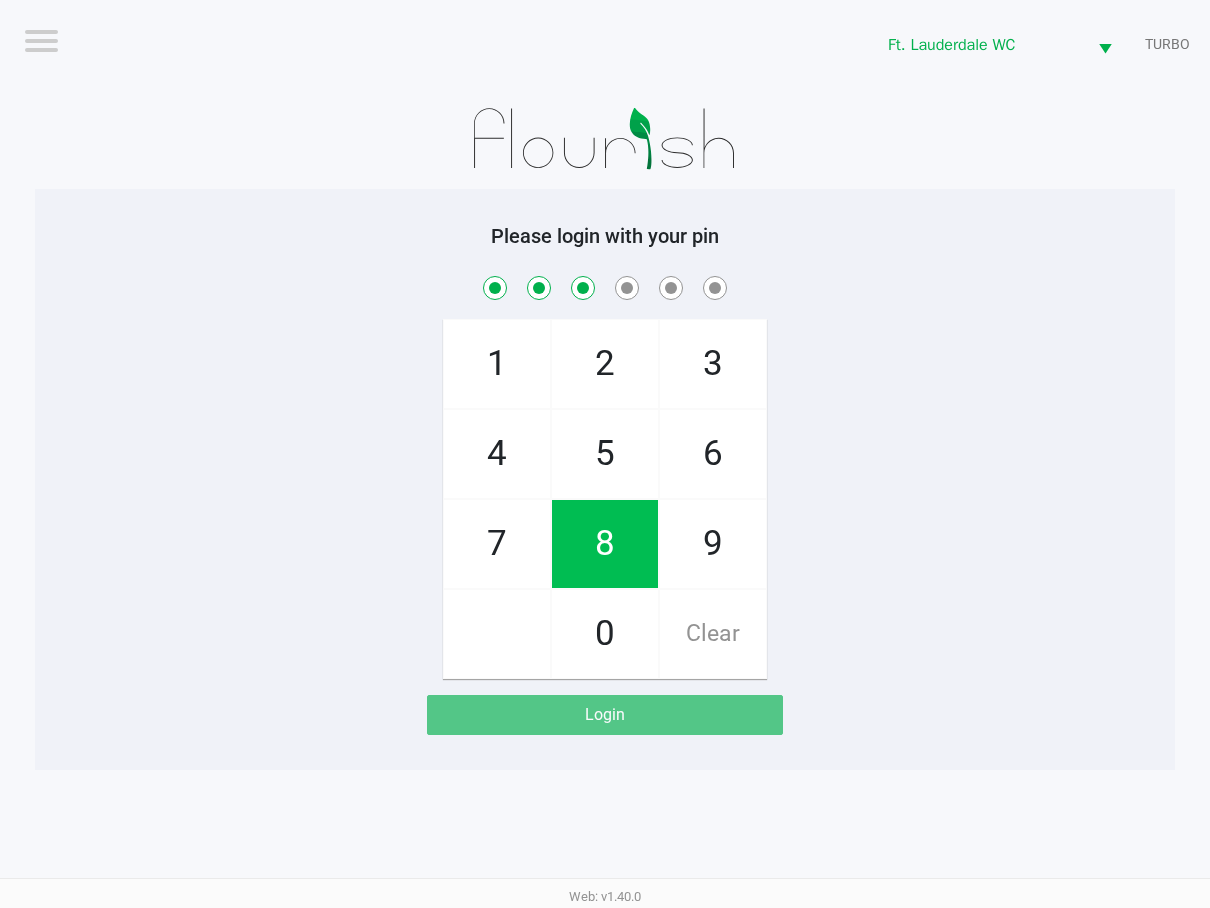 checkbox on "true" 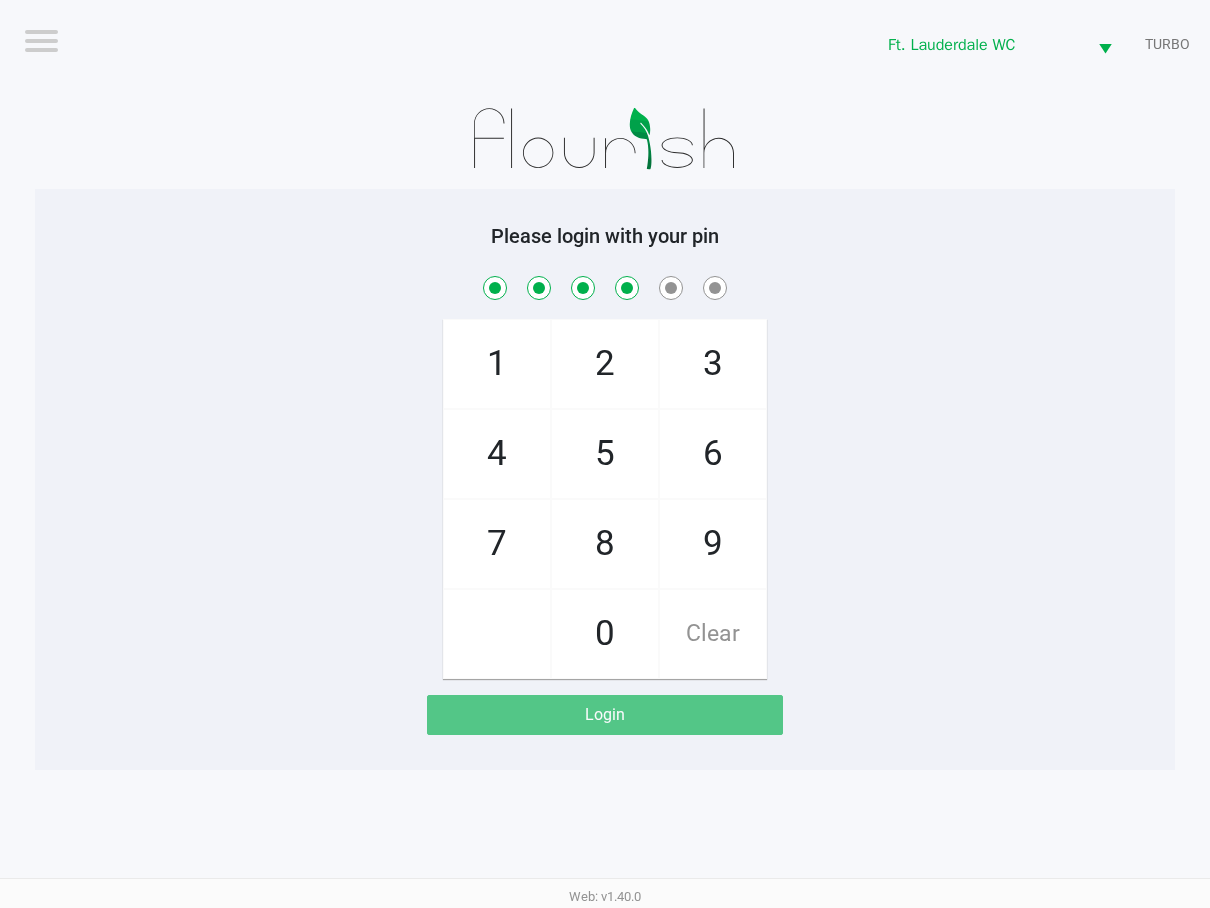 checkbox on "true" 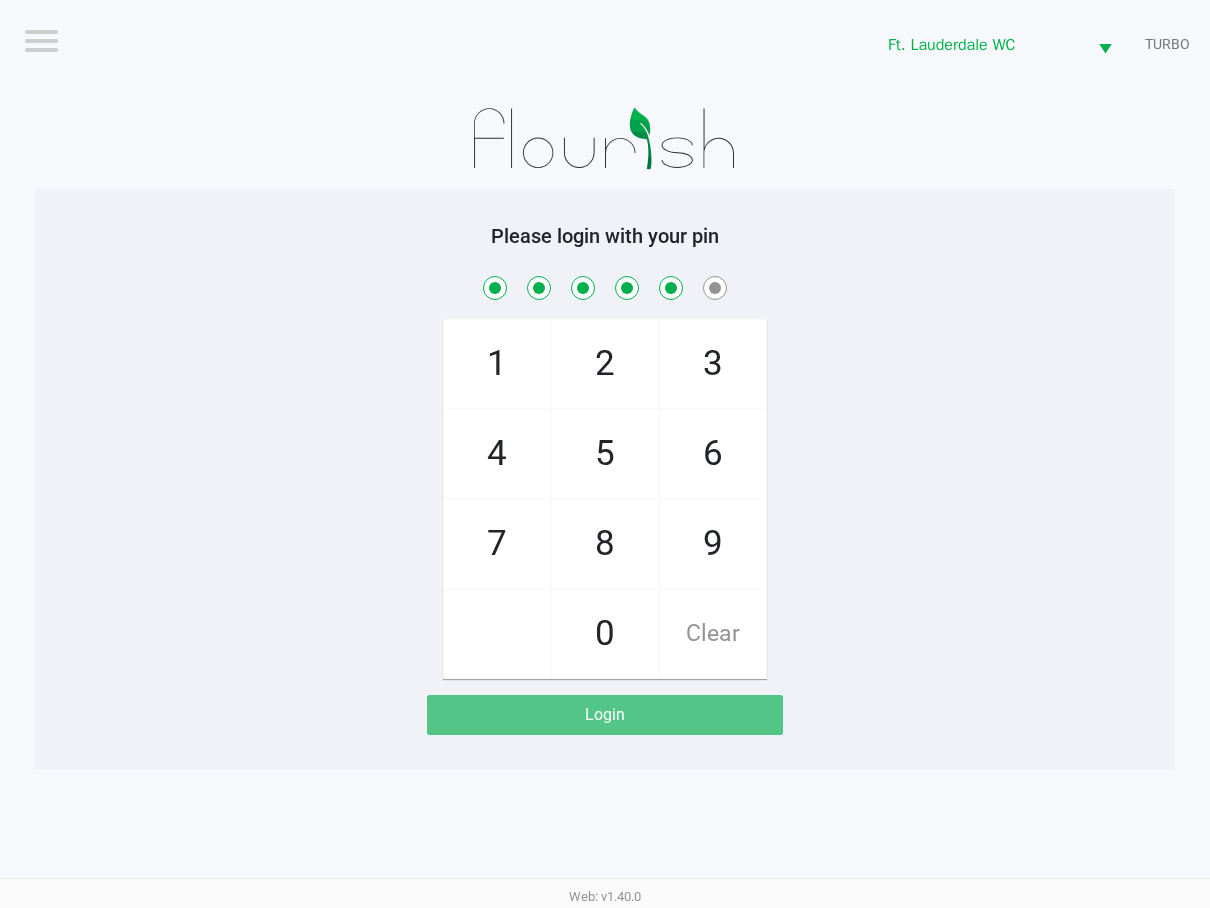 checkbox on "true" 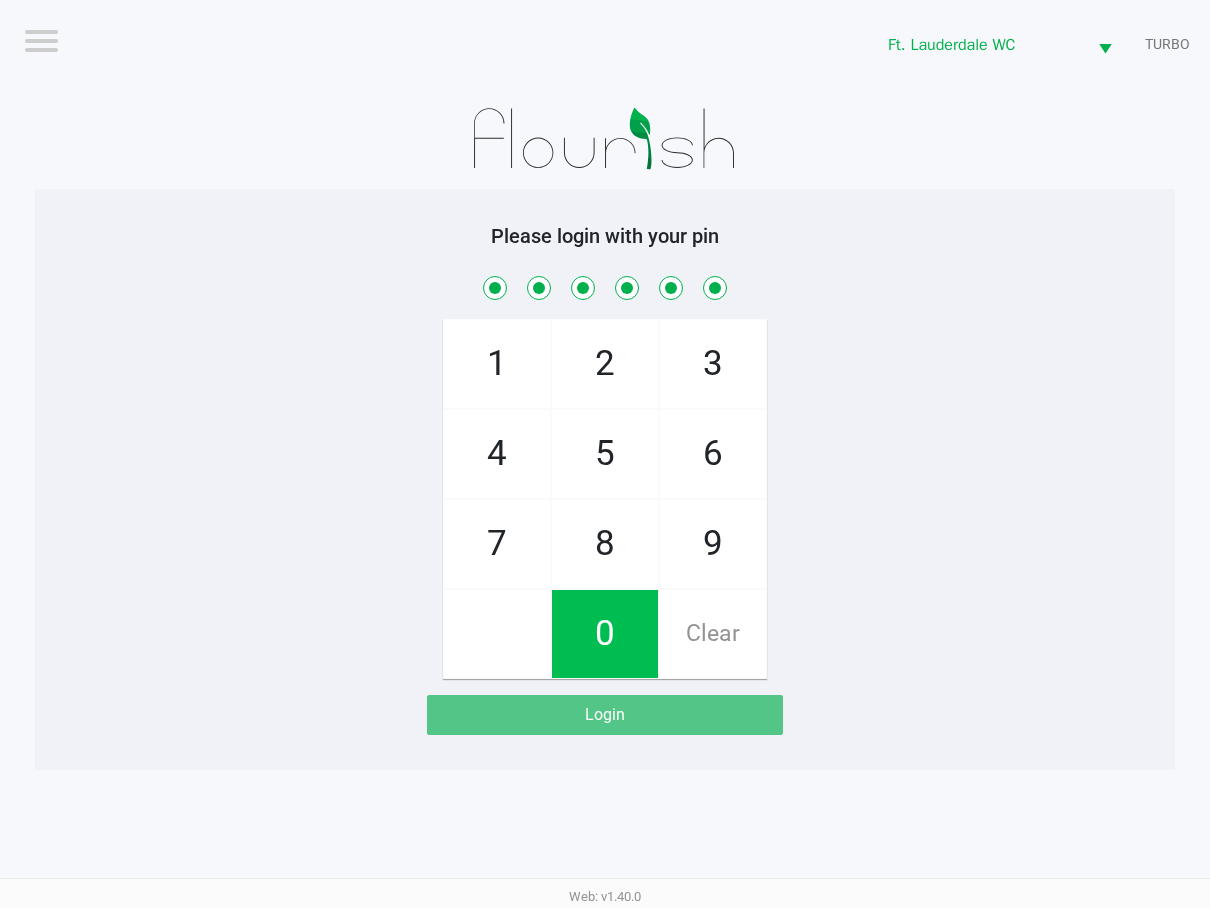 checkbox on "true" 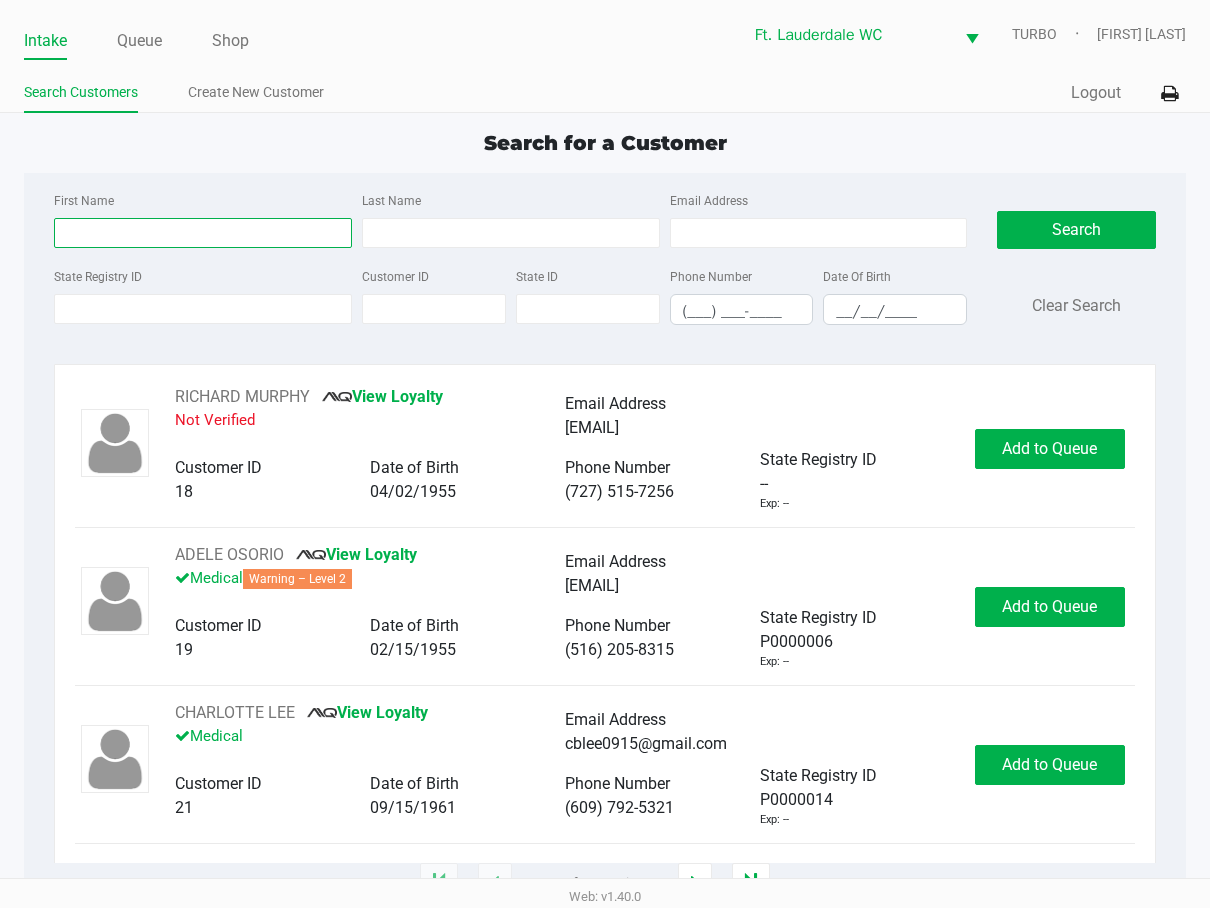 click on "First Name" at bounding box center [203, 233] 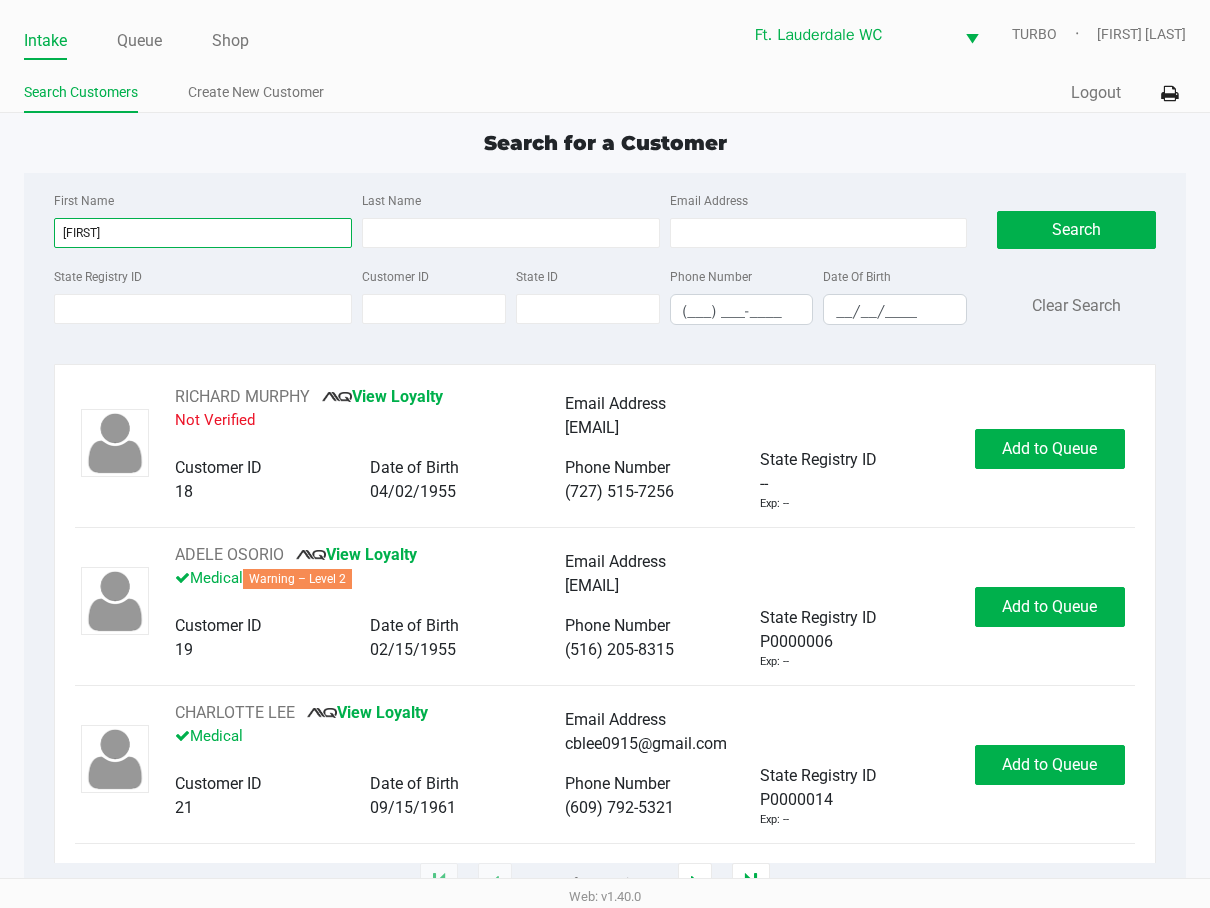 type on "[FIRST]" 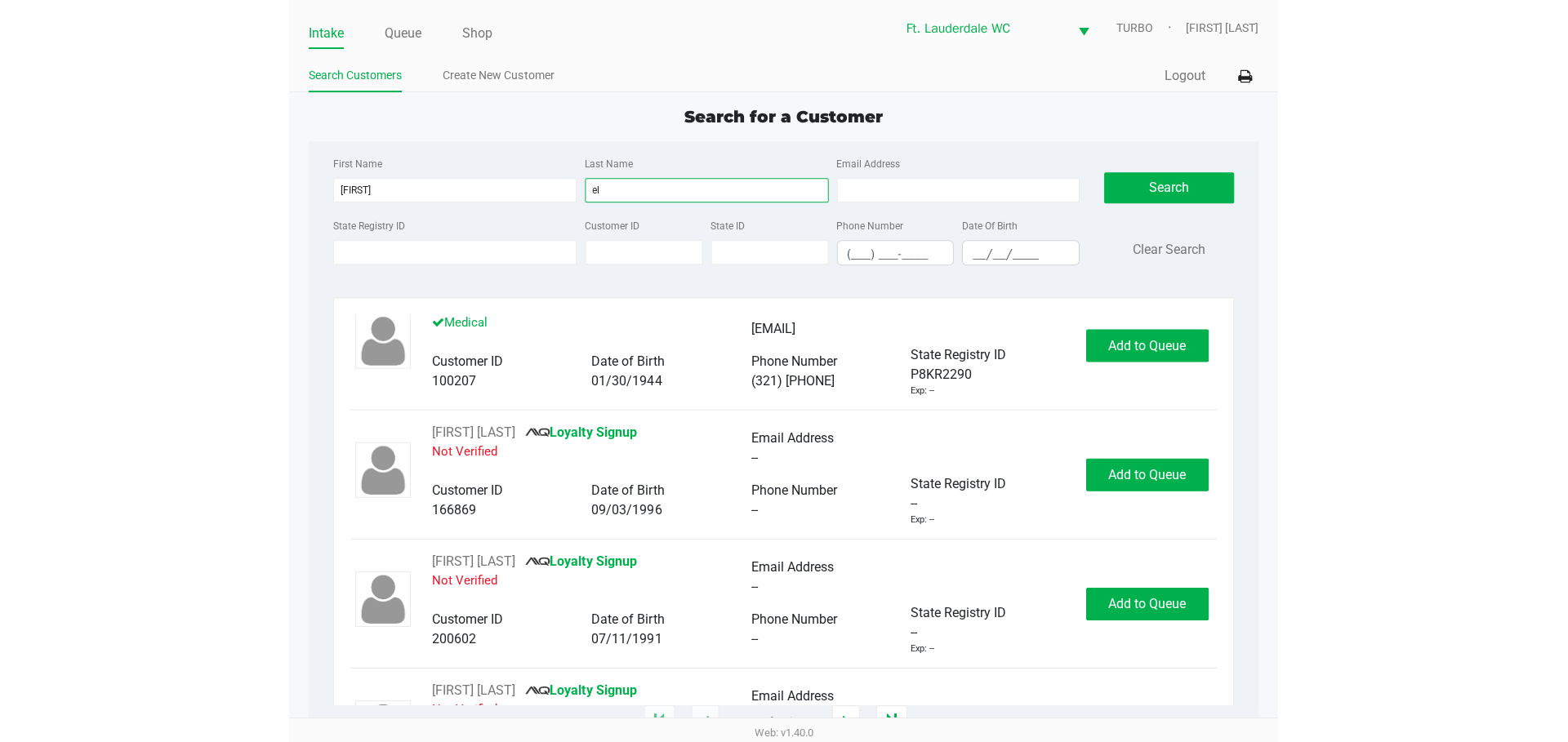 scroll, scrollTop: 327, scrollLeft: 0, axis: vertical 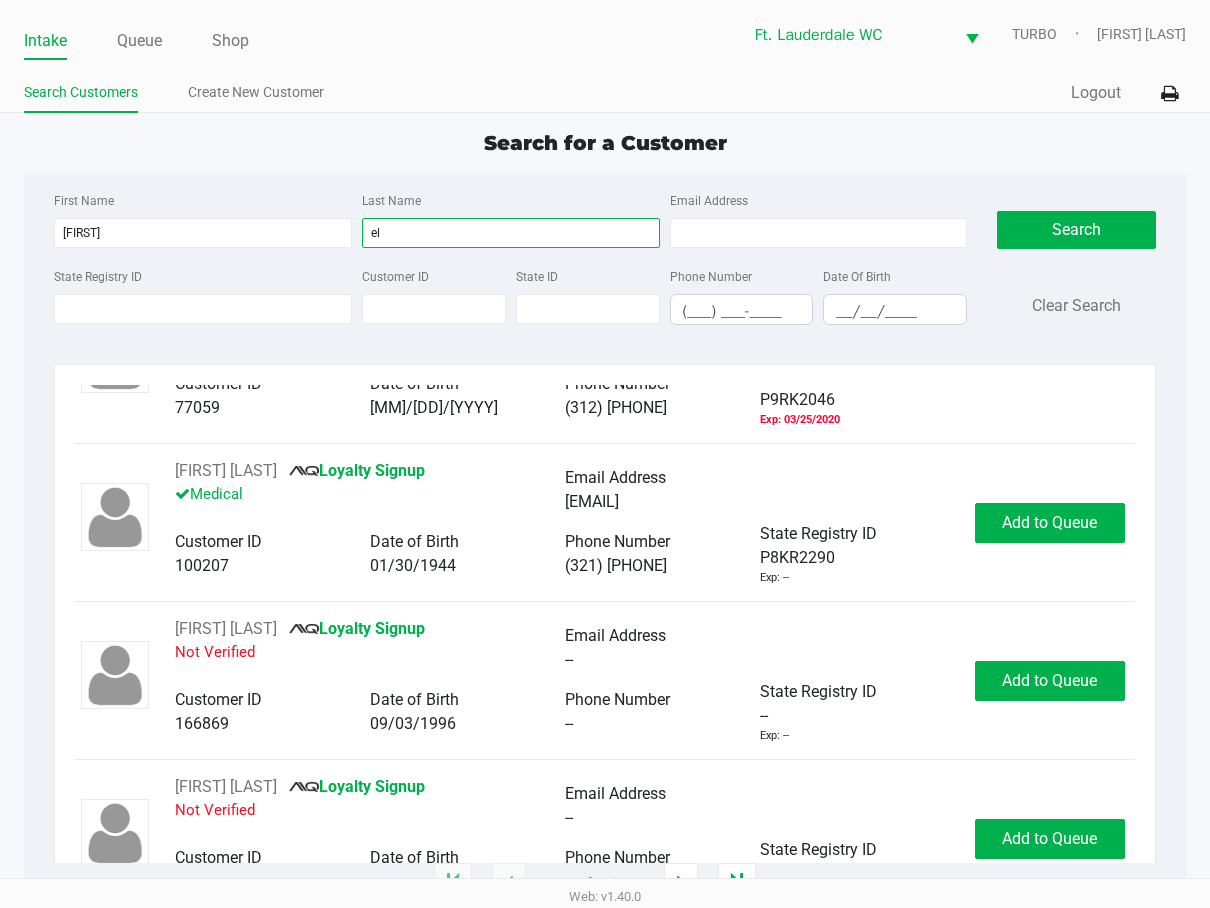 type on "el" 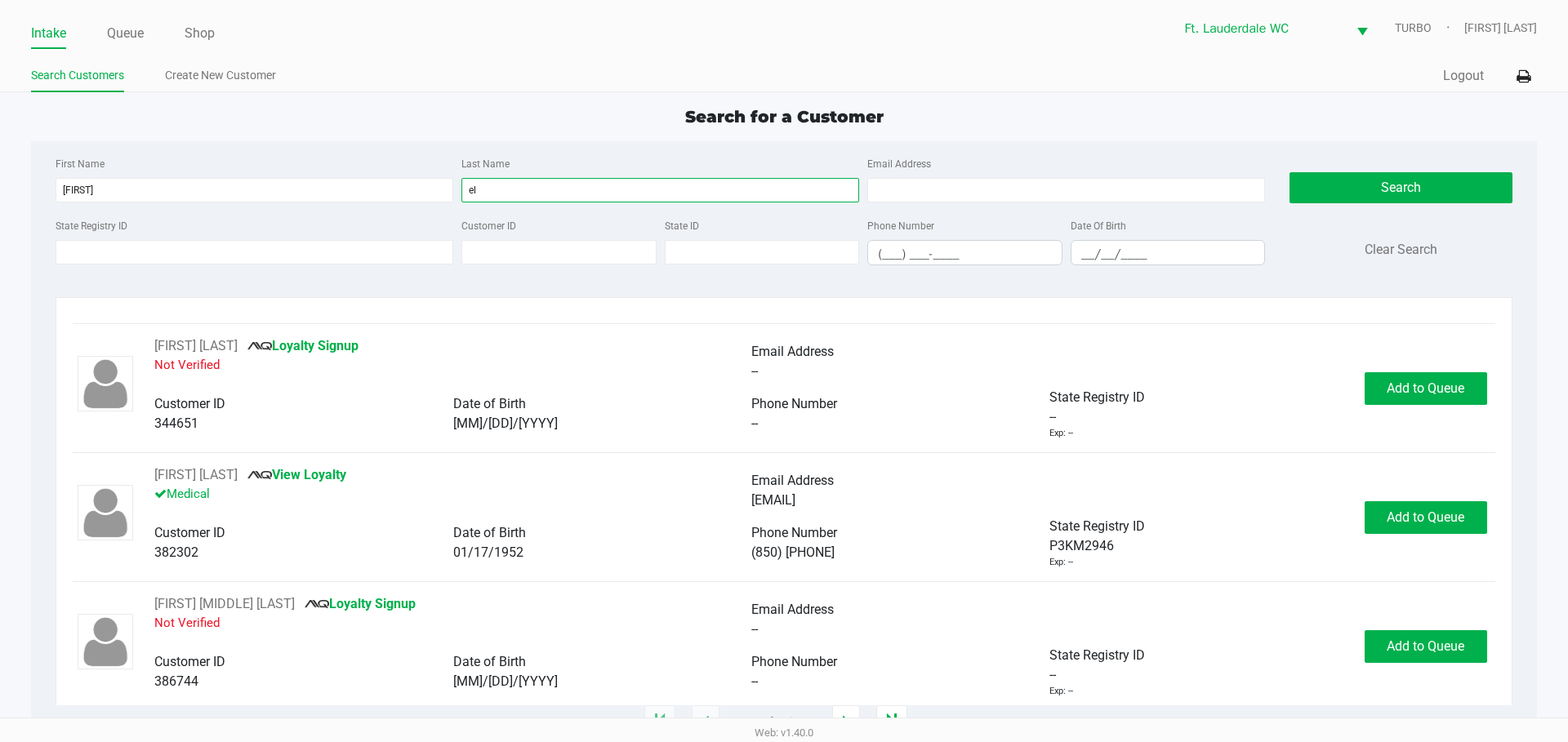 scroll, scrollTop: 2188, scrollLeft: 0, axis: vertical 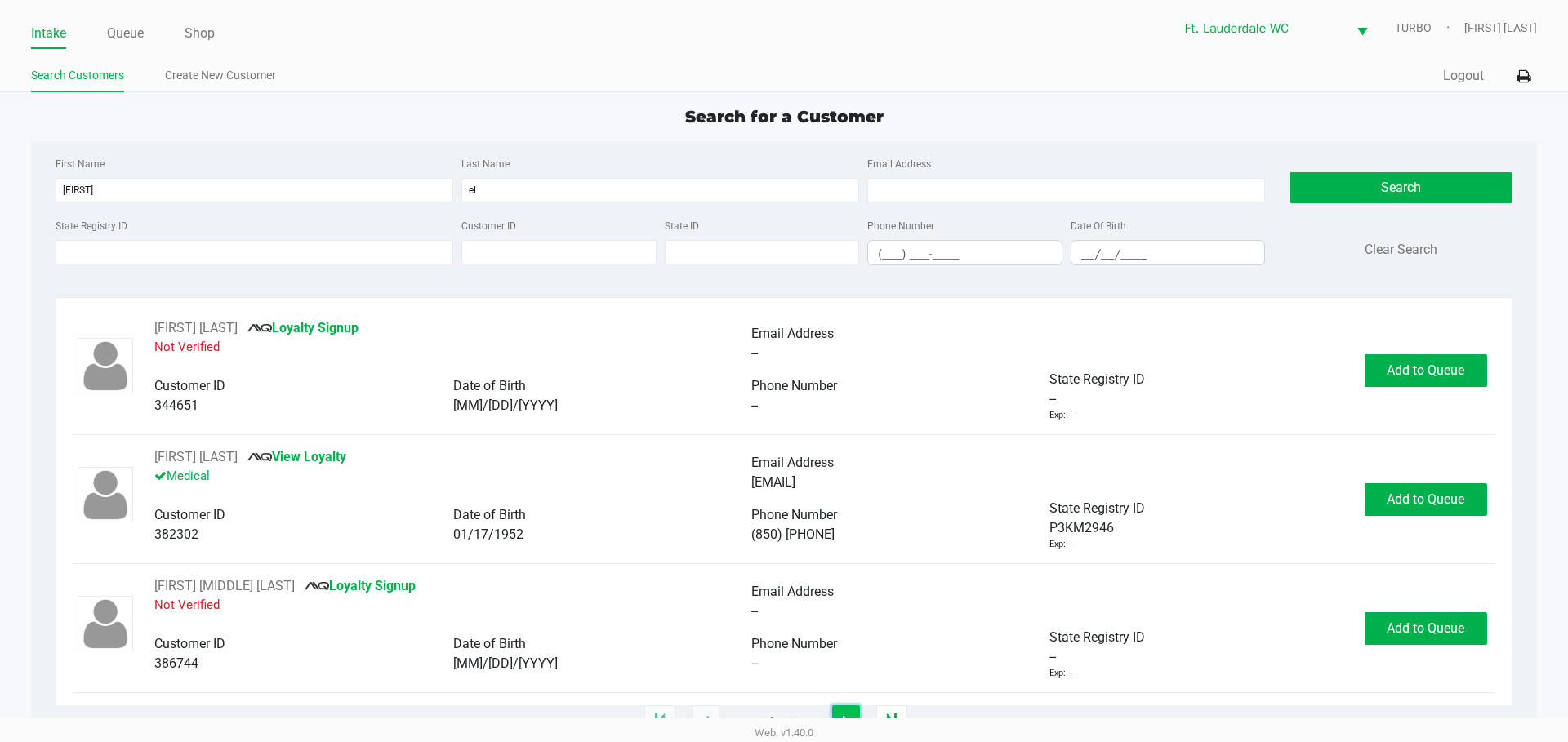 click 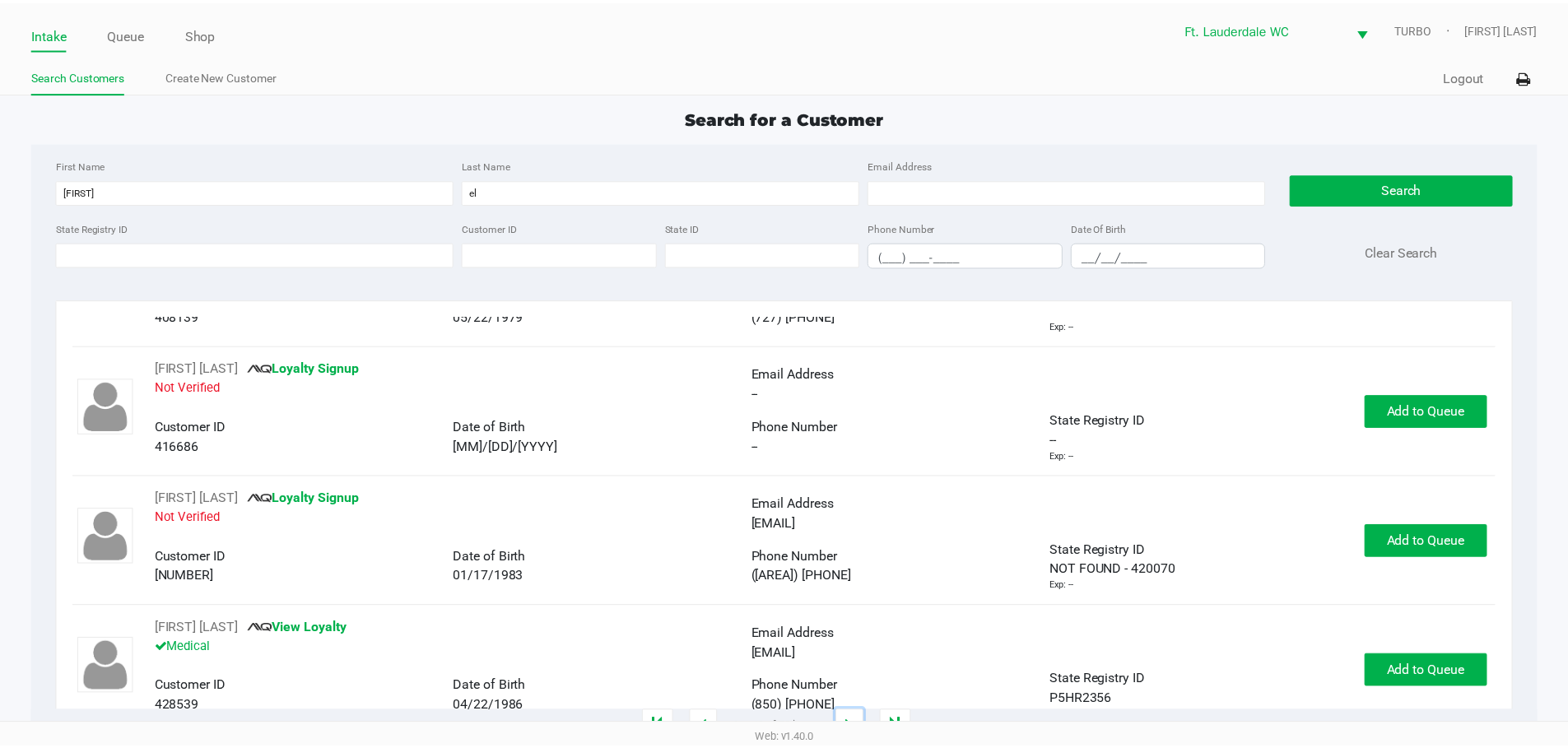 scroll, scrollTop: 0, scrollLeft: 0, axis: both 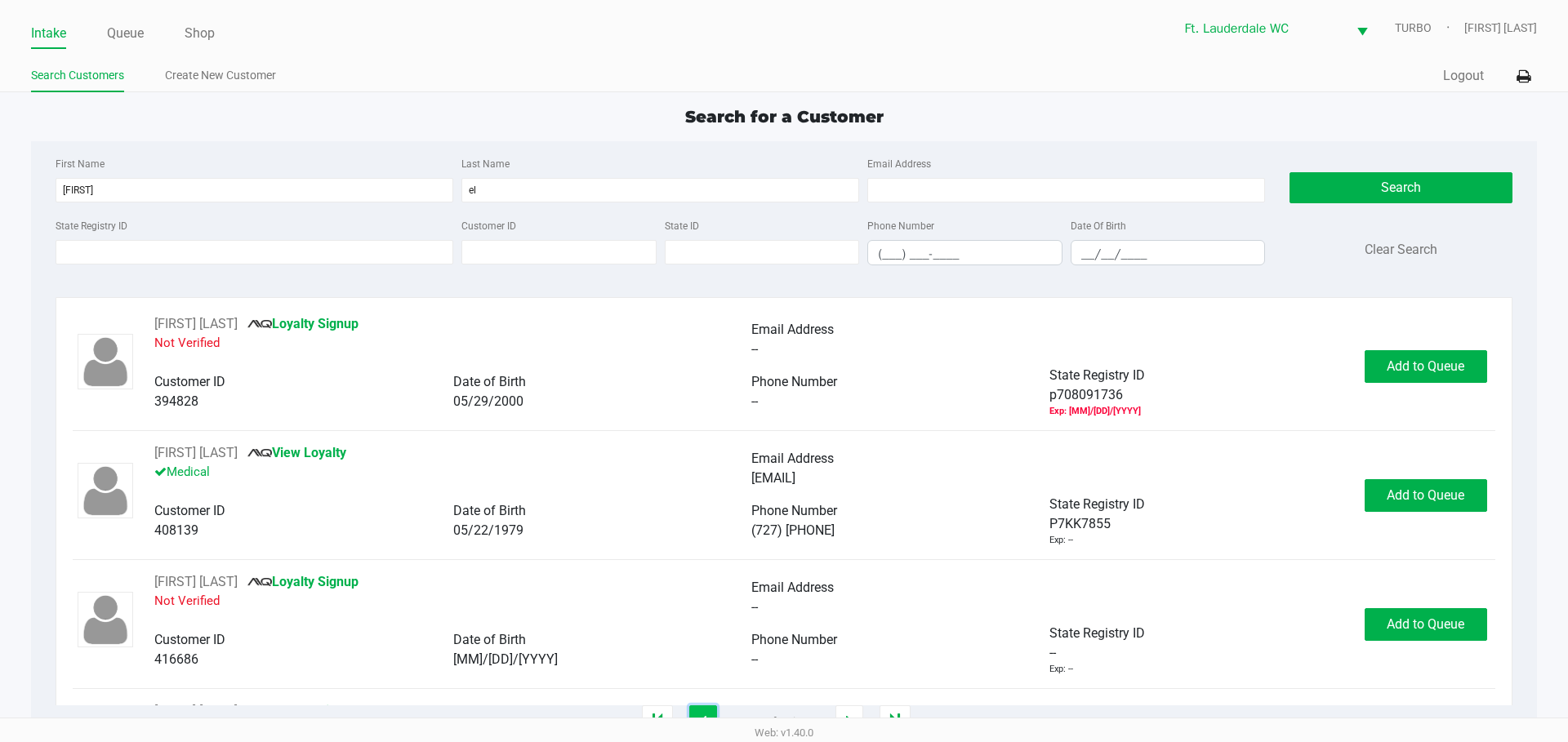 click 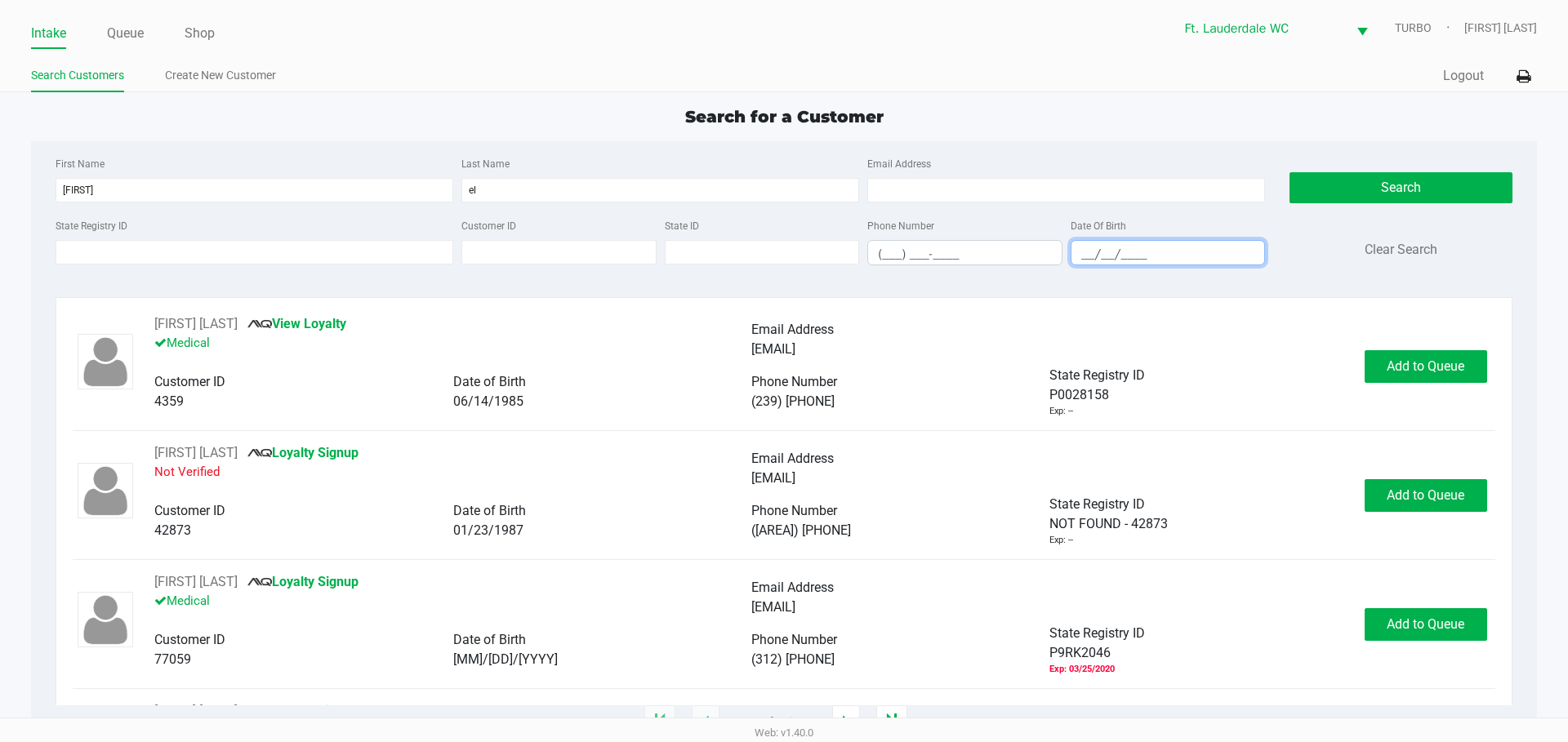 click on "__/__/____" at bounding box center (1168, 254) 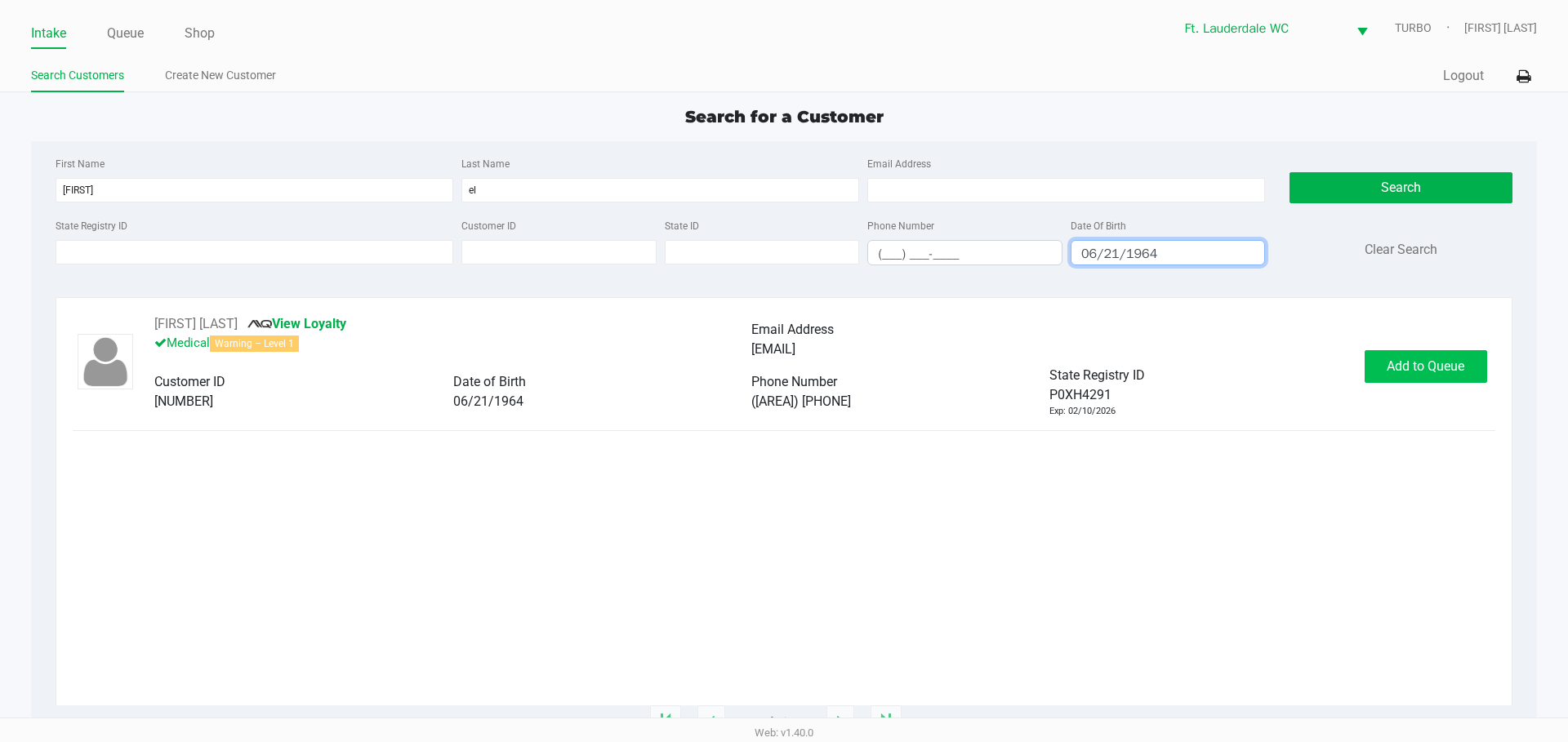 type on "06/21/1964" 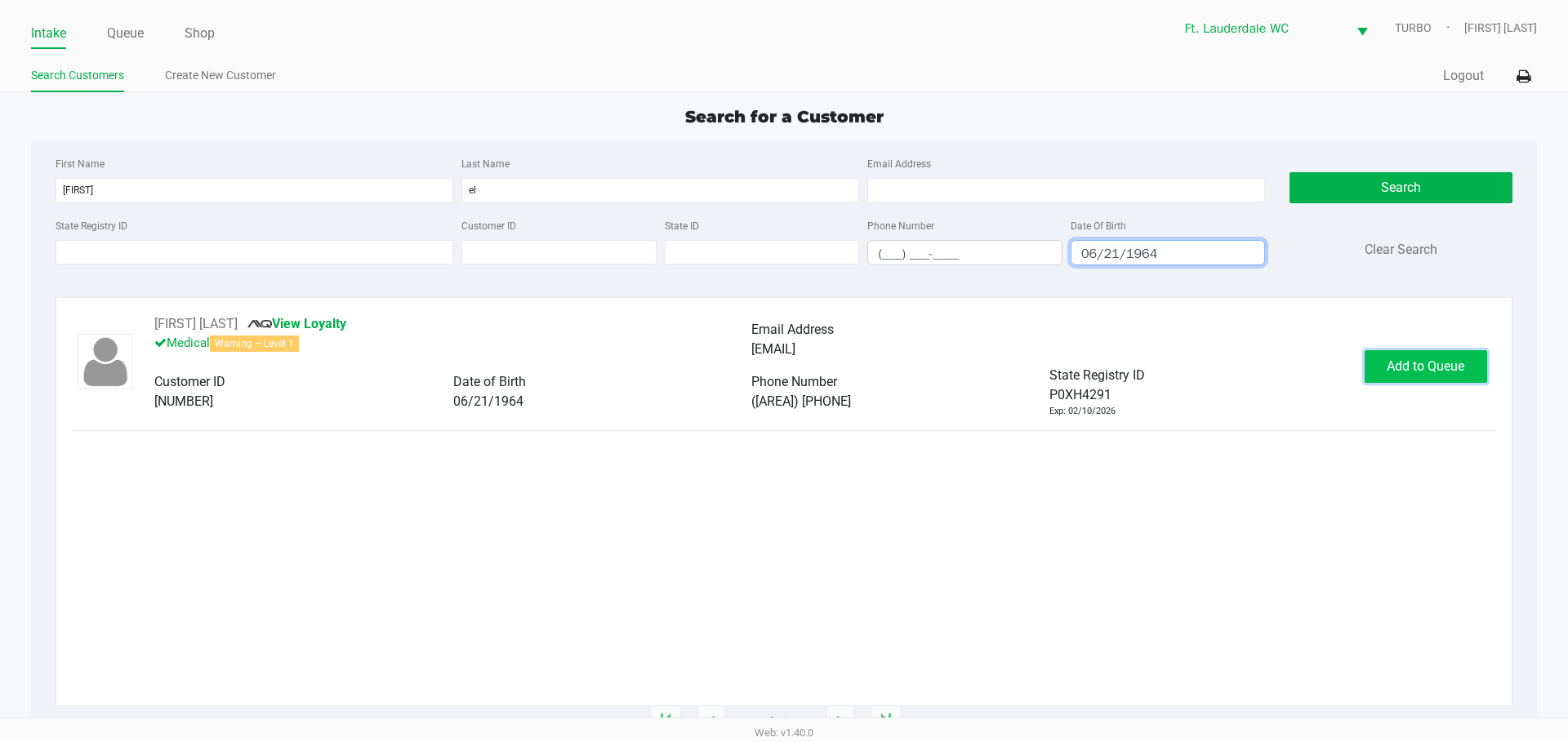 click on "Add to Queue" 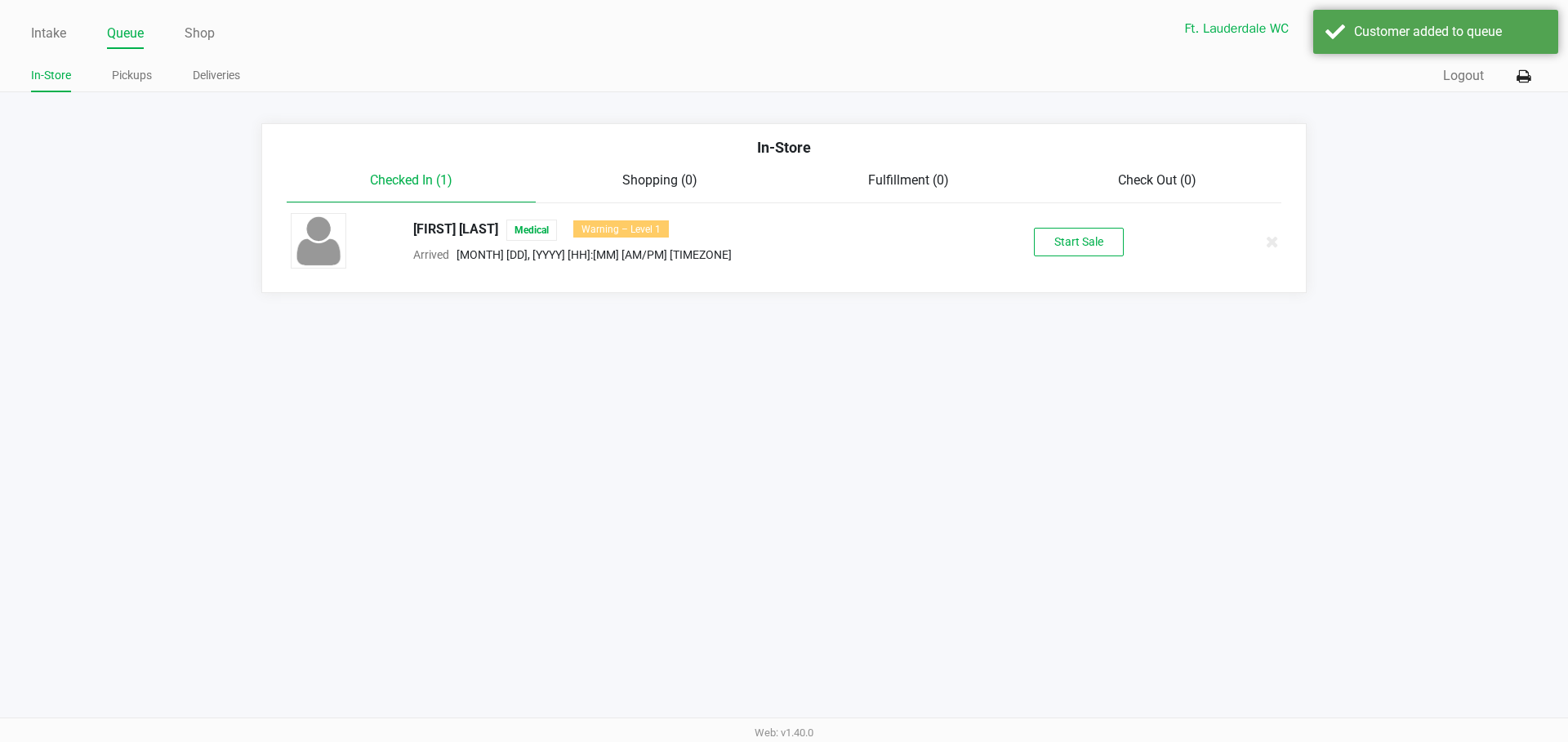 click on "Start Sale" 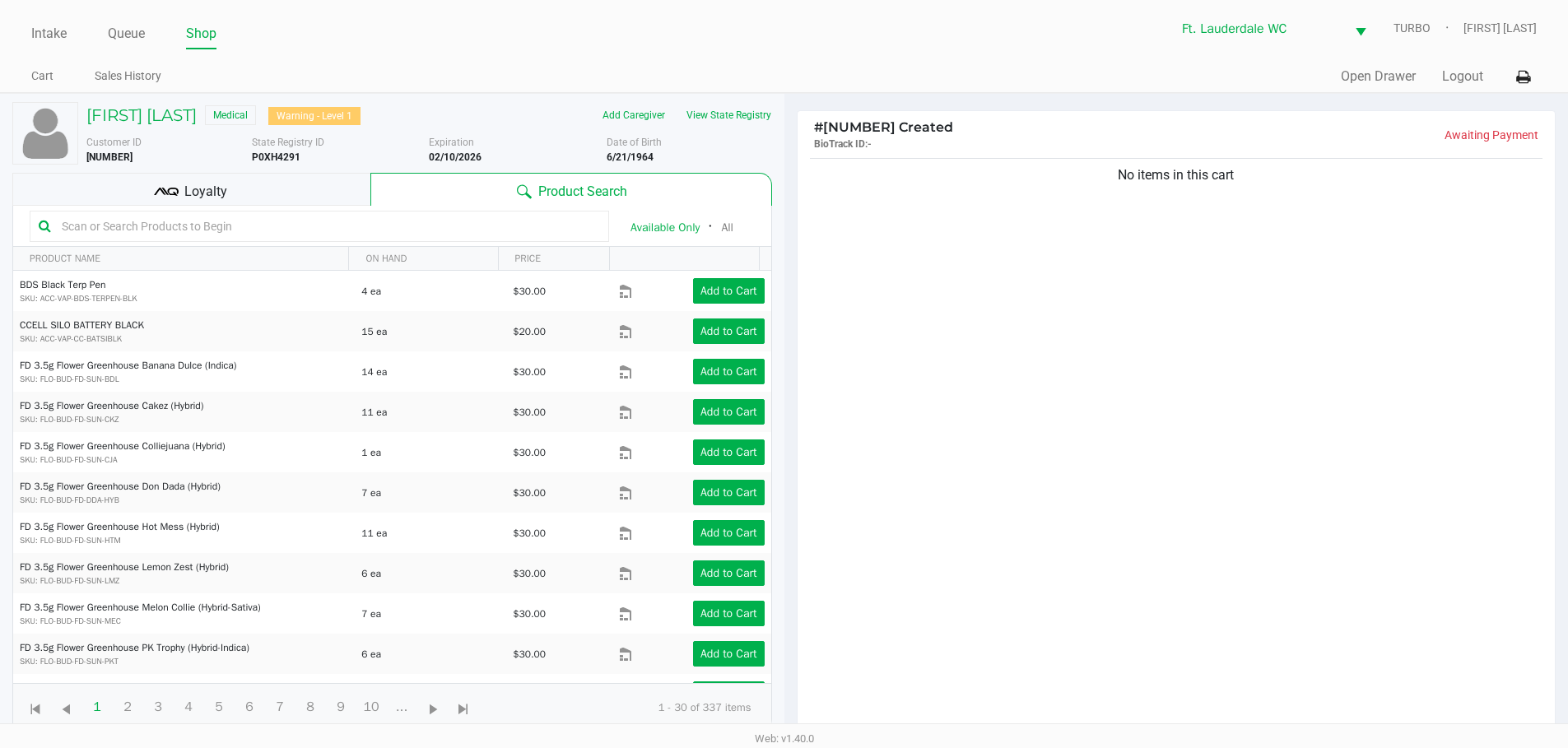 click on "No items in this cart" 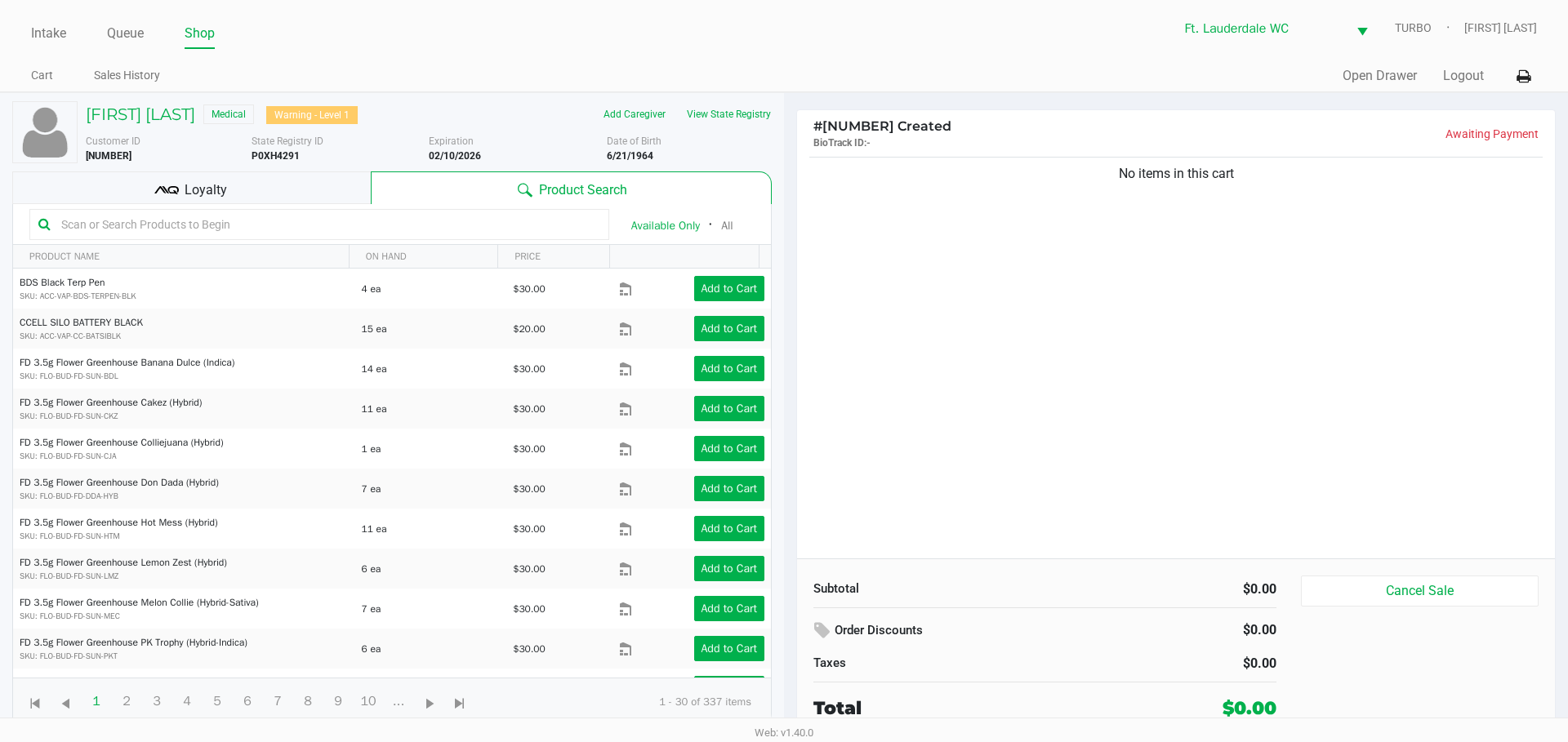 click on "No items in this cart" 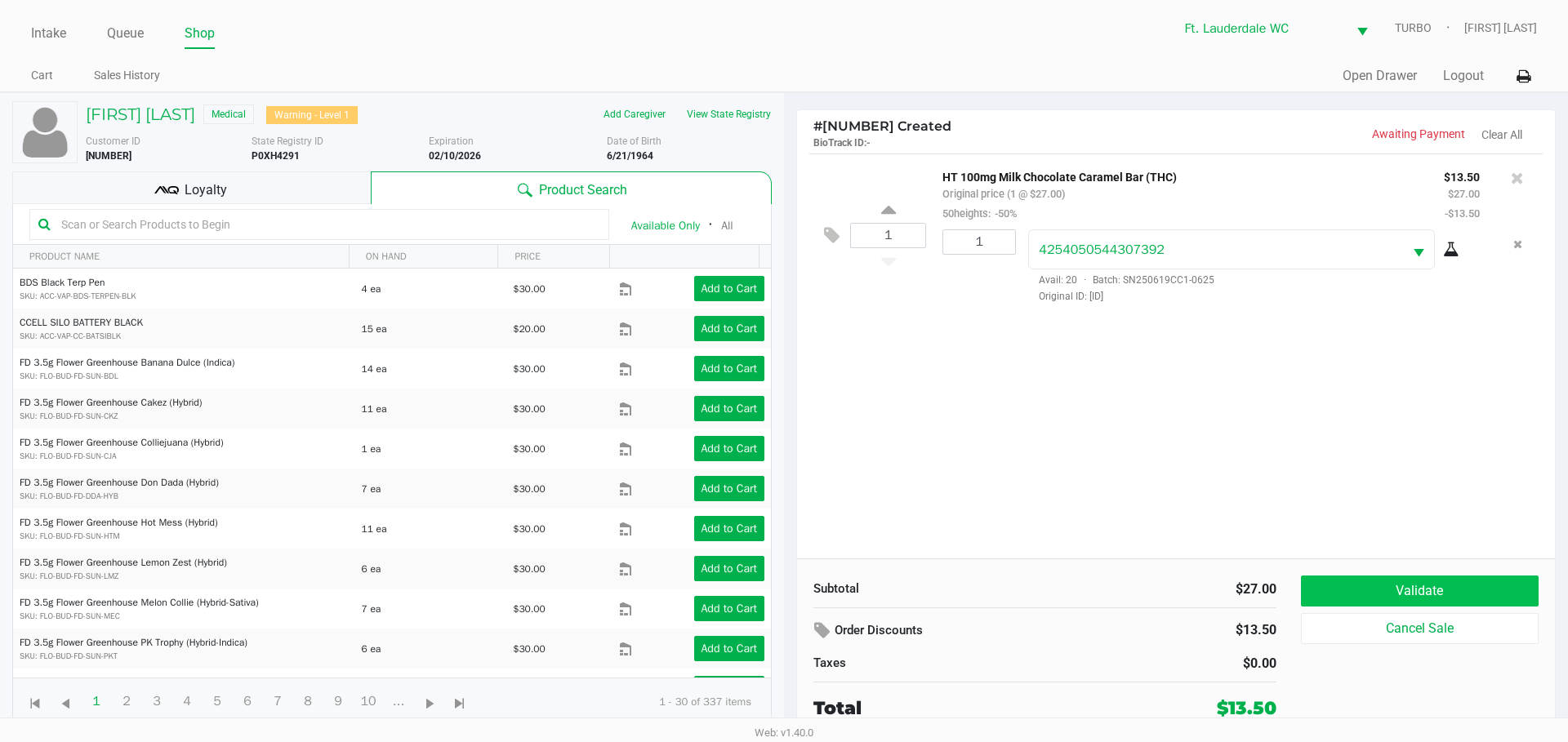 click on "Validate" 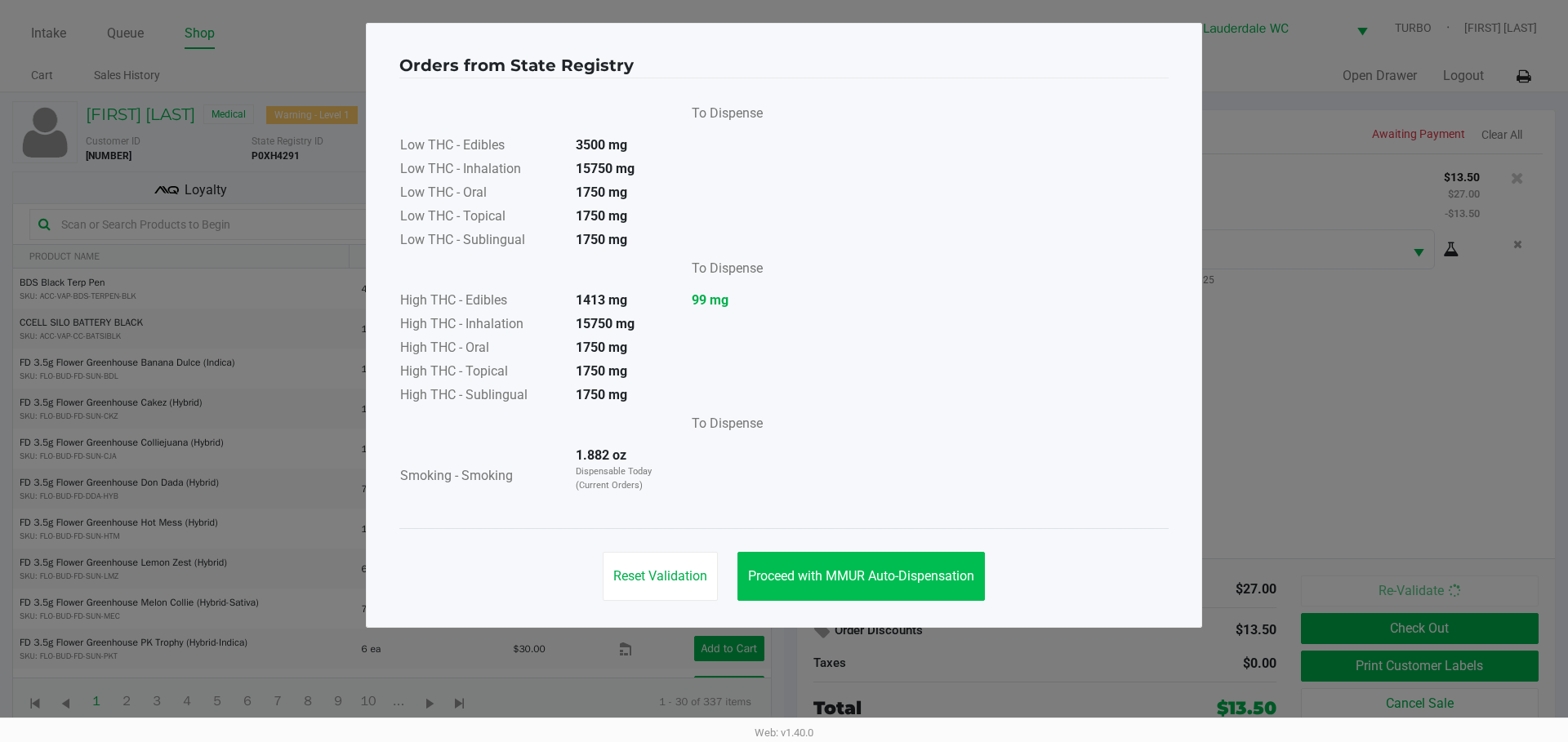 click on "Proceed with MMUR Auto-Dispensation" 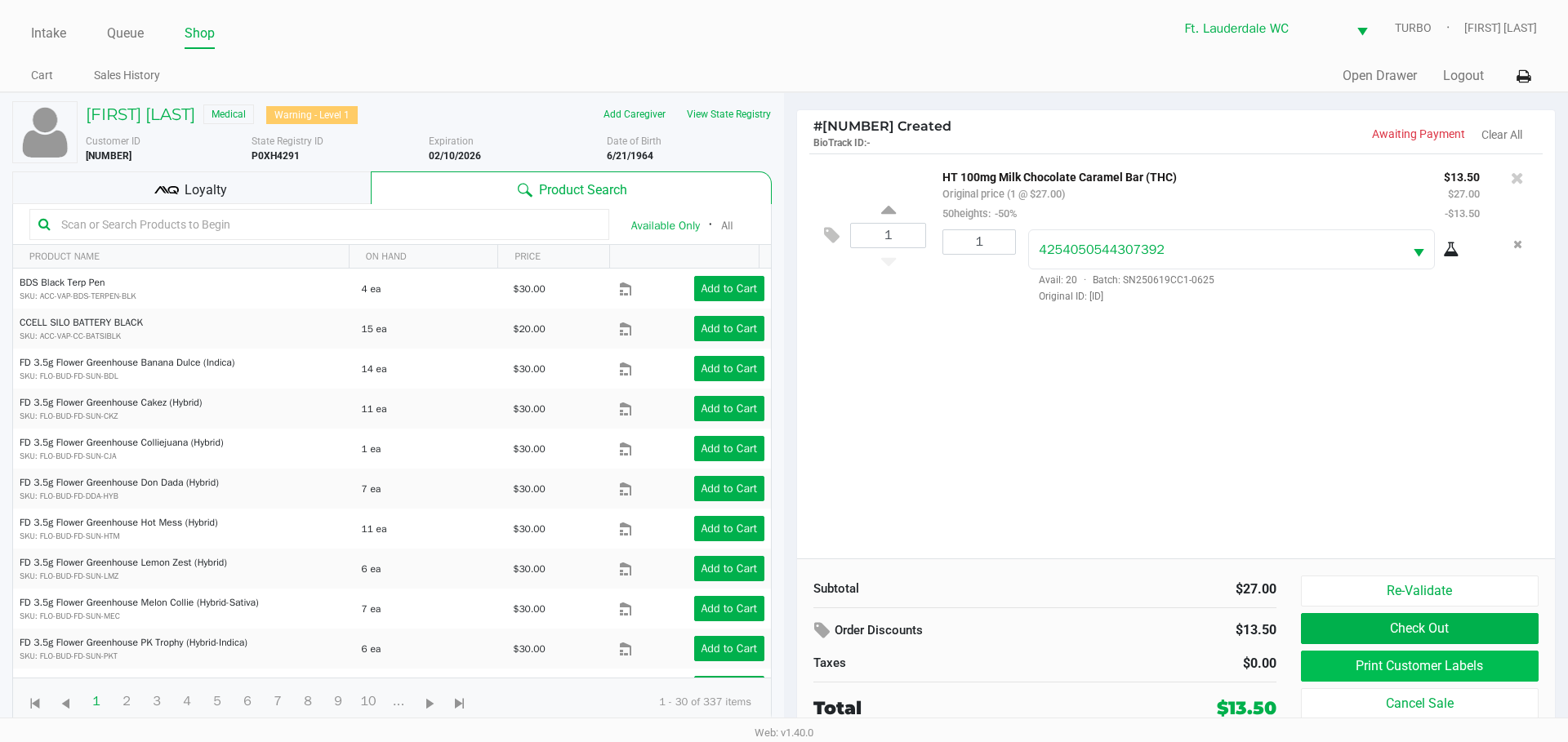 click on "Print Customer Labels" 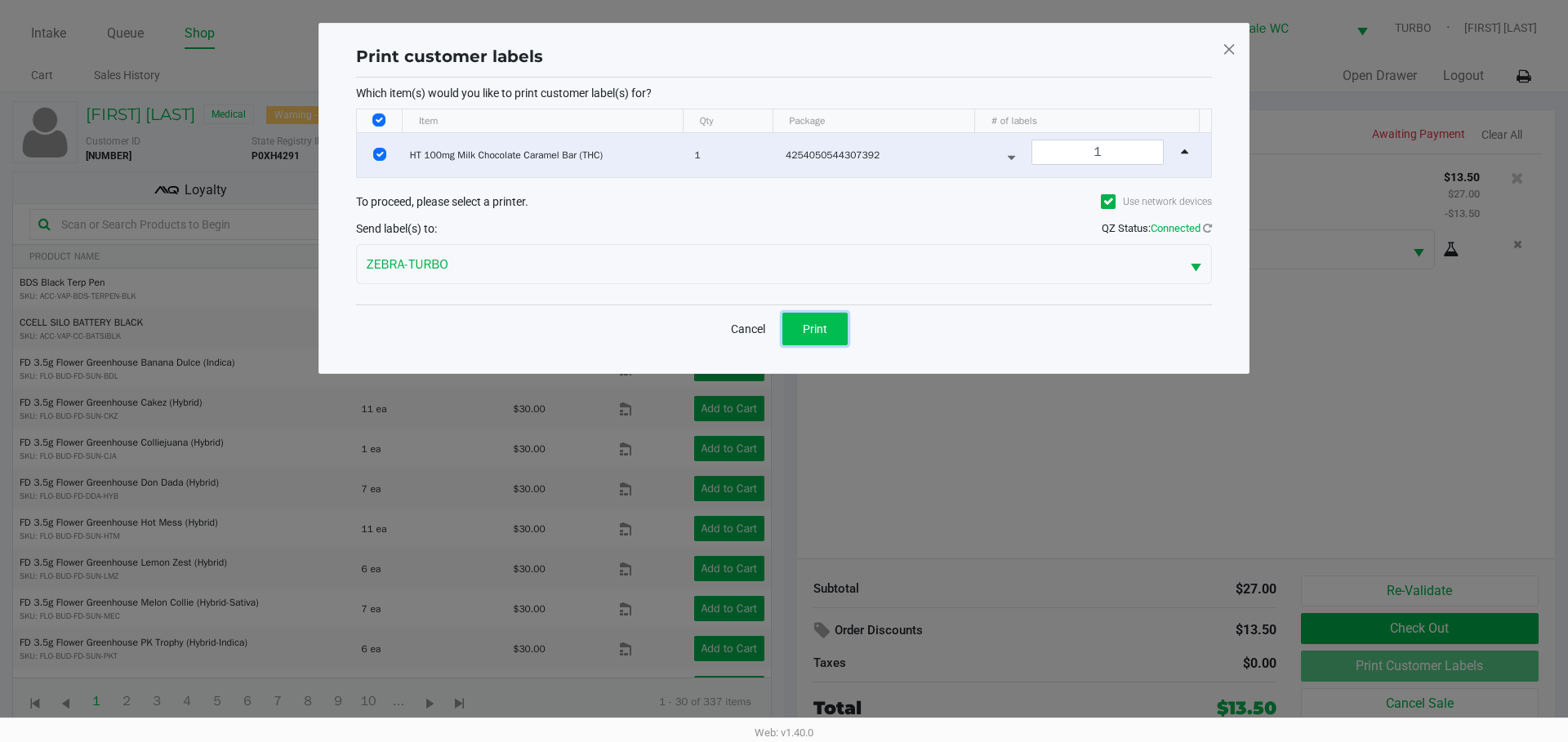 click on "Print" 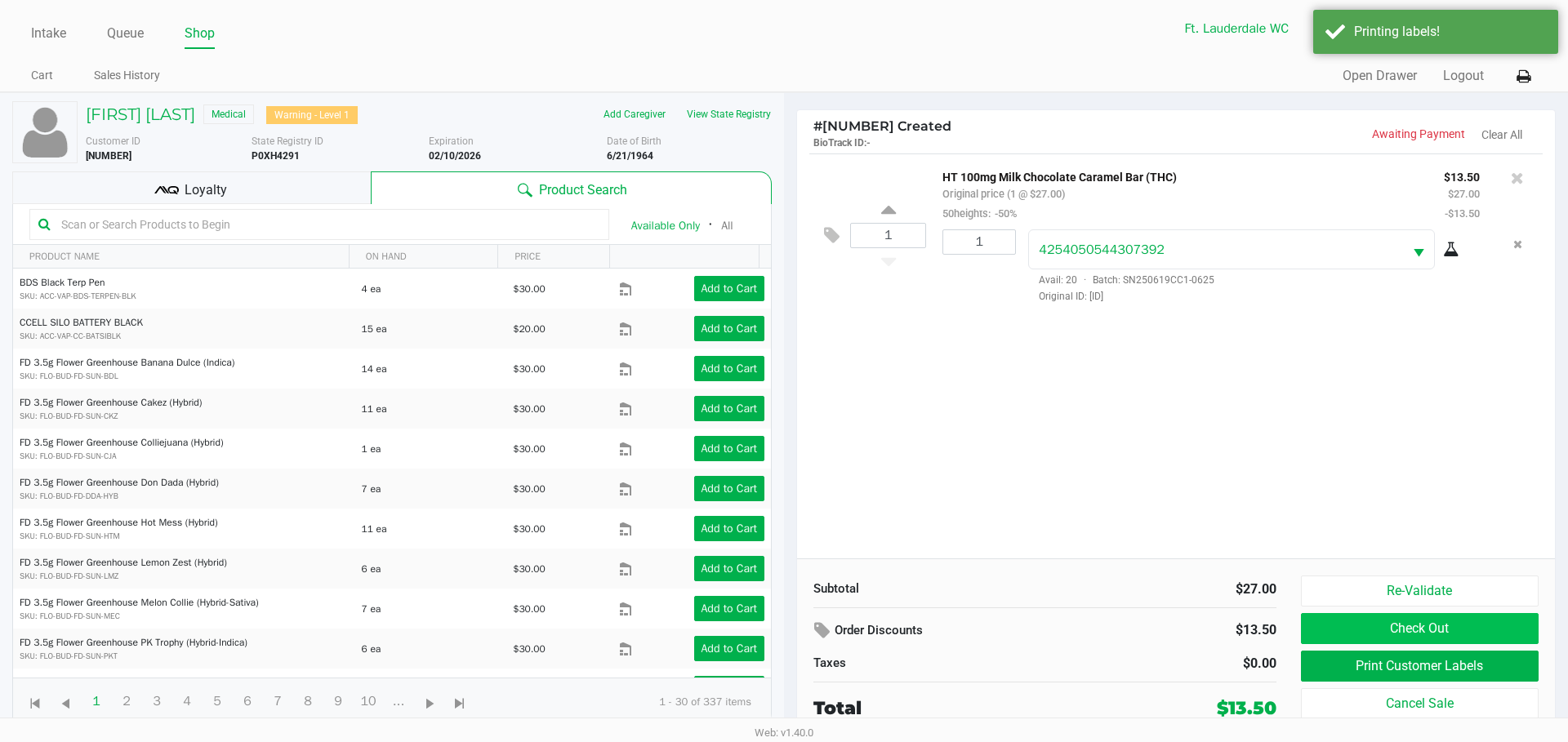click on "Check Out" 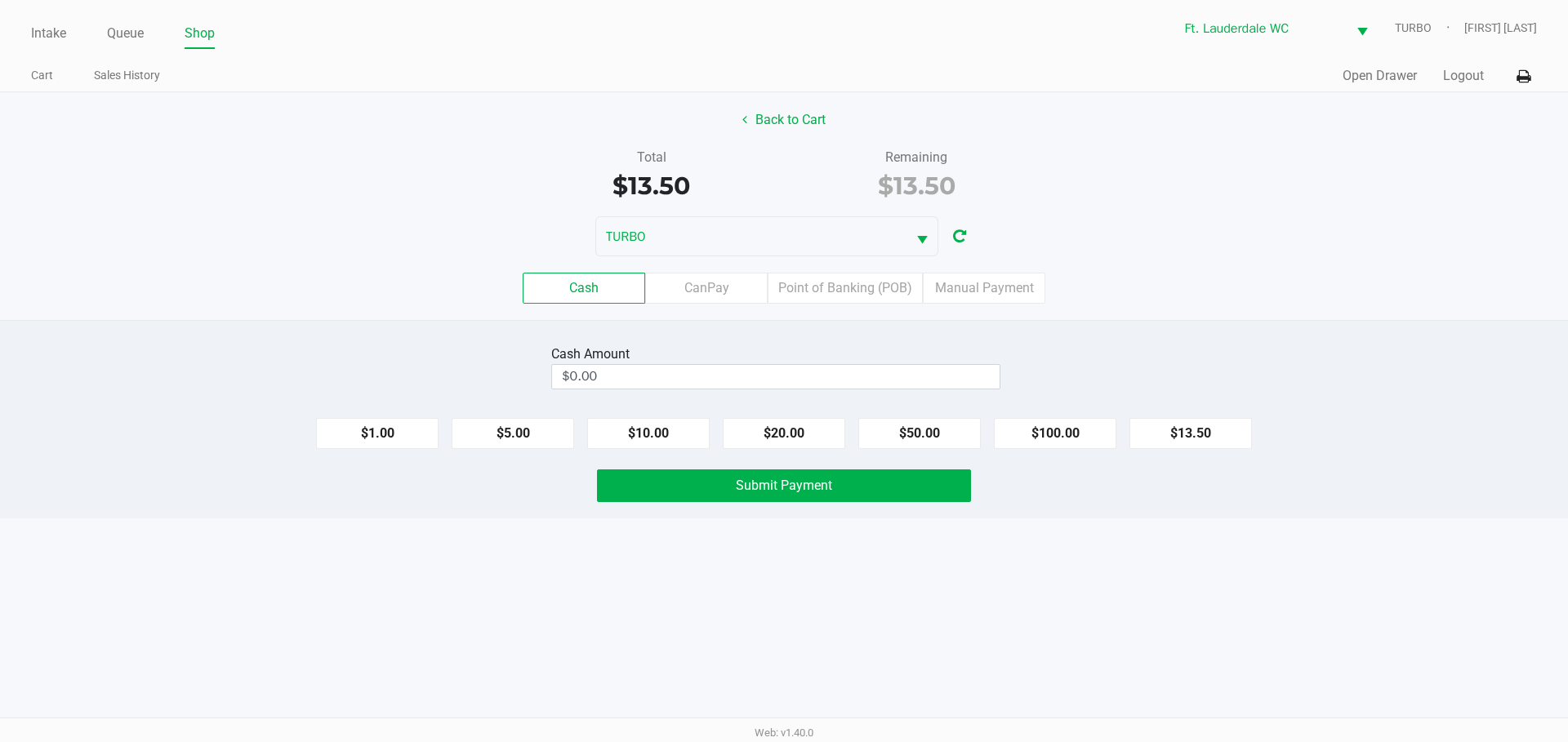 click on "$20.00" 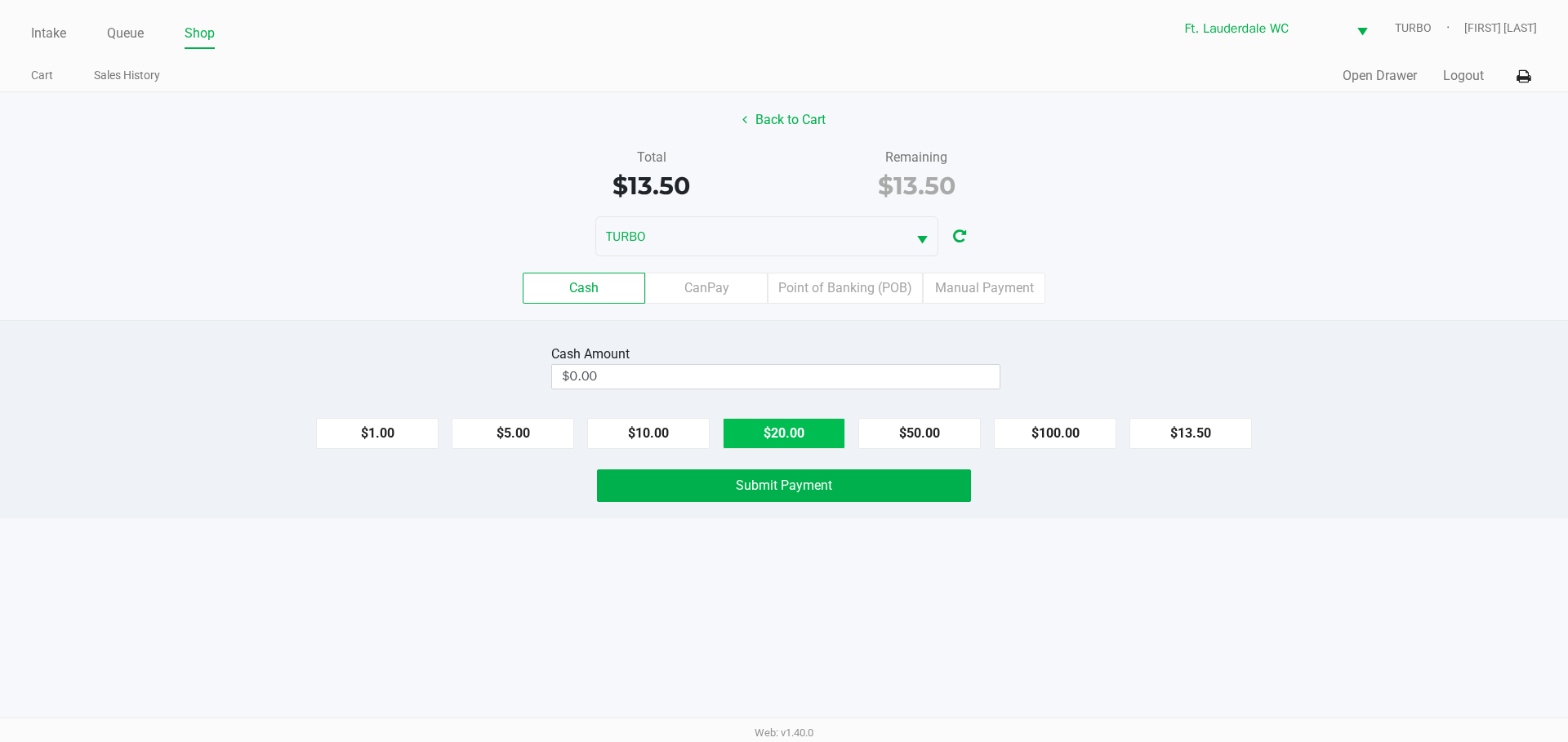 type on "$20.00" 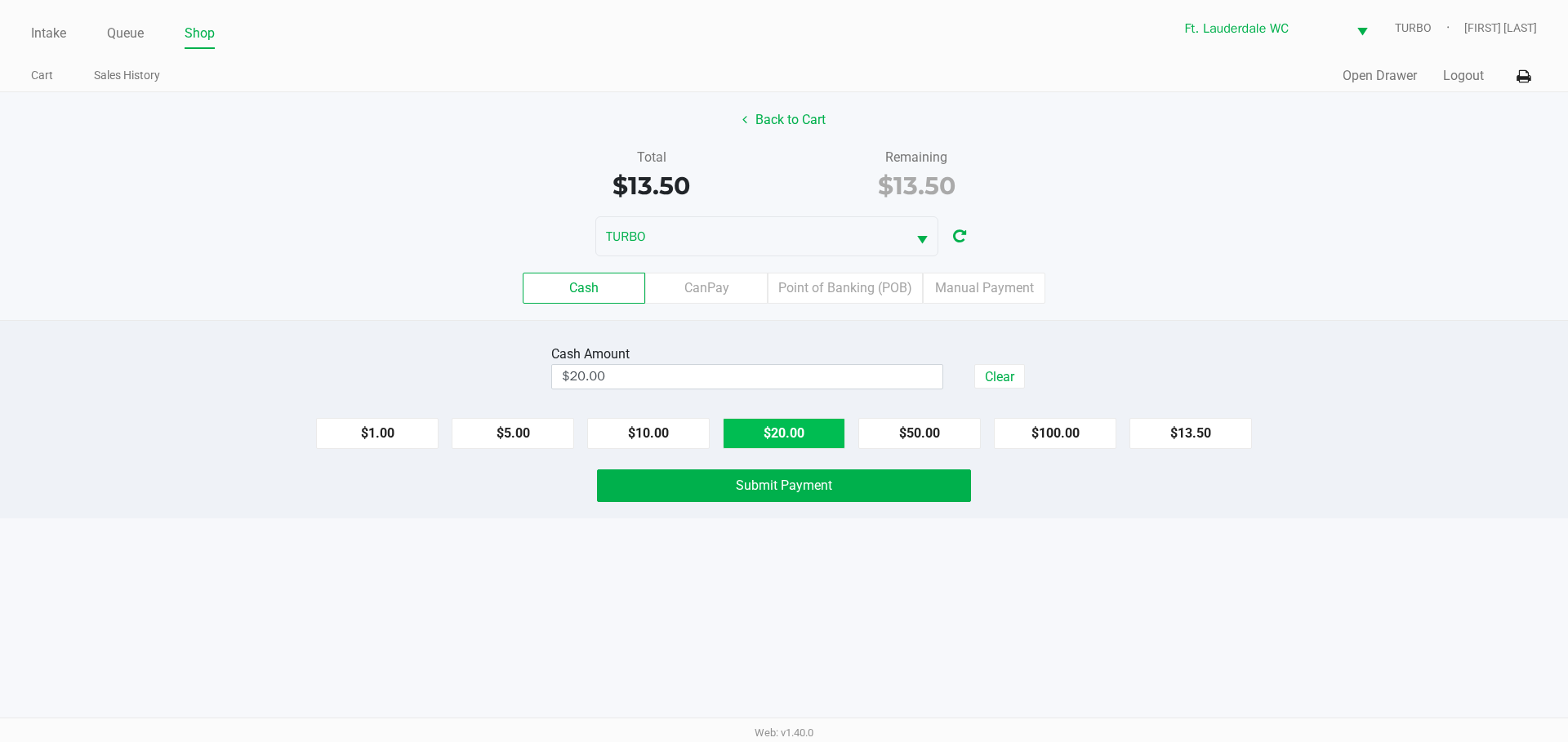 click on "Submit Payment" 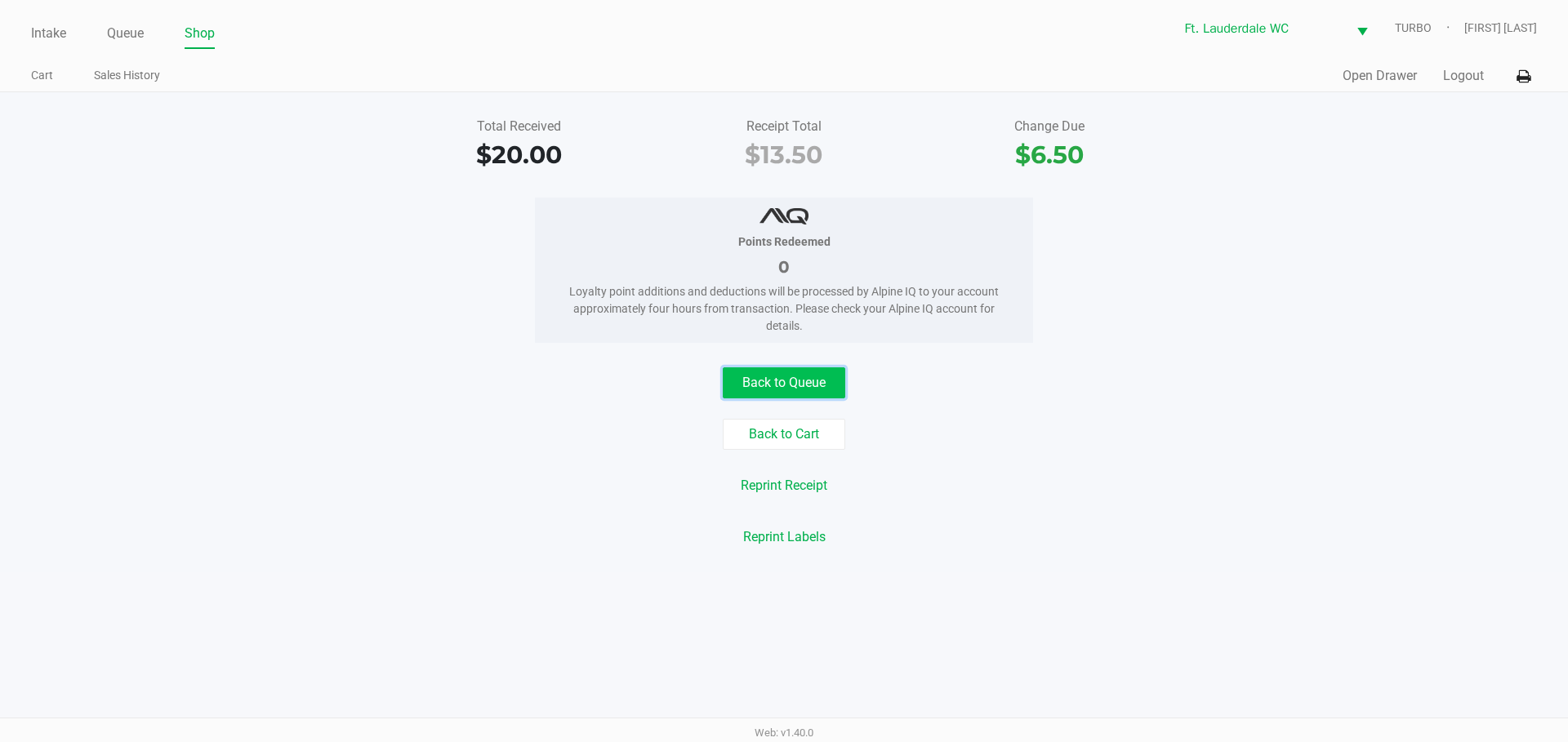click on "Back to Queue" 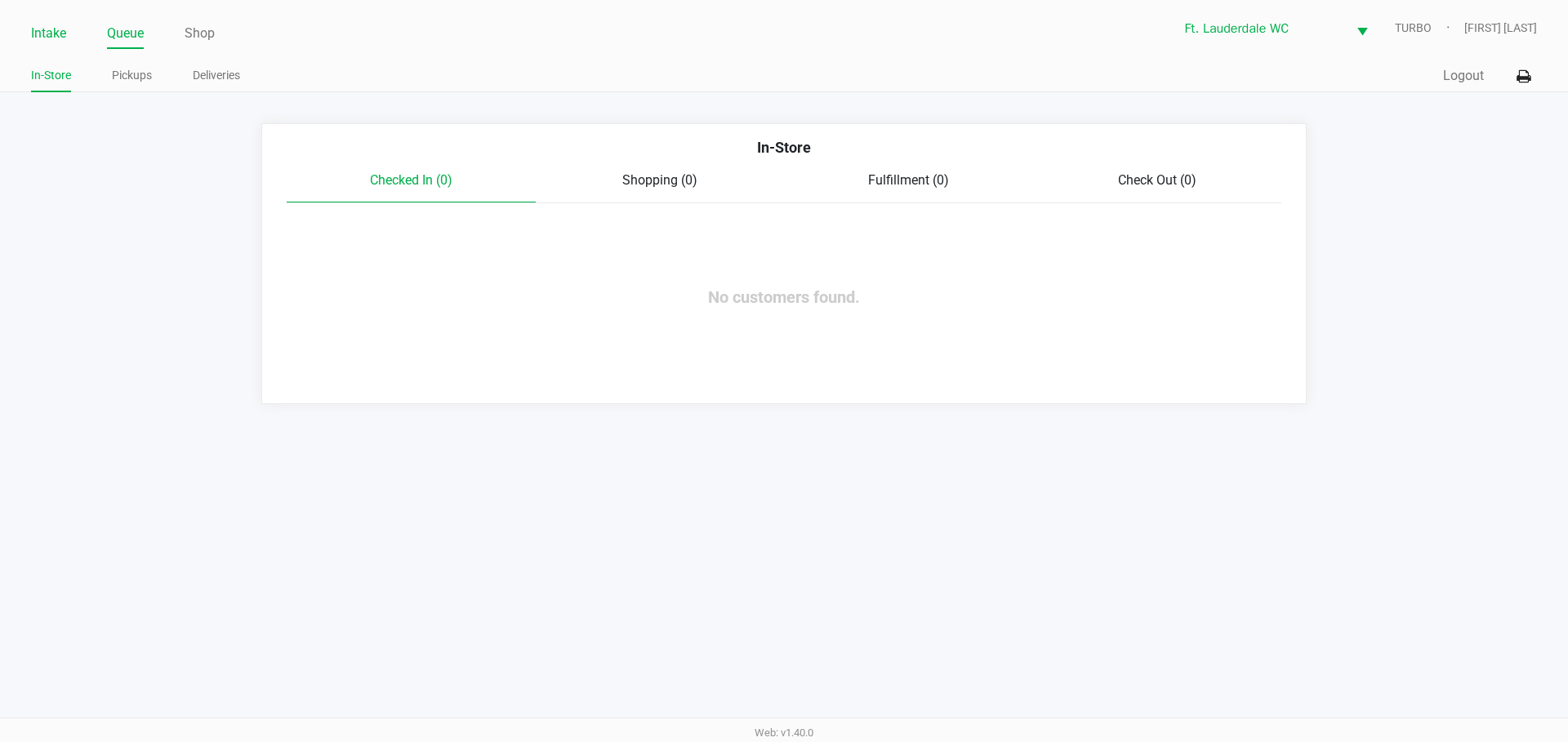 click on "Intake" 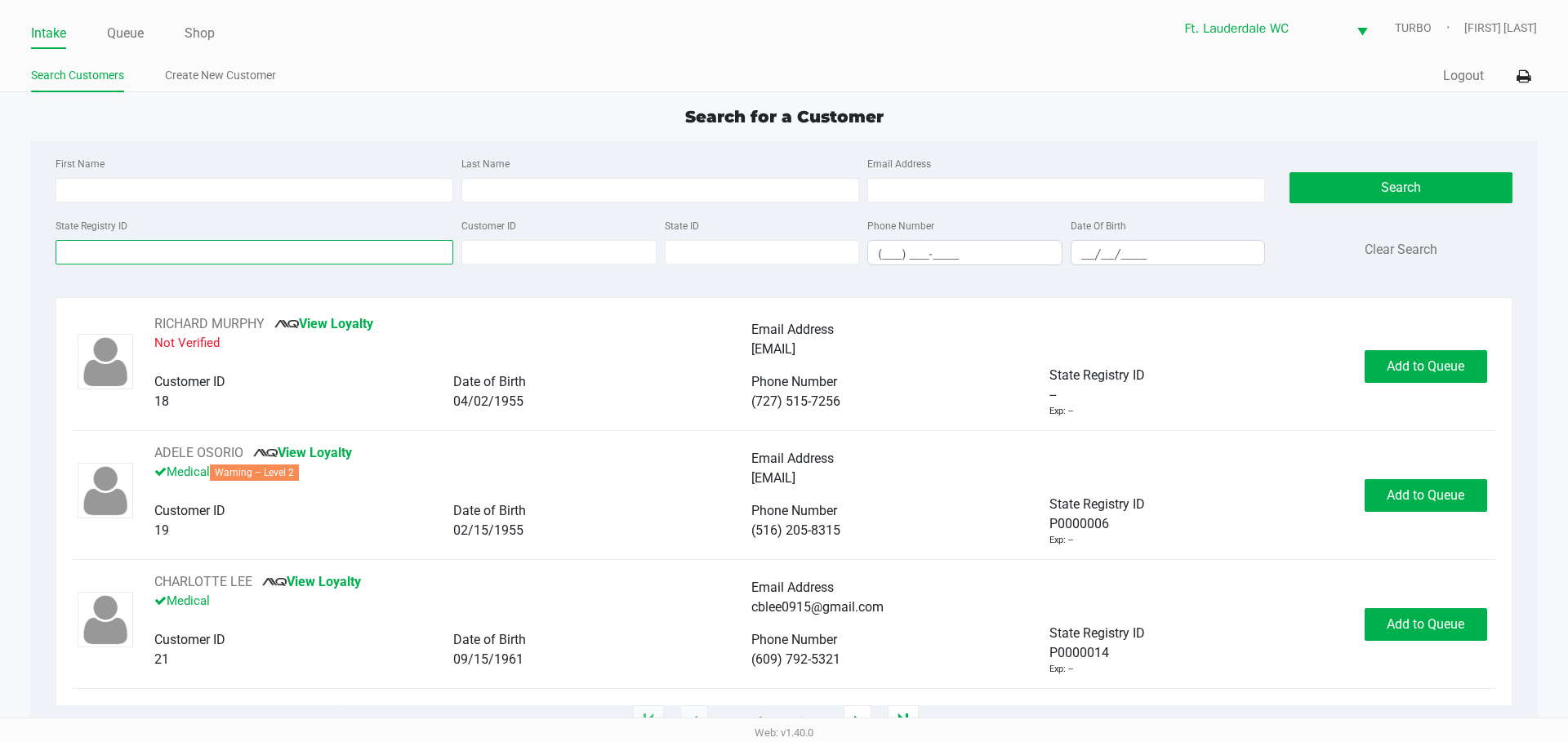 click on "State Registry ID" at bounding box center [254, 252] 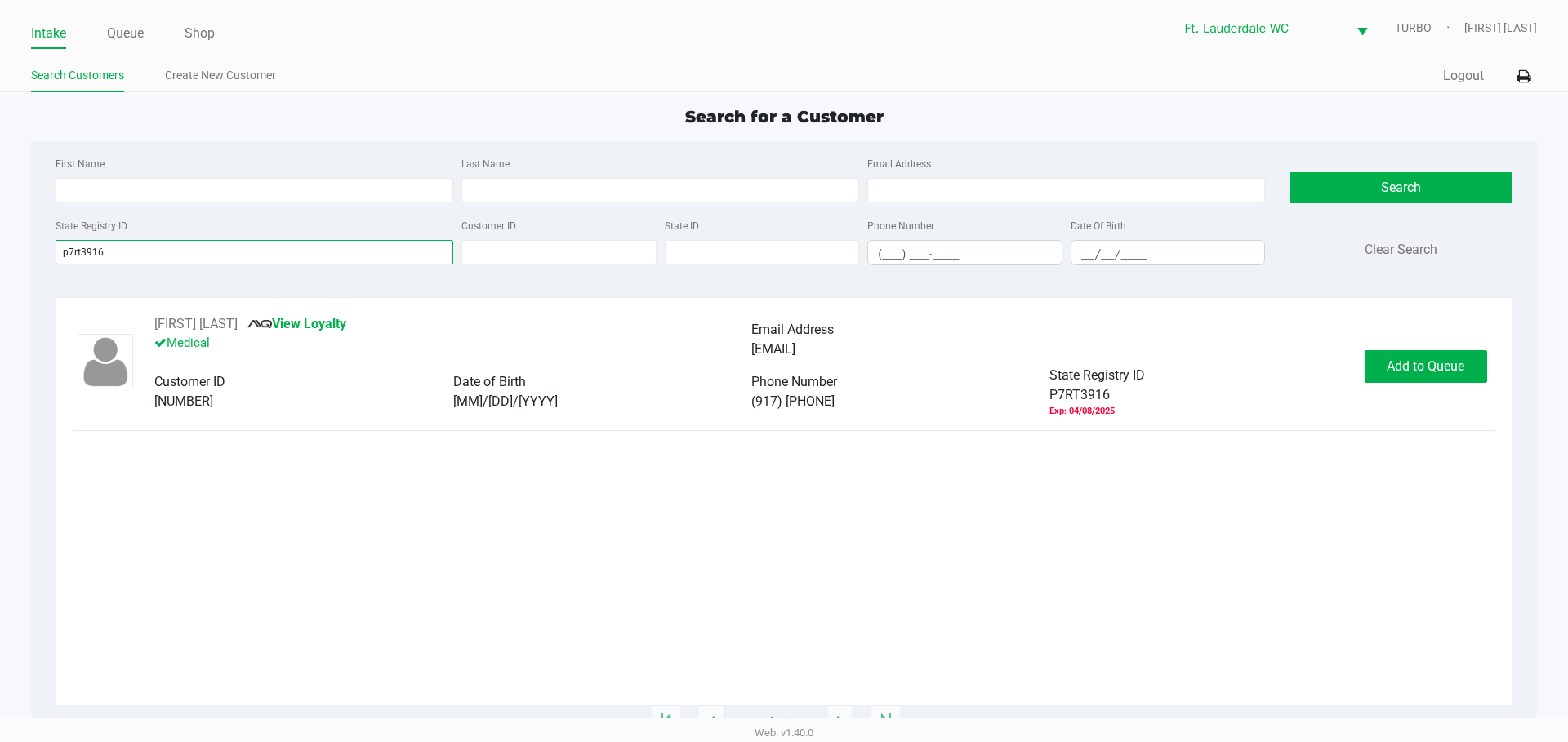 type on "p7rt3916" 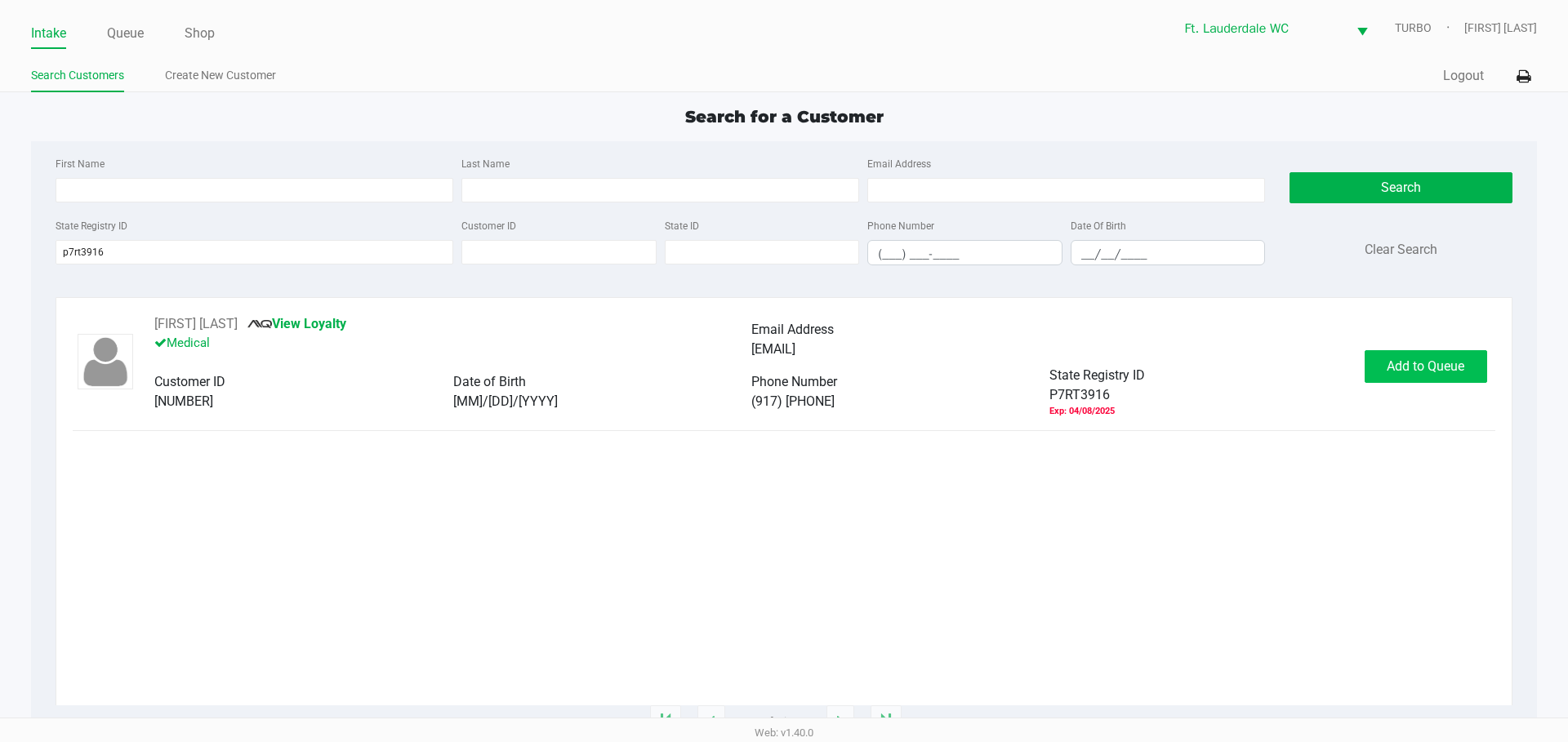 click on "Add to Queue" 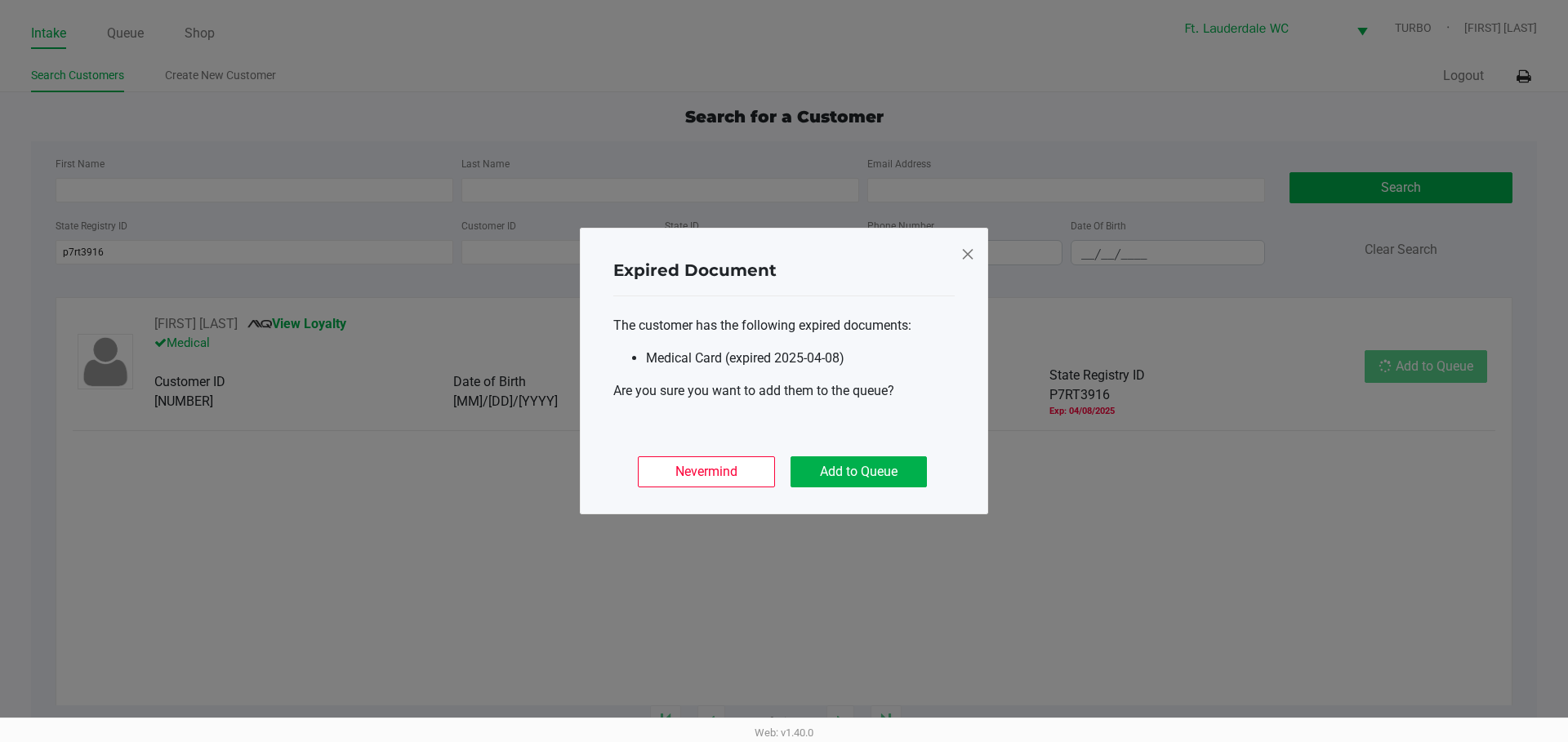 click on "Add to Queue" 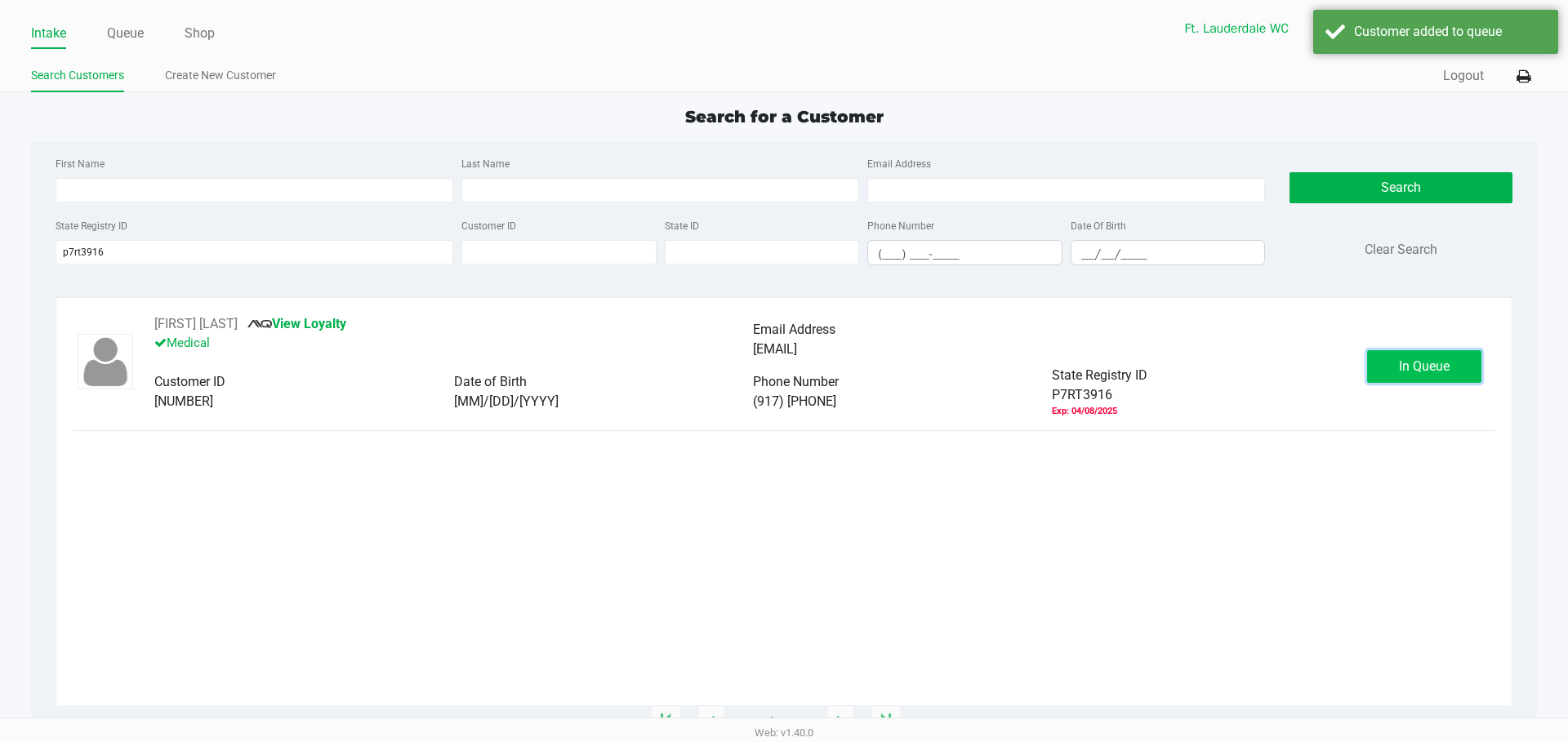 click on "In Queue" 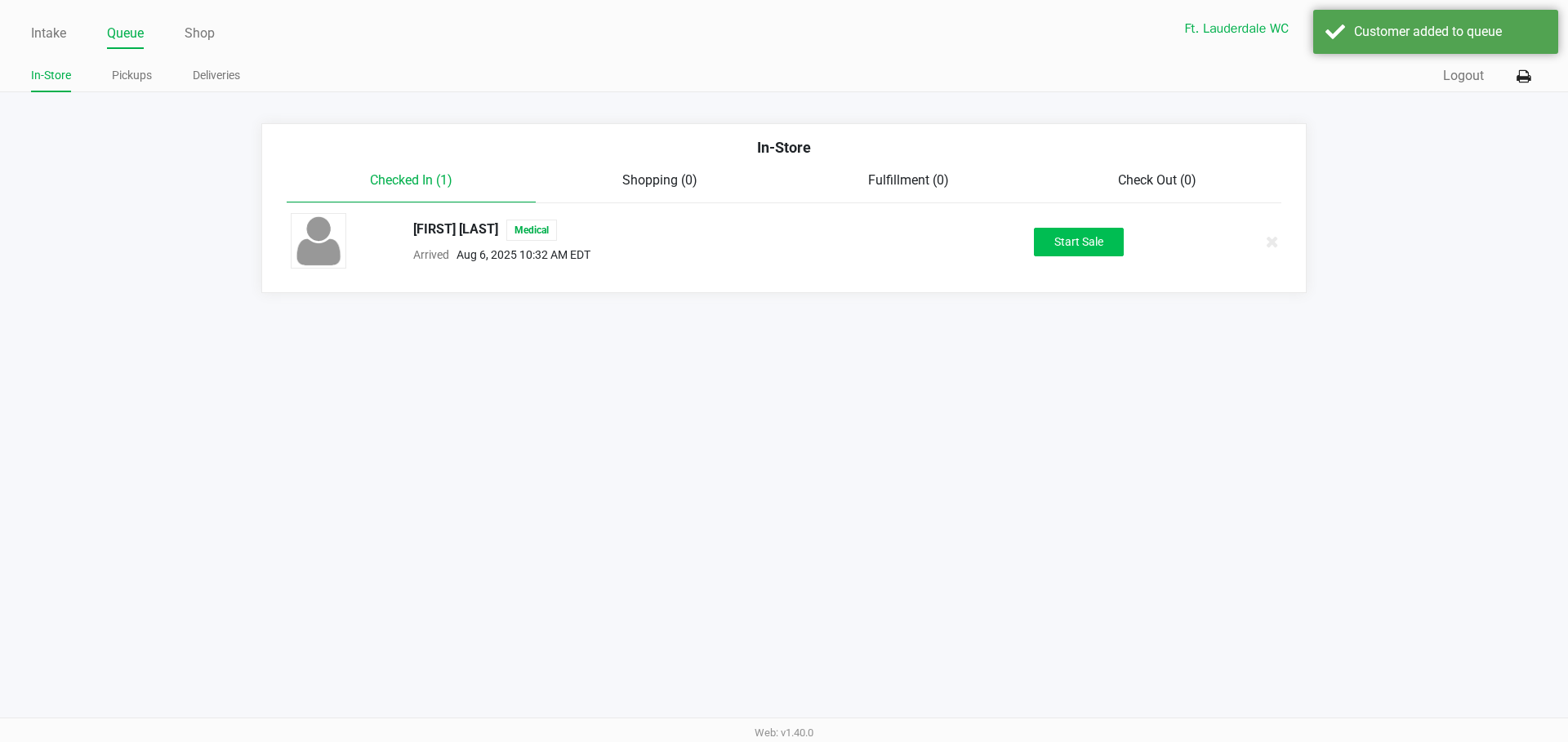 click on "Start Sale" 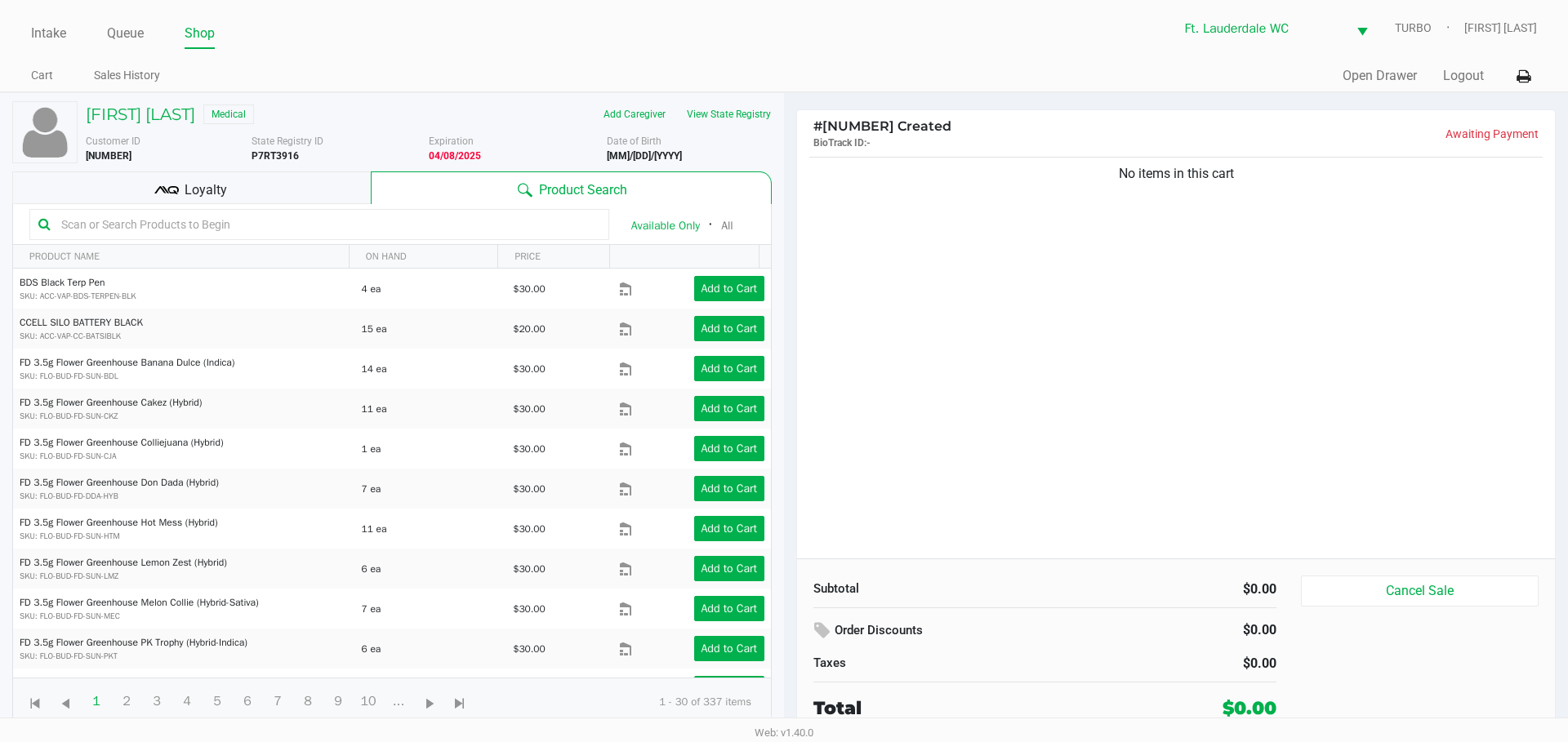 click on "Loyalty" 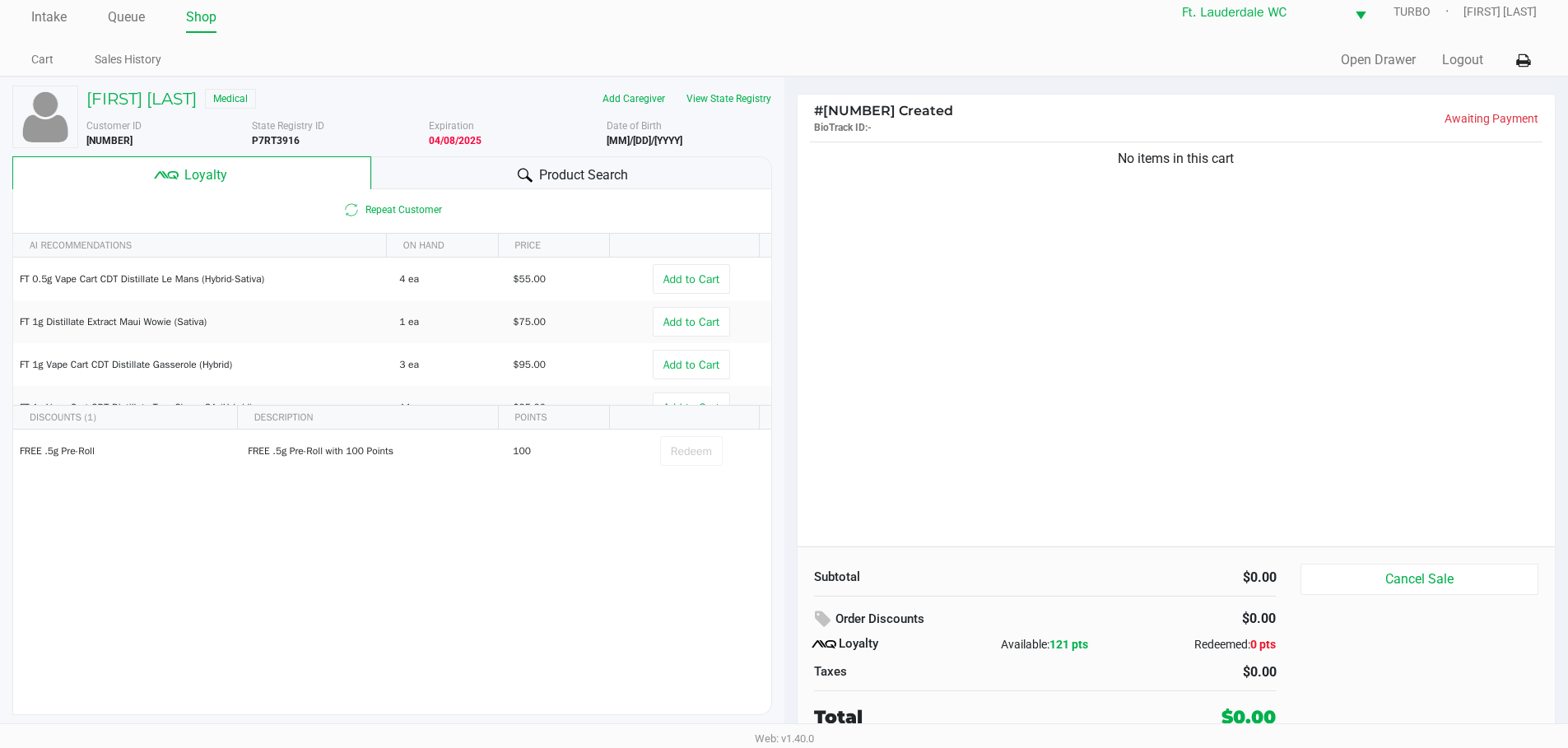 scroll, scrollTop: 0, scrollLeft: 0, axis: both 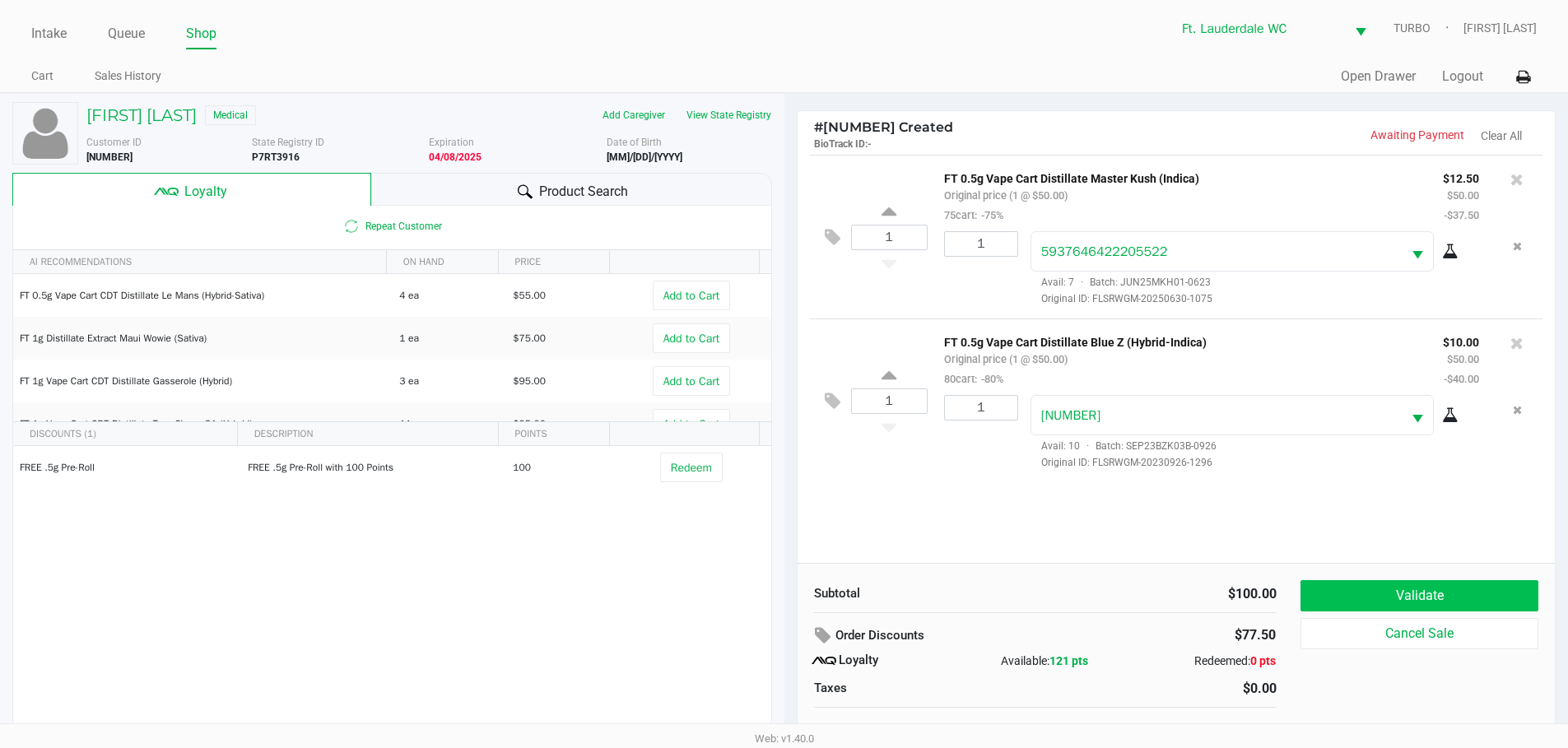 click on "Validate" 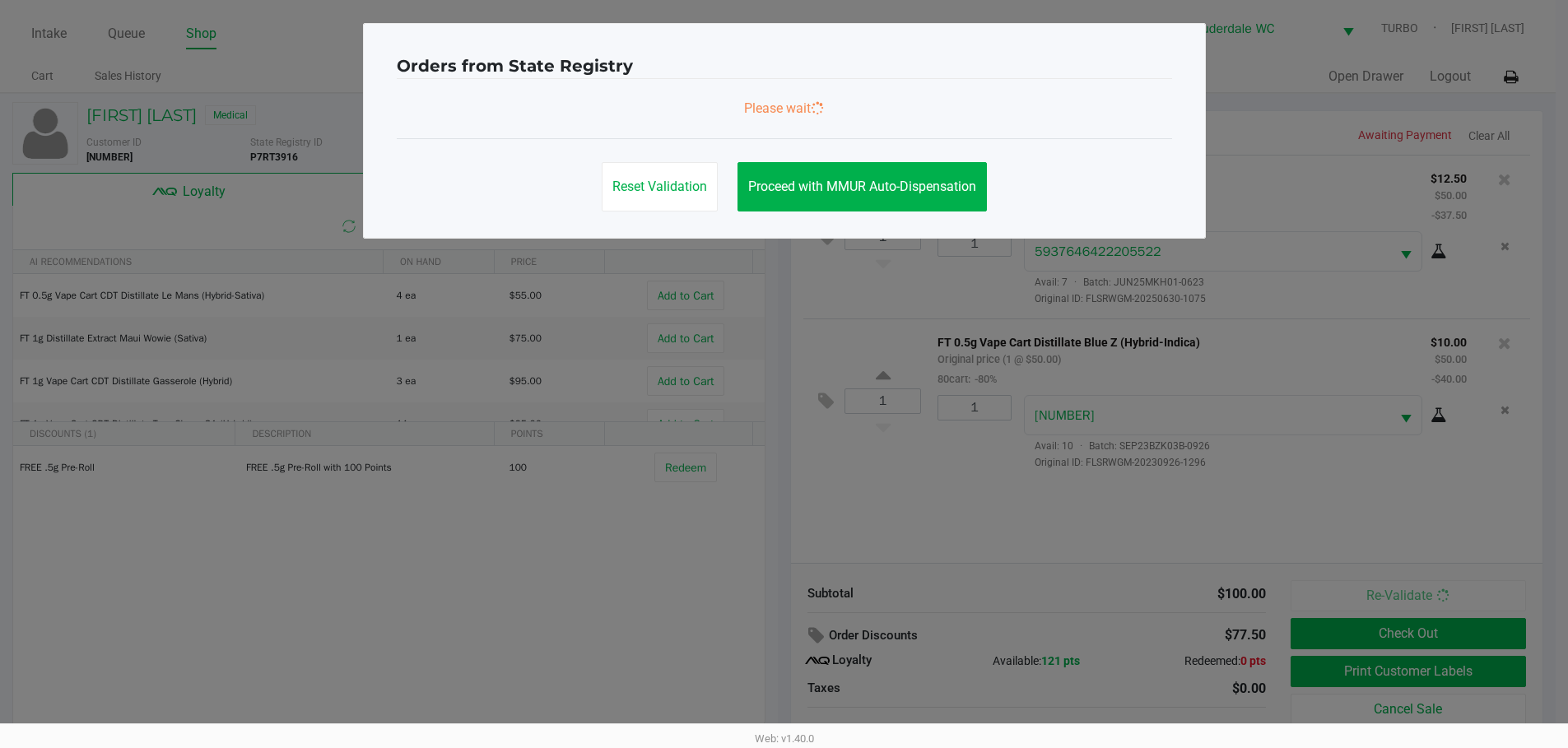 scroll, scrollTop: 0, scrollLeft: 0, axis: both 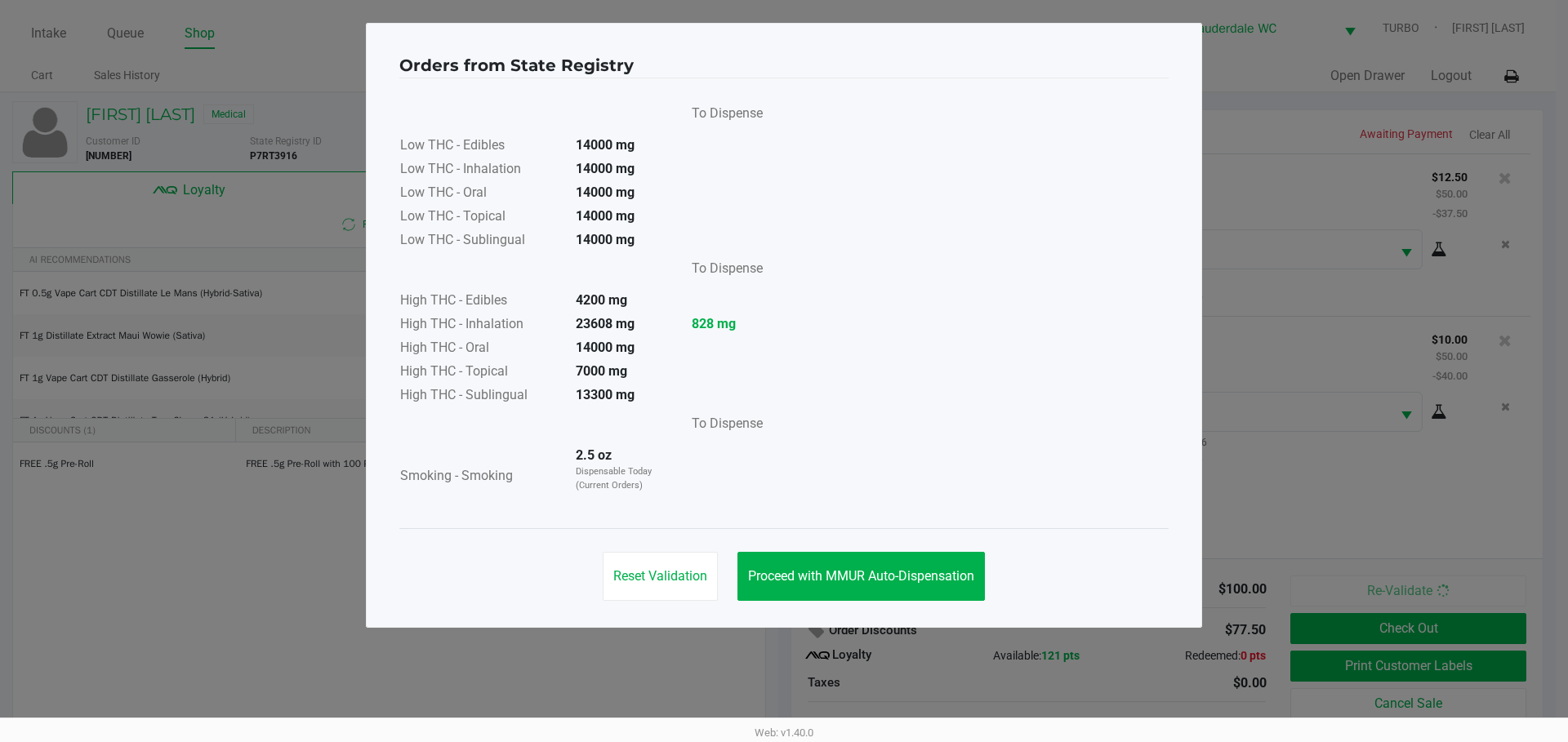 click on "Proceed with MMUR Auto-Dispensation" 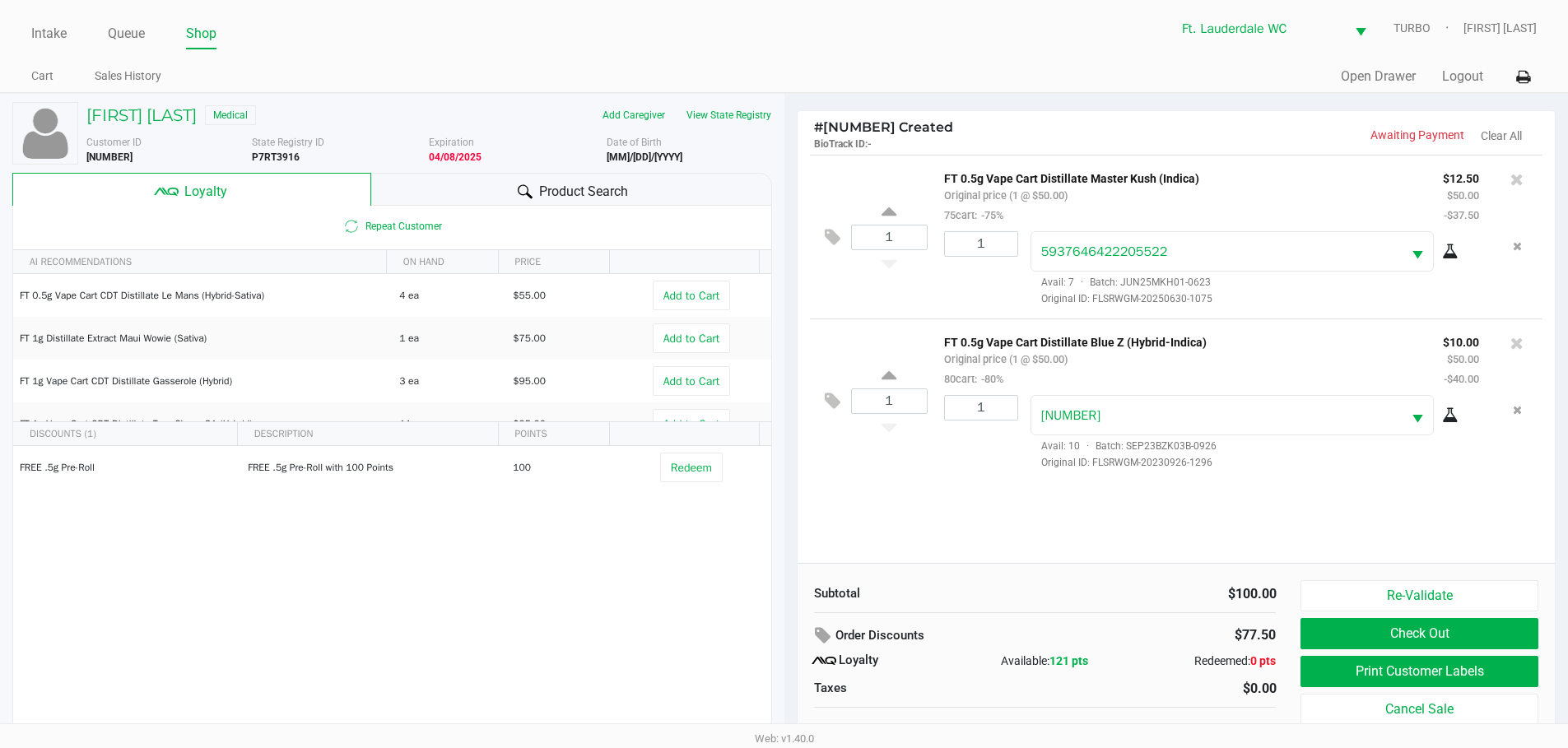 scroll, scrollTop: 16, scrollLeft: 0, axis: vertical 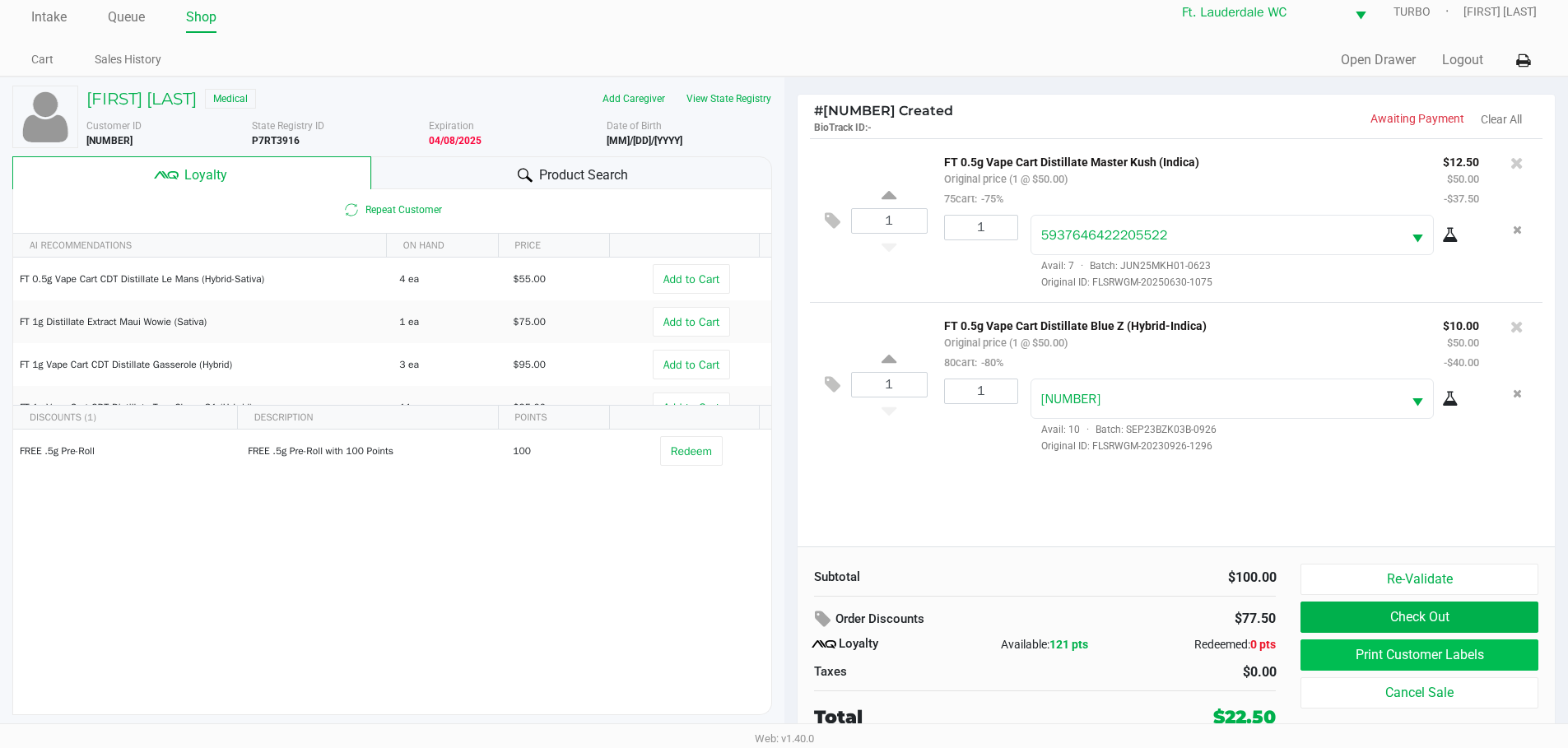 click on "Print Customer Labels" 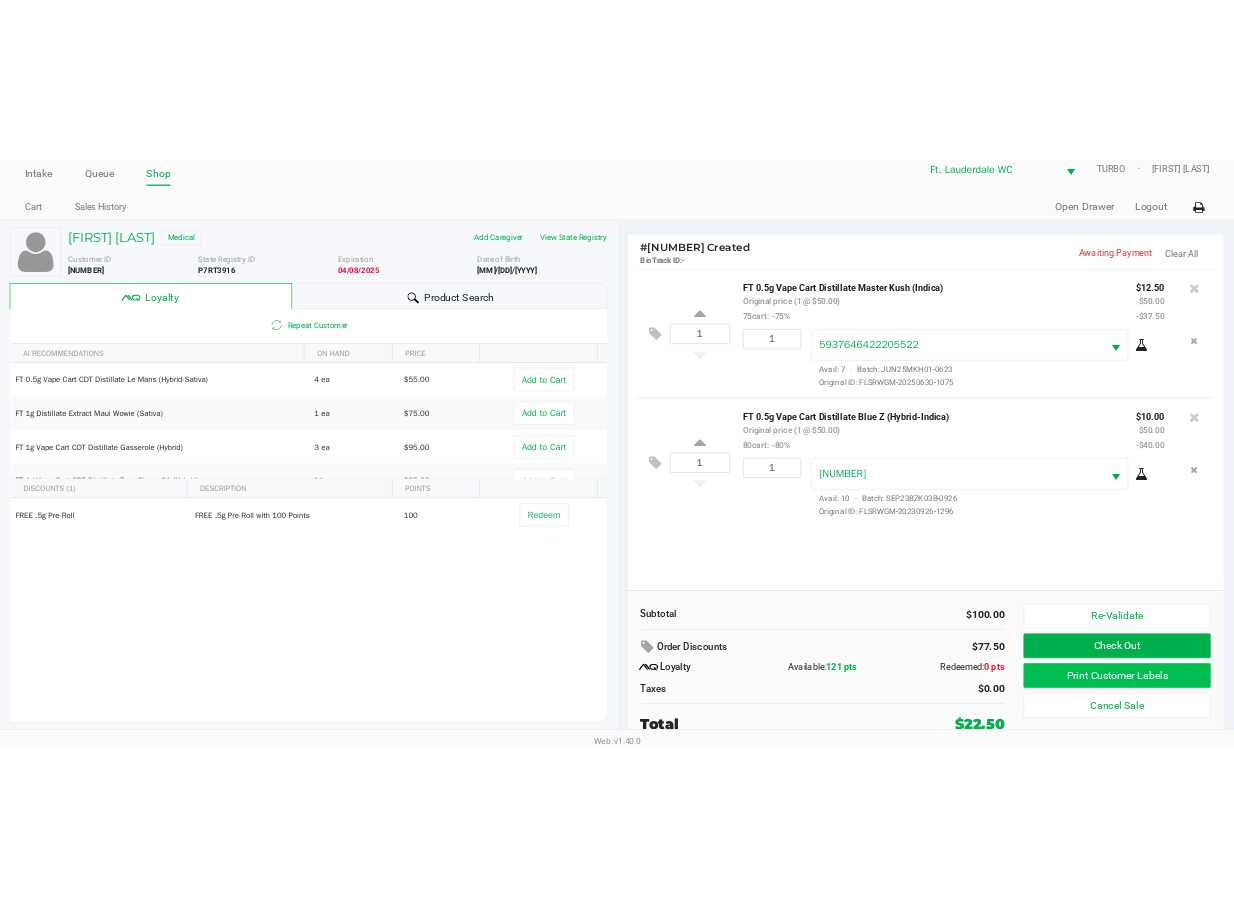 scroll, scrollTop: 0, scrollLeft: 0, axis: both 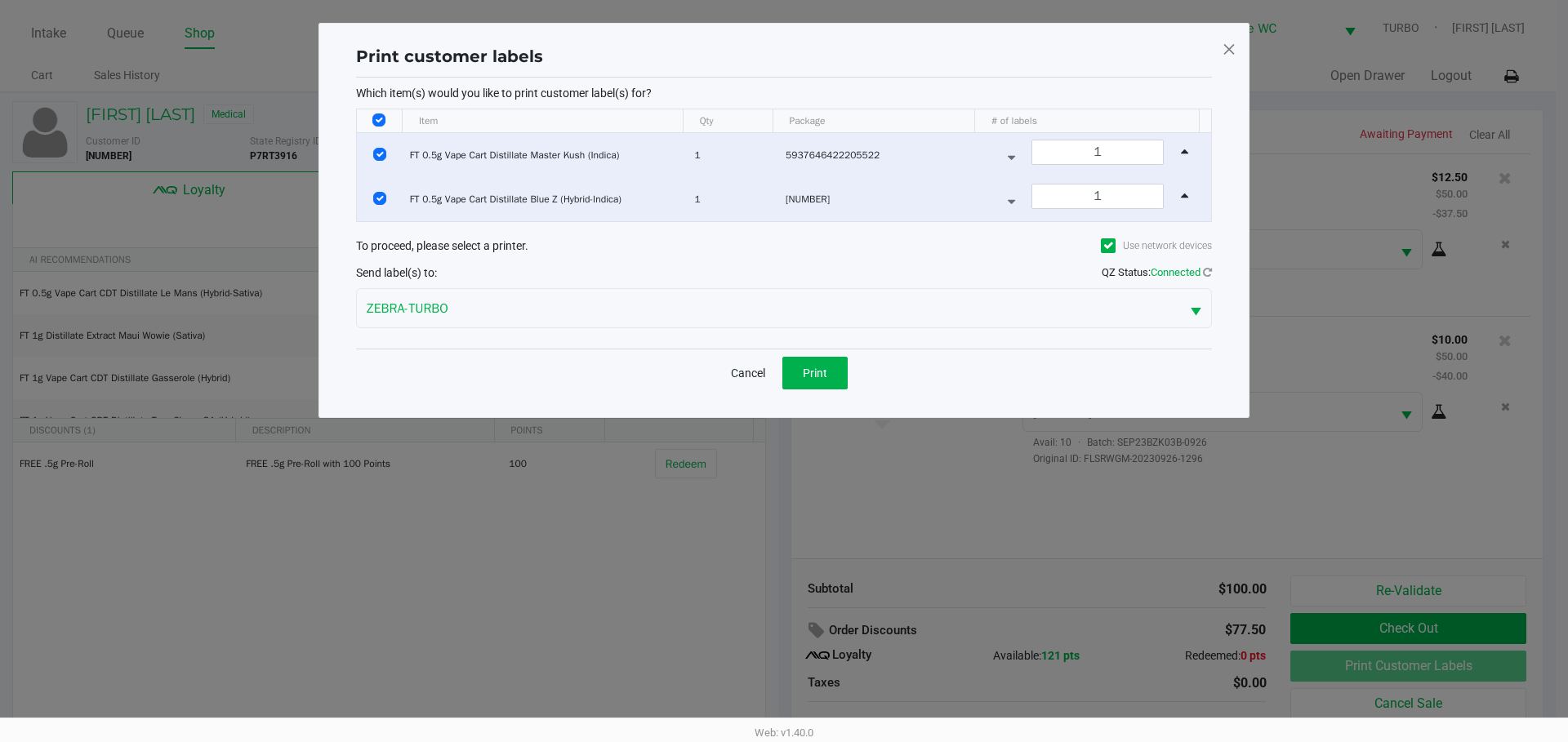 click on "Print" 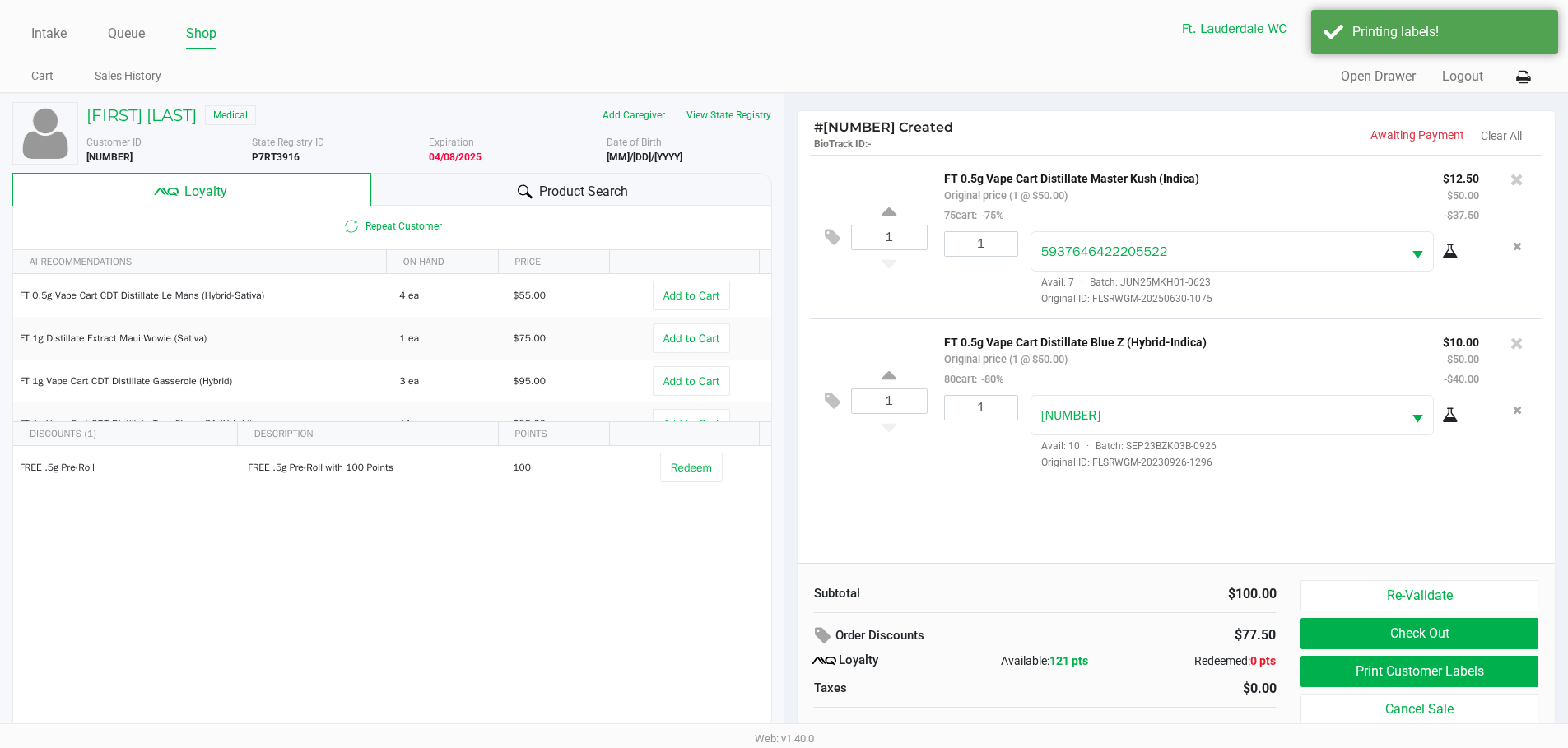 click on "Check Out" 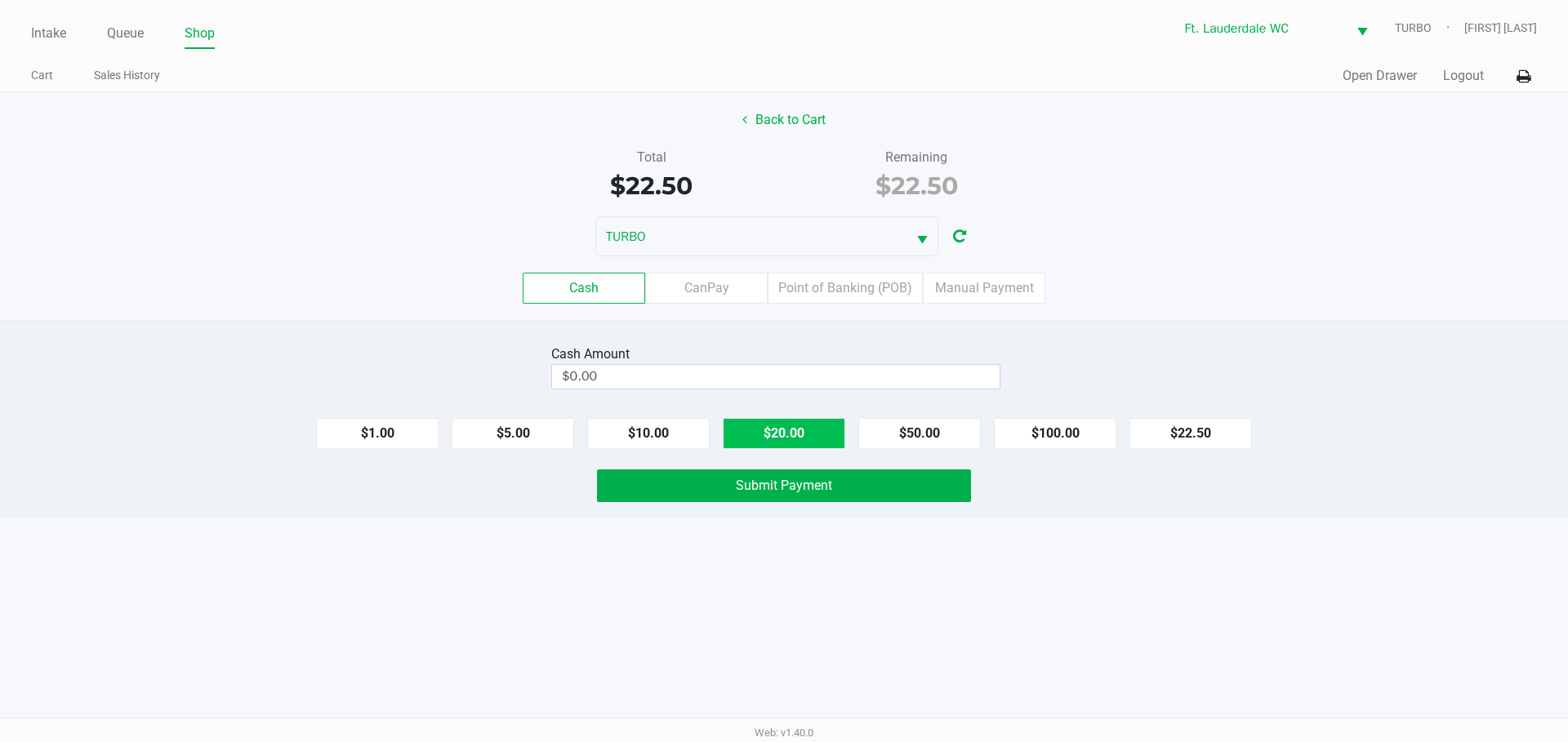 click on "$20.00" 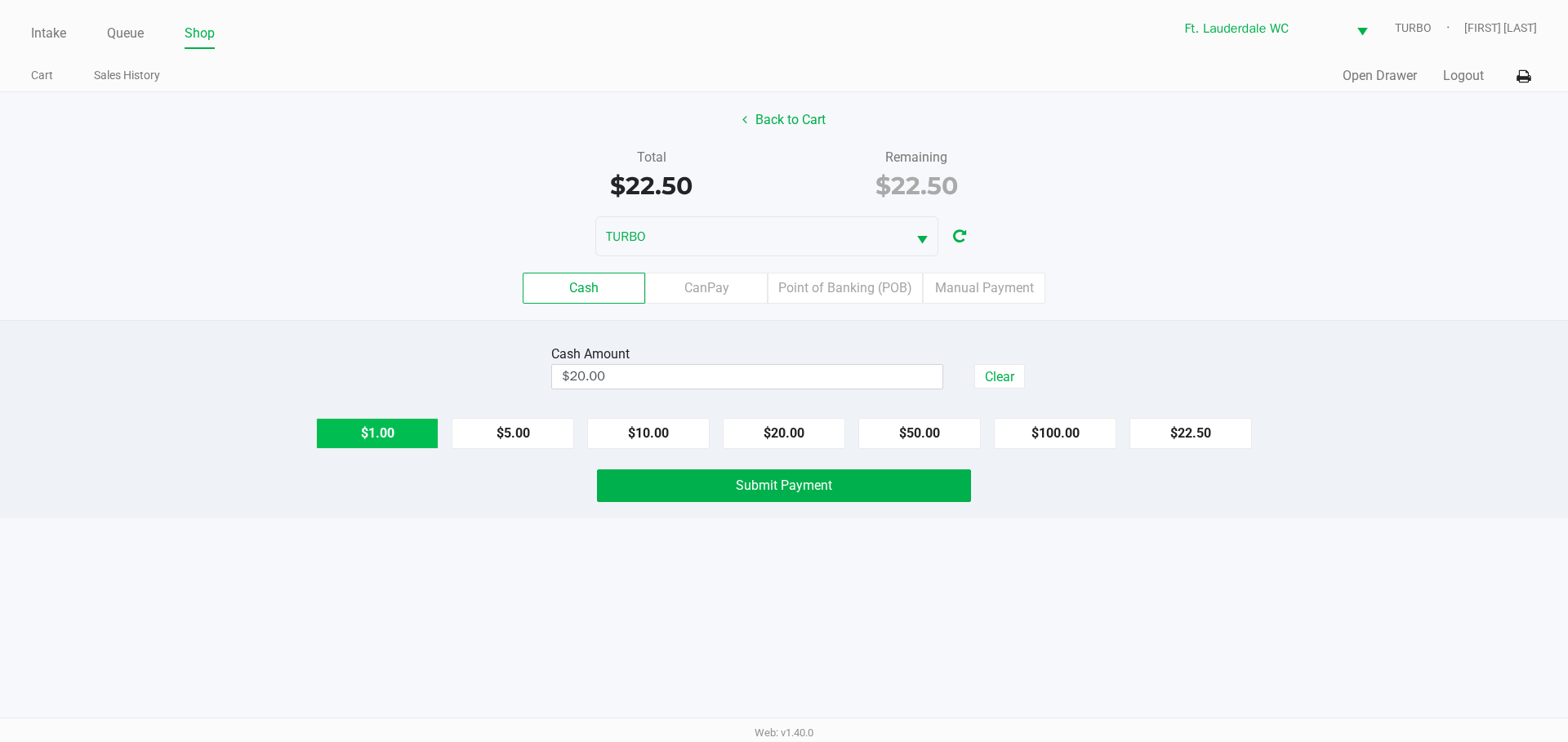 click on "$1.00" 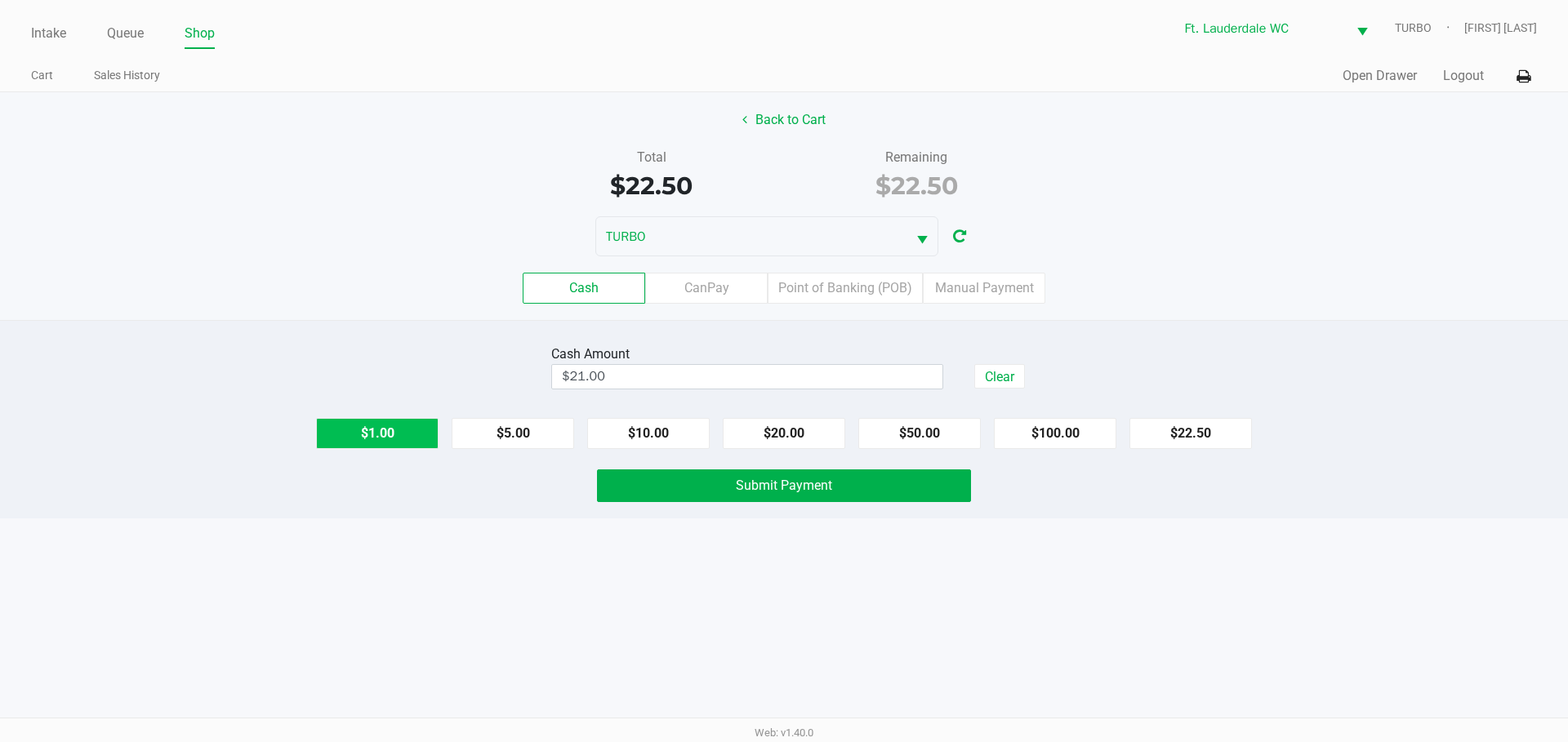 click on "$1.00" 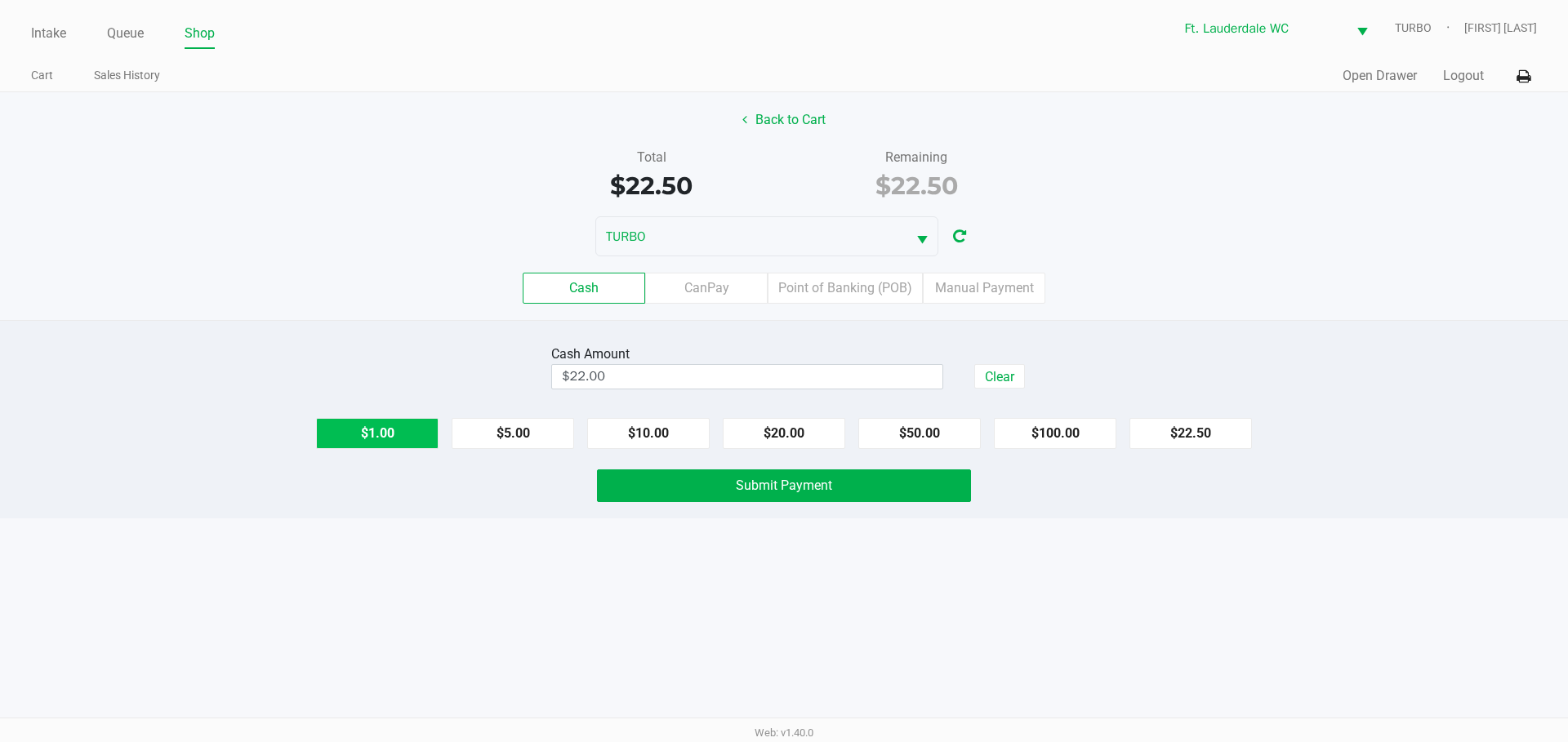 click on "$1.00" 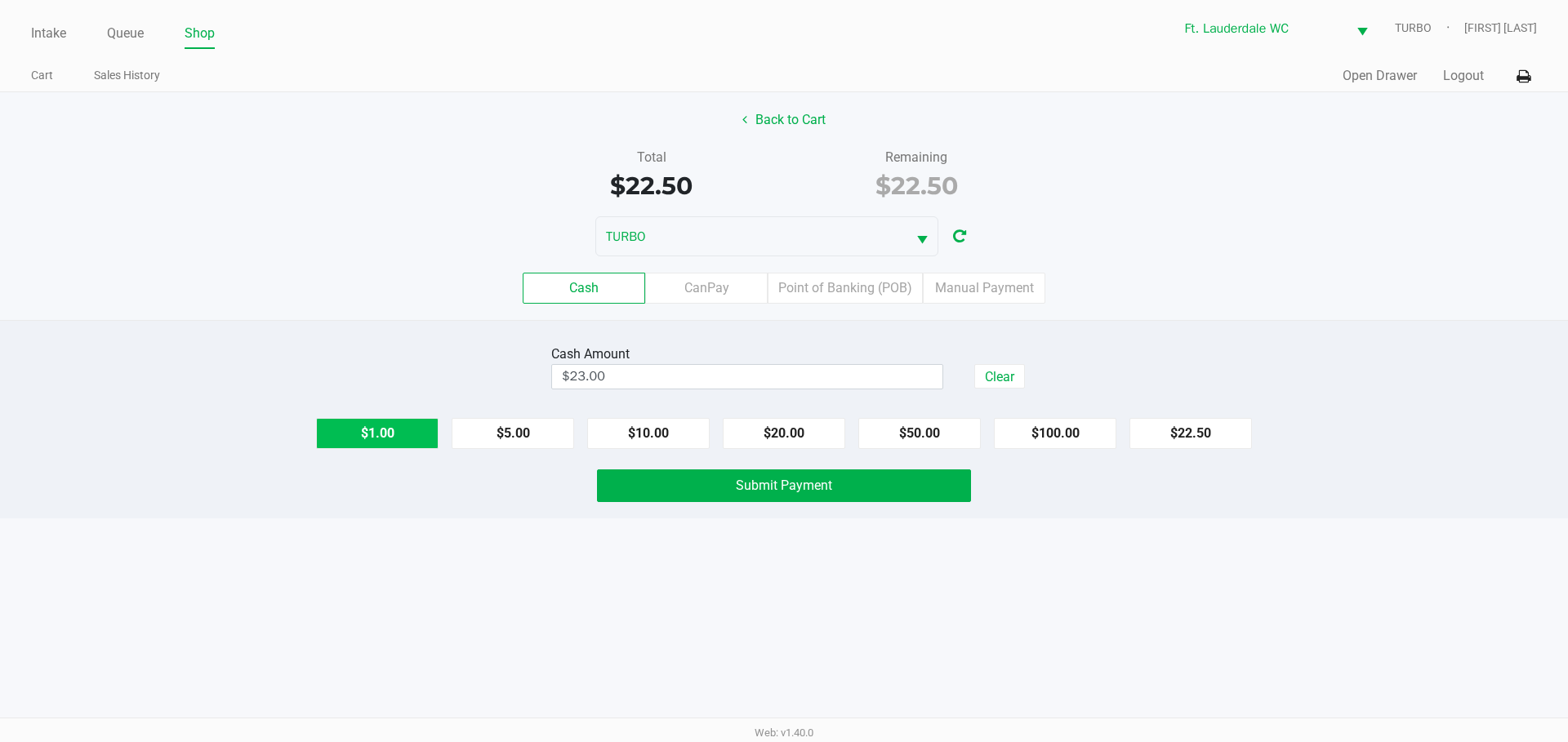 click on "Submit Payment" 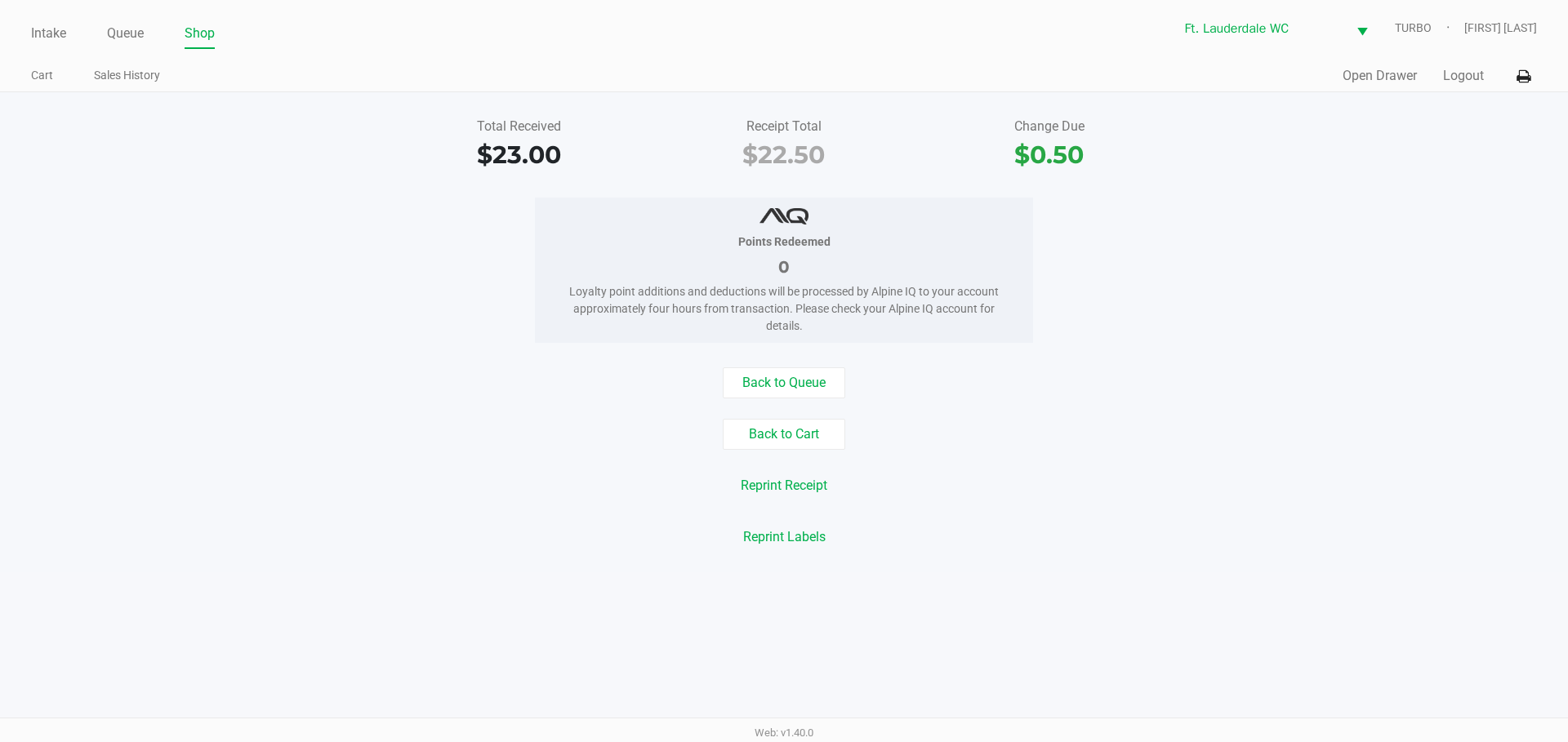 click on "Logout" 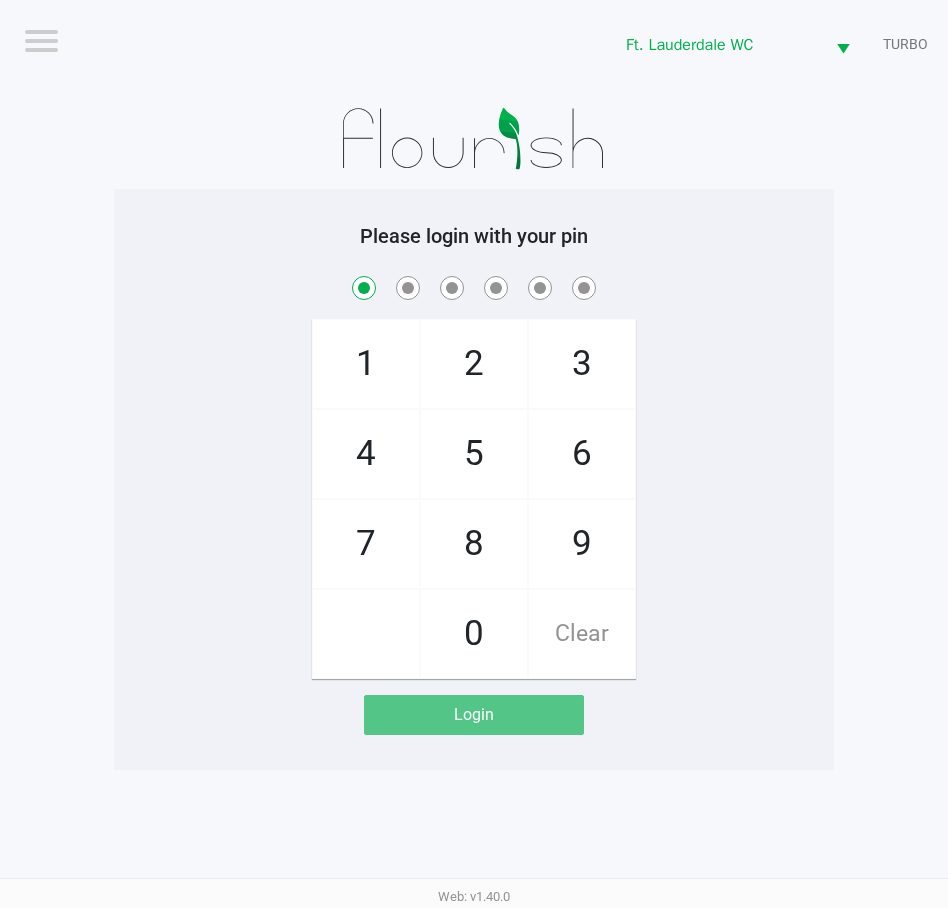 checkbox on "true" 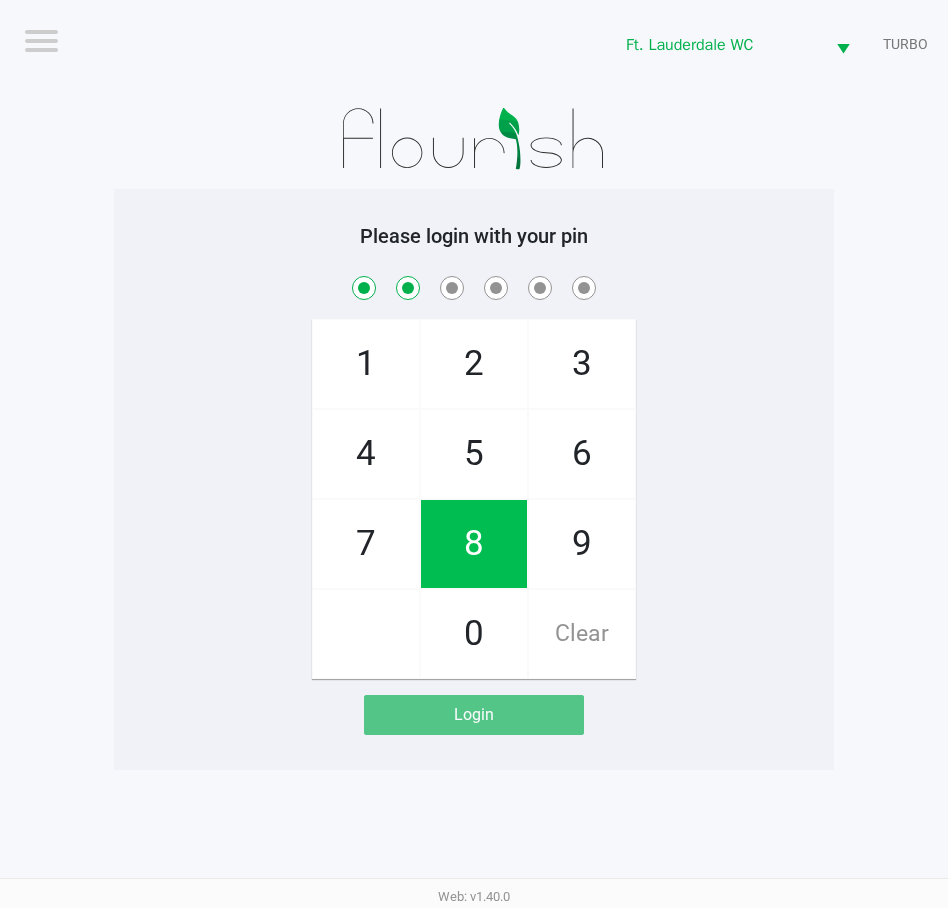 checkbox on "true" 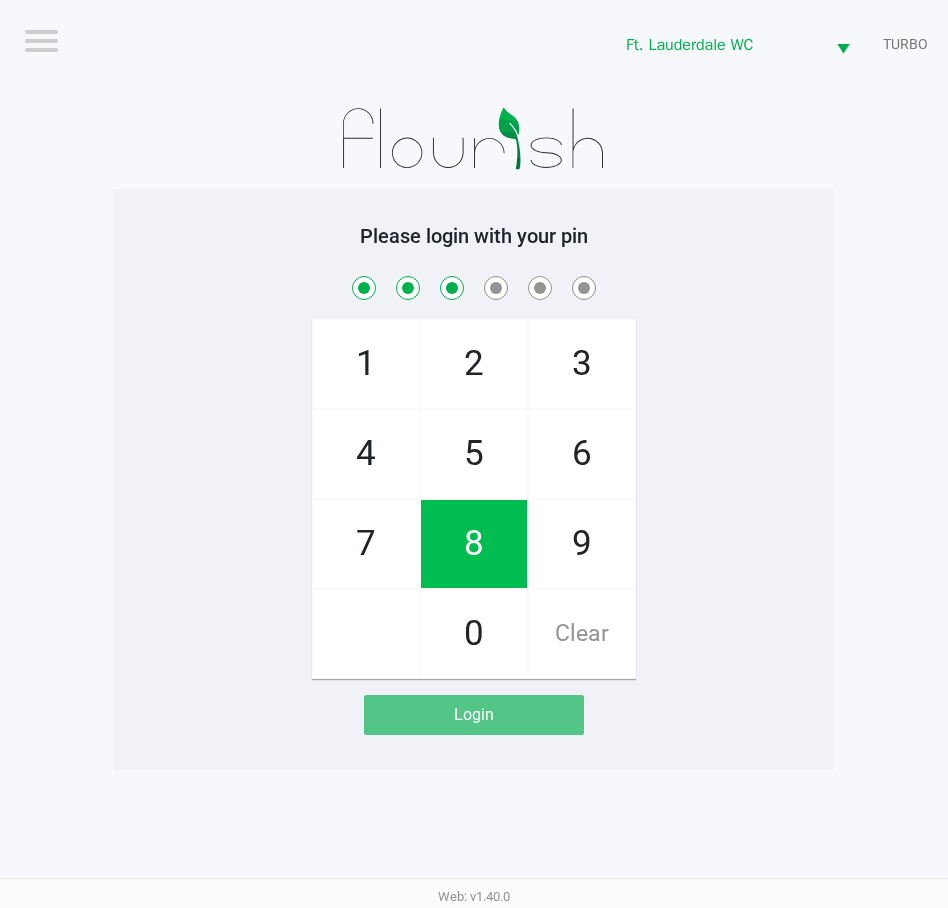 checkbox on "true" 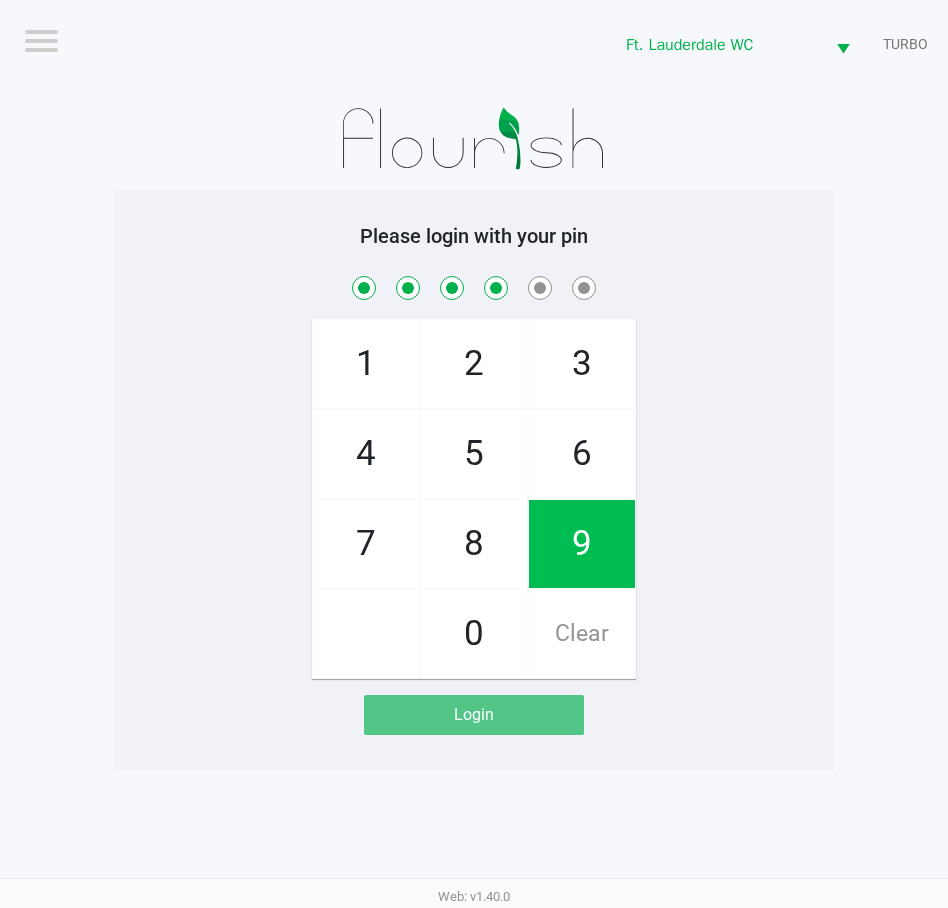 checkbox on "true" 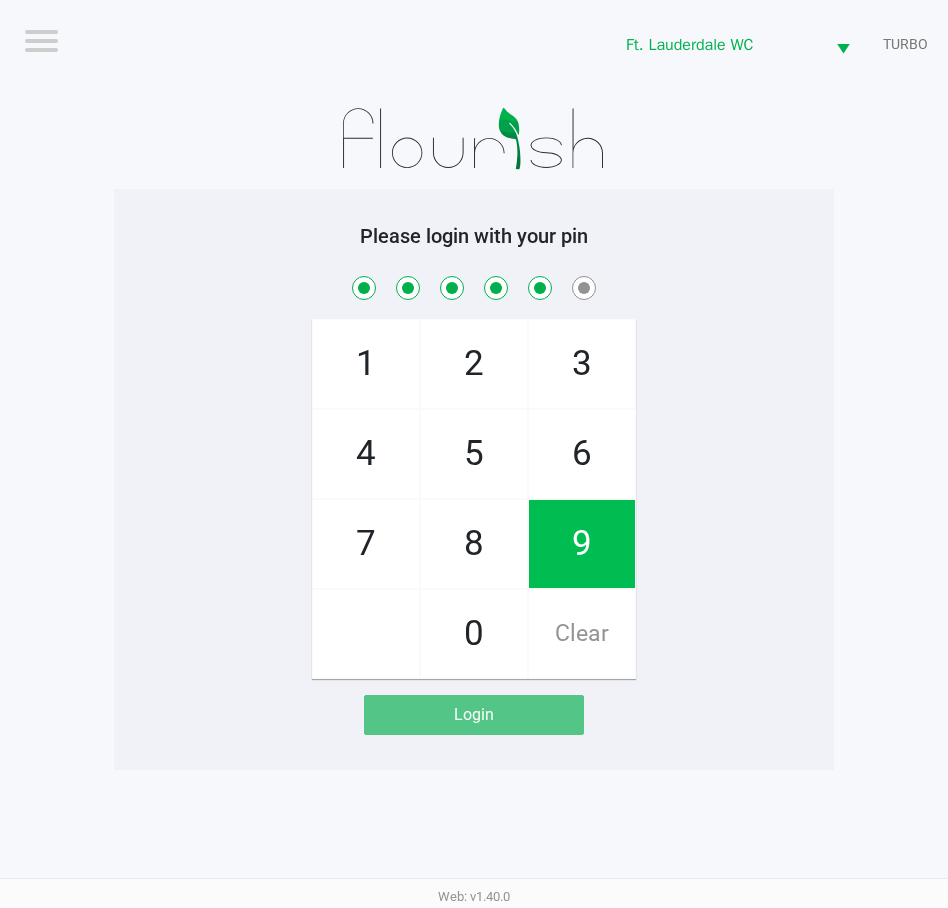 checkbox on "true" 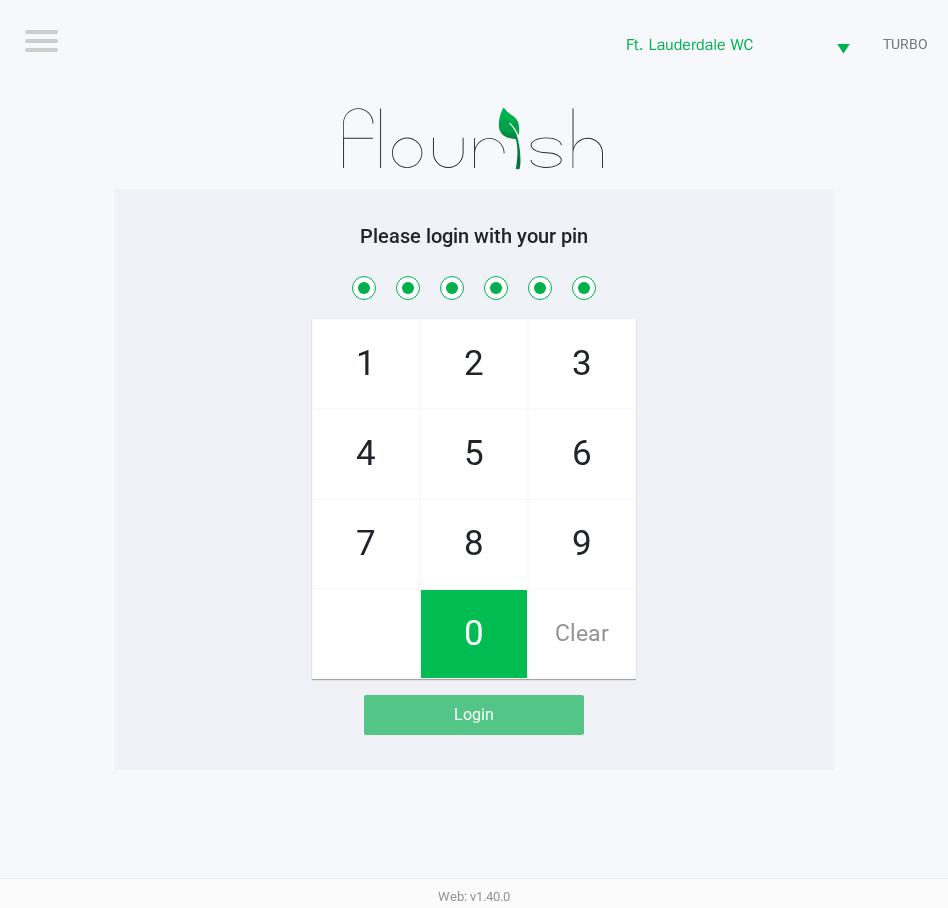 checkbox on "true" 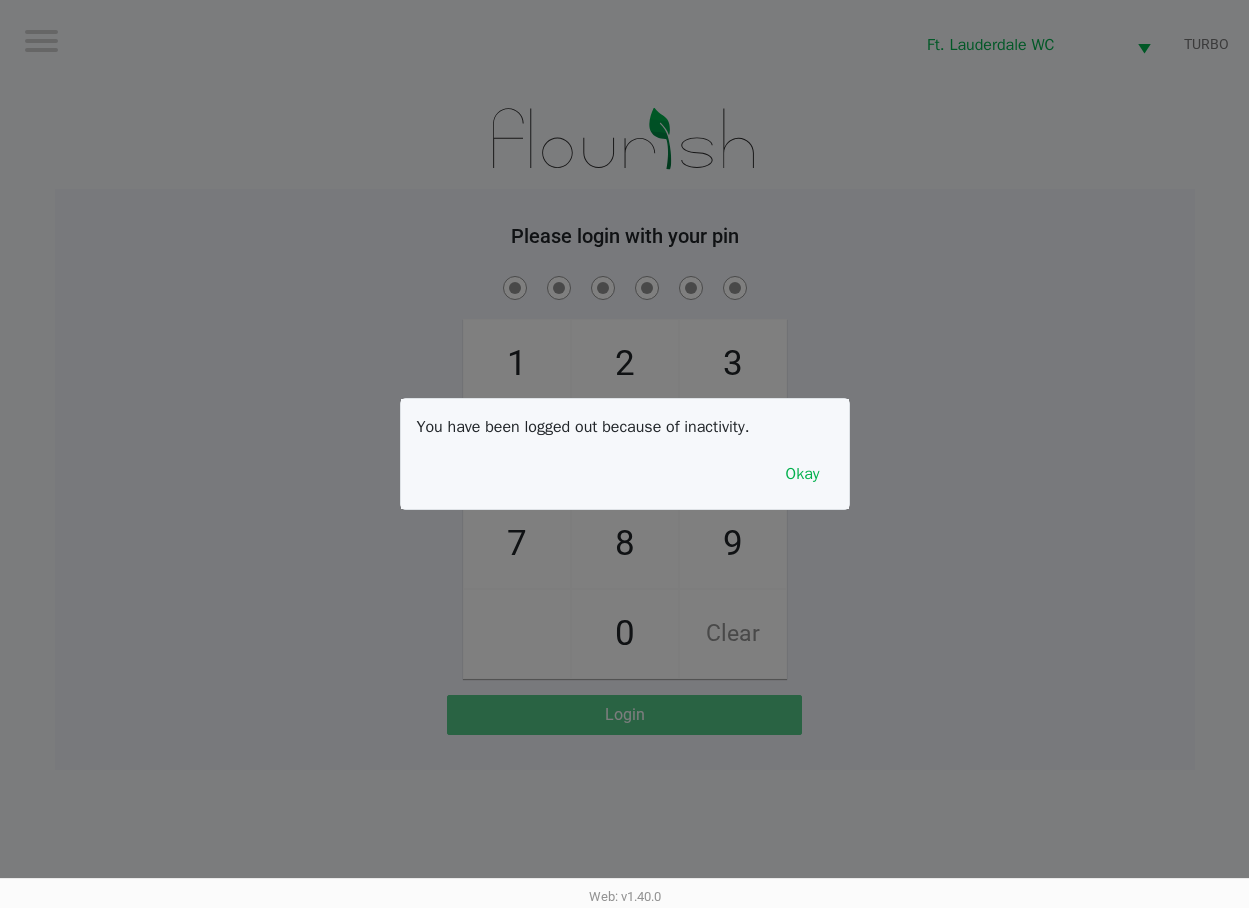 click 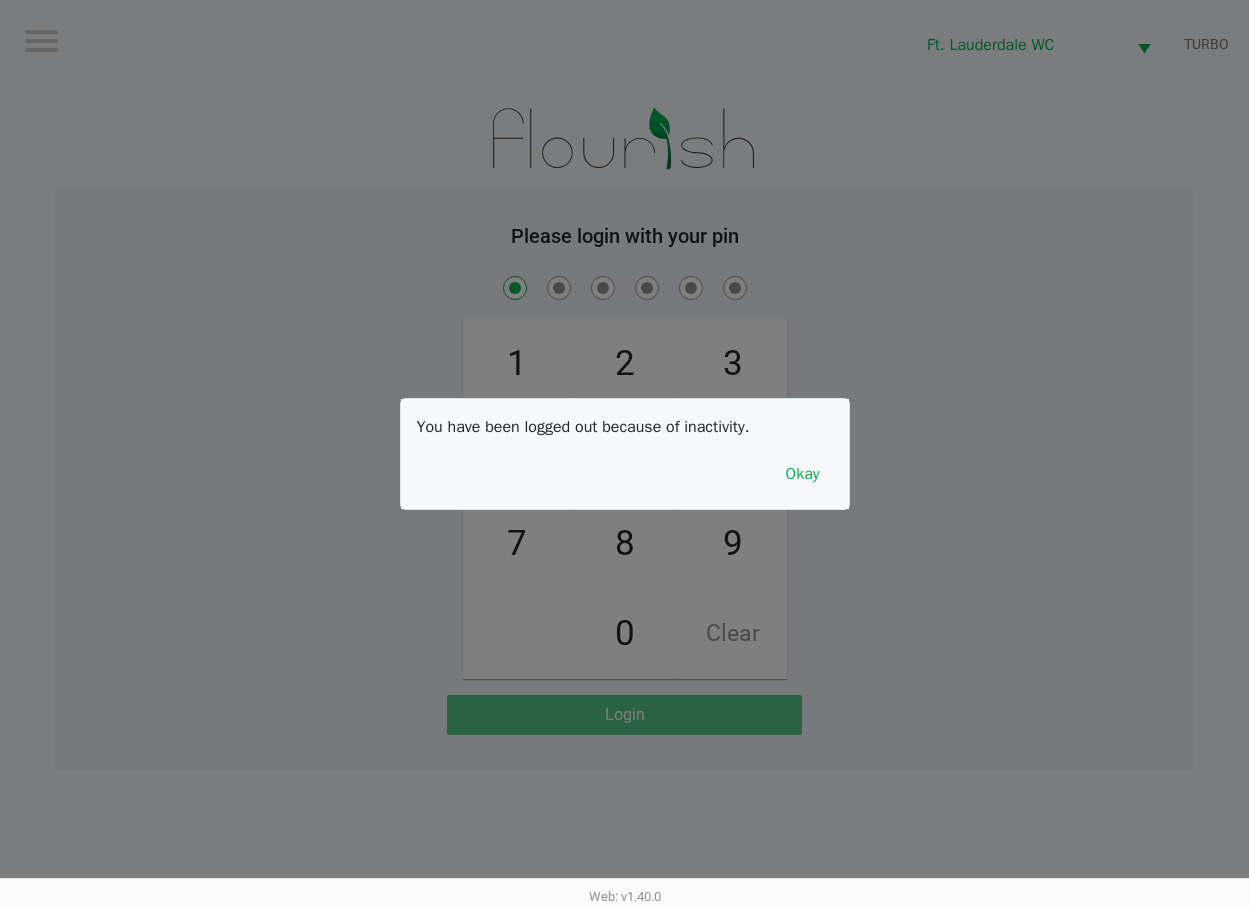 checkbox on "true" 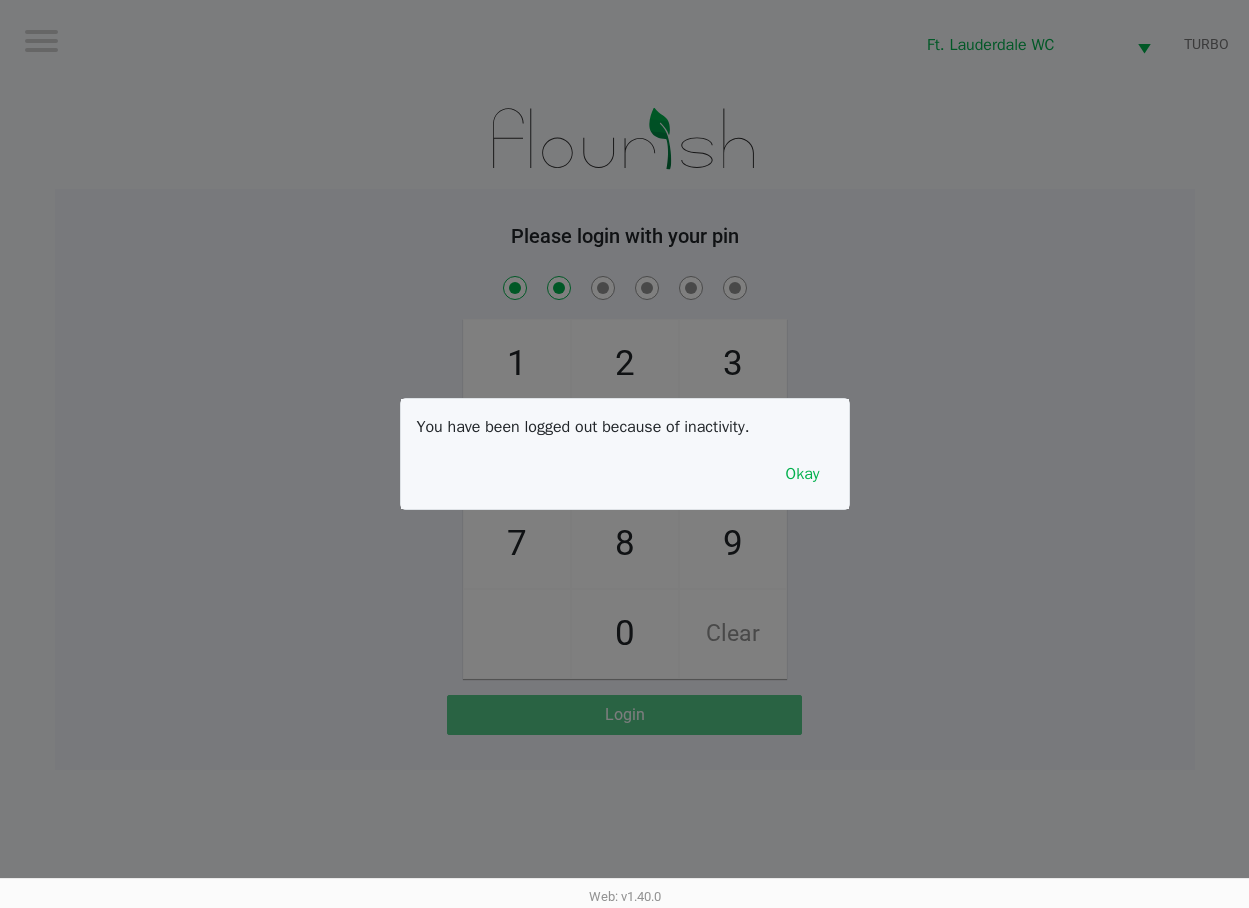 checkbox on "true" 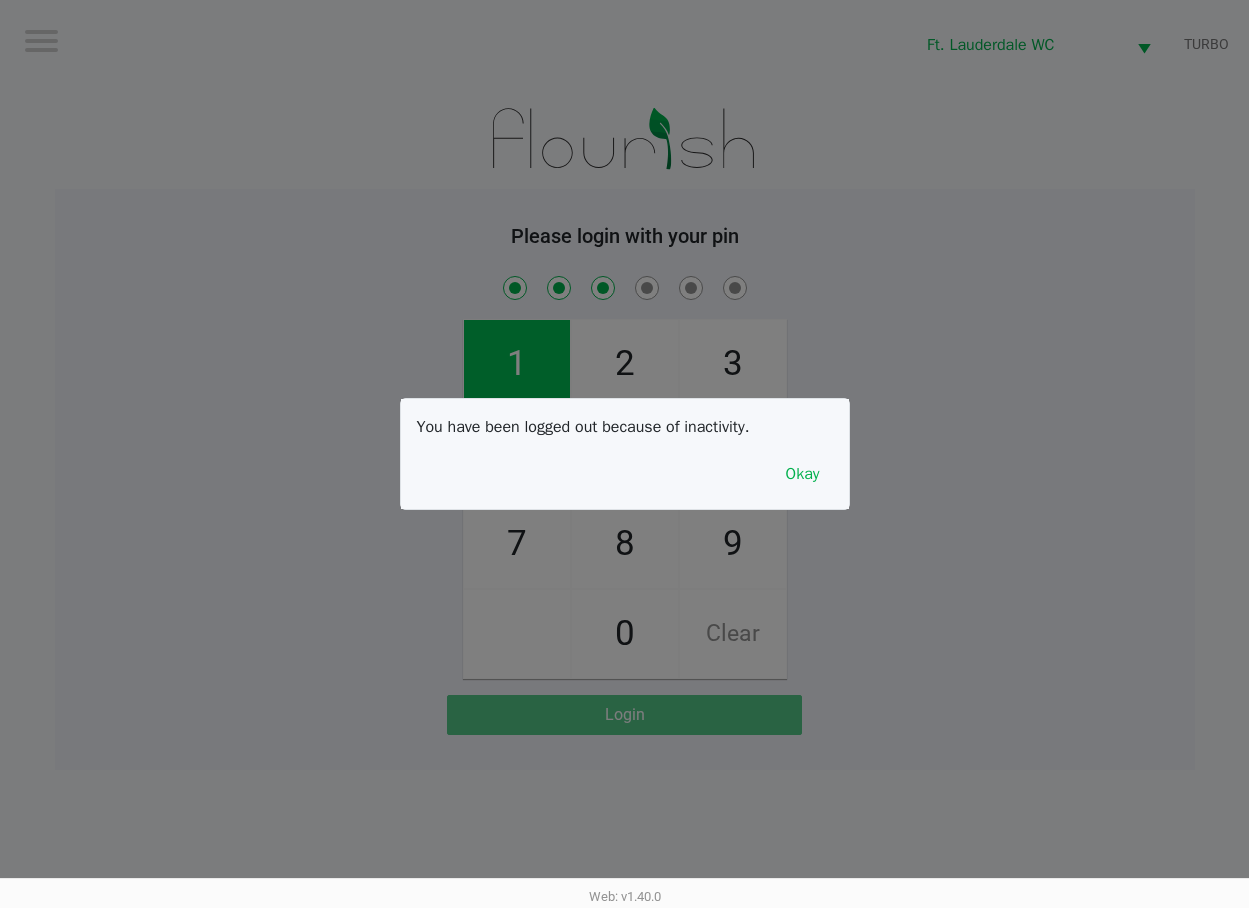 checkbox on "true" 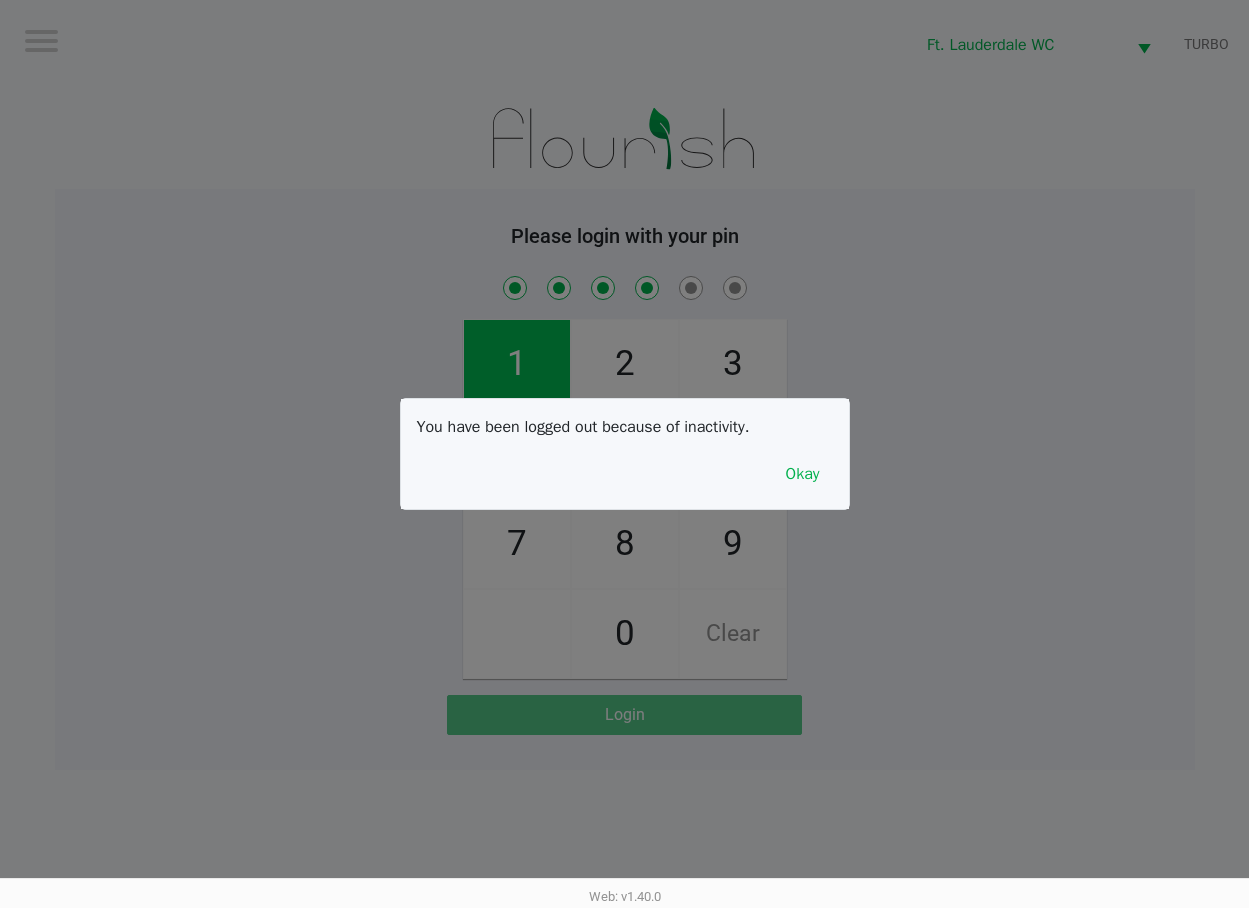 checkbox on "true" 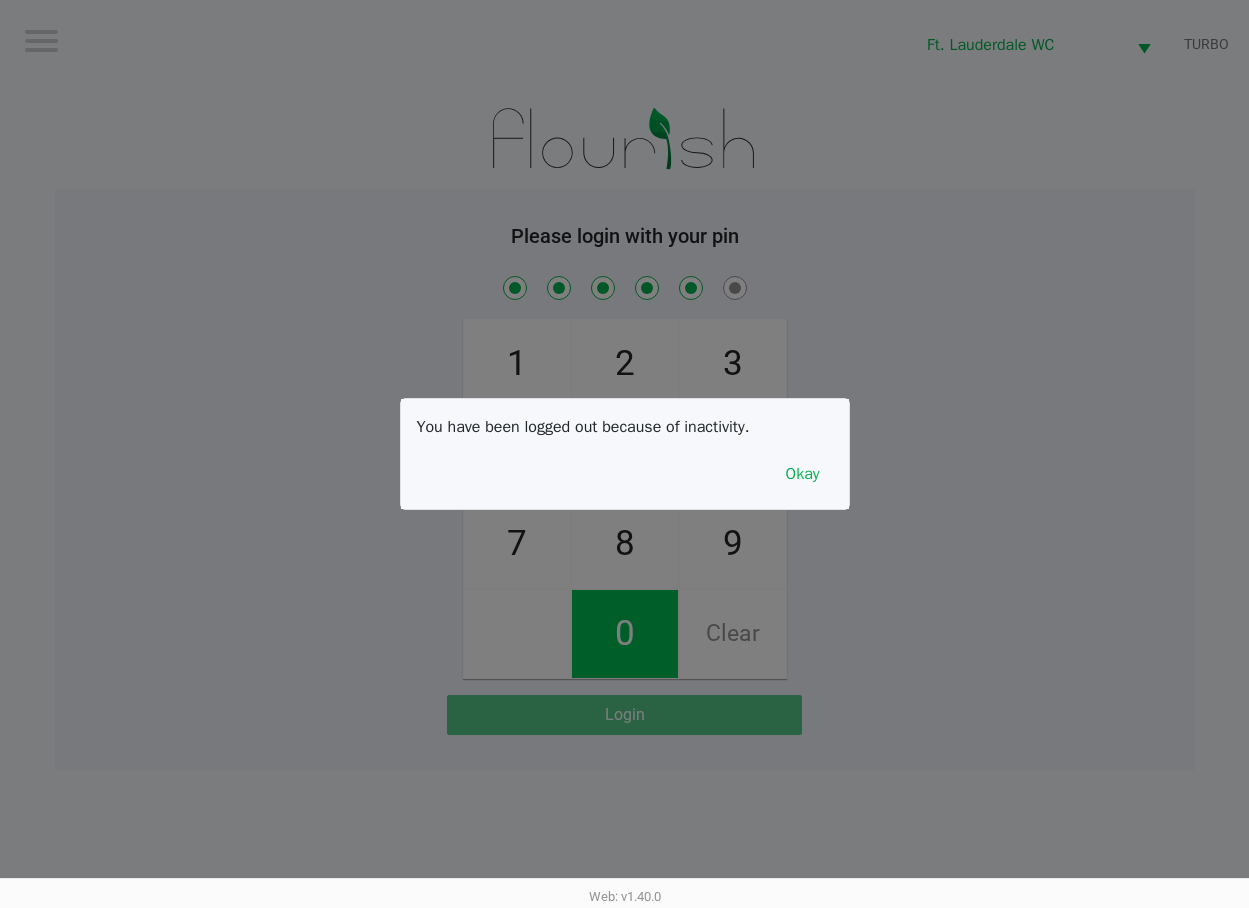 checkbox on "true" 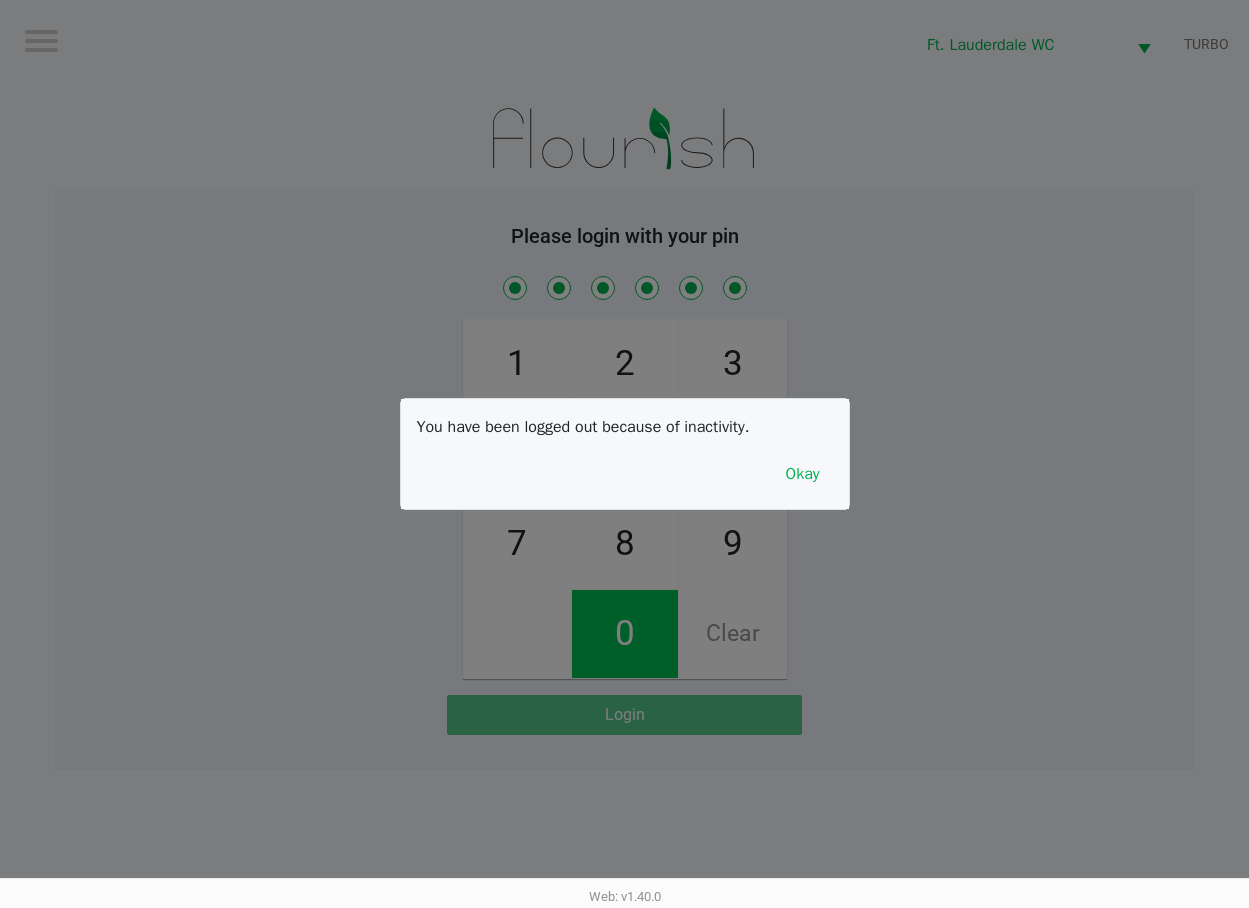 checkbox on "true" 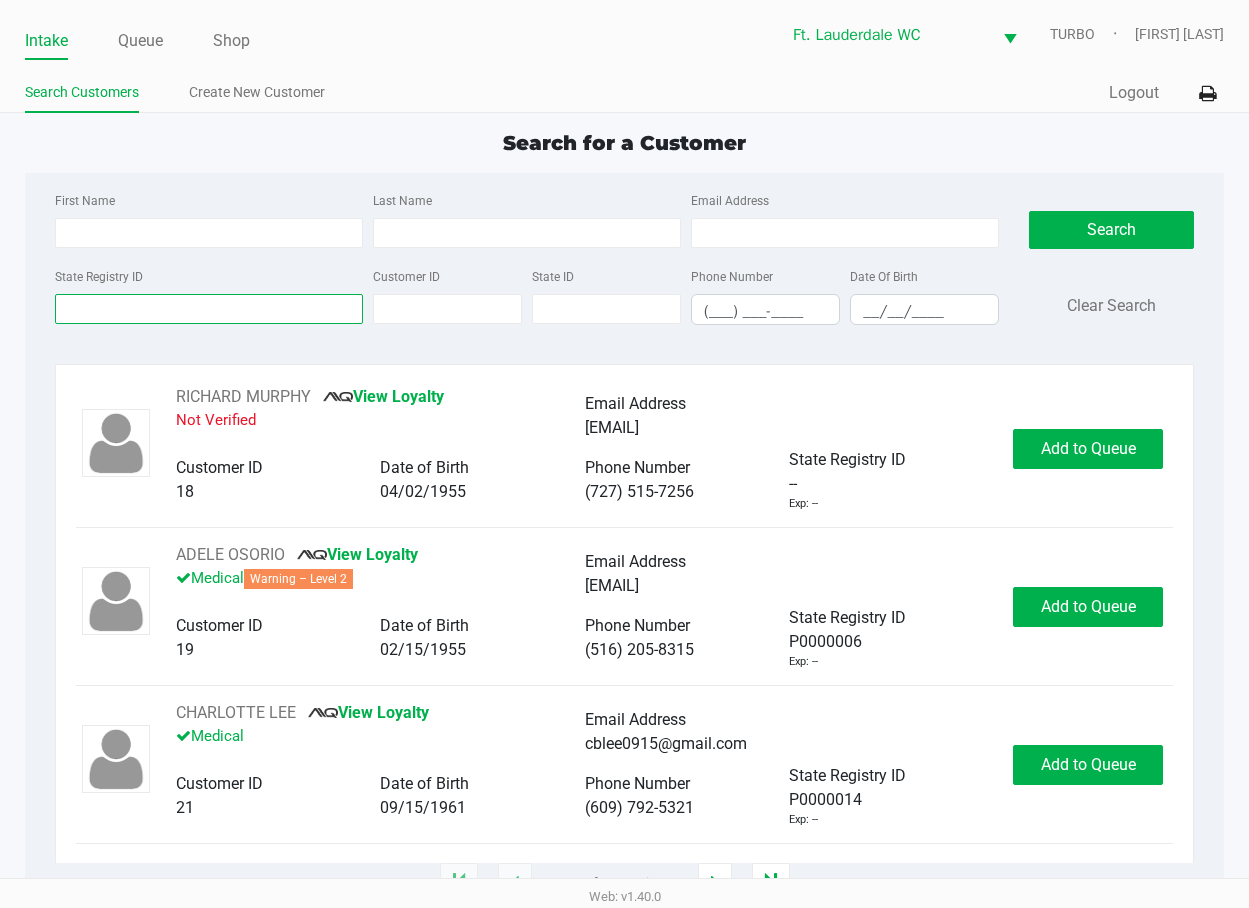 click on "State Registry ID" at bounding box center (209, 309) 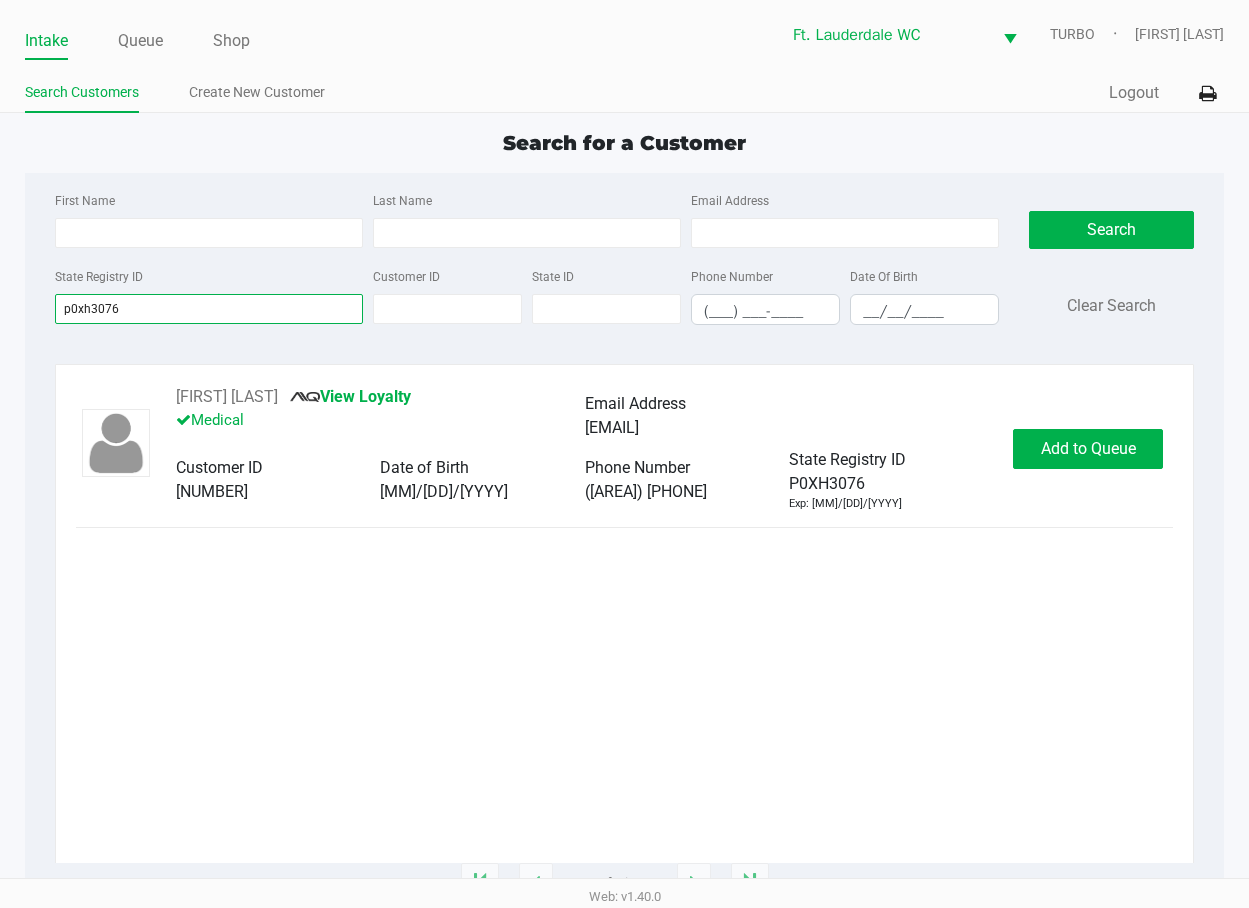 type on "p0xh3076" 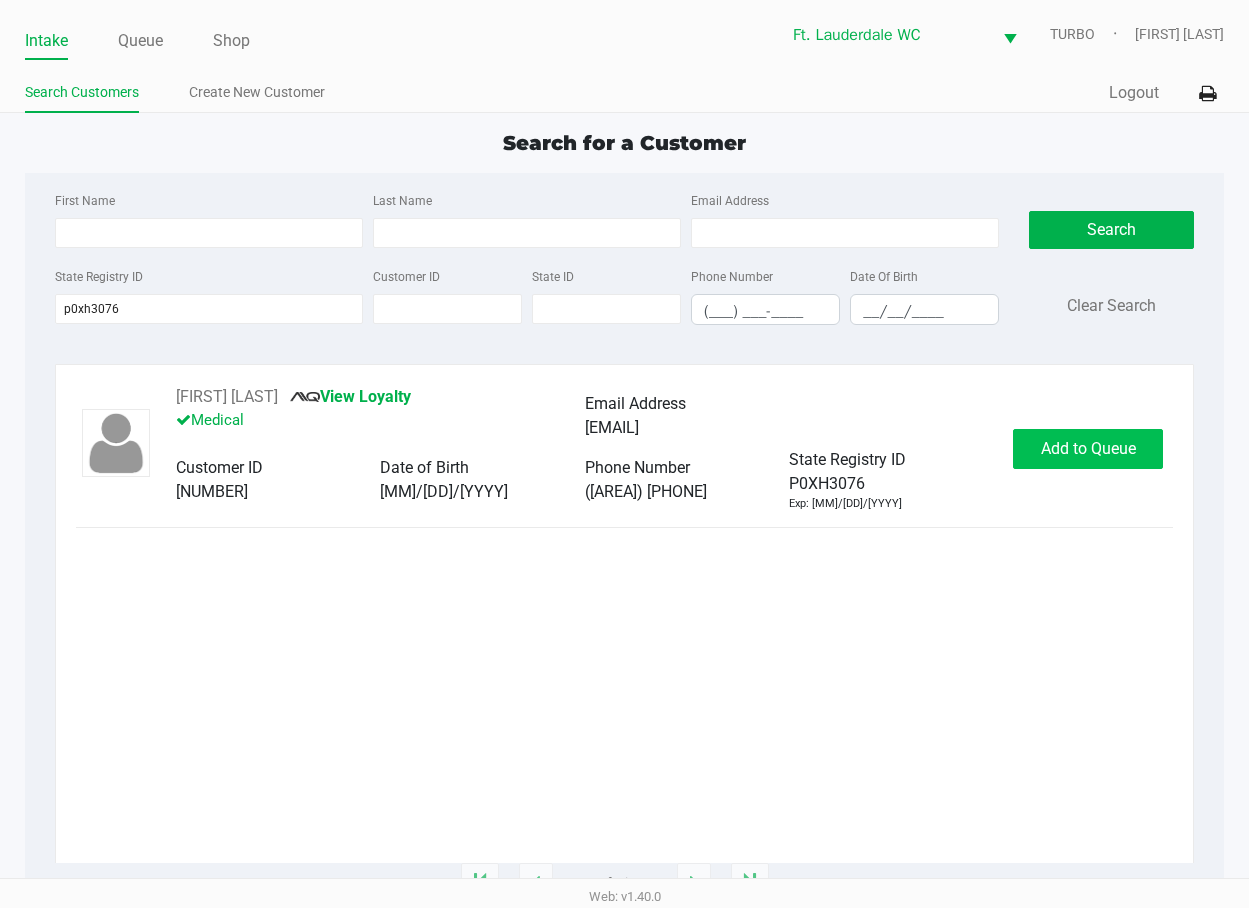click on "Add to Queue" 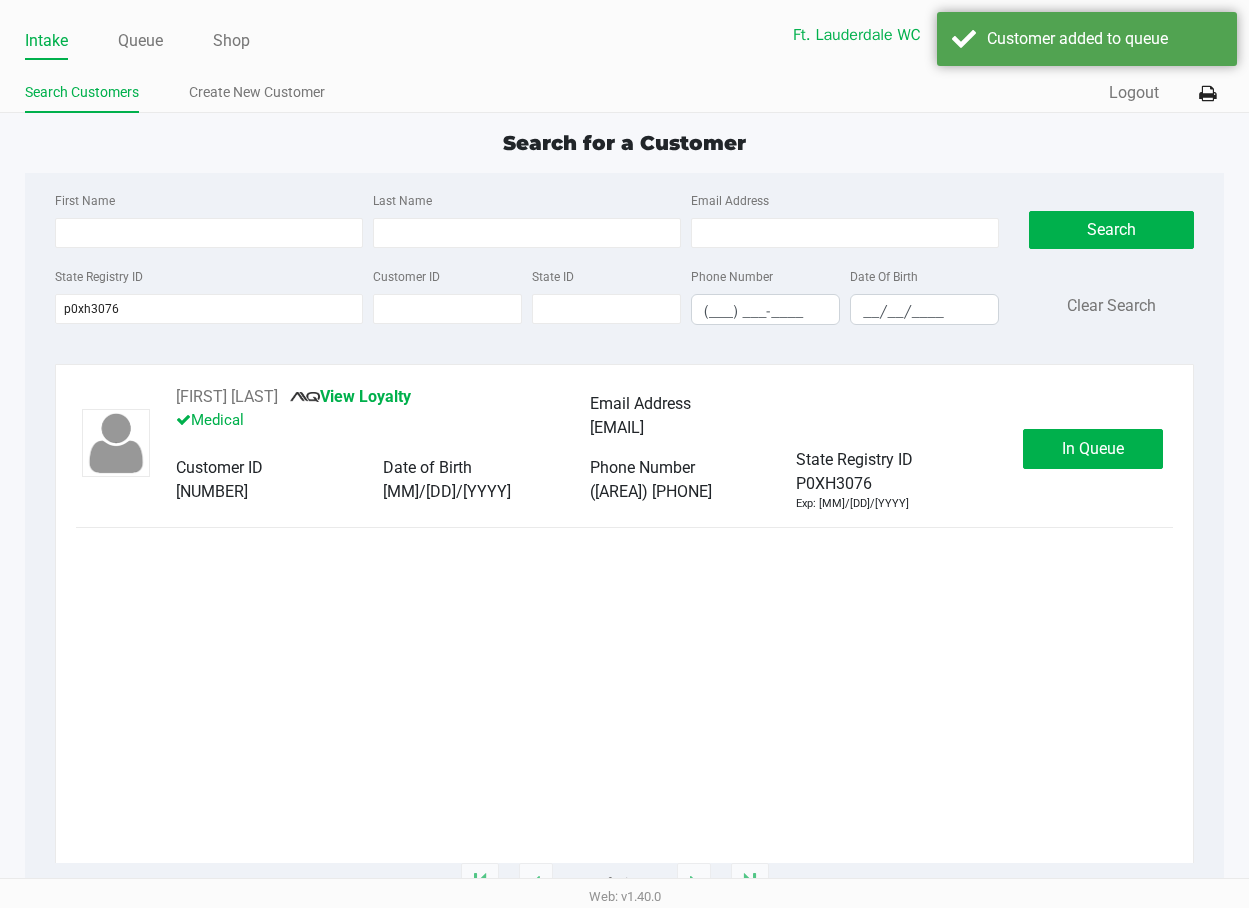 click on "In Queue" 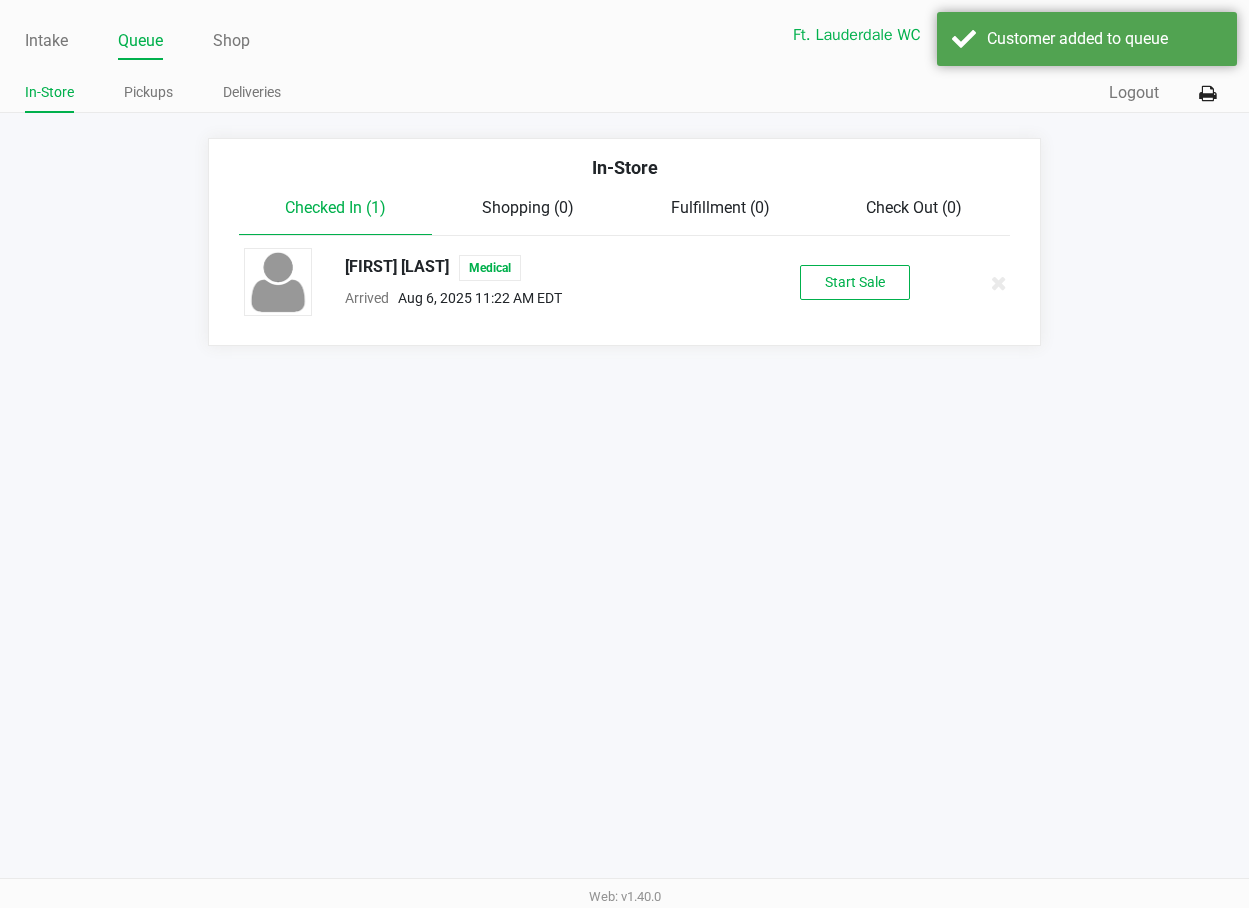 click on "Start Sale" 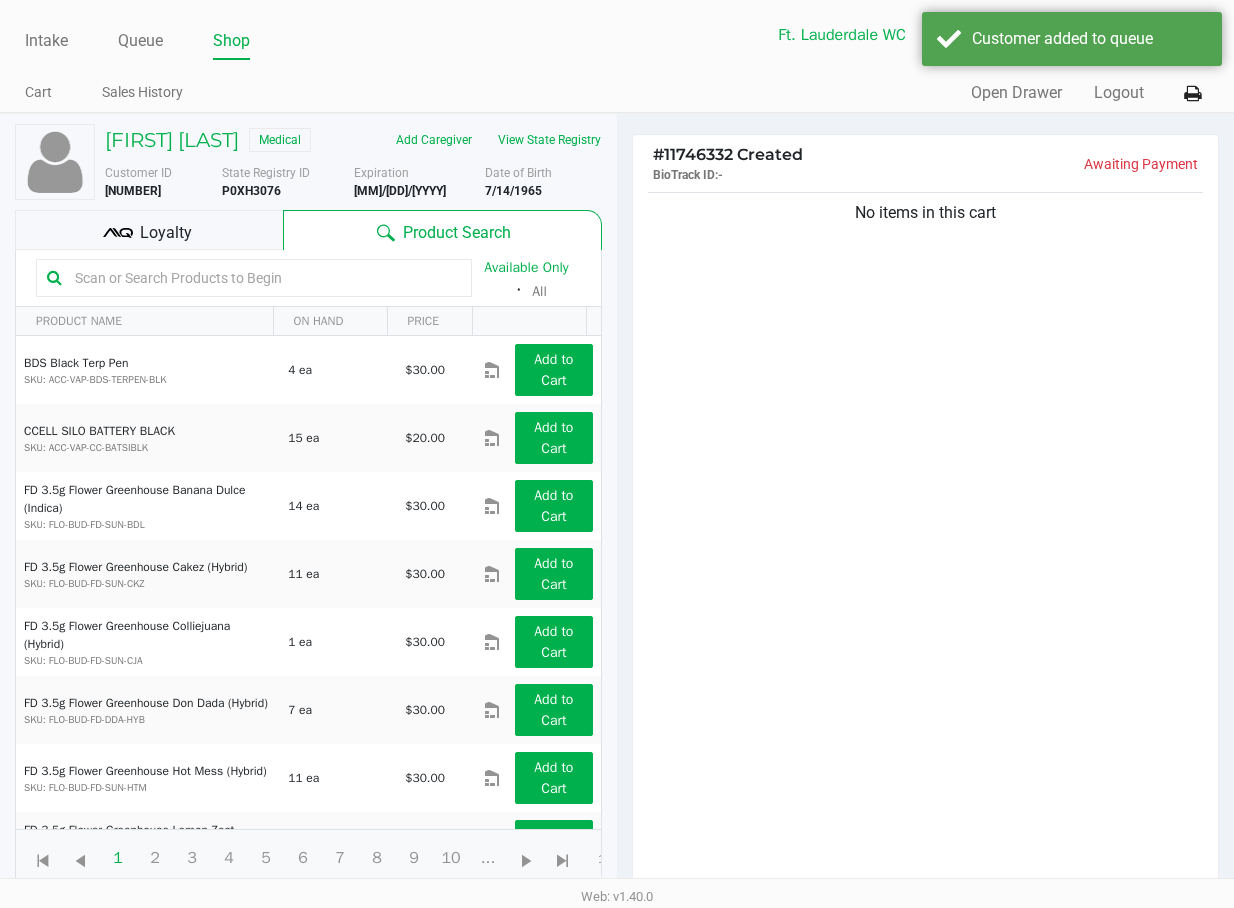 click on "No items in this cart" 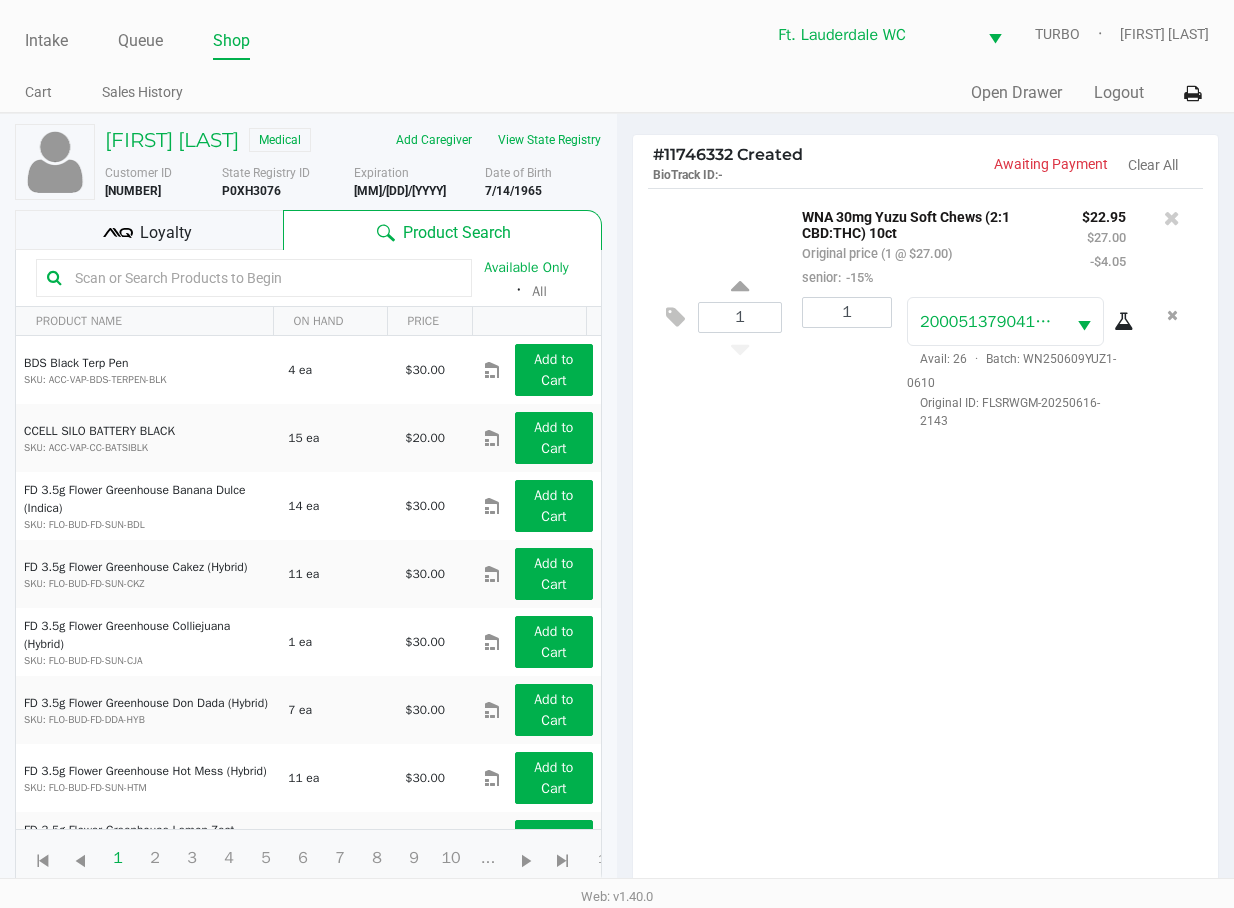 click on "Loyalty" 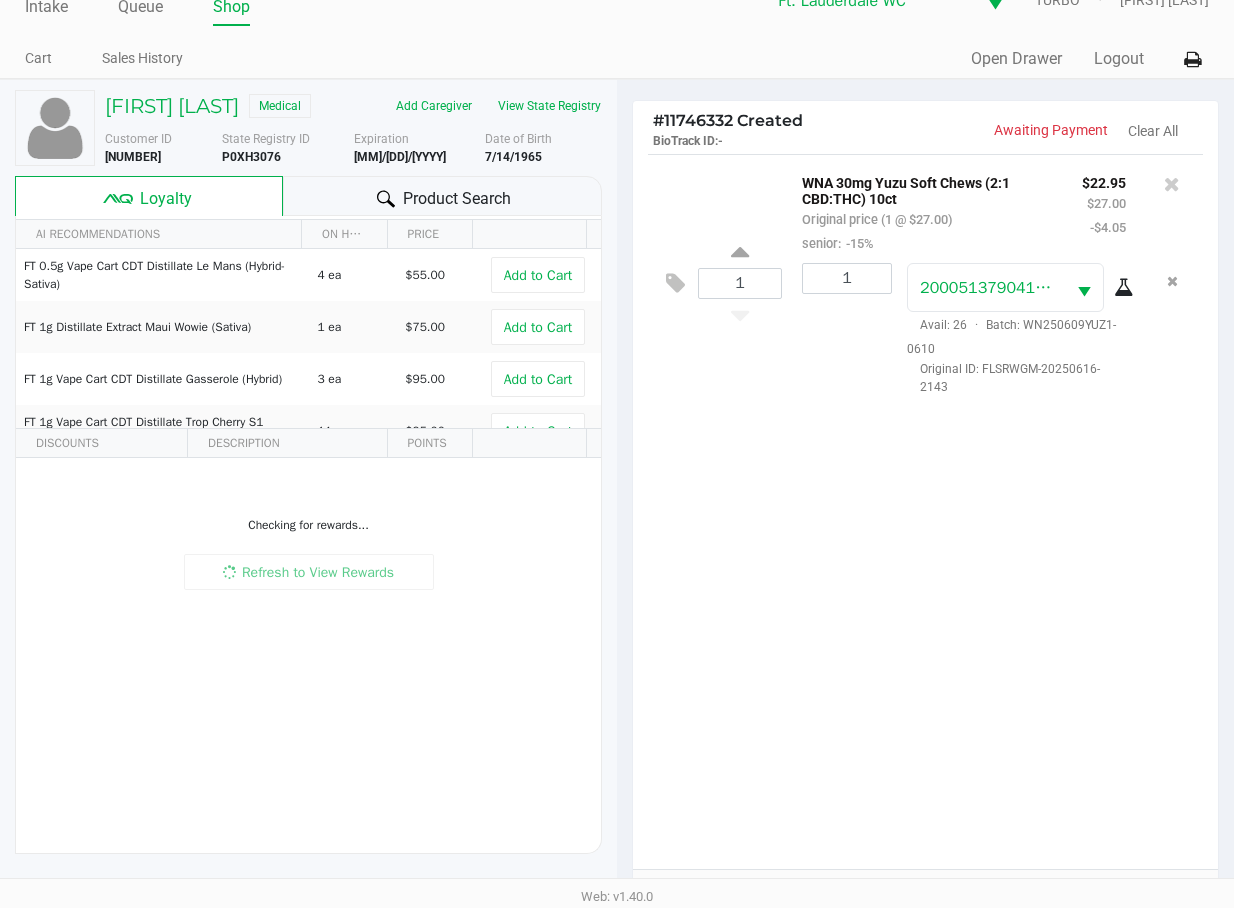 scroll, scrollTop: 0, scrollLeft: 0, axis: both 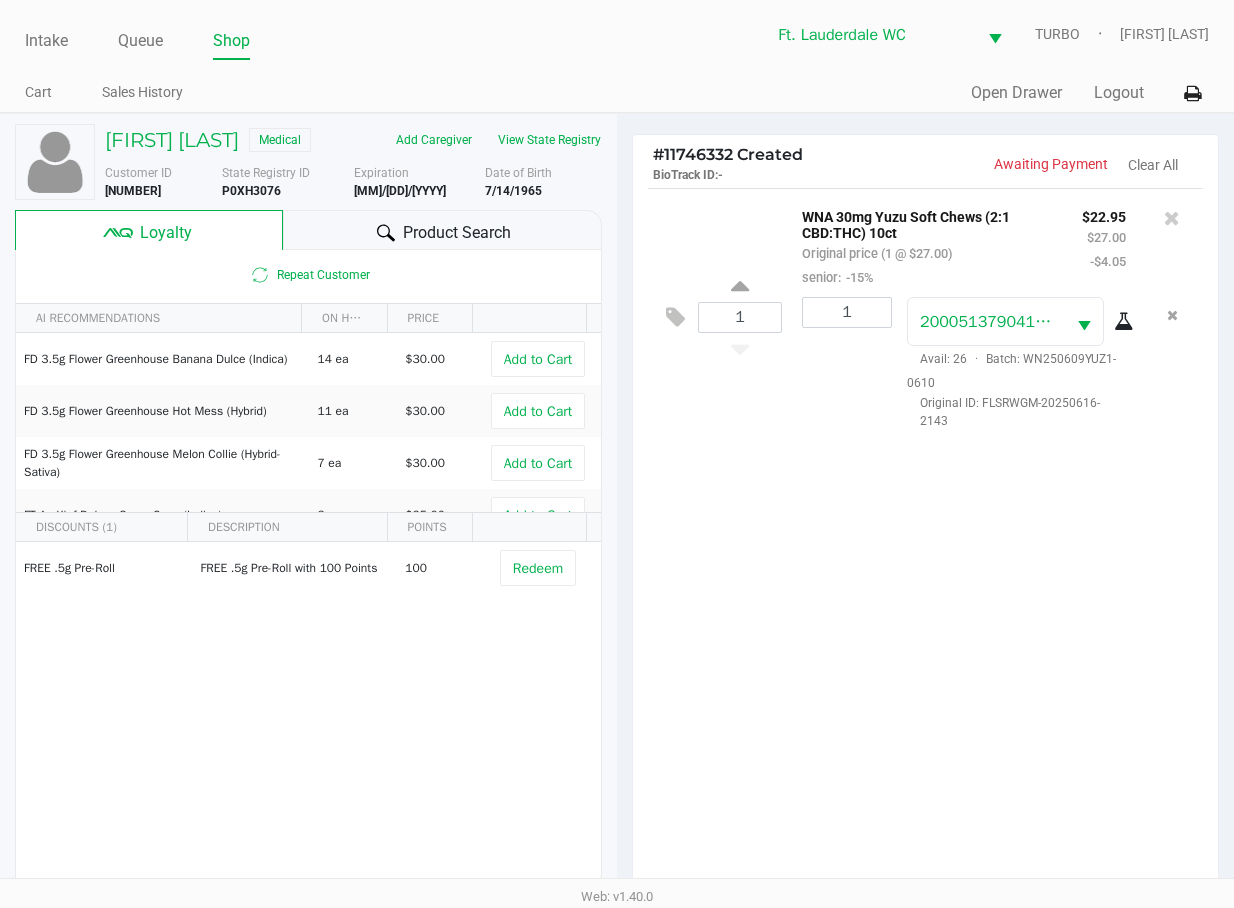 click on "1 WNA 30mg Yuzu Soft Chews (2:1 CBD:THC) 10ct Original price (1 @ $27.00) senior: -15% $22.95 $27.00 -$4.05 1 [NUMBER] Avail: 26 · Batch: [ID] Original ID: [ID]" 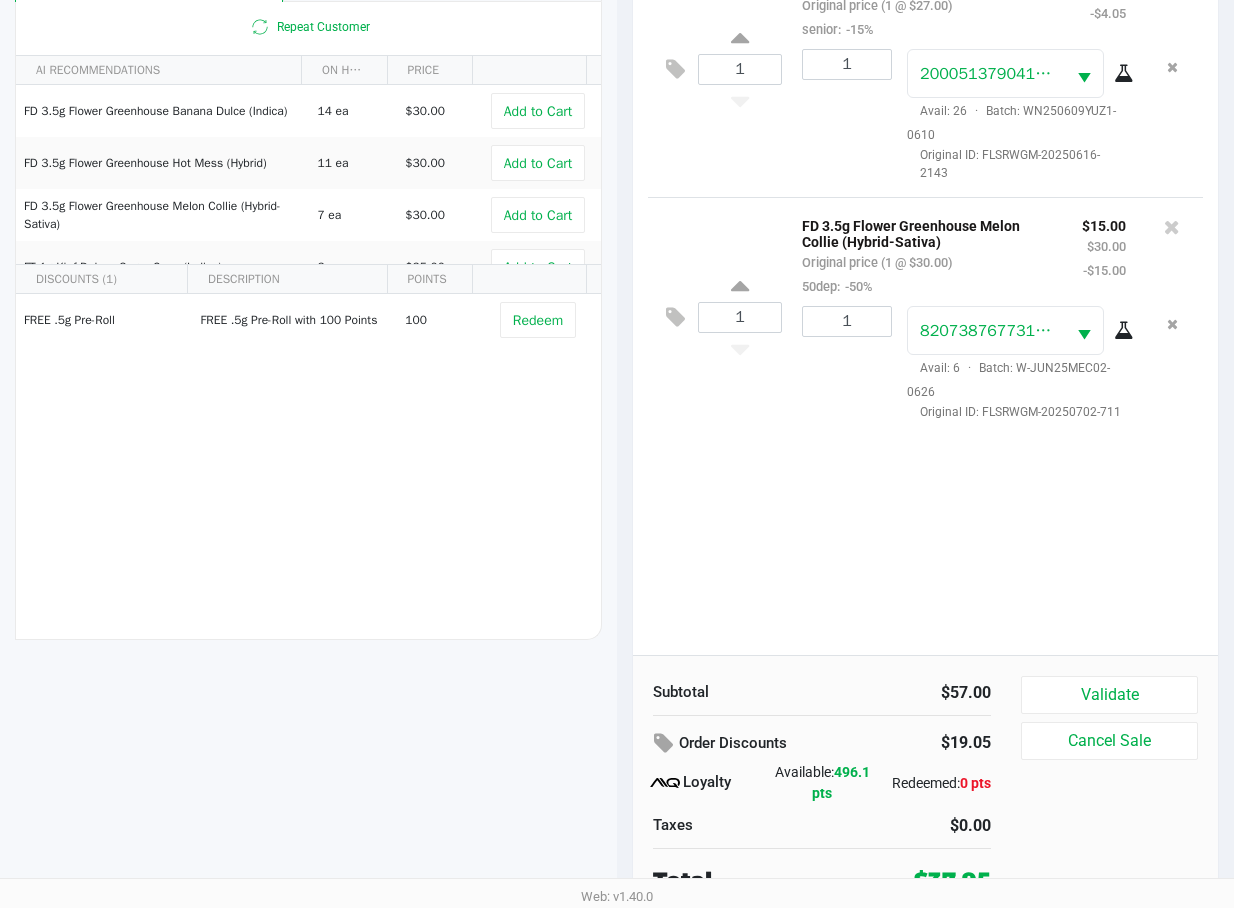 scroll, scrollTop: 247, scrollLeft: 0, axis: vertical 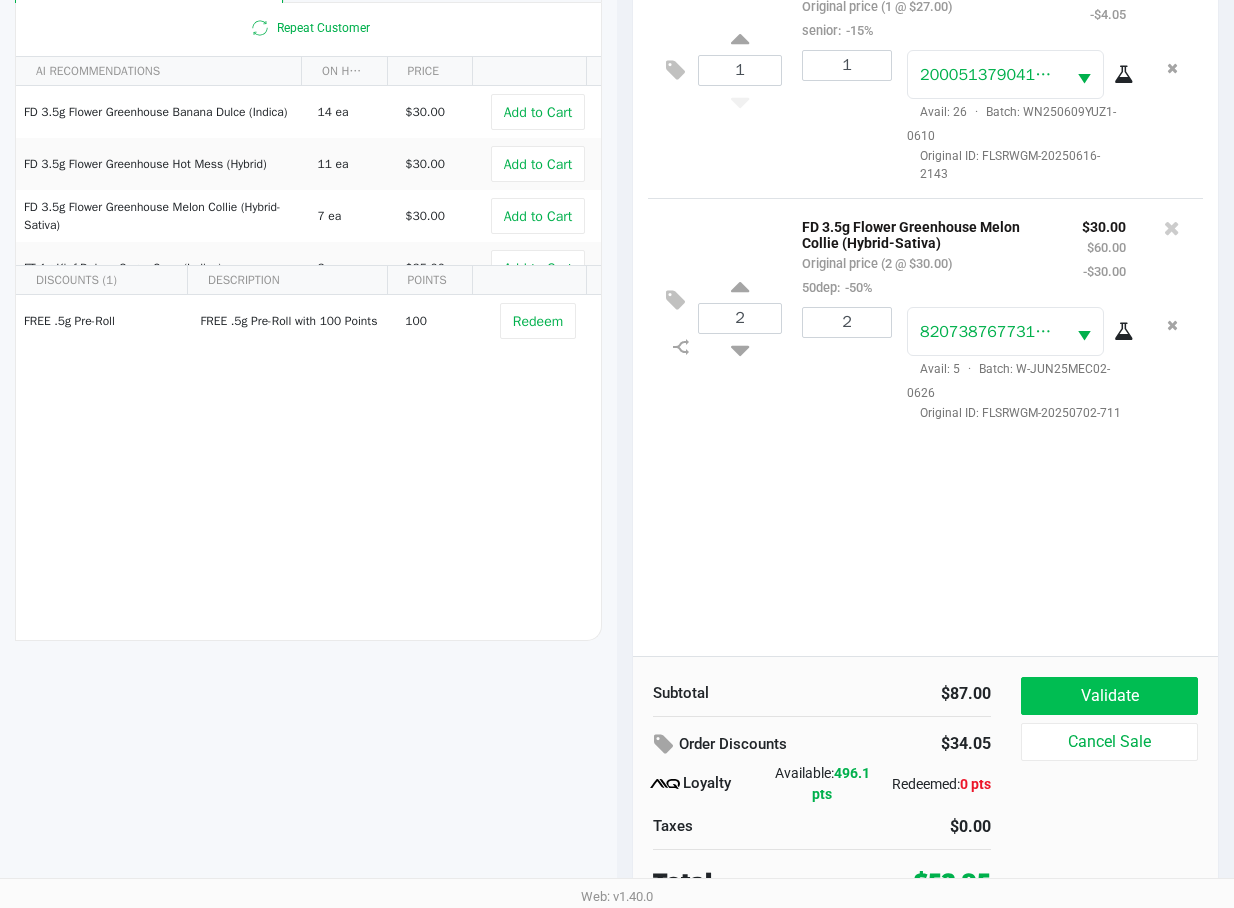 click on "Validate" 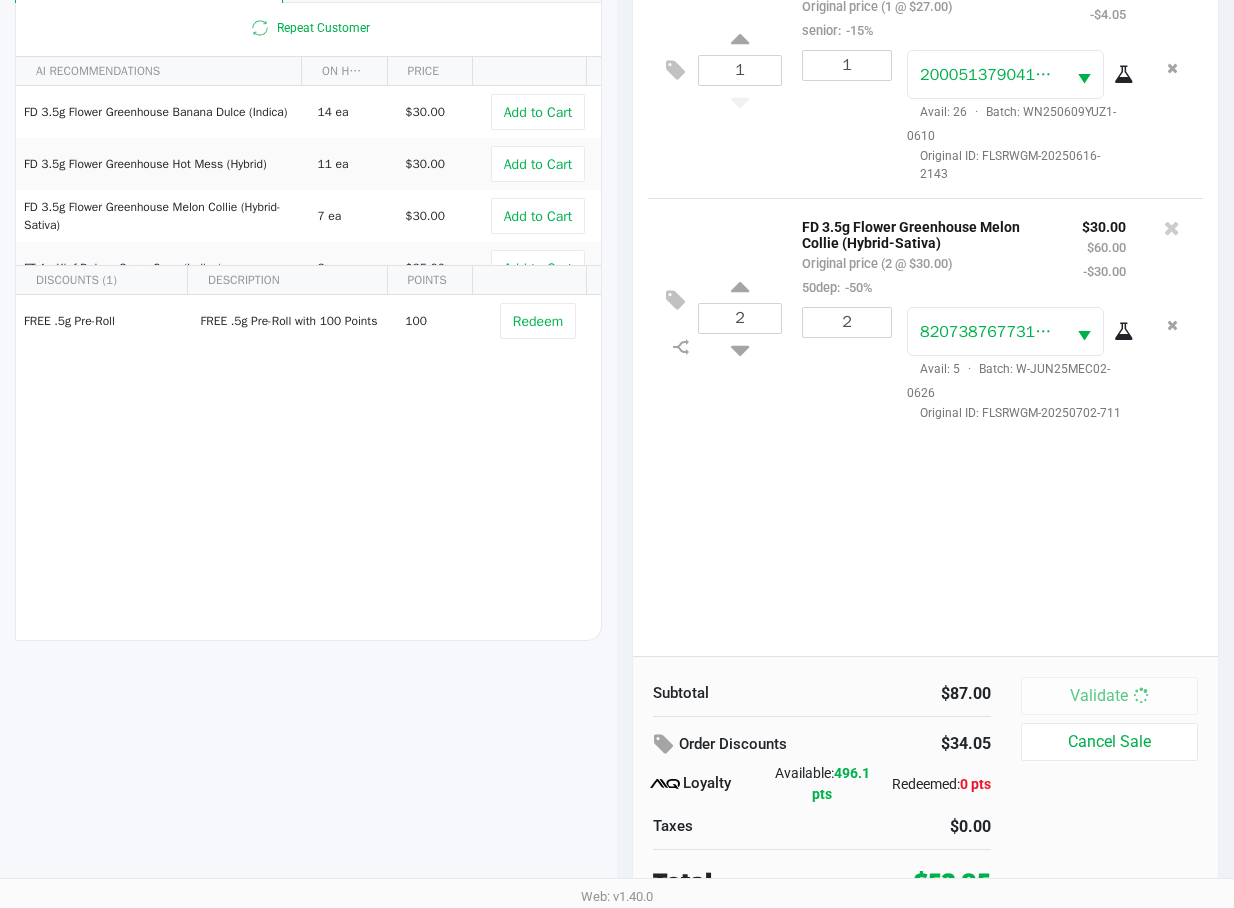 click on "Validate   Cancel Sale" 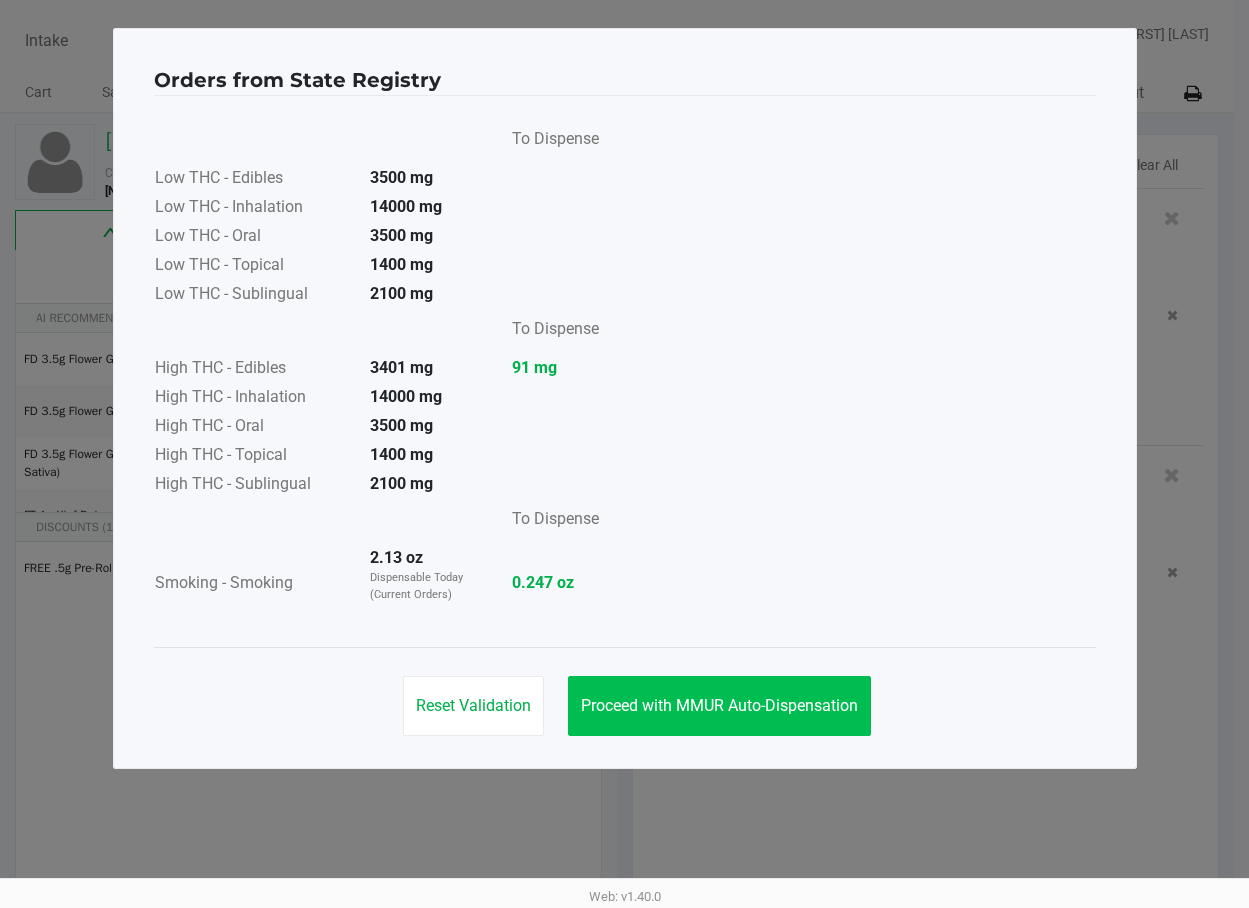 click on "Proceed with MMUR Auto-Dispensation" 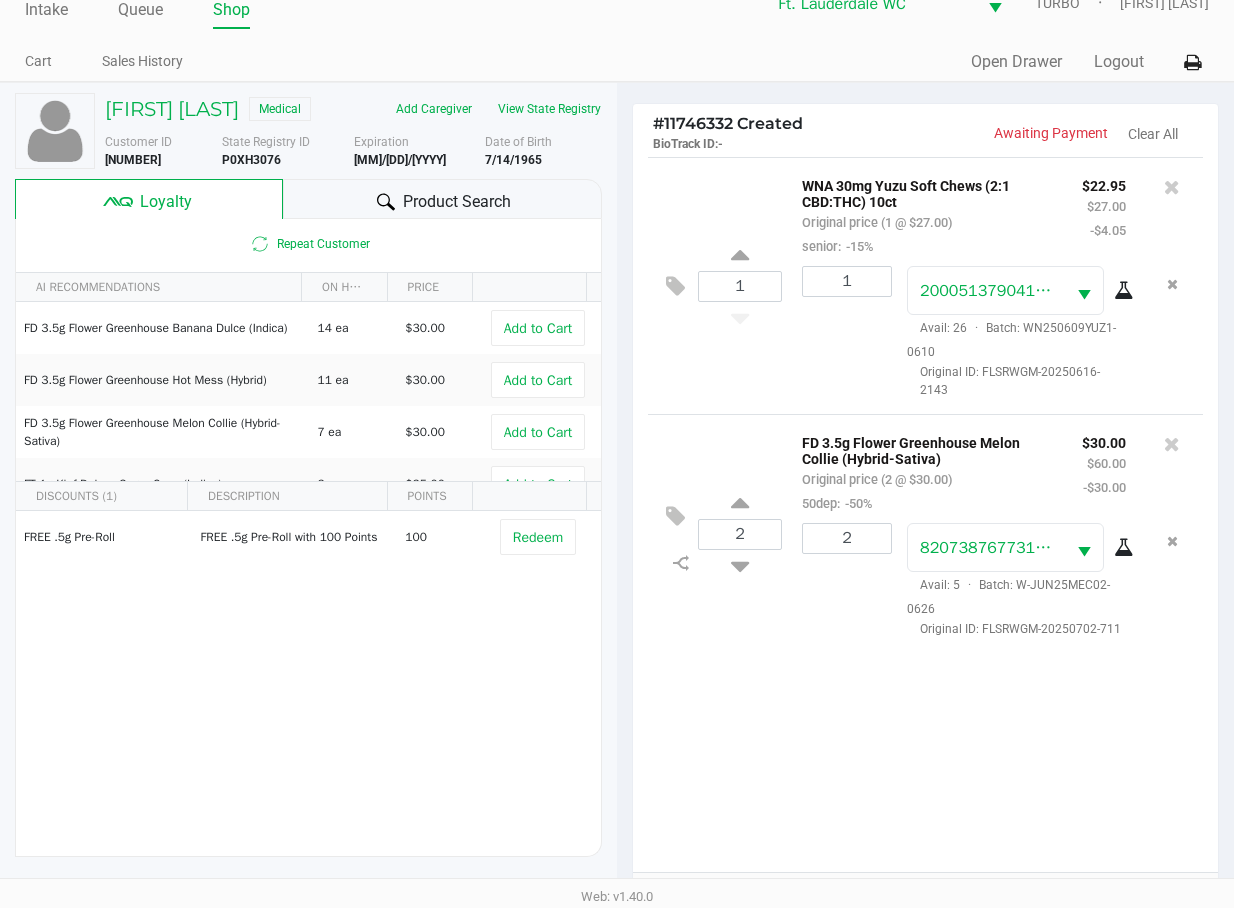 scroll, scrollTop: 258, scrollLeft: 0, axis: vertical 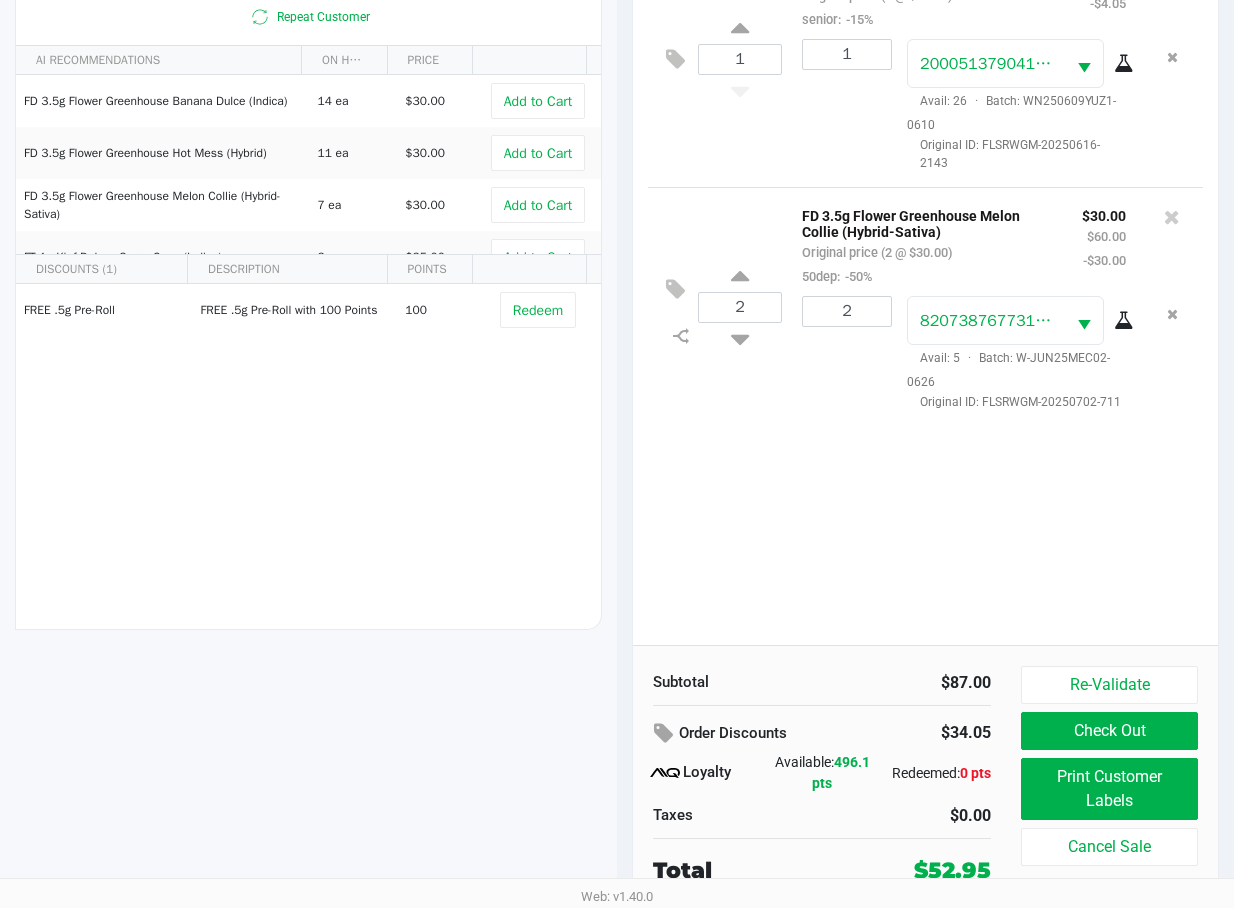 click on "Print Customer Labels" 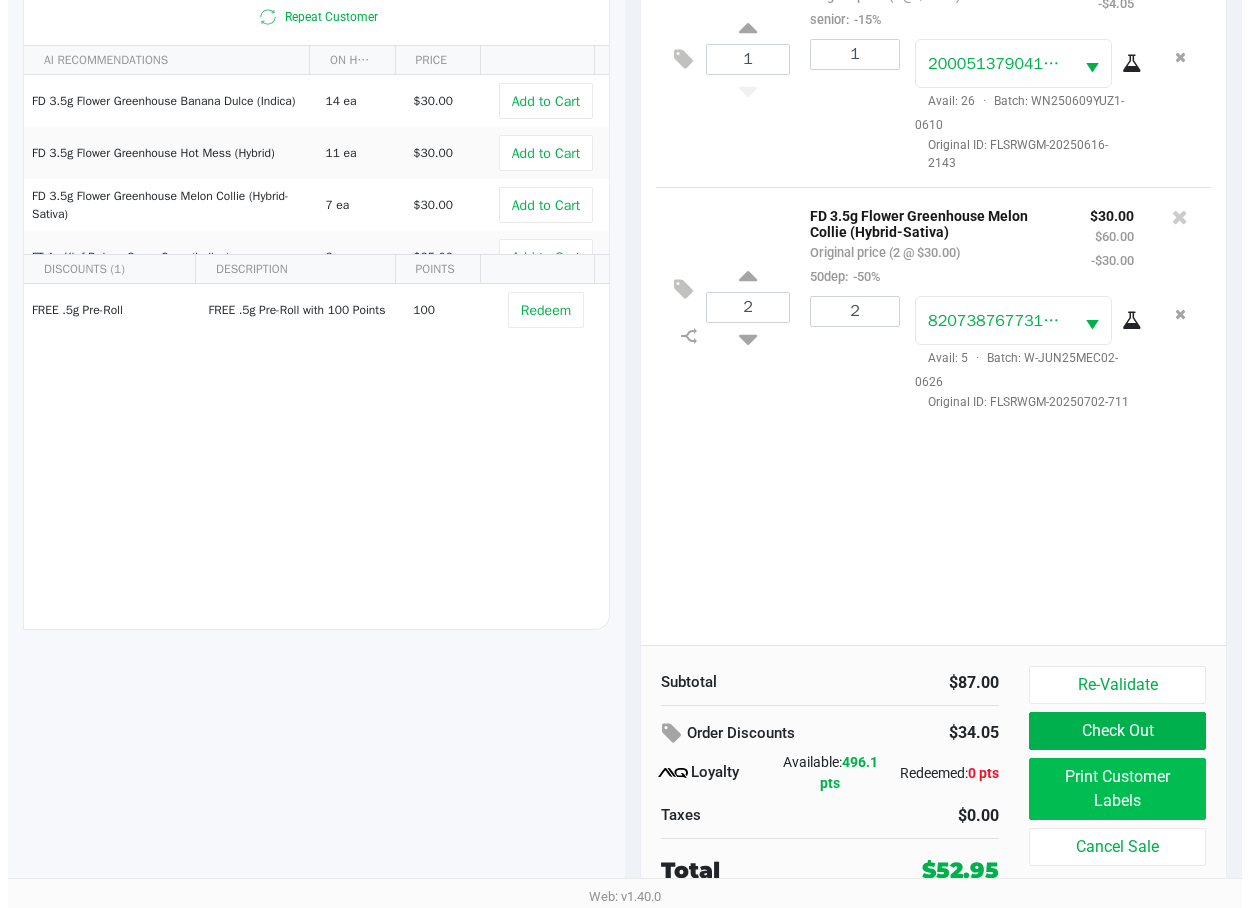 scroll, scrollTop: 0, scrollLeft: 0, axis: both 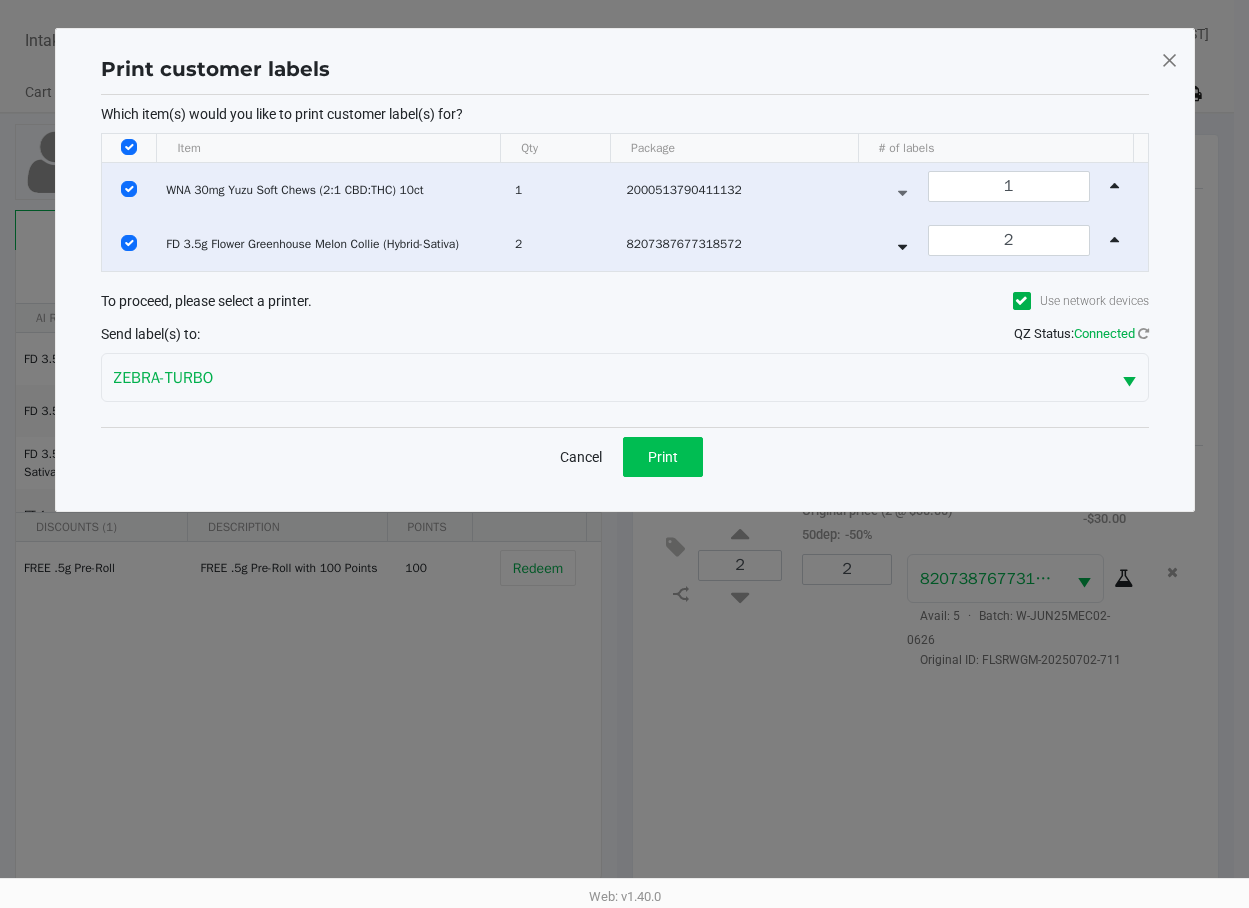 click on "Print" 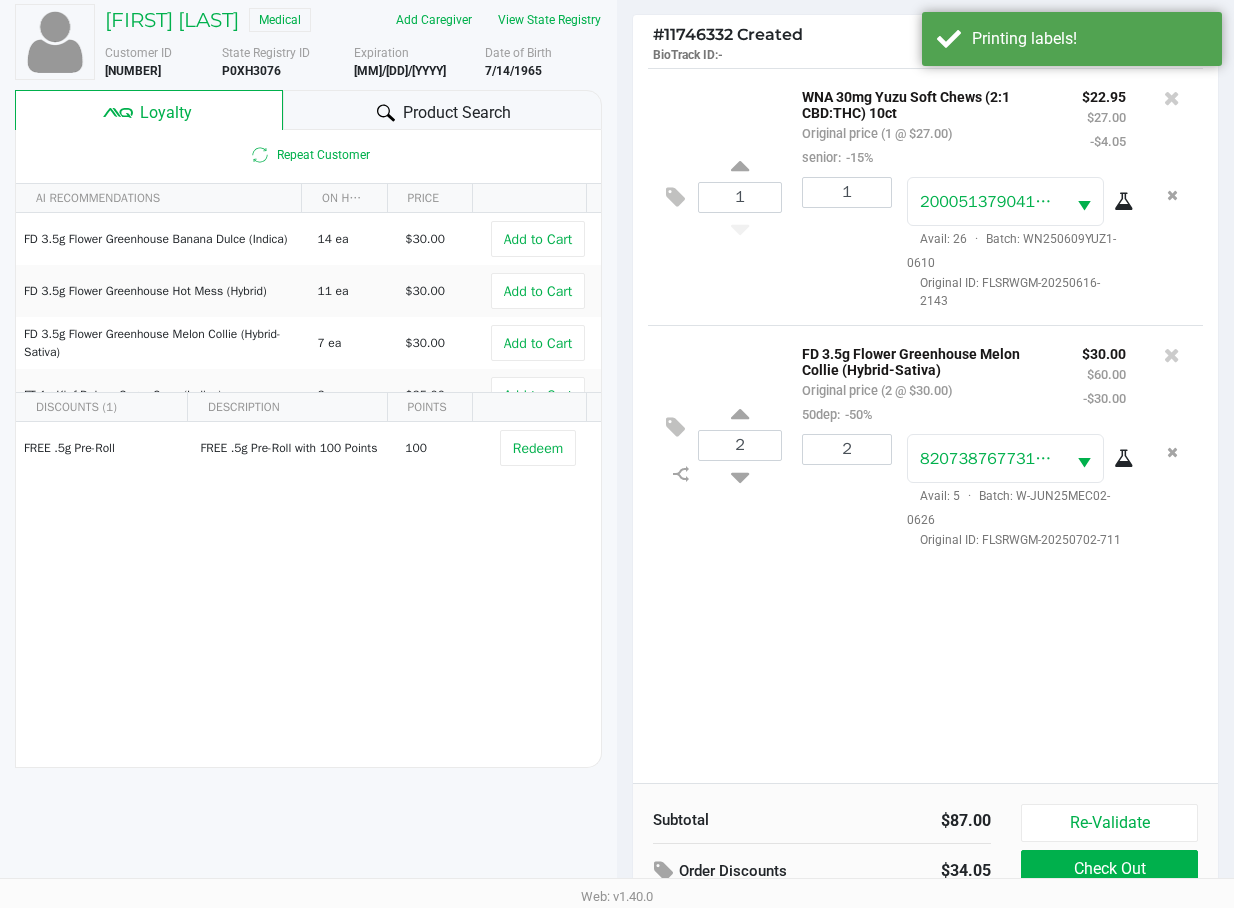 scroll, scrollTop: 258, scrollLeft: 0, axis: vertical 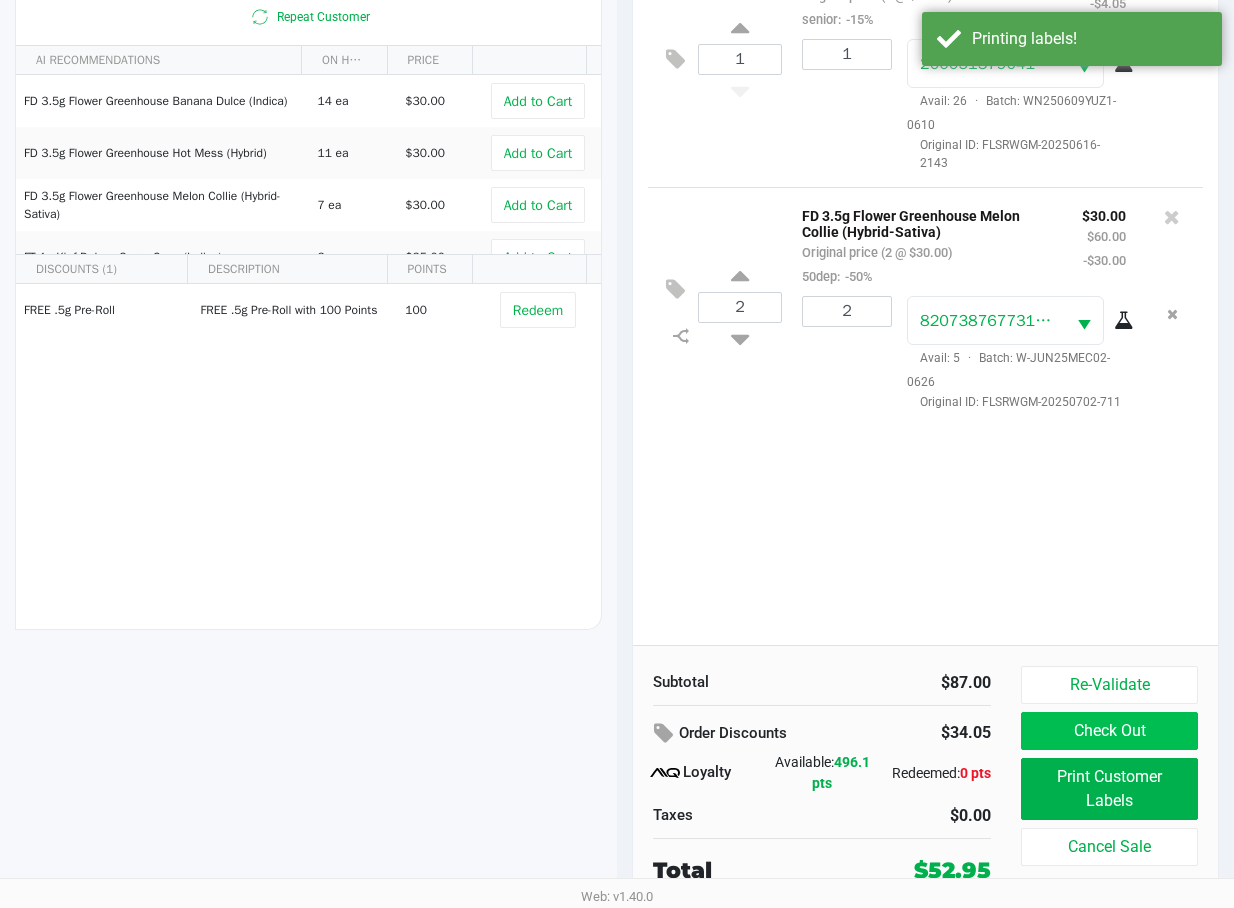 click on "Check Out" 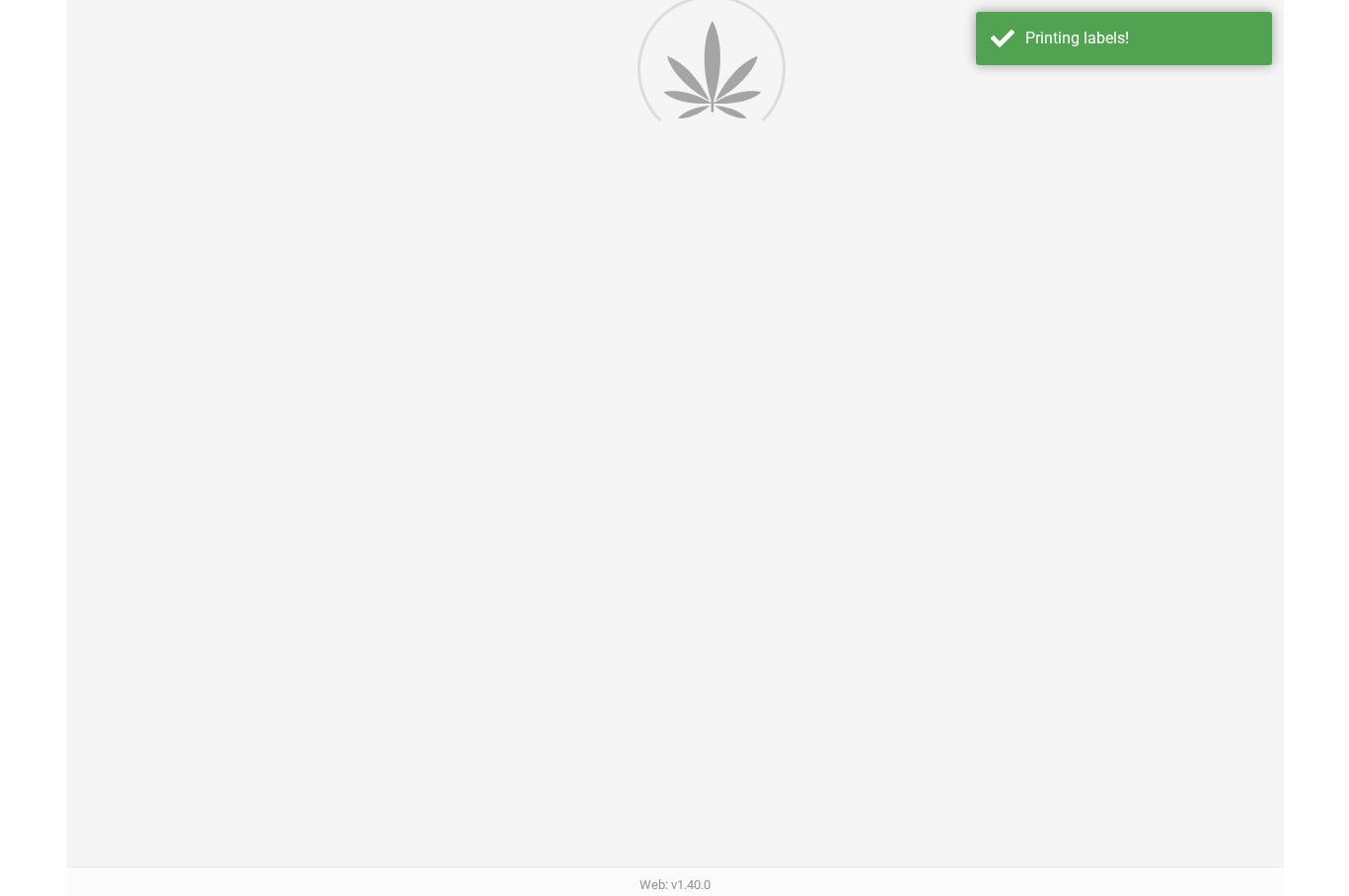 scroll, scrollTop: 0, scrollLeft: 0, axis: both 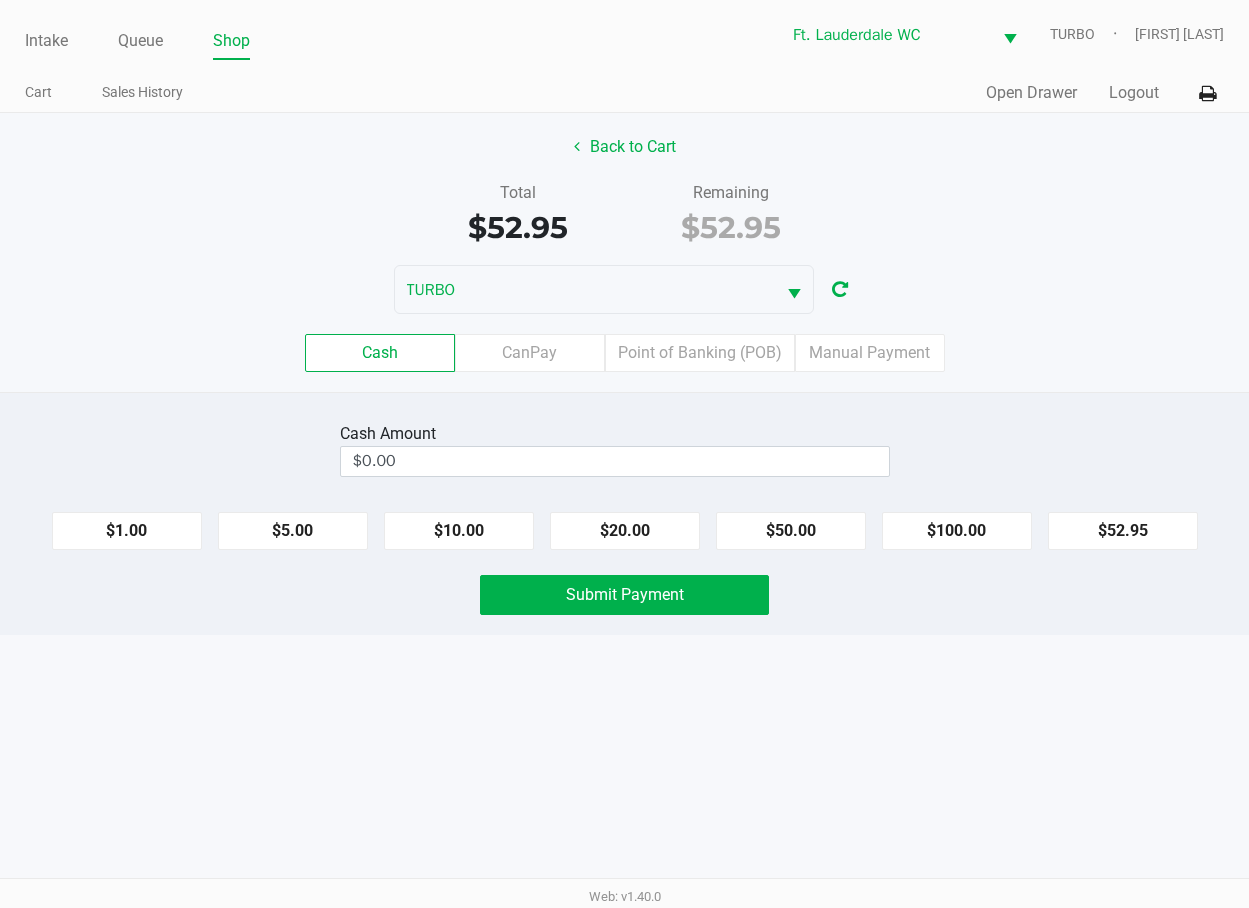 click on "$20.00" 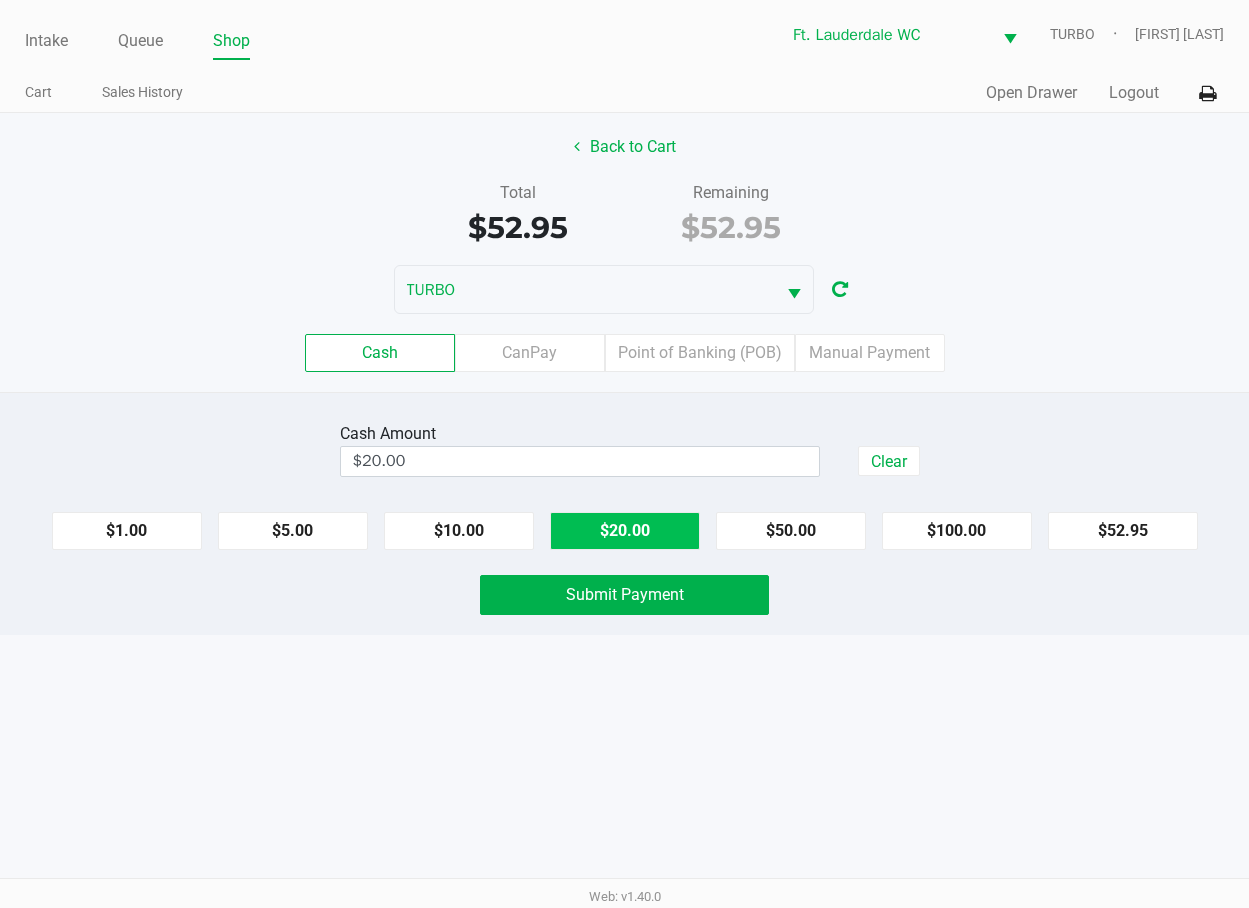 click on "$20.00" 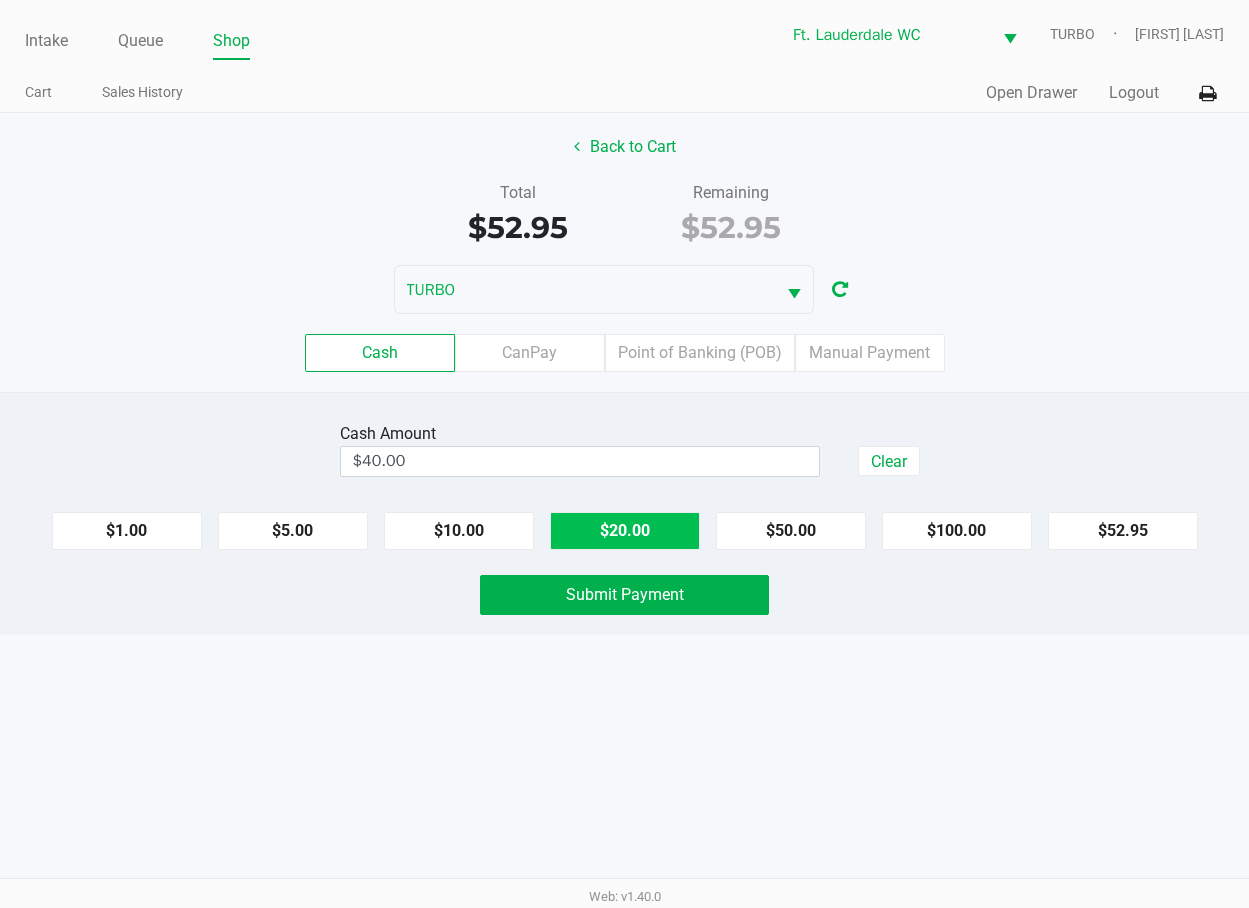 click on "$20.00" 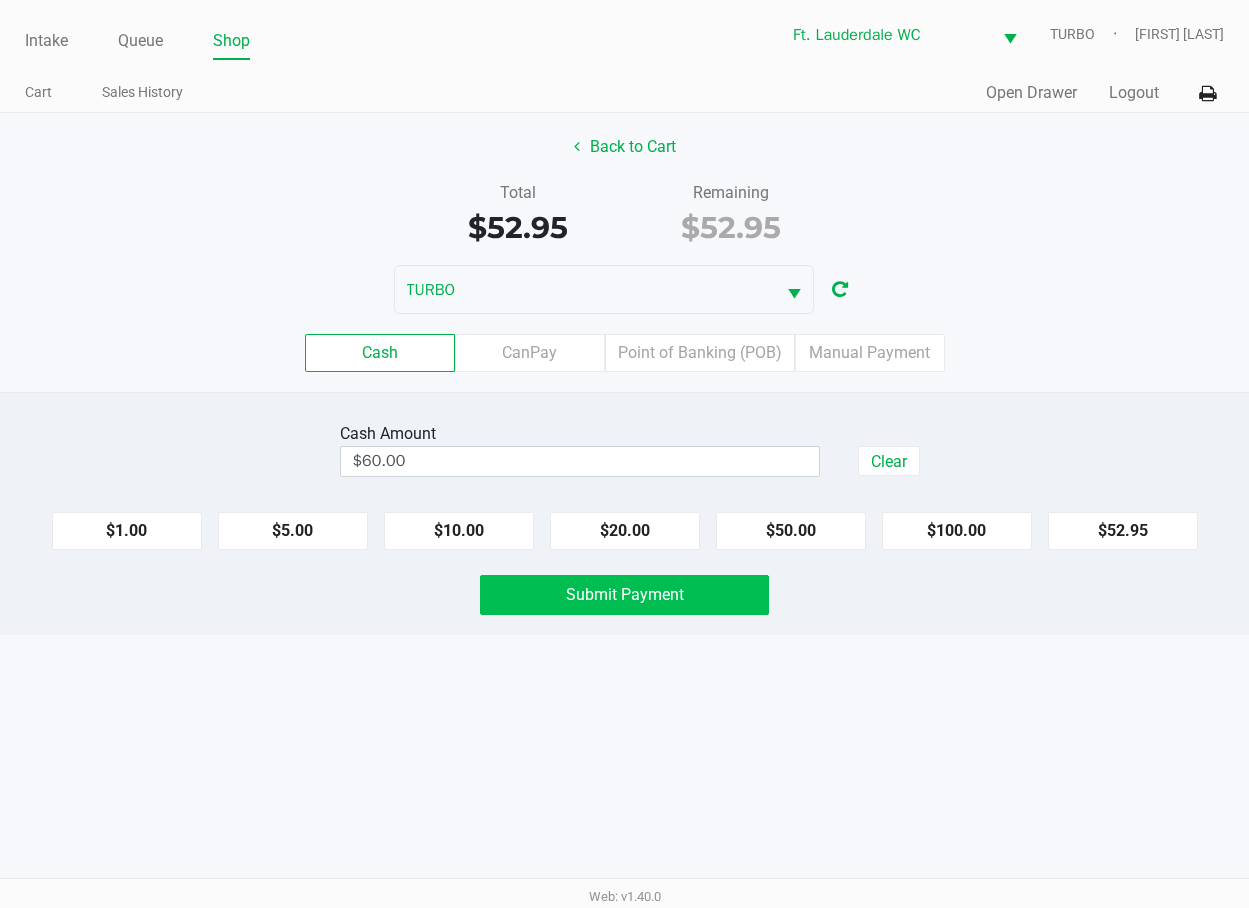 click on "Submit Payment" 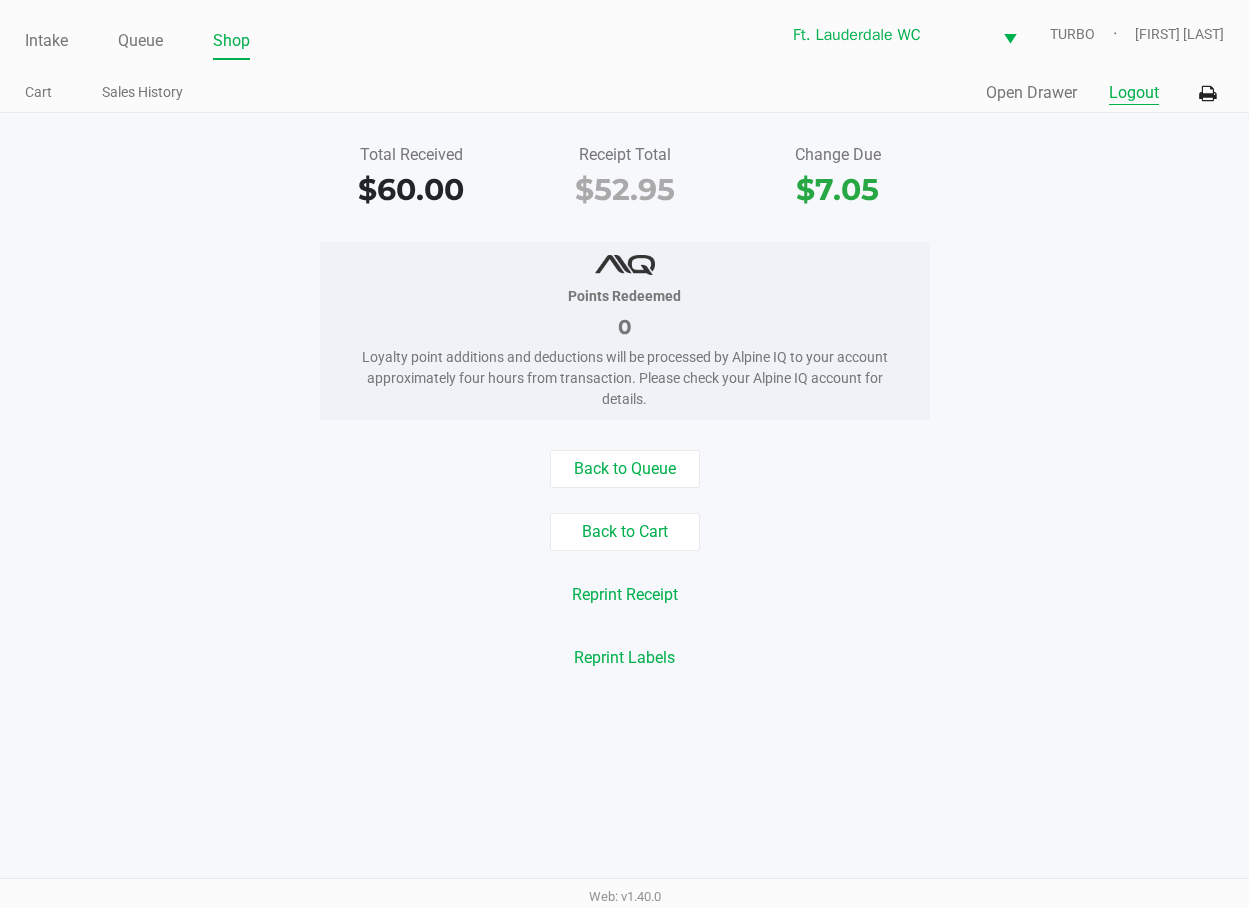 click on "Logout" 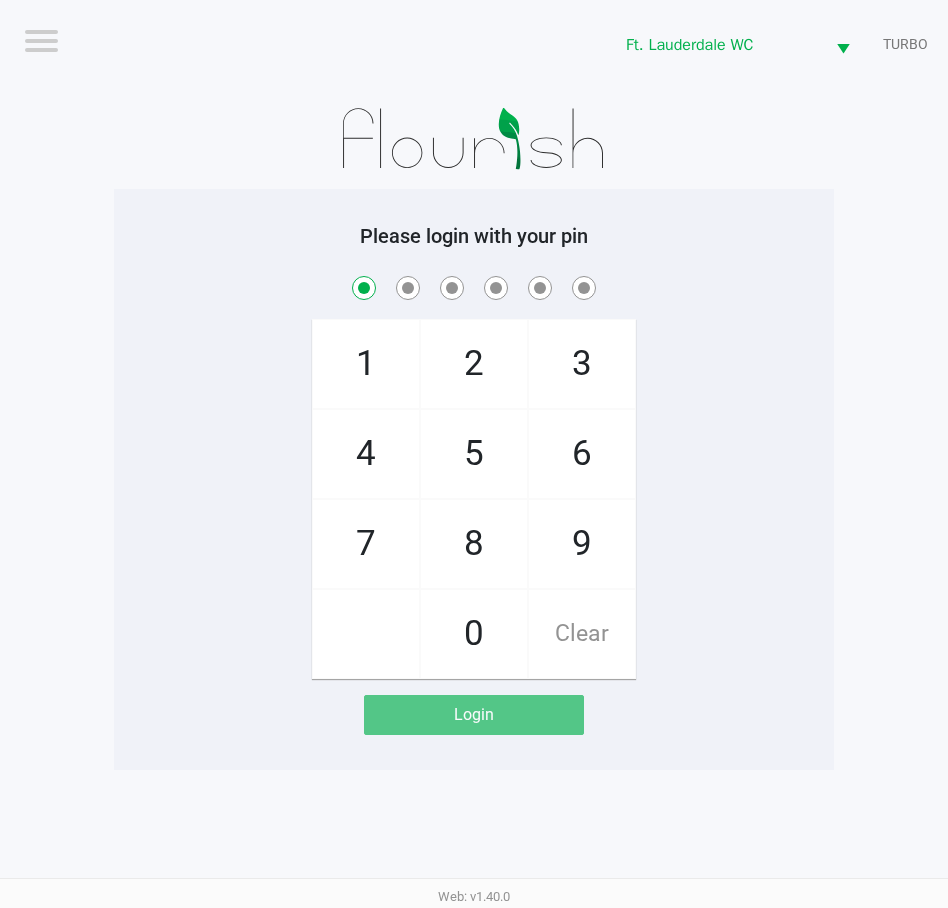 checkbox on "true" 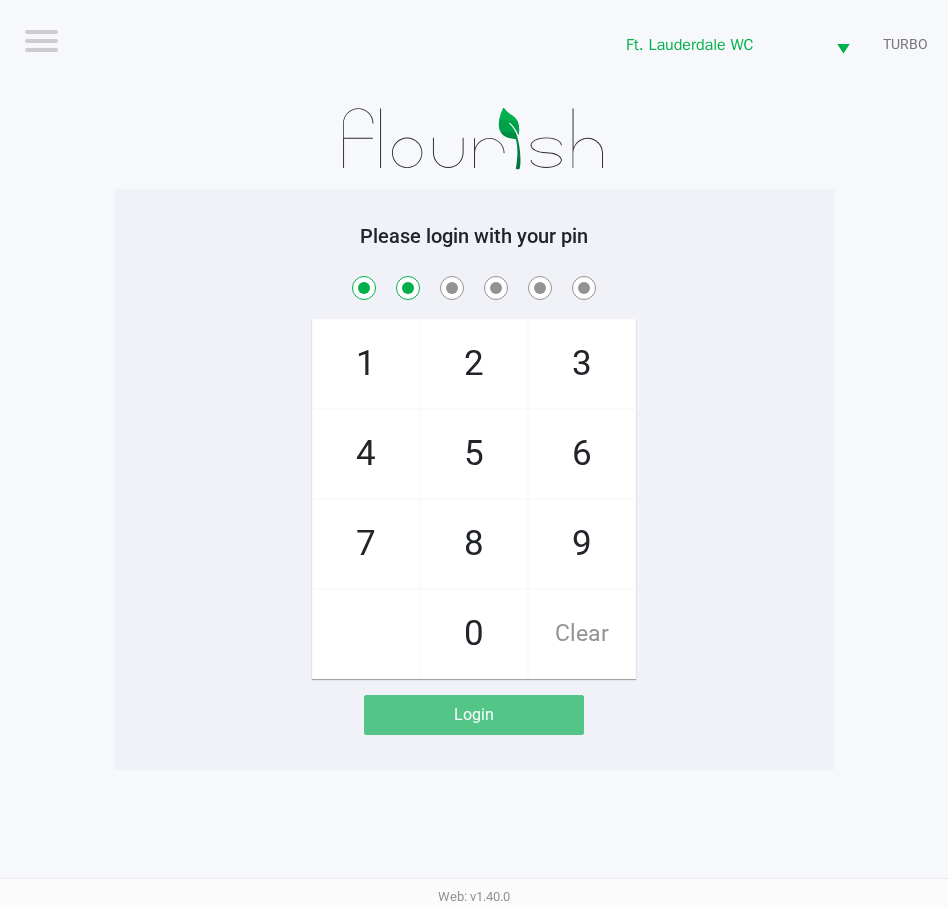 checkbox on "true" 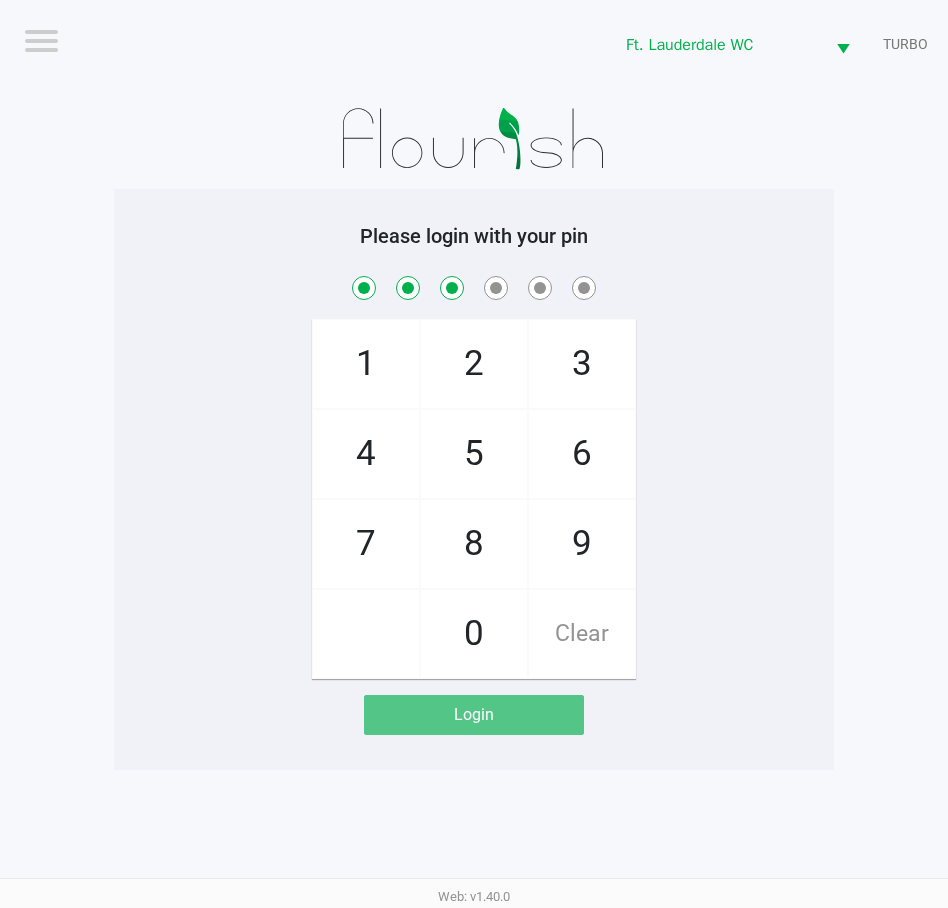checkbox on "true" 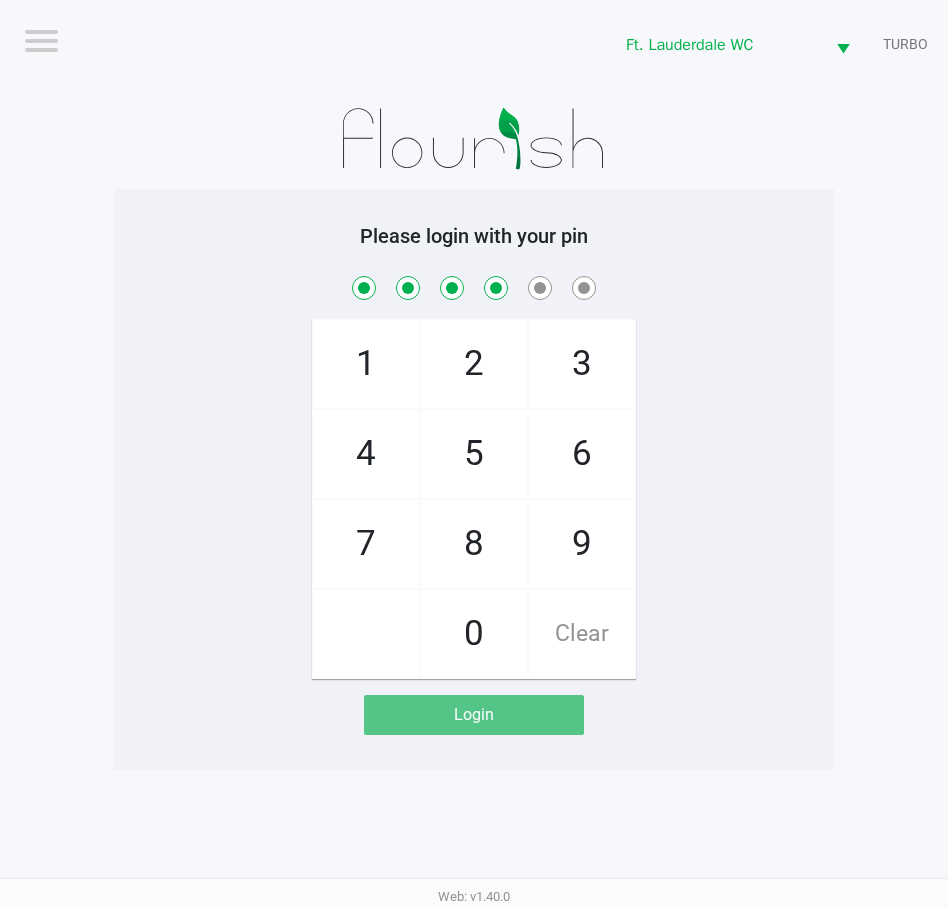 checkbox on "true" 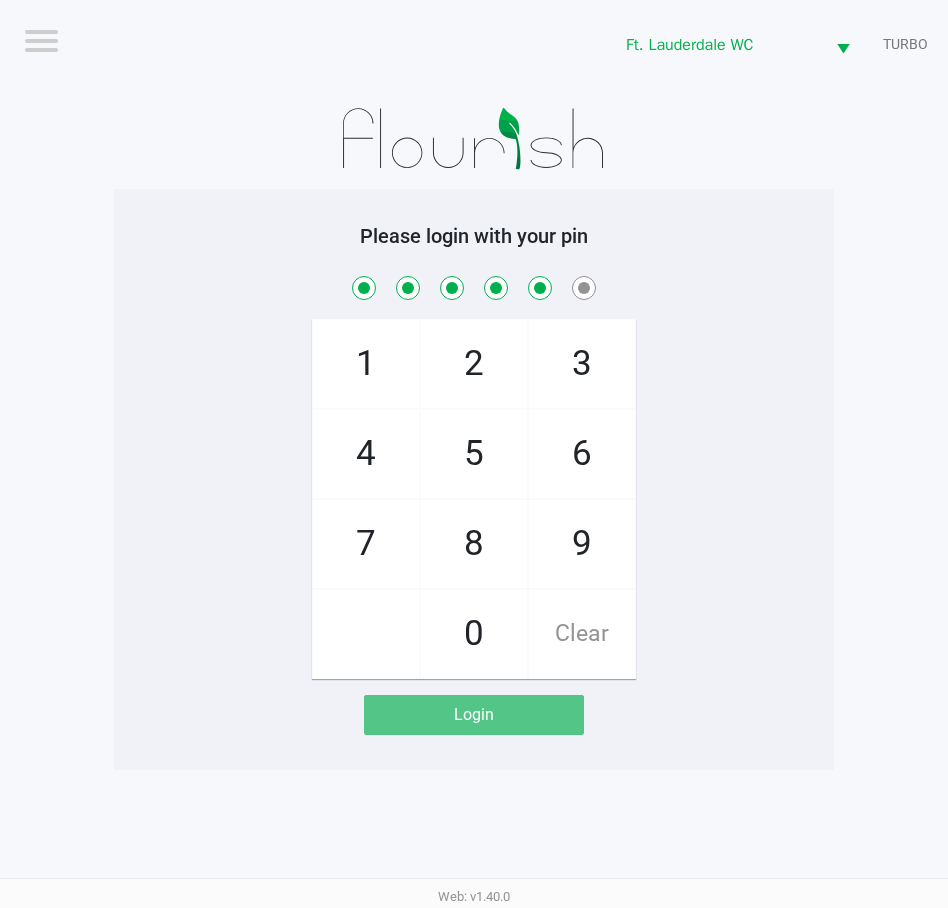 checkbox on "true" 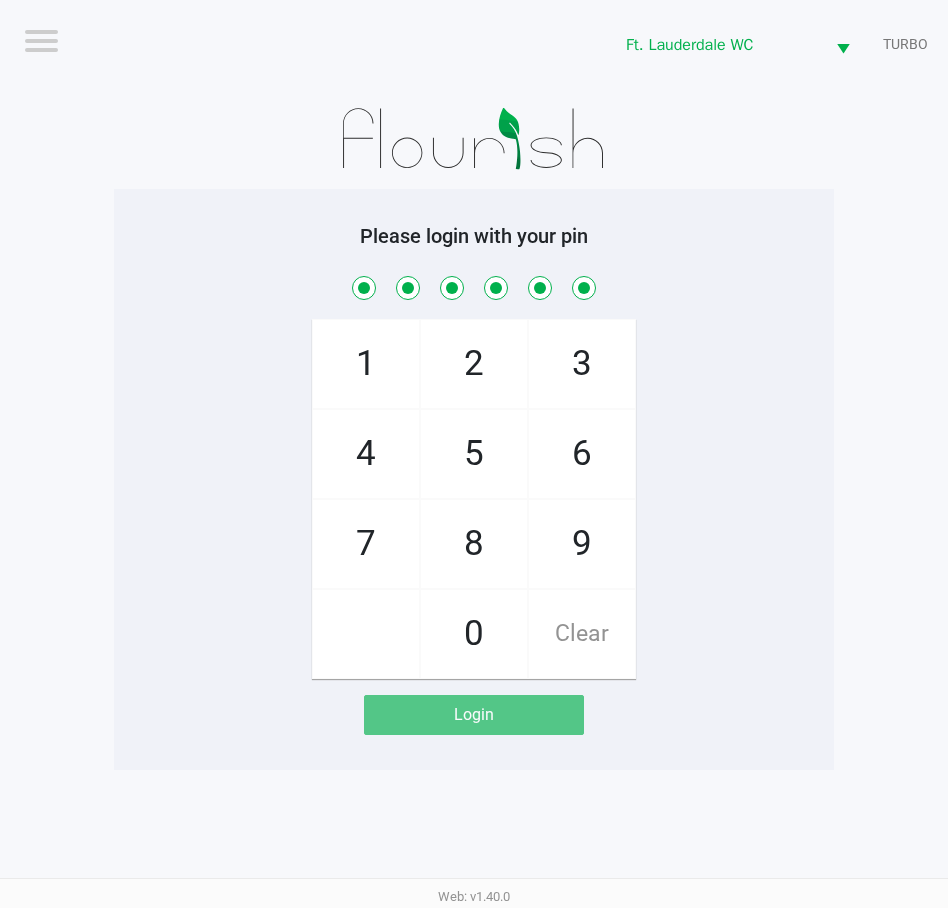 checkbox on "true" 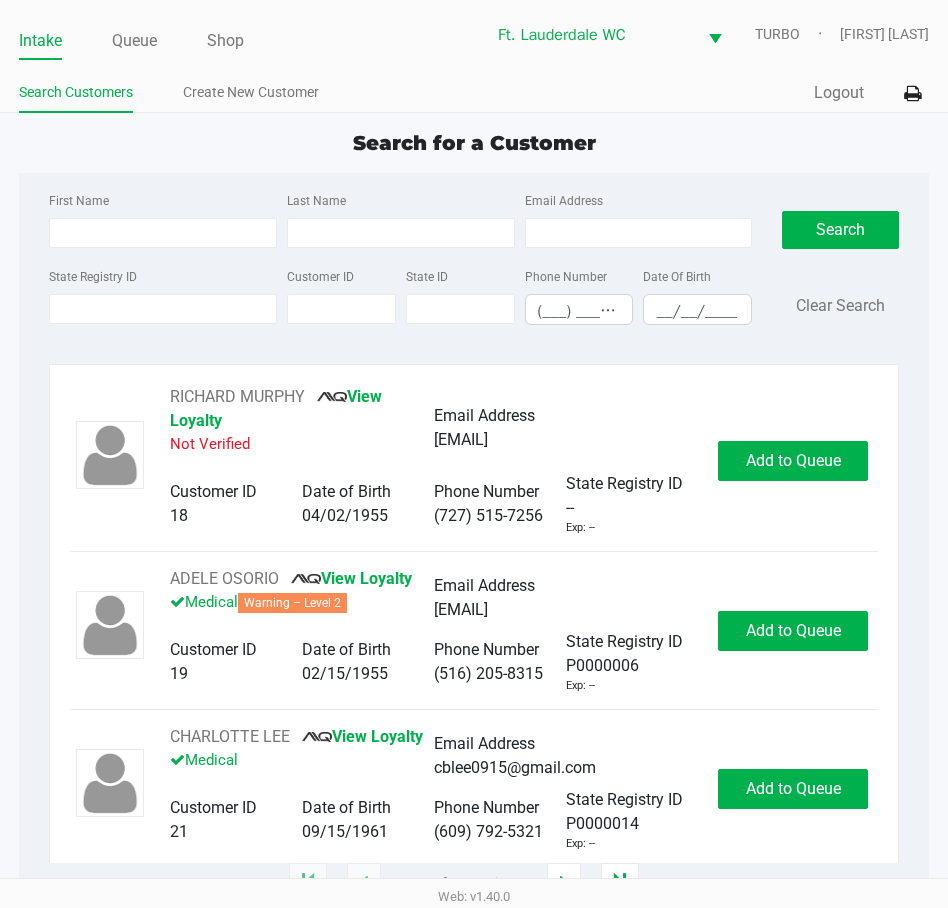 click on "Search for a Customer First Name Last Name Email Address State Registry ID Customer ID State ID Phone Number (___) ___-____ Date Of Birth __/__/____  Search   Clear Search   RICHARD MURPHY       View Loyalty   Not Verified   Email Address   ms1111111111@hotmail.com   Customer ID   18   Date of Birth   04/02/1955   Phone Number   (727) 515-7256   State Registry ID   --   Exp: --   Add to Queue   ADELE OSORIO       View Loyalty   Medical   Warning – Level 2   Email Address   floatingonmycloud@gmail.com   Customer ID   19   Date of Birth   02/15/1955   Phone Number   (516) 205-8315   State Registry ID   P0000006   Exp: --   Add to Queue   CHARLOTTE LEE       View Loyalty   Medical   Email Address   cblee0915@gmail.com   Customer ID   21   Date of Birth   09/15/1961   Phone Number   (609) 792-5321   State Registry ID   P0000014   Exp: --   Add to Queue   CRAWFORD KER       Loyalty Signup   Medical   Email Address   --   Customer ID   23   Date of Birth   07/27/2006   Phone Number   (727) 409-2778" 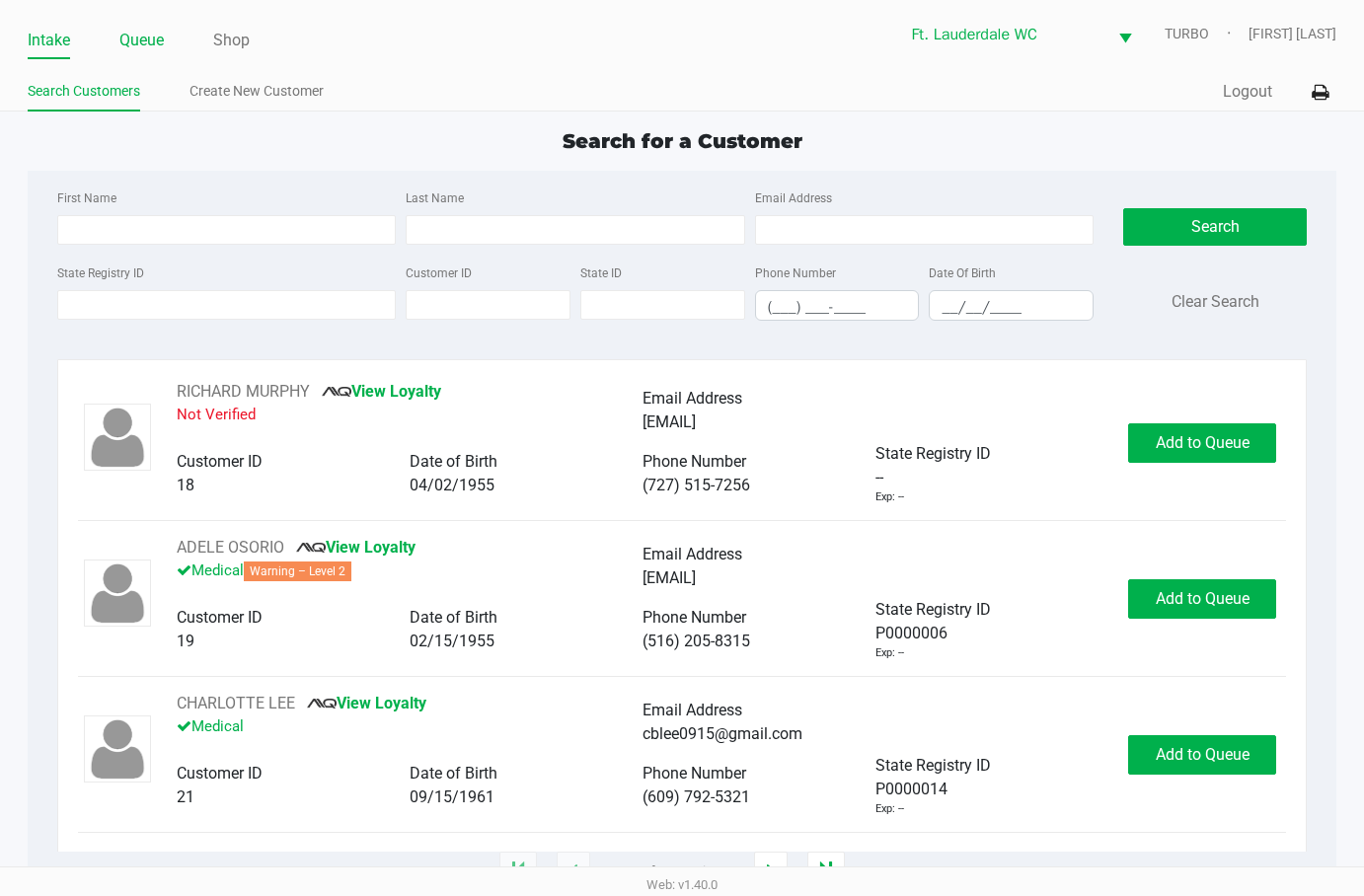 click on "Queue" 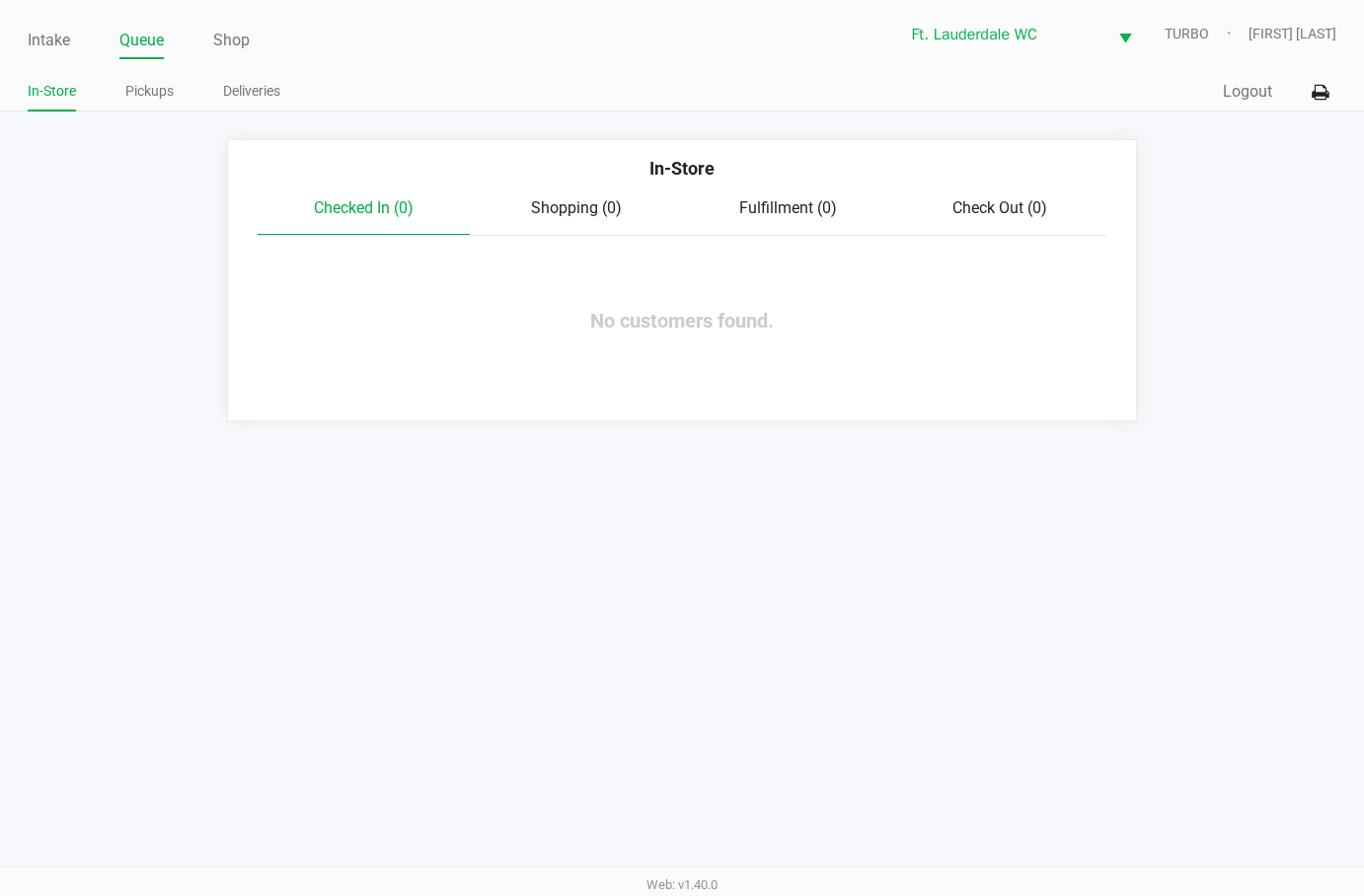 click on "Pickups" 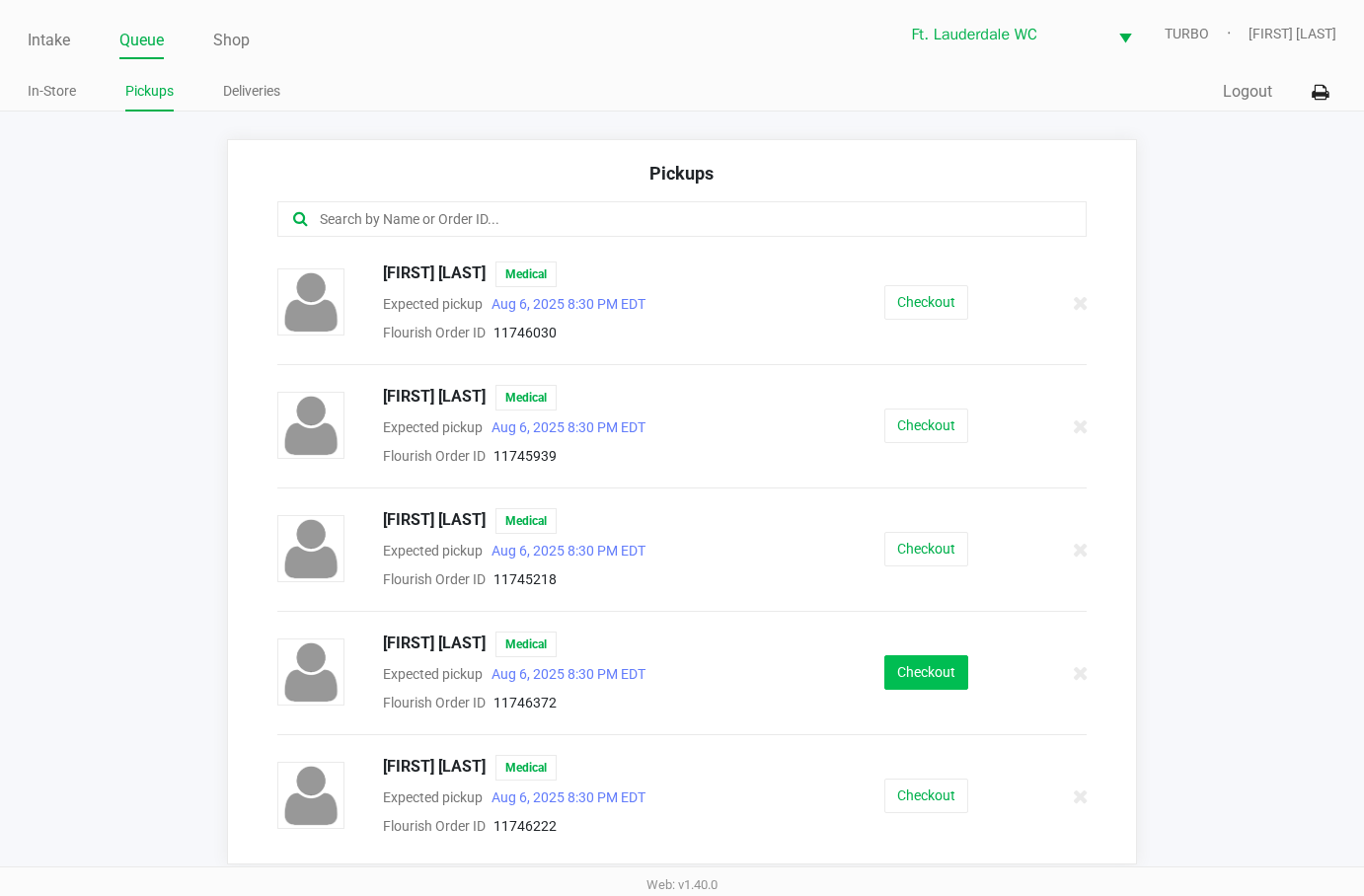 click on "Checkout" 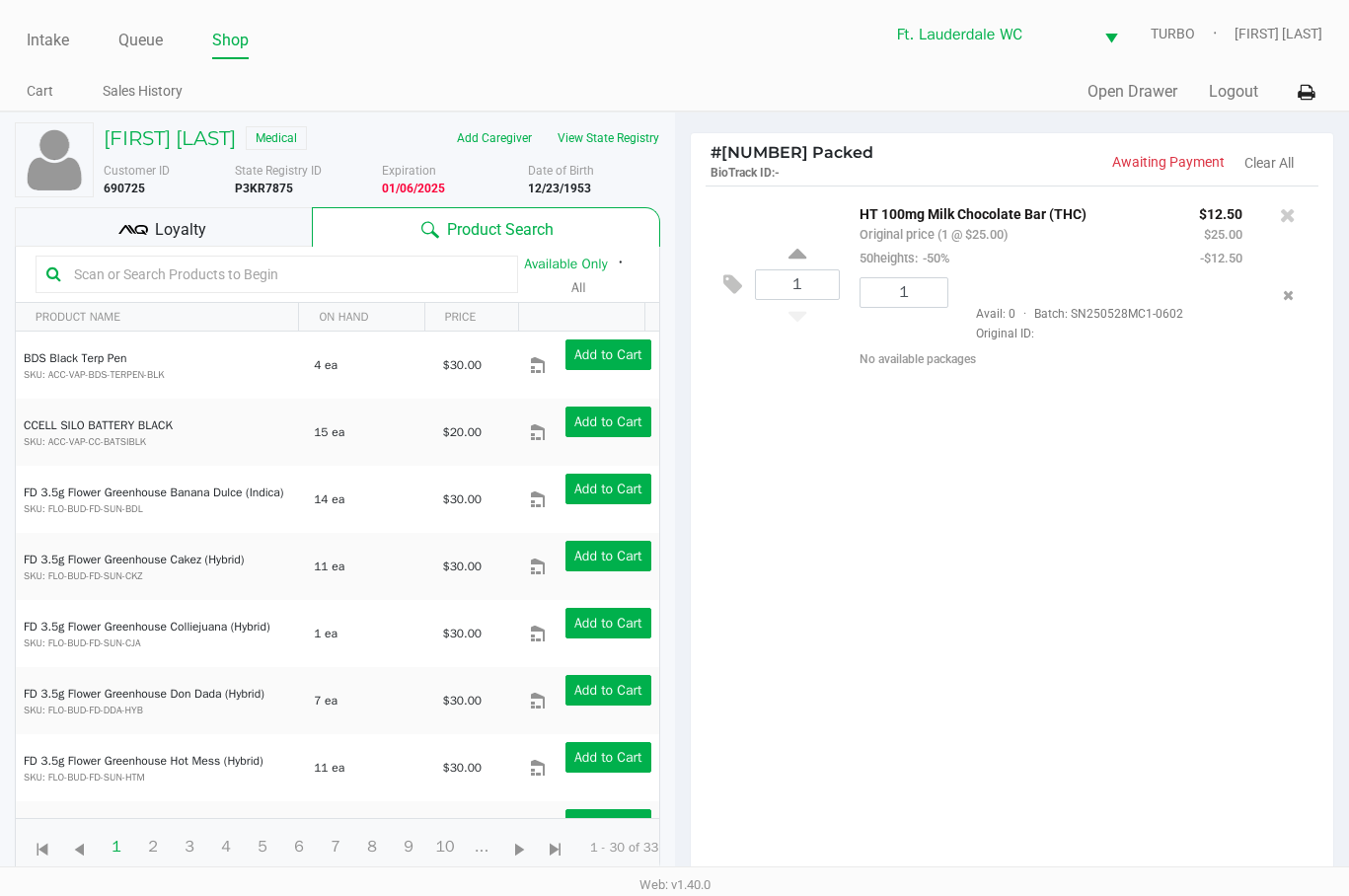 scroll, scrollTop: 213, scrollLeft: 0, axis: vertical 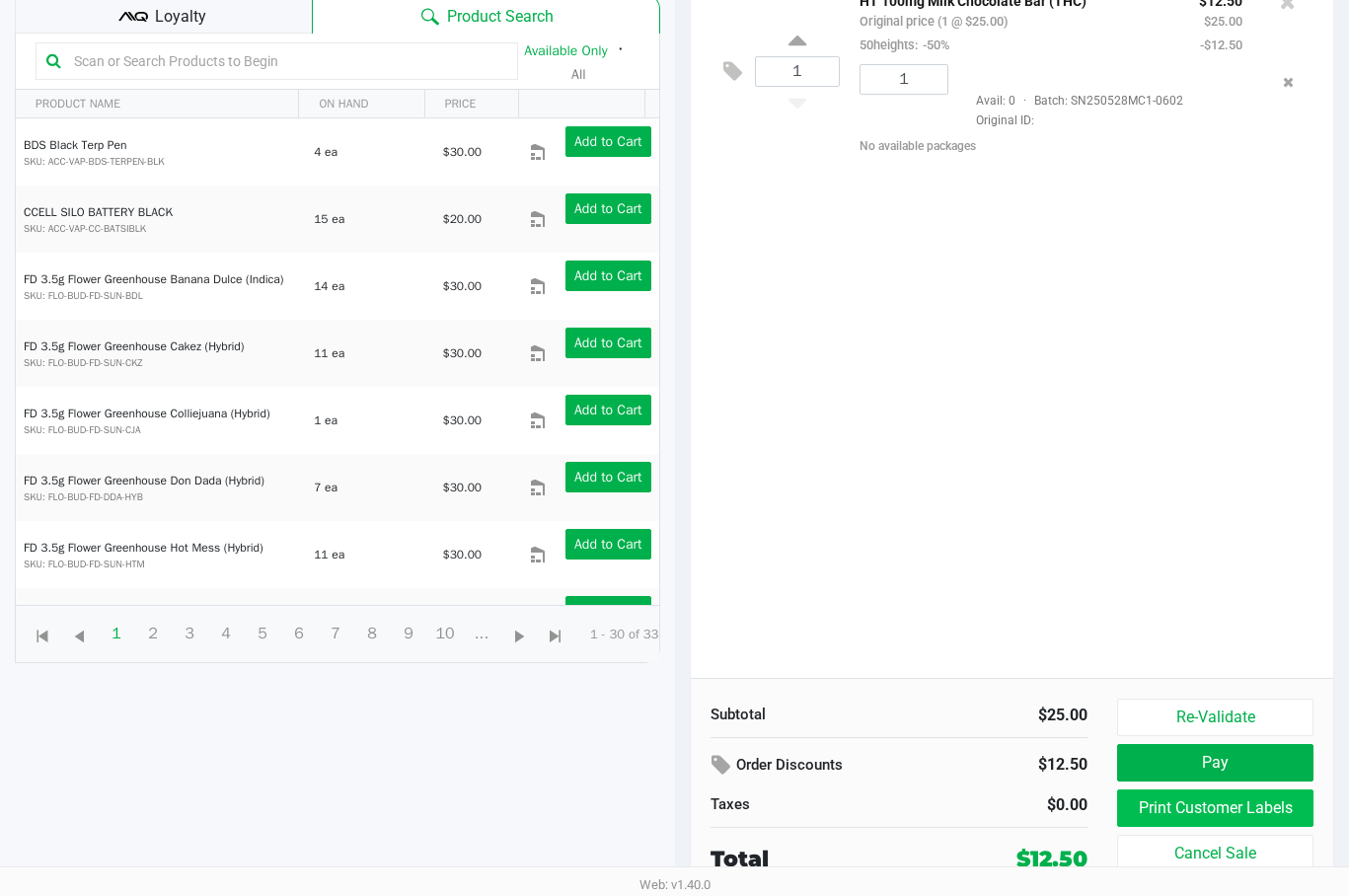 click on "Print Customer Labels" 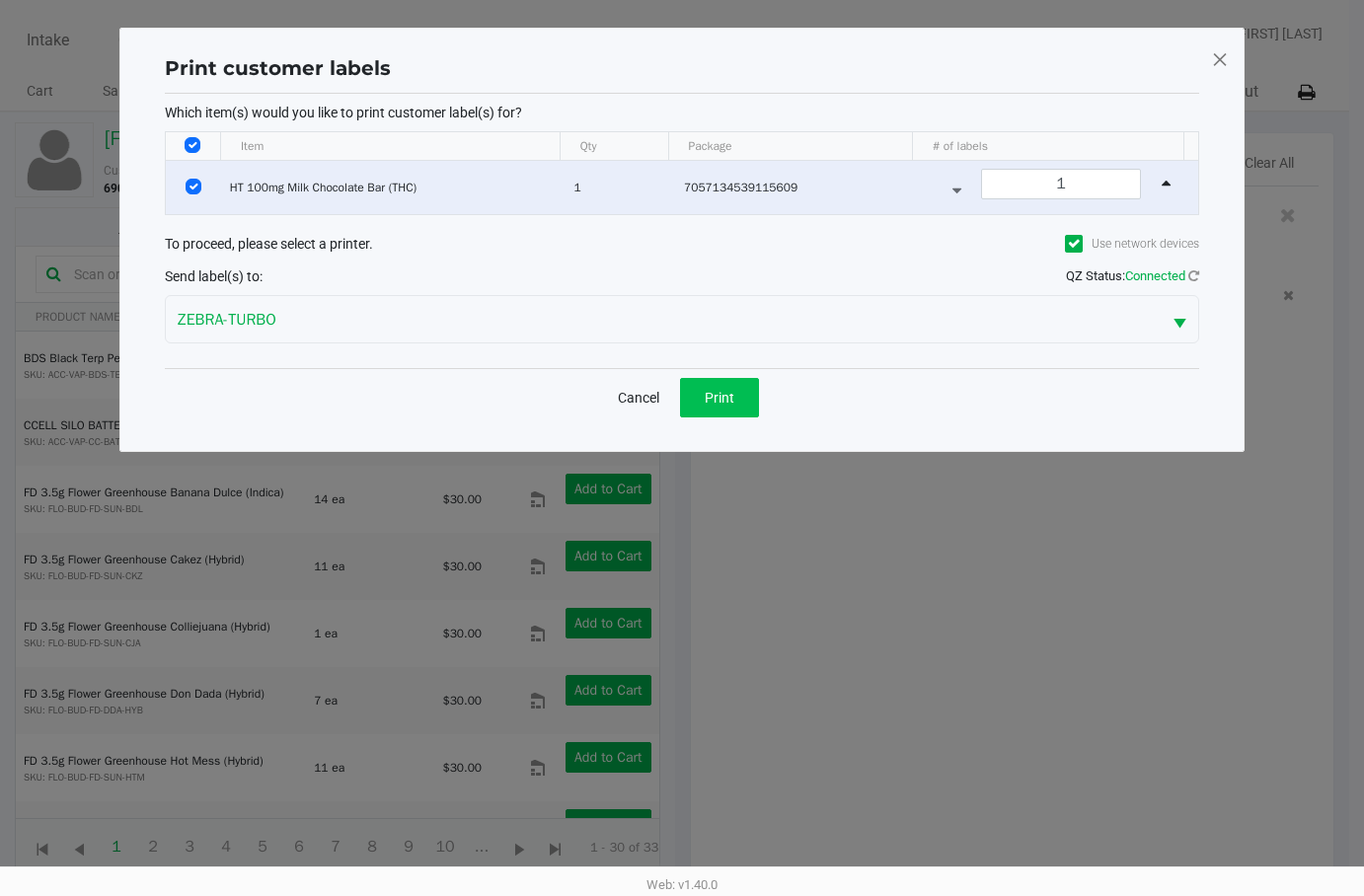 click on "Print" 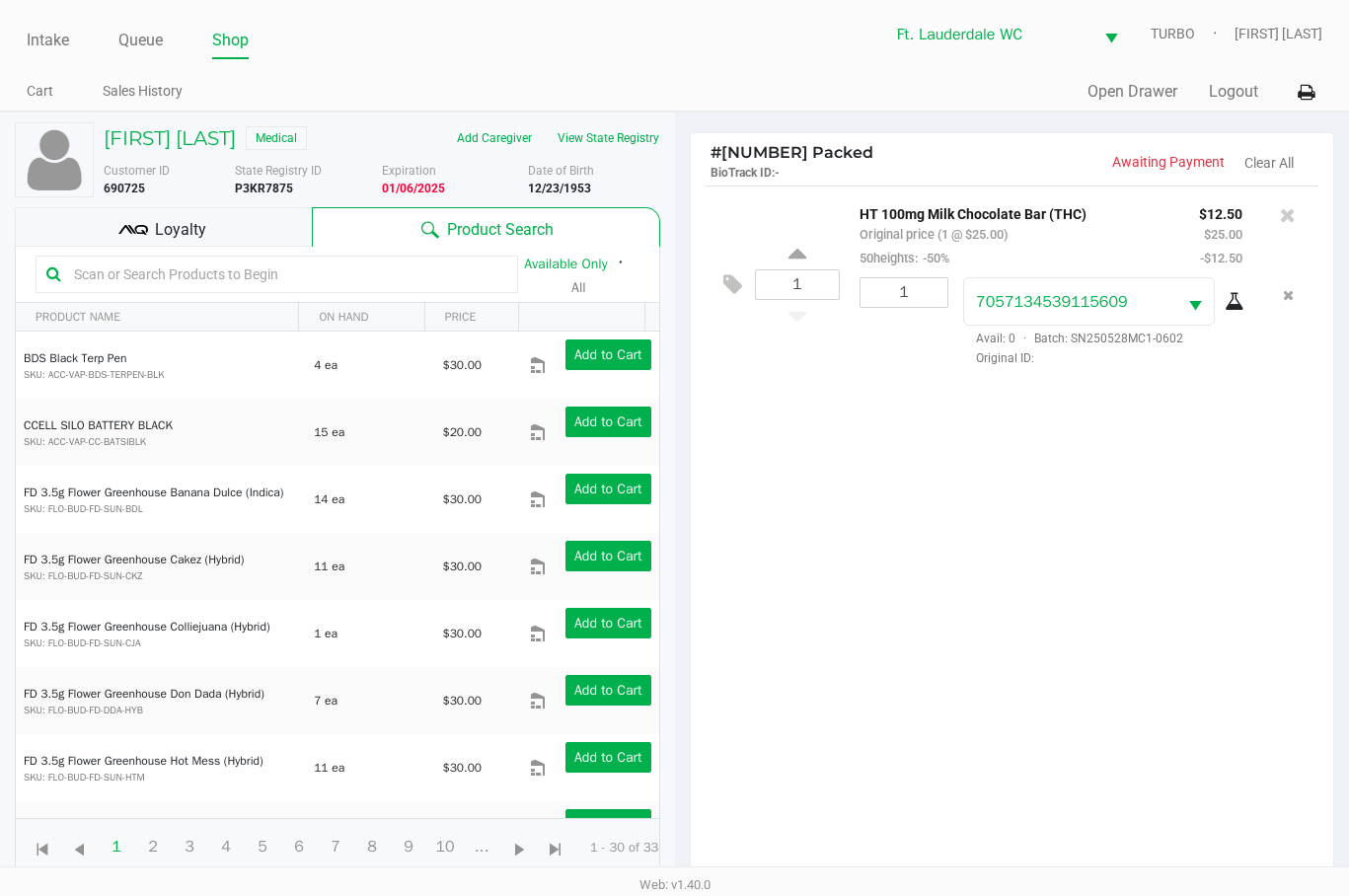 click on "Loyalty" 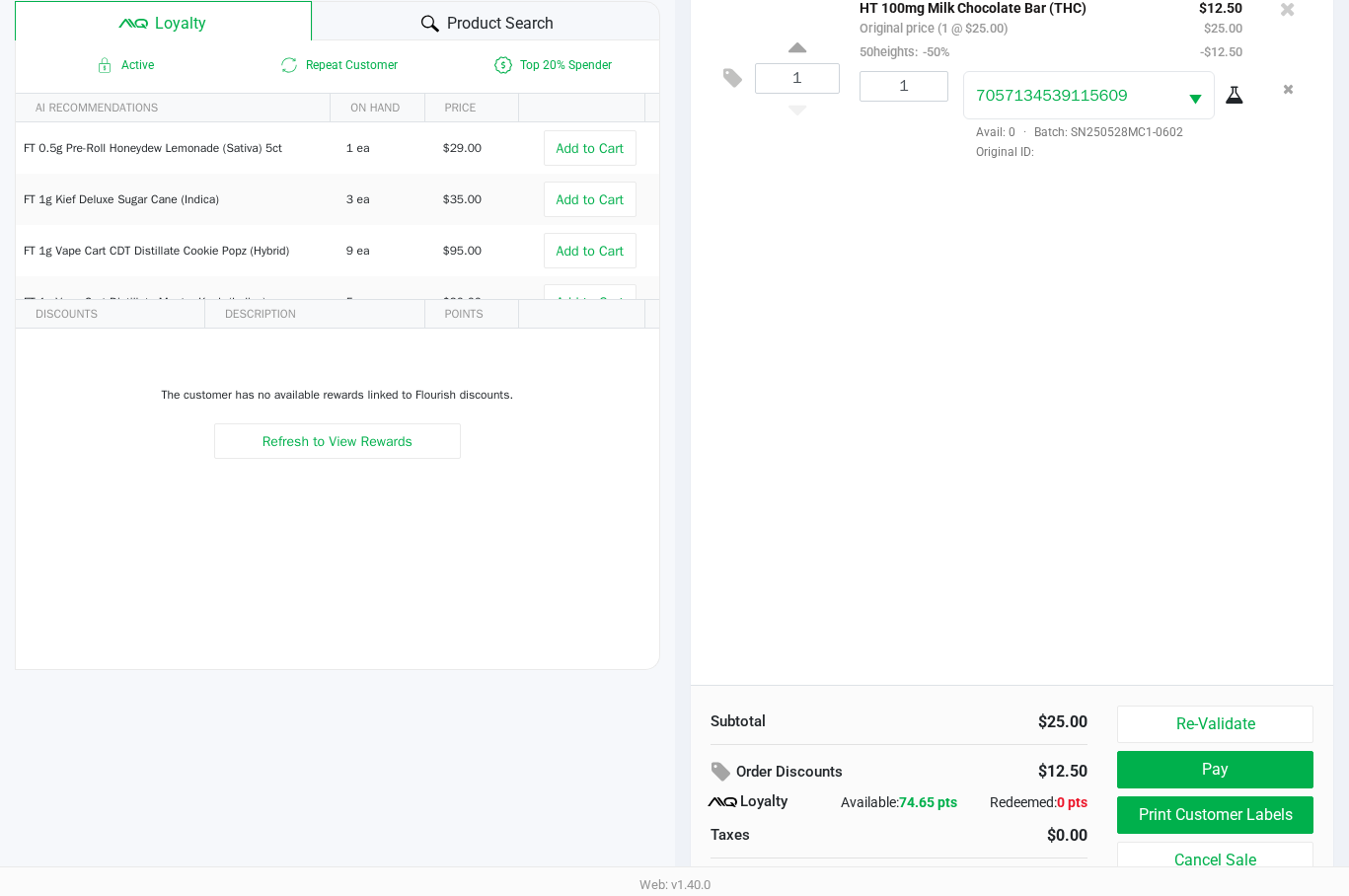 scroll, scrollTop: 237, scrollLeft: 0, axis: vertical 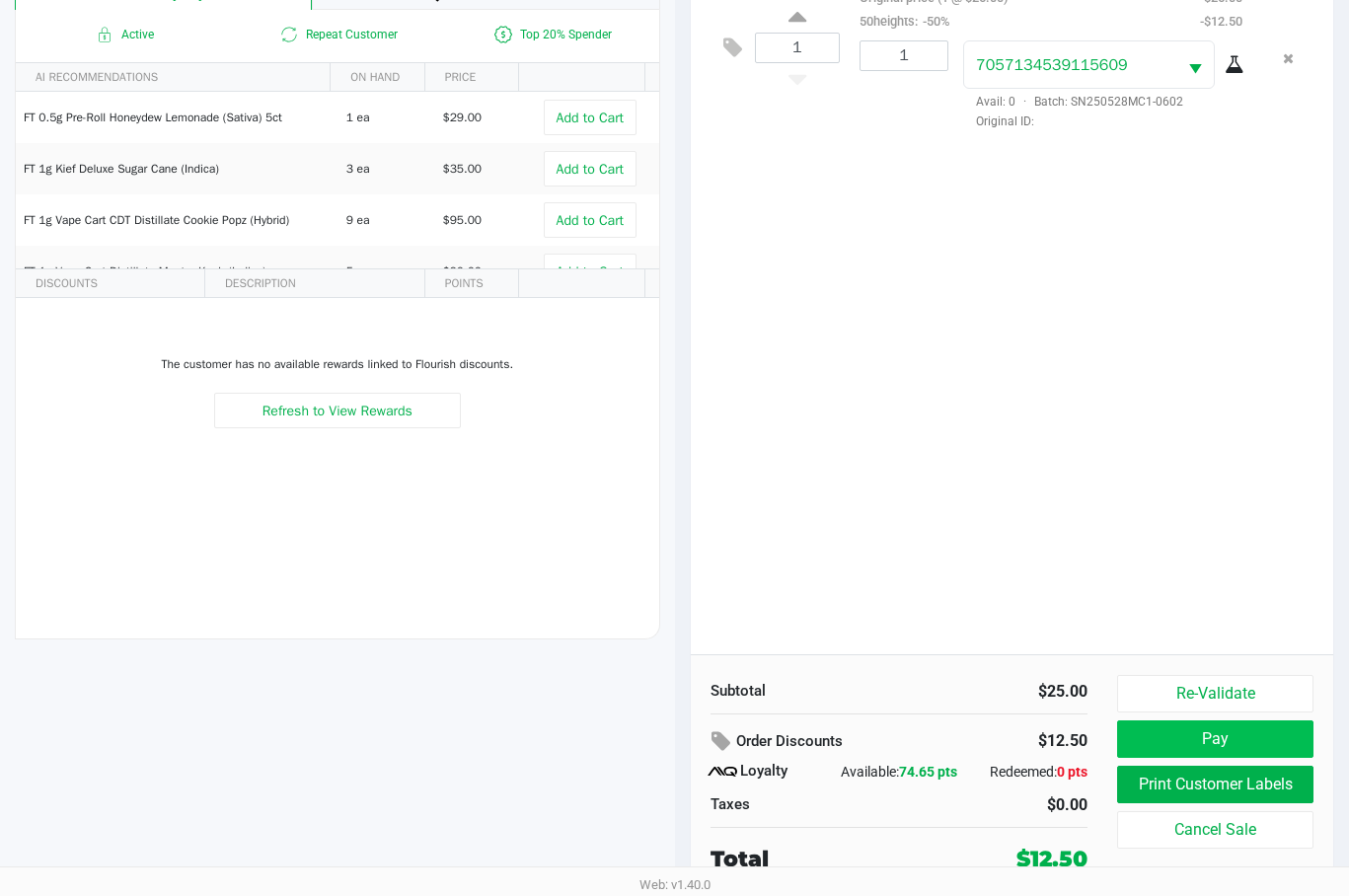 click on "Pay" 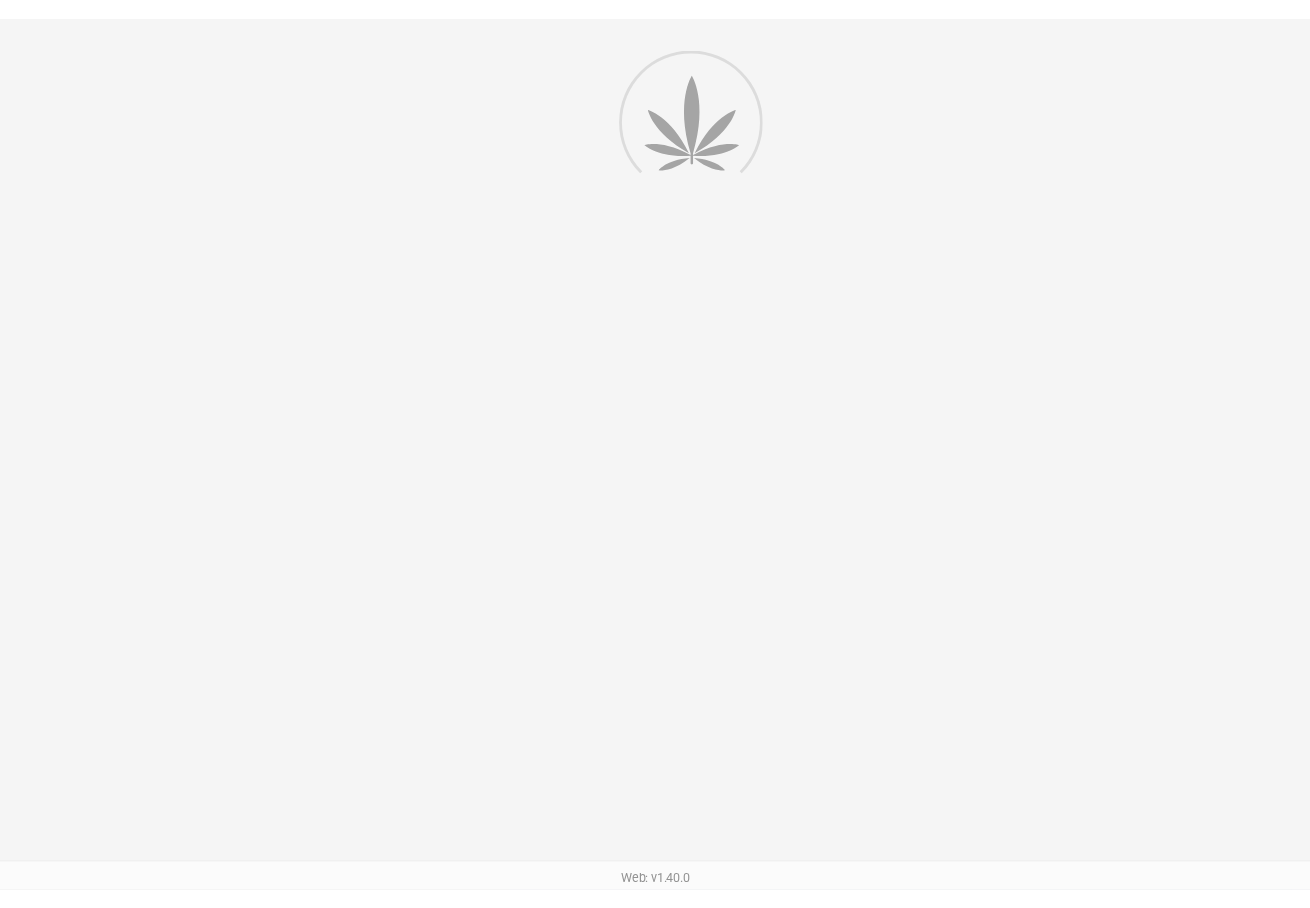 scroll, scrollTop: 0, scrollLeft: 0, axis: both 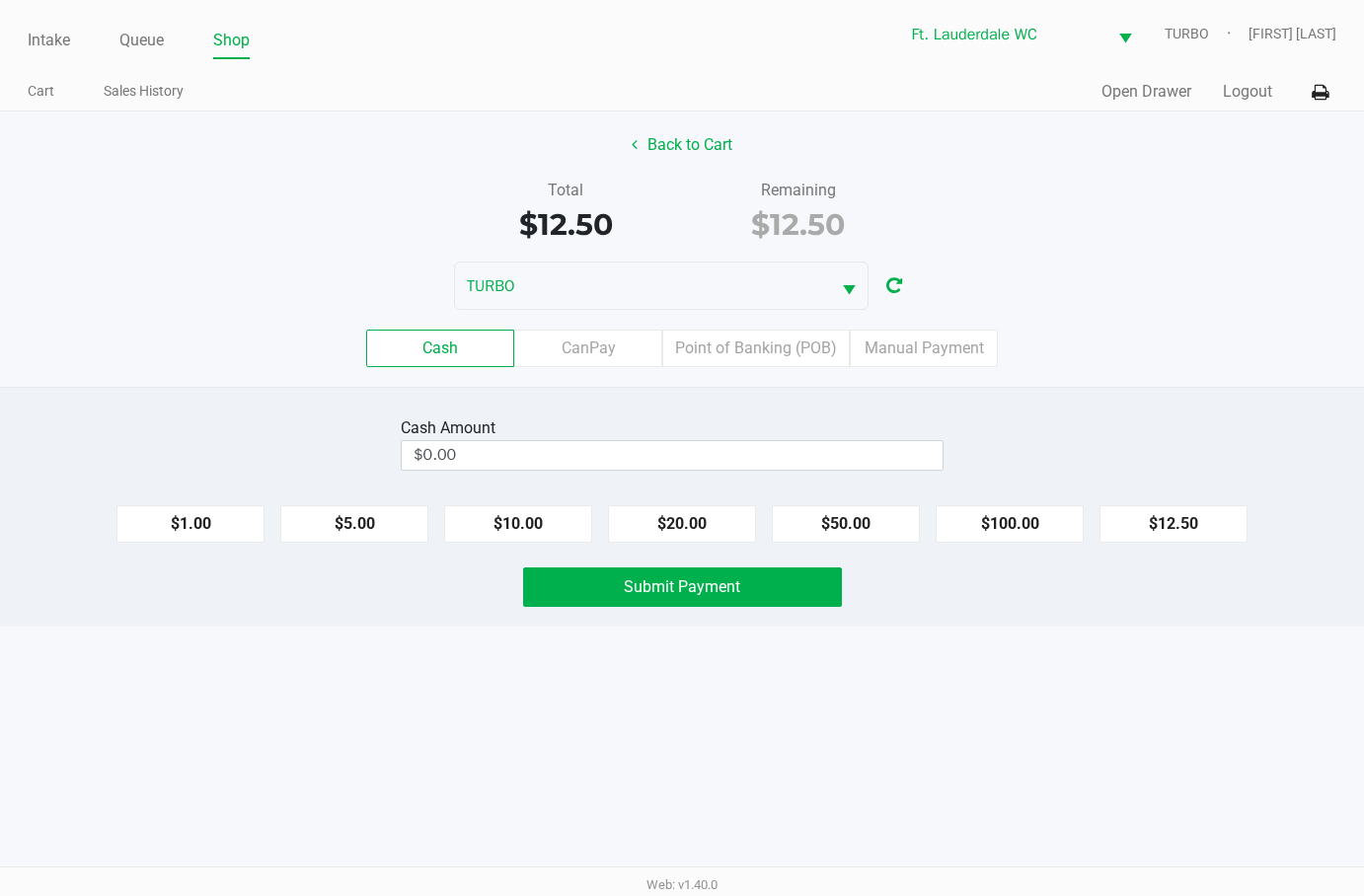 click on "CanPay" 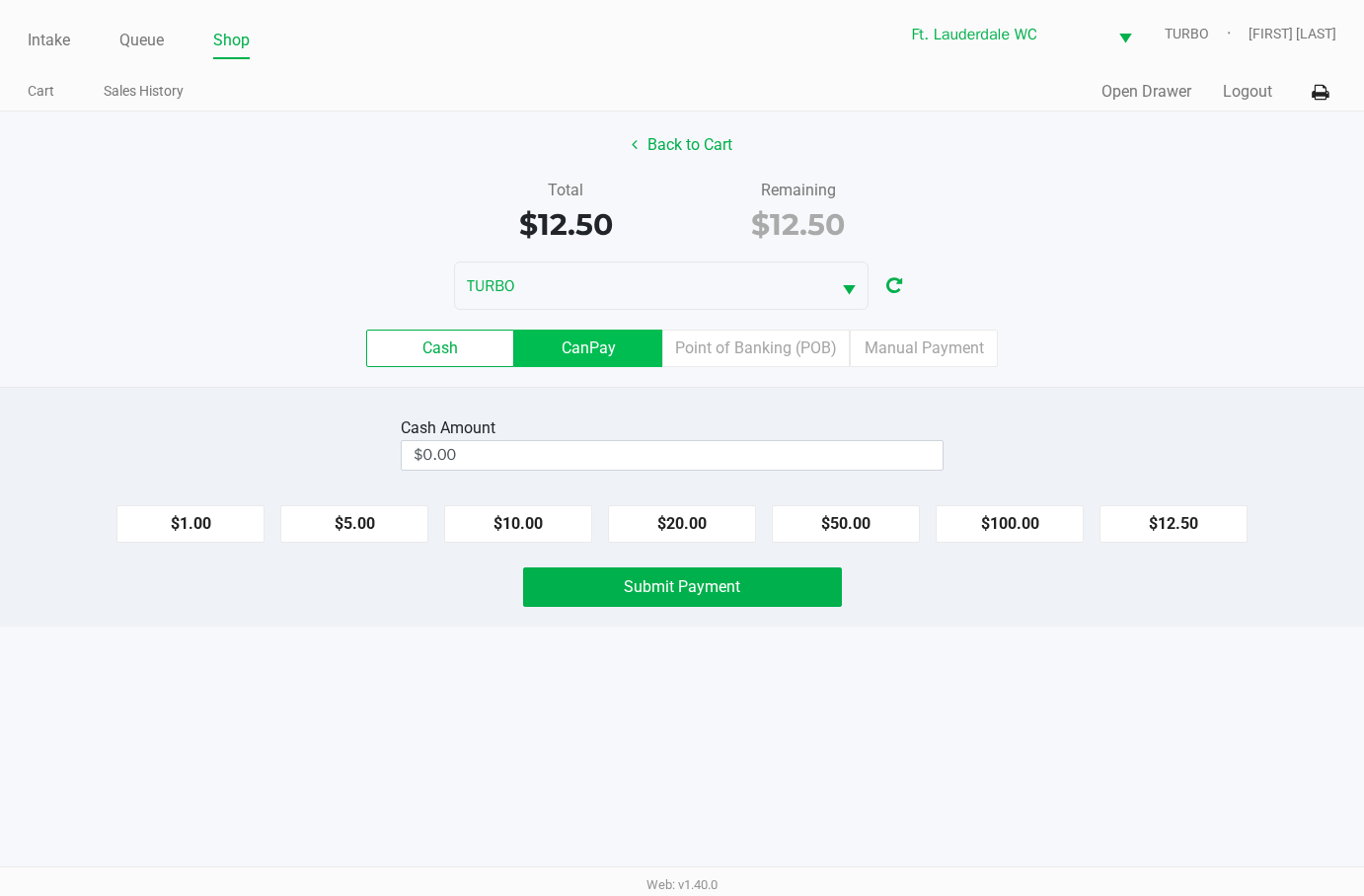 click on "CanPay" at bounding box center (0, 0) 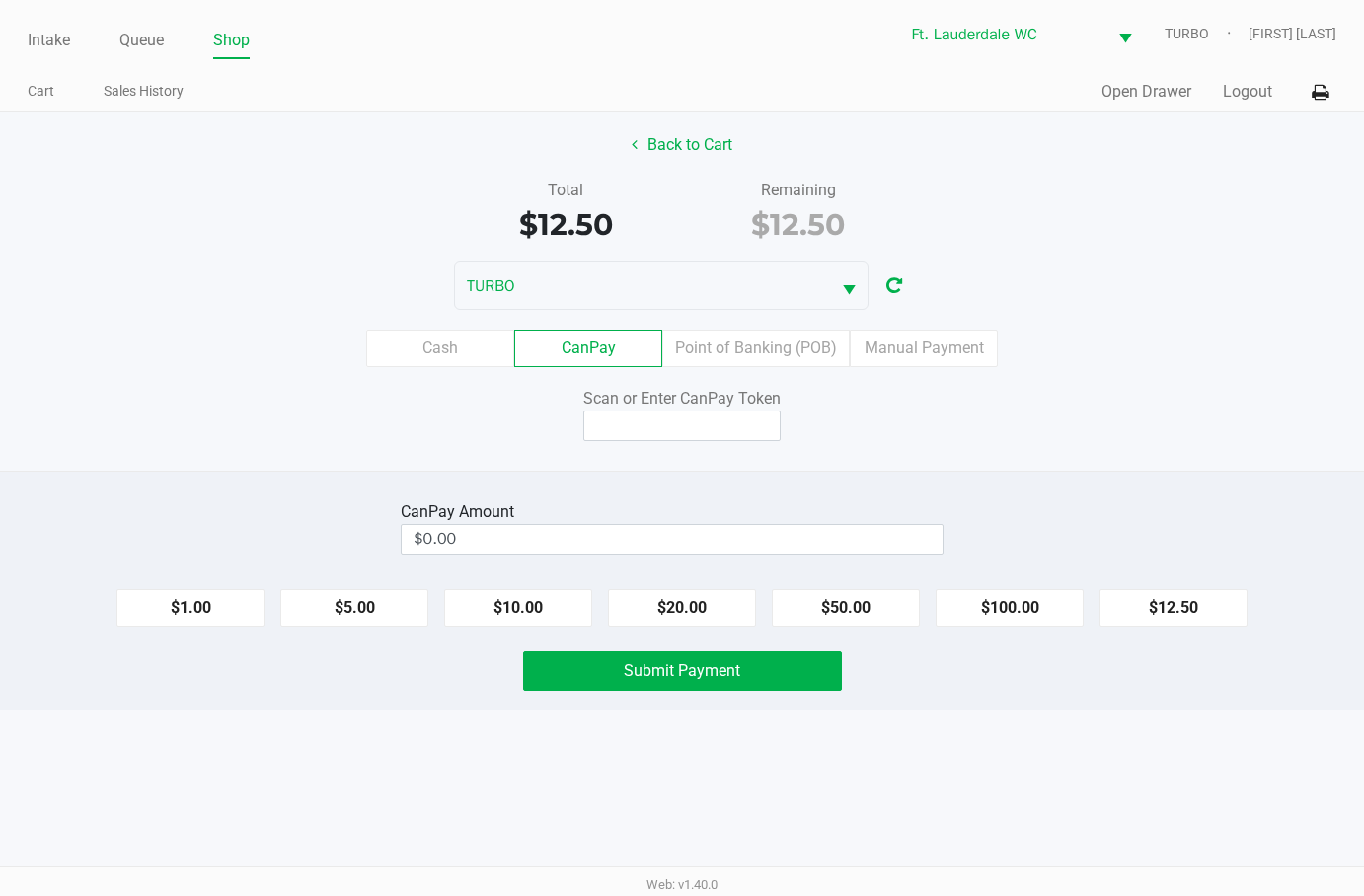 click on "$12.50" 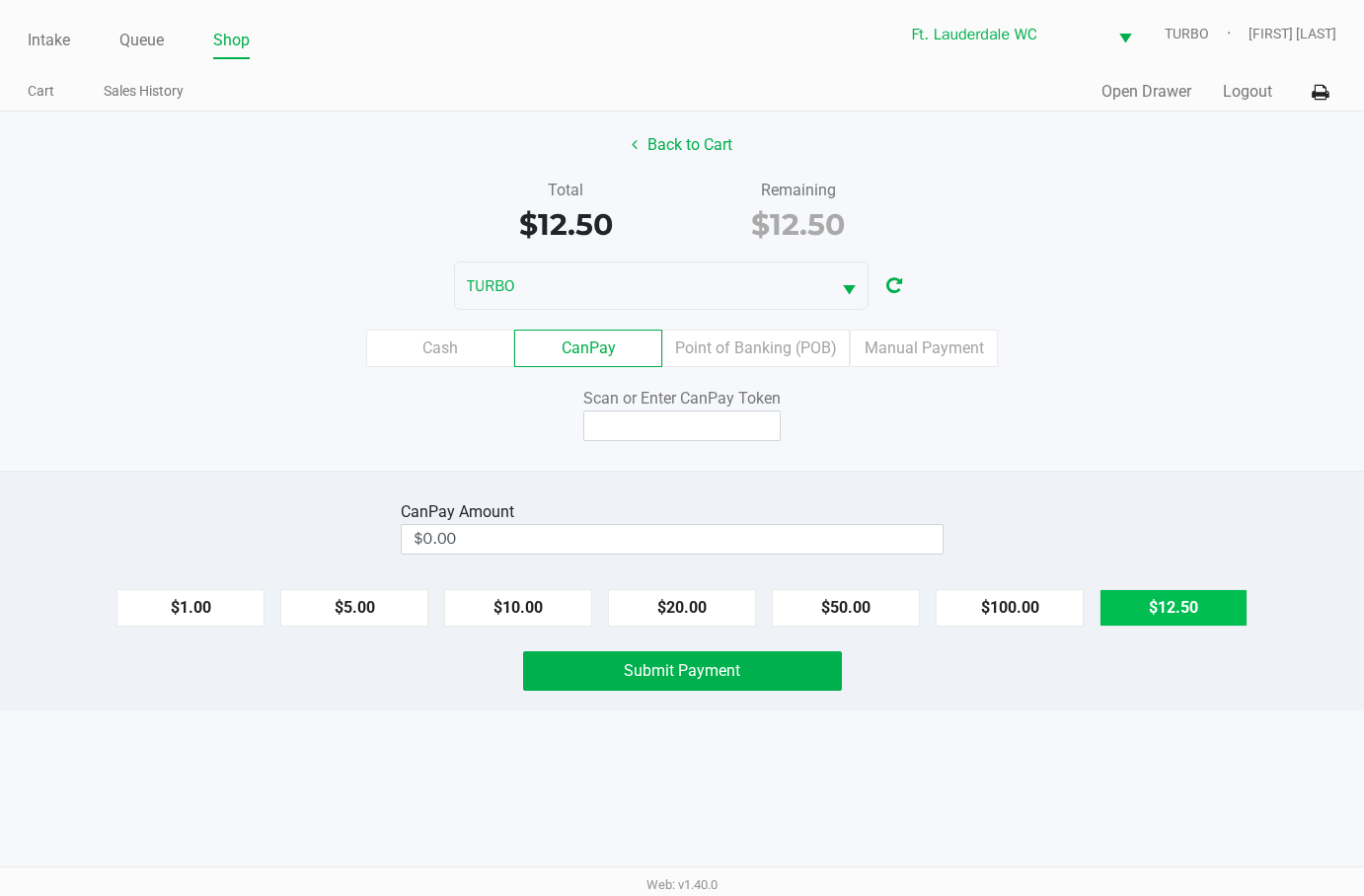 type on "$12.50" 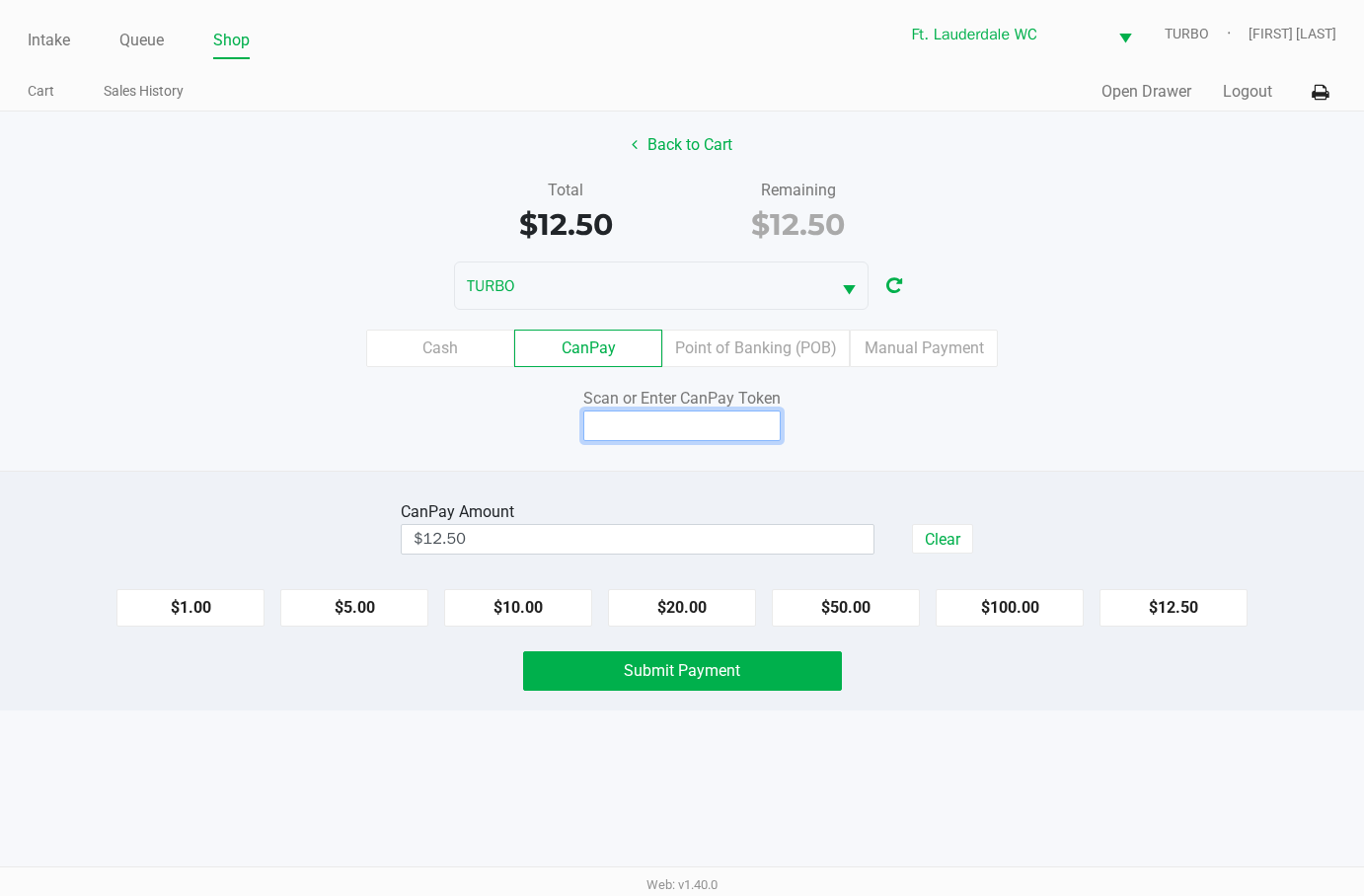 click 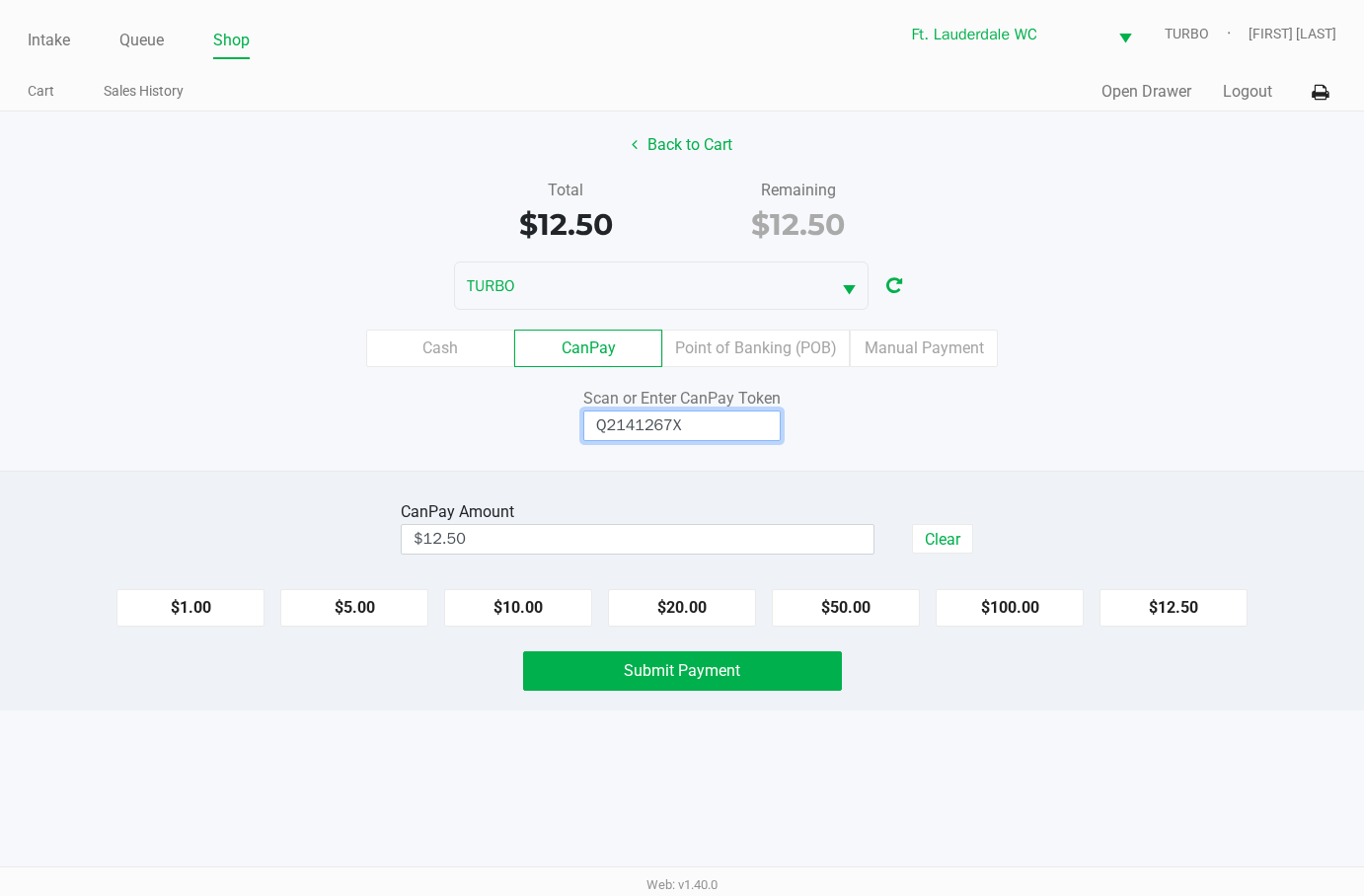 type on "Q2141267X" 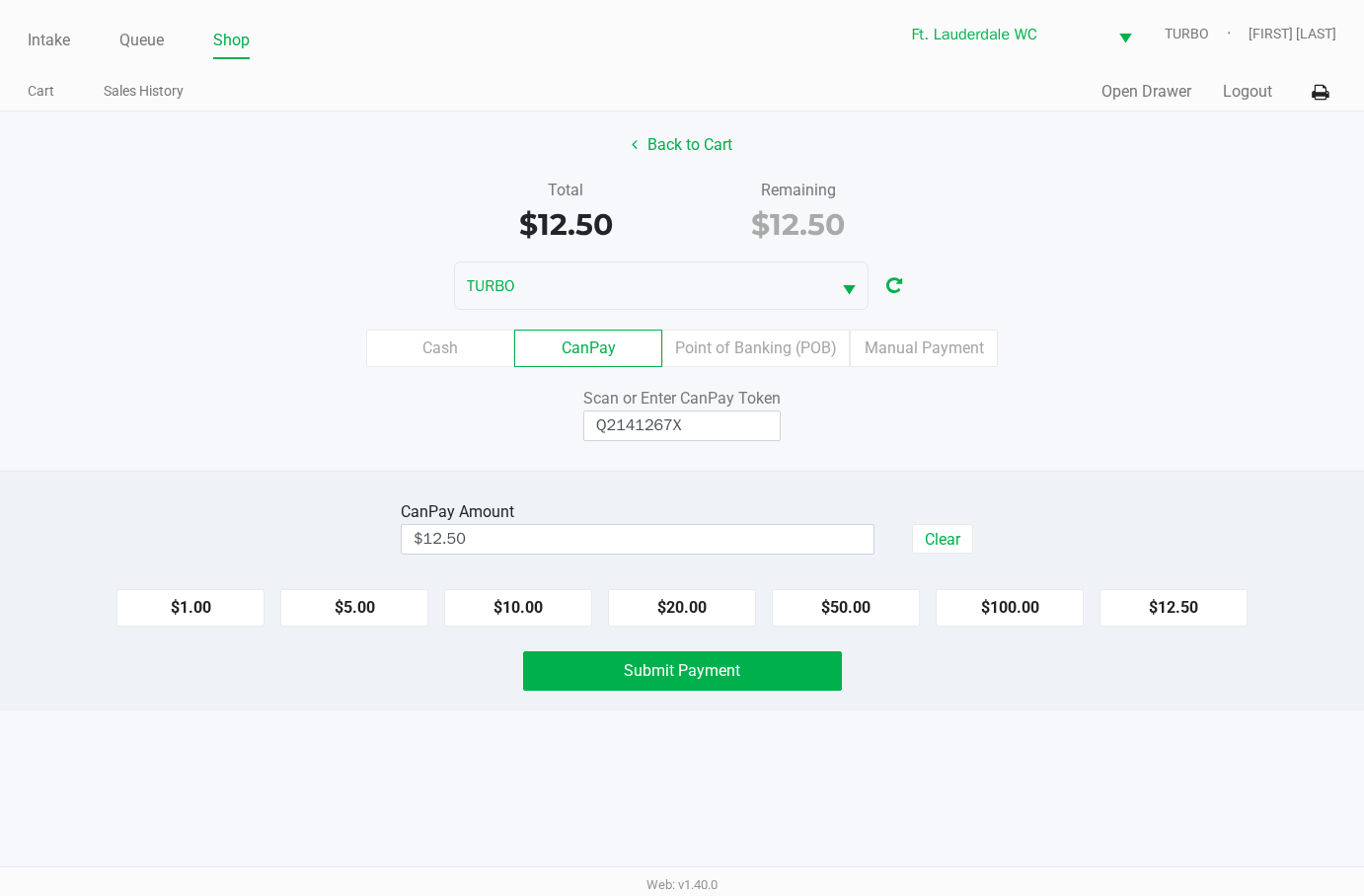 click on "Intake Queue Shop Ft. Lauderdale WC TURBO Diego Gonzalez-Ortiz Cart Sales History Quick Sale Open Drawer Logout Back to Cart Total $12.50 Remaining $12.50 TURBO Cash CanPay Point of Banking (POB) Manual Payment Scan or Enter CanPay Token Q2141267X CanPay Amount $12.50 Clear $1.00 $5.00 $10.00 $20.00 $50.00 $100.00 $12.50 Submit Payment Web: v1.40.0" at bounding box center [682, 448] 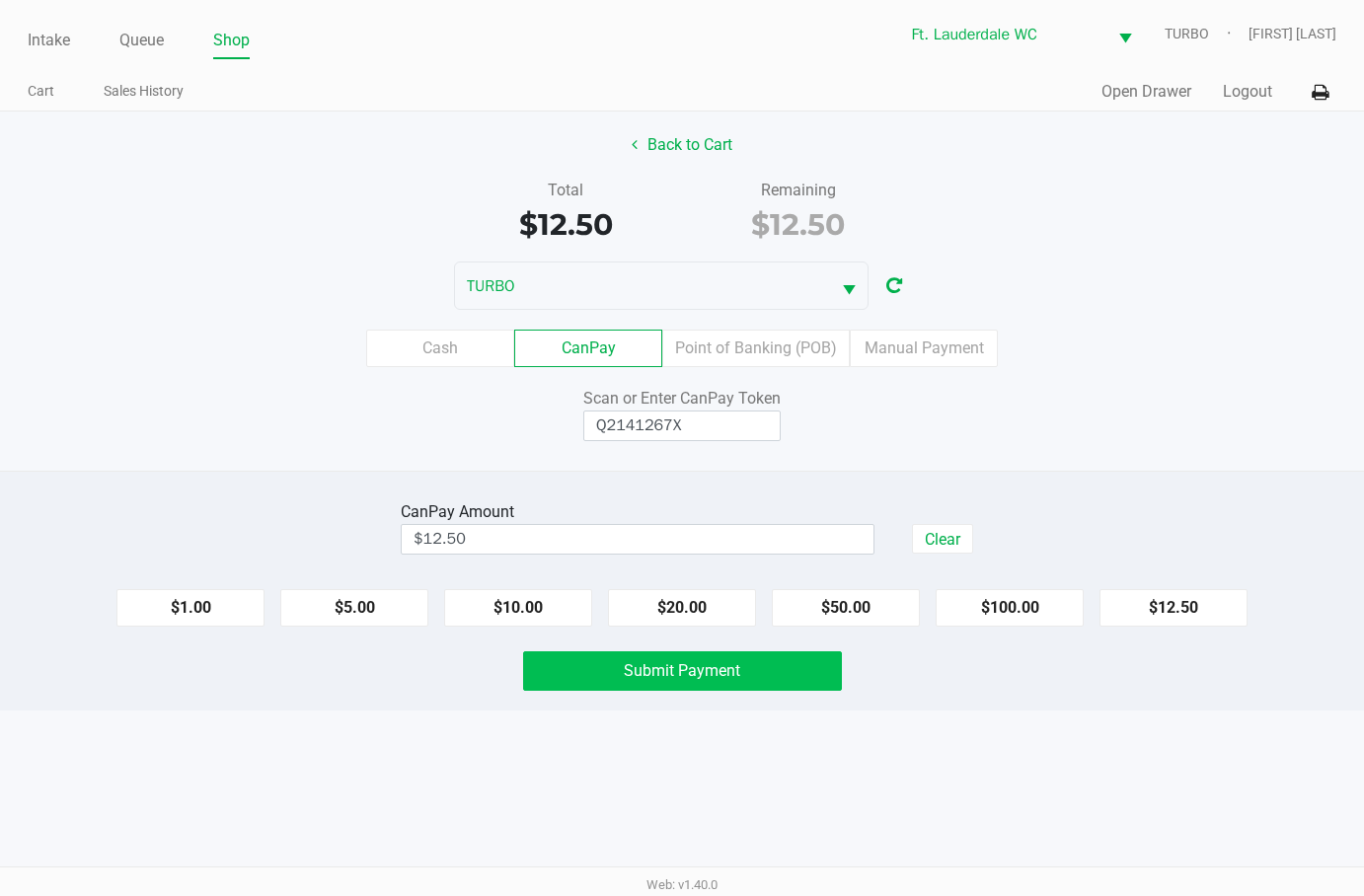 click on "Submit Payment" 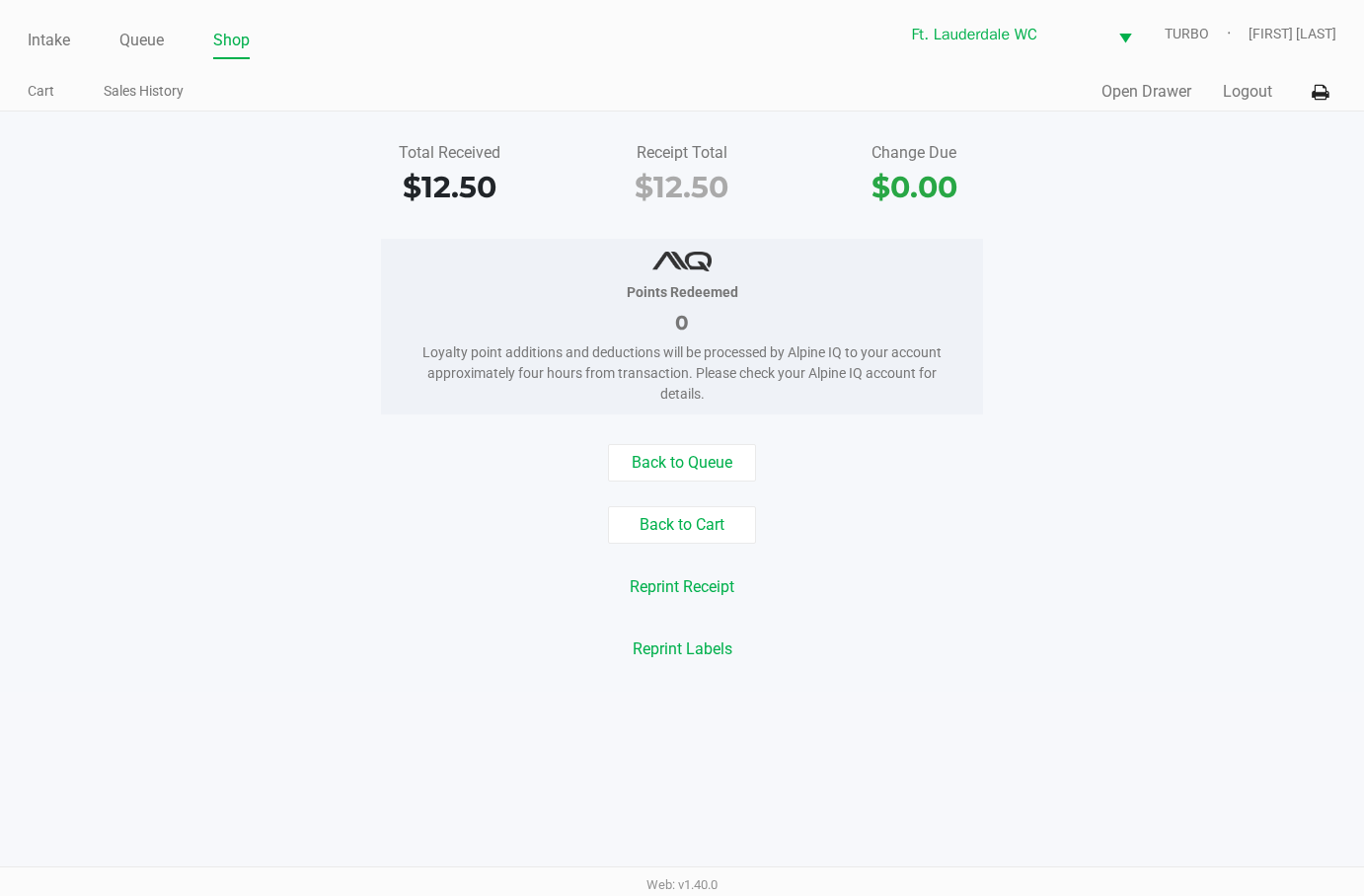 click on "Logout" 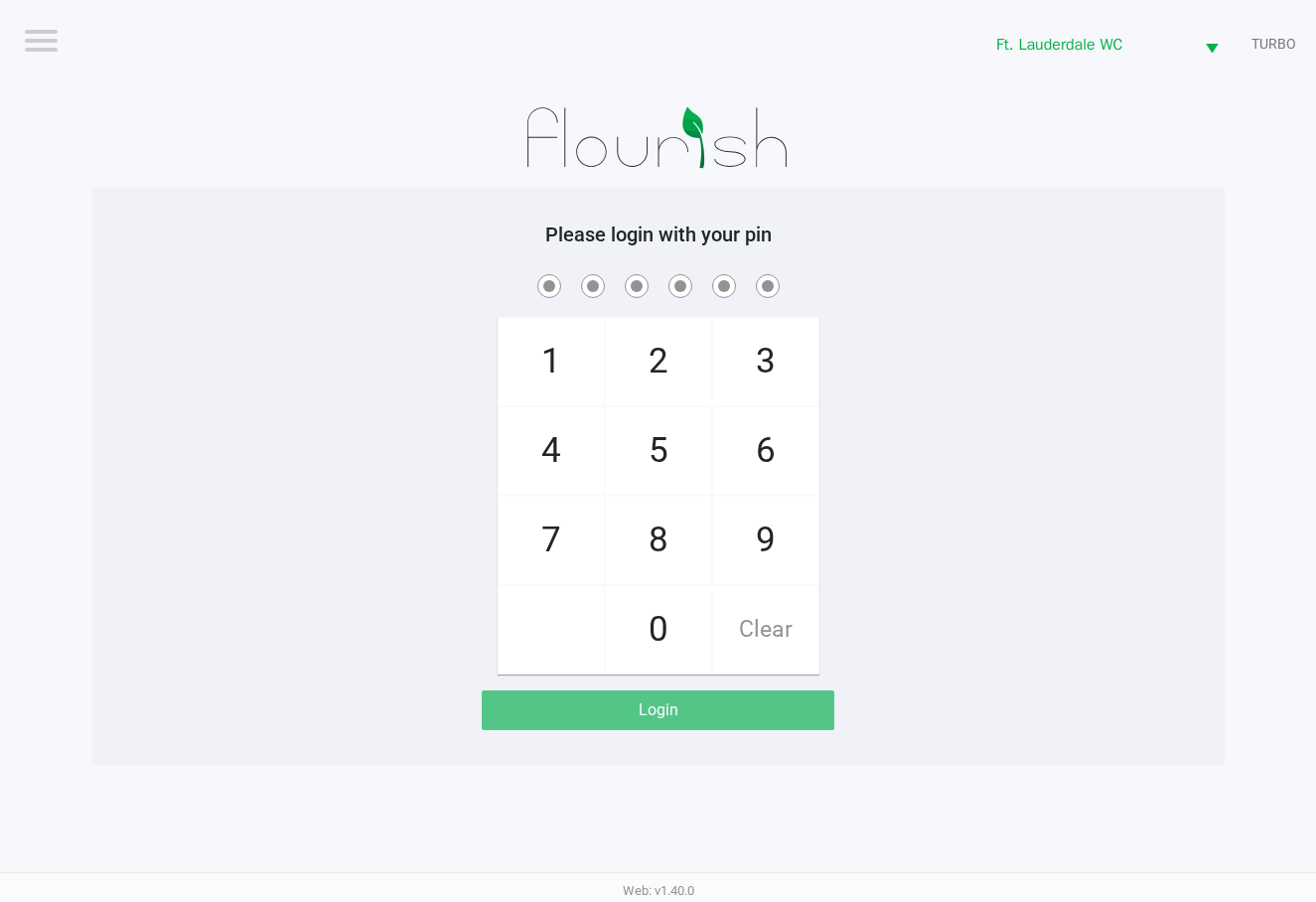click on "1   4   7       2   5   8   0   3   6   9   Clear" 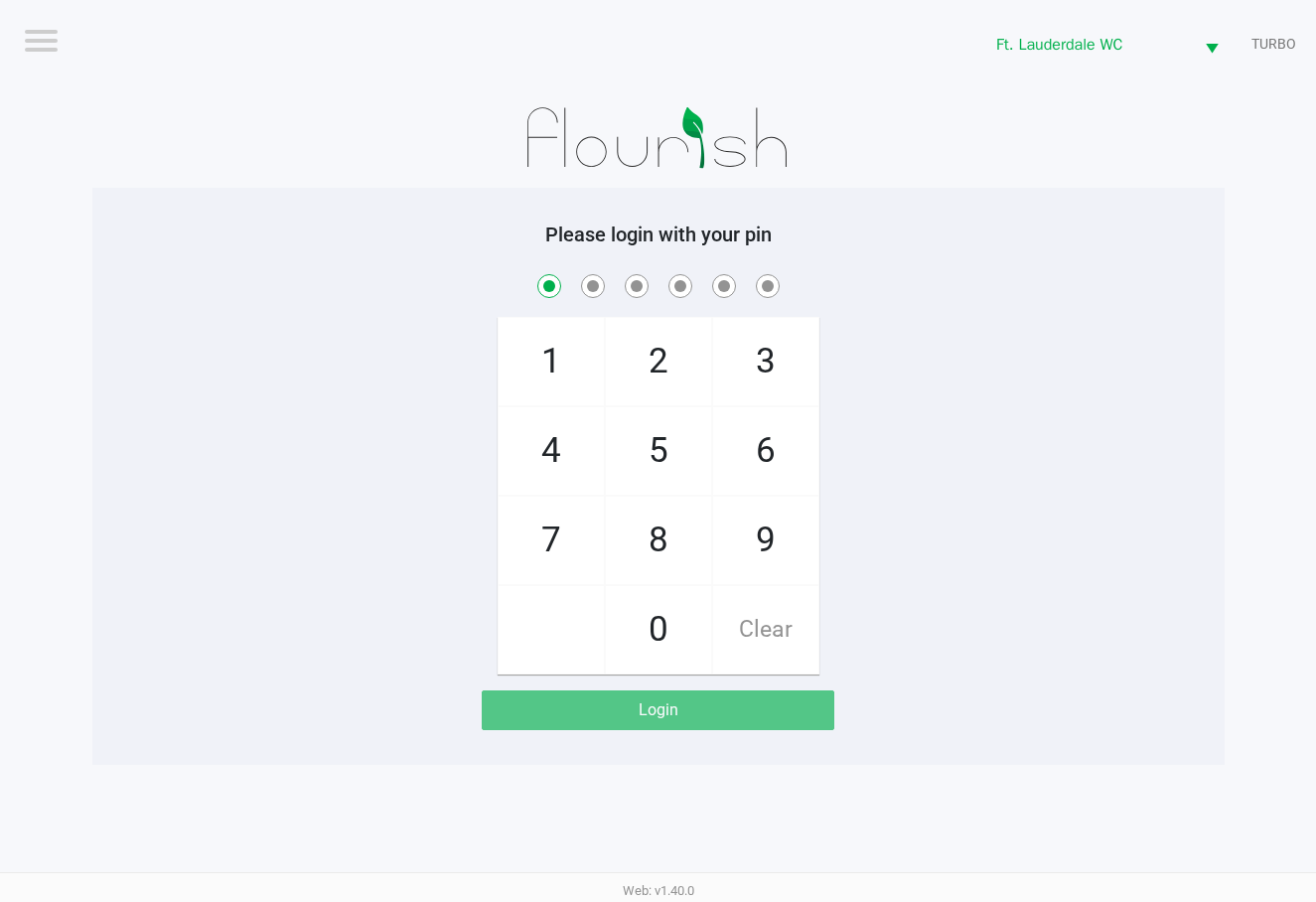 checkbox on "true" 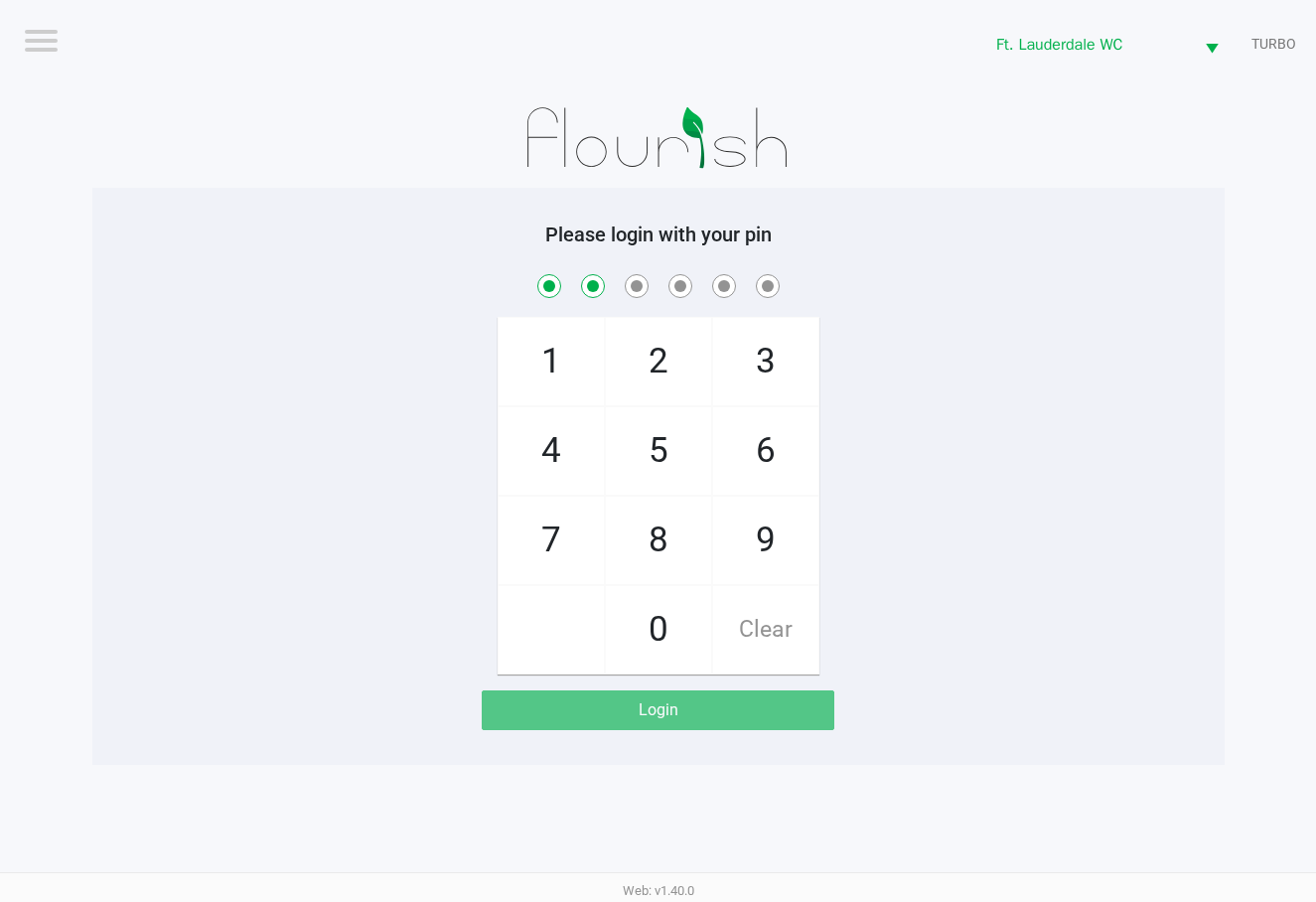 checkbox on "true" 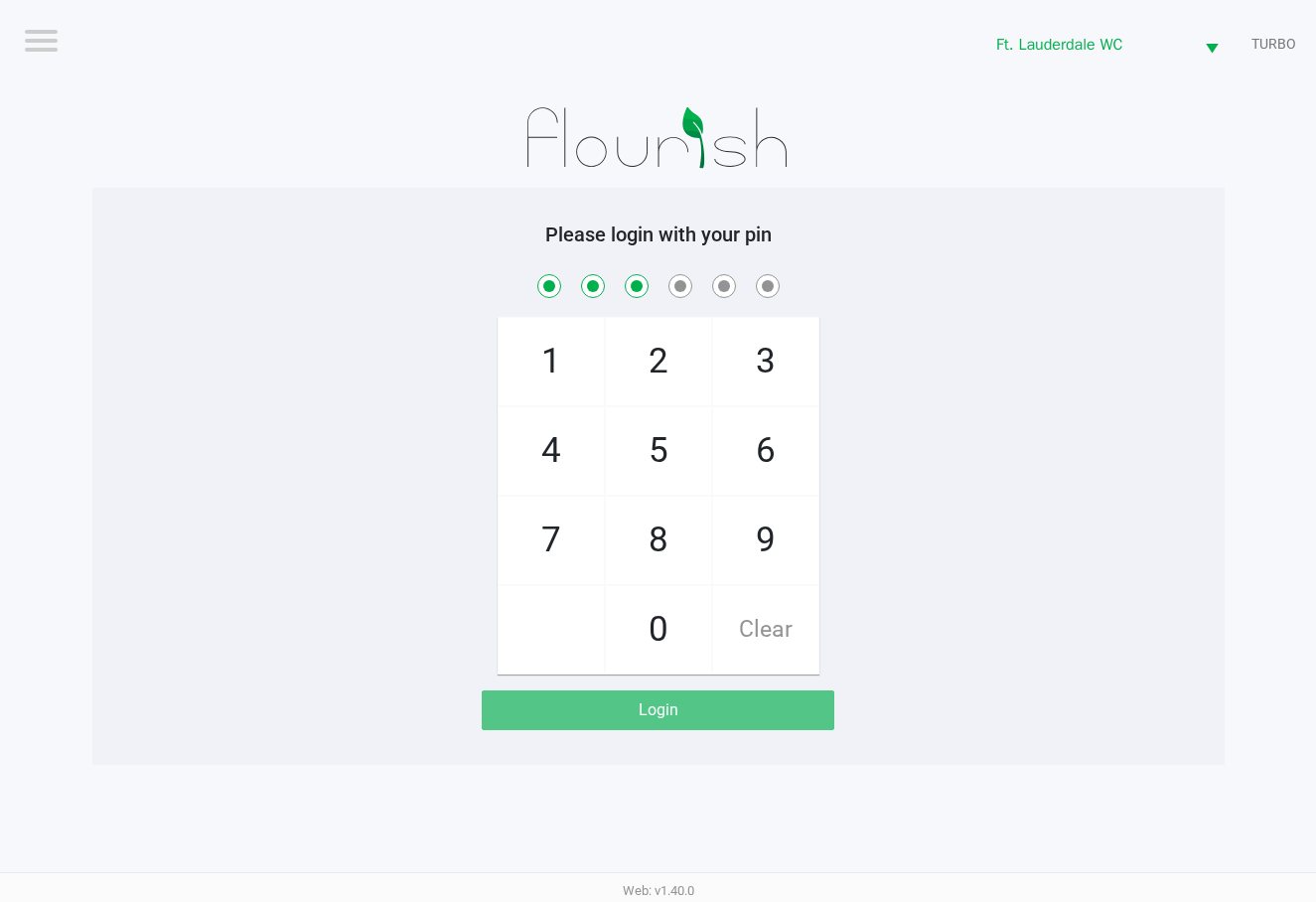 checkbox on "true" 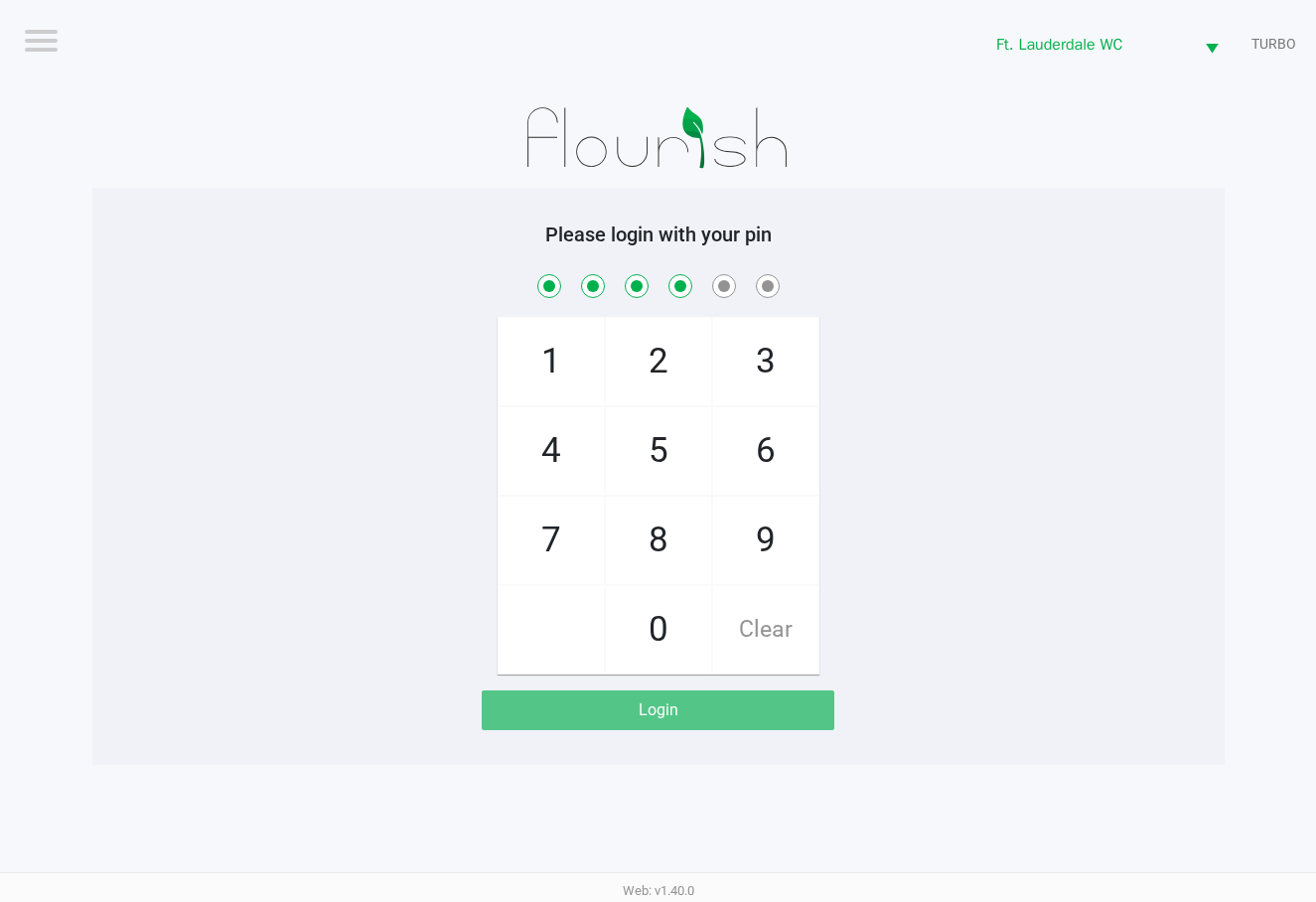 checkbox on "true" 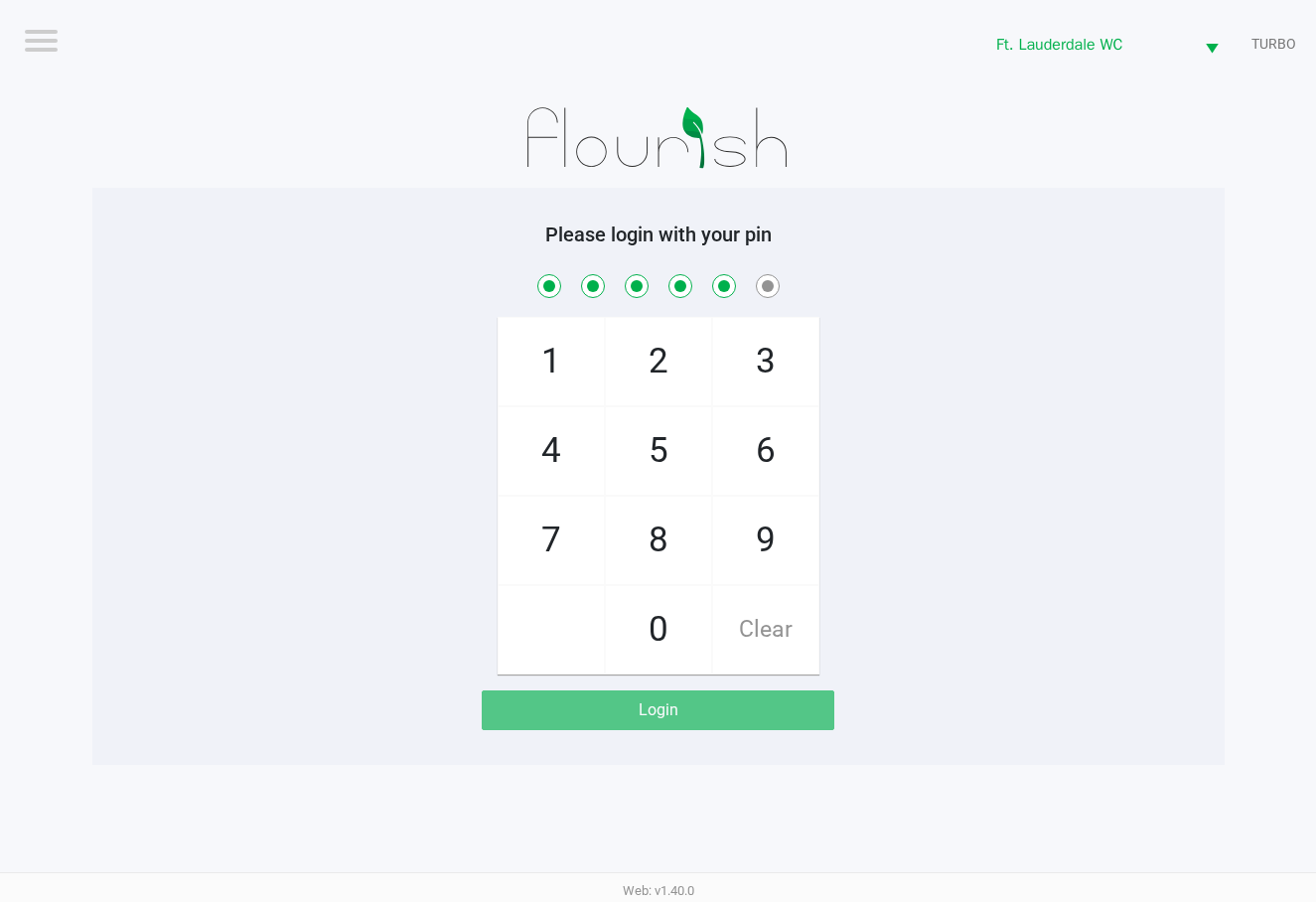 checkbox on "true" 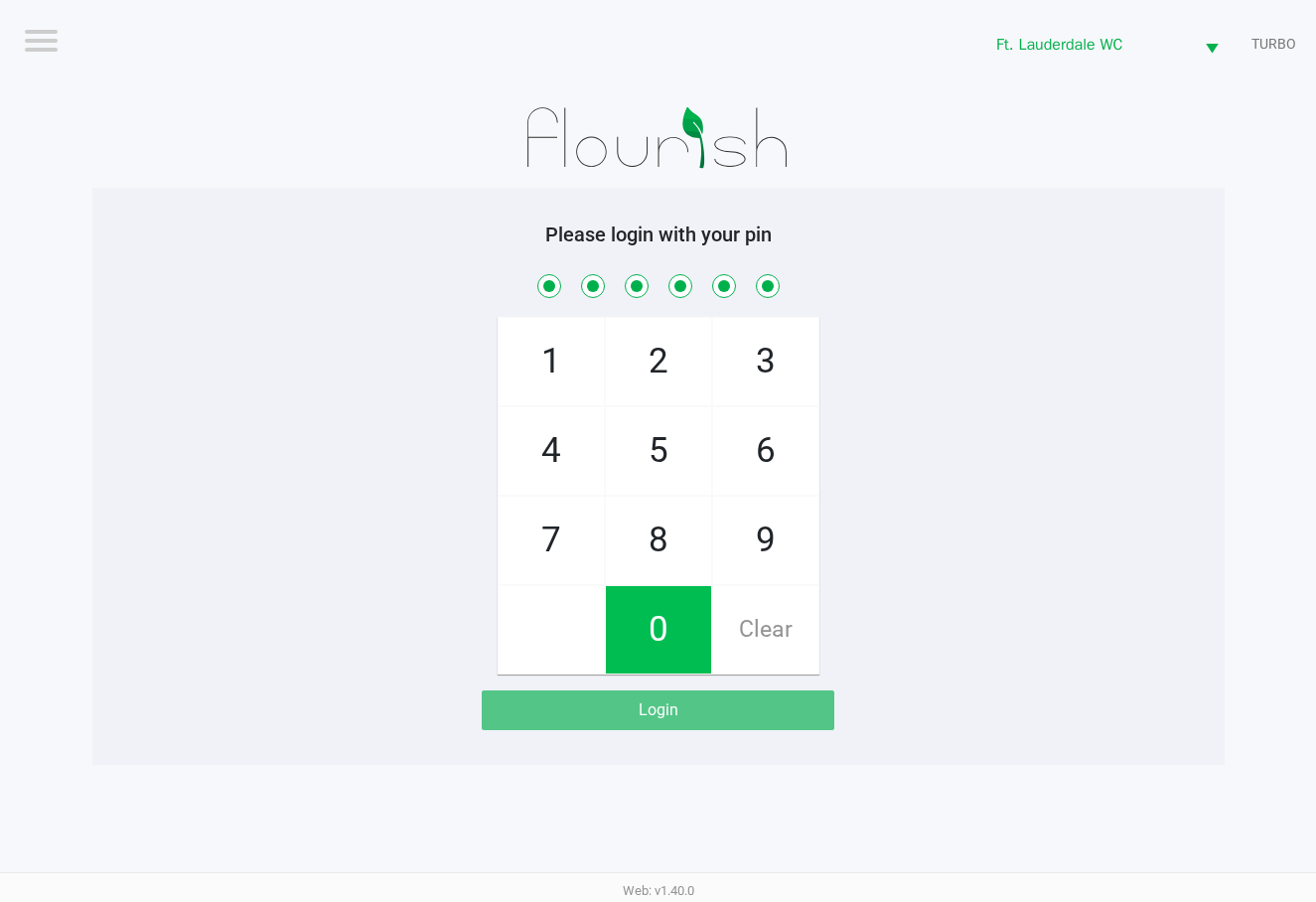 checkbox on "true" 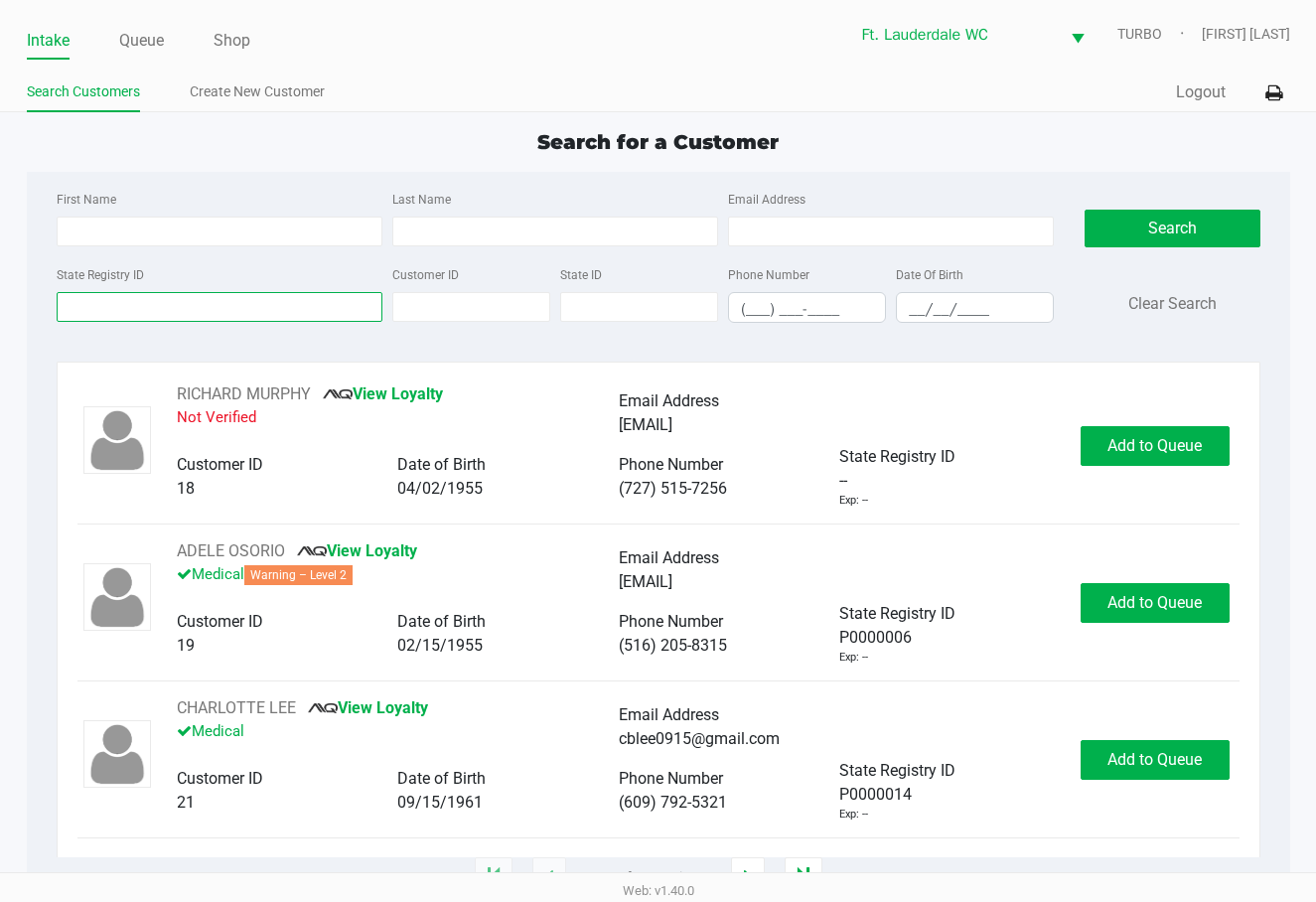 click on "State Registry ID" at bounding box center [219, 307] 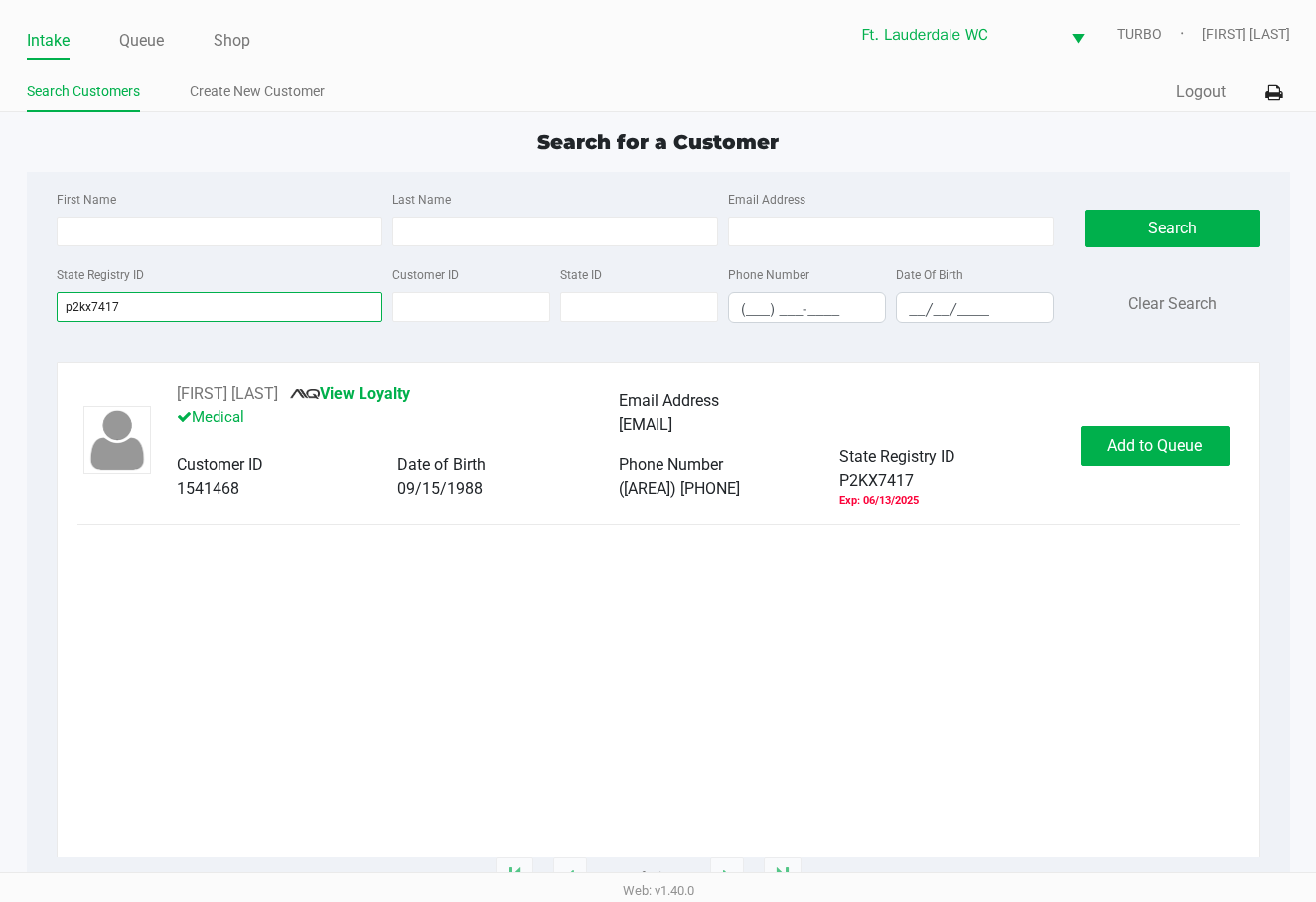 type on "p2kx7417" 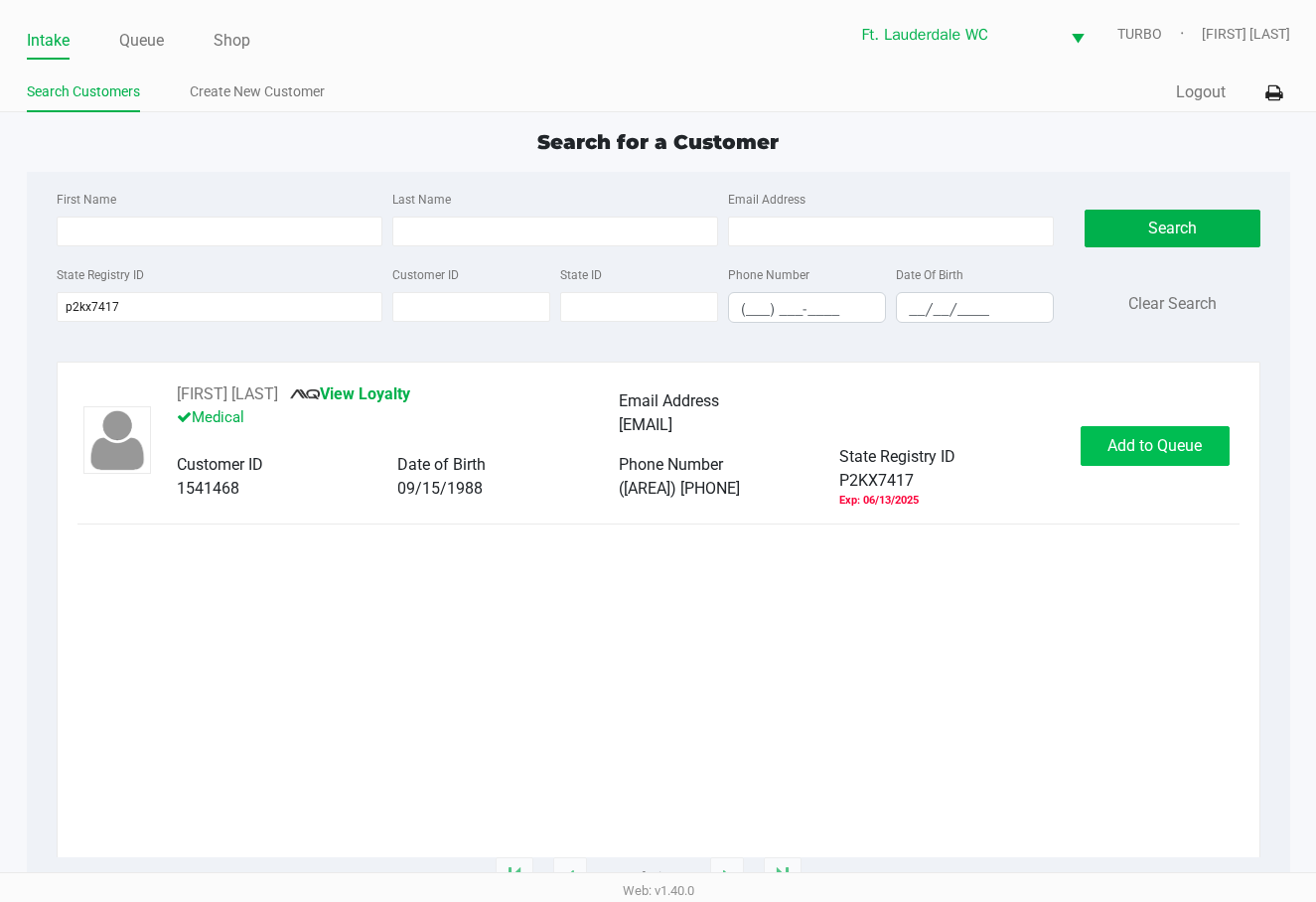 click on "Add to Queue" 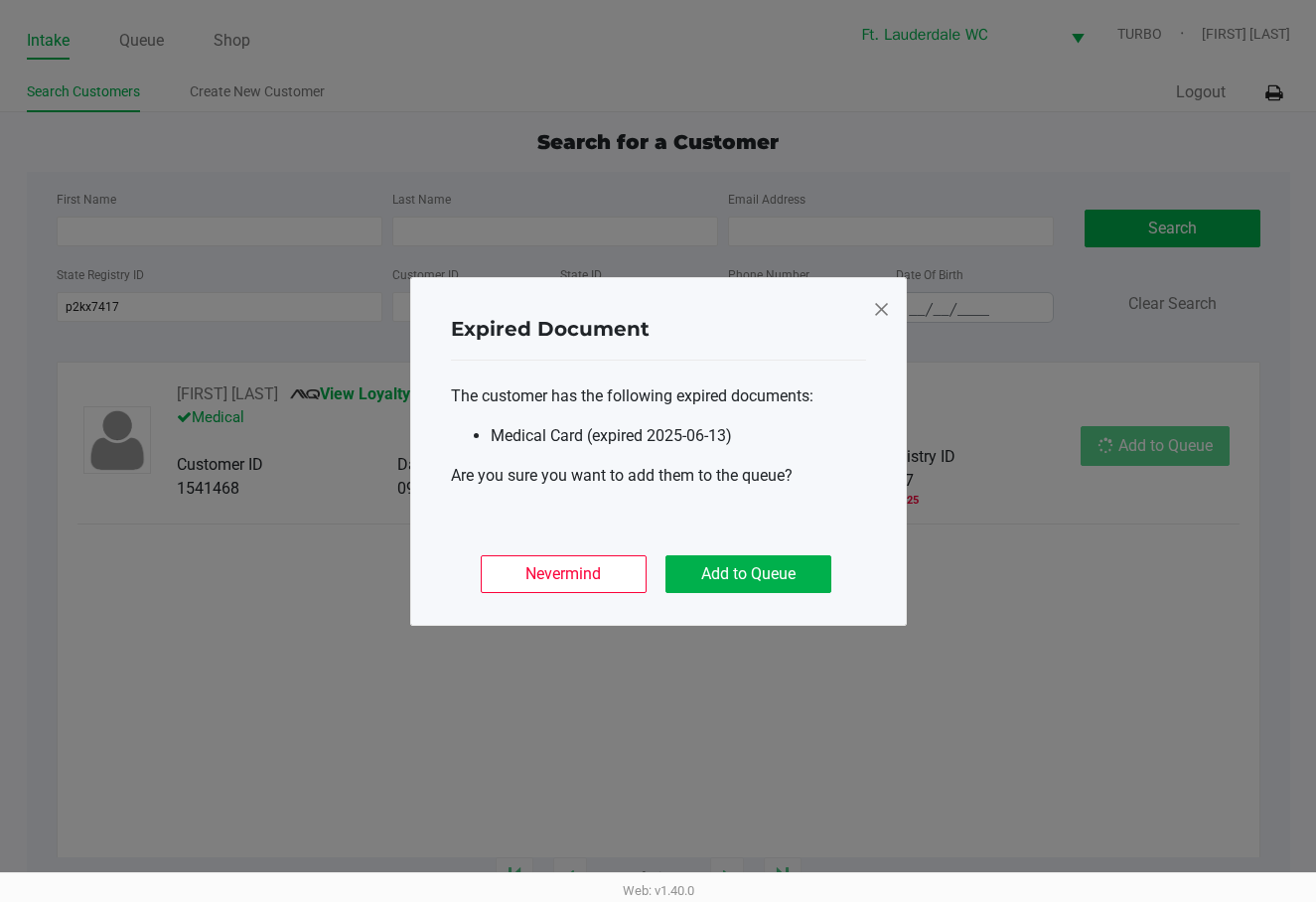 click on "Expired Document
The customer has the following expired documents:
Medical Card (expired [YYYY]-[MM]-[DD])
Are you sure you want to add them to the queue?
Nevermind   Add to Queue" 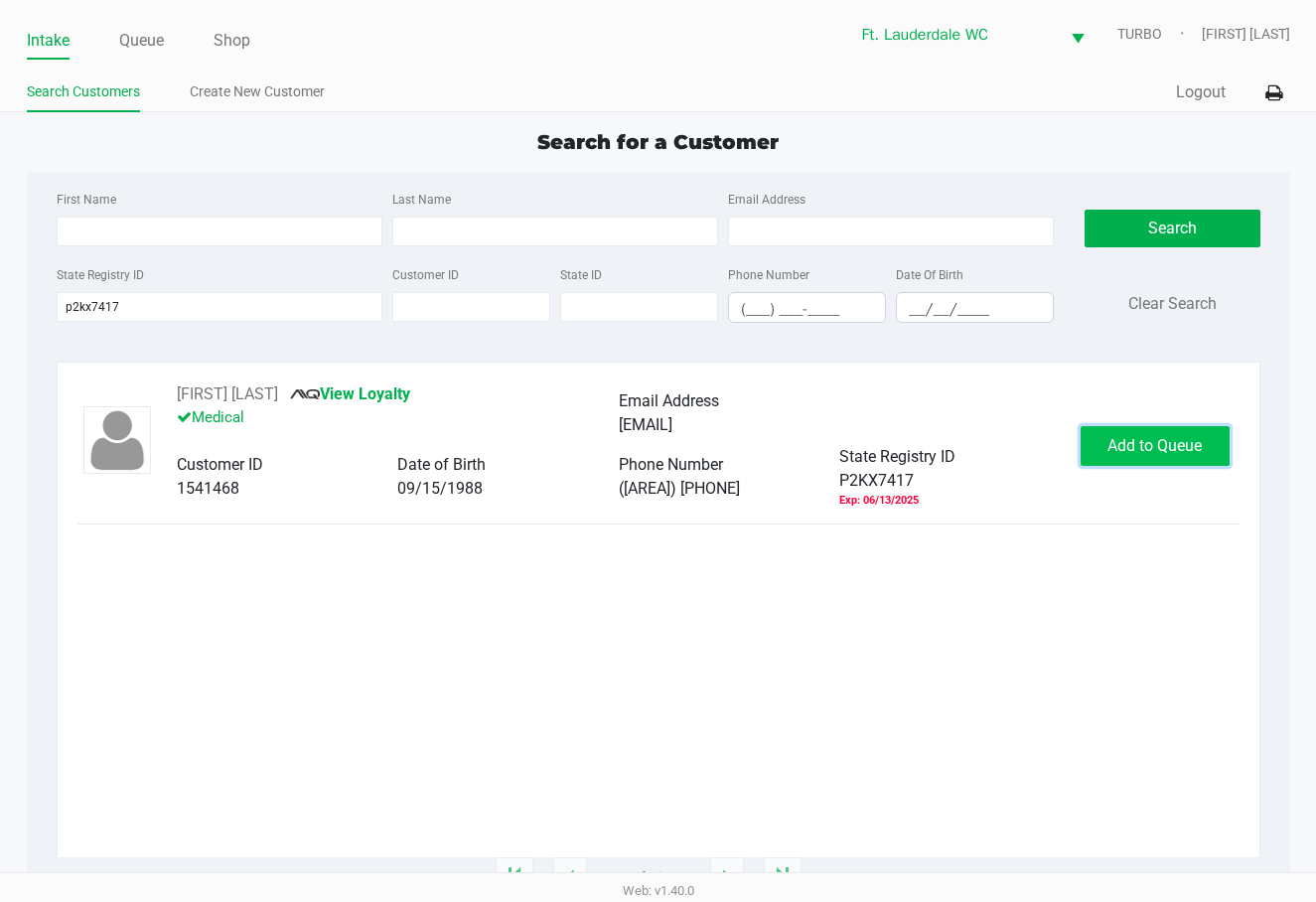 click on "Add to Queue" 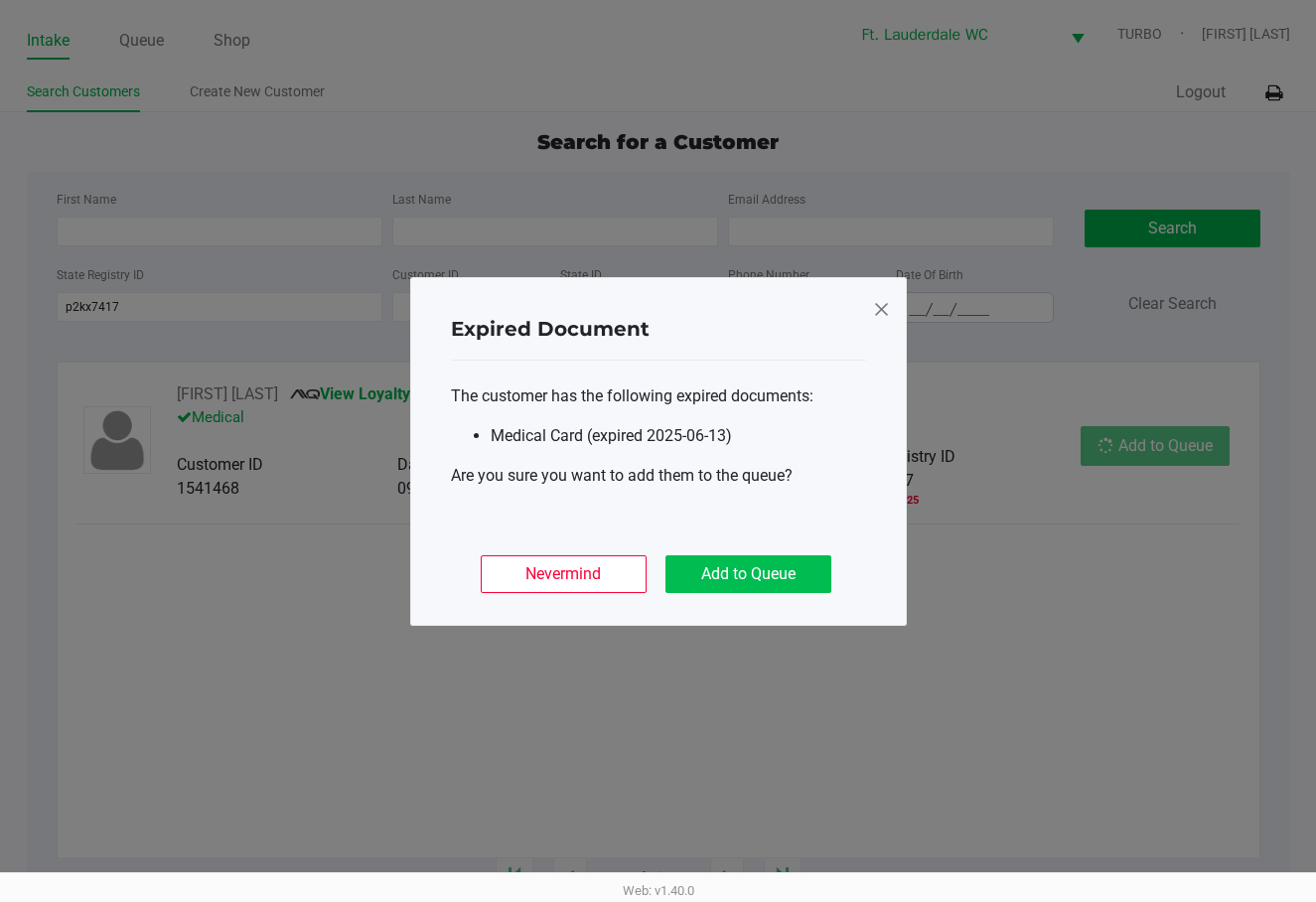 click on "Add to Queue" 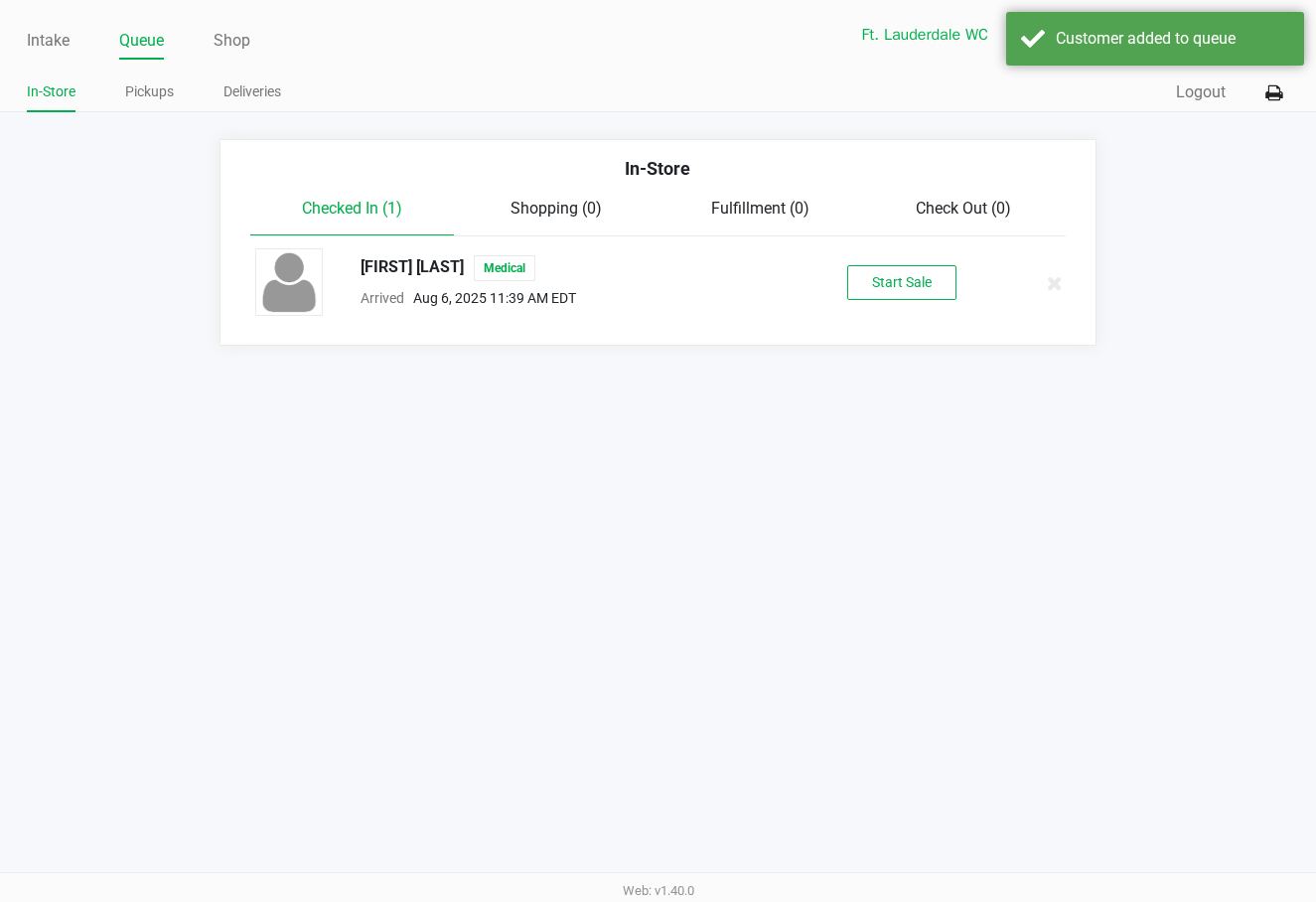 click on "Start Sale" 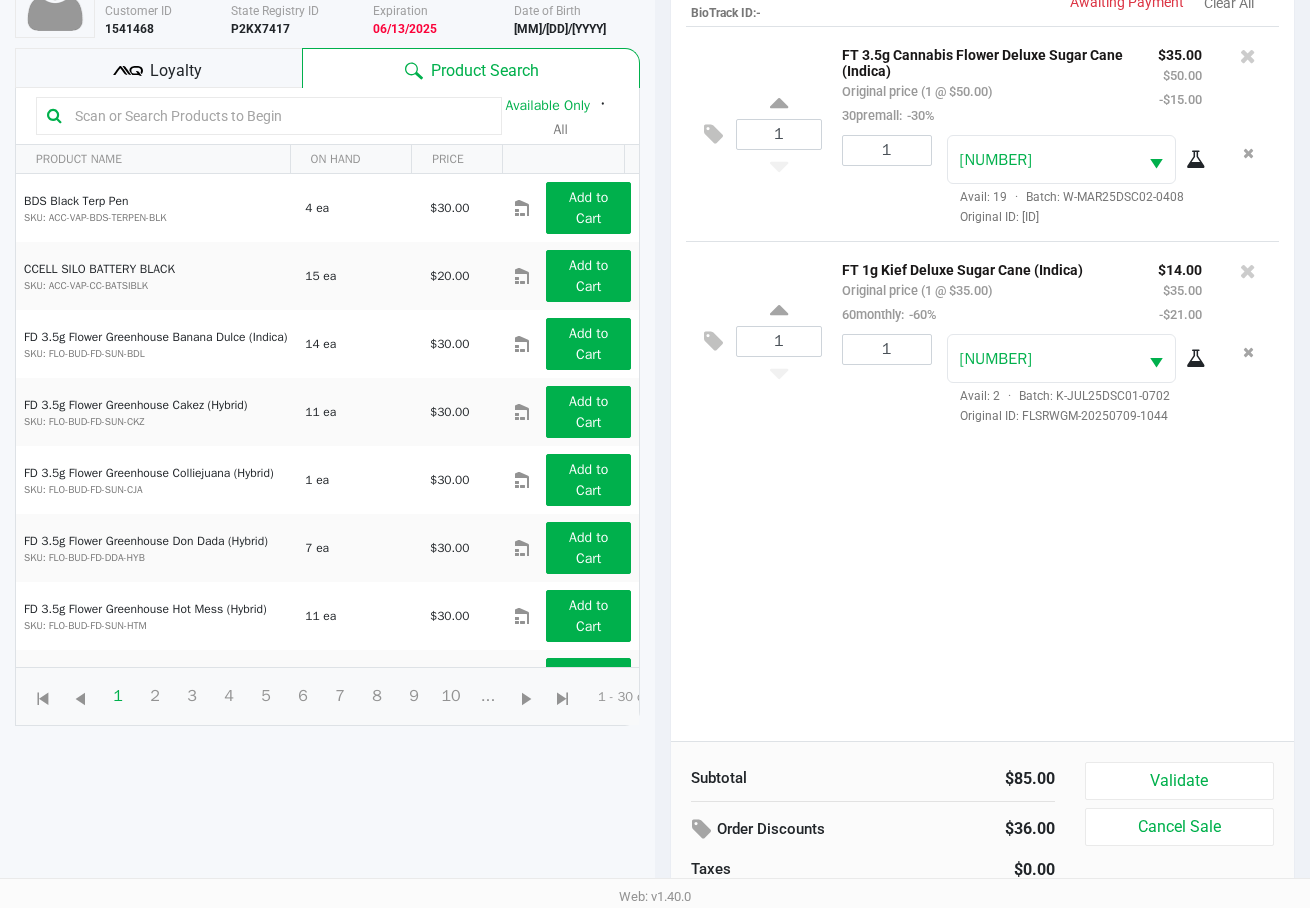 scroll, scrollTop: 216, scrollLeft: 0, axis: vertical 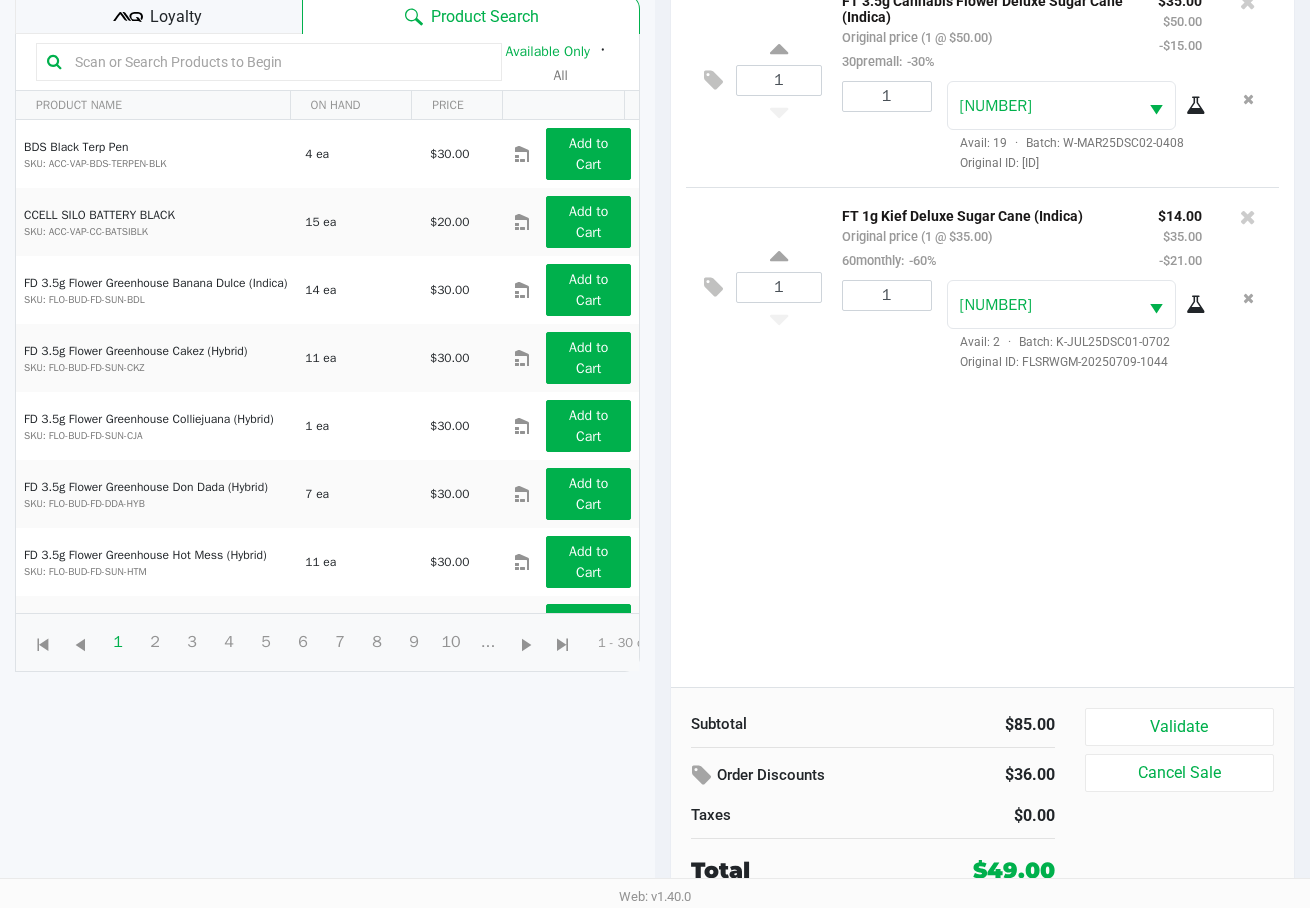 click on "Validate" 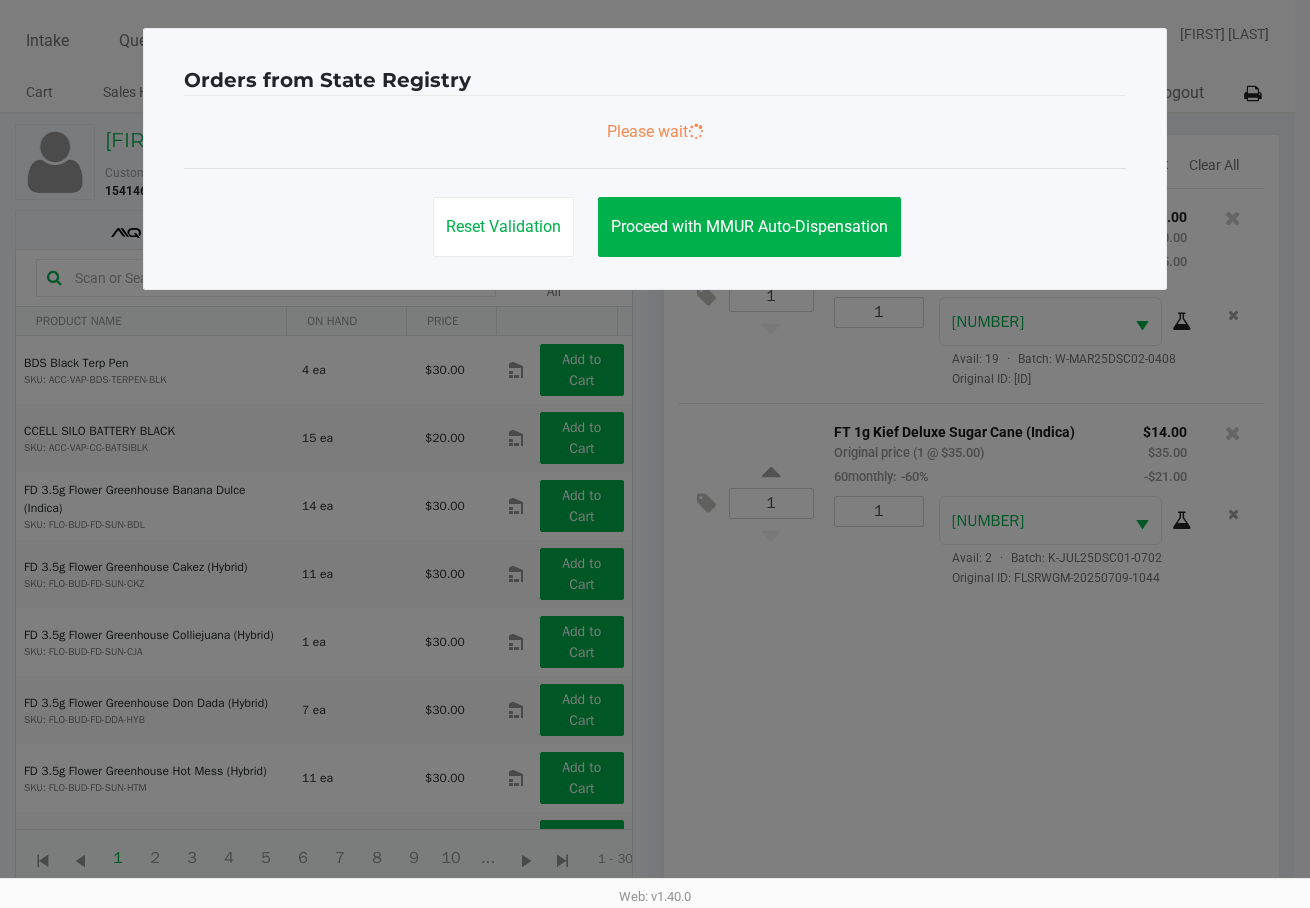 scroll, scrollTop: 0, scrollLeft: 0, axis: both 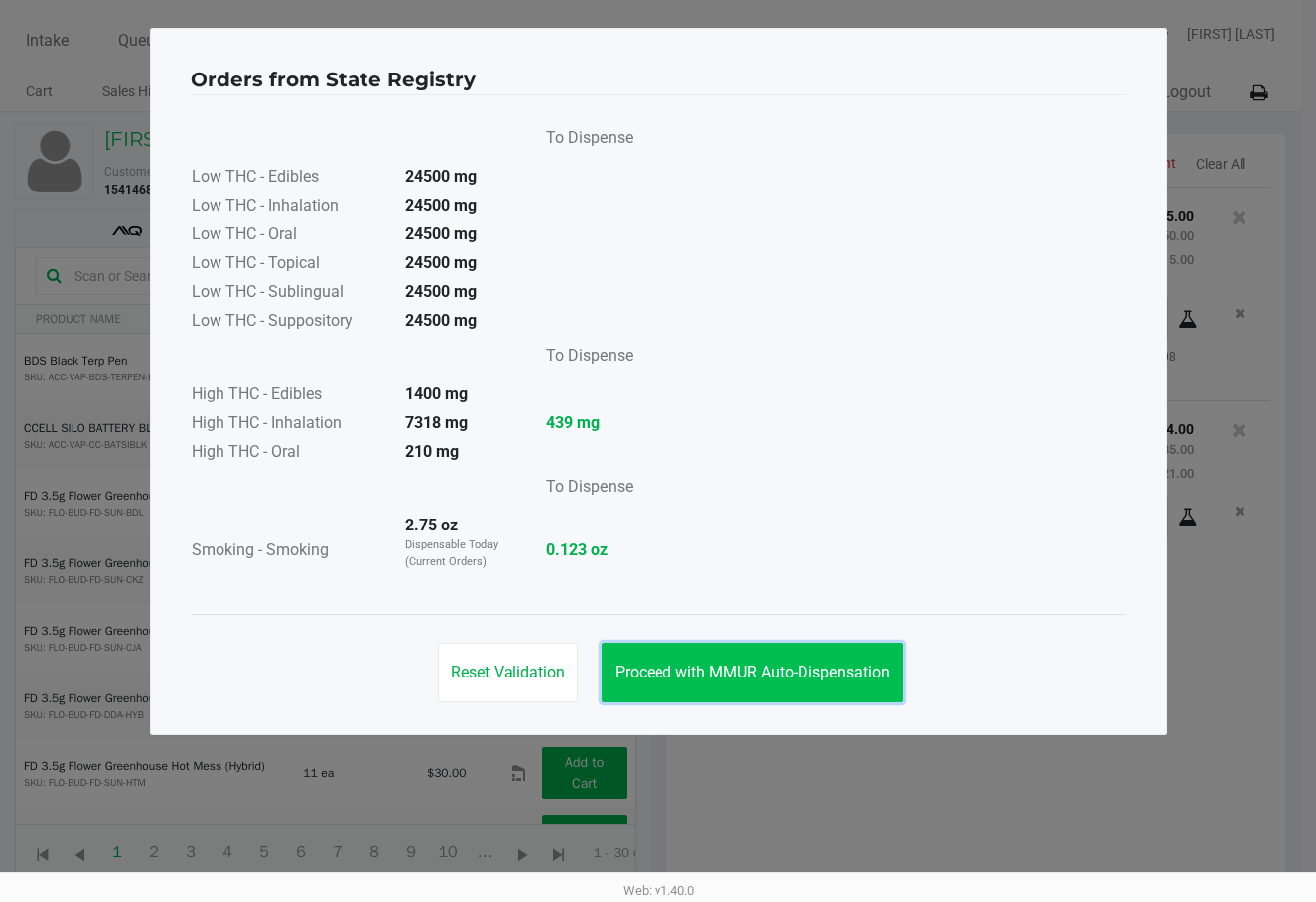 click on "Proceed with MMUR Auto-Dispensation" 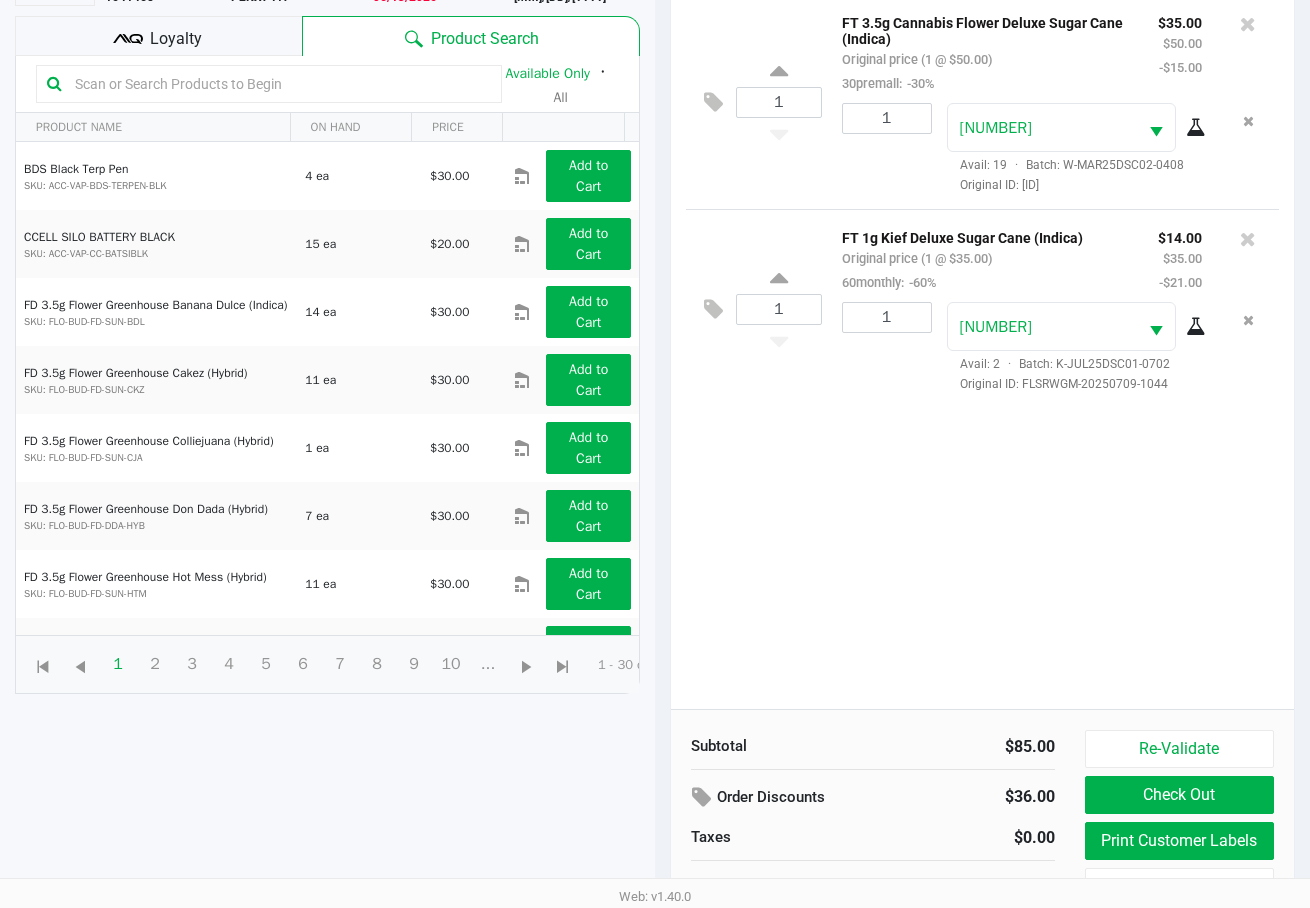 scroll, scrollTop: 216, scrollLeft: 0, axis: vertical 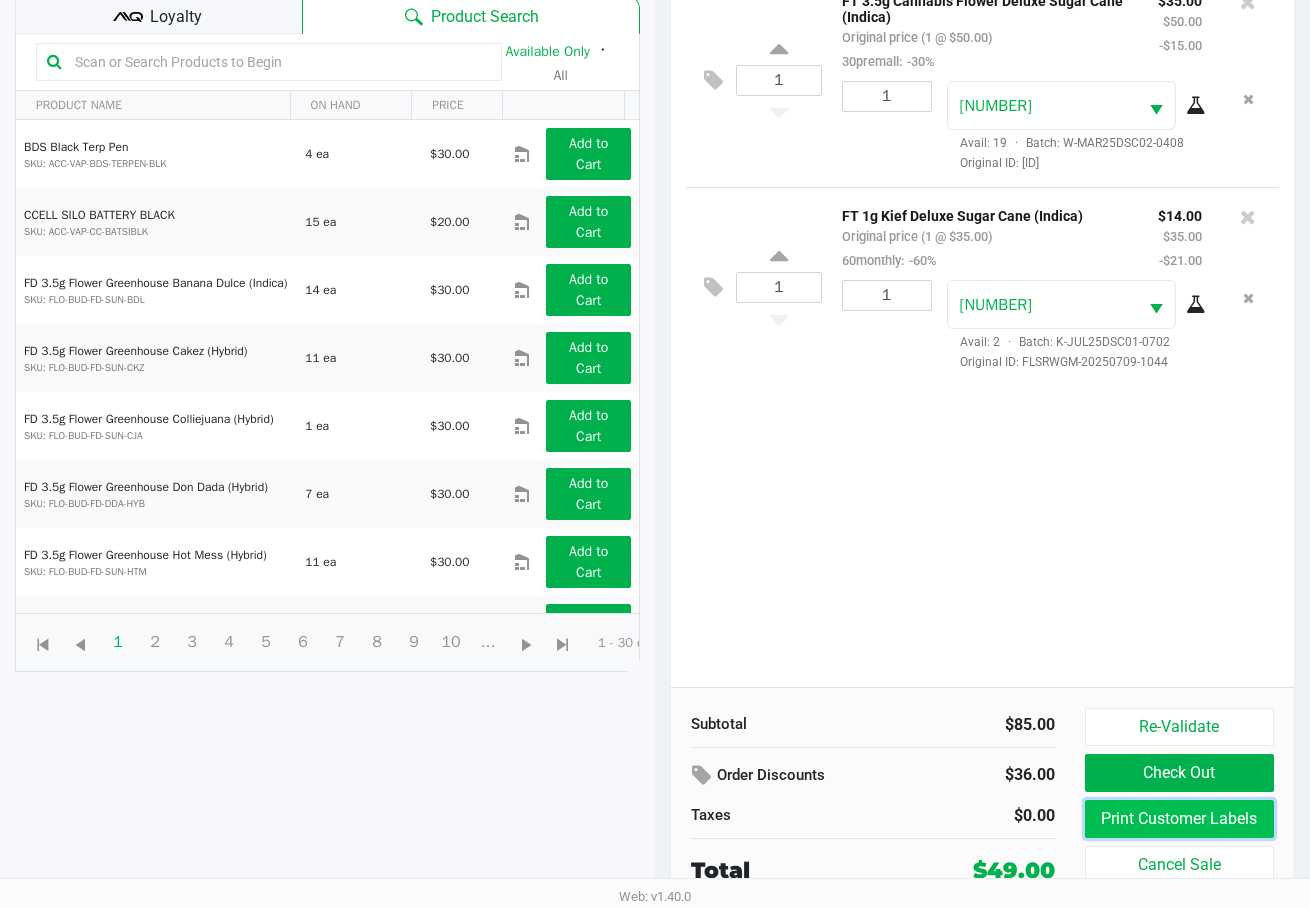 click on "Print Customer Labels" 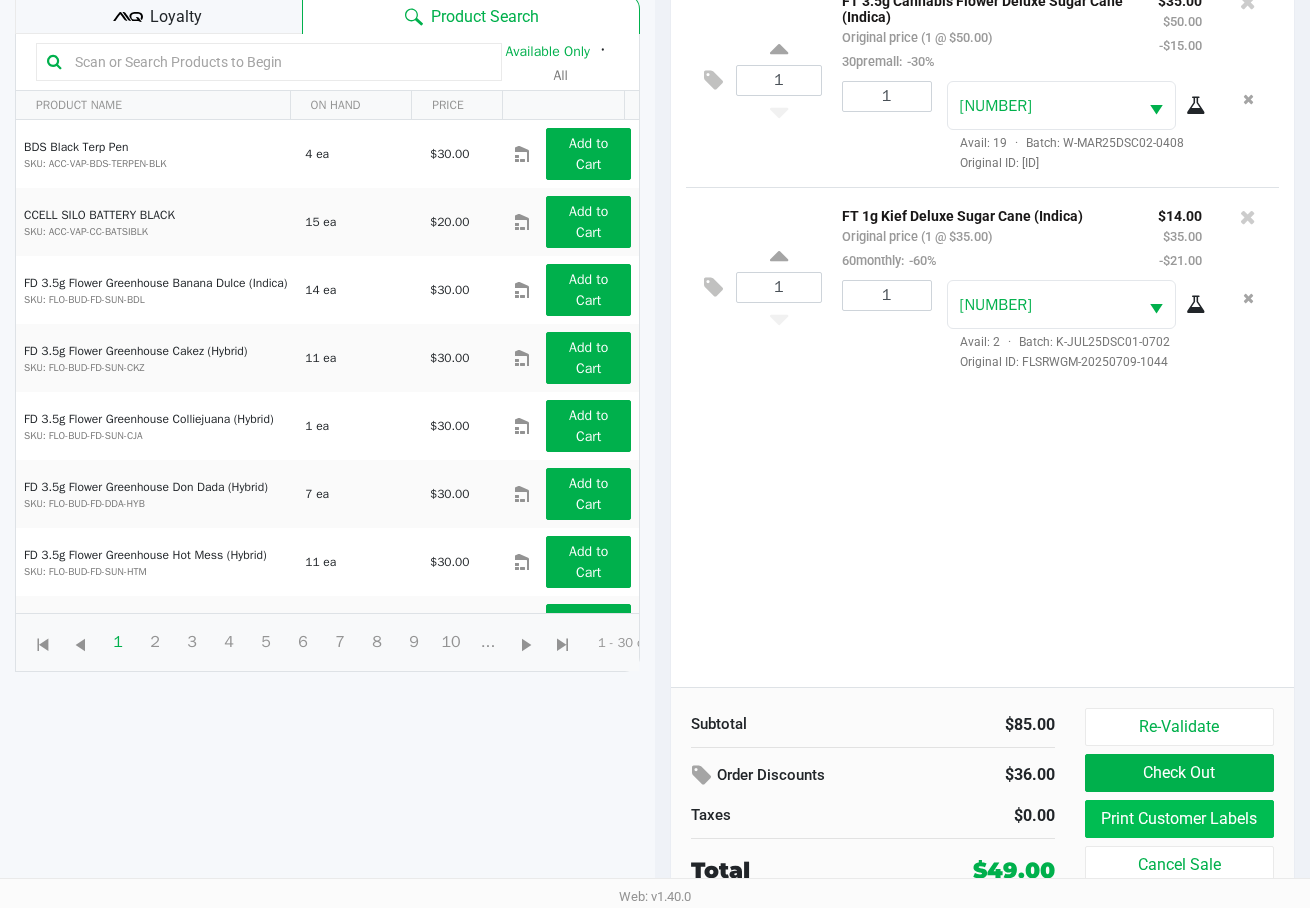 scroll, scrollTop: 0, scrollLeft: 0, axis: both 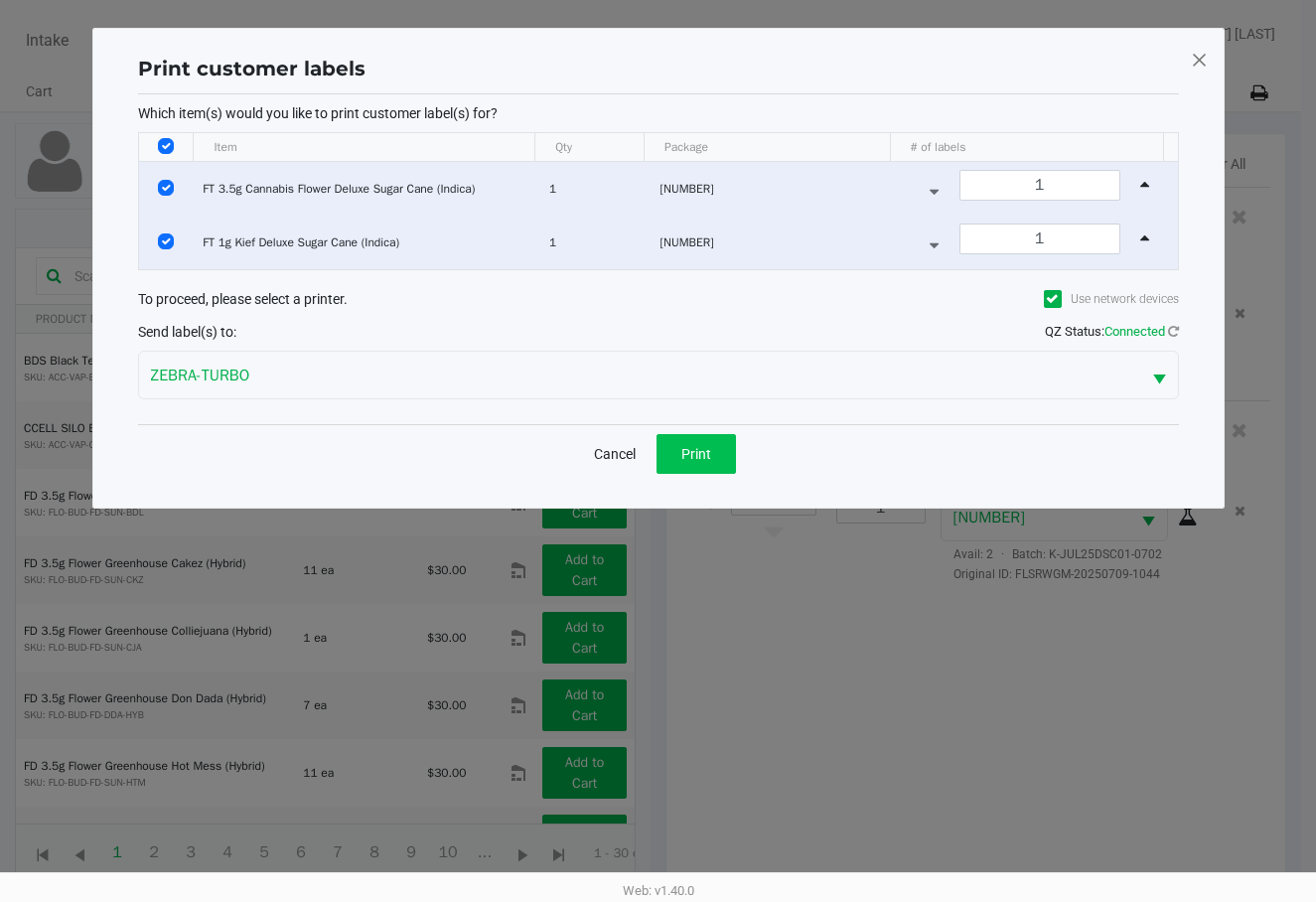 click on "Print" 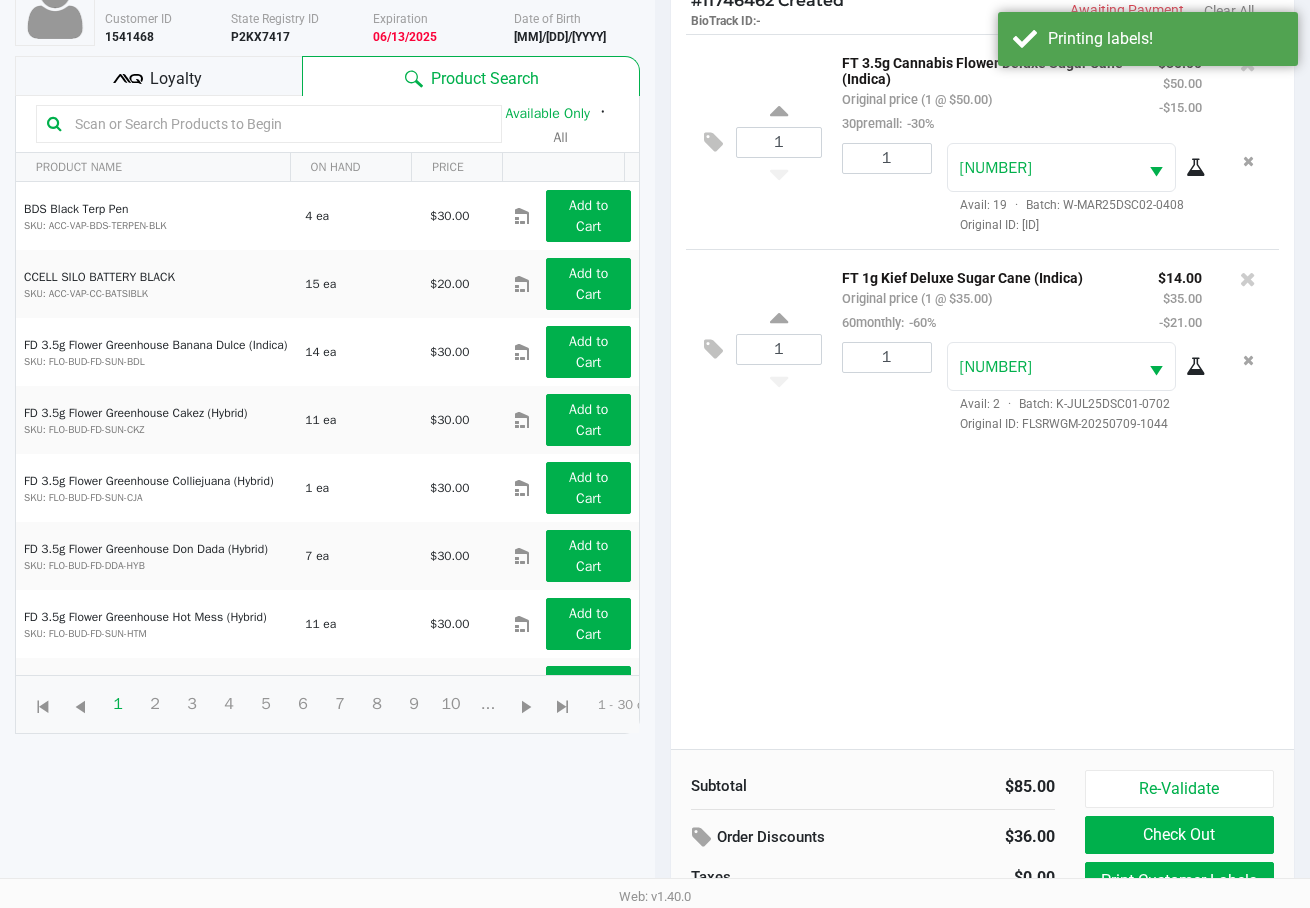 scroll, scrollTop: 216, scrollLeft: 0, axis: vertical 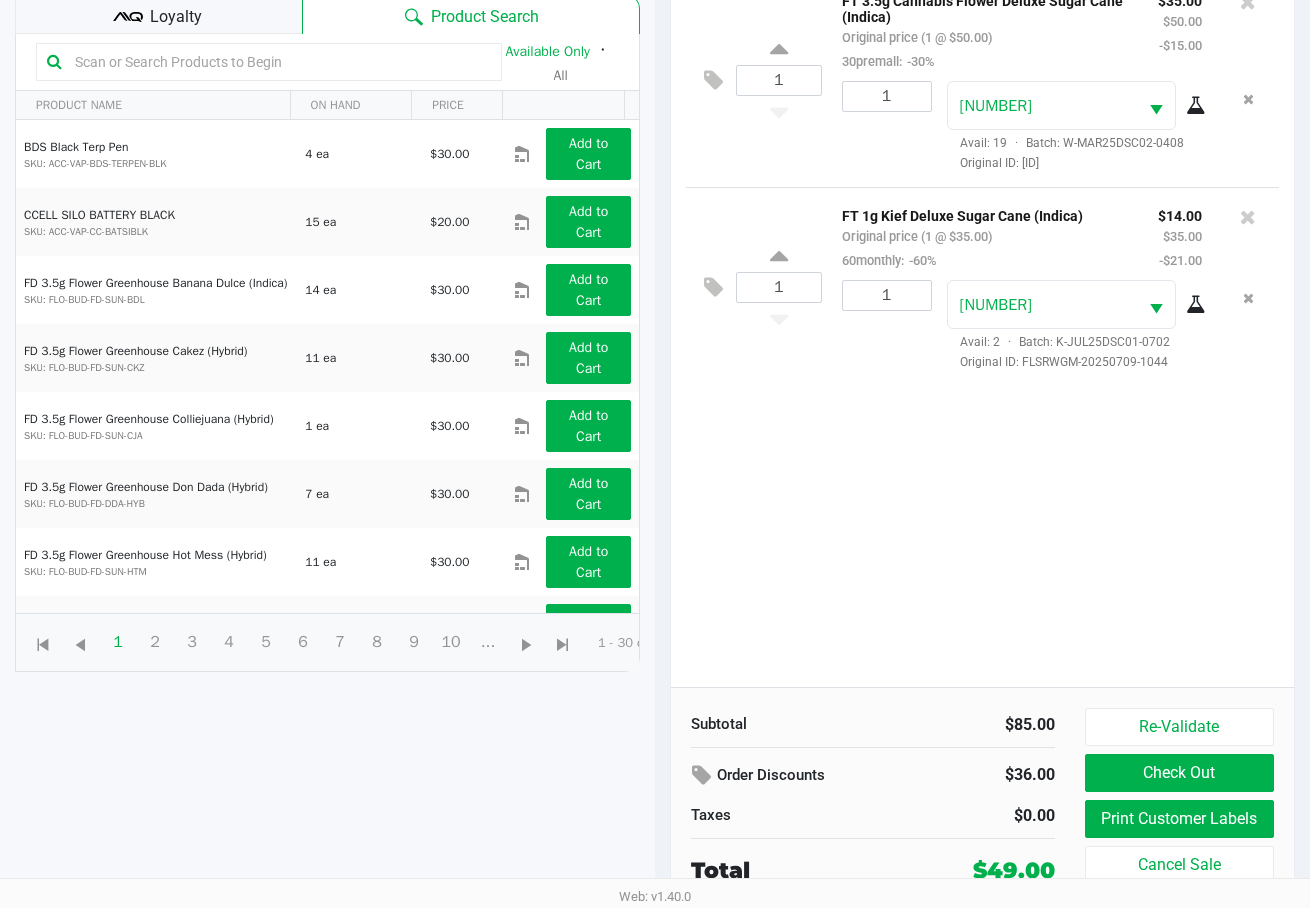 click on "1 FT 3.5g Cannabis Flower Deluxe Sugar Cane (Indica) Original price (1 @ $50.00) 30premall: -30% $35.00 $50.00 -$15.00 1 9826850777501072 Avail: 19 Batch: W-MAR25DSC02-0408 Original ID: FLSRWGM-20250414-1337 1 FT 1g Kief Deluxe Sugar Cane (Indica) Original price (1 @ $35.00) 60monthly: -60% $14.00 $35.00 -$21.00 1 2871449805809513 Avail: 2 Batch: K-JUL25DSC01-0702 Original ID: FLSRWGM-20250709-1044" 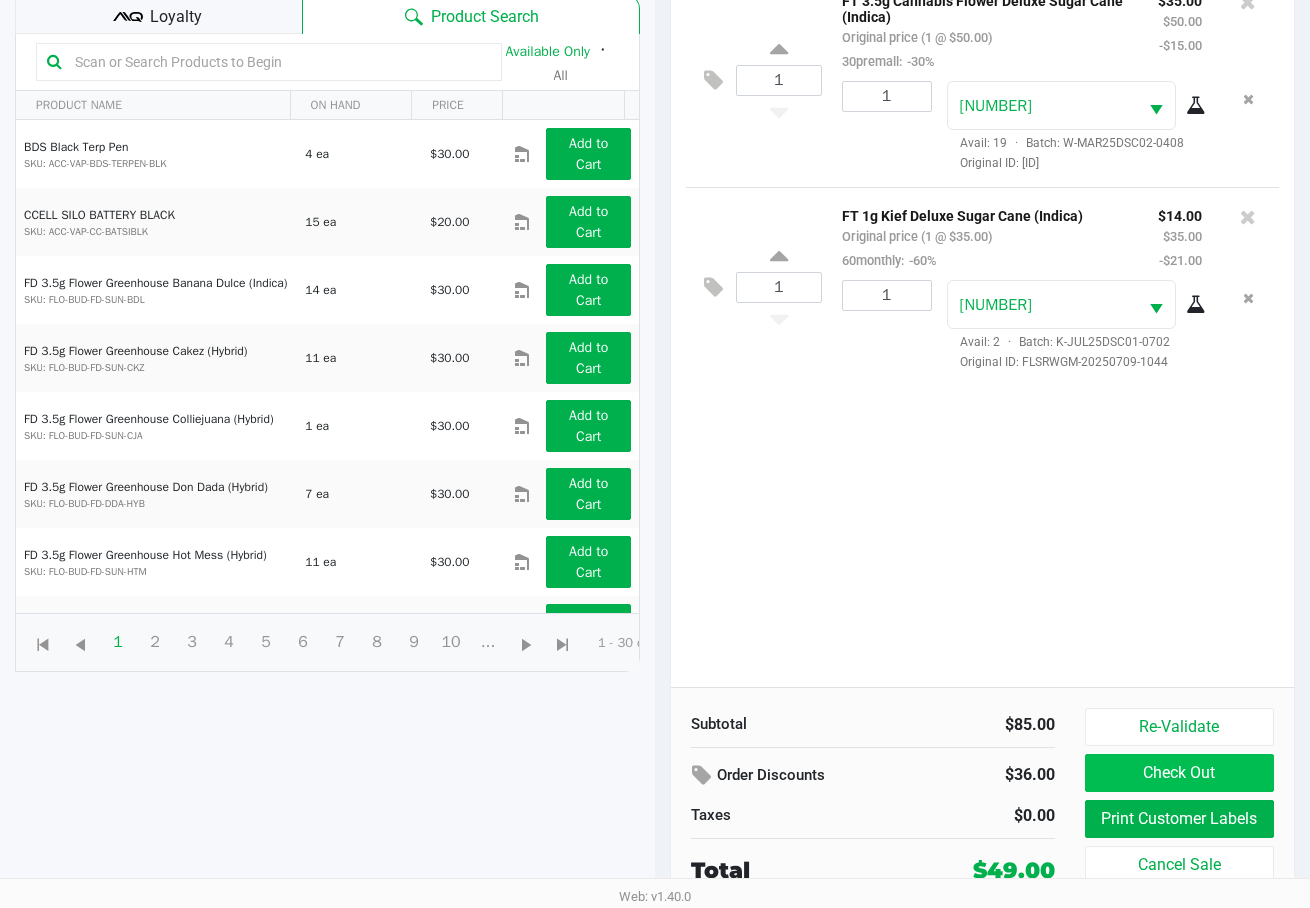 click on "Check Out" 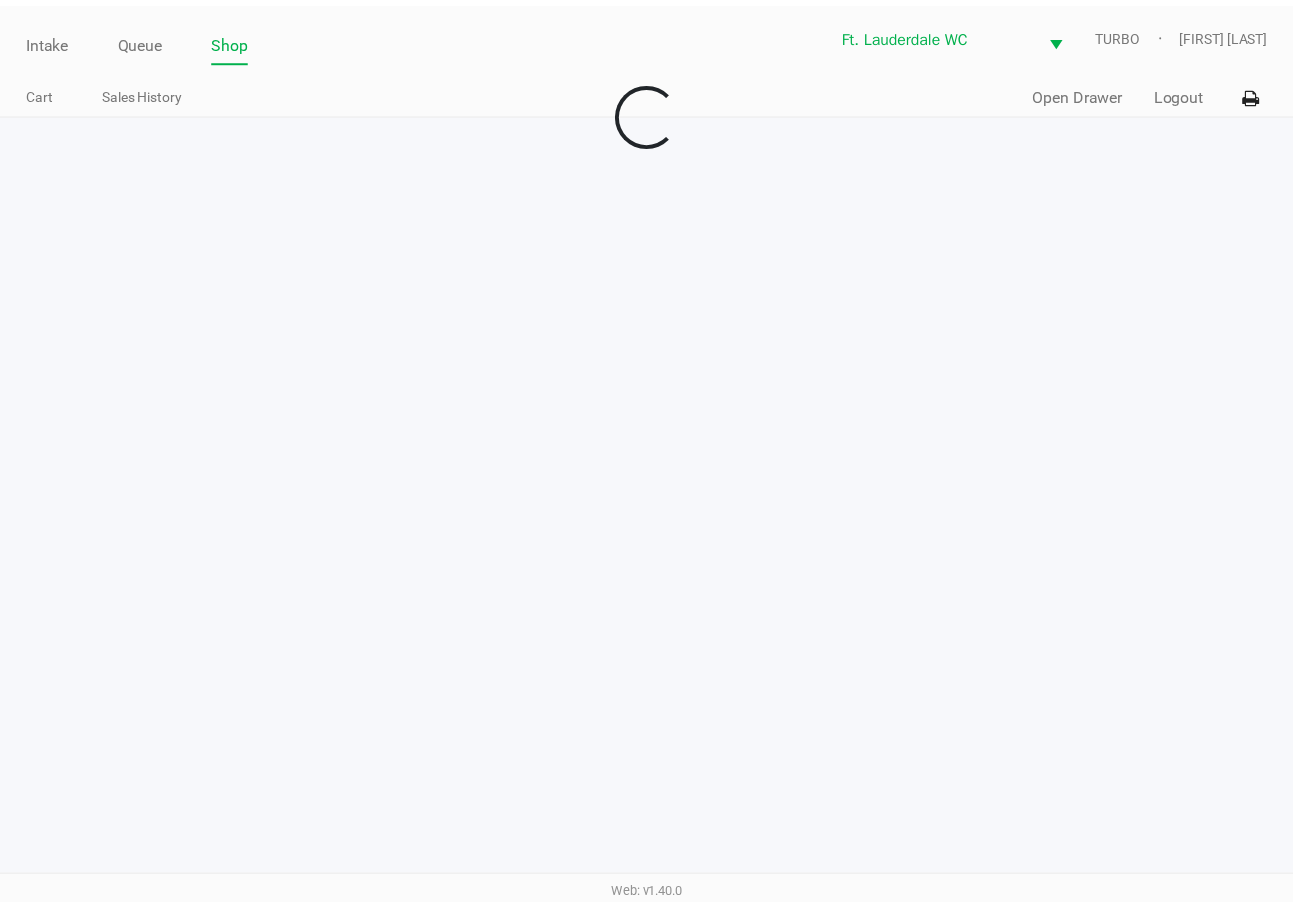 scroll, scrollTop: 0, scrollLeft: 0, axis: both 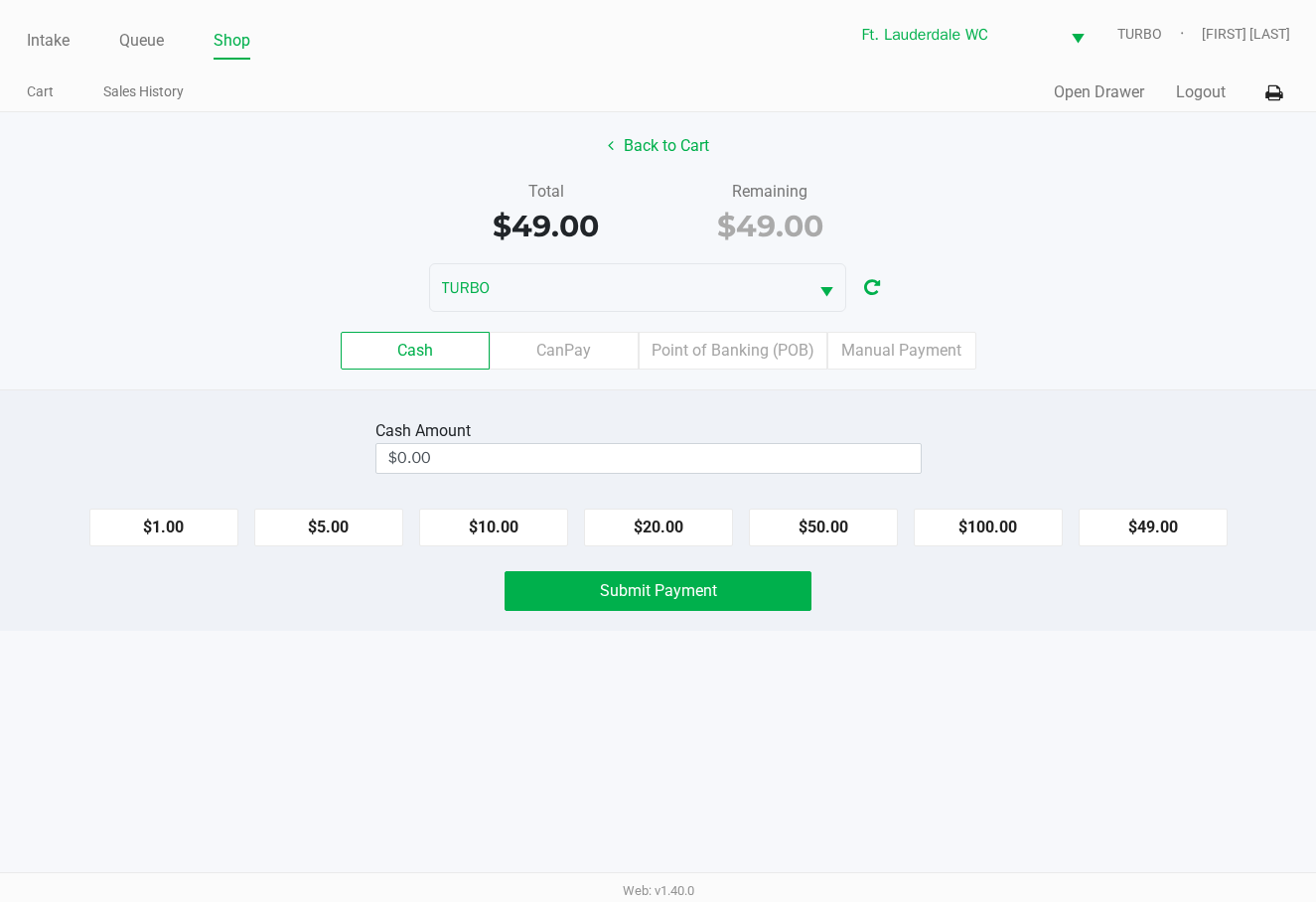 click on "$20.00" 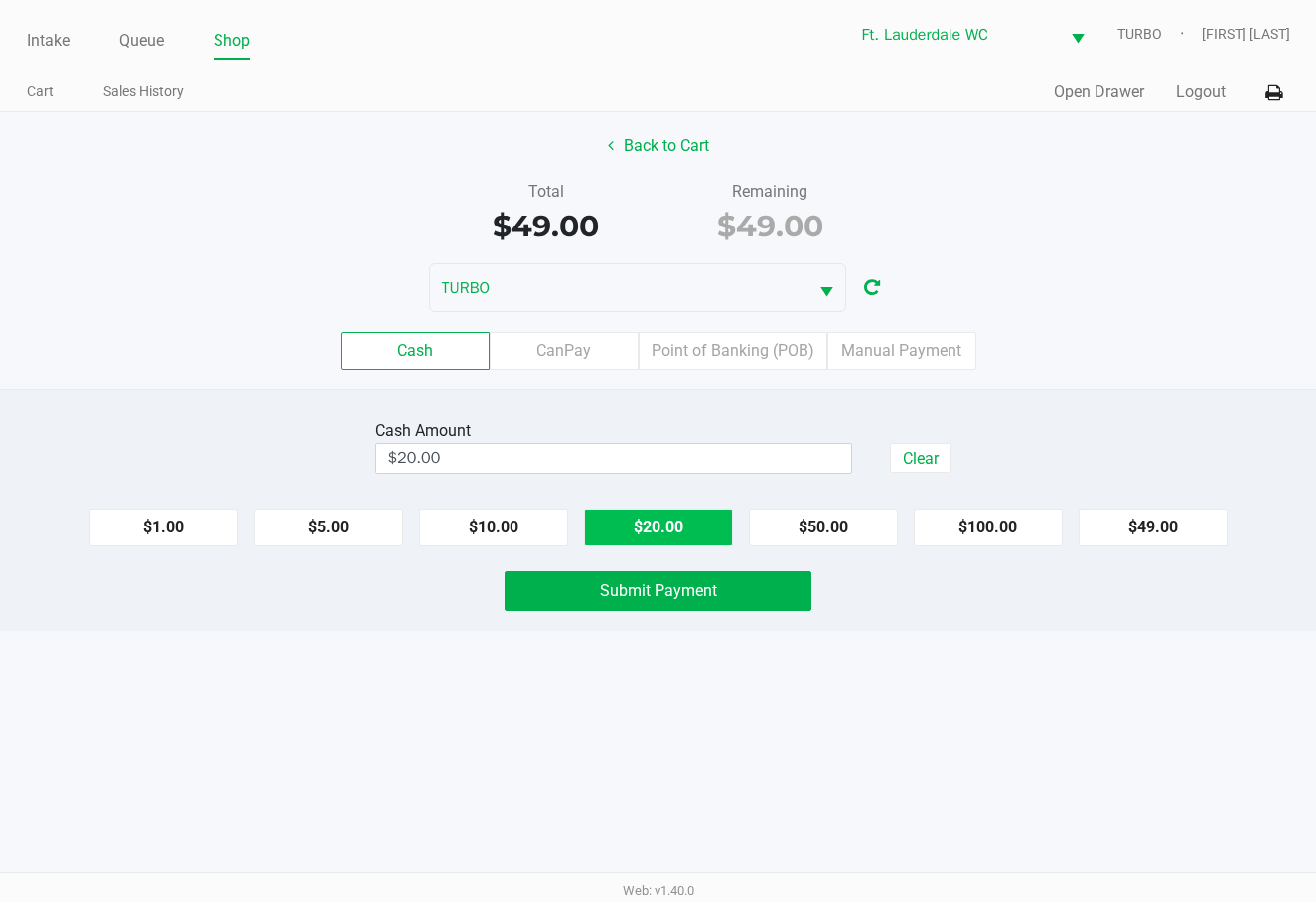 click on "$20.00" 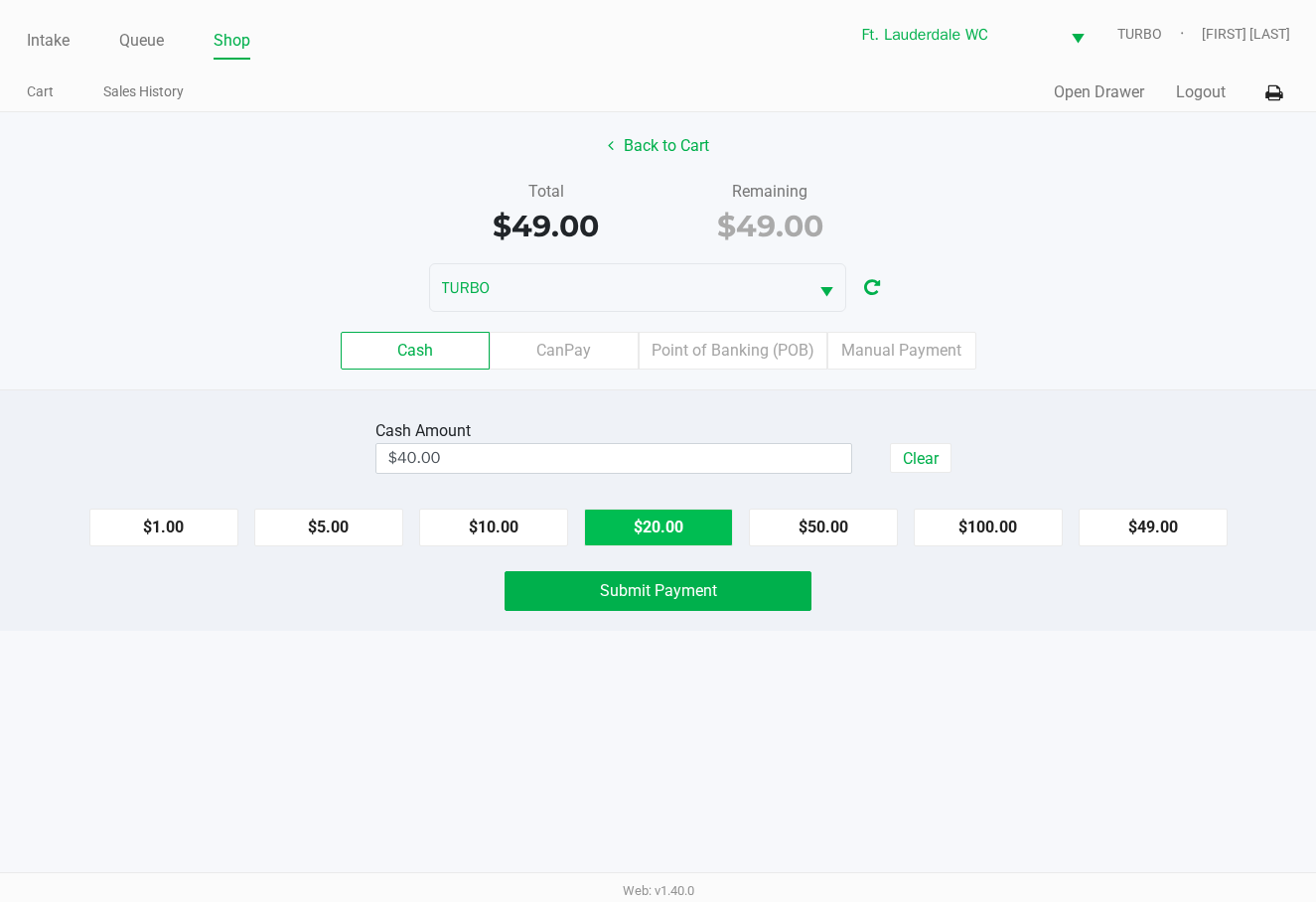 click on "$20.00" 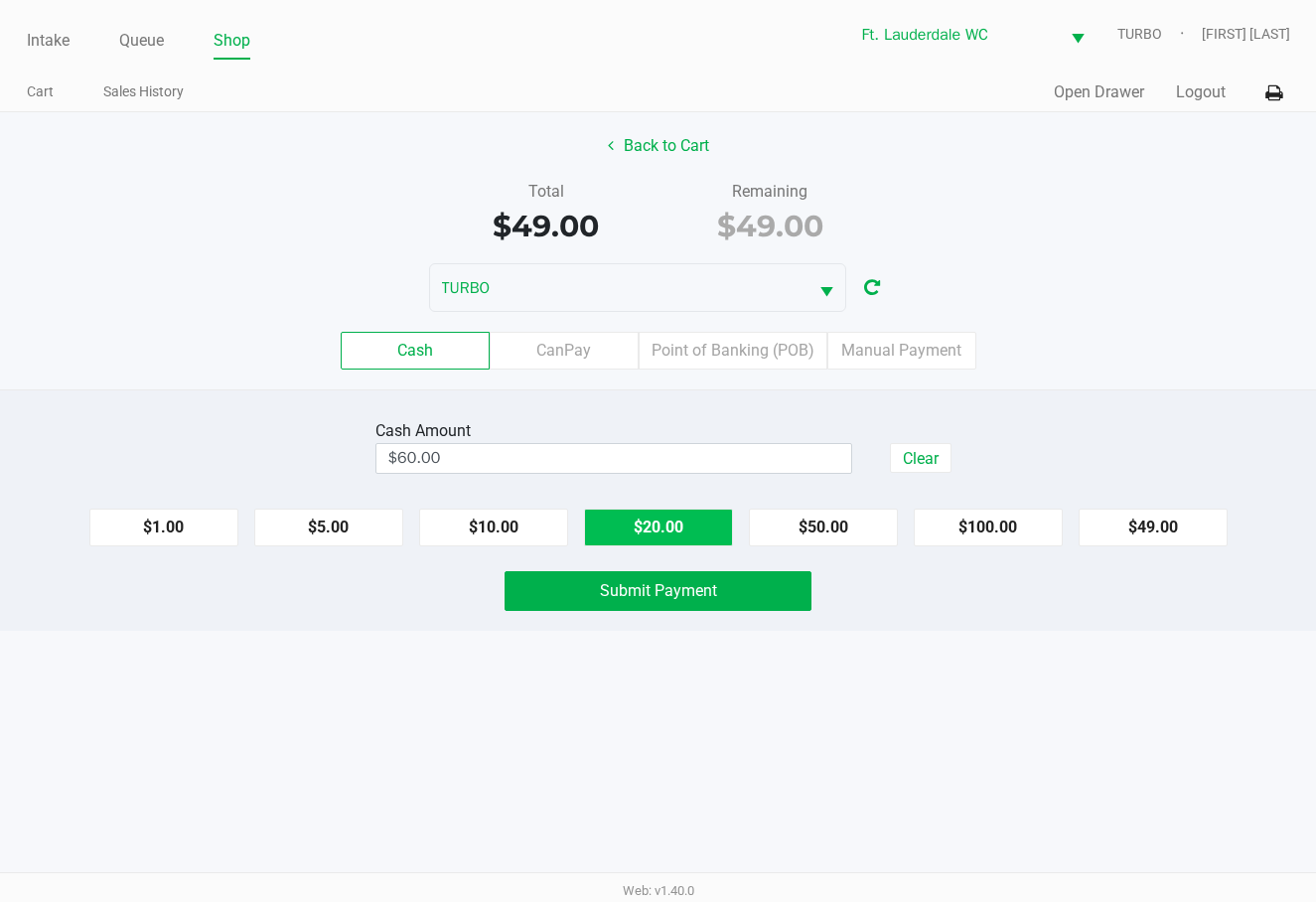 click on "Submit Payment" 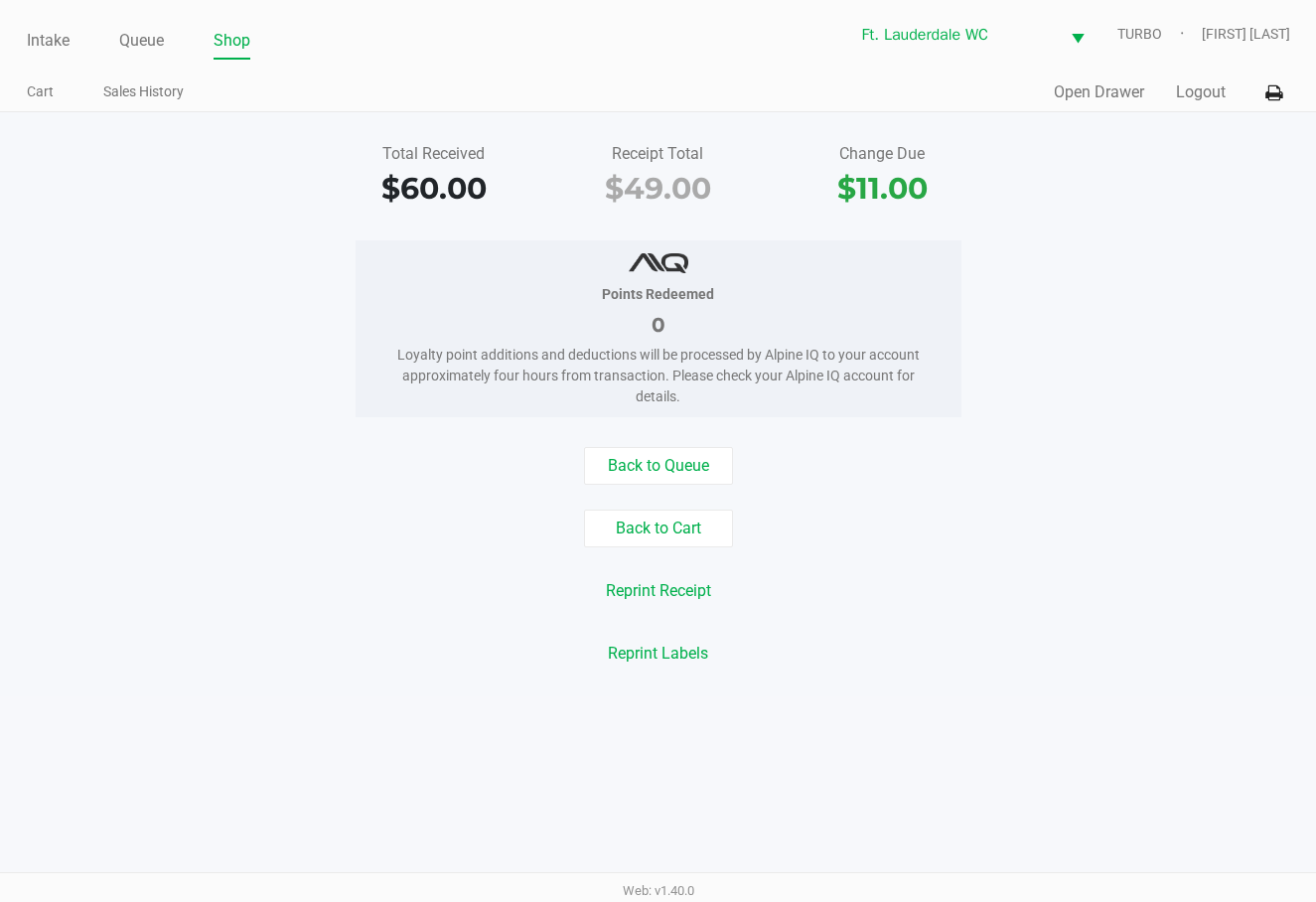click on "Logout" 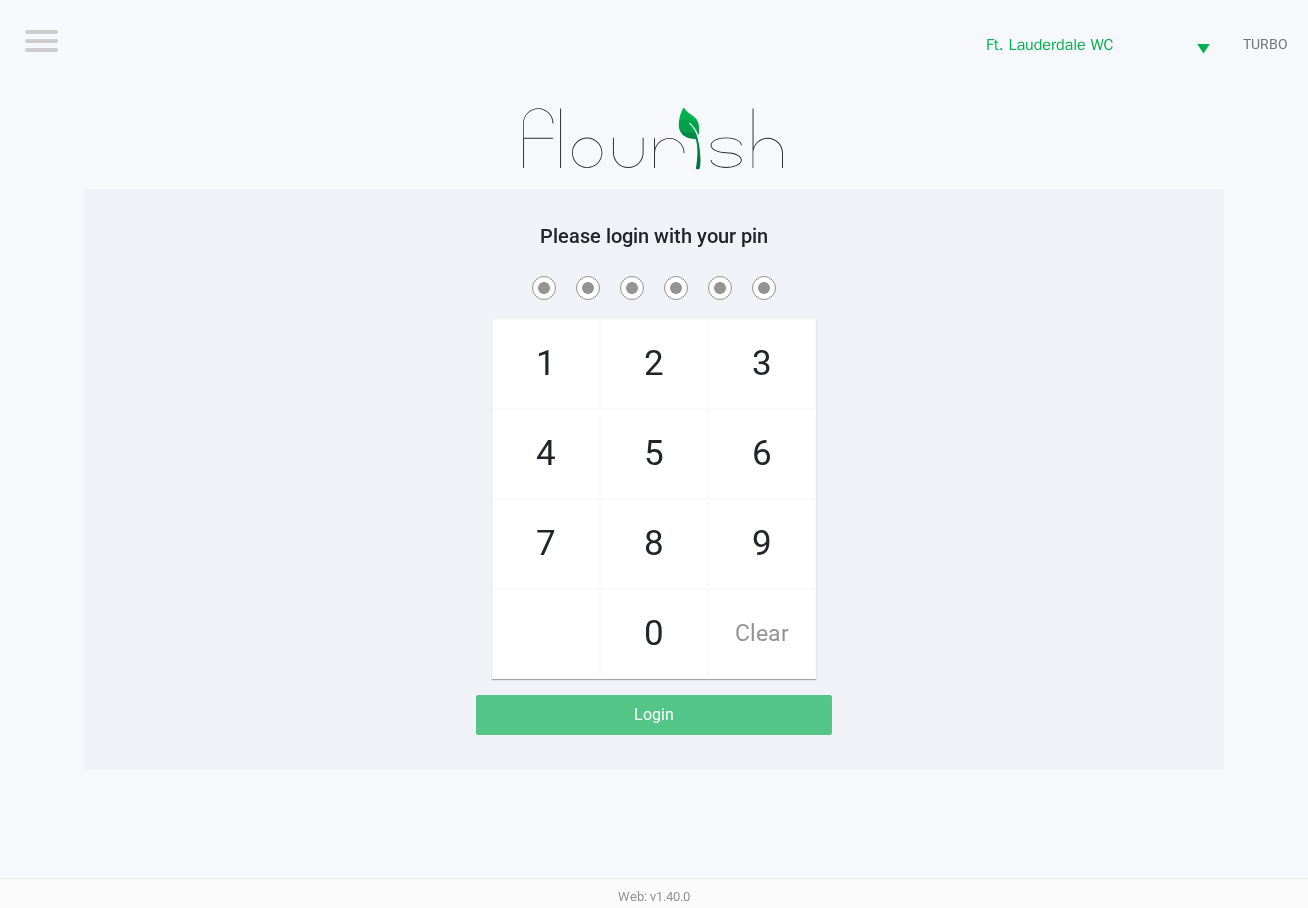 click on "1   4   7       2   5   8   0   3   6   9   Clear" 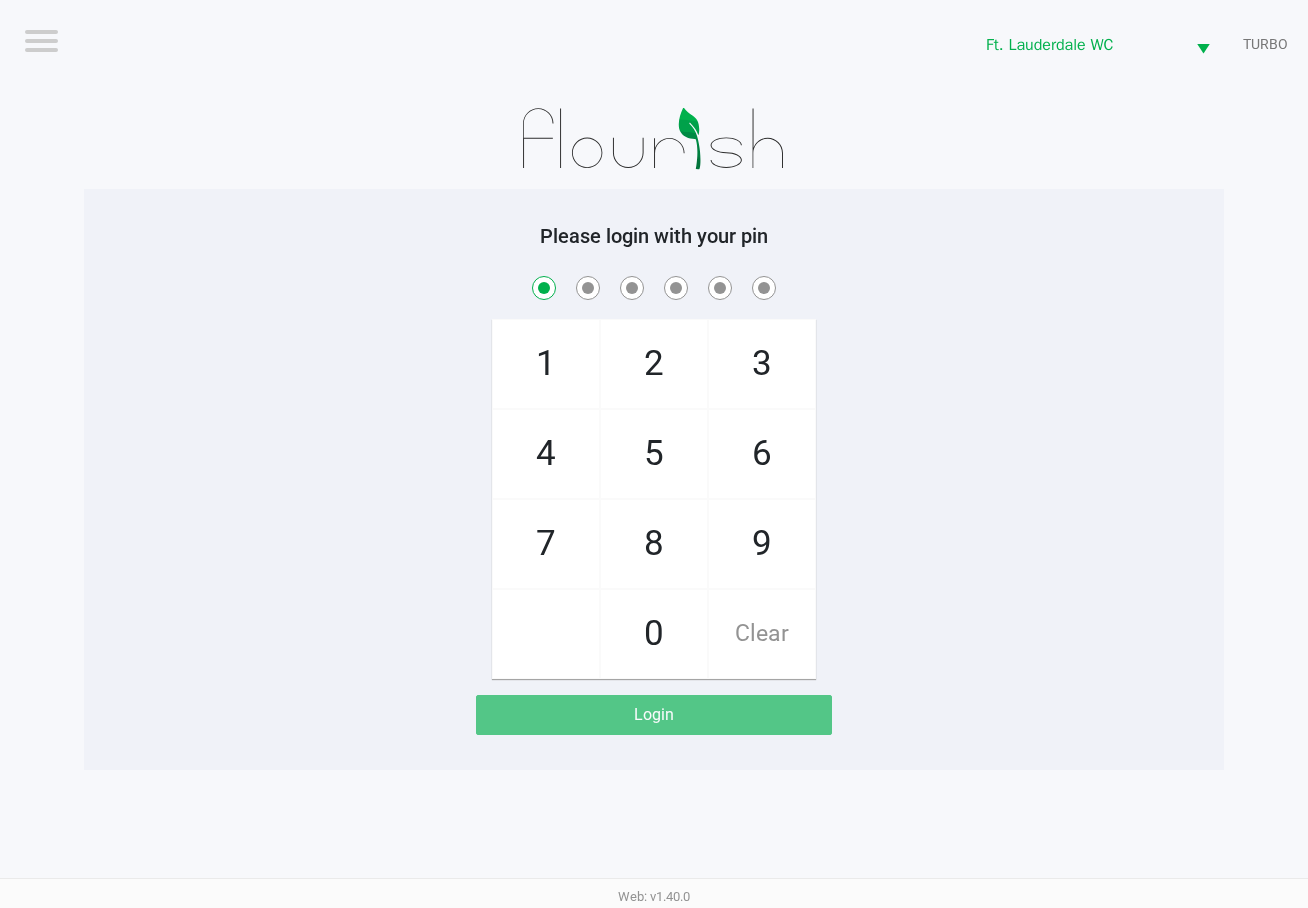 checkbox on "true" 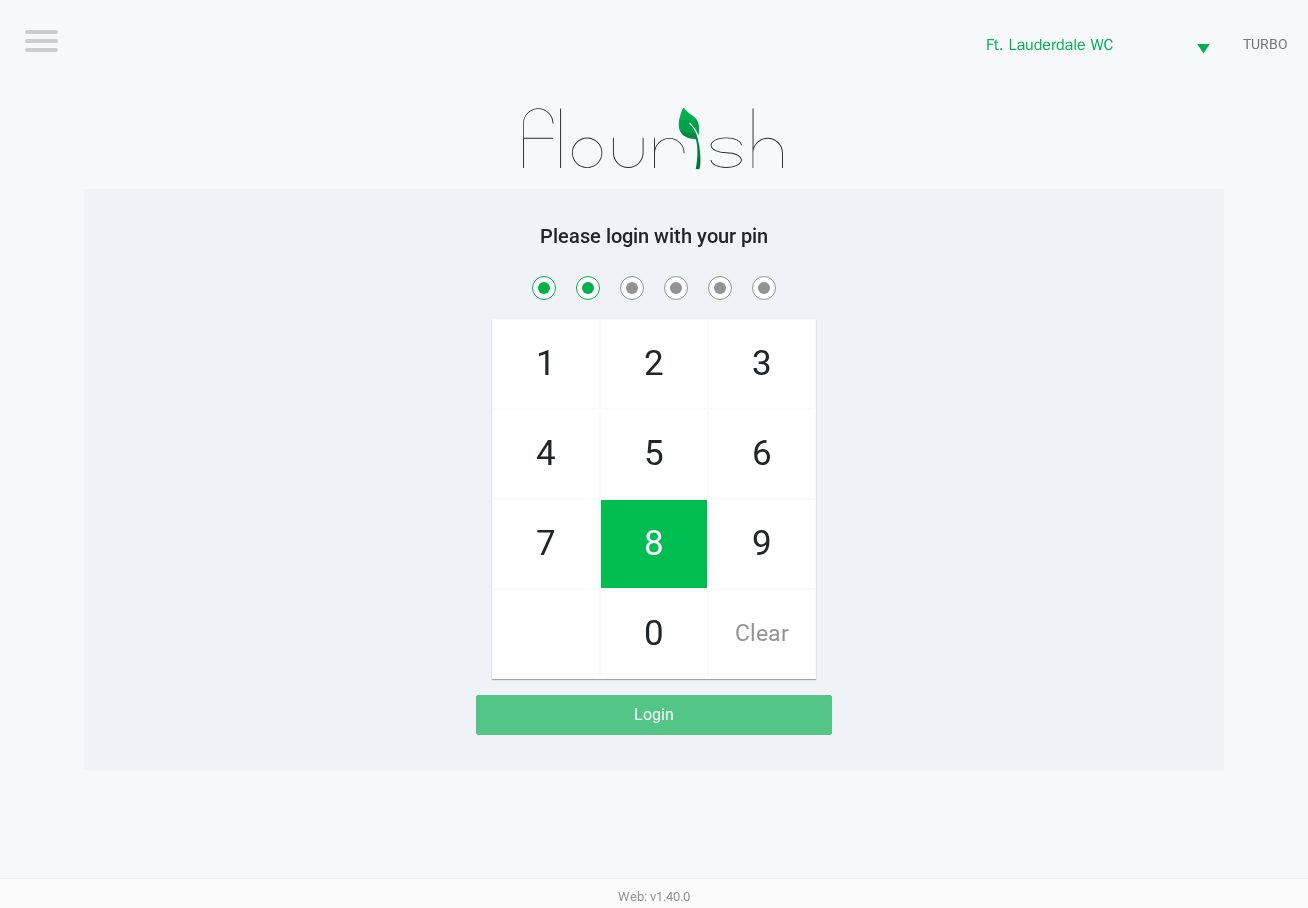 checkbox on "true" 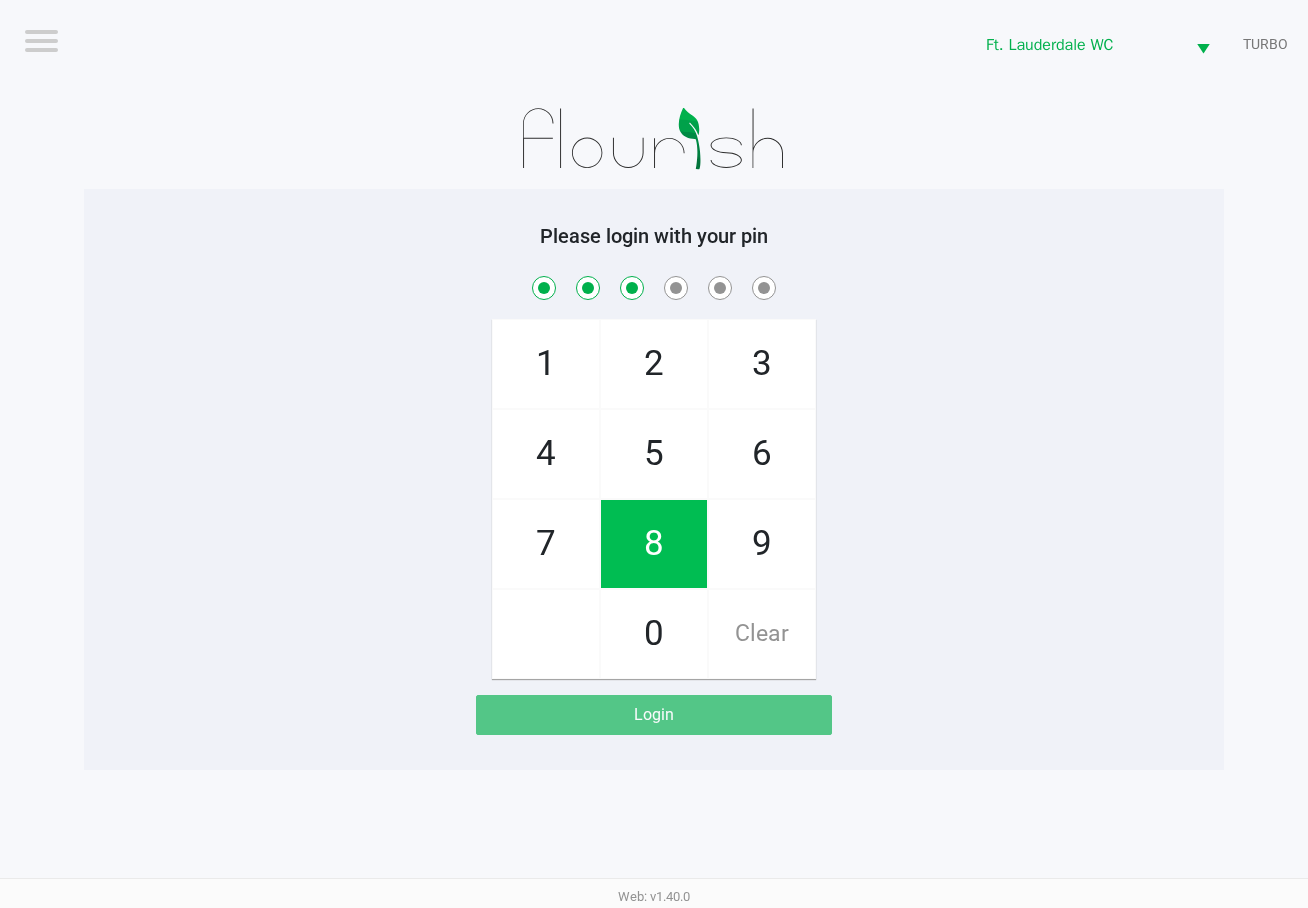 checkbox on "true" 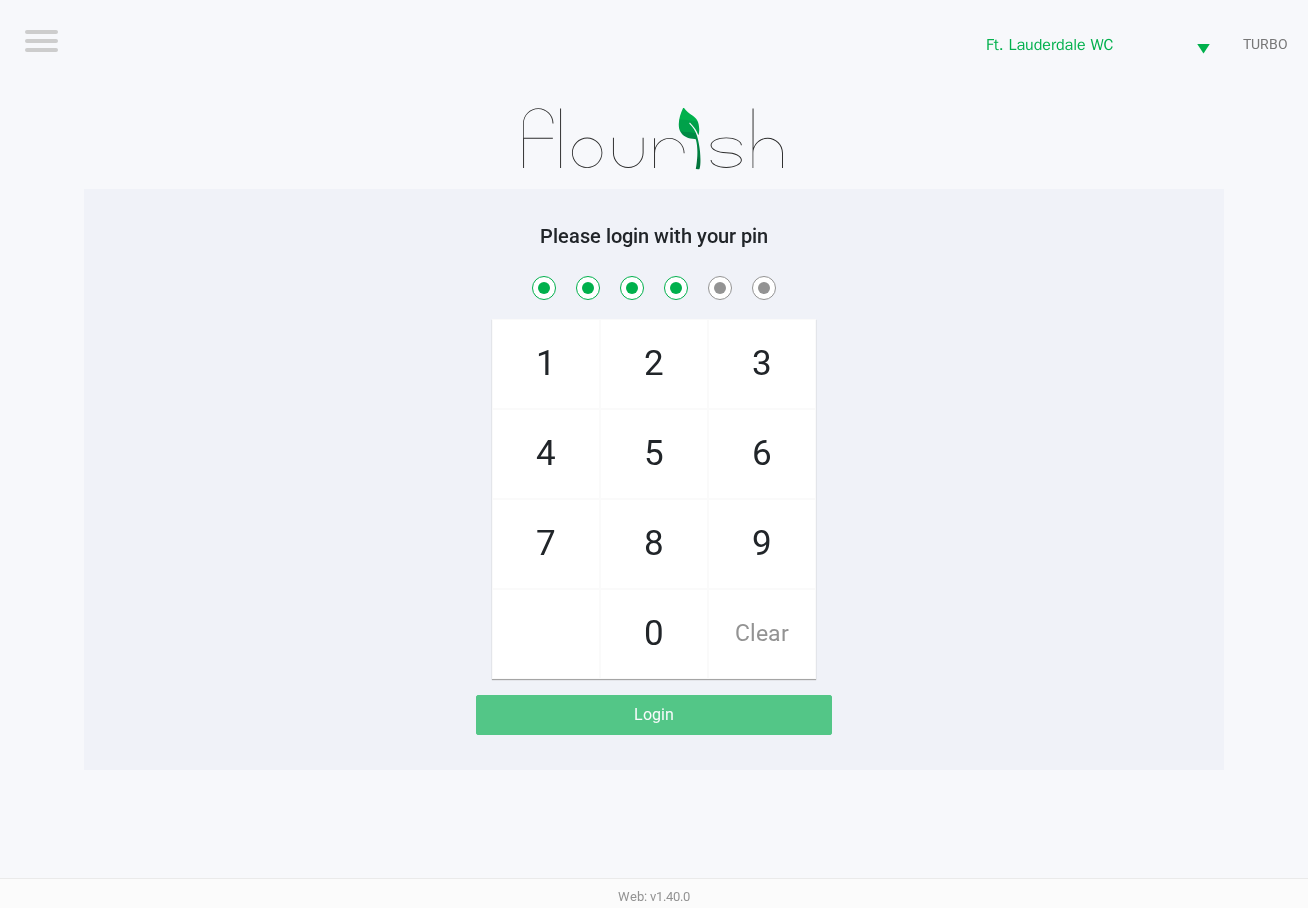 checkbox on "true" 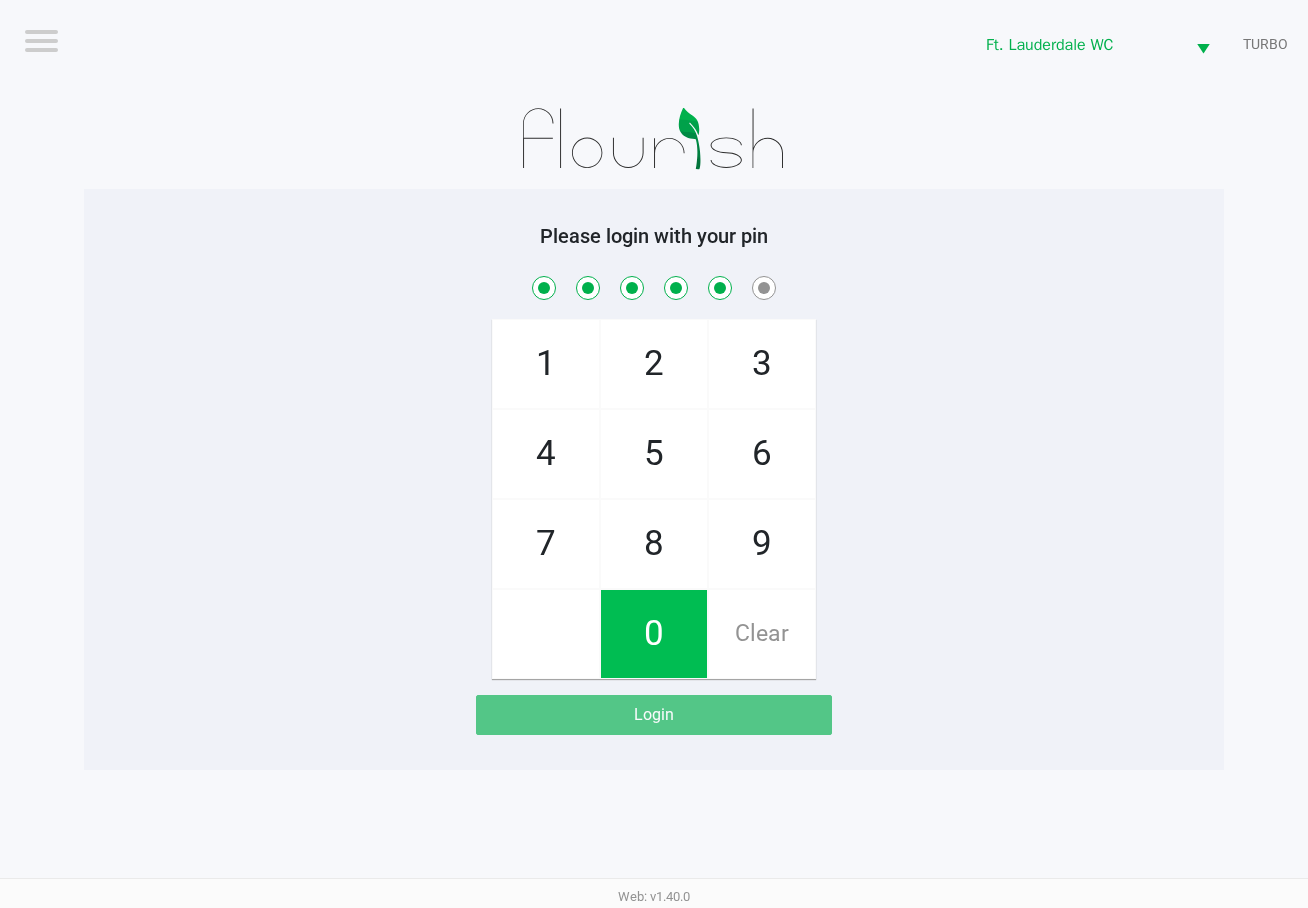 checkbox on "true" 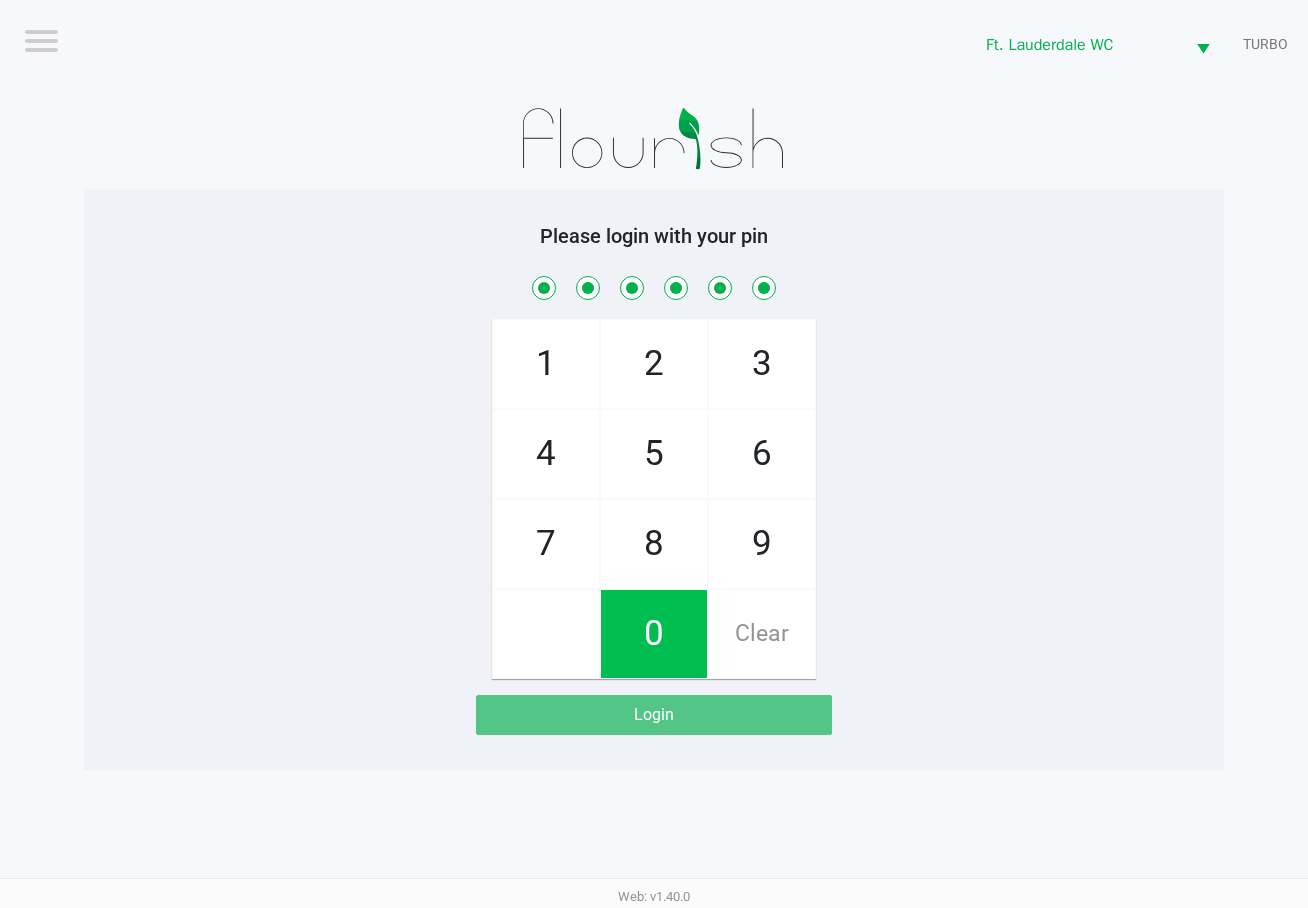 checkbox on "true" 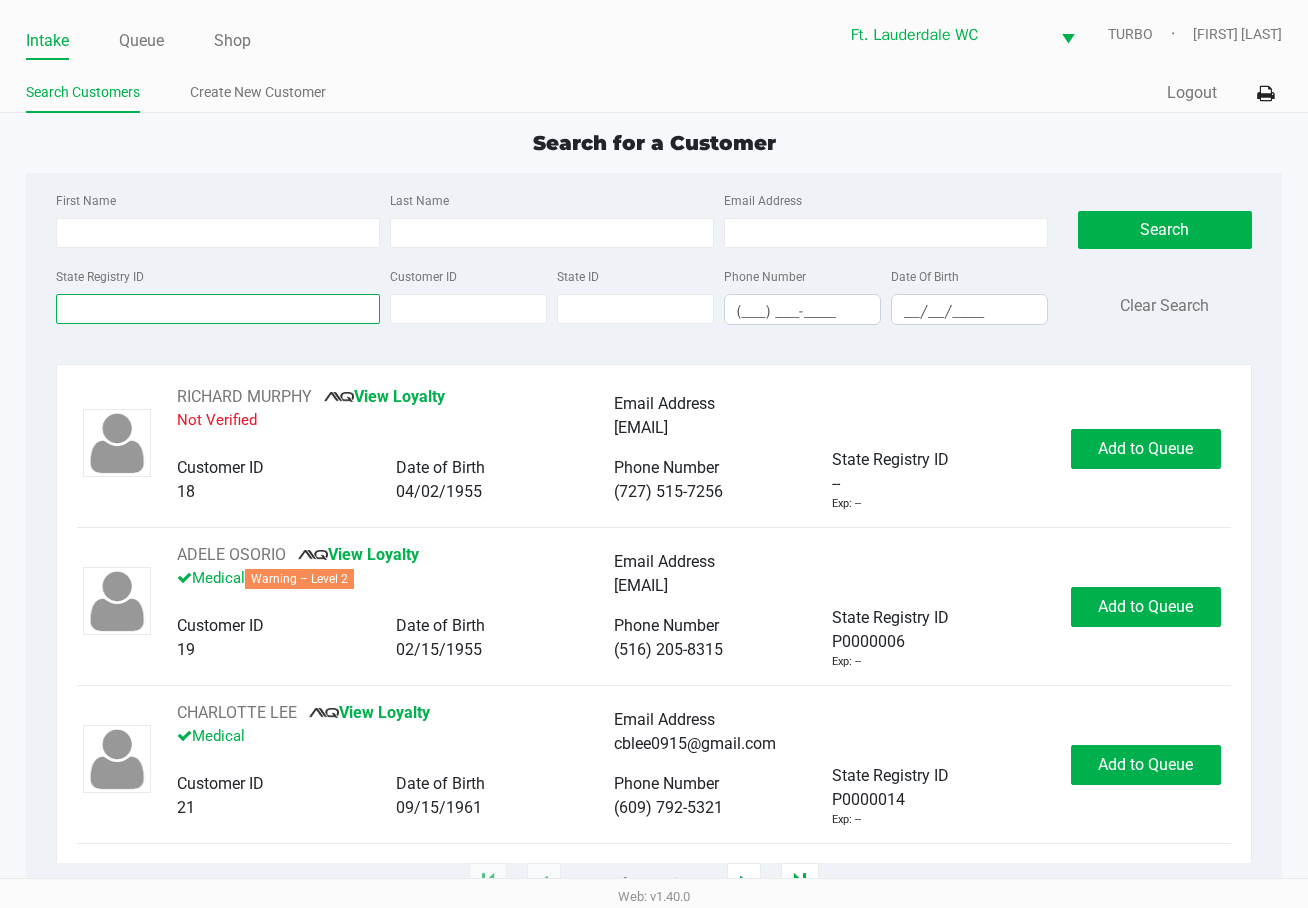 click on "State Registry ID" at bounding box center [218, 309] 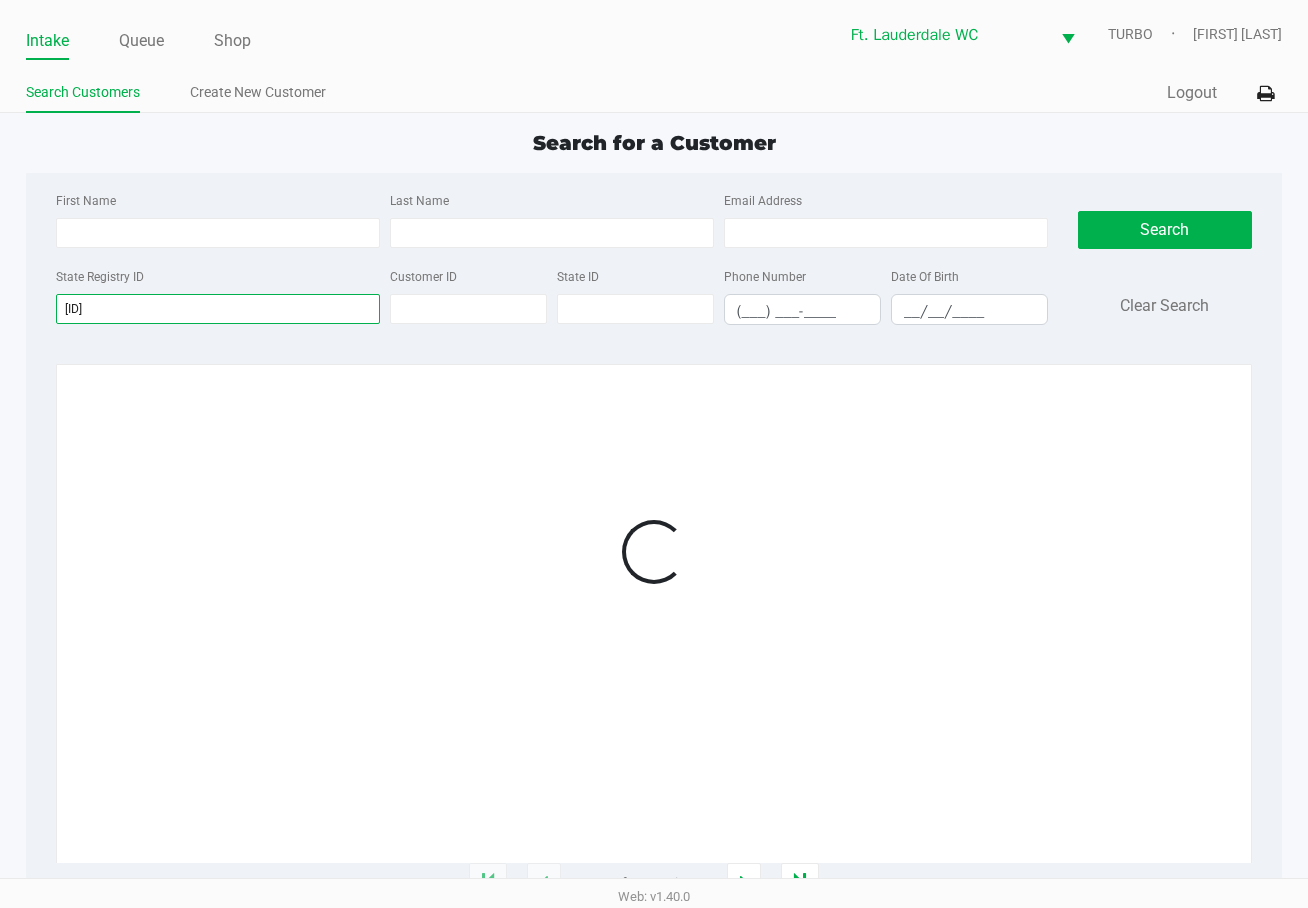 type on "[ID]" 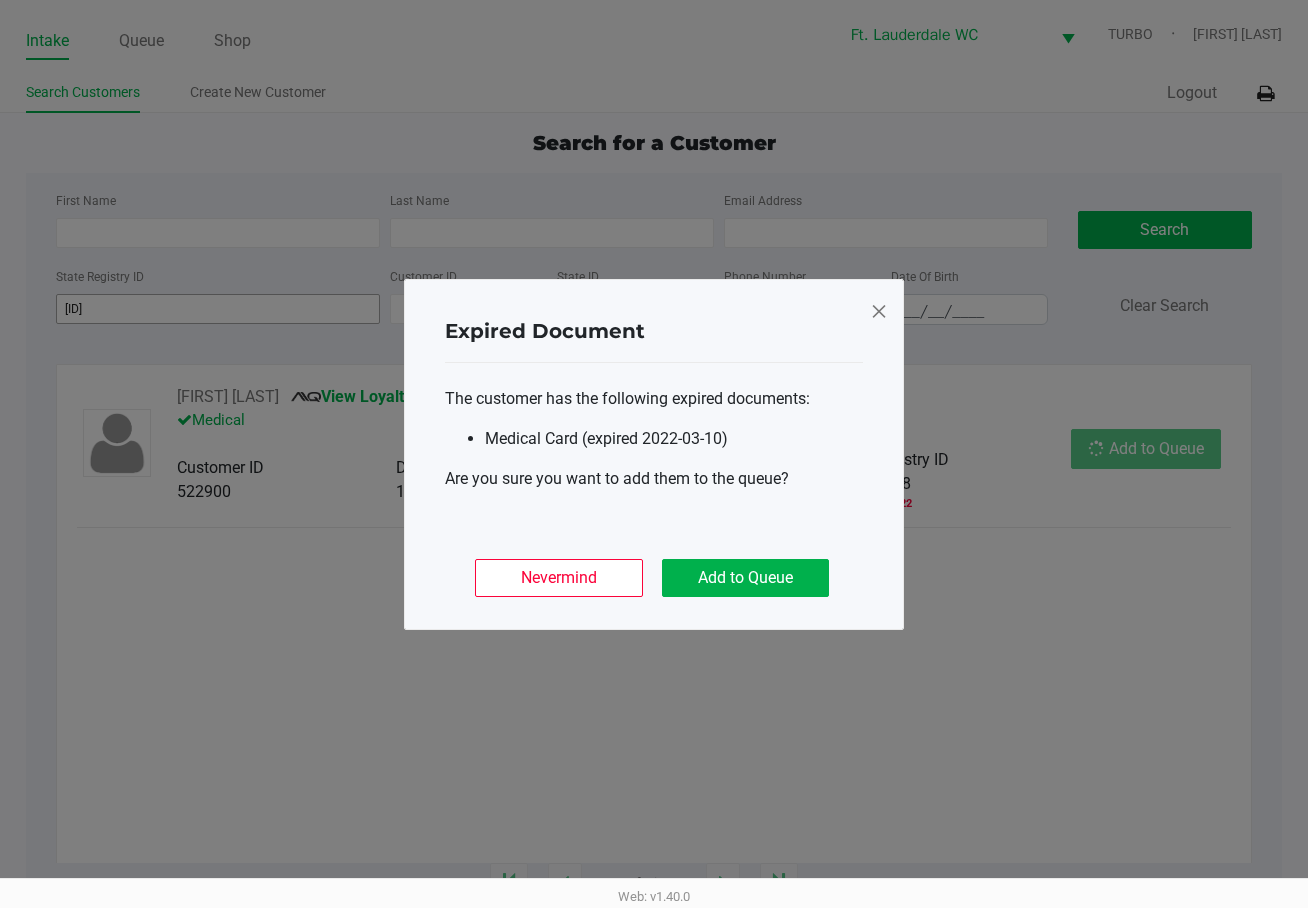 click on "Expired Document
The customer has the following expired documents:
Medical Card (expired [YYYY]-[MM]-[DD])
Are you sure you want to add them to the queue?
Nevermind   Add to Queue" 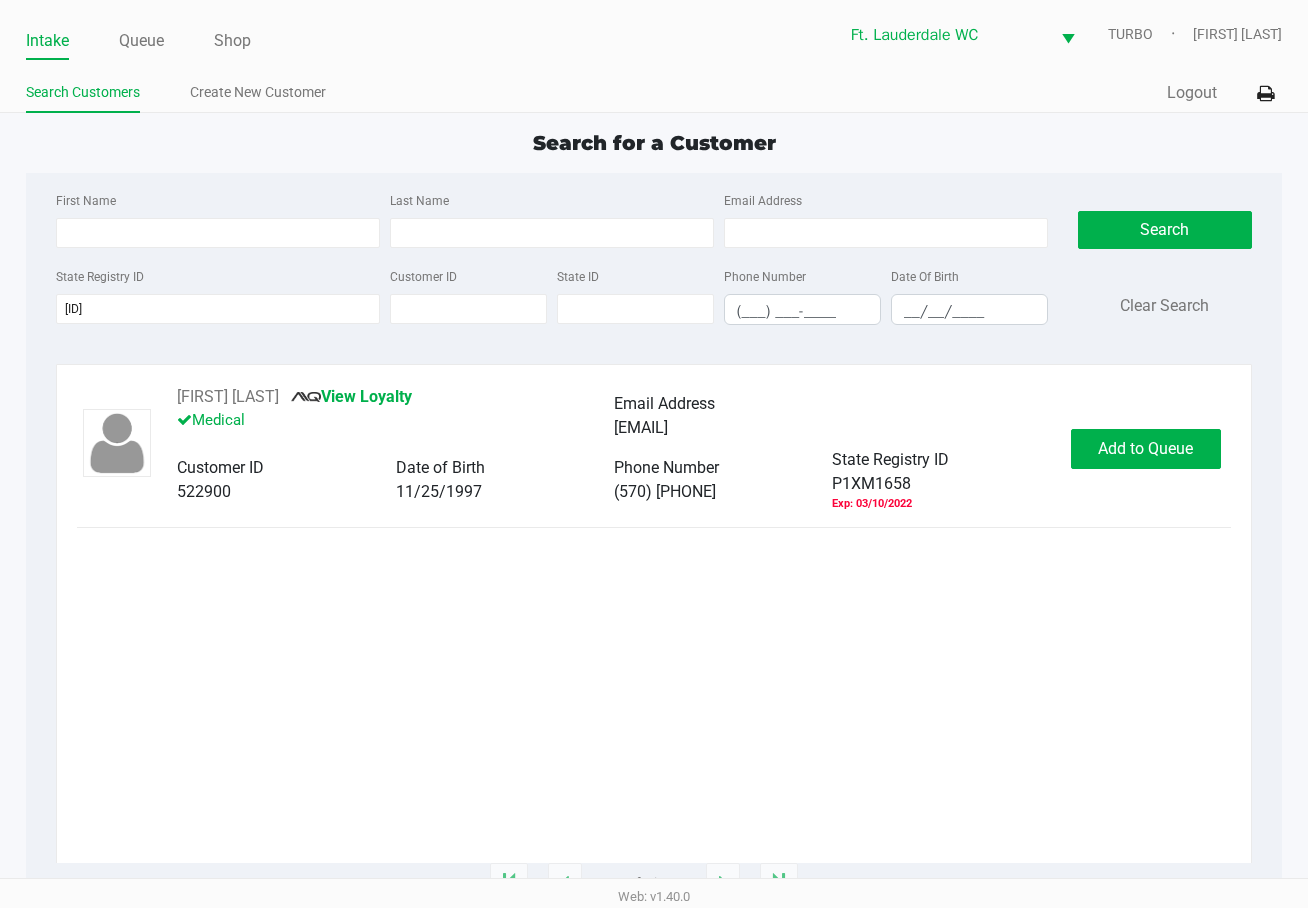 click on "Add to Queue" 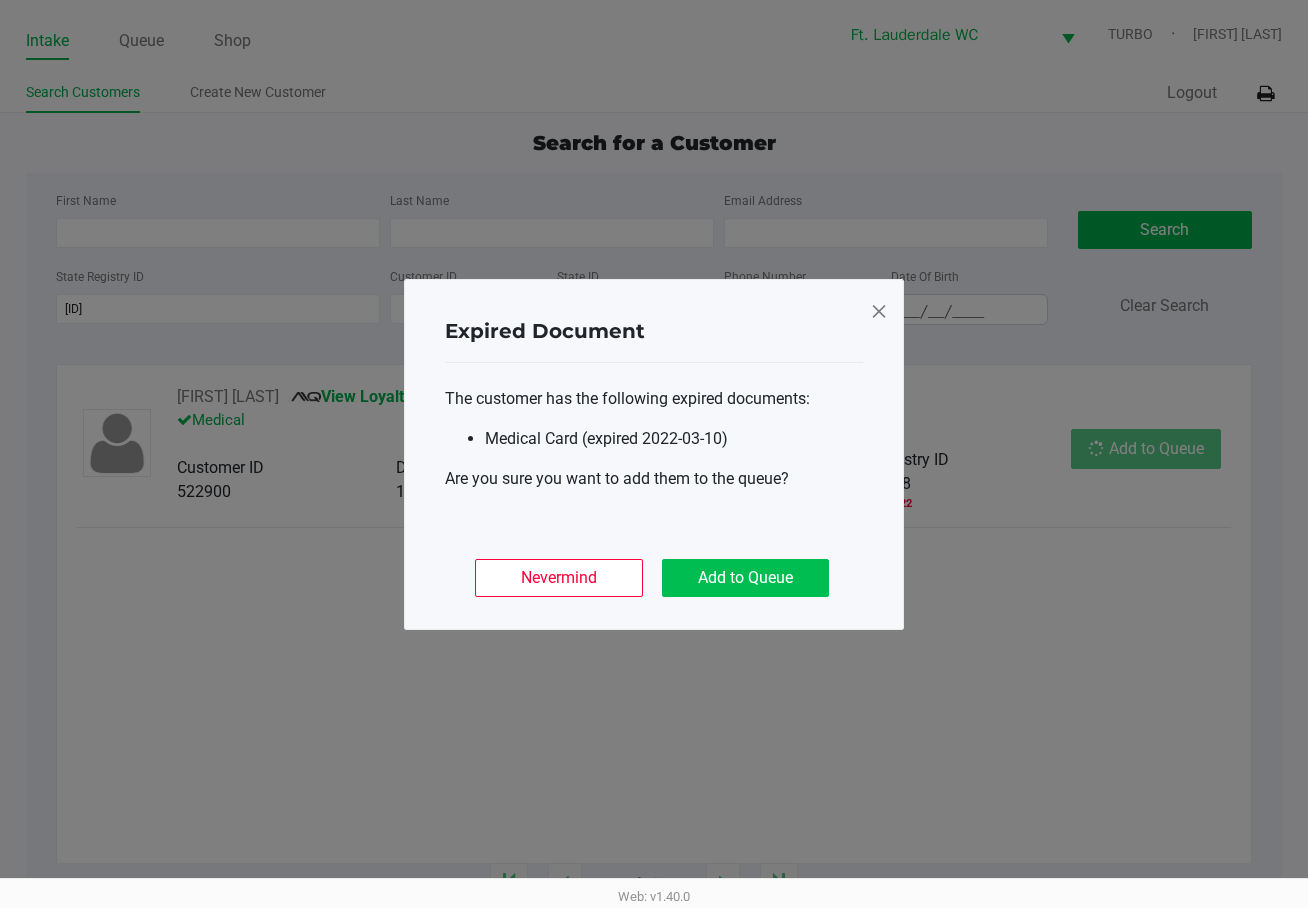 click on "Add to Queue" 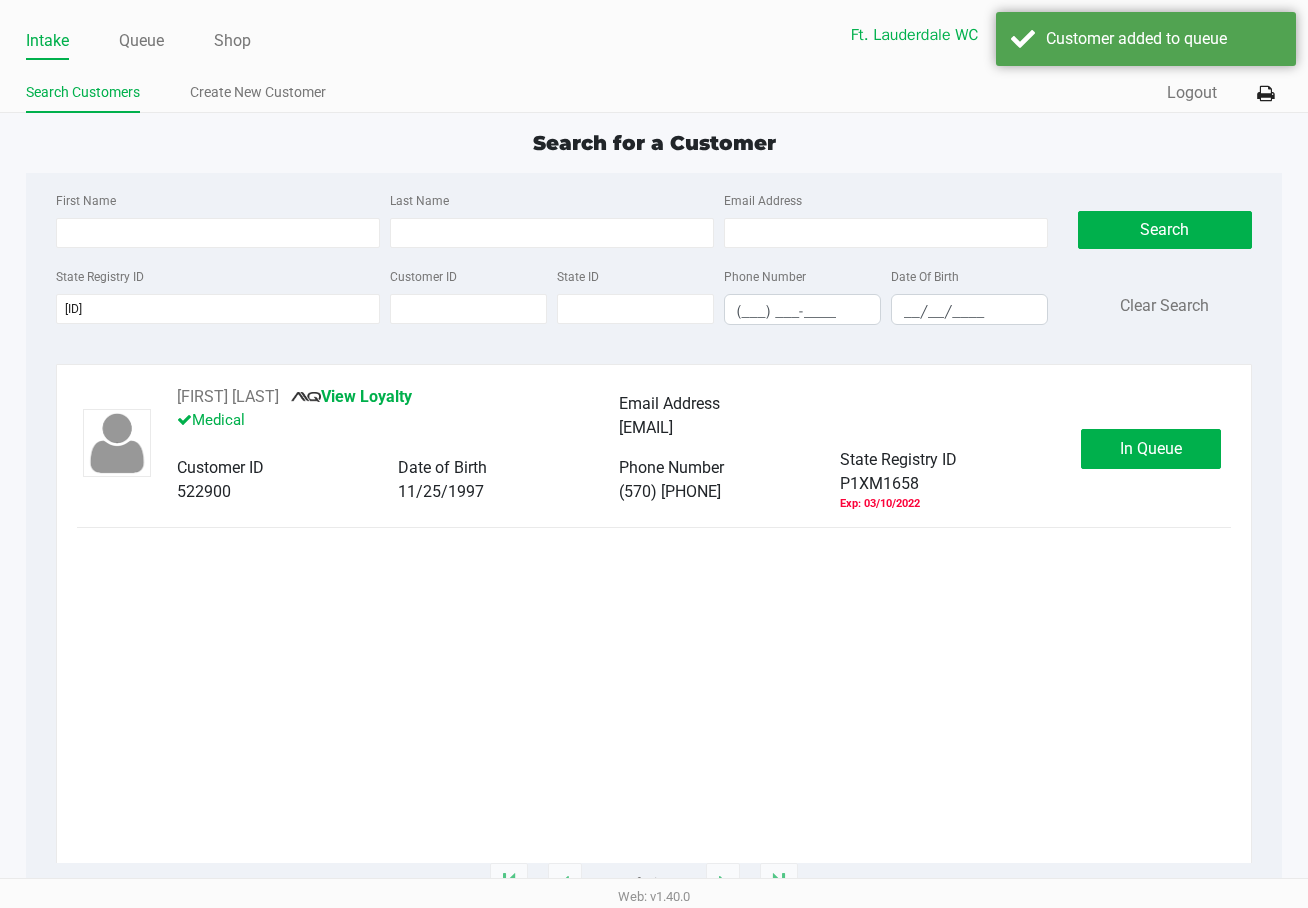 click on "In Queue" 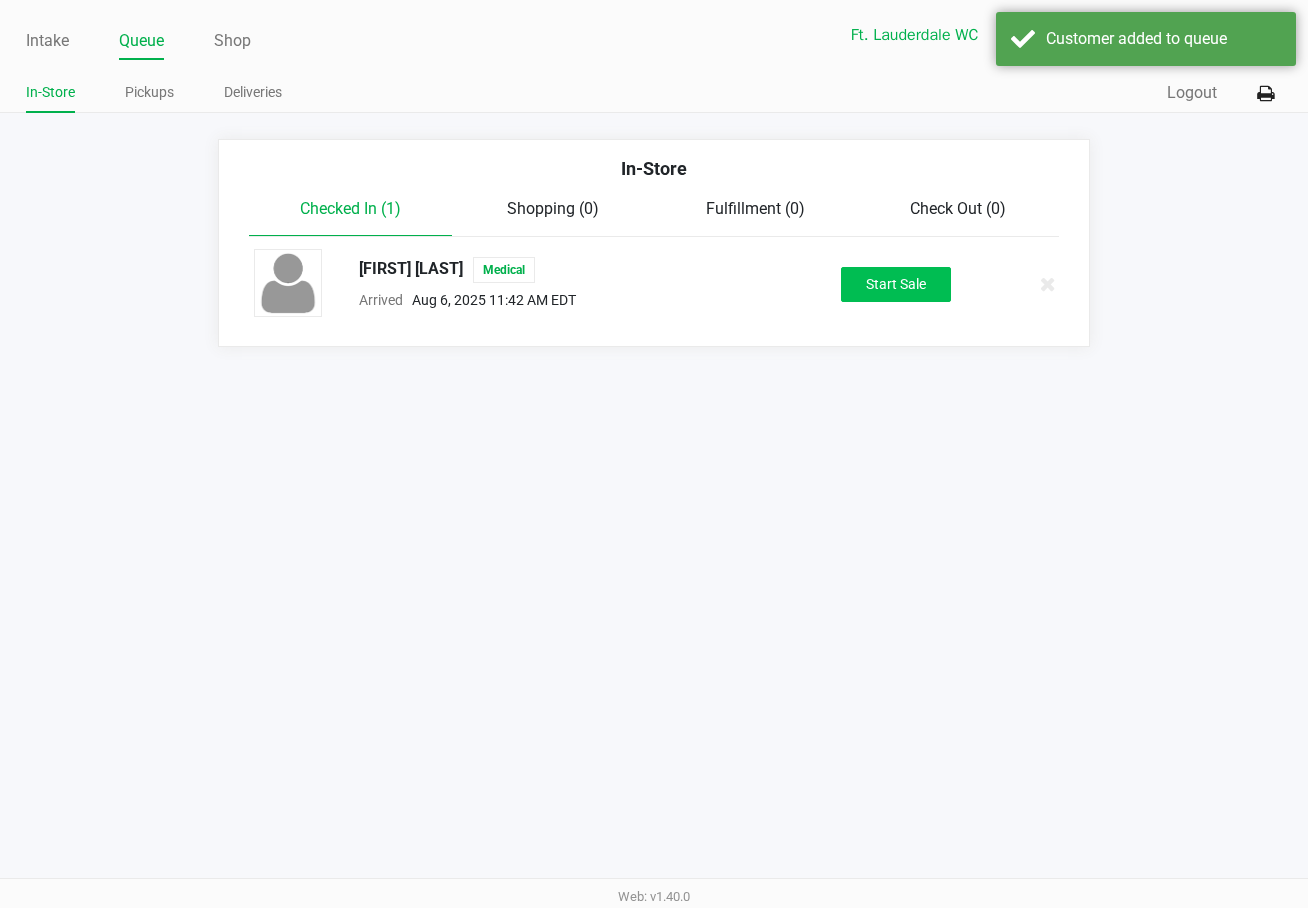 click on "Start Sale" 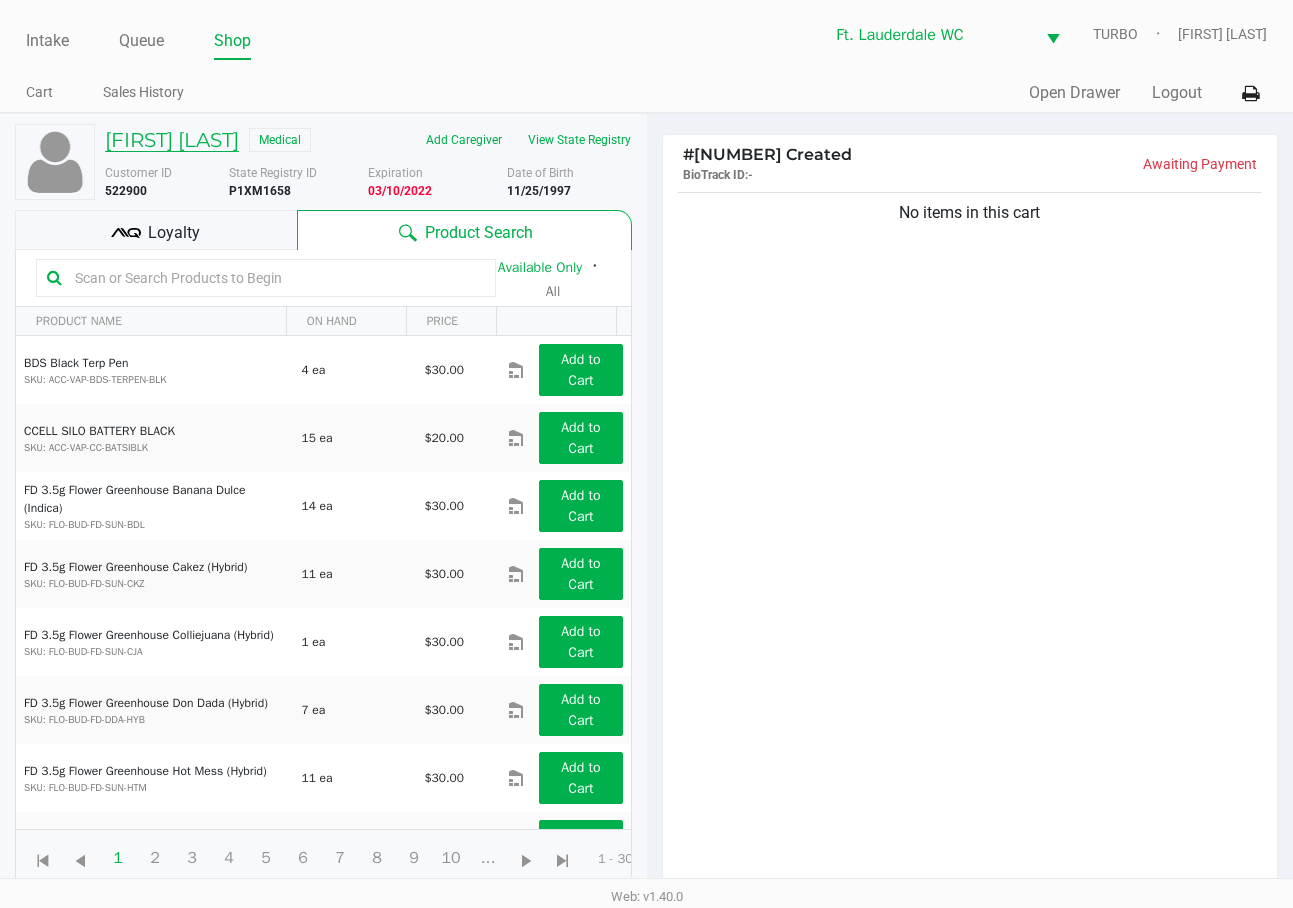 click on "[FIRST] [LAST]" 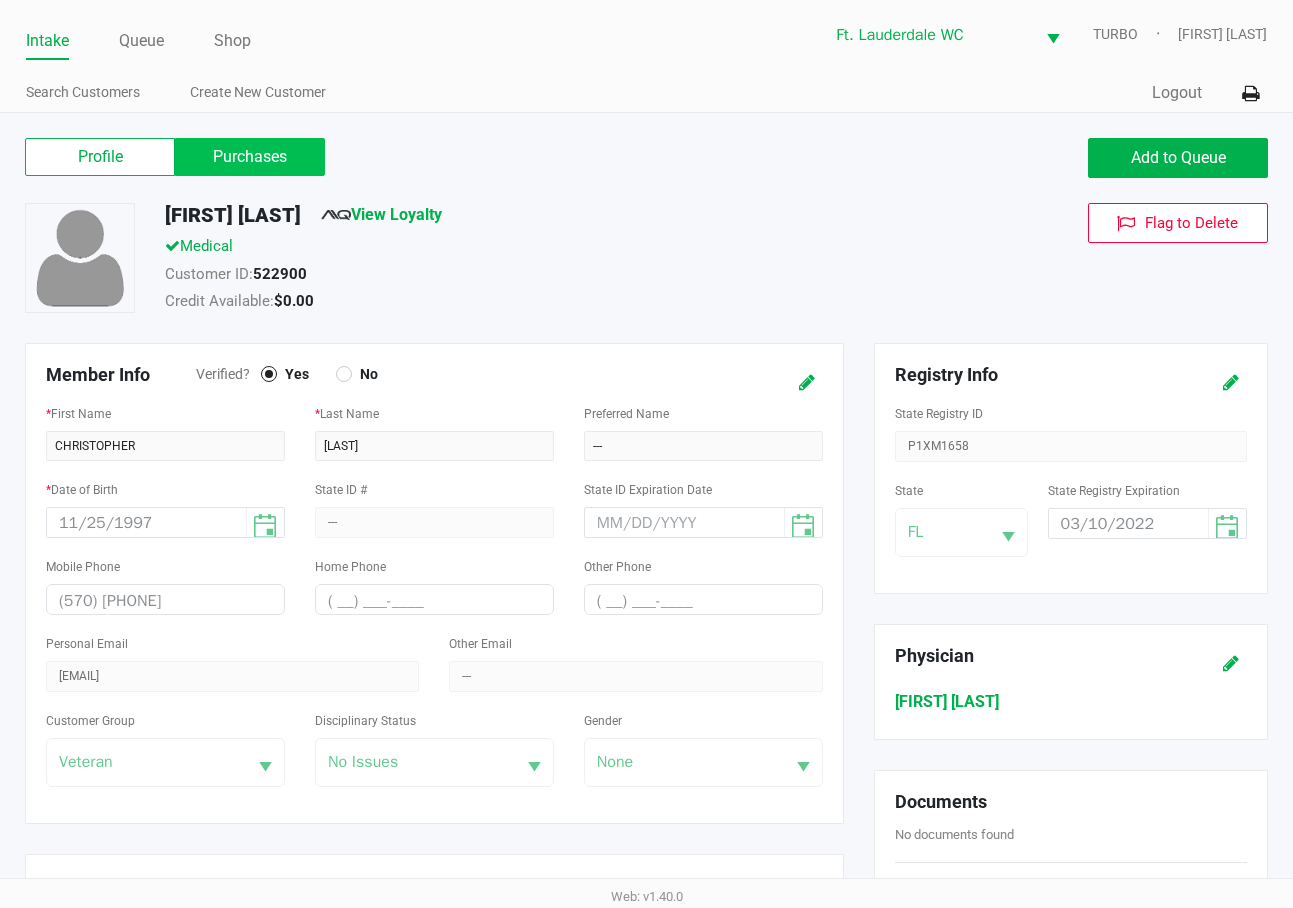 click on "Purchases" 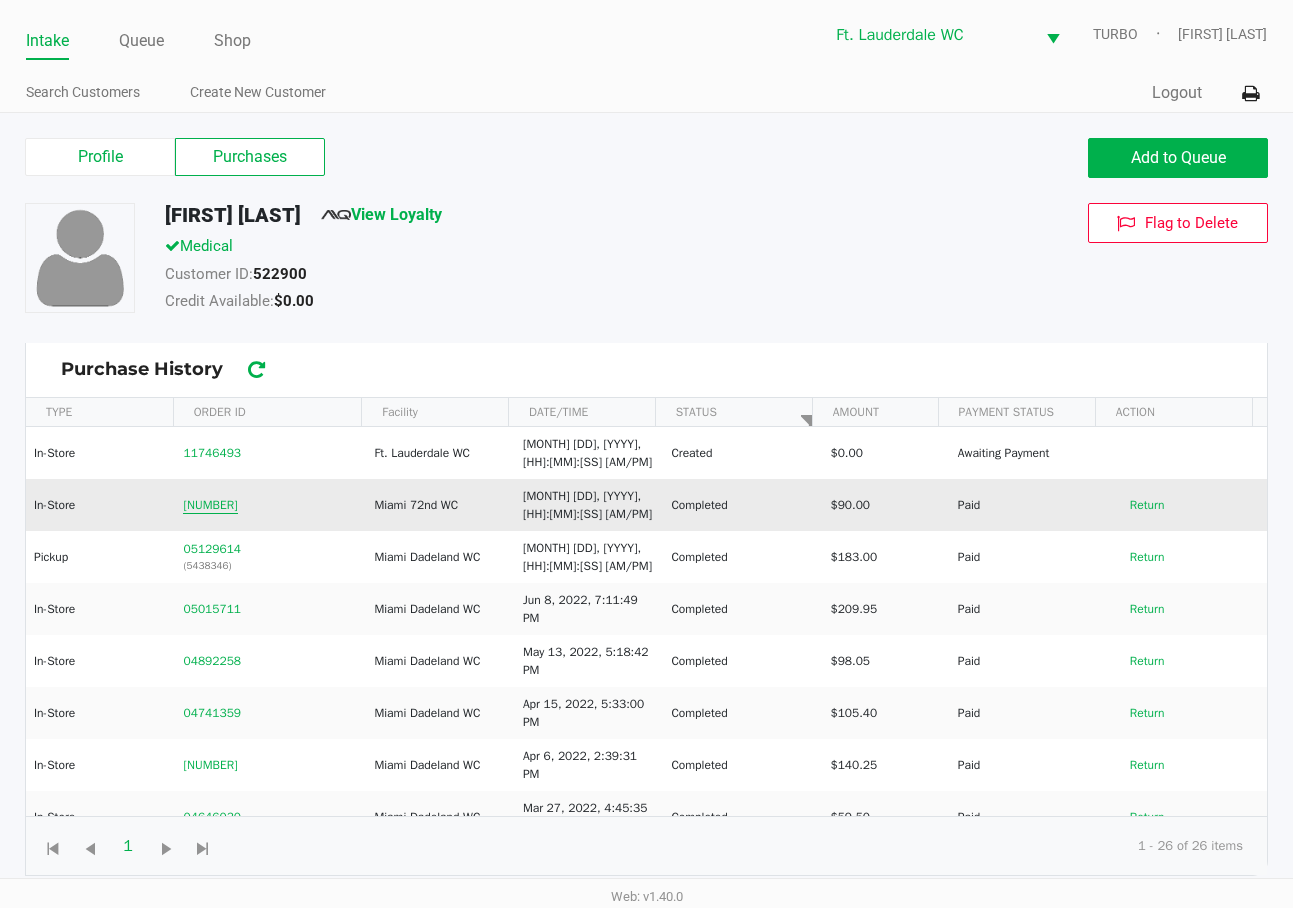 click on "[NUMBER]" 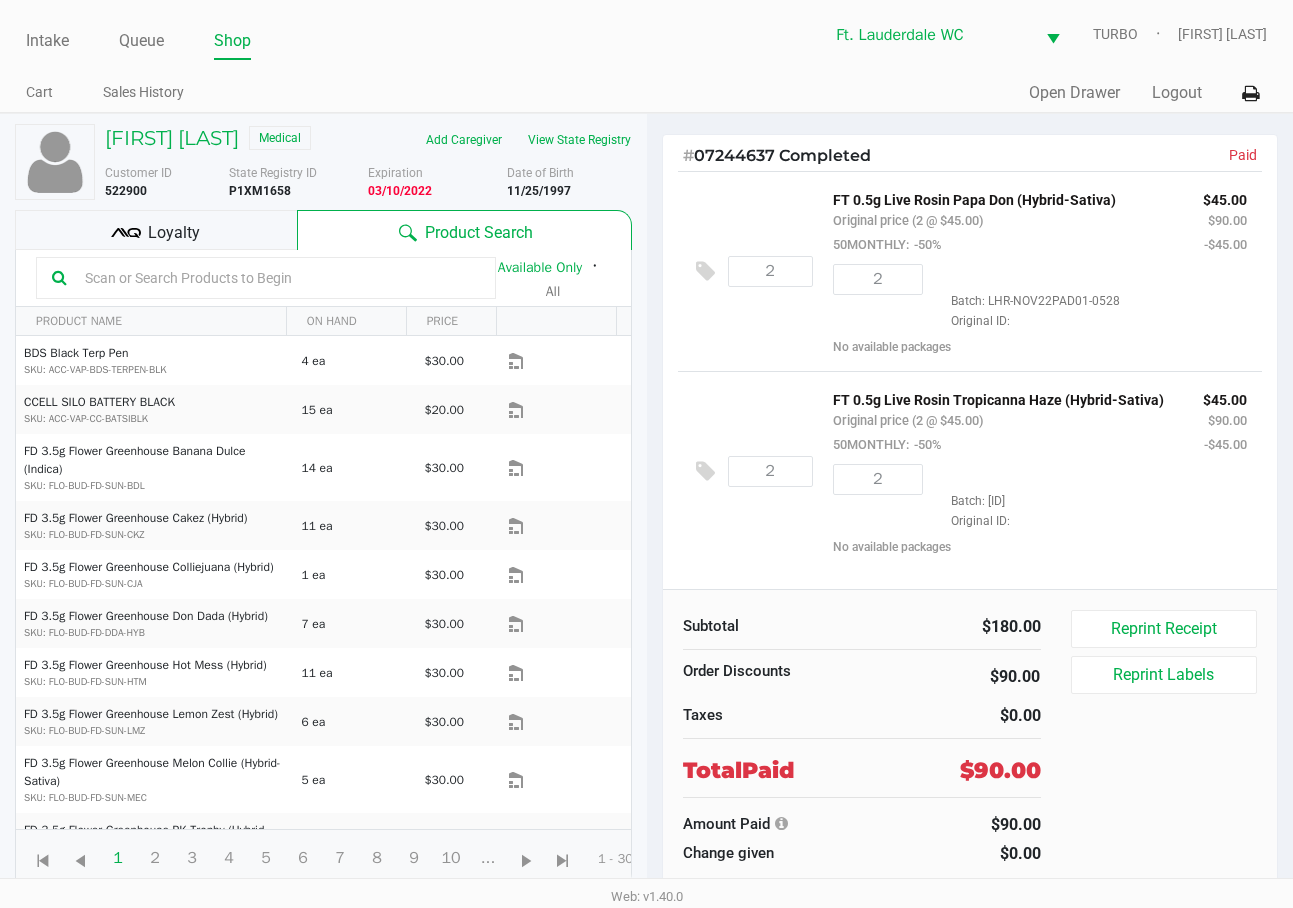 scroll, scrollTop: 0, scrollLeft: 0, axis: both 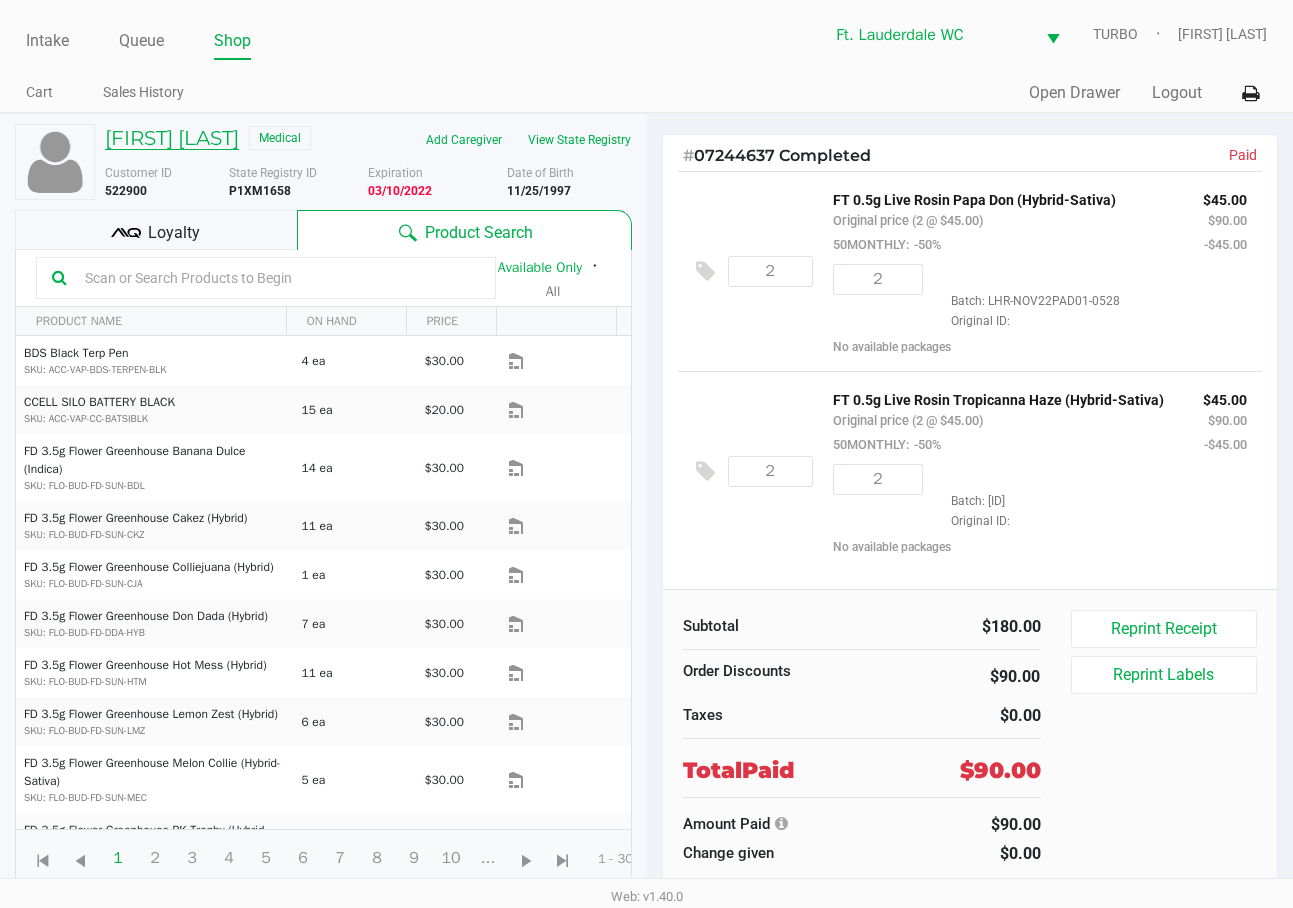 click on "[FIRST] [LAST]" 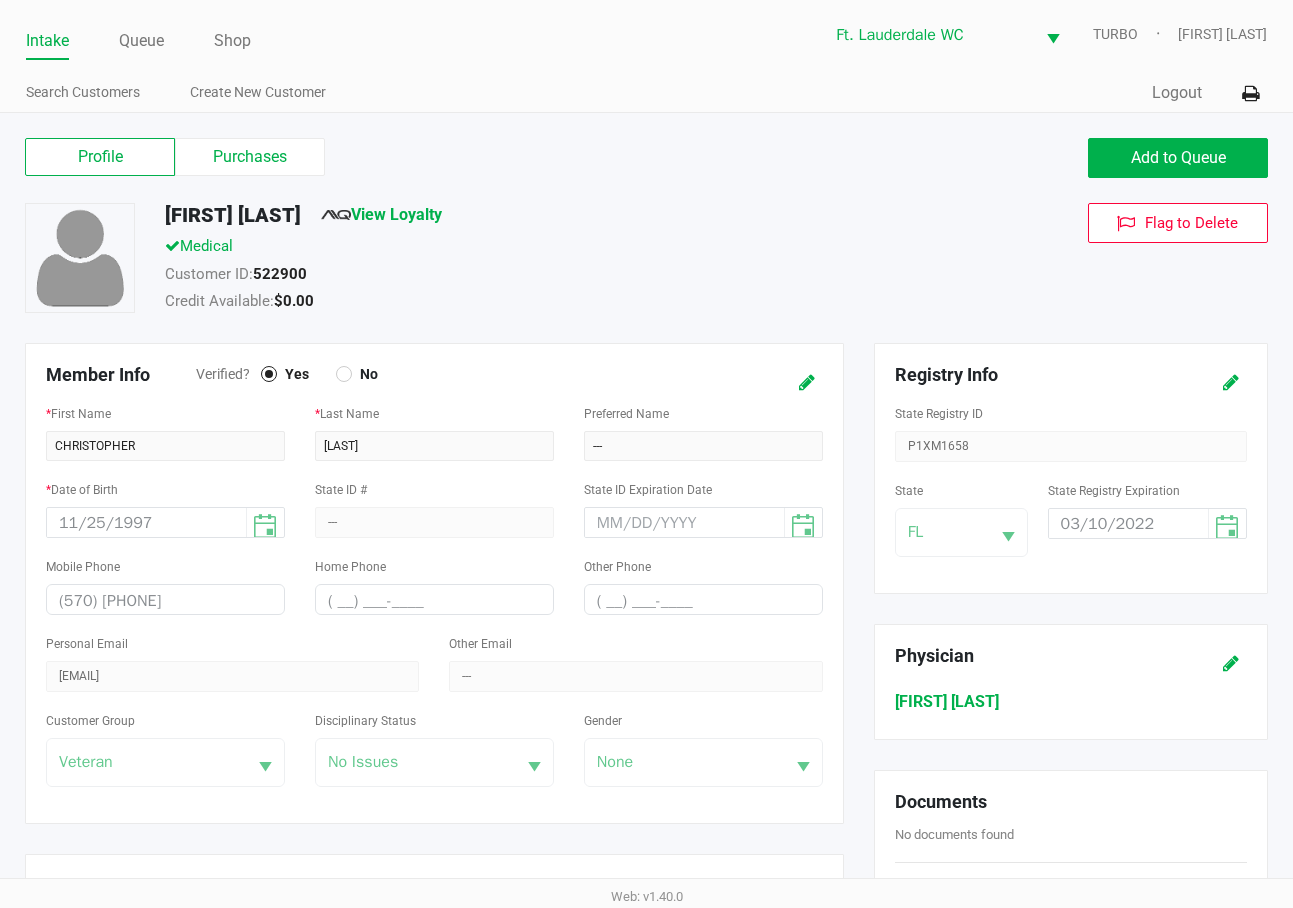 click on "Purchases" 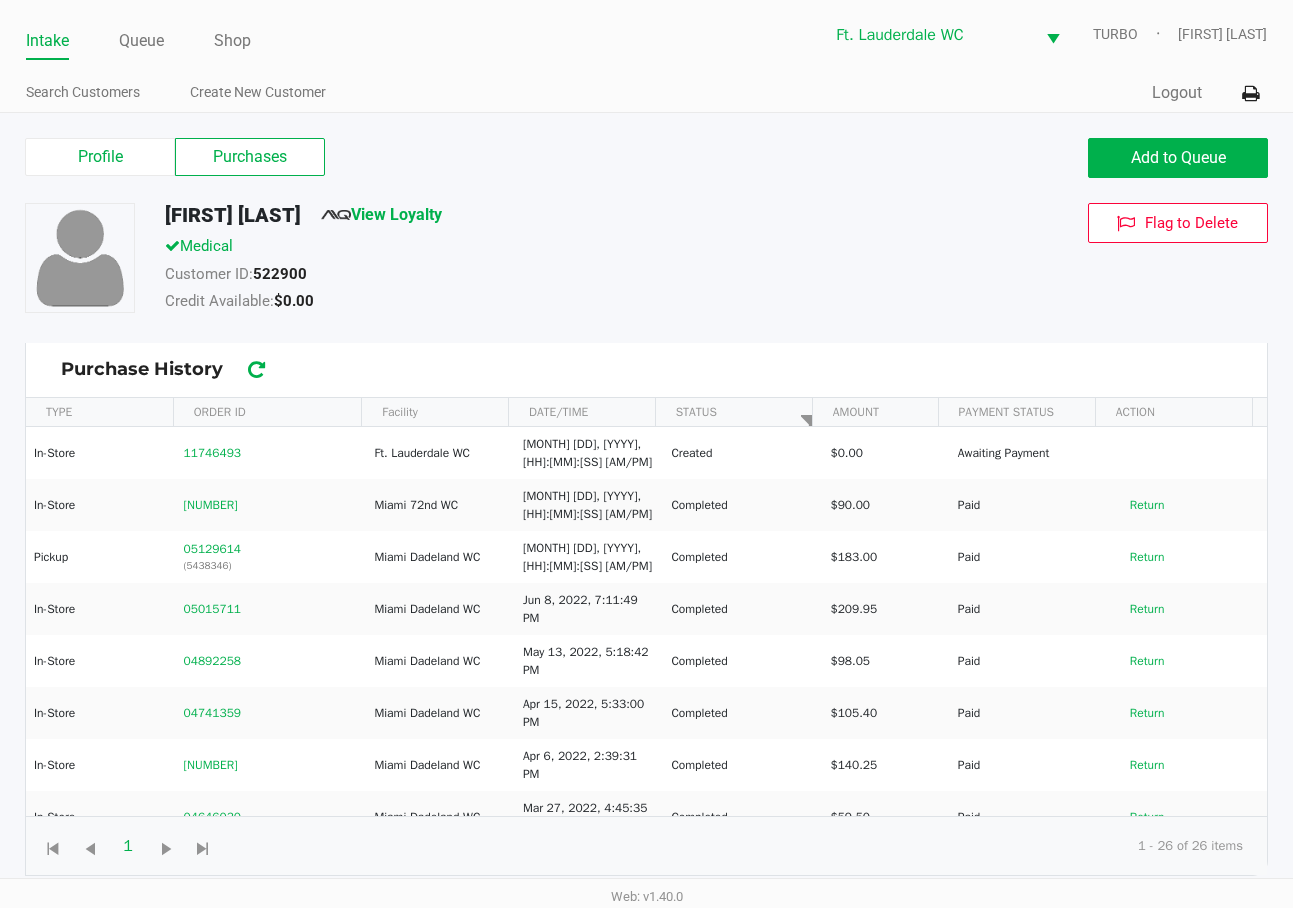 click on "05129614" 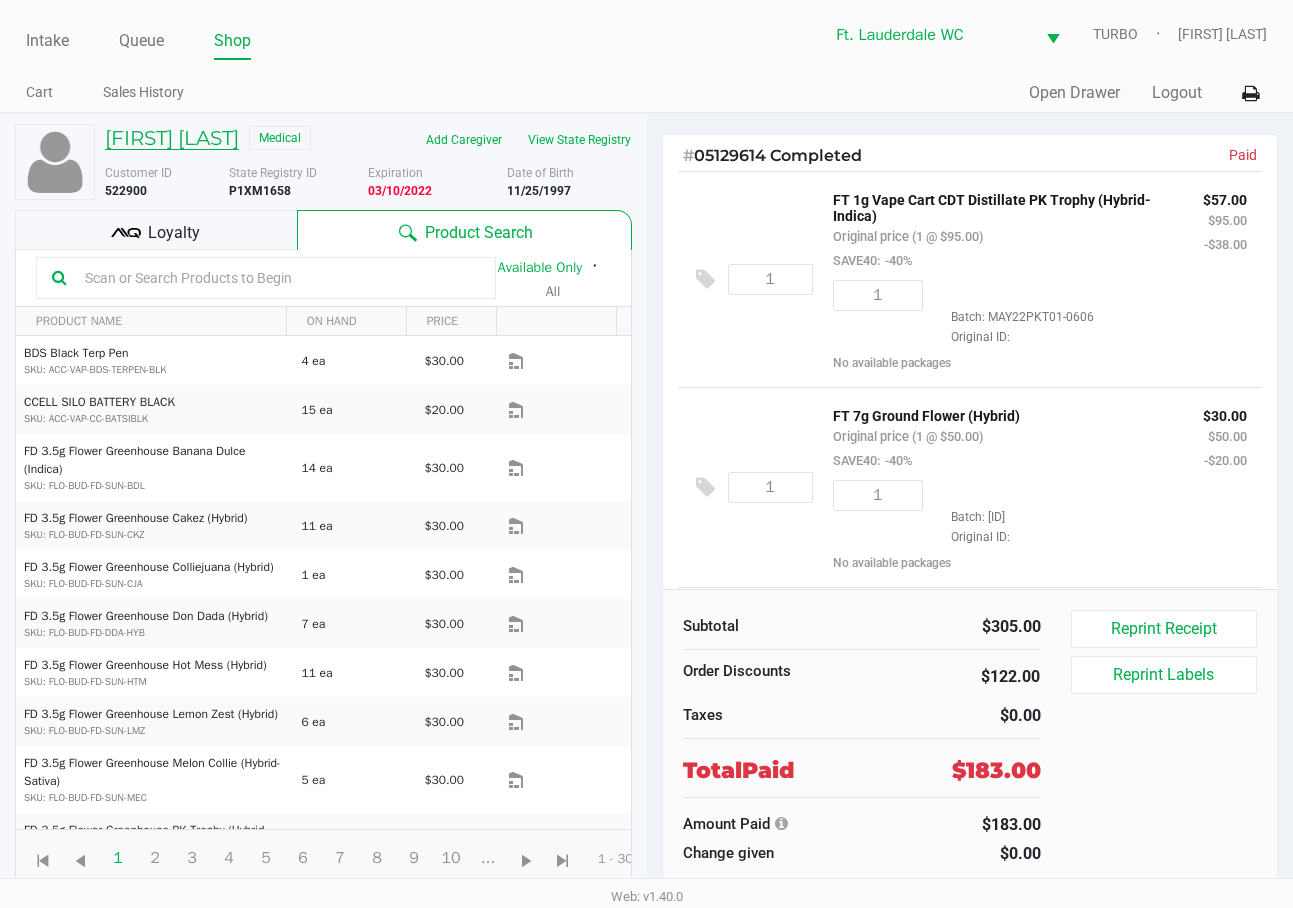 click on "[FIRST] [LAST]" 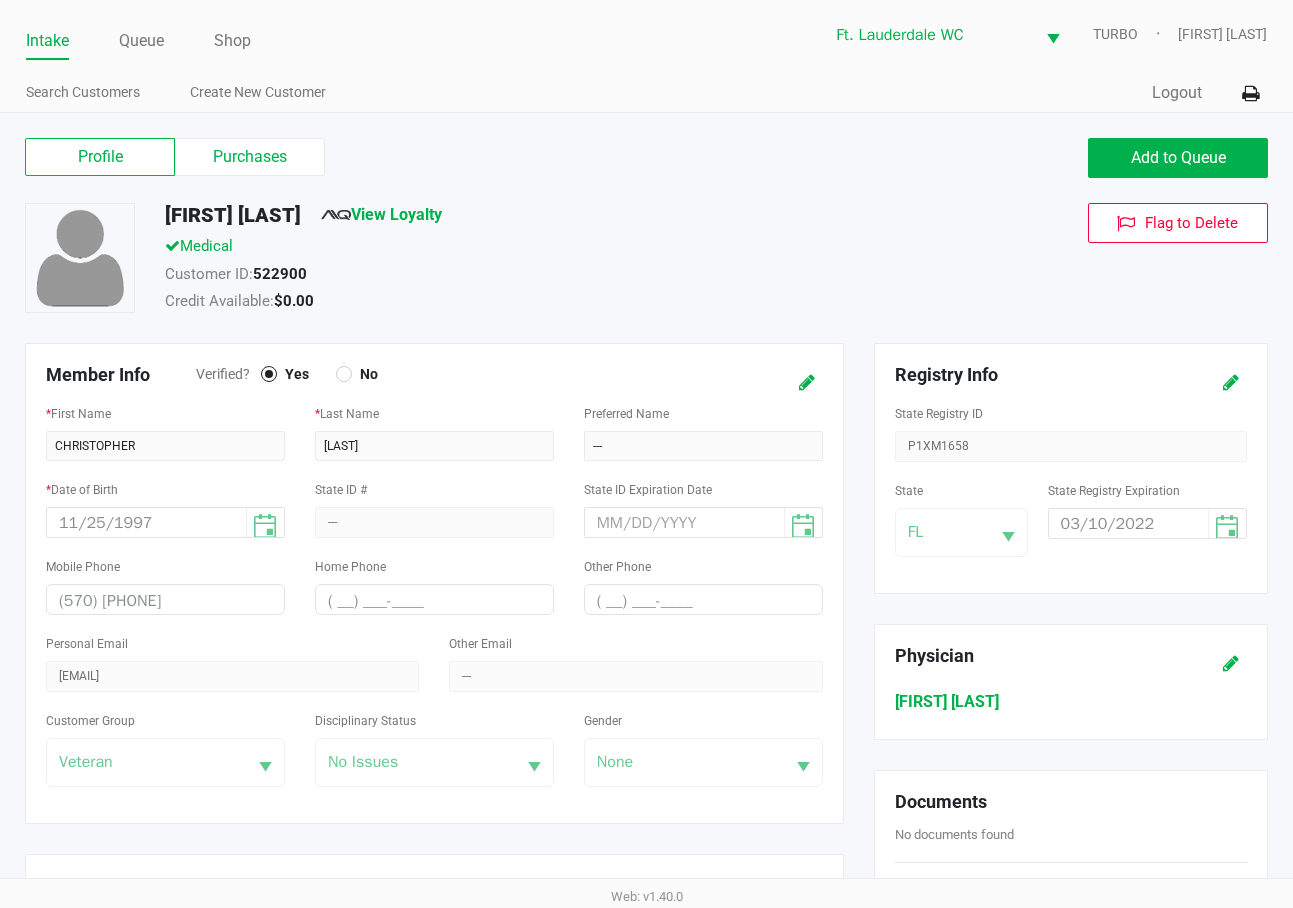 click on "Purchases" 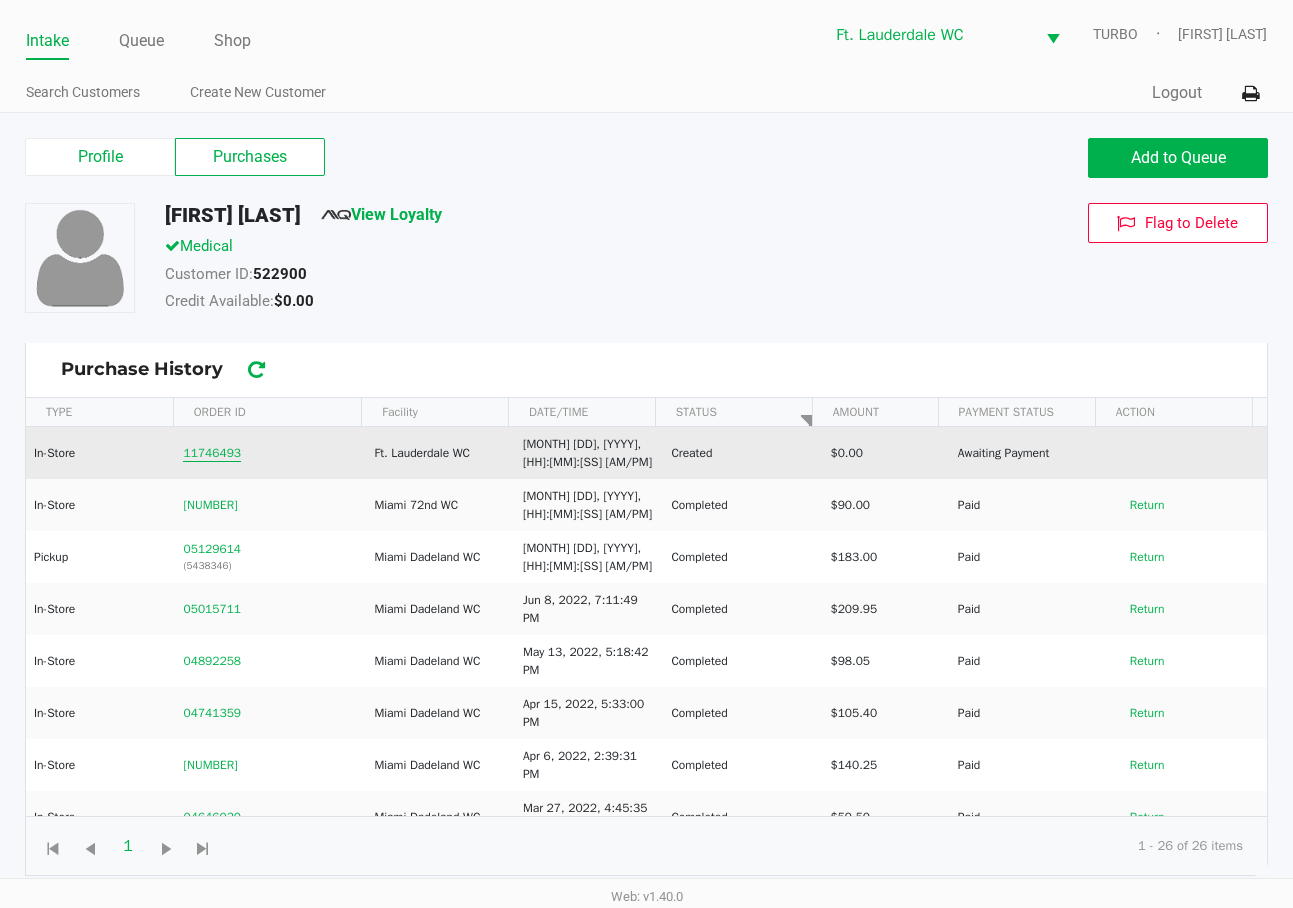 click on "11746493" 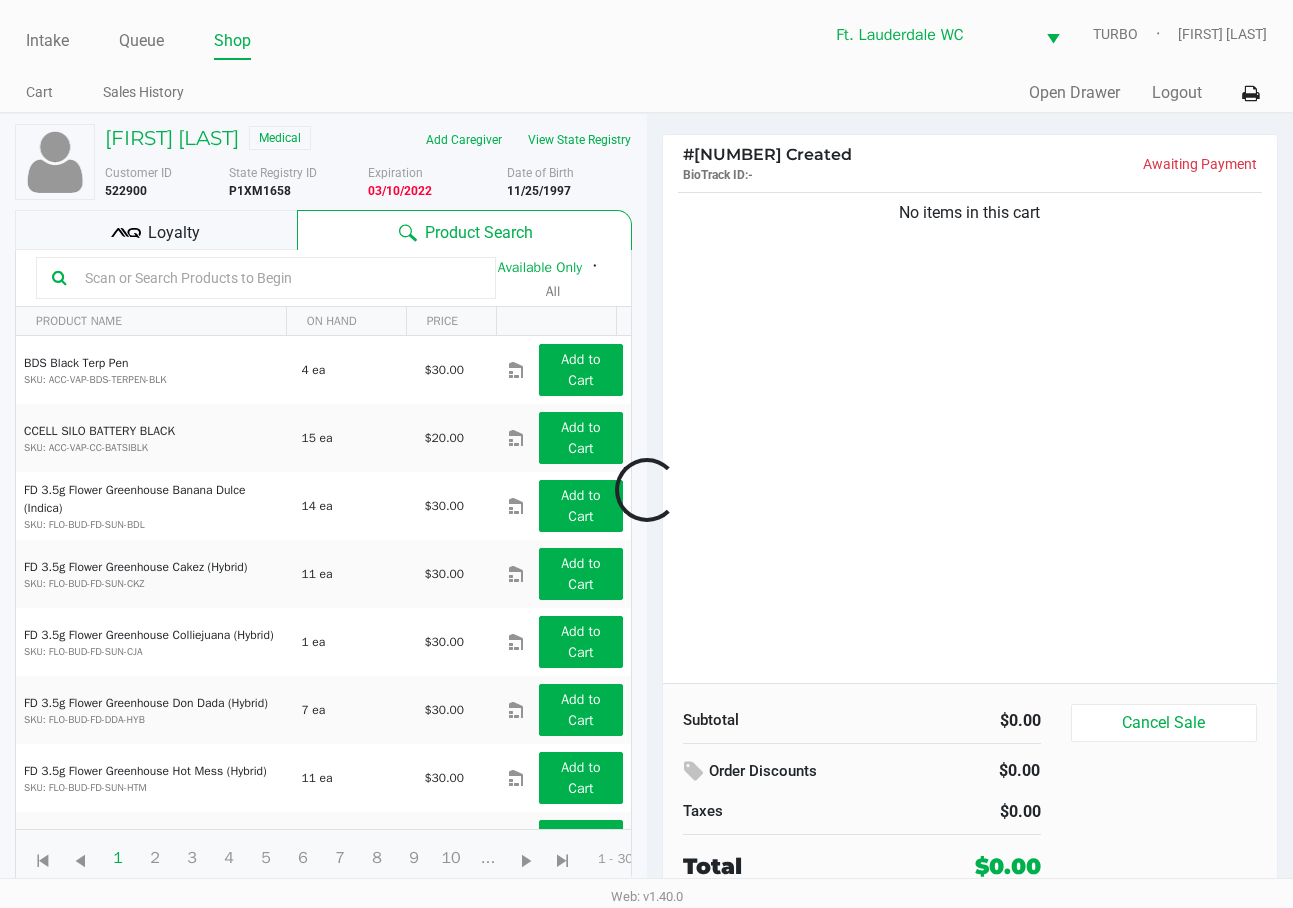 click 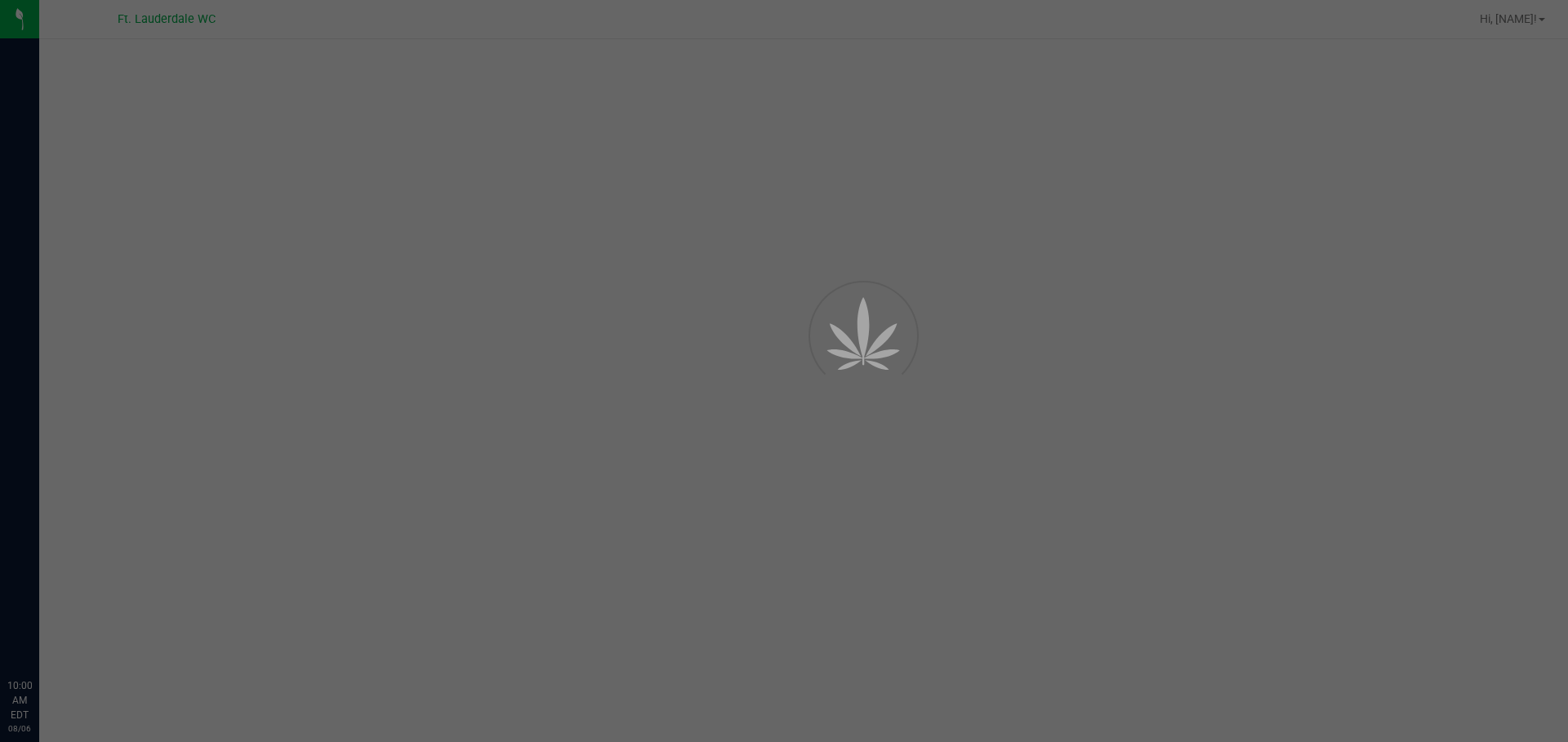scroll, scrollTop: 0, scrollLeft: 0, axis: both 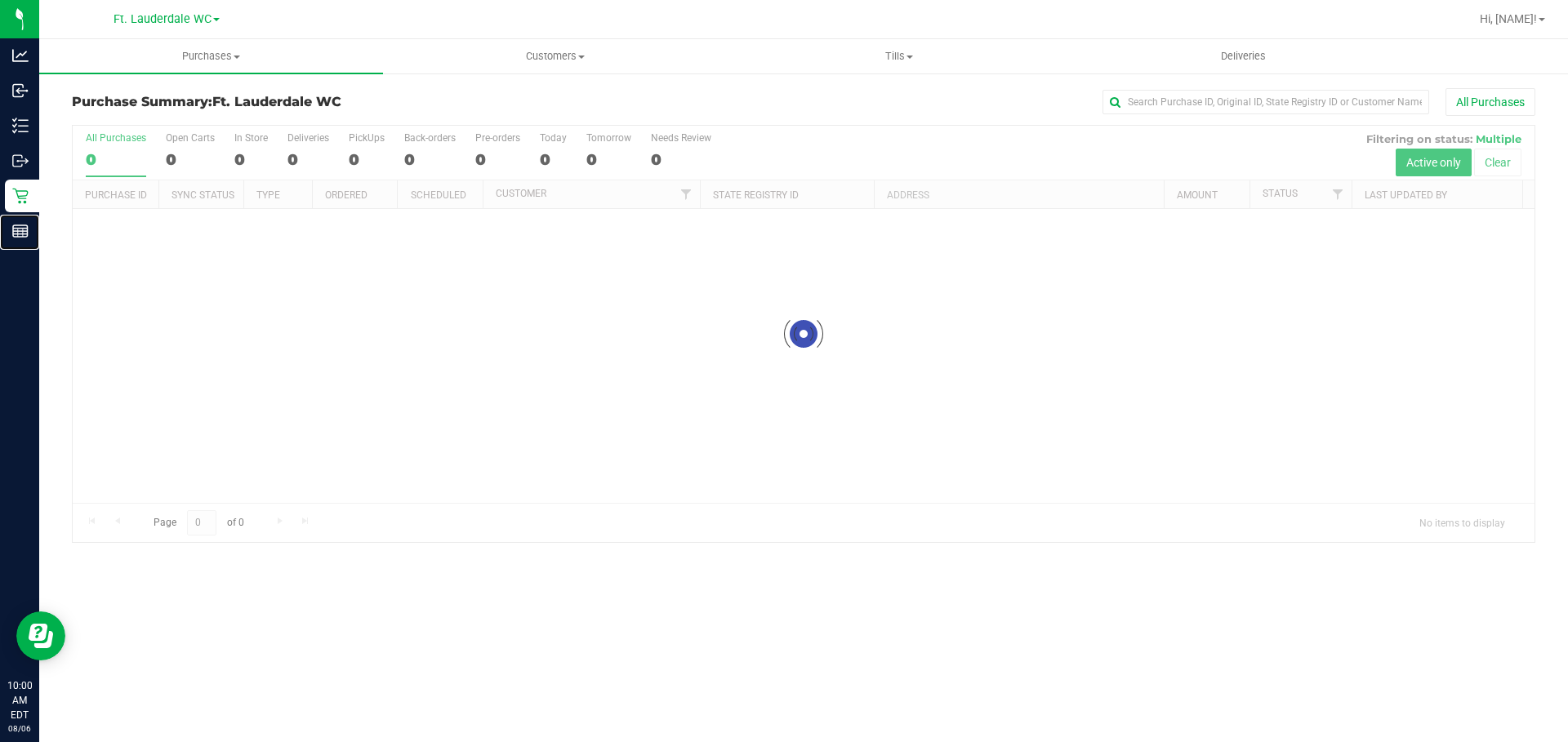 click 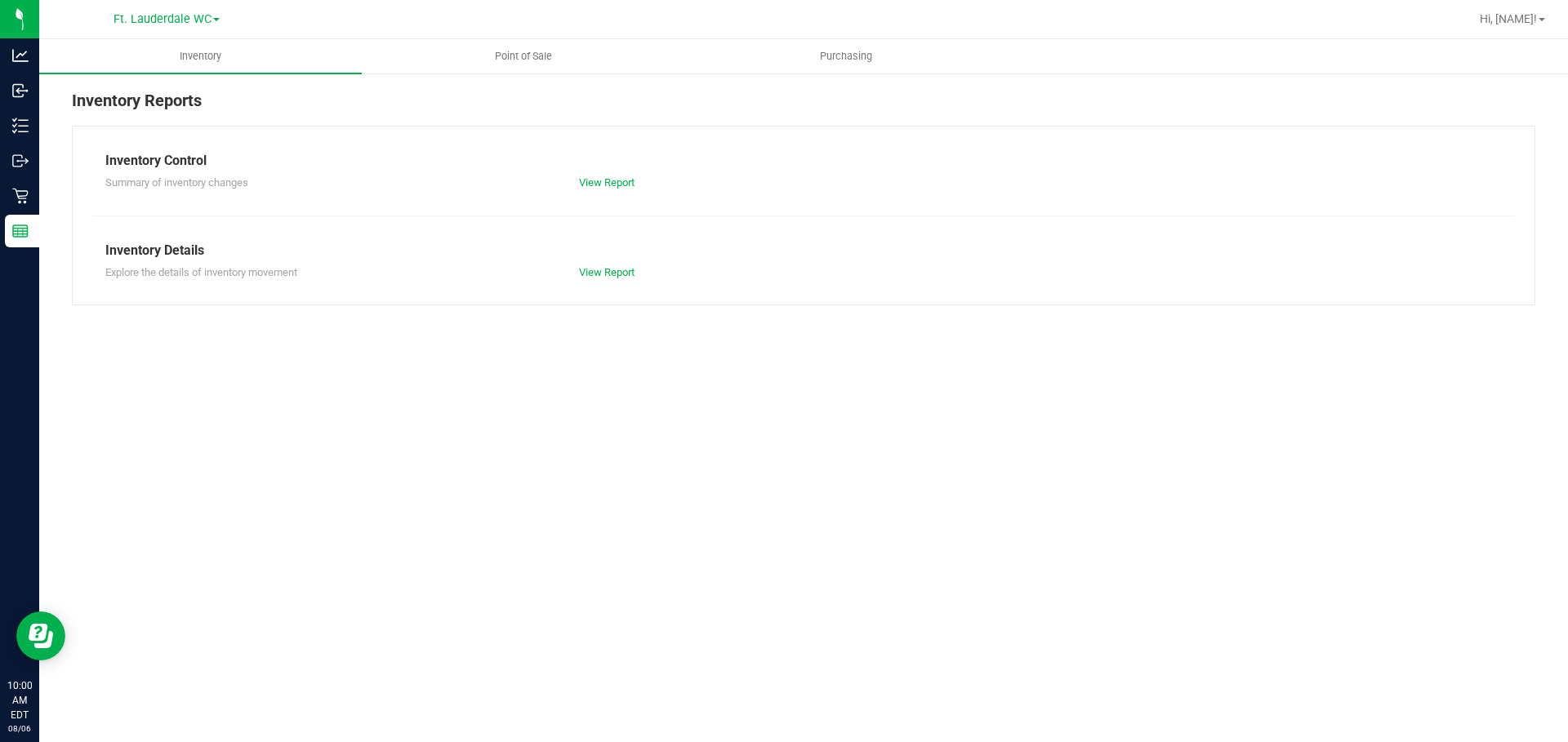 click on "Ft. Lauderdale WC   Hi, Diego!" at bounding box center [804, 20] 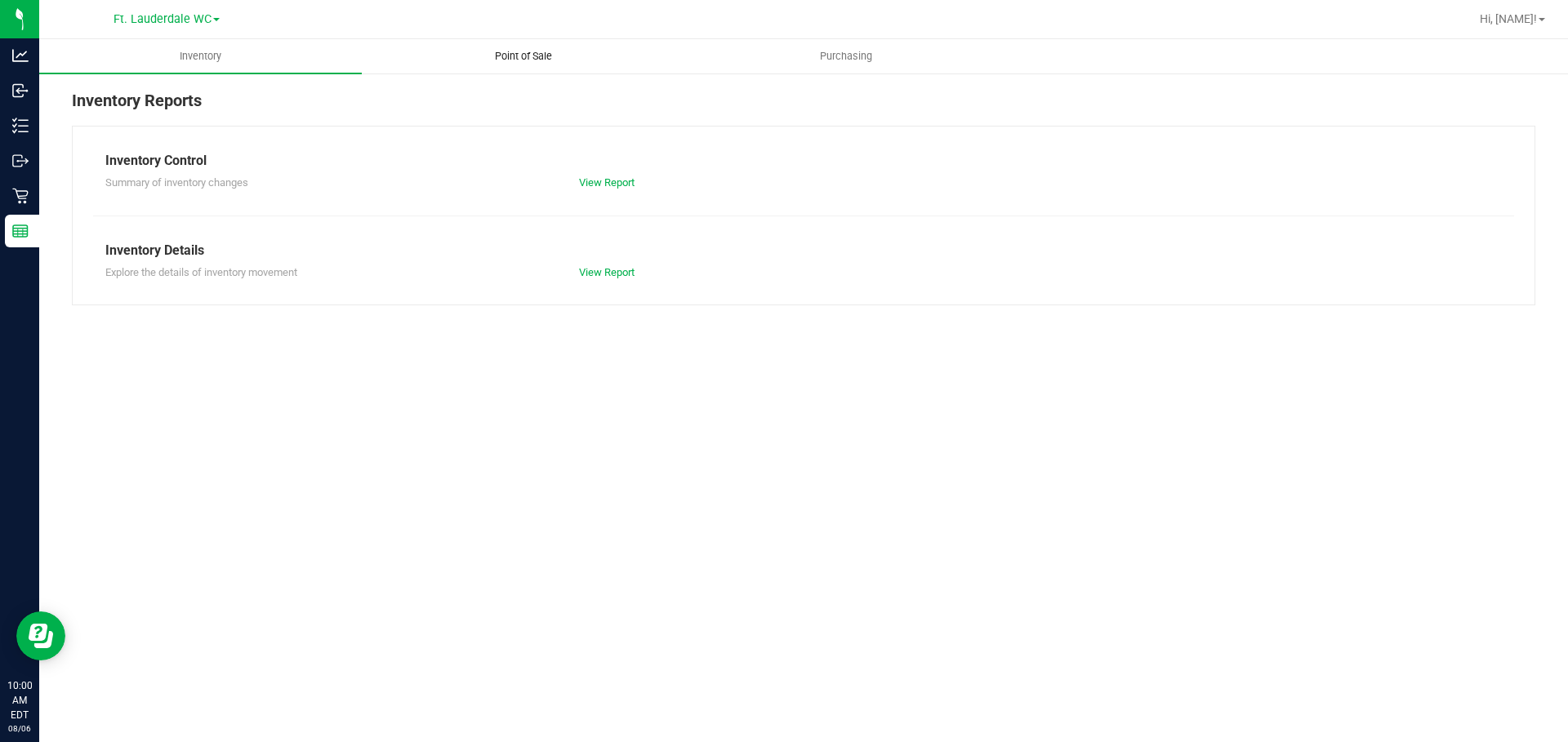 click on "Point of Sale" at bounding box center (523, 56) 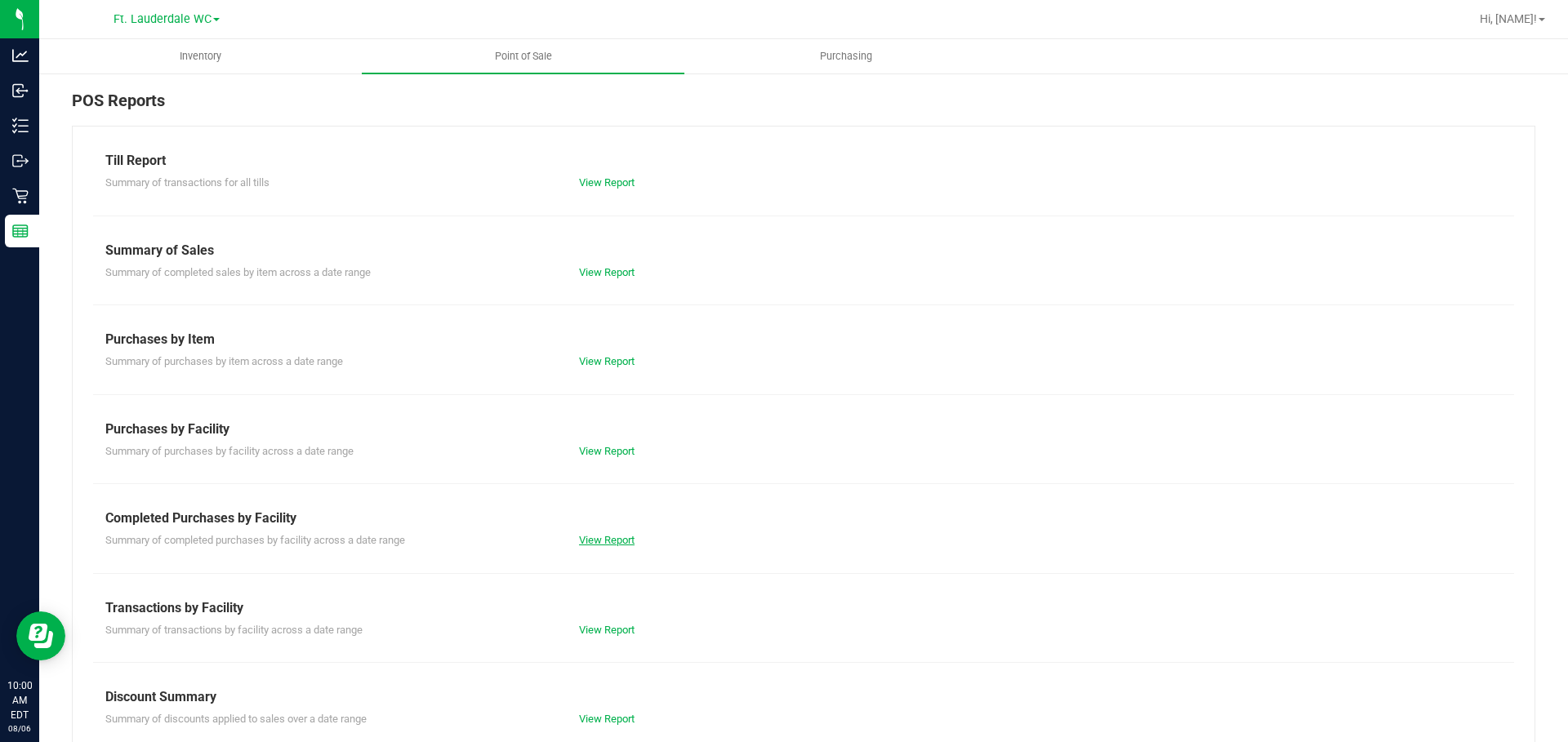 click on "View Report" at bounding box center (607, 540) 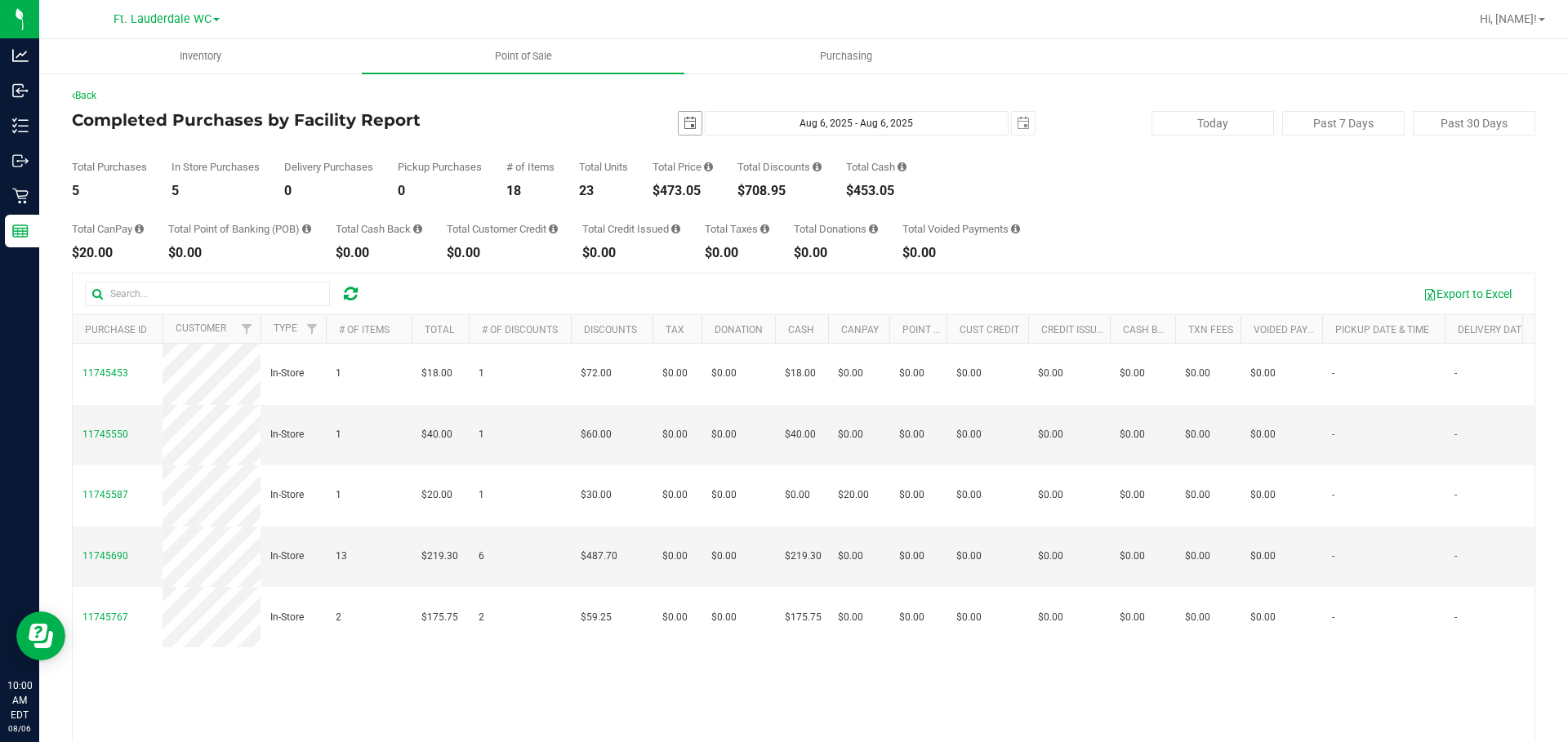 click at bounding box center (690, 123) 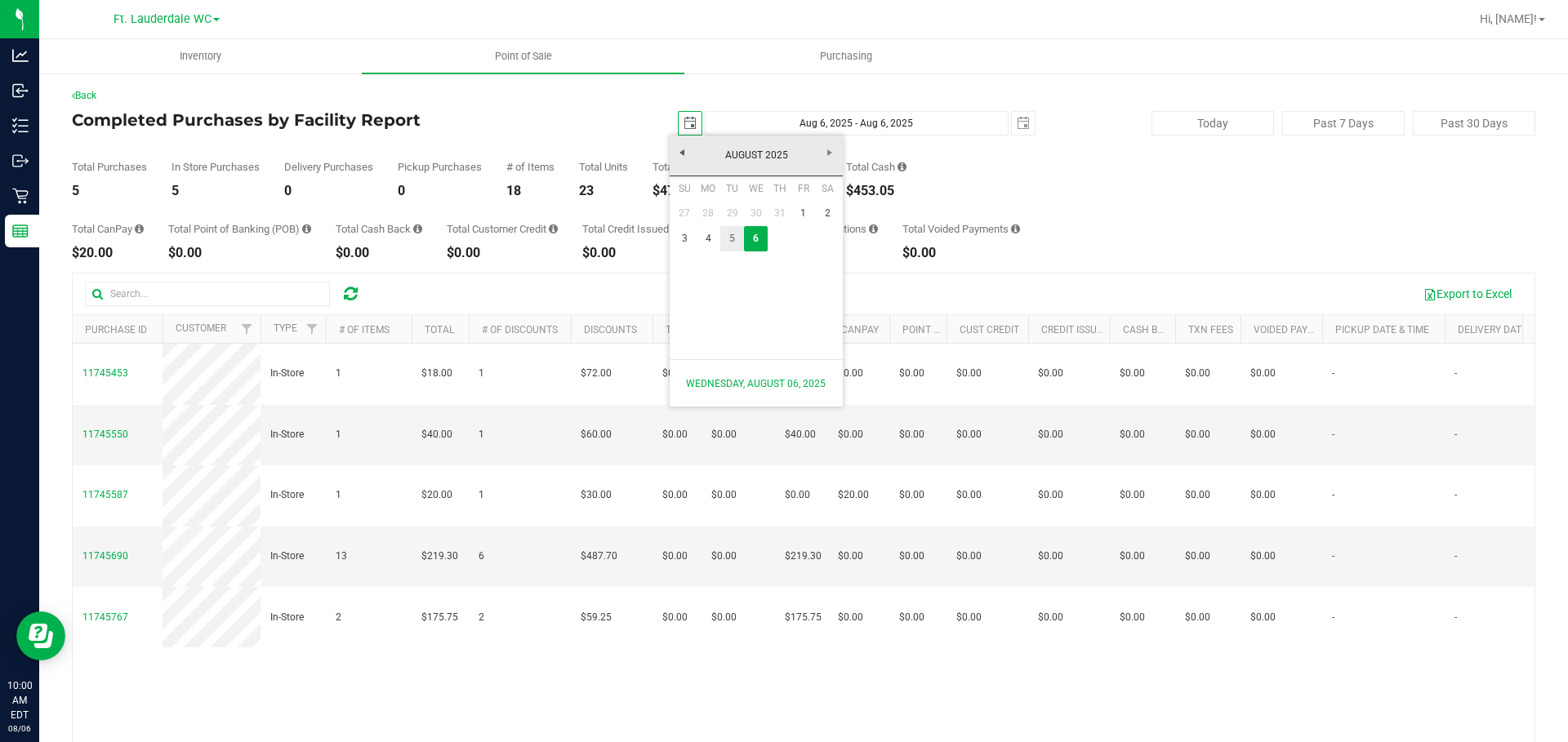 click on "5" at bounding box center [732, 238] 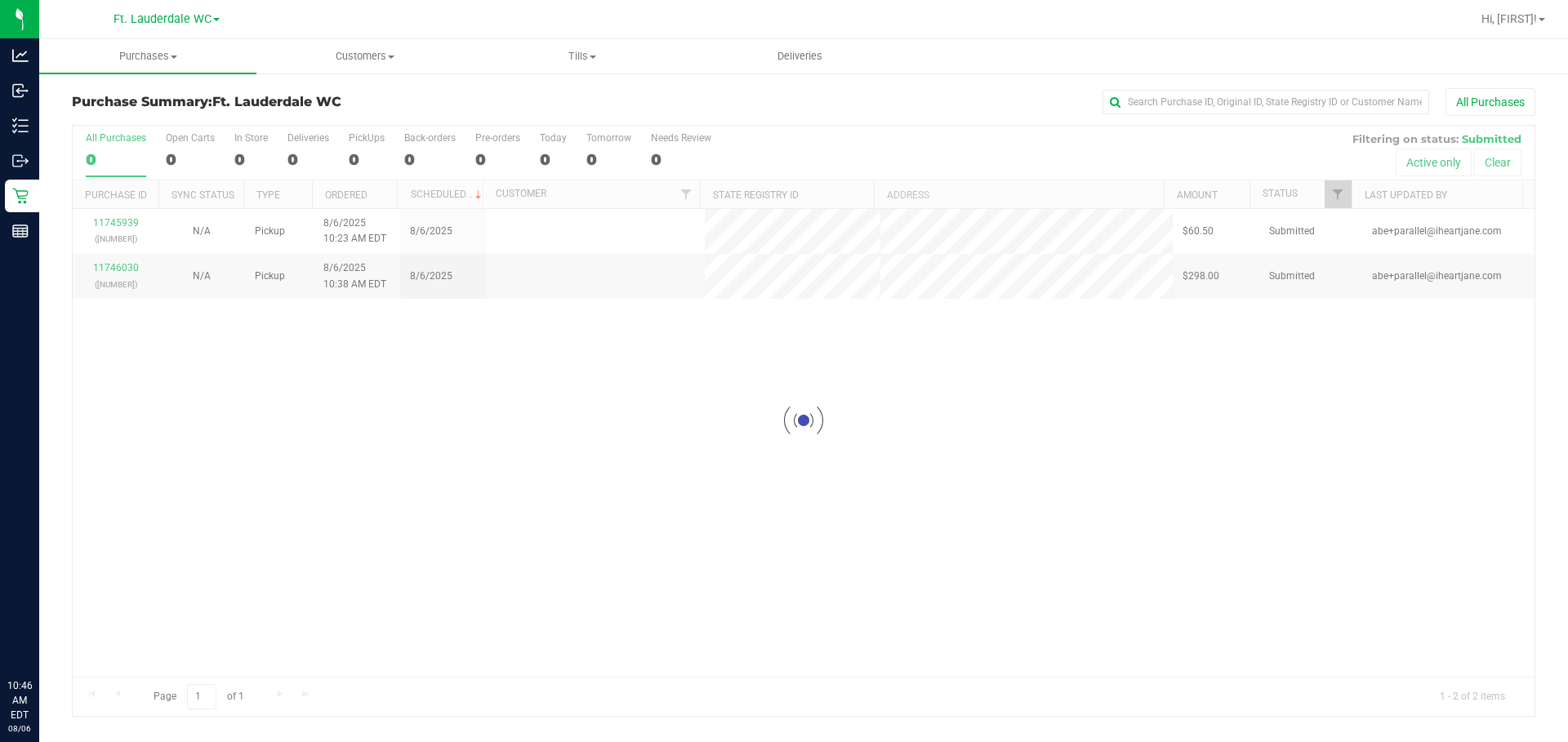 scroll, scrollTop: 0, scrollLeft: 0, axis: both 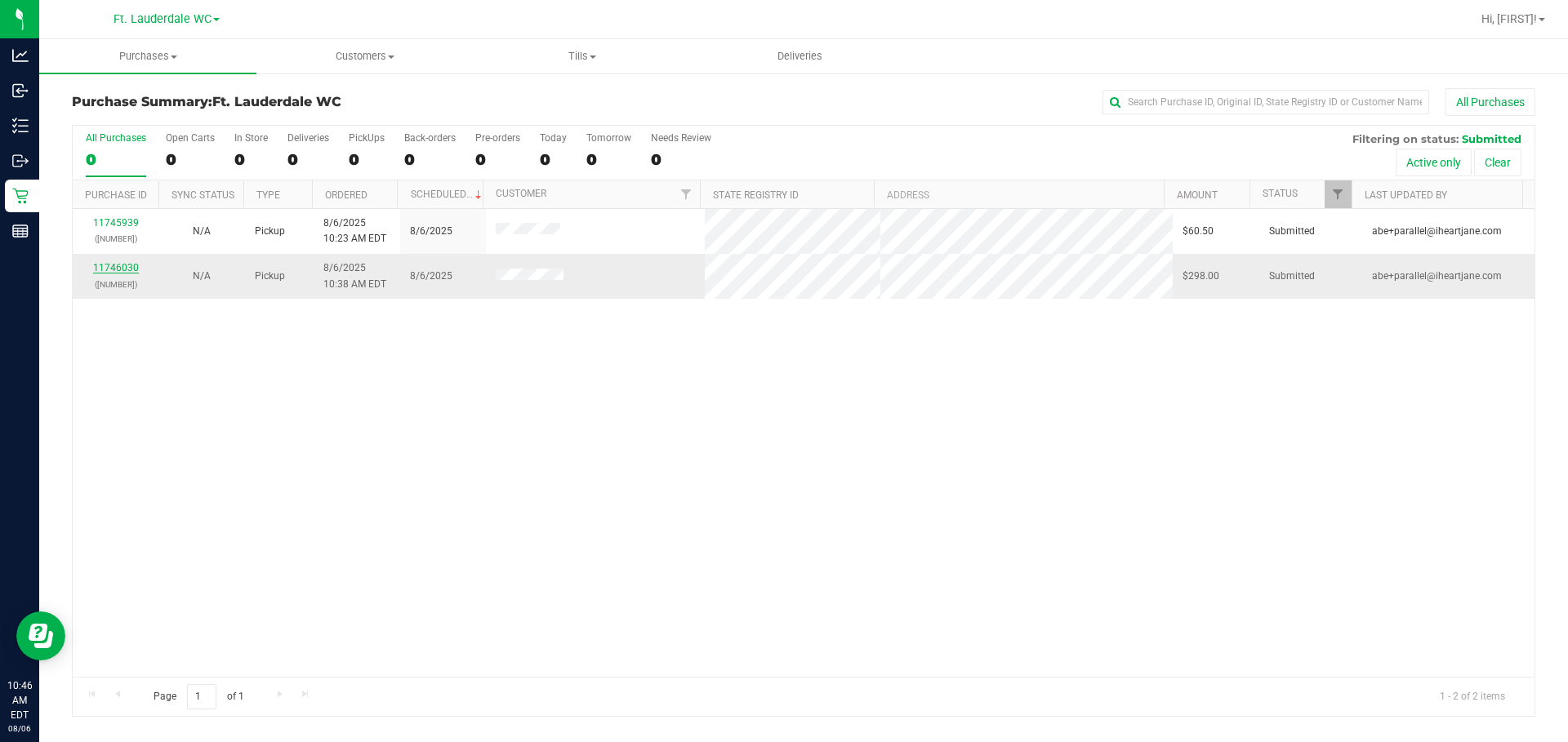 click on "11746030" at bounding box center [116, 268] 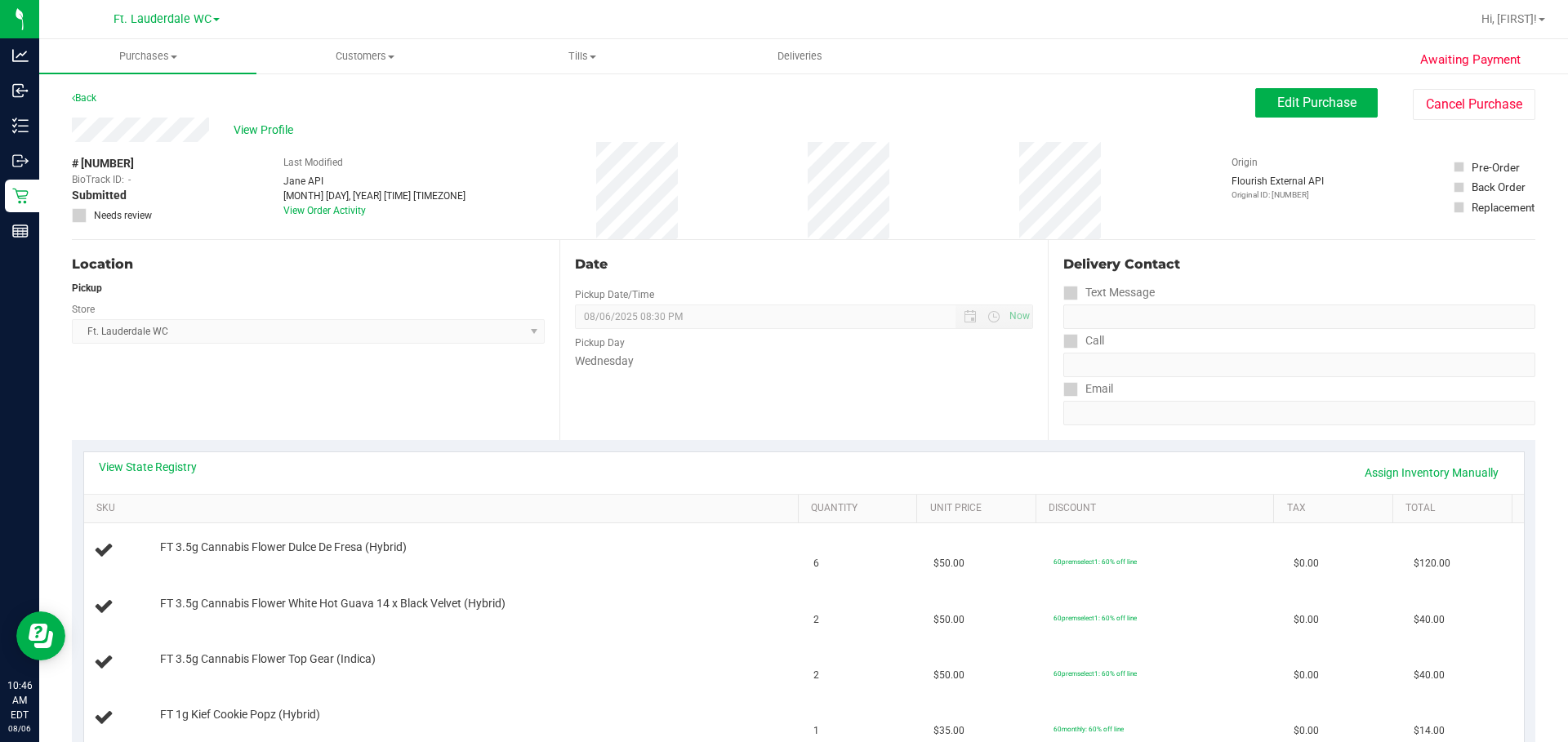 scroll, scrollTop: 176, scrollLeft: 0, axis: vertical 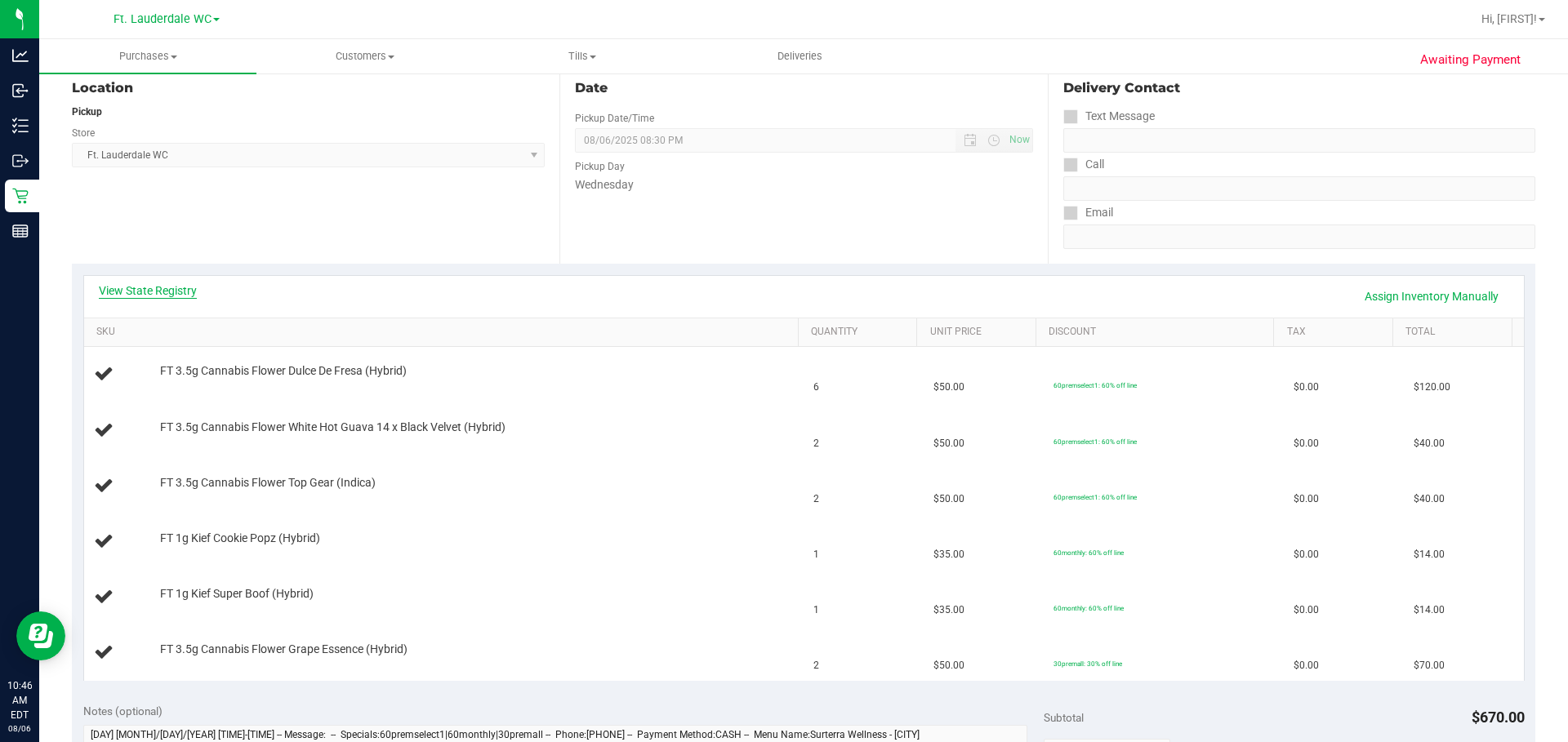 click on "View State Registry" at bounding box center (148, 291) 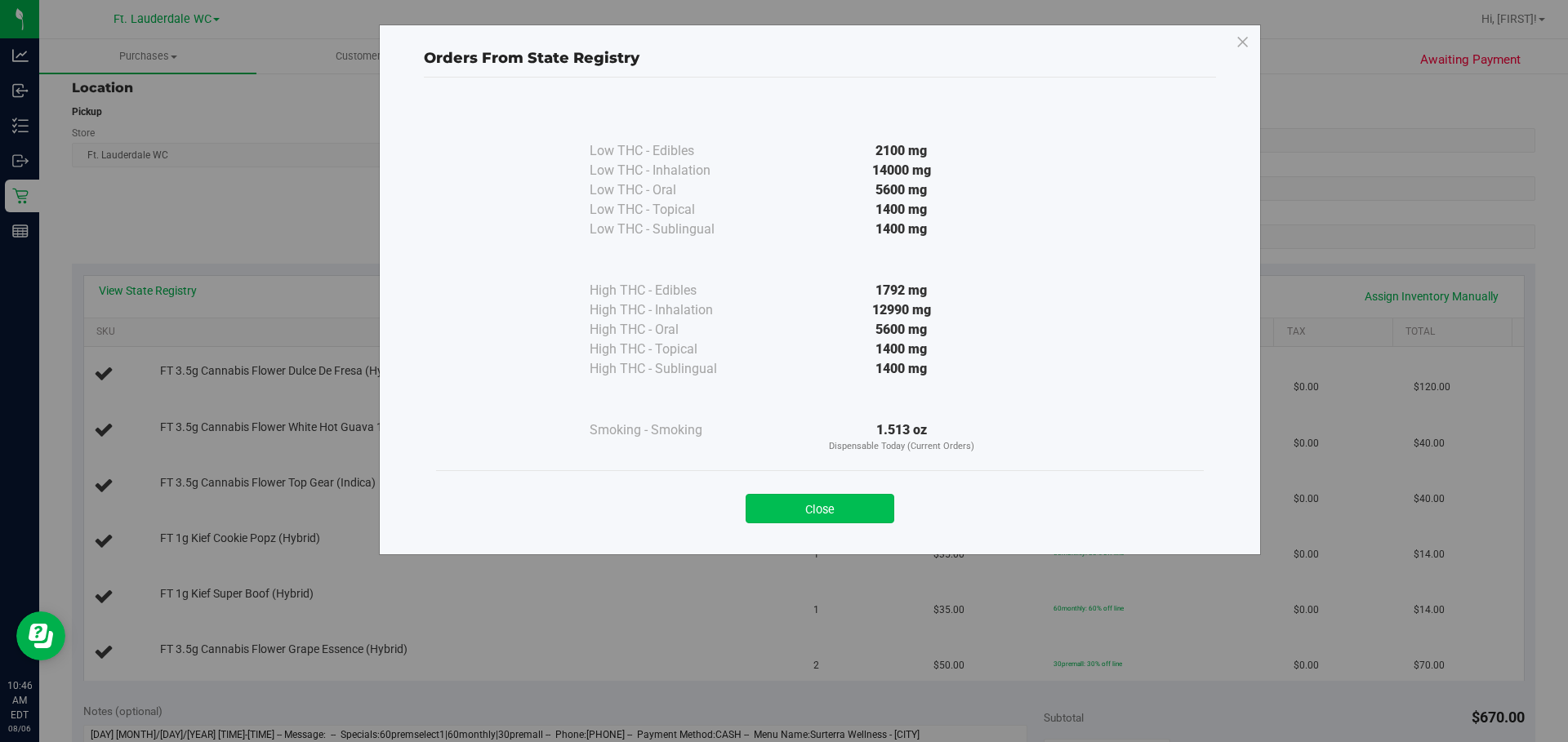 click on "Close" at bounding box center [820, 509] 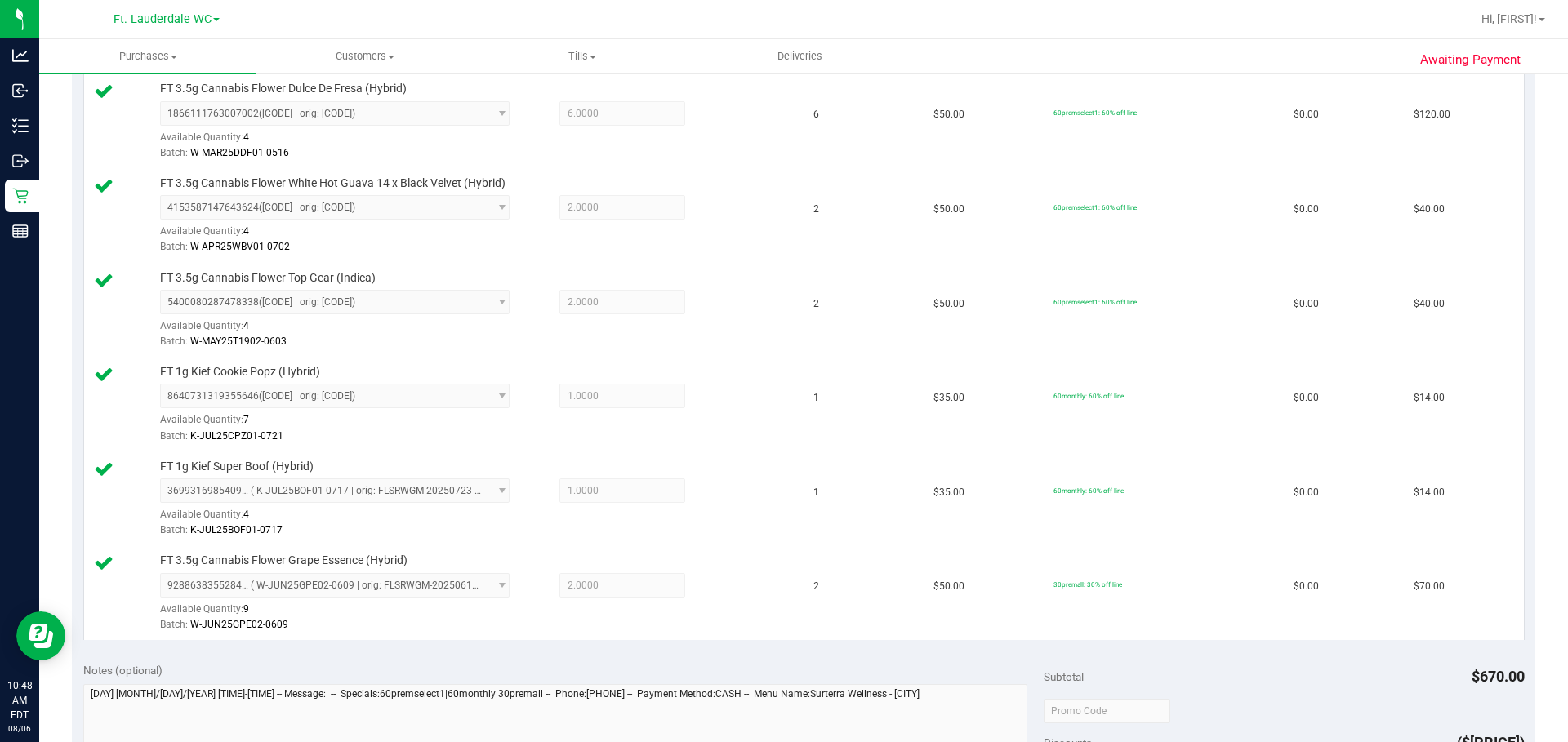 scroll, scrollTop: 657, scrollLeft: 0, axis: vertical 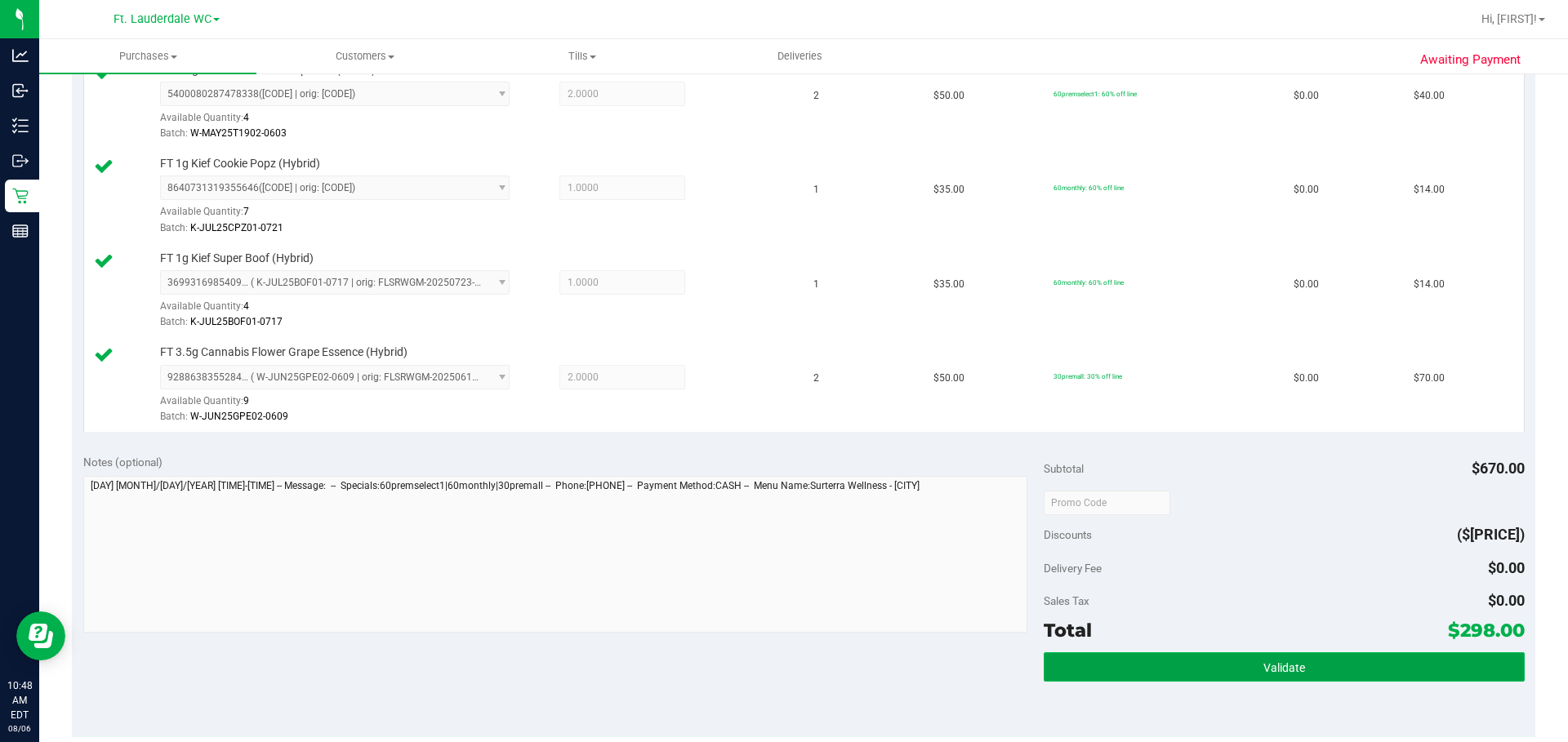 click on "Validate" at bounding box center [1284, 667] 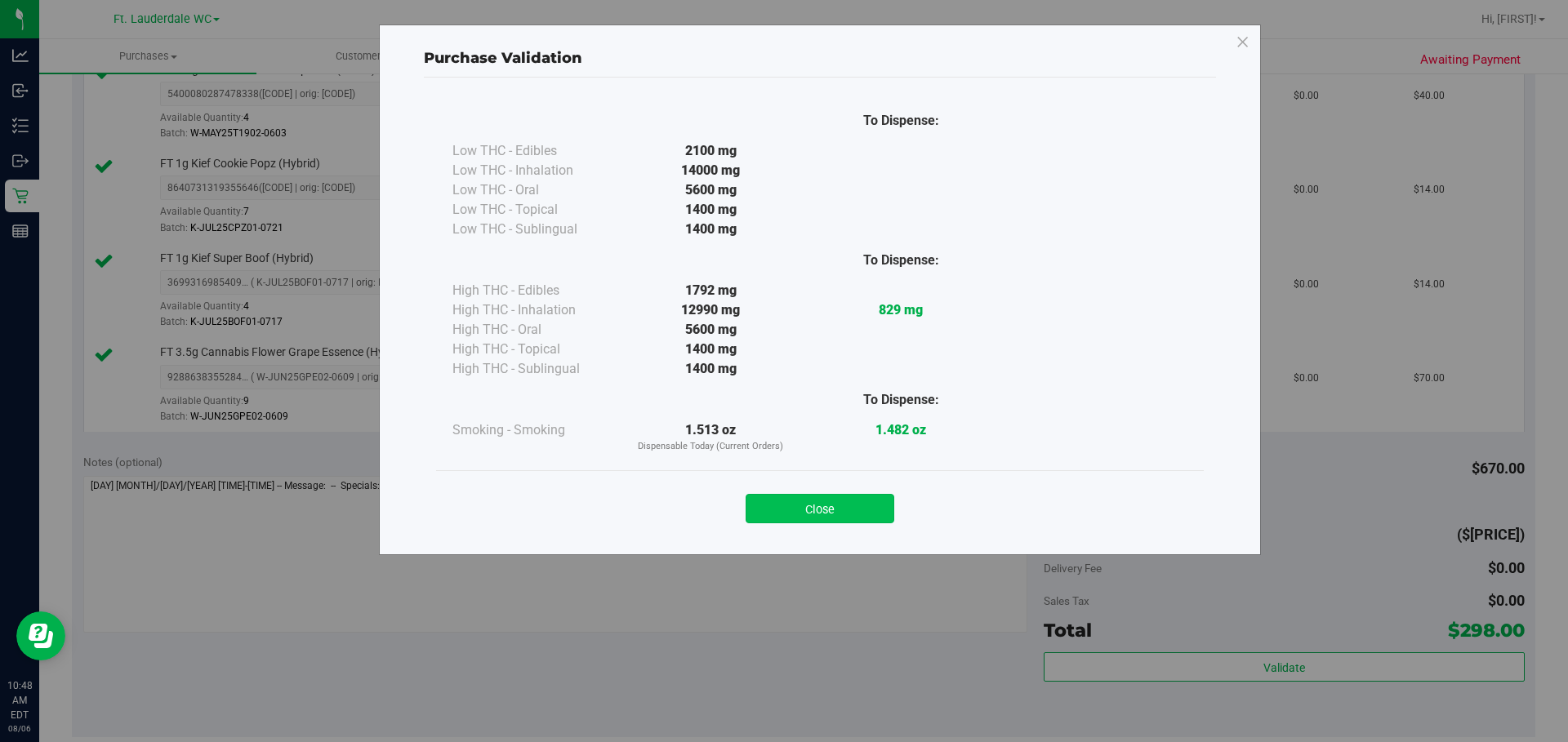 click on "Close" at bounding box center [820, 509] 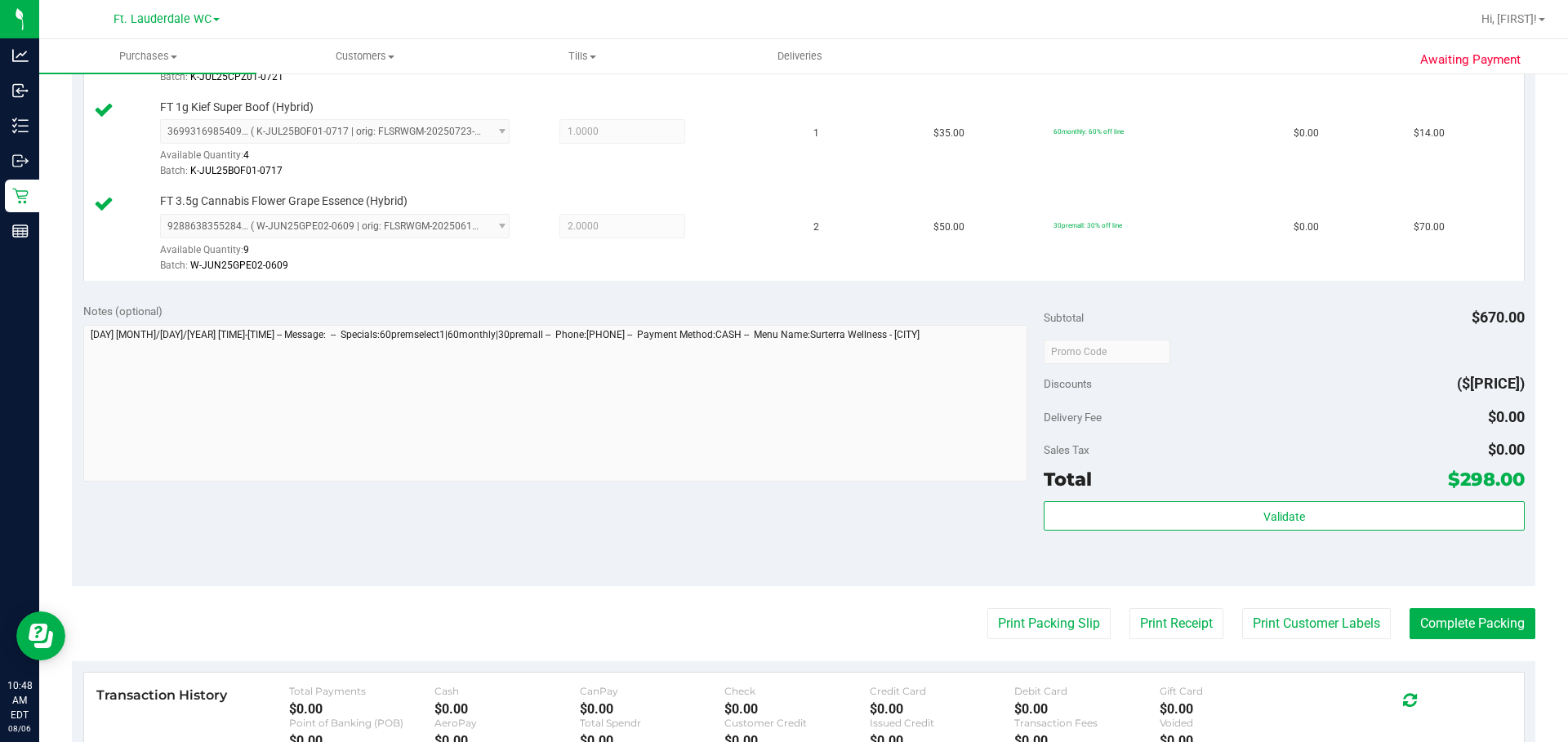 scroll, scrollTop: 820, scrollLeft: 0, axis: vertical 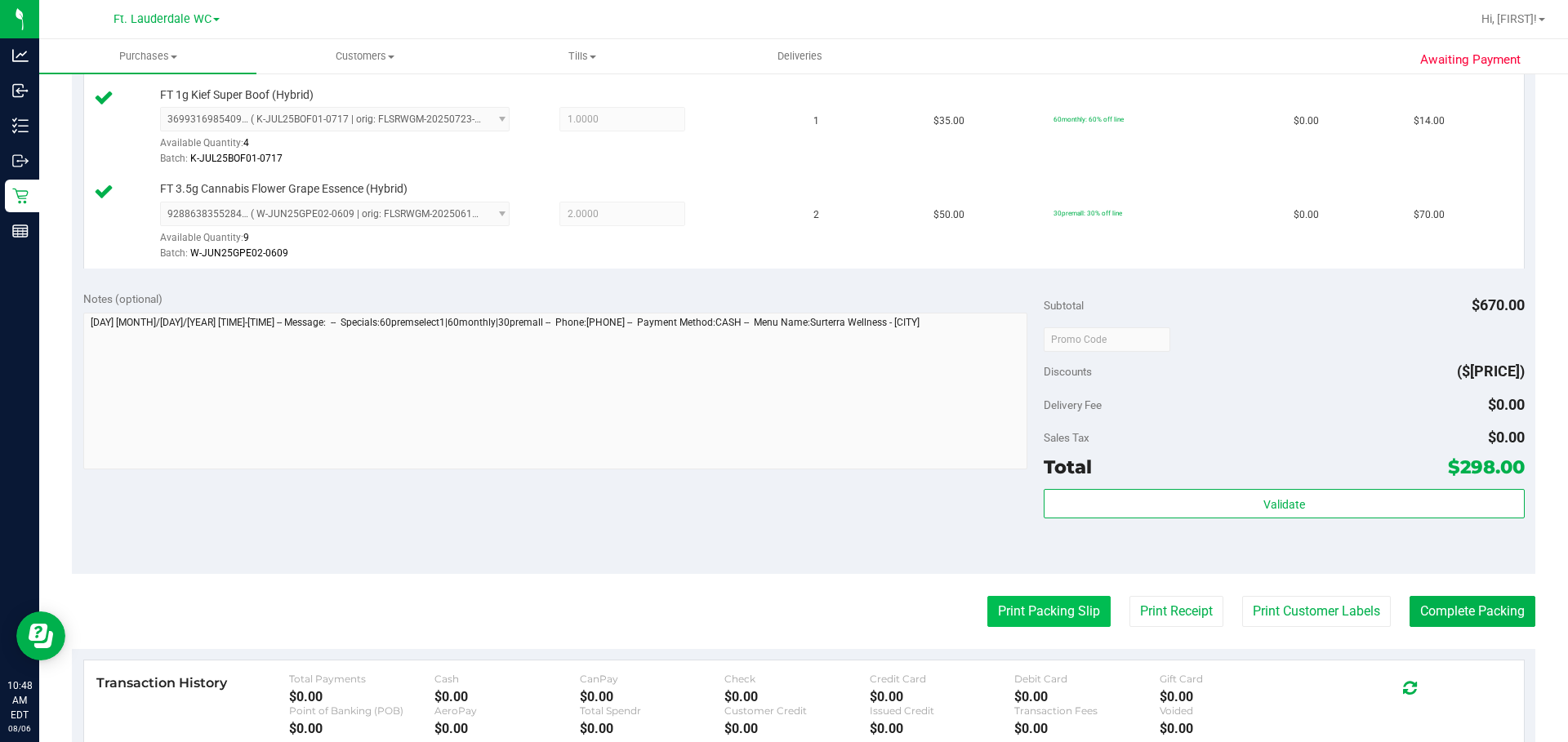 click on "Print Packing Slip" at bounding box center (1049, 611) 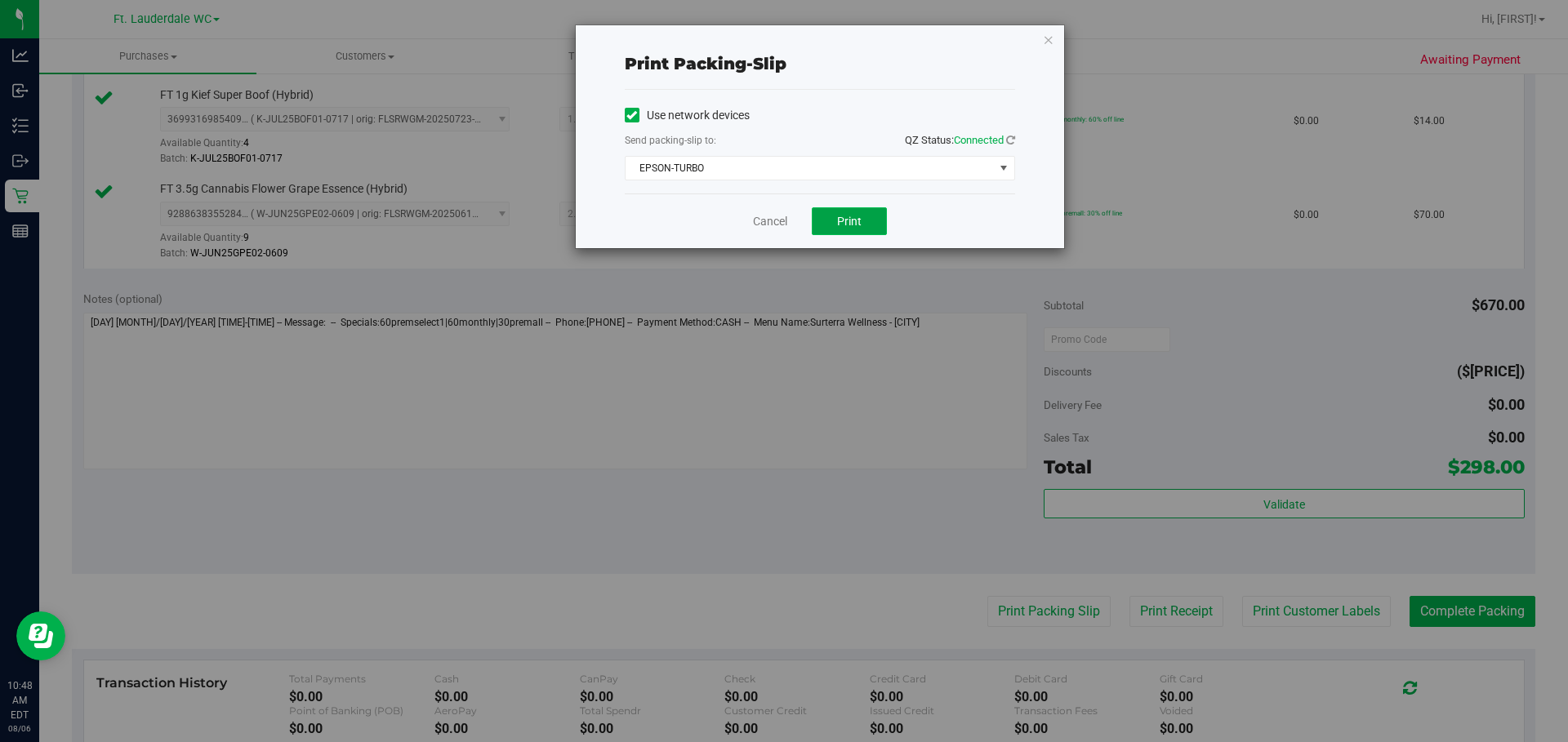 click on "Print" at bounding box center (849, 221) 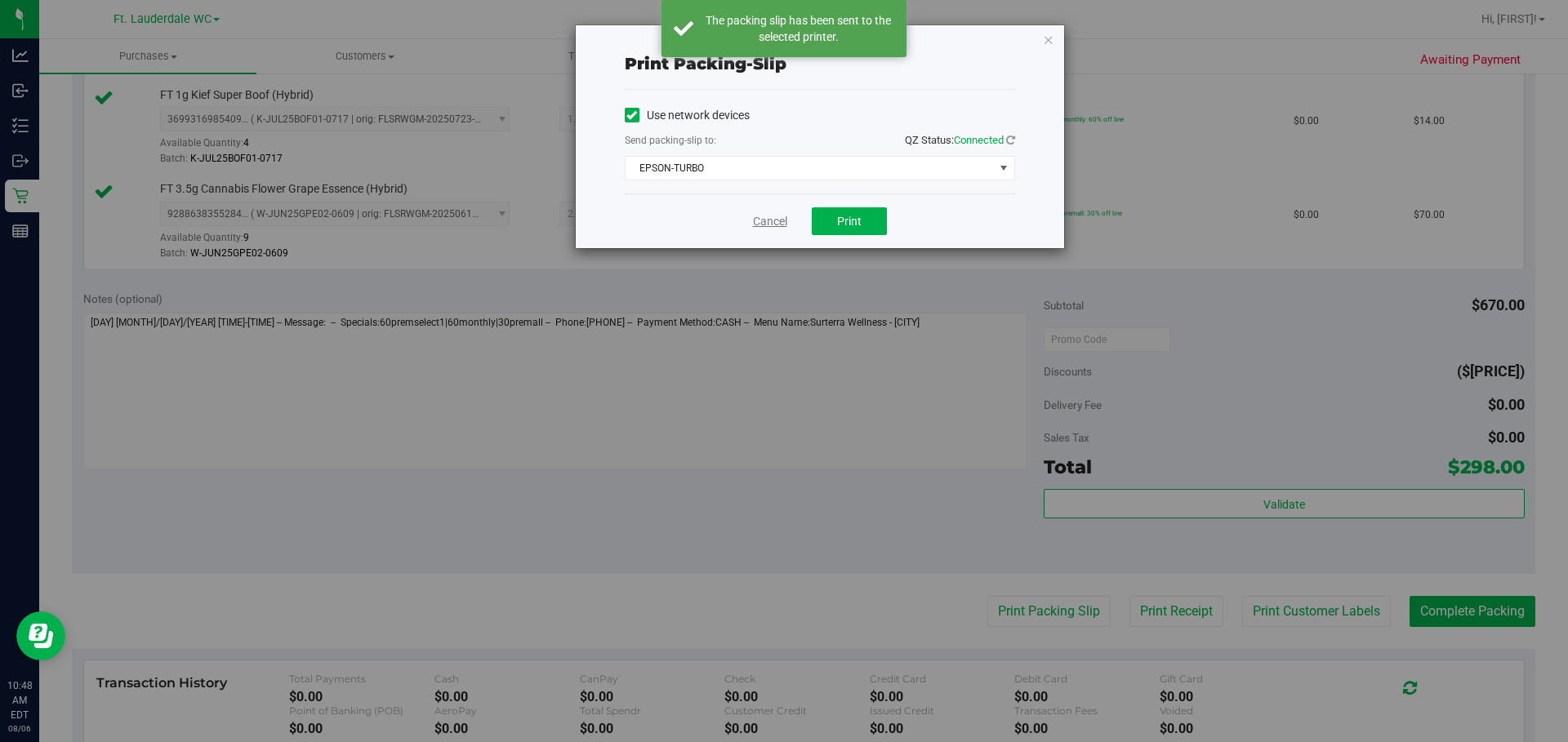 click on "Cancel" at bounding box center [770, 221] 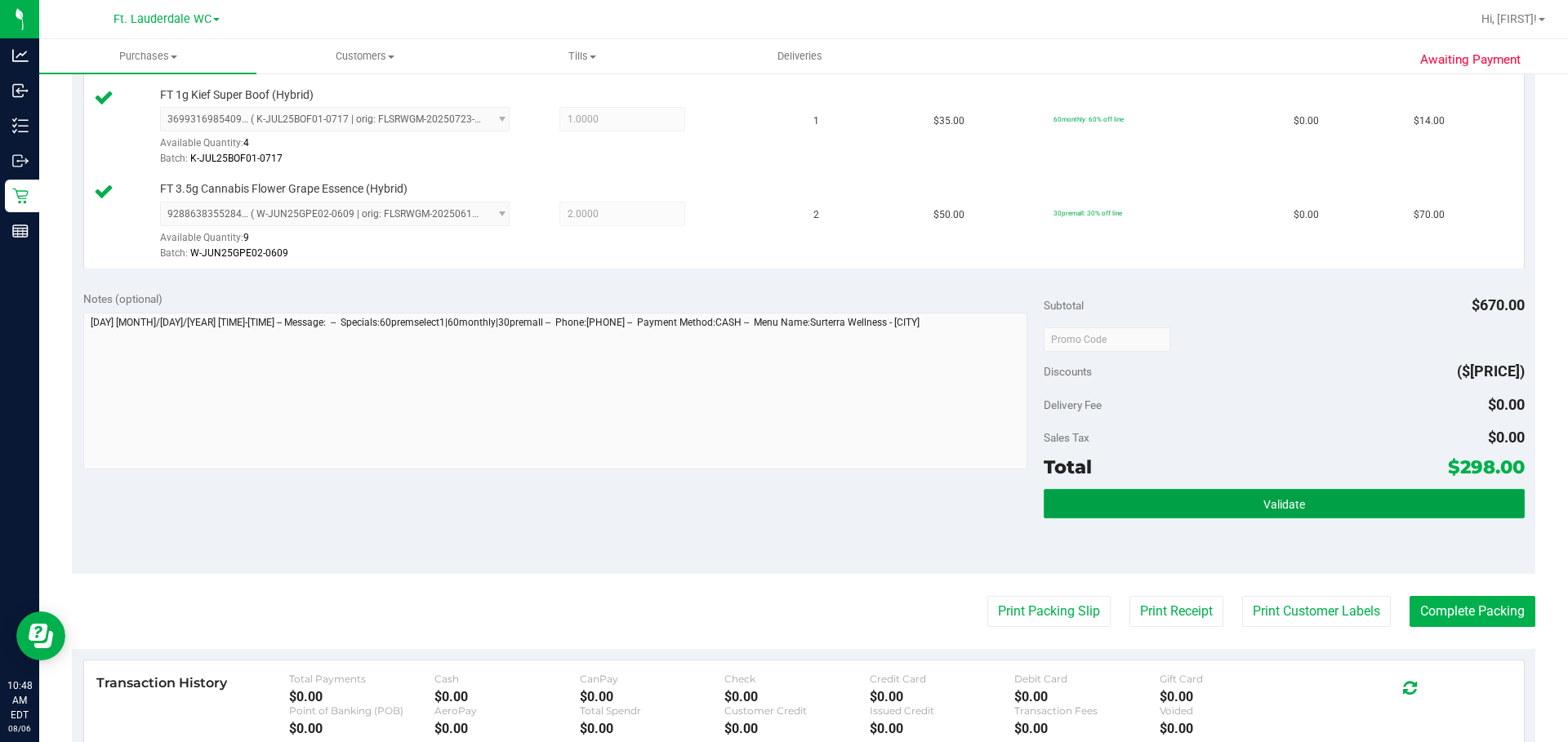 click on "Validate" at bounding box center [1284, 504] 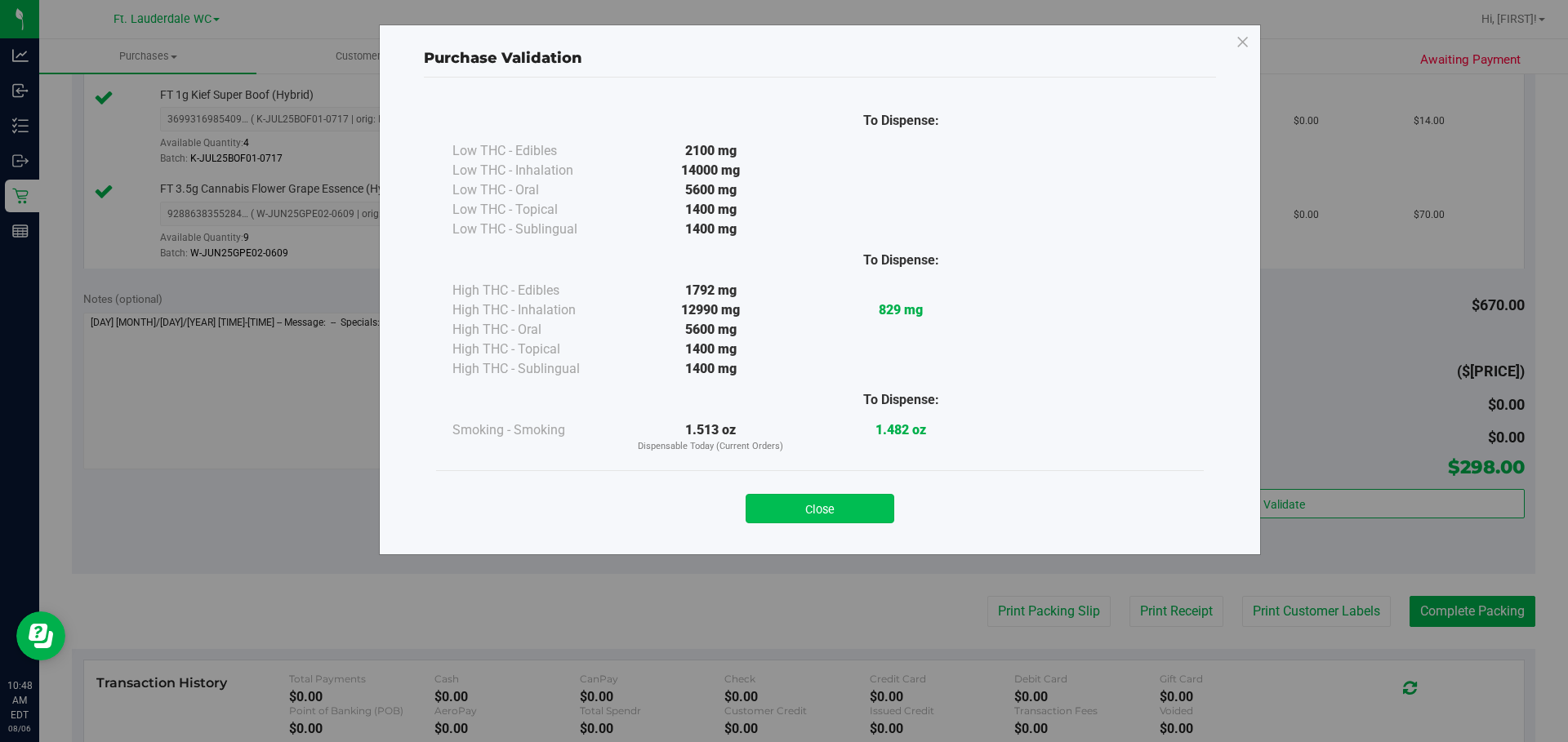 click on "Close" at bounding box center (820, 509) 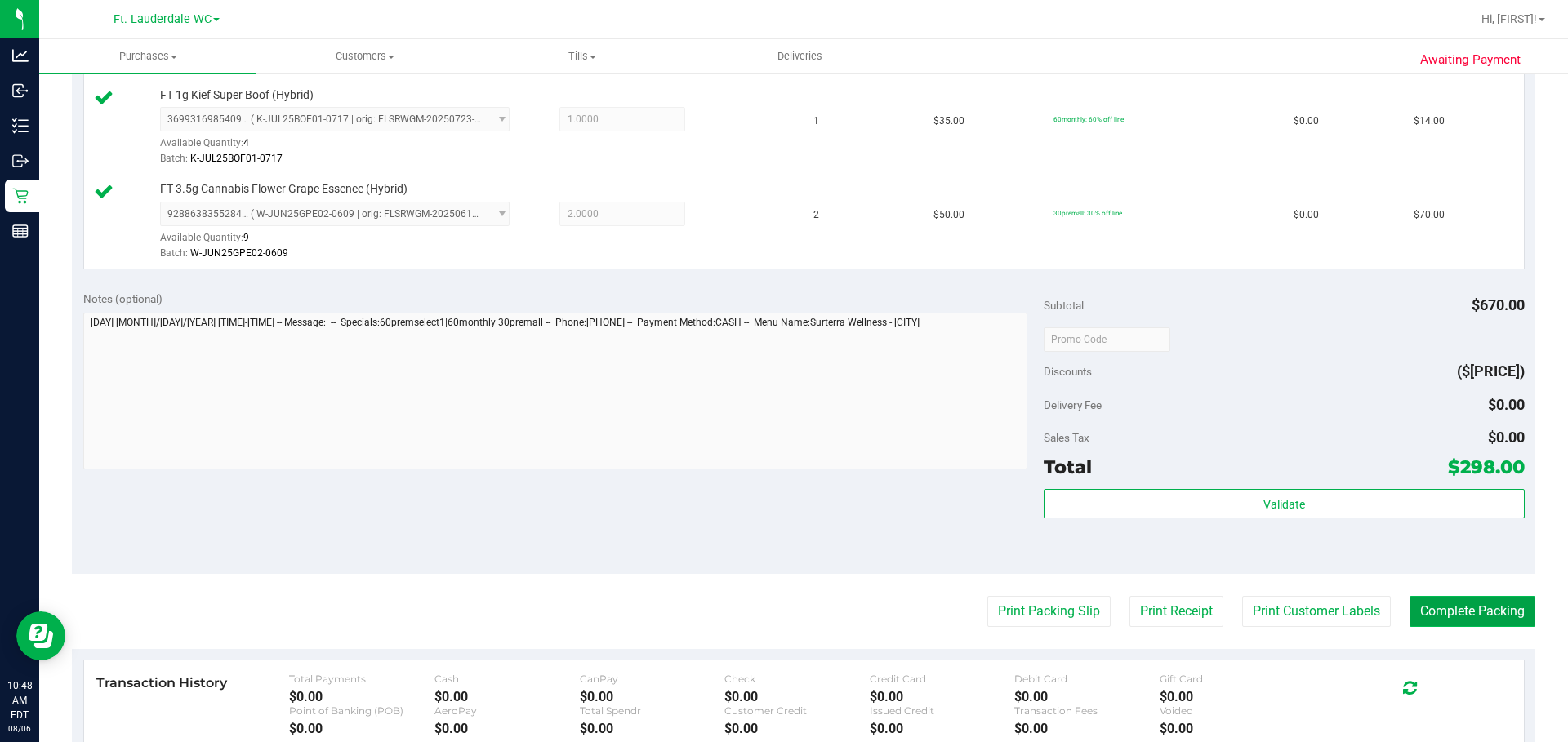 click on "Complete Packing" at bounding box center [1472, 611] 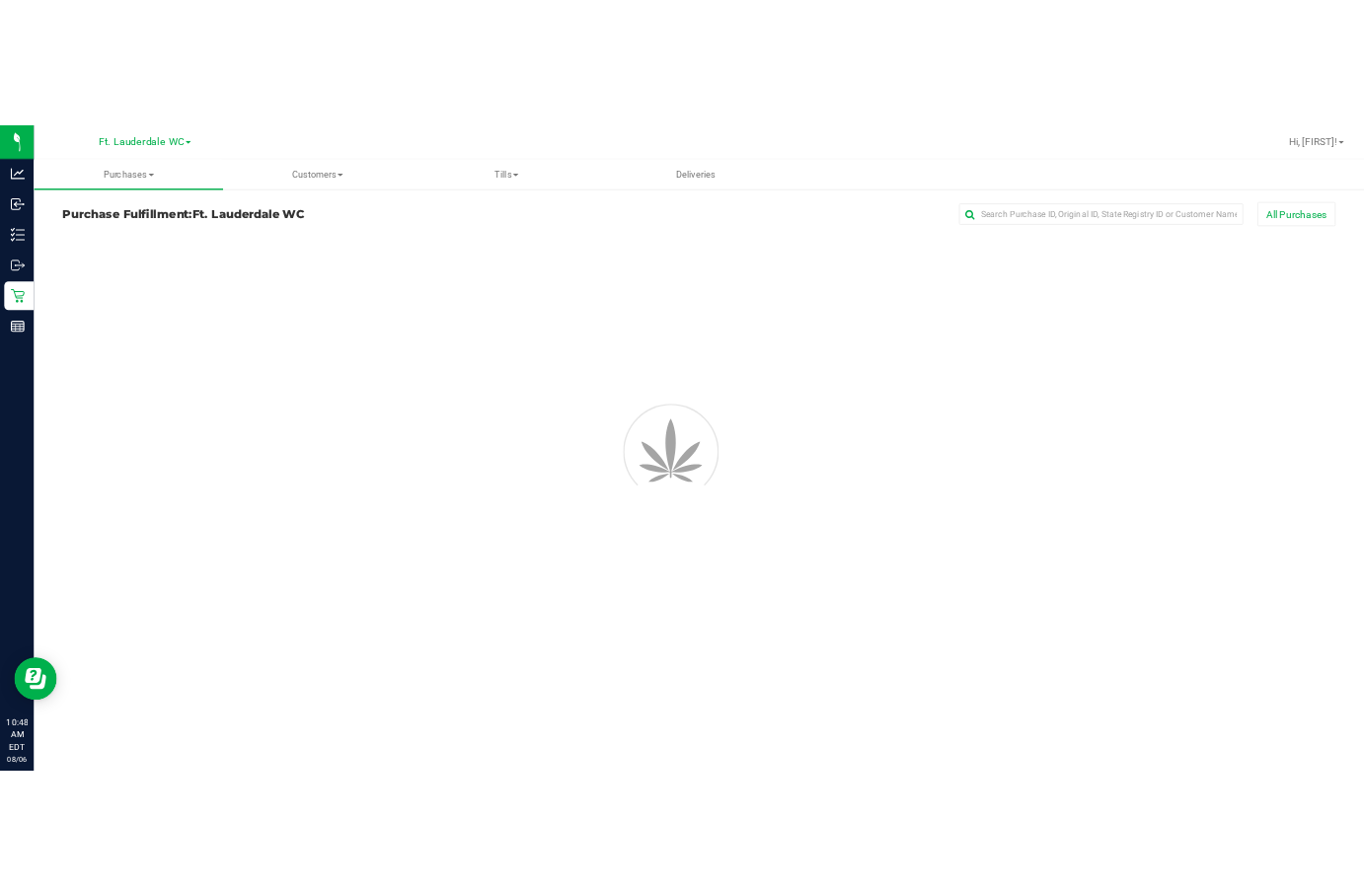 scroll, scrollTop: 0, scrollLeft: 0, axis: both 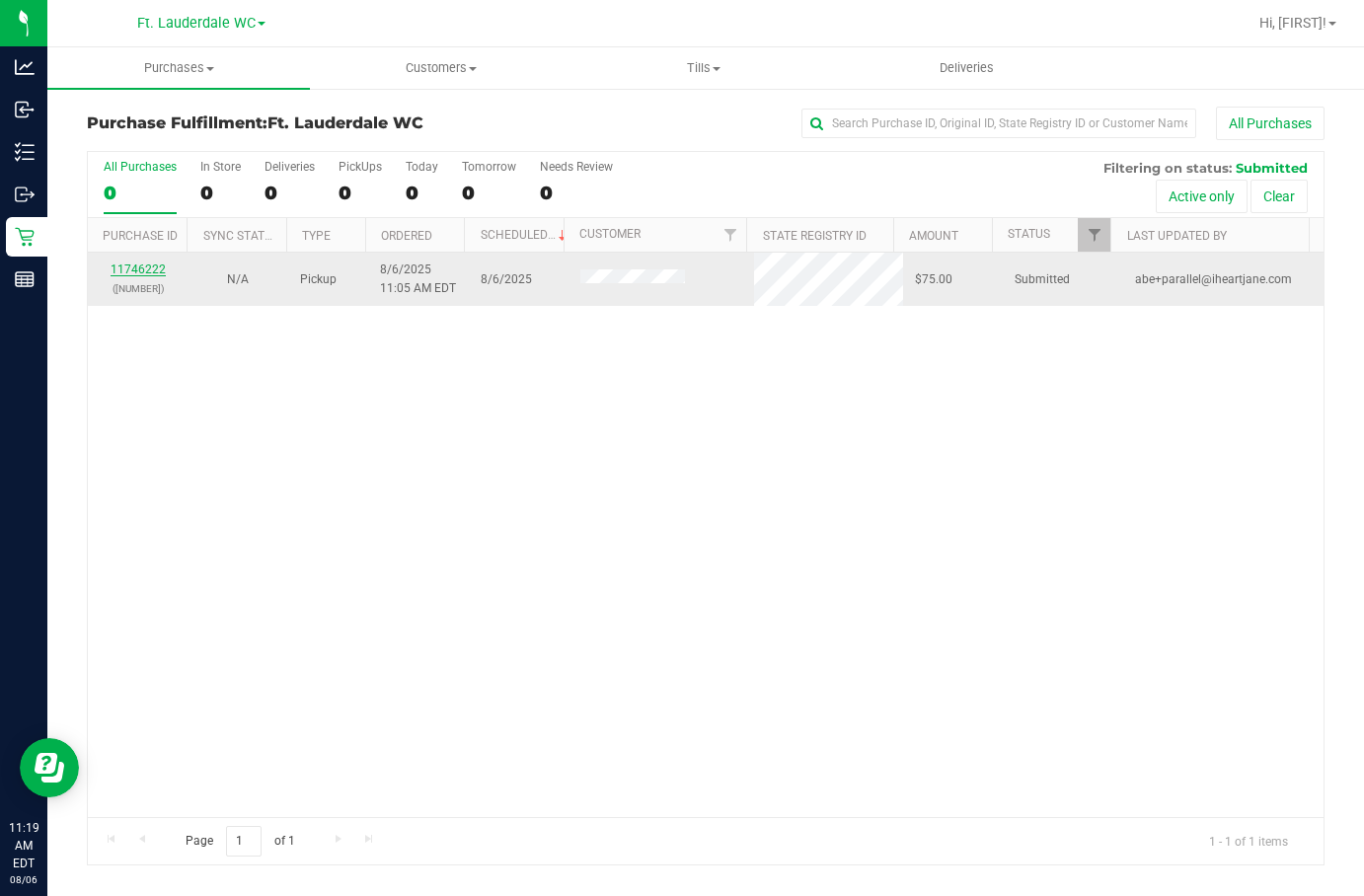 click on "11746222" at bounding box center [138, 269] 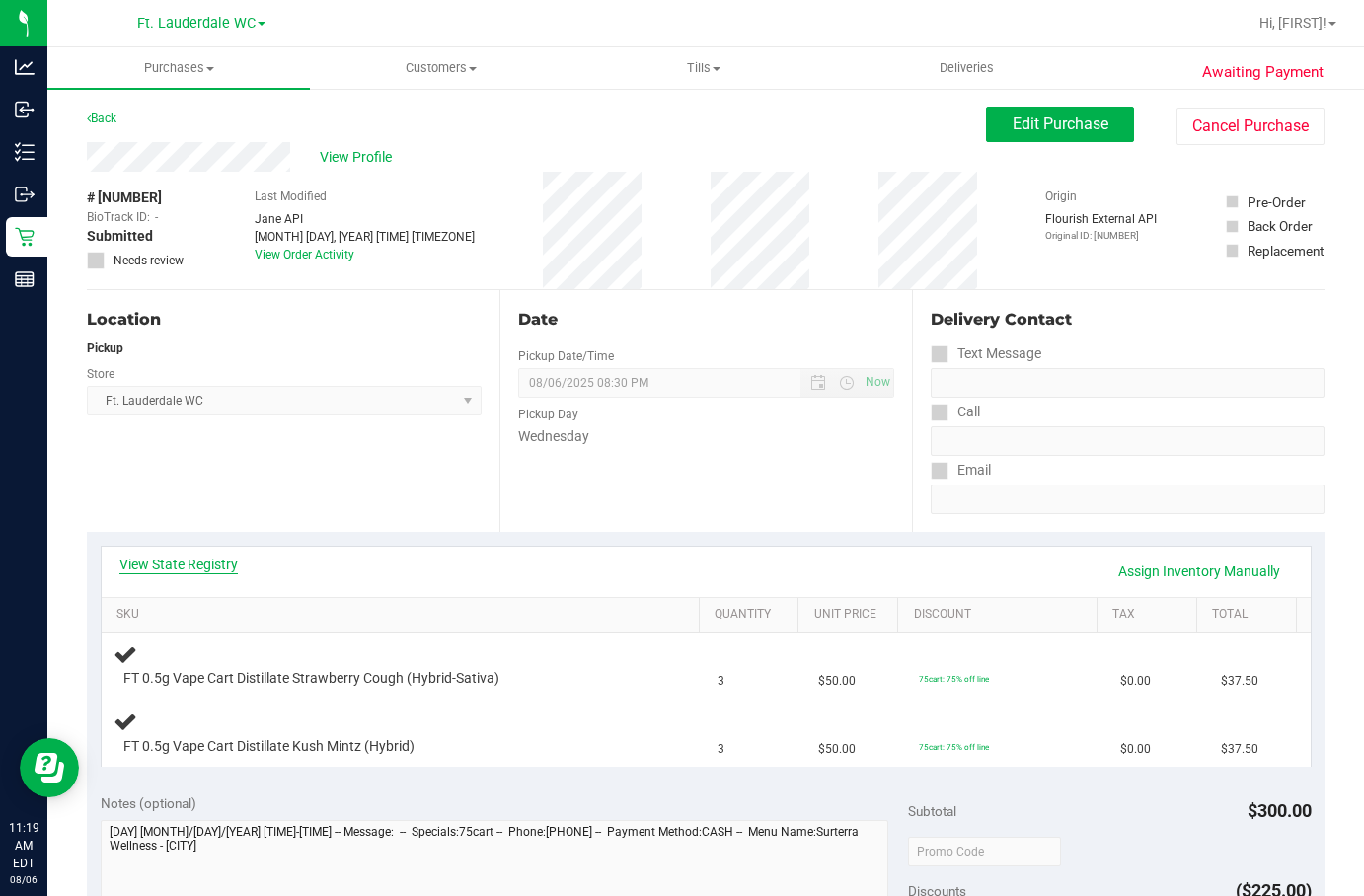 click on "View State Registry" at bounding box center (179, 564) 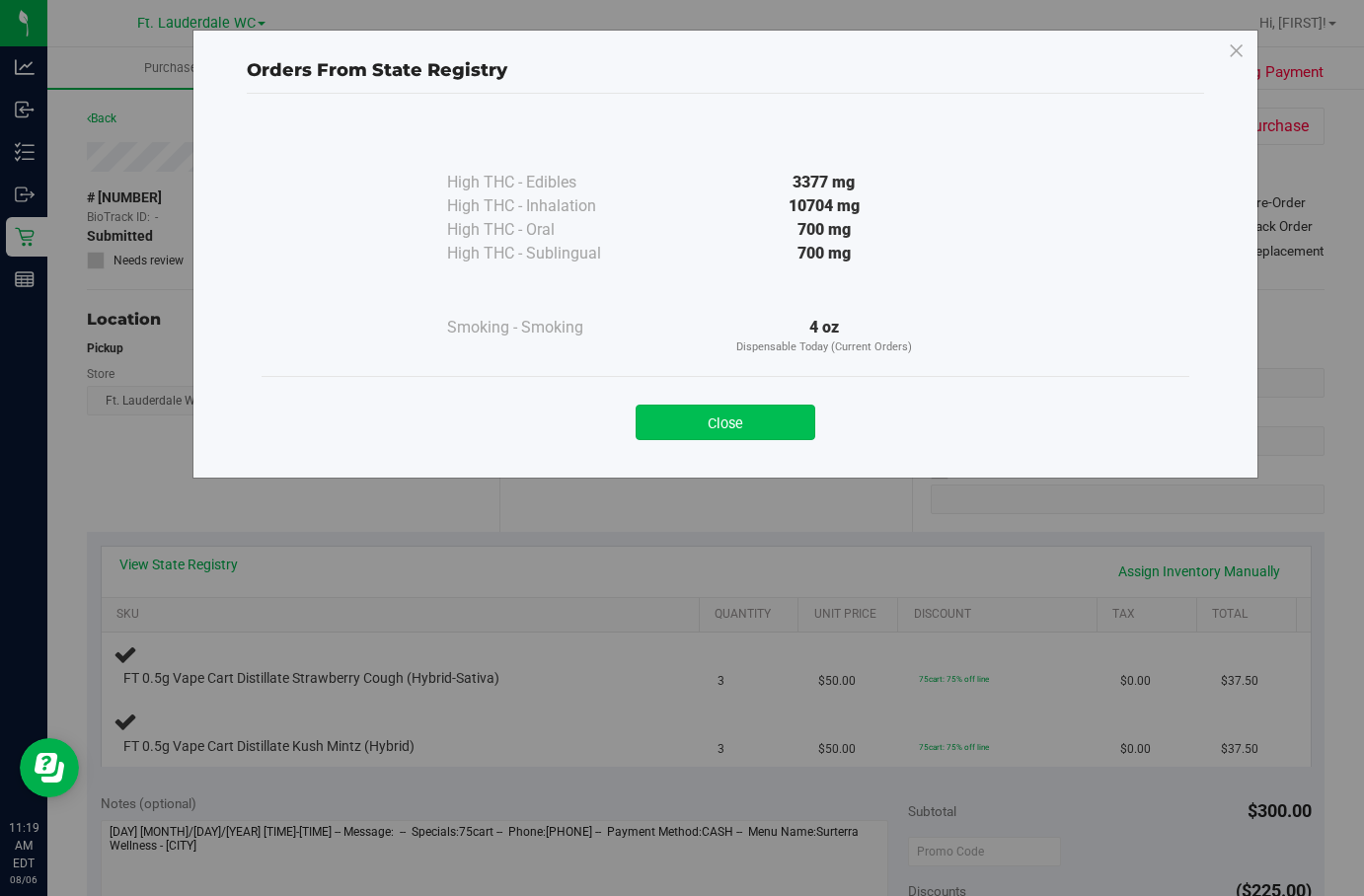 click on "Close" at bounding box center (725, 422) 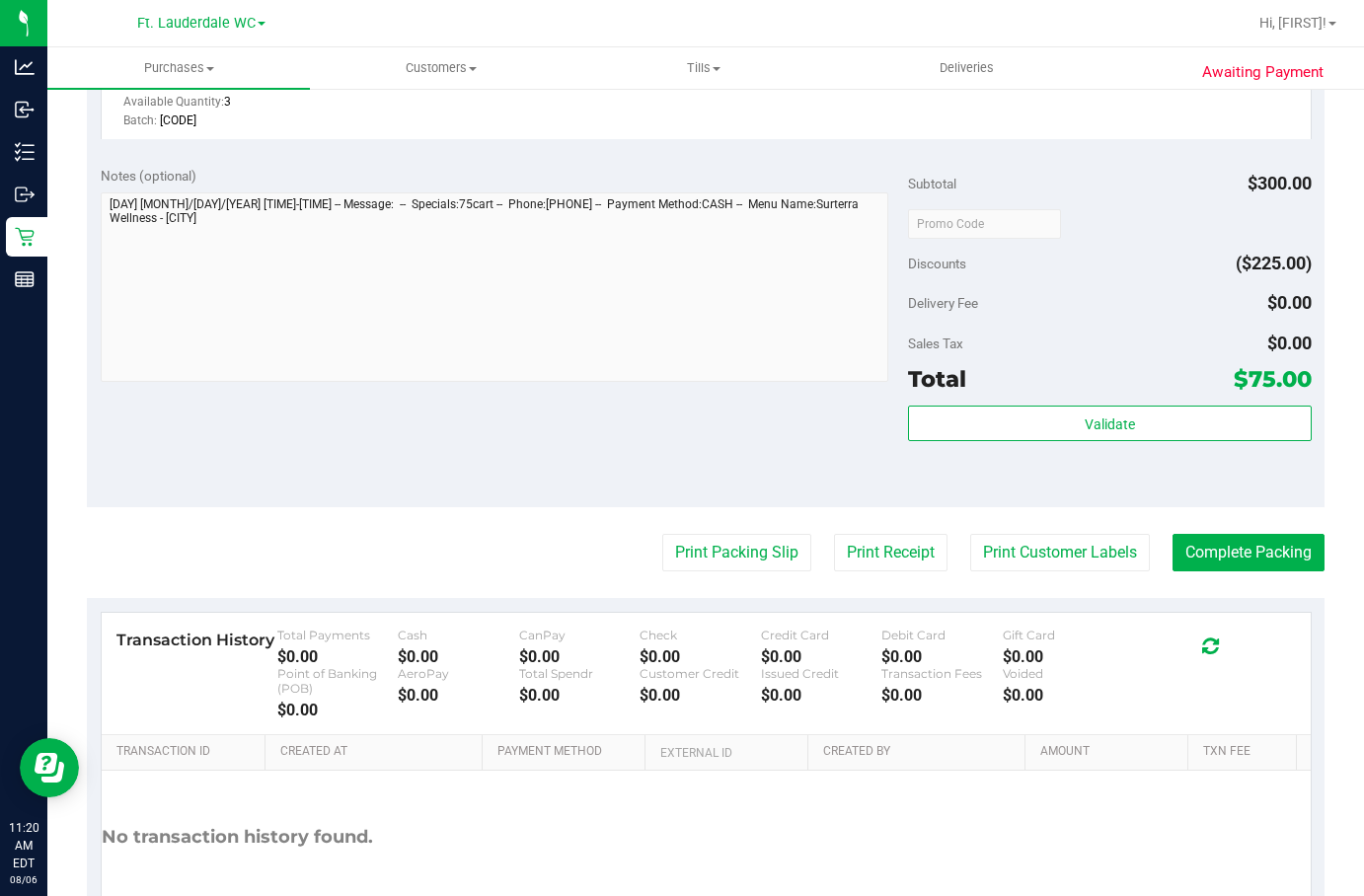 scroll, scrollTop: 772, scrollLeft: 0, axis: vertical 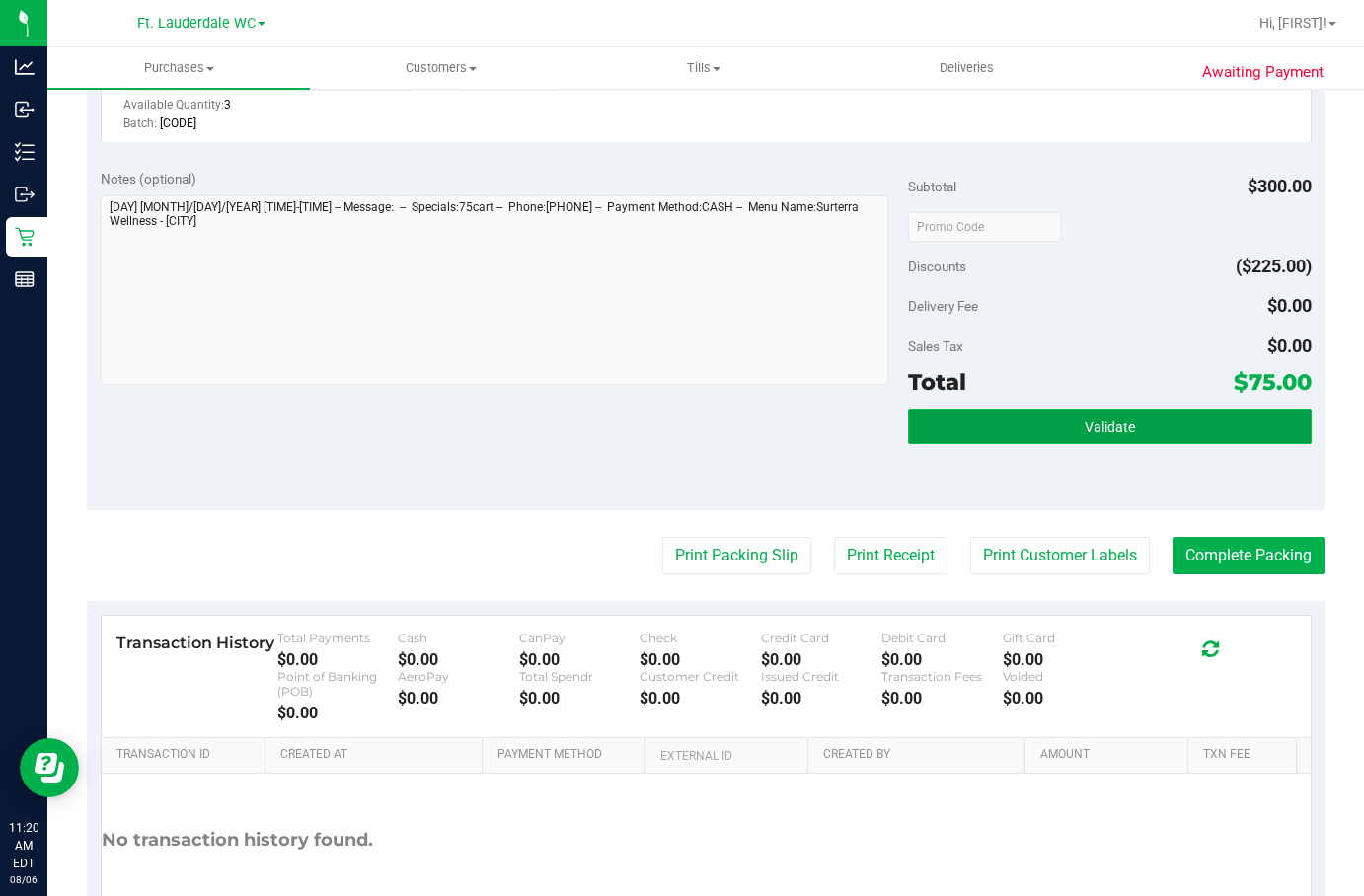 click on "Validate" at bounding box center [1109, 426] 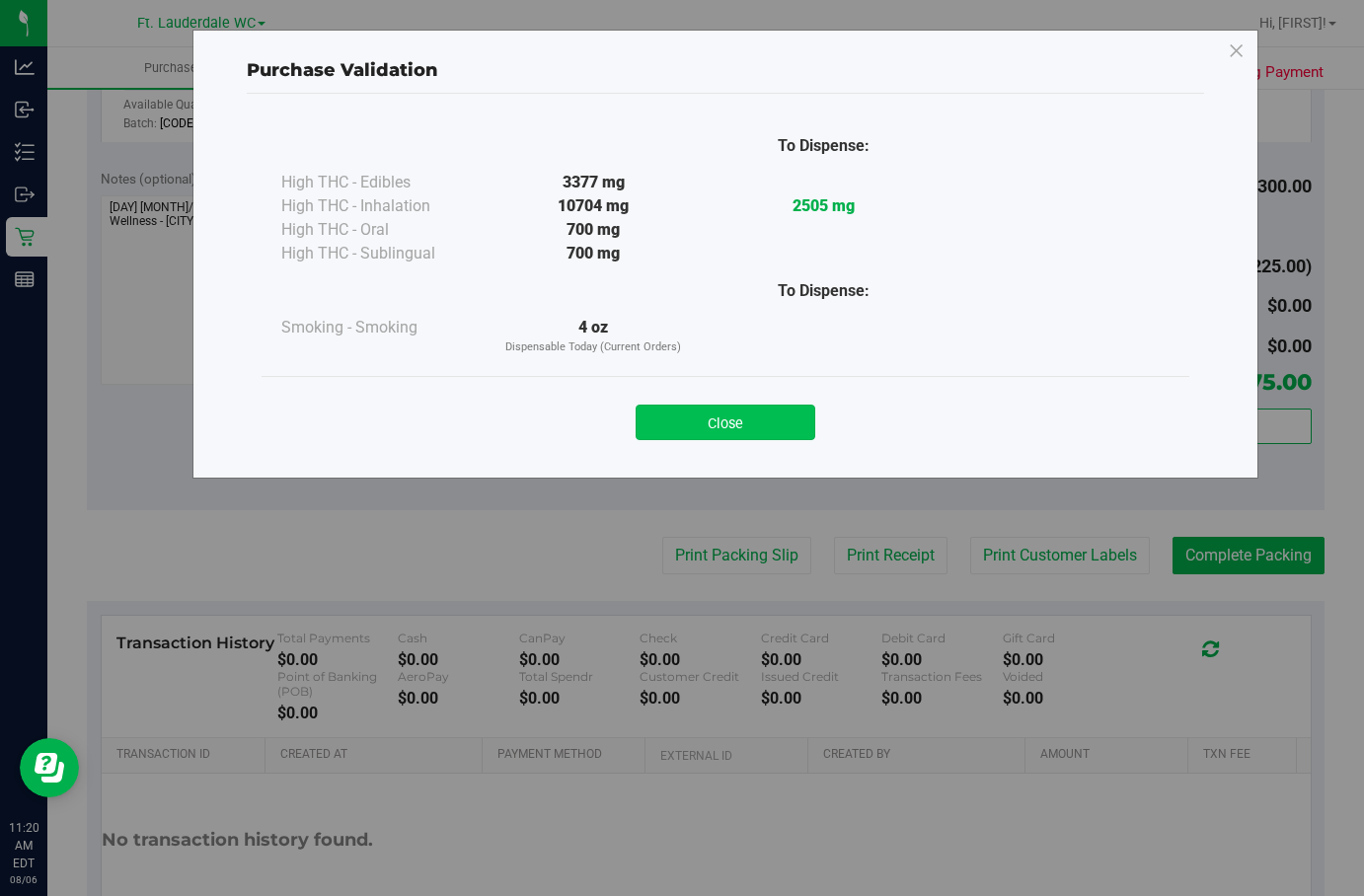 click on "Close" at bounding box center [725, 422] 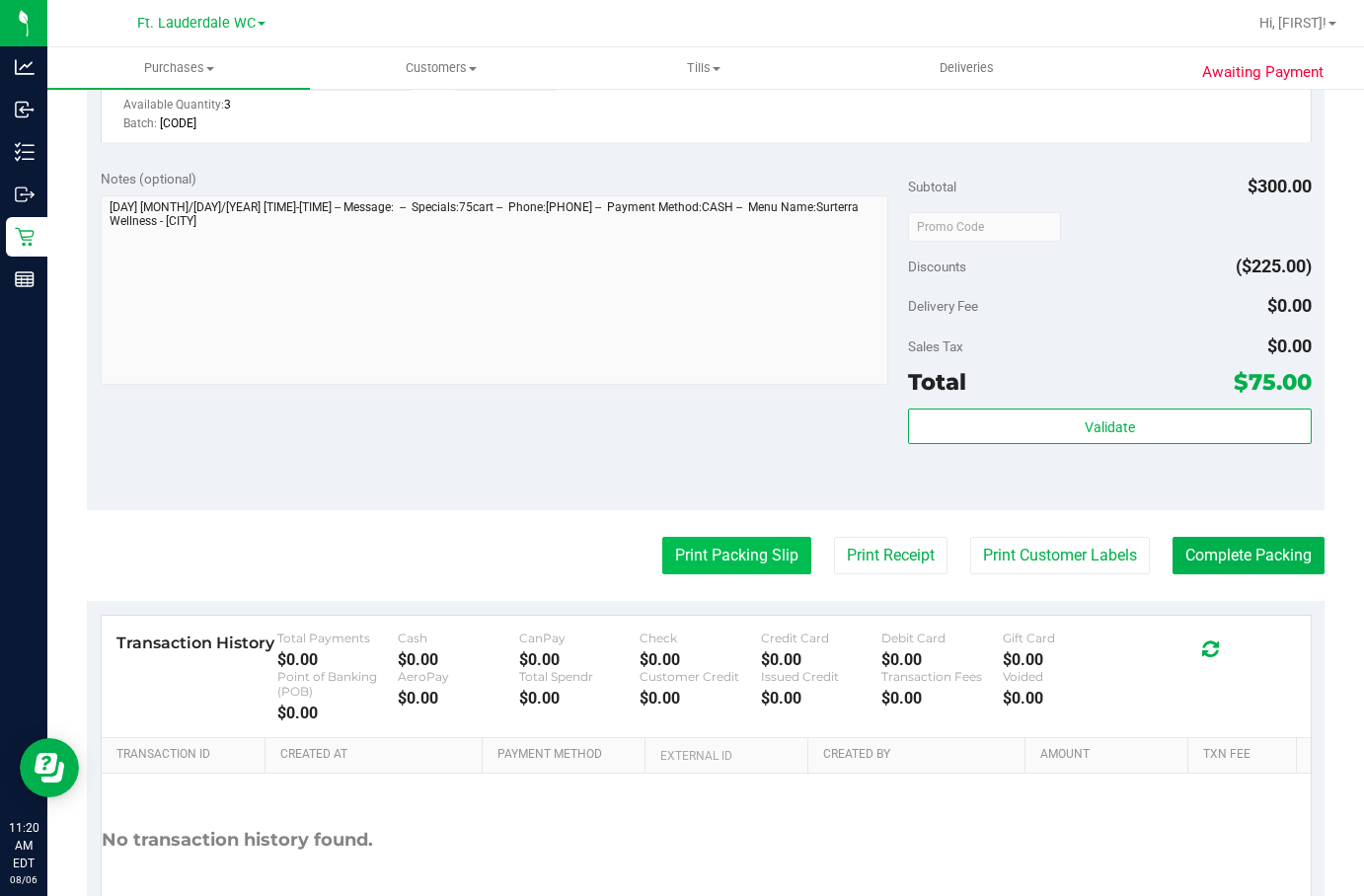 click on "Print Packing Slip" at bounding box center [736, 556] 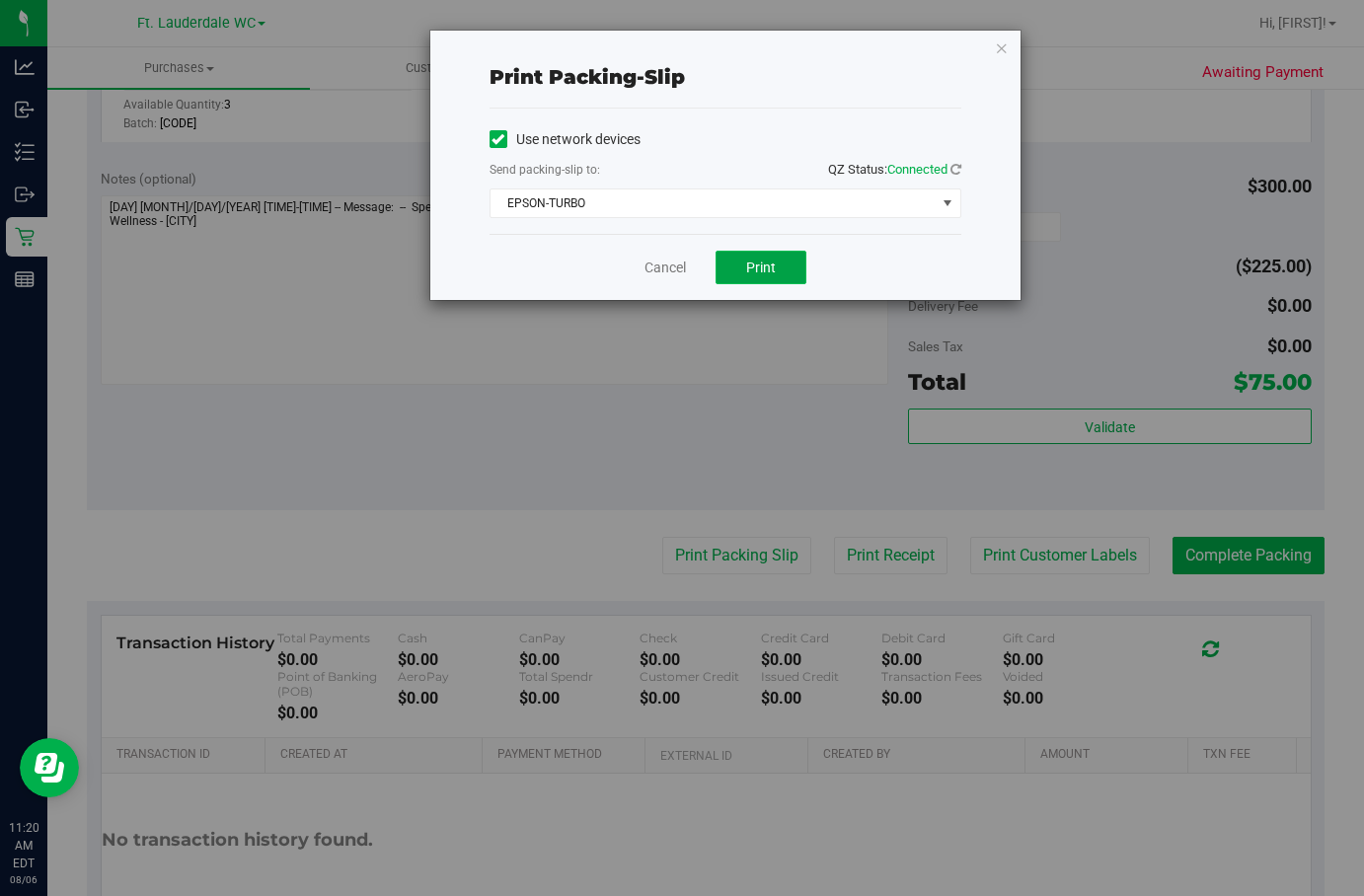click on "Print" at bounding box center [761, 267] 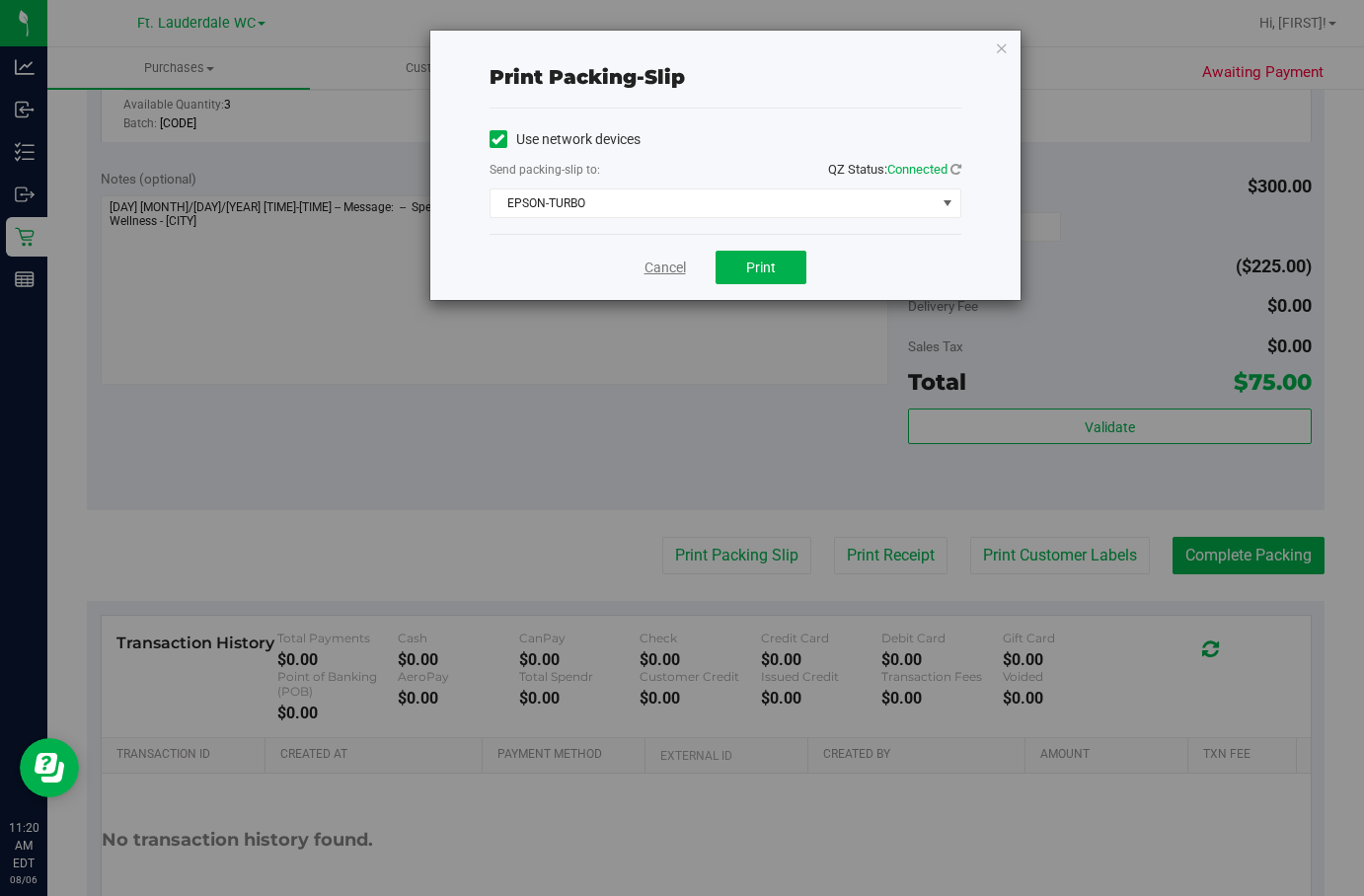 click on "Cancel" at bounding box center [665, 267] 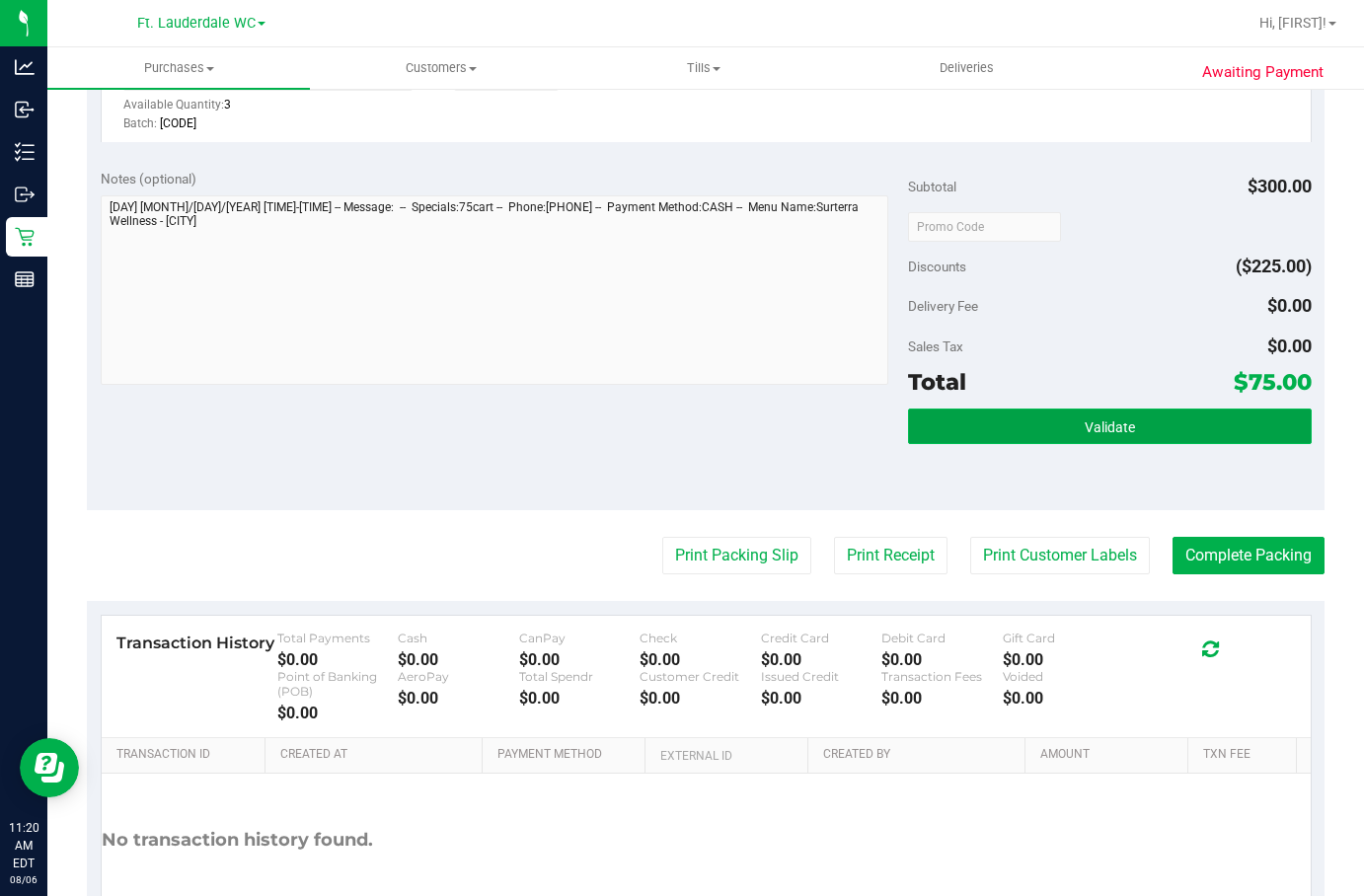 click on "Validate" at bounding box center (1109, 426) 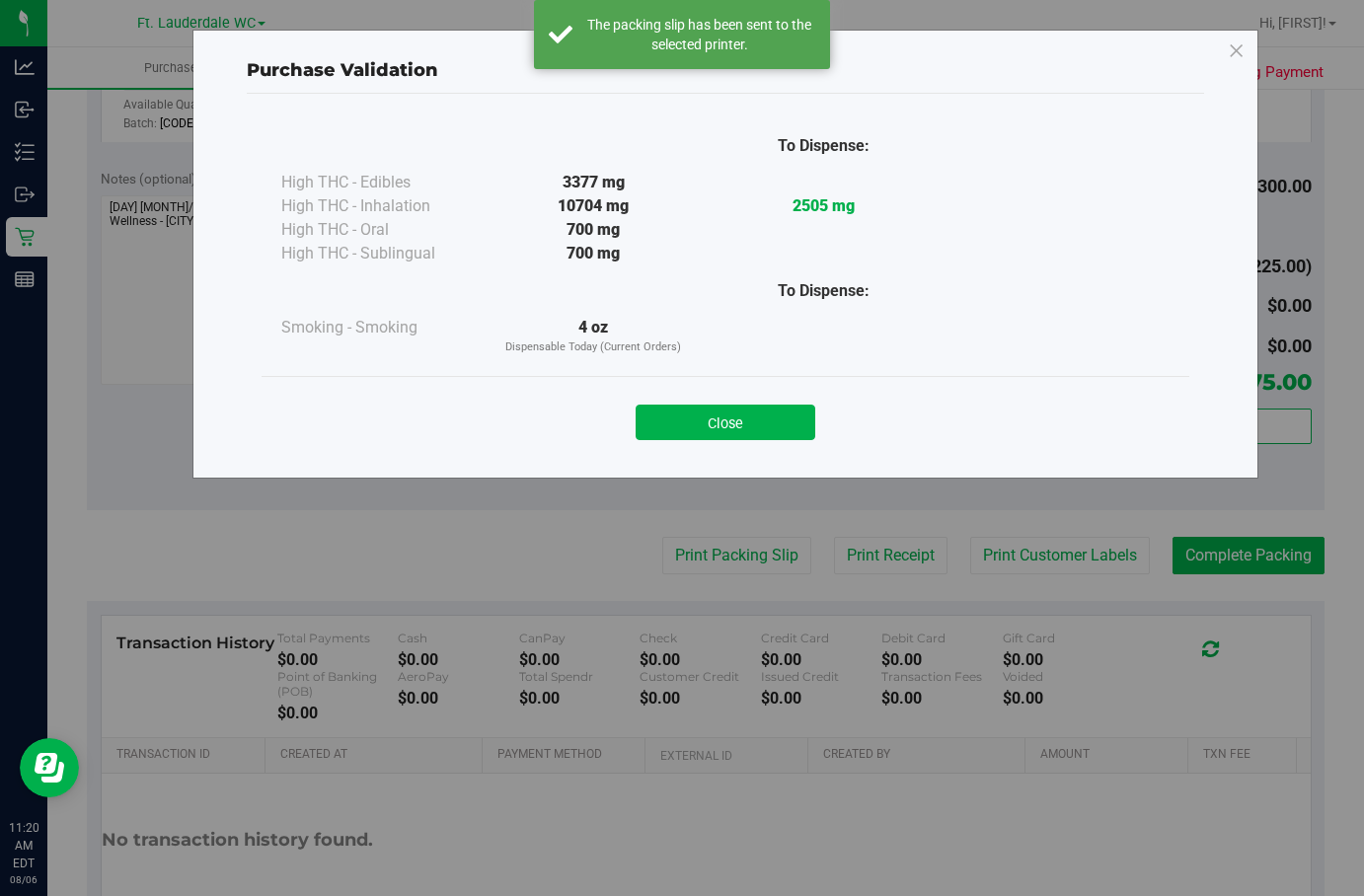 click on "Close" at bounding box center (725, 415) 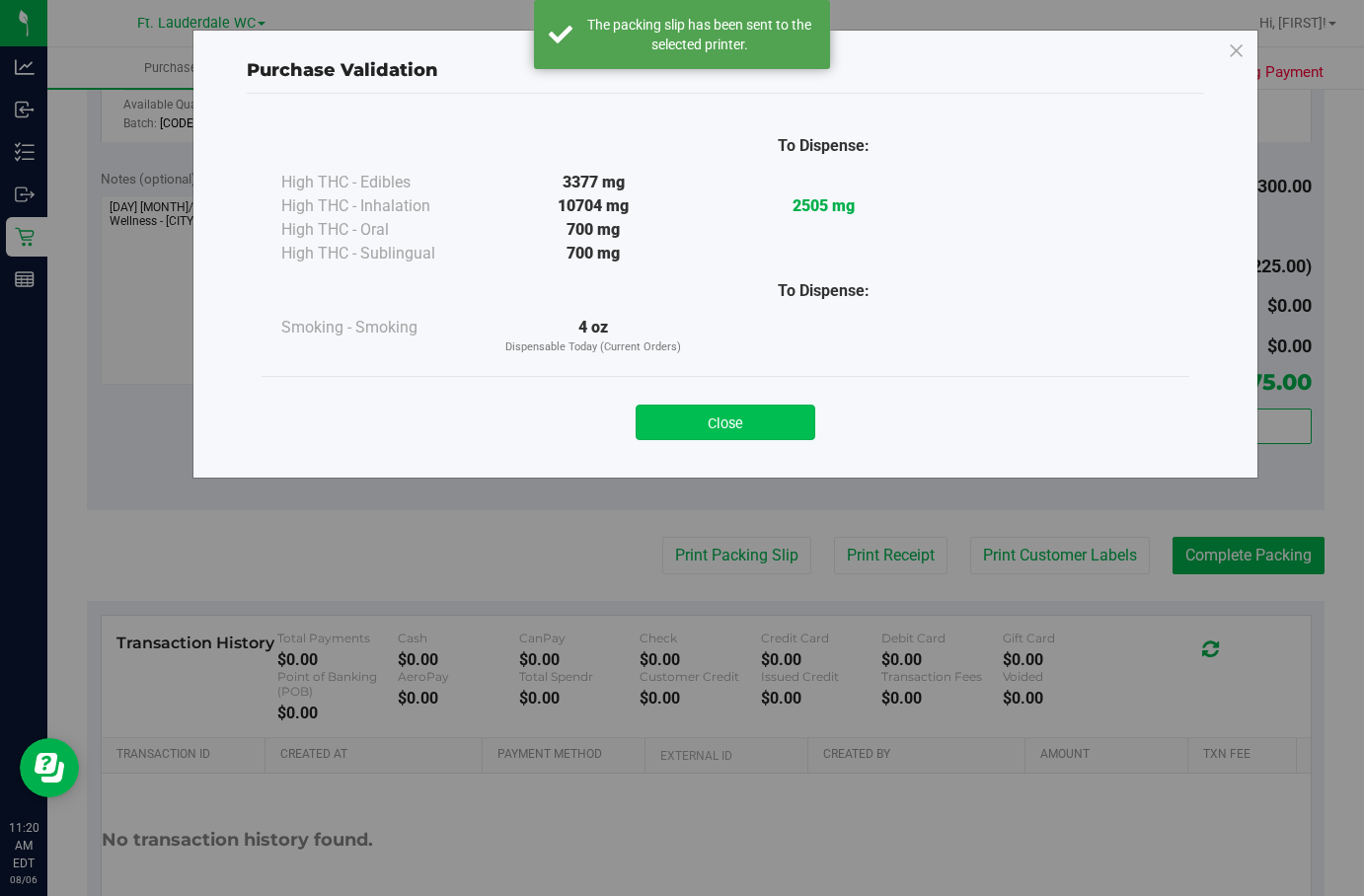 click on "Close" at bounding box center (725, 422) 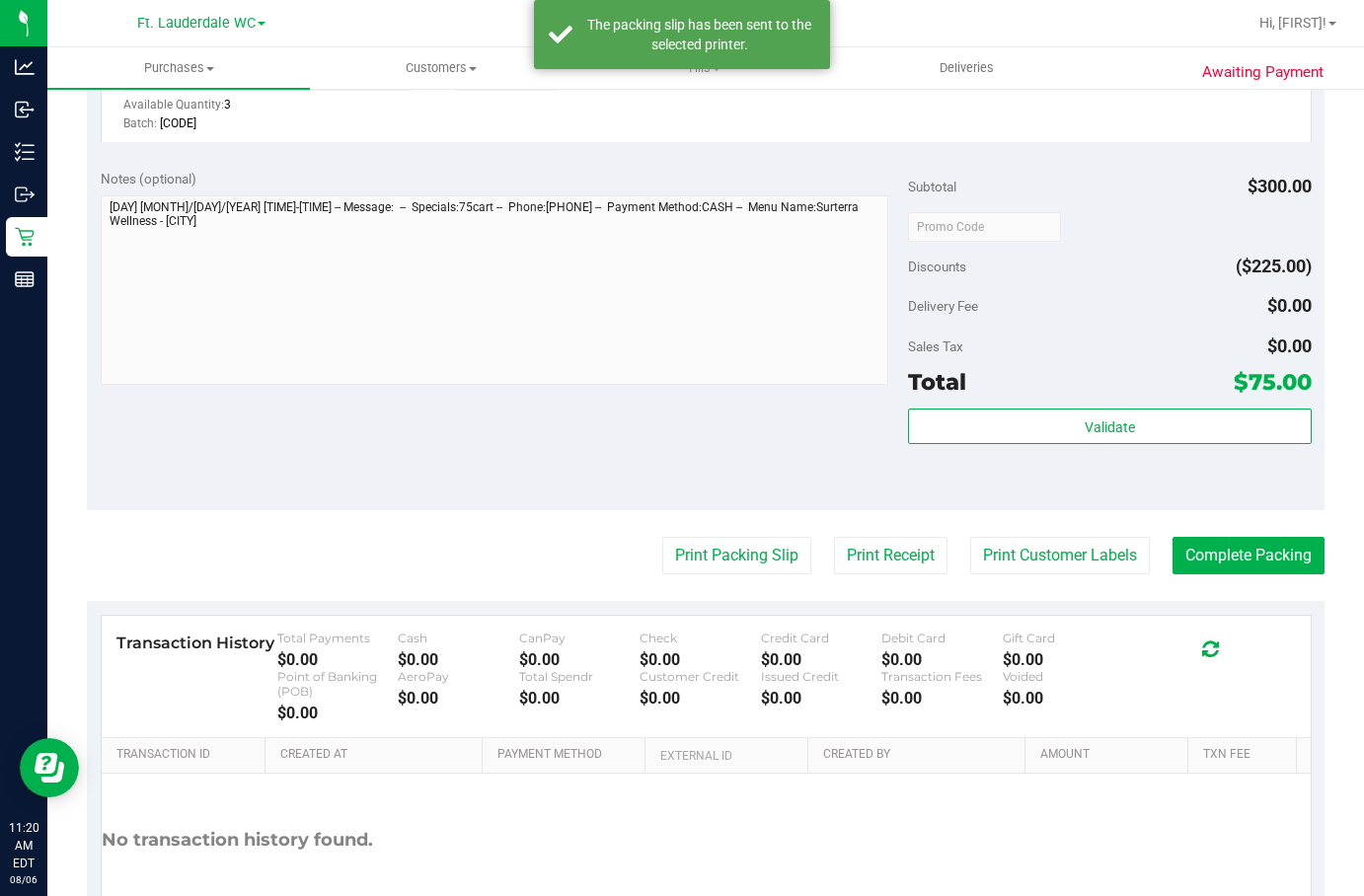 click on "Back
Edit Purchase
Cancel Purchase
View Profile
# 11746222
BioTrack ID:
-
Submitted
Needs review
Last Modified
Jane API
Aug 6, 2025 11:05:49 AM EDT" at bounding box center (706, 160) 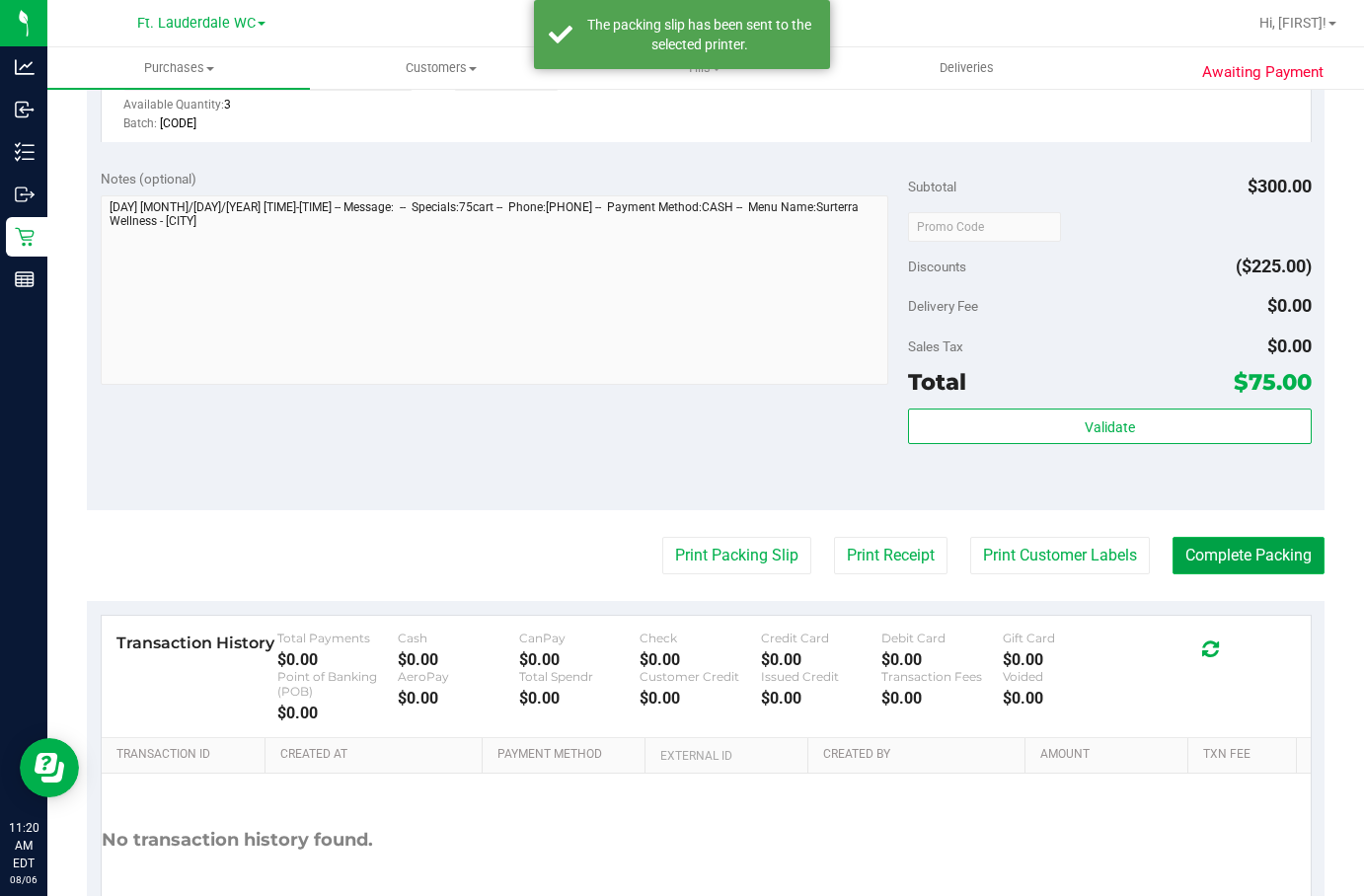 click on "Complete Packing" at bounding box center [1249, 556] 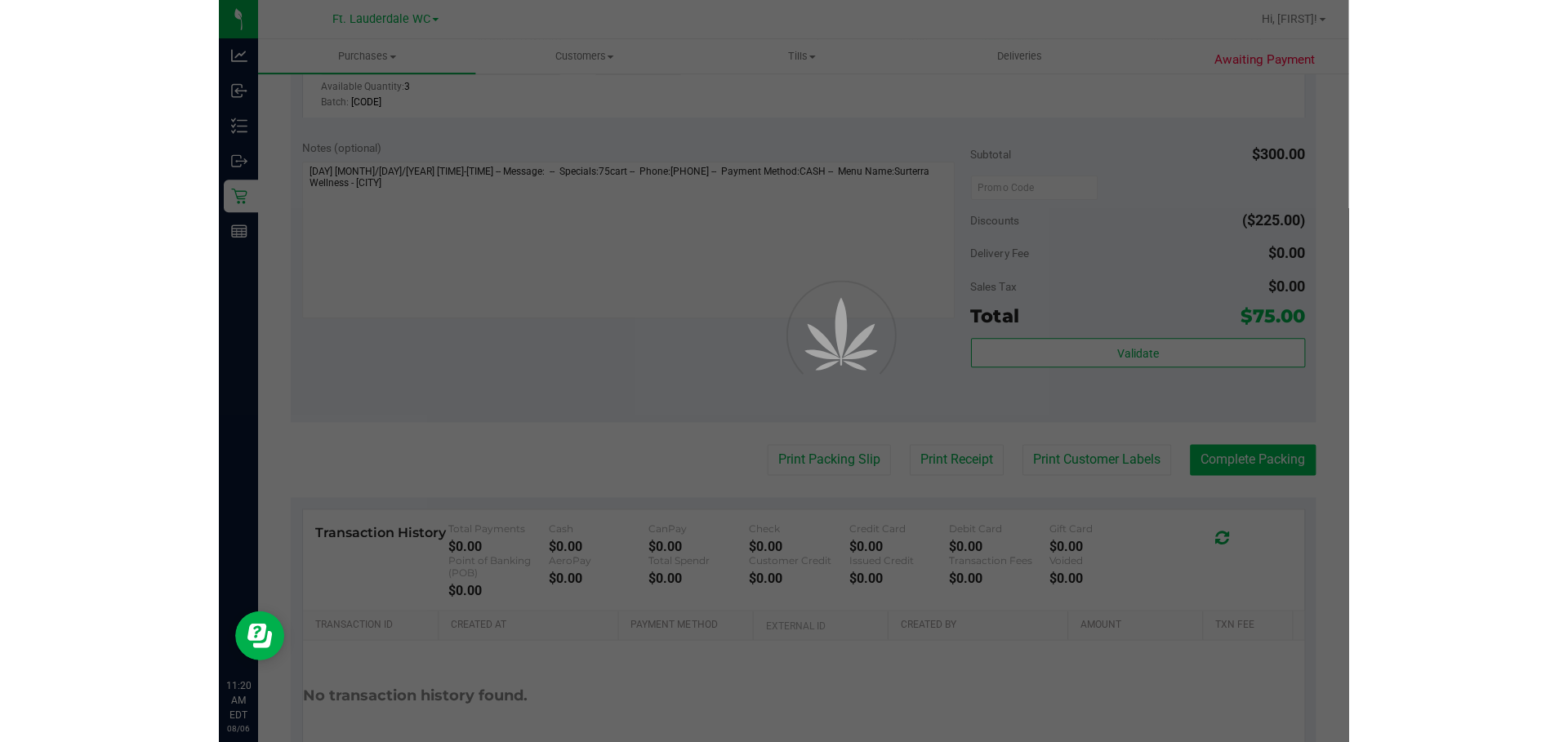 scroll, scrollTop: 0, scrollLeft: 0, axis: both 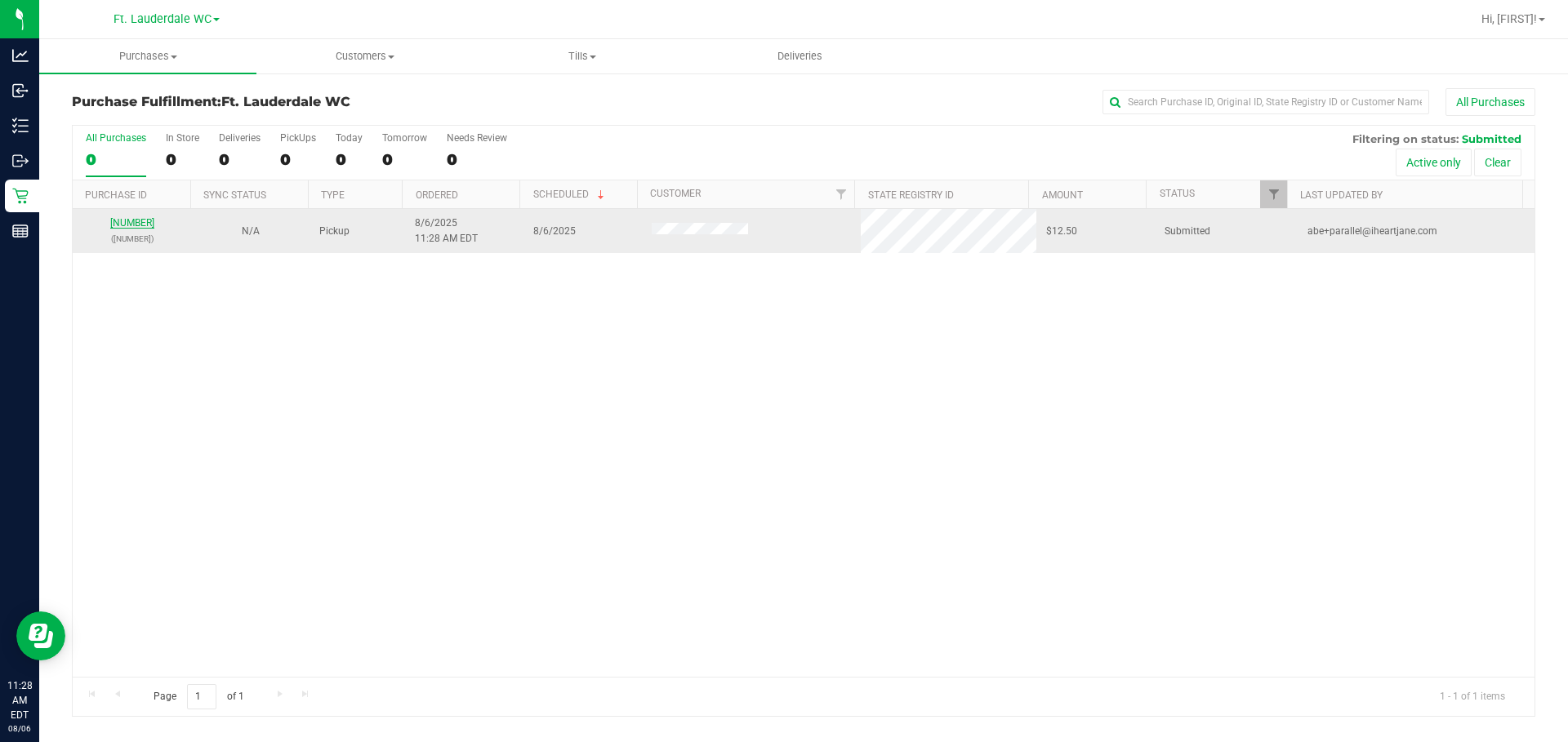 click on "11746372" at bounding box center (132, 223) 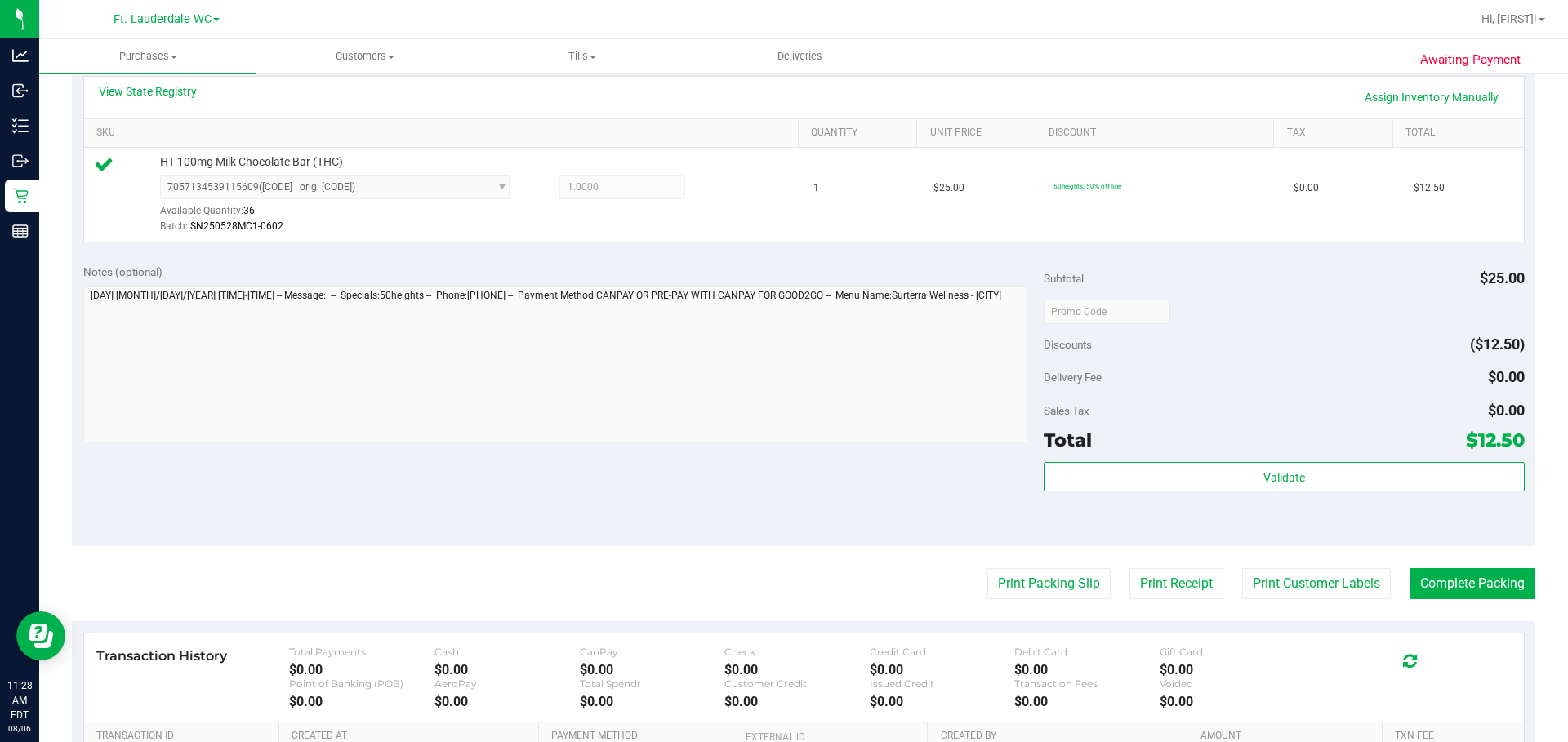 scroll, scrollTop: 451, scrollLeft: 0, axis: vertical 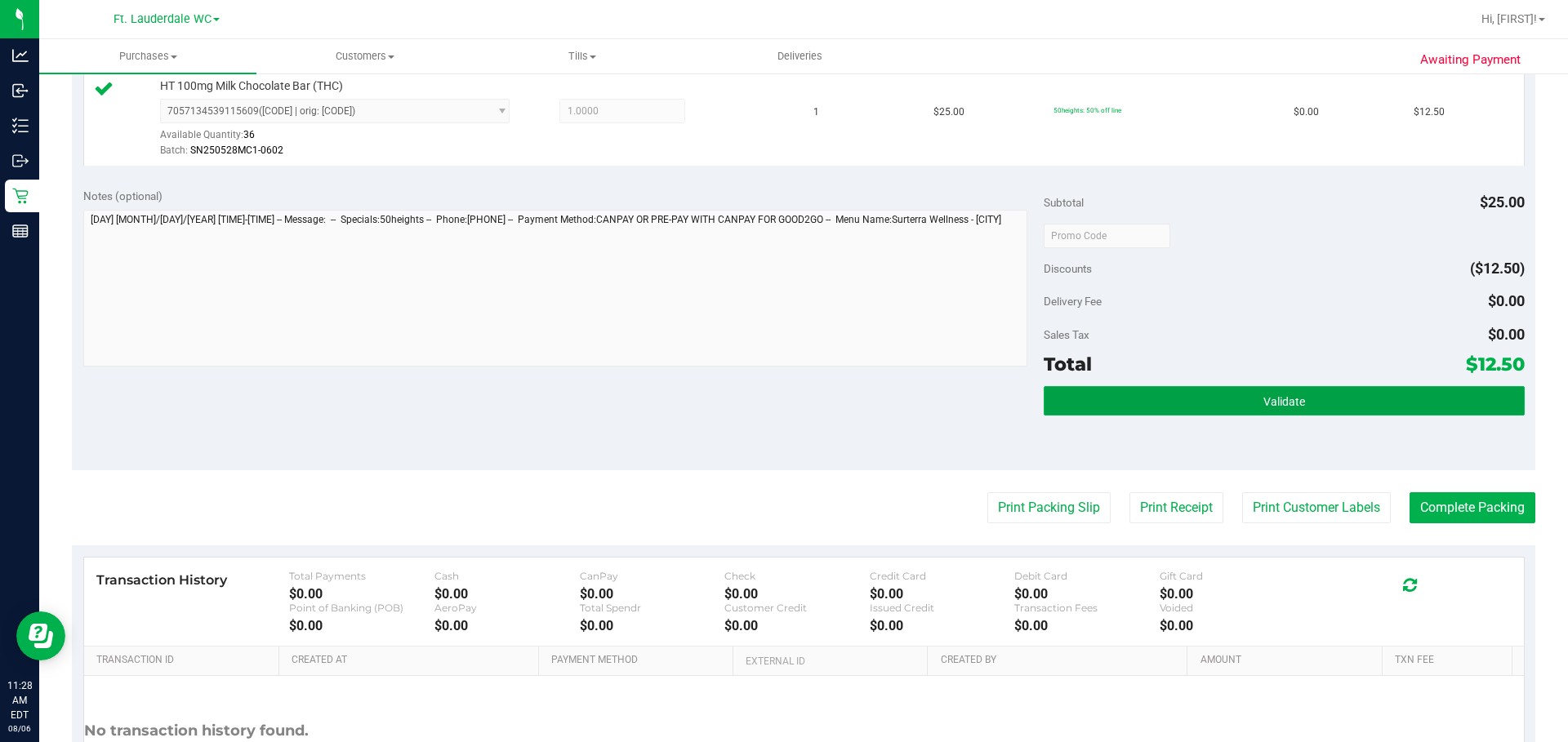 click on "Validate" at bounding box center [1284, 401] 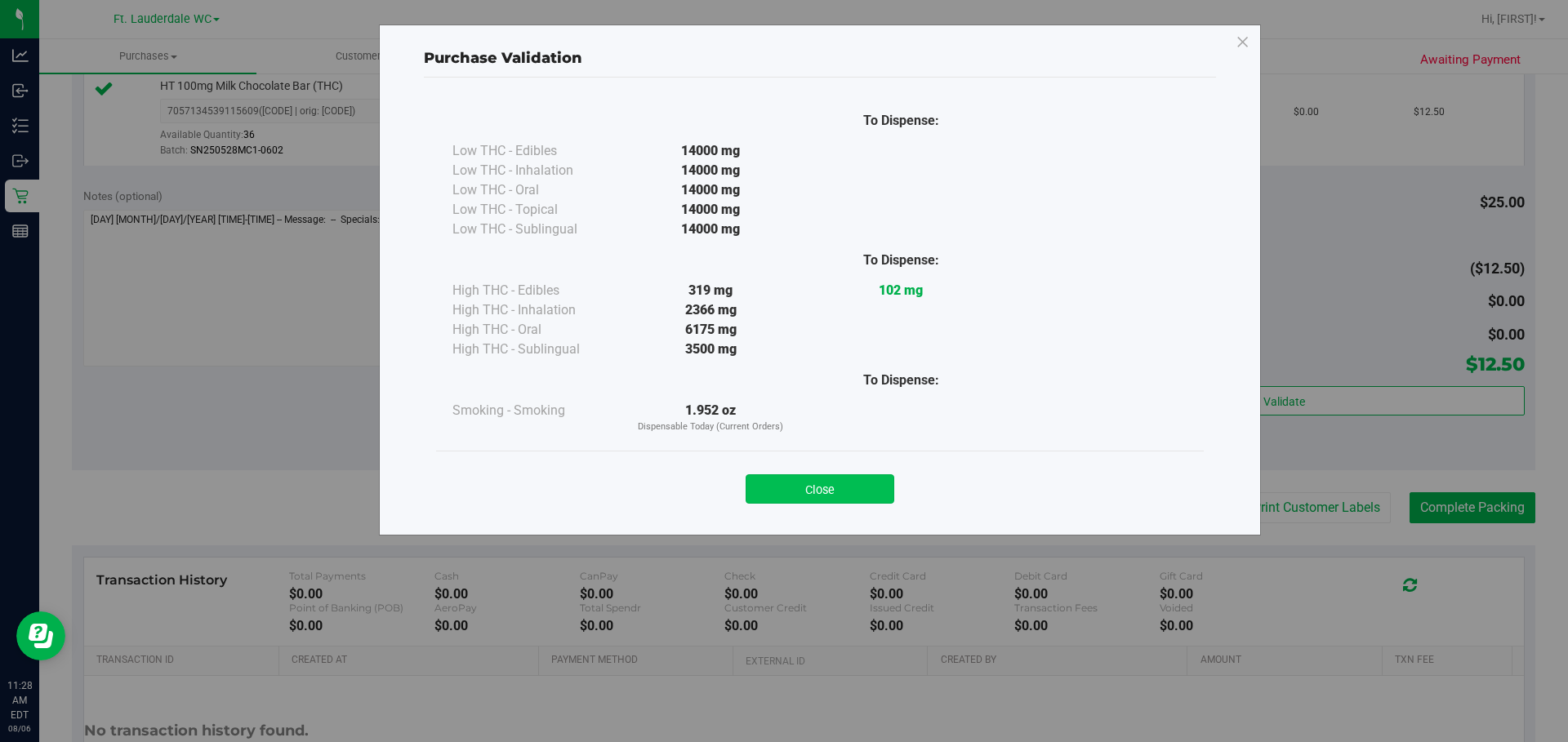 click on "Close" at bounding box center (820, 489) 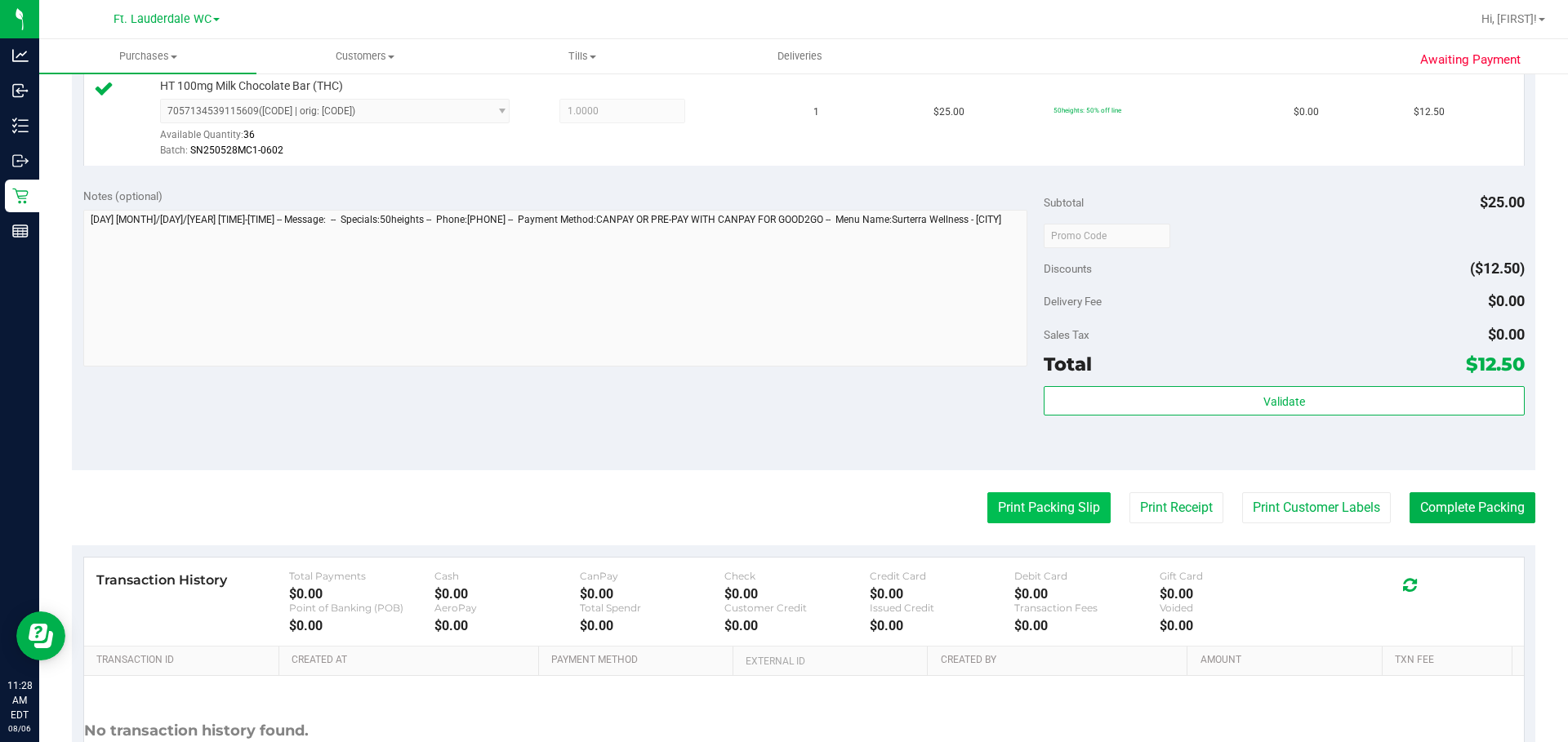click on "Print Packing Slip" at bounding box center (1049, 508) 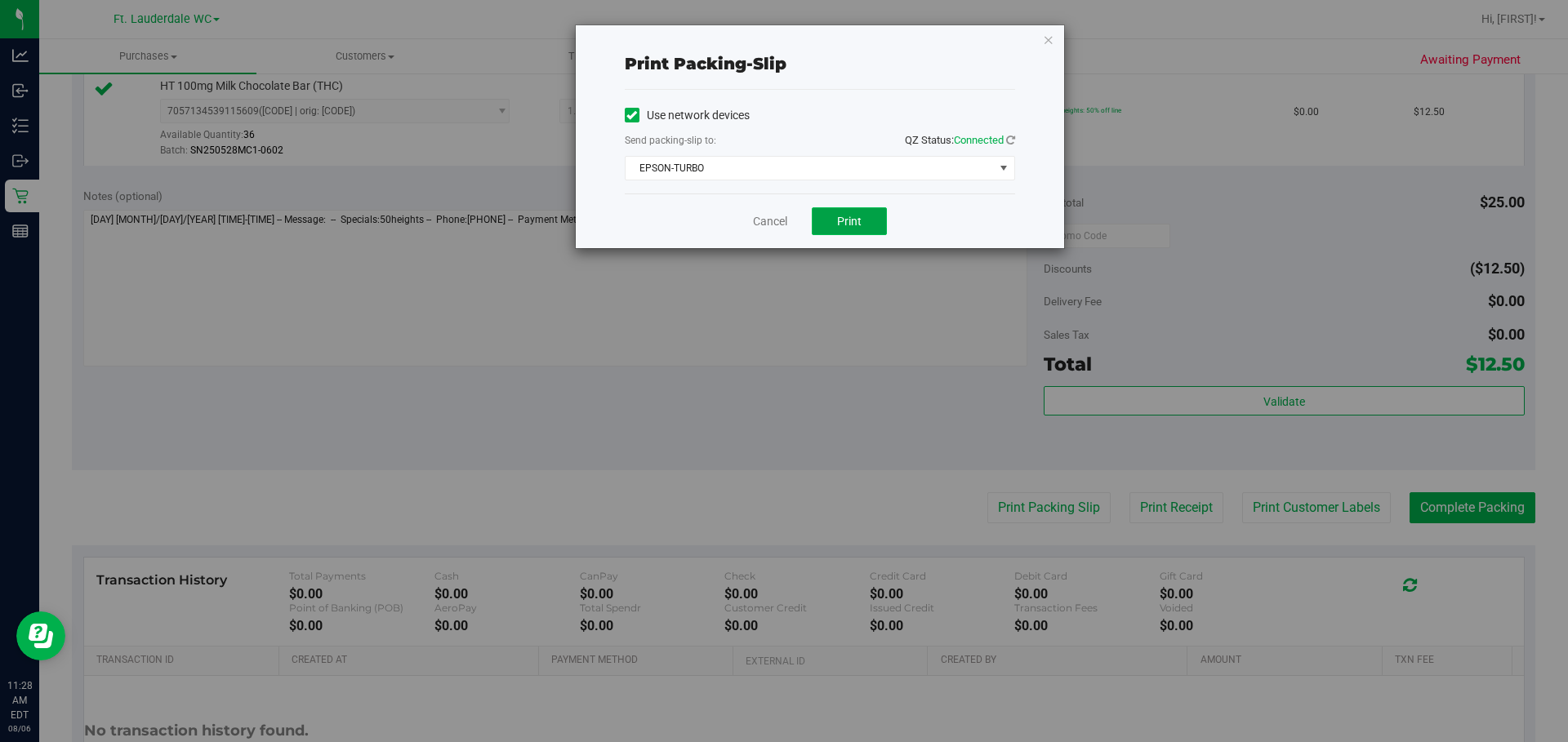 click on "Print" at bounding box center [849, 221] 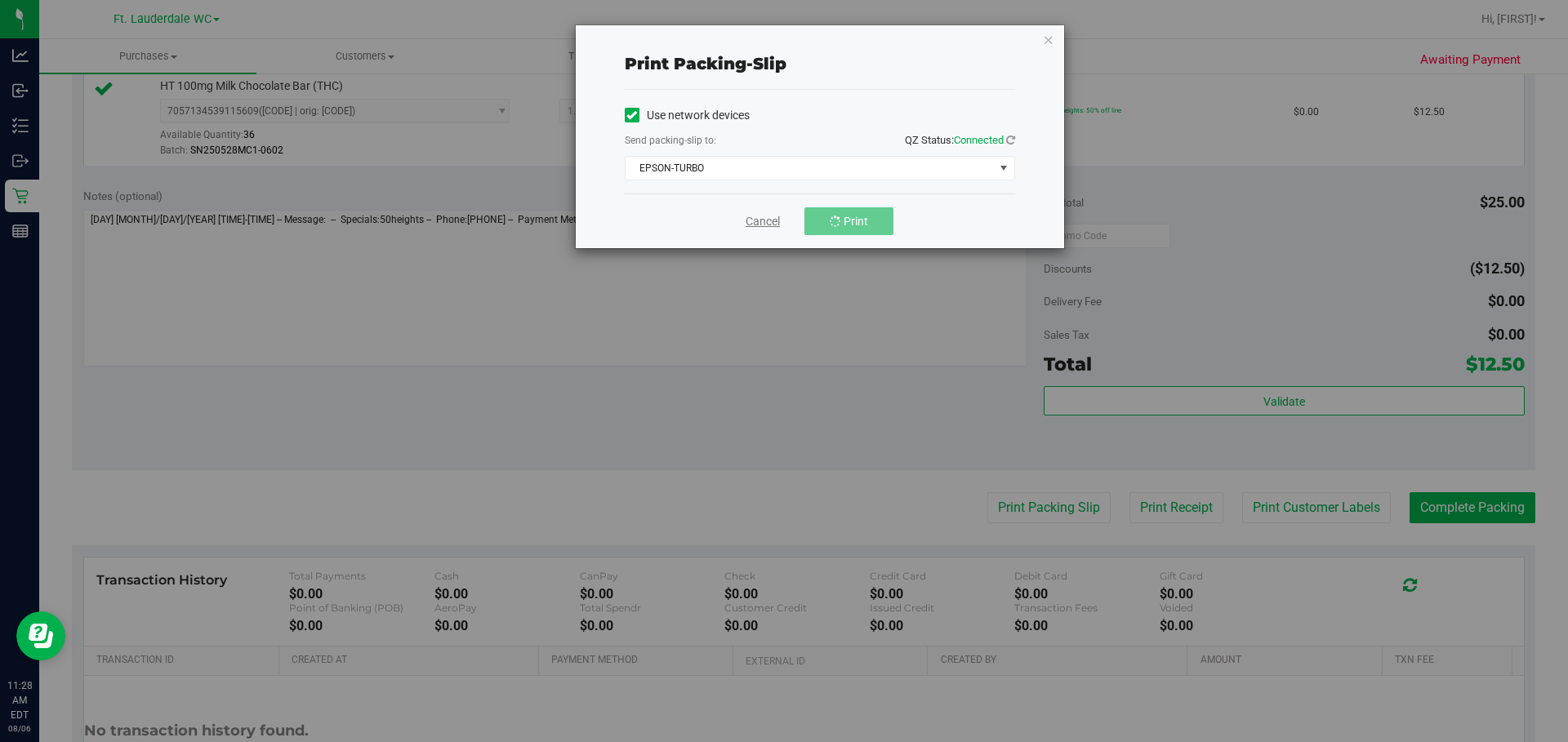 click on "Cancel" at bounding box center (763, 221) 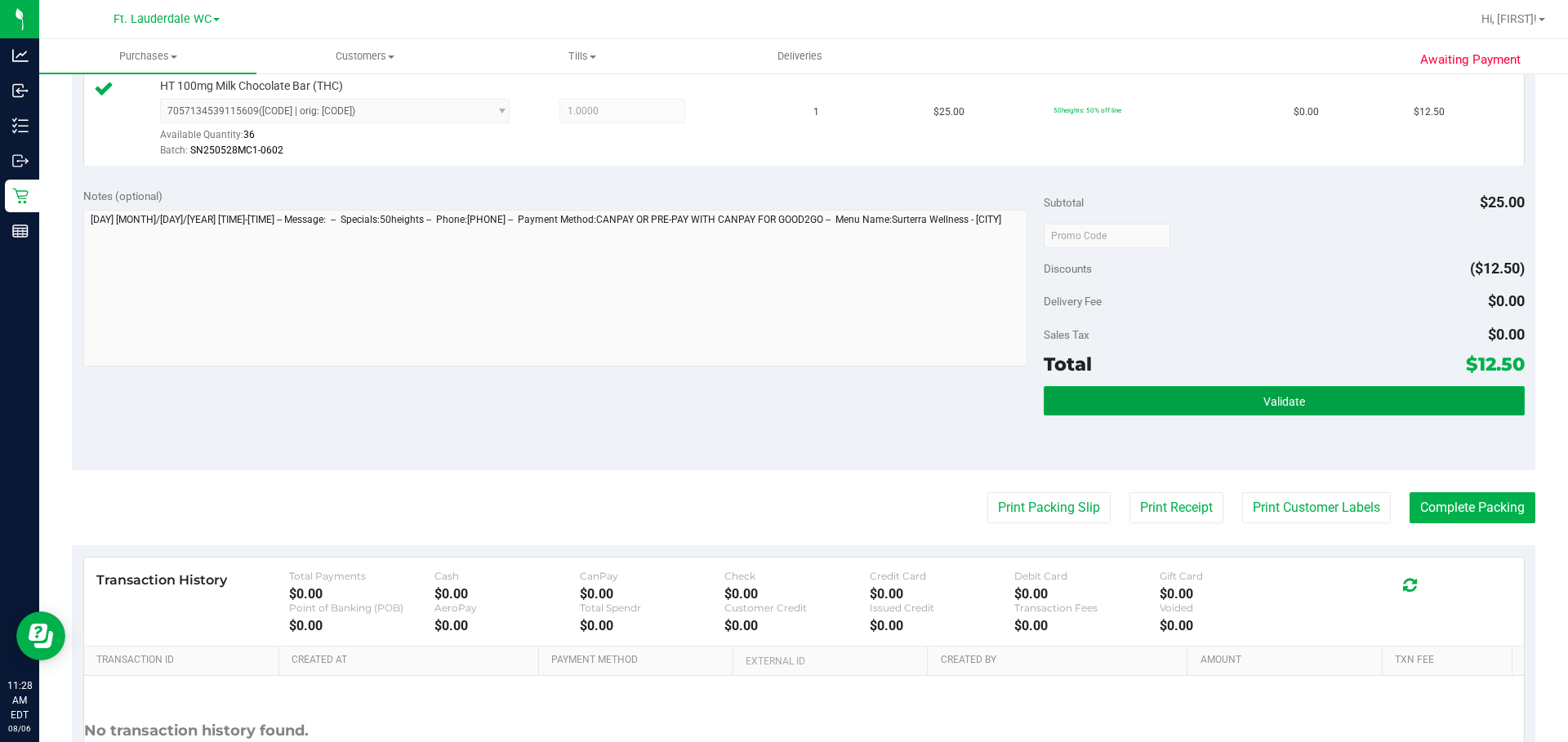 click on "Validate" at bounding box center (1284, 401) 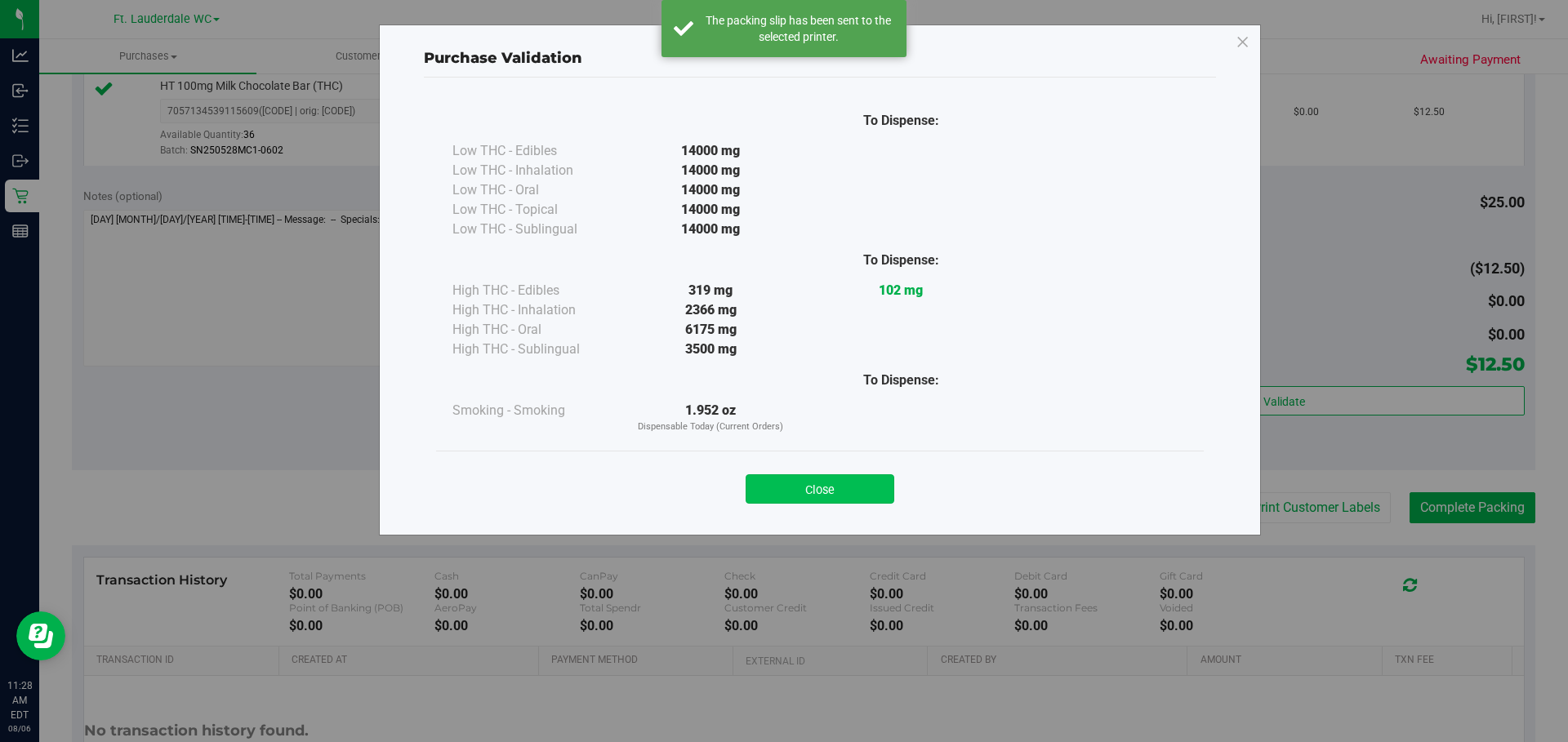 click on "Close" at bounding box center (820, 489) 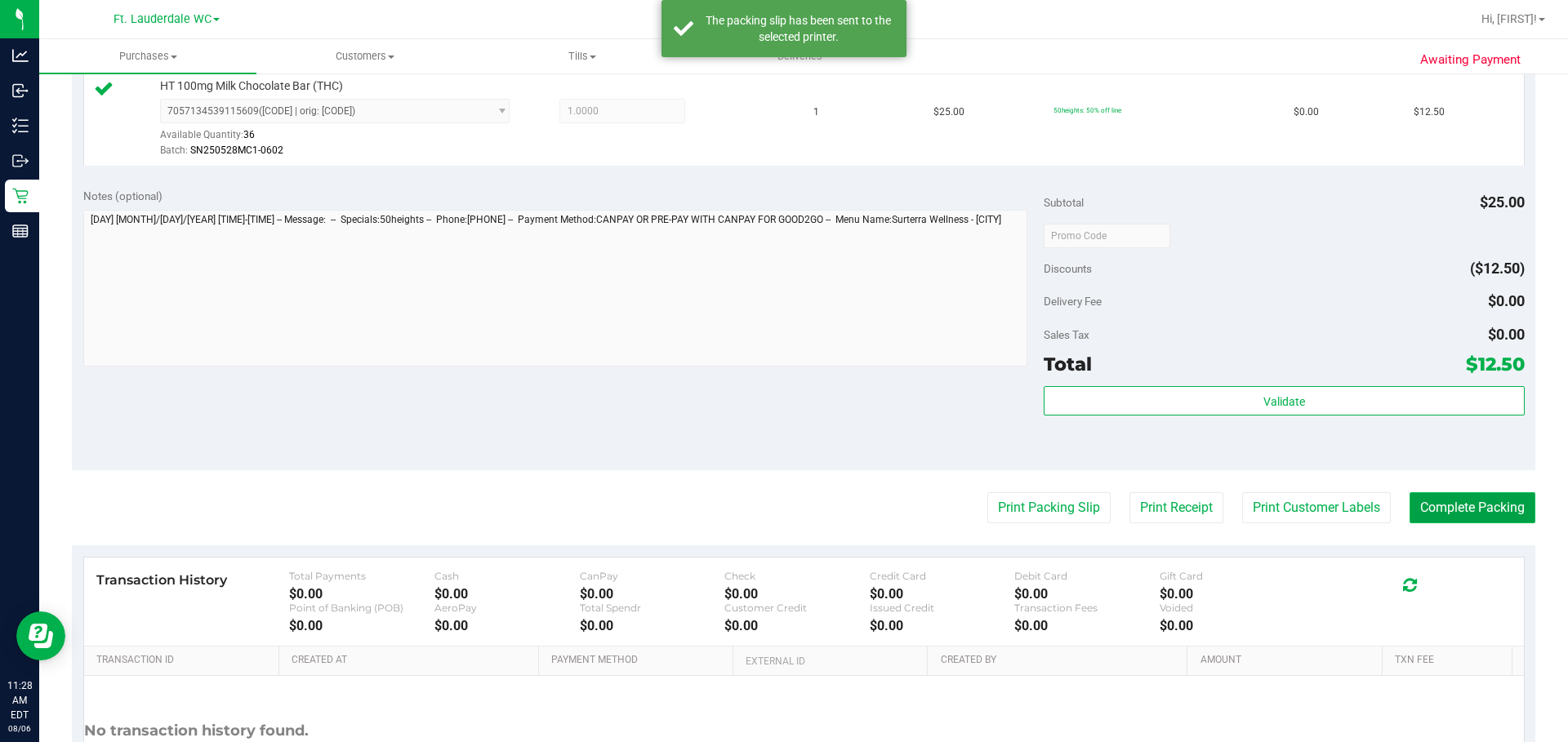 click on "Complete Packing" at bounding box center (1472, 508) 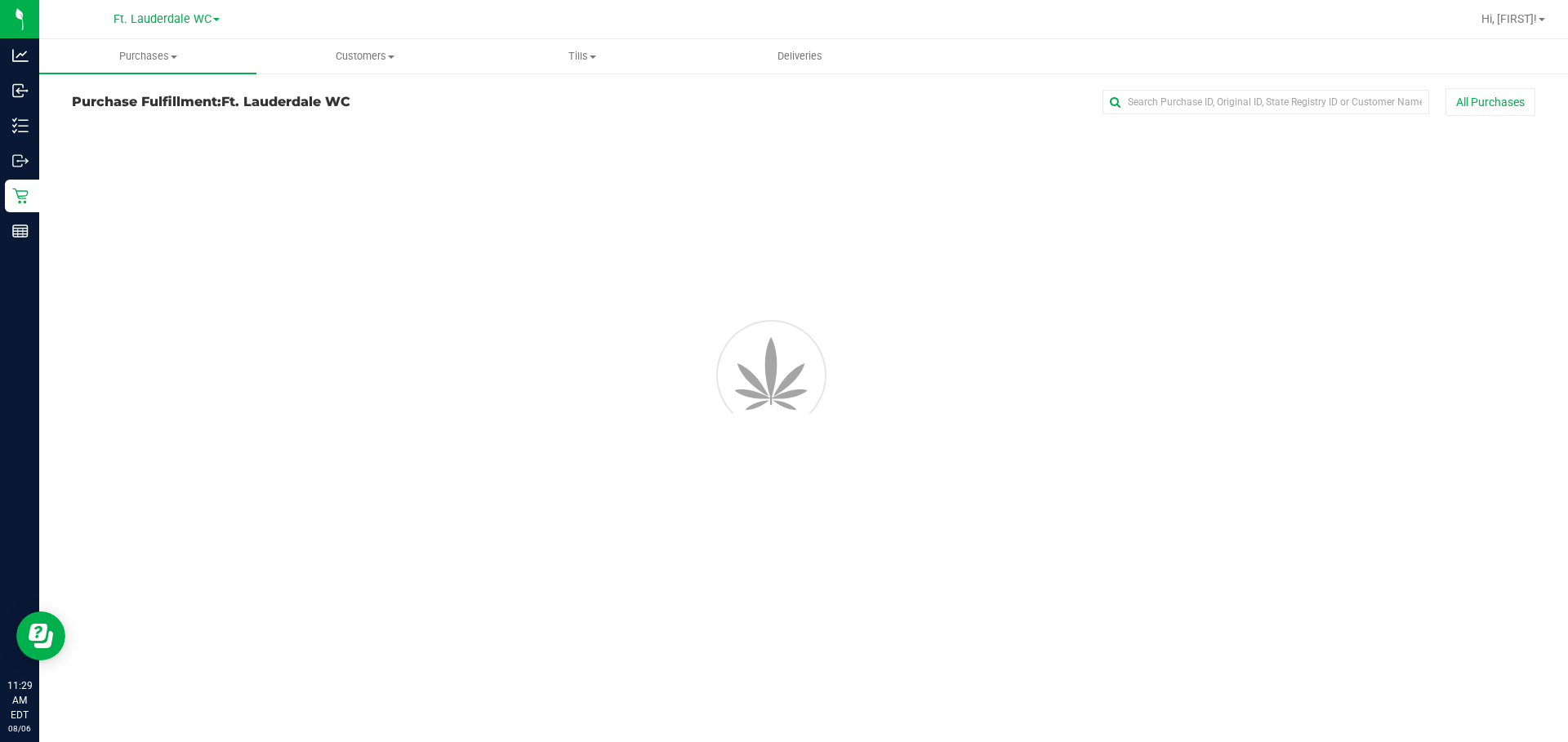 scroll, scrollTop: 0, scrollLeft: 0, axis: both 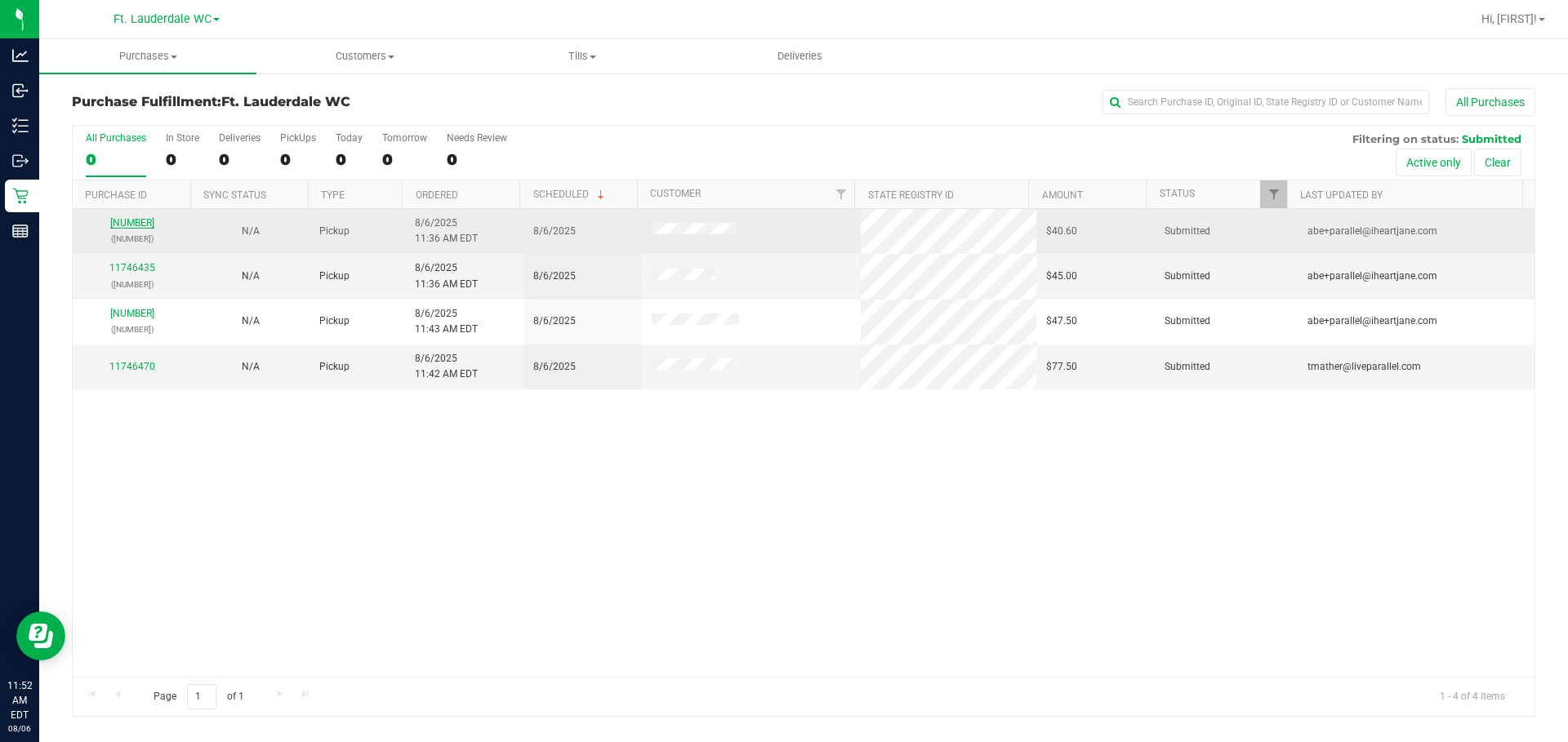 click on "11746434" at bounding box center (132, 223) 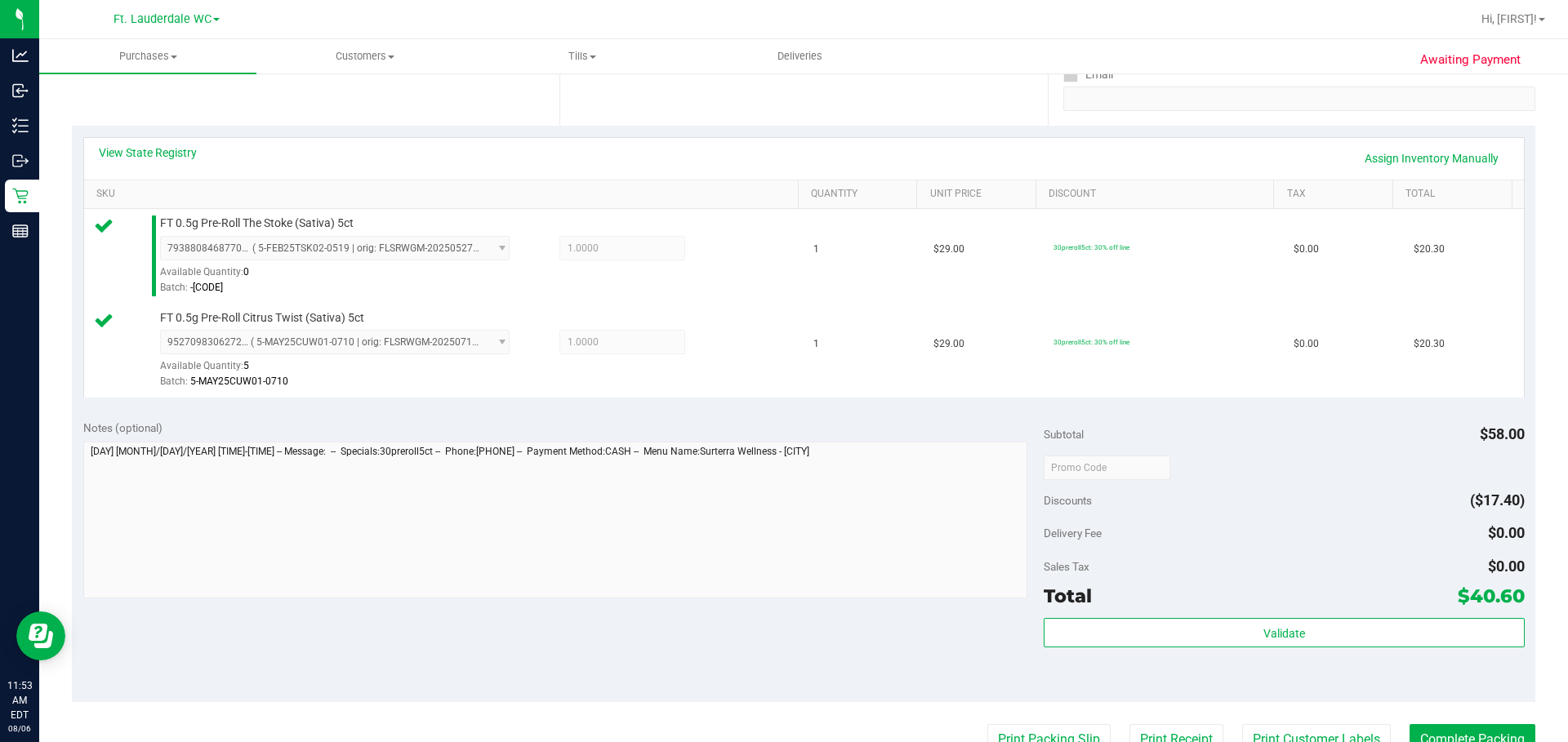 scroll, scrollTop: 317, scrollLeft: 0, axis: vertical 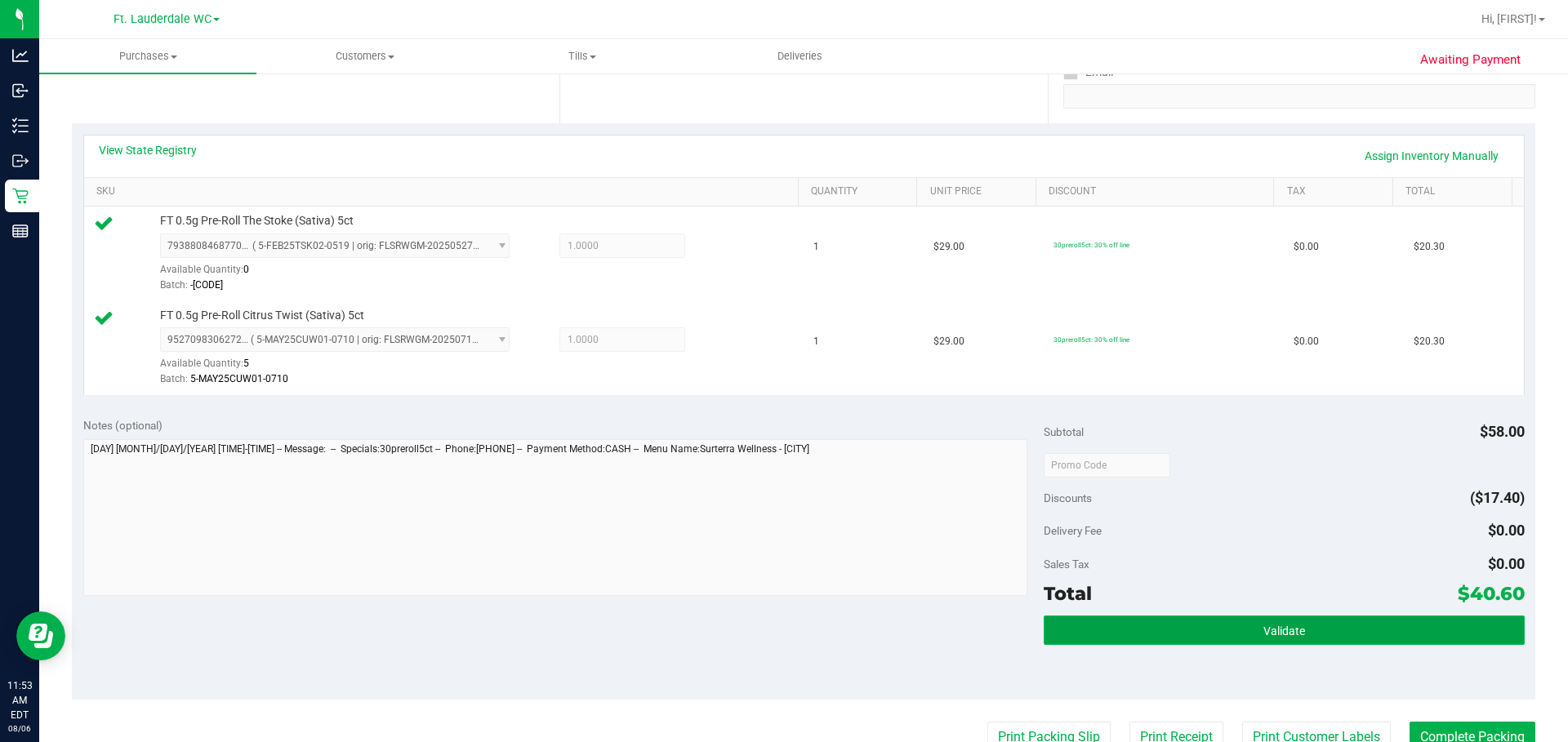 click on "Validate" at bounding box center [1284, 630] 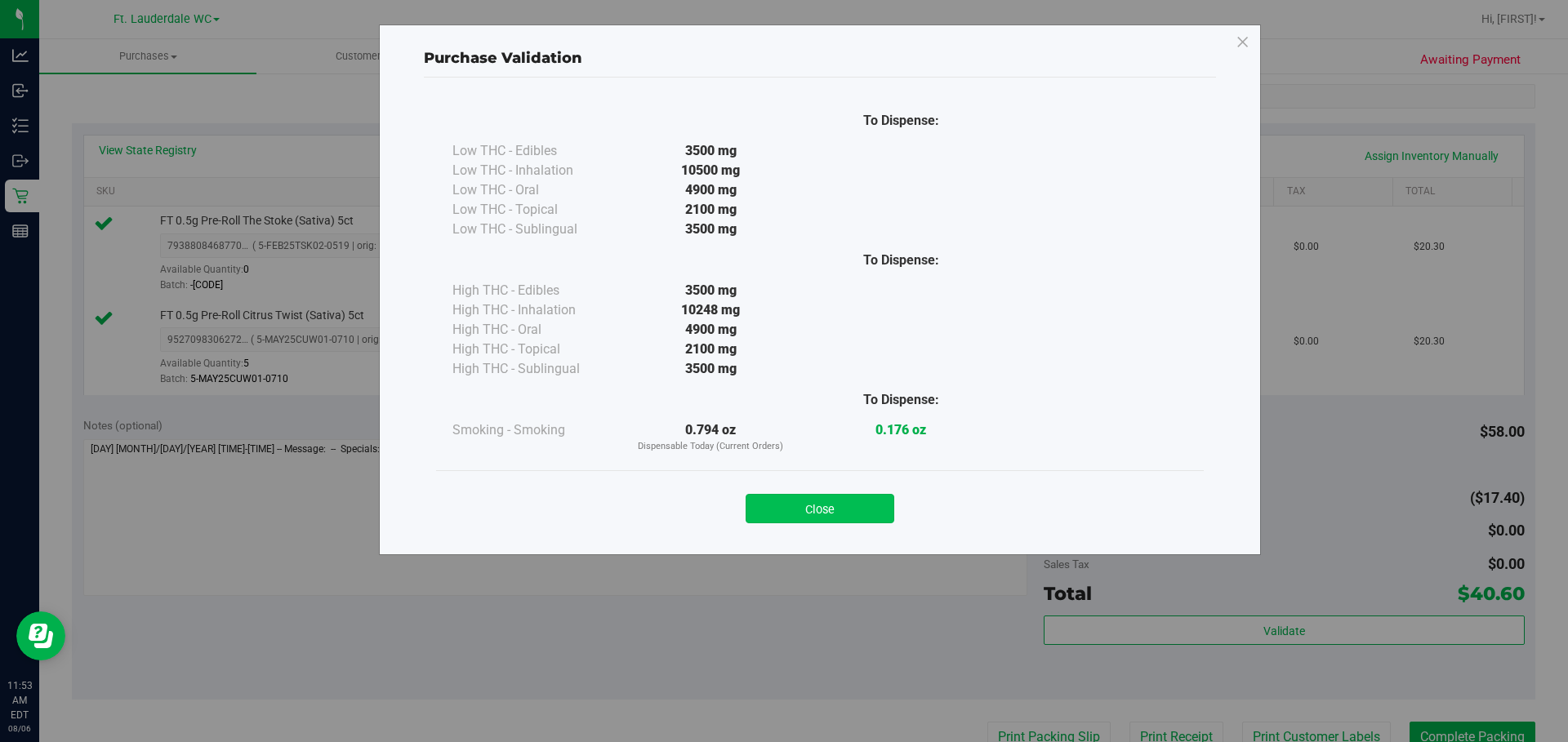 click on "Close" at bounding box center [820, 509] 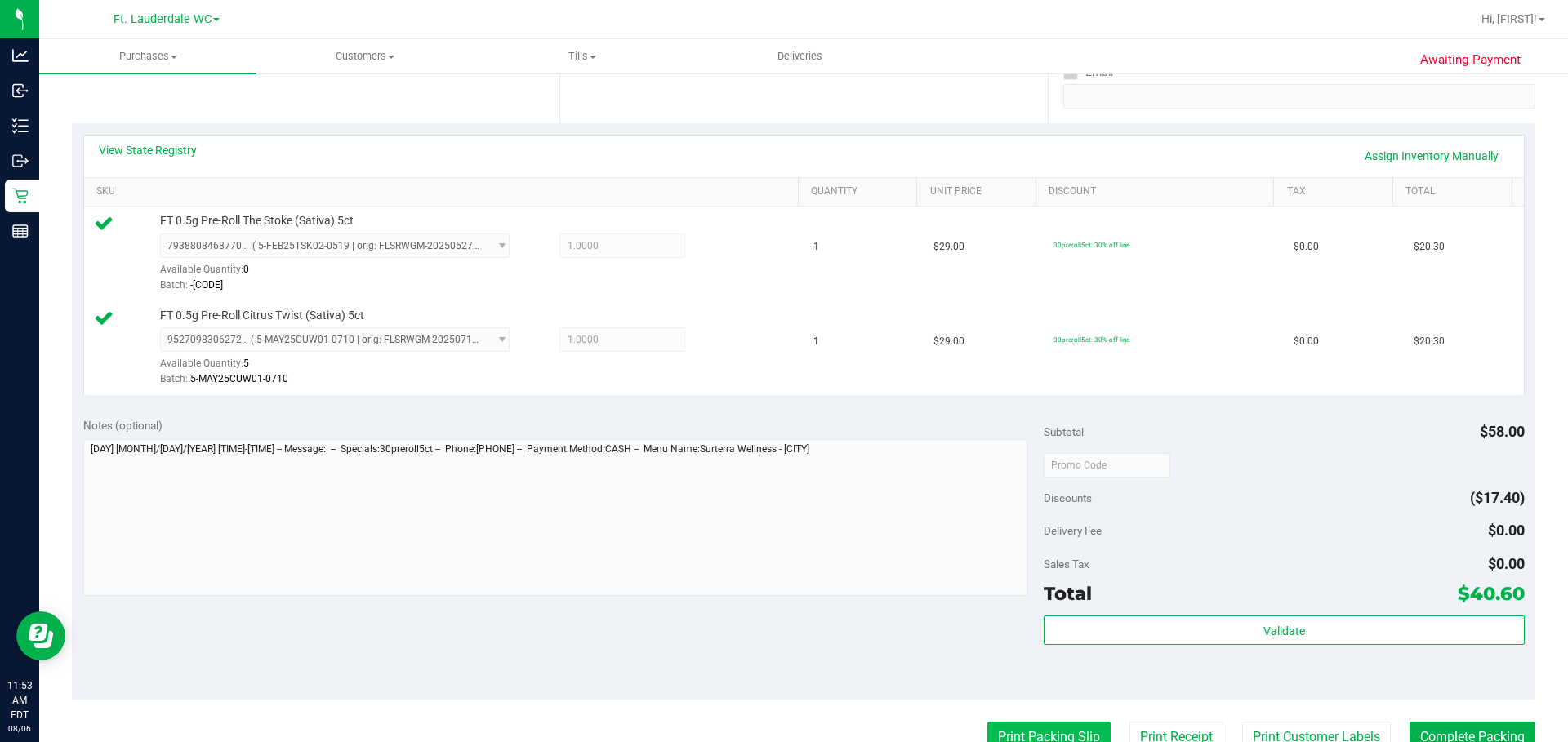 click on "Print Packing Slip" at bounding box center (1049, 737) 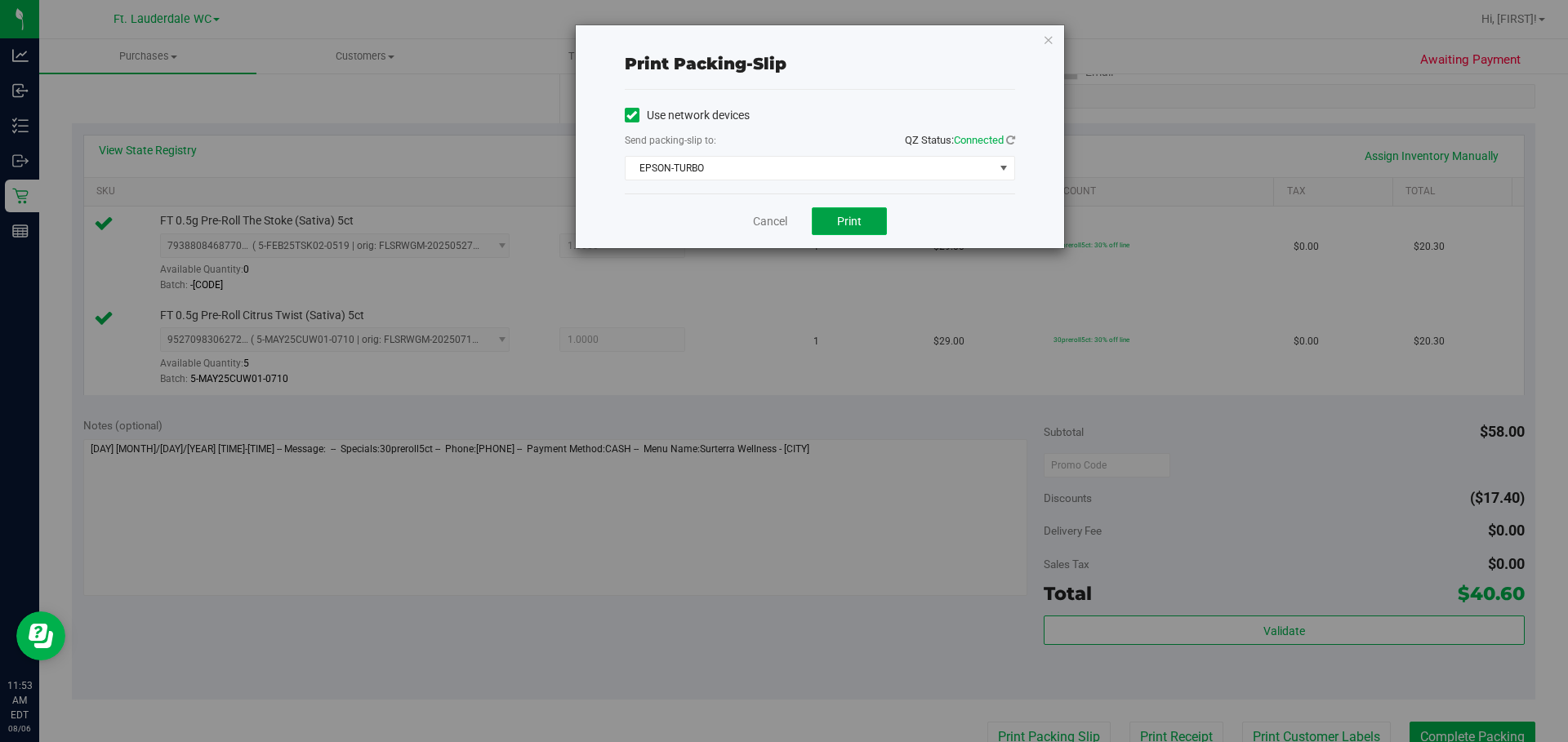 click on "Print" at bounding box center [849, 221] 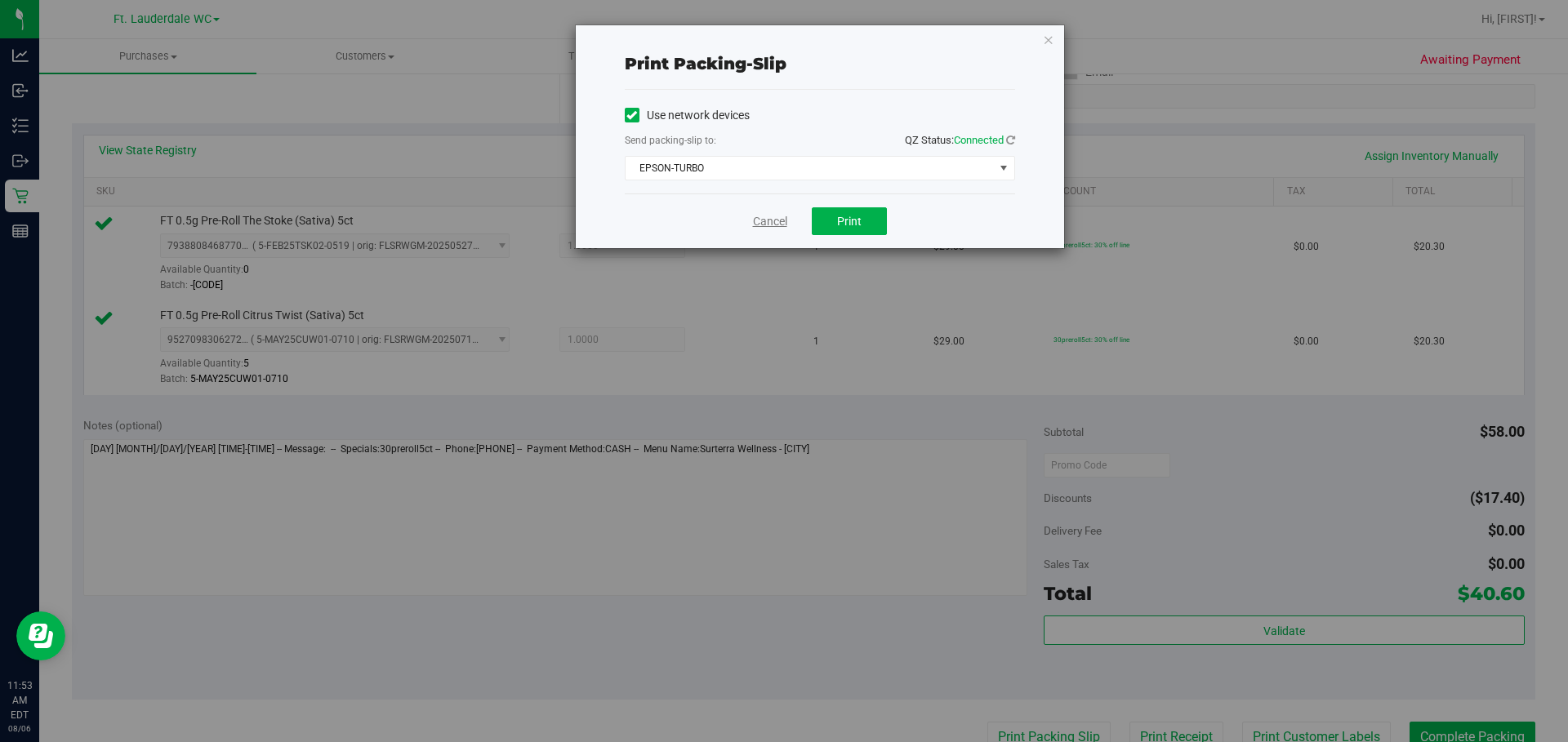 click on "Cancel" at bounding box center [770, 221] 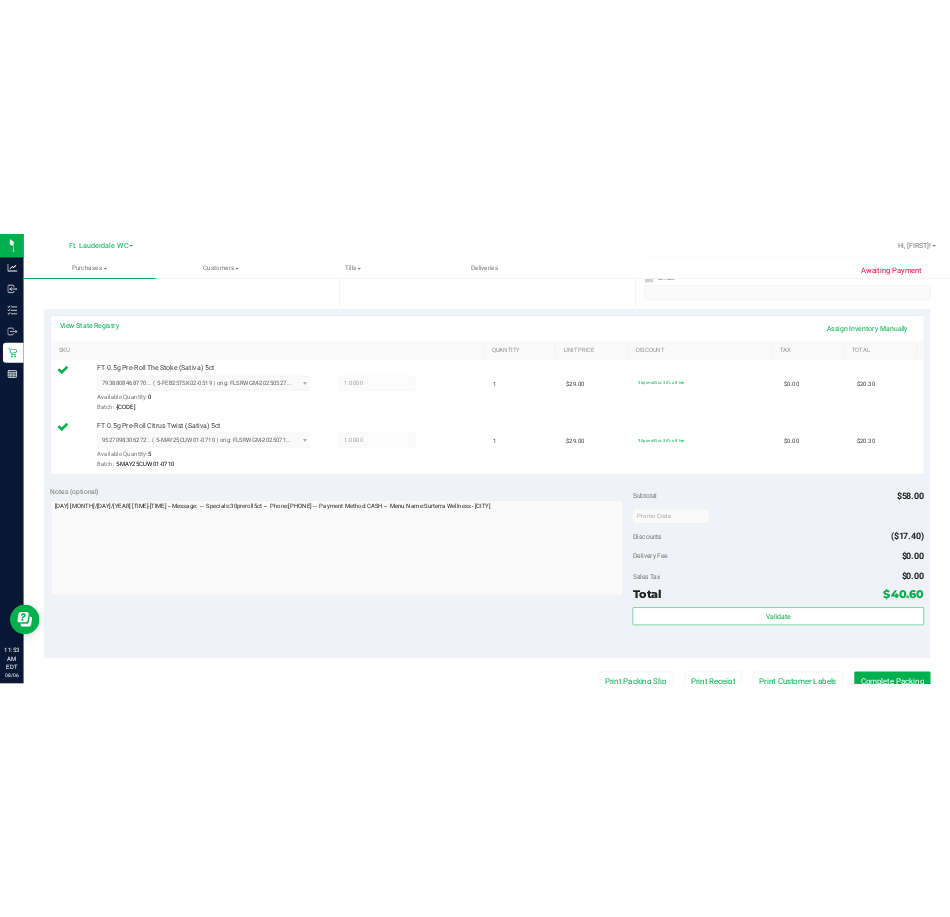scroll, scrollTop: 401, scrollLeft: 0, axis: vertical 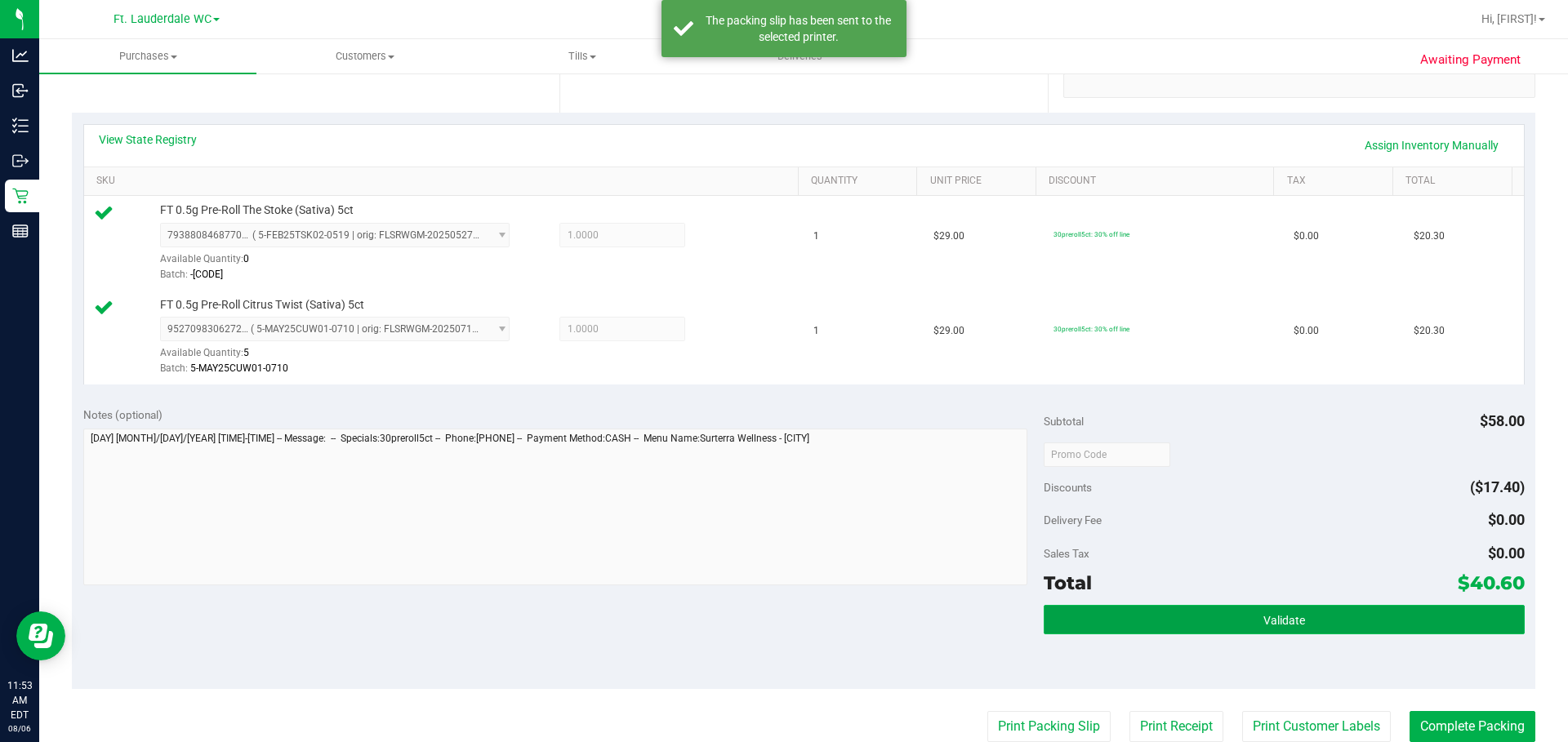 click on "Validate" at bounding box center (1284, 620) 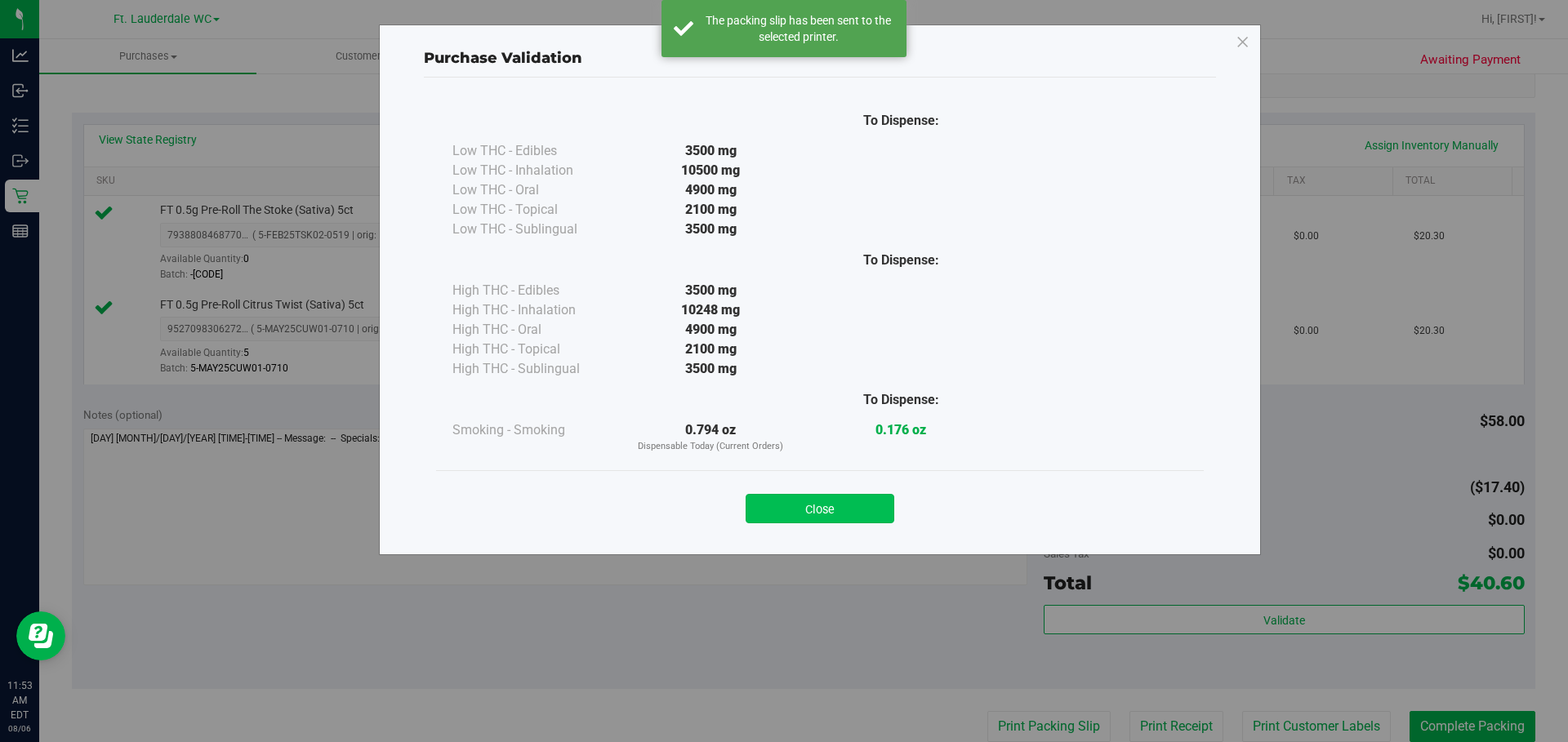 click on "Close" at bounding box center [820, 509] 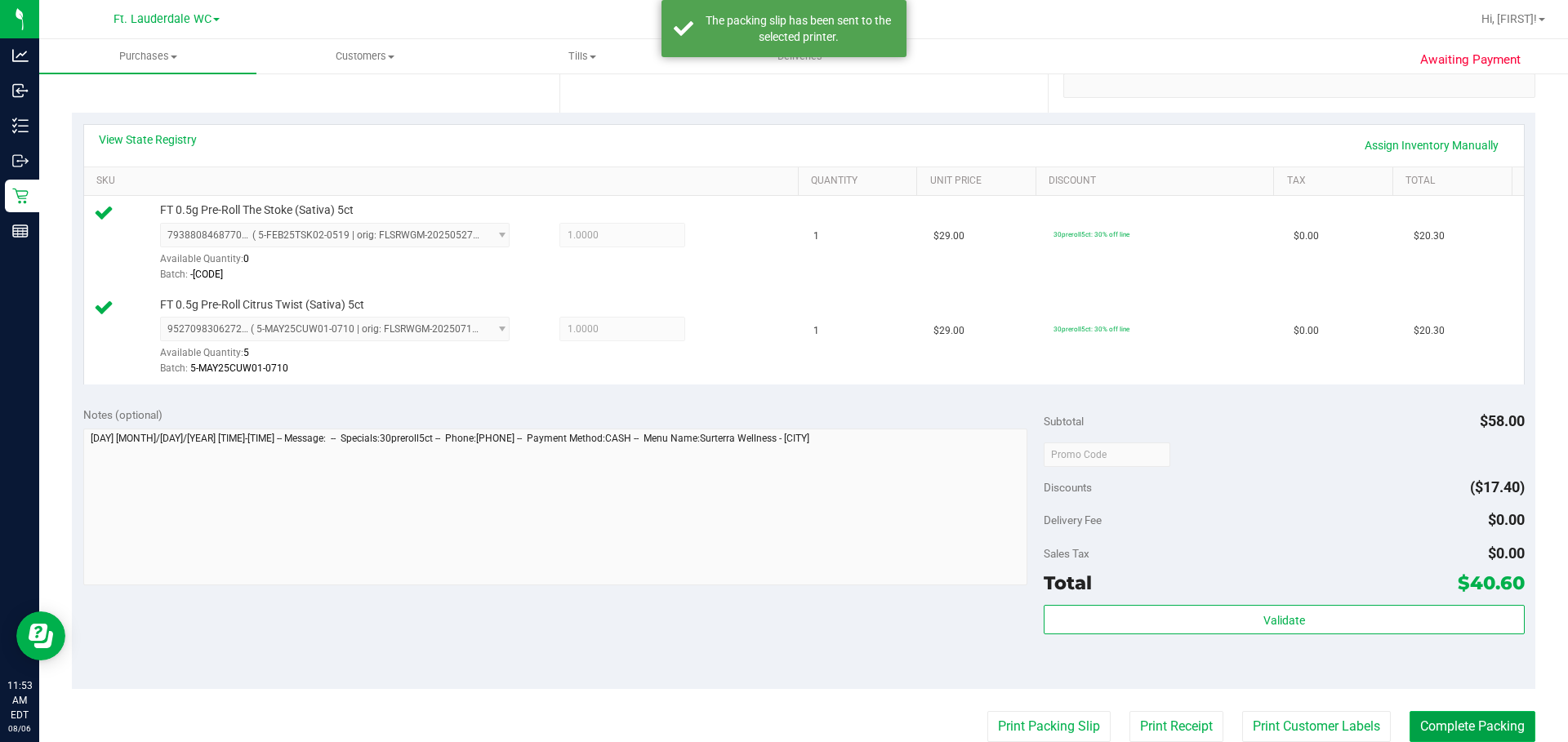 click on "Complete Packing" at bounding box center (1472, 726) 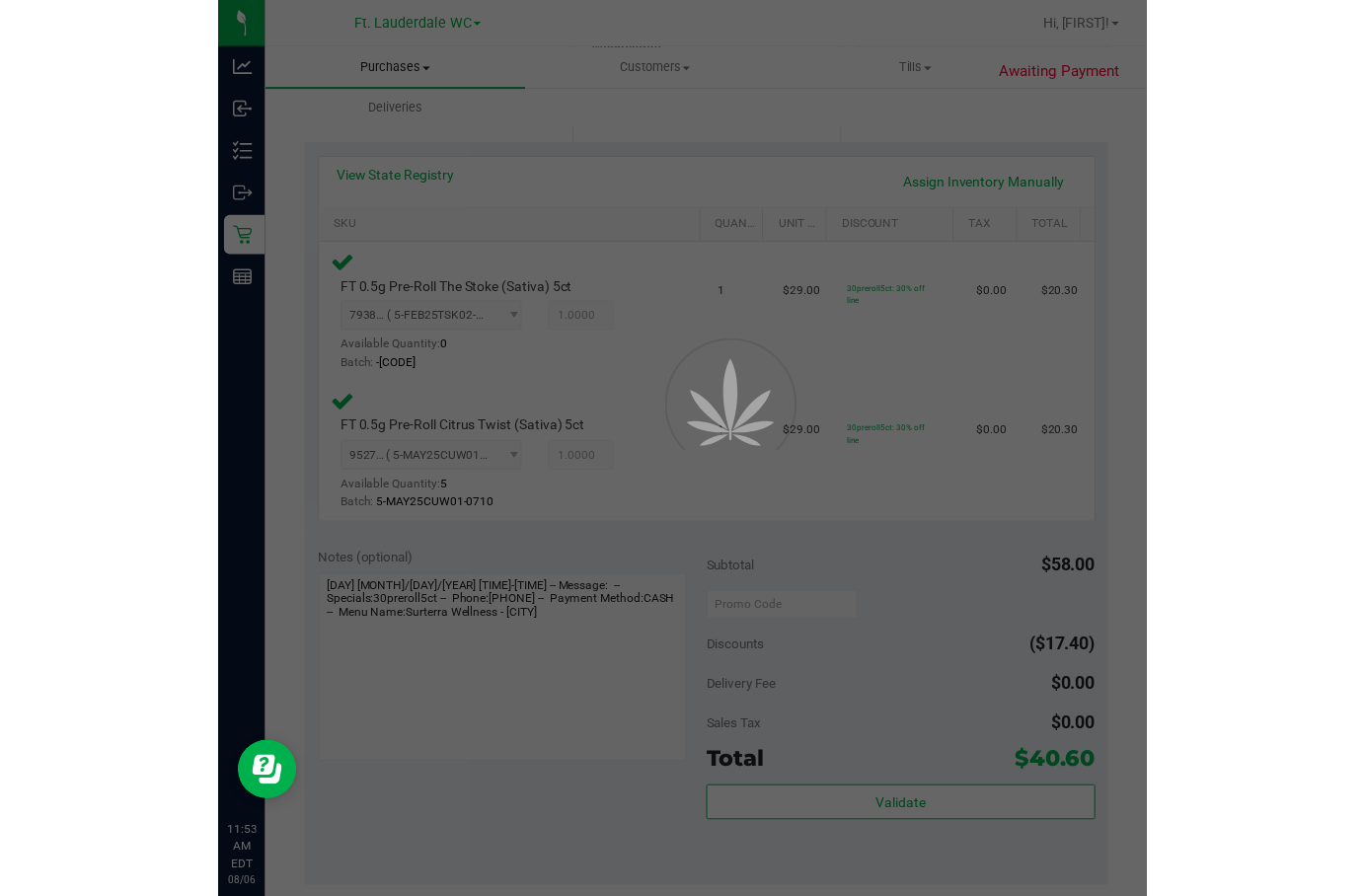 scroll, scrollTop: 0, scrollLeft: 0, axis: both 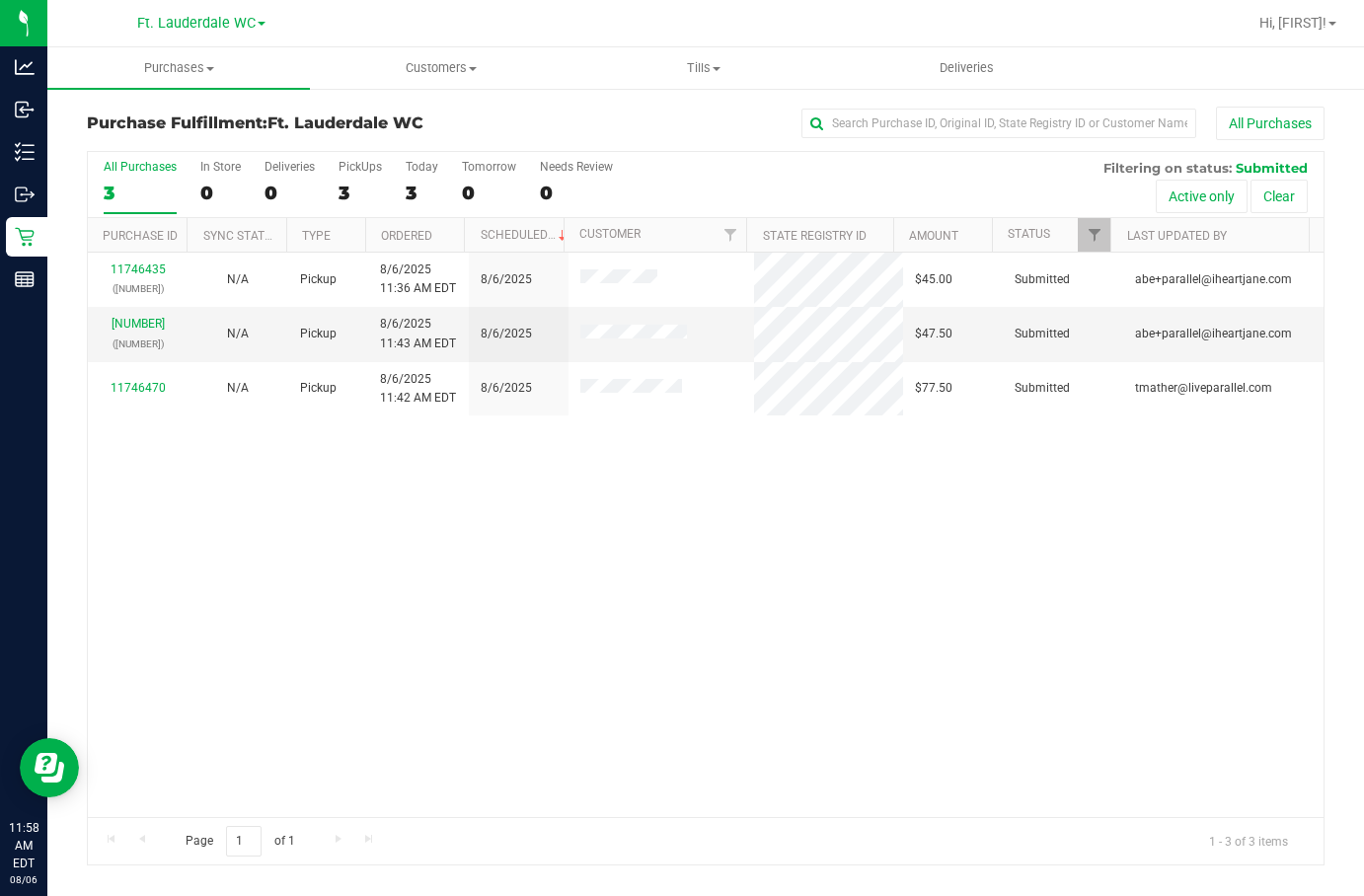click on "11746435
(313454836)
N/A
Pickup 8/6/2025 11:36 AM EDT 8/6/2025
$45.00
Submitted abe+parallel@iheartjane.com
11746495
(313455622)
N/A
Pickup 8/6/2025 11:43 AM EDT 8/6/2025
$47.50
Submitted abe+parallel@iheartjane.com
11746470
N/A
Pickup 8/6/2025 11:42 AM EDT 8/6/2025
$77.50
Submitted tmather@liveparallel.com" at bounding box center (706, 535) 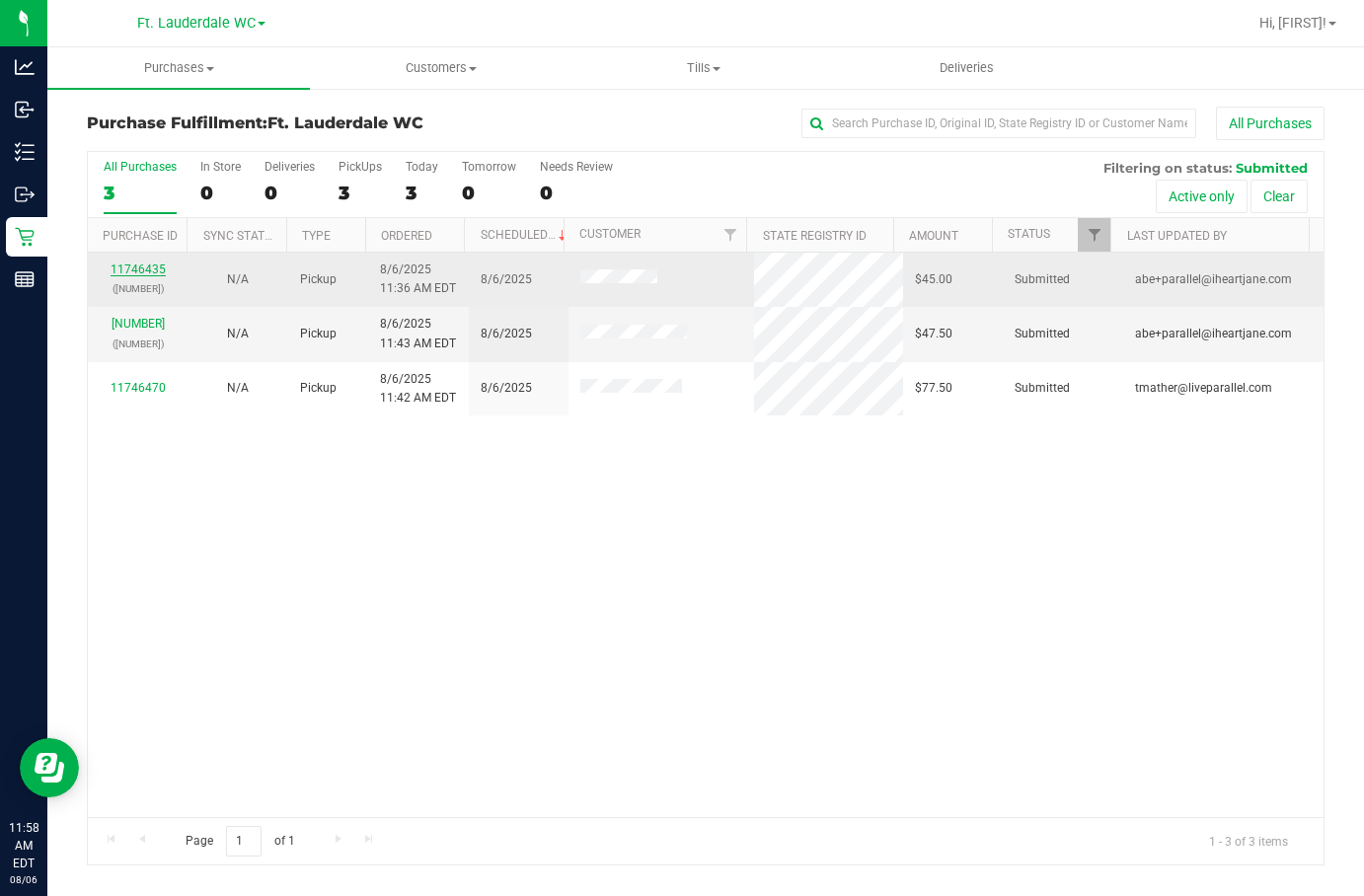 click on "11746435" at bounding box center [138, 269] 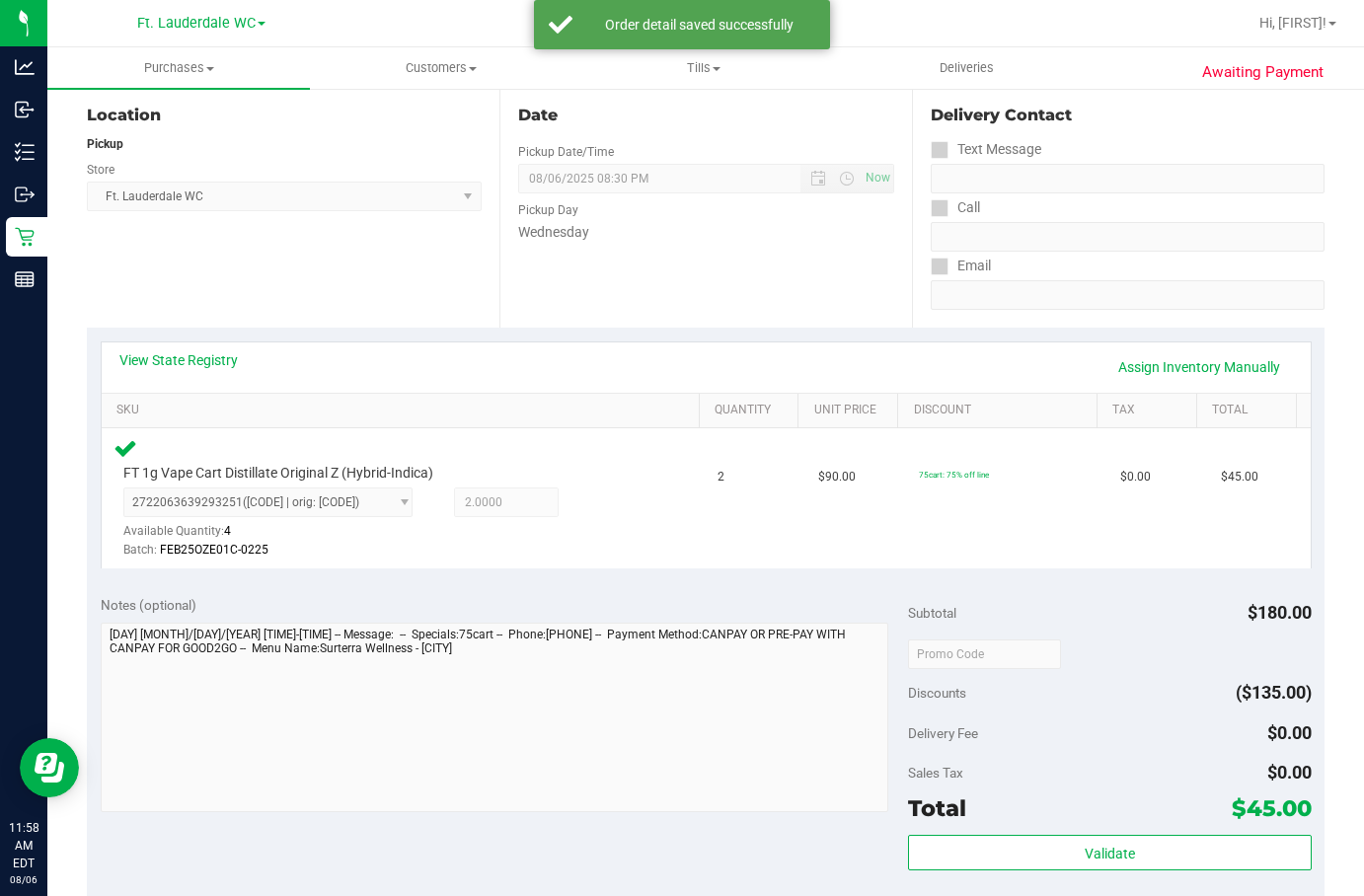 scroll, scrollTop: 551, scrollLeft: 0, axis: vertical 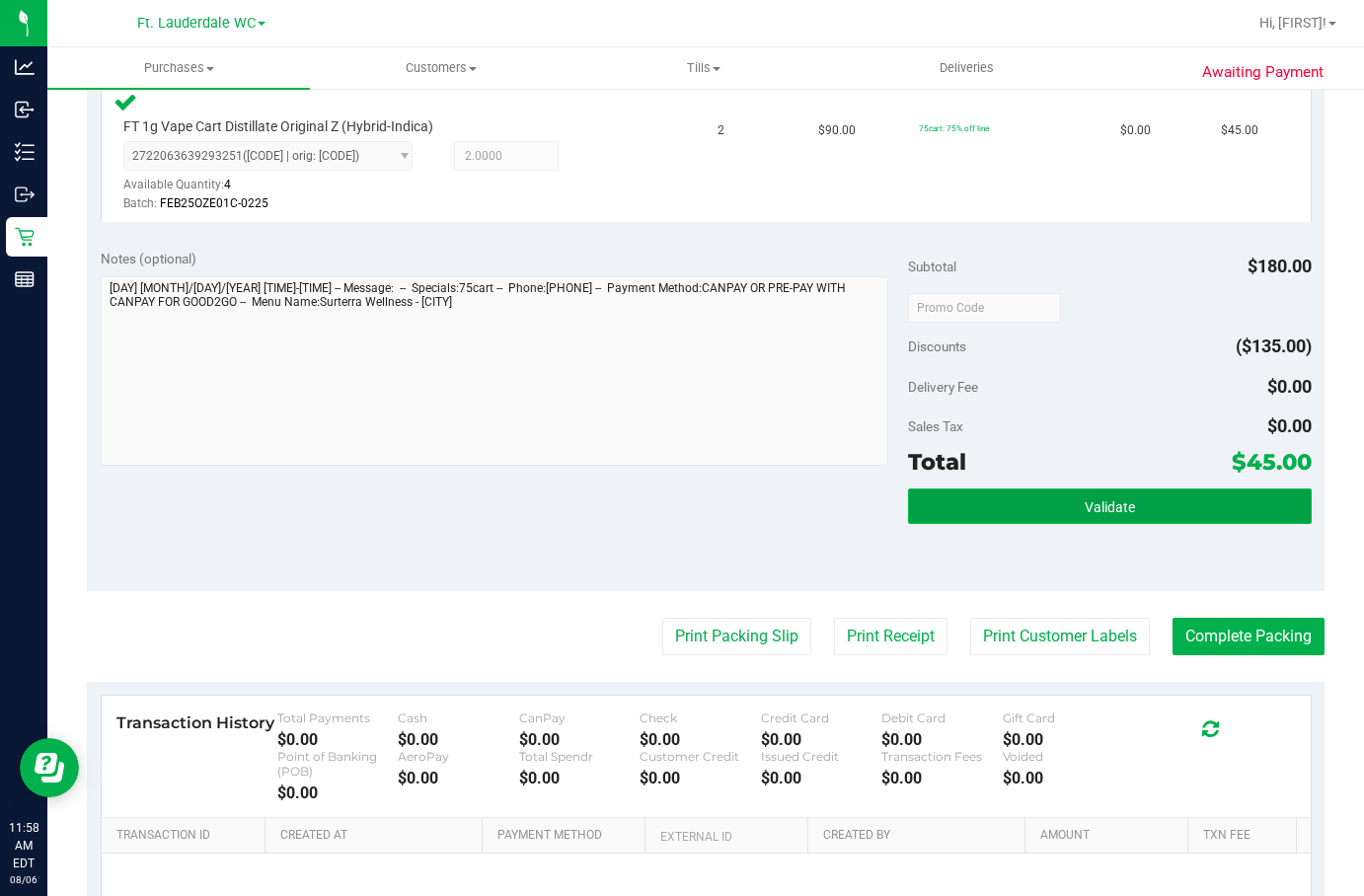 click on "Validate" at bounding box center [1109, 506] 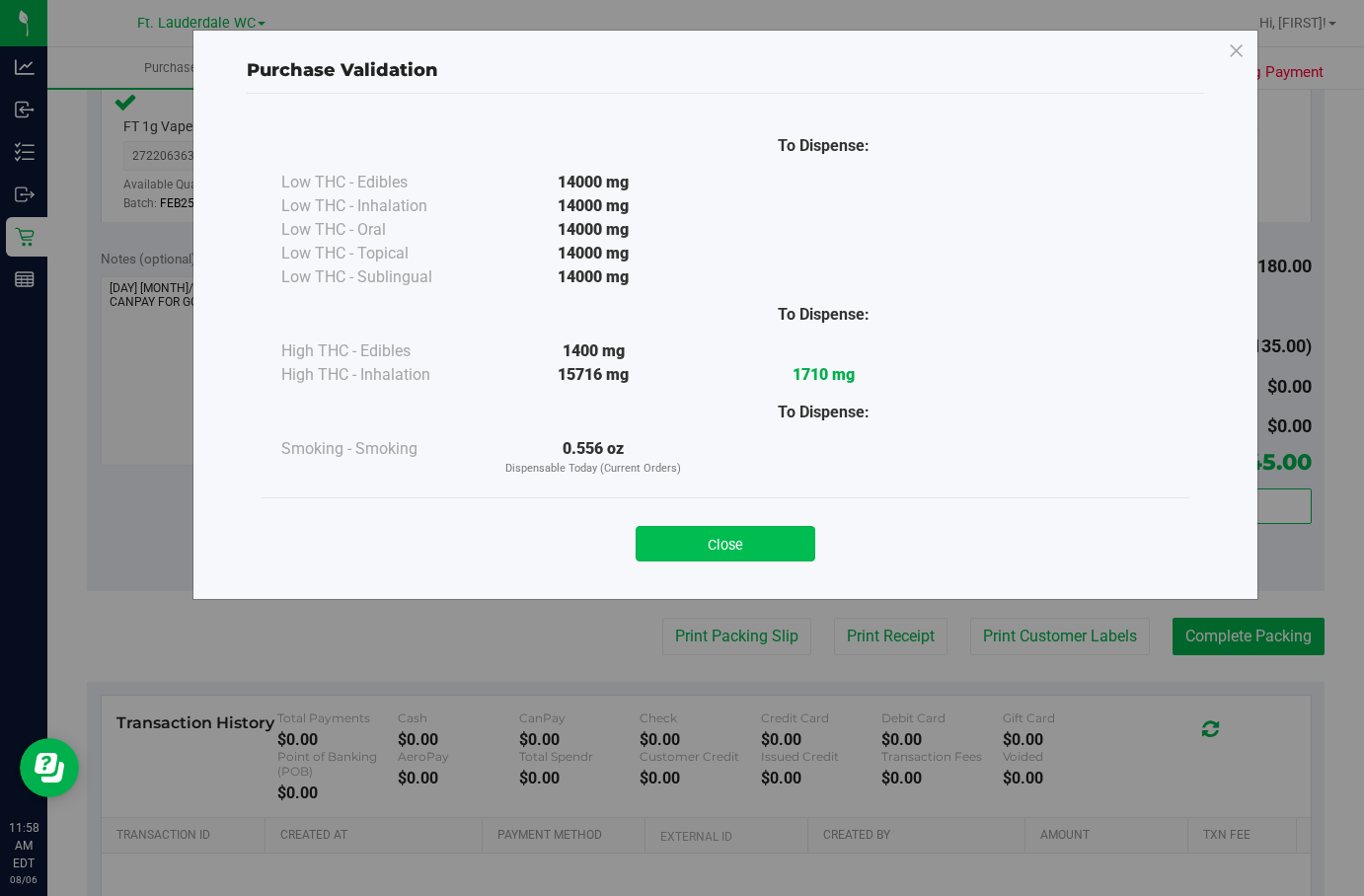 click on "Close" at bounding box center (725, 544) 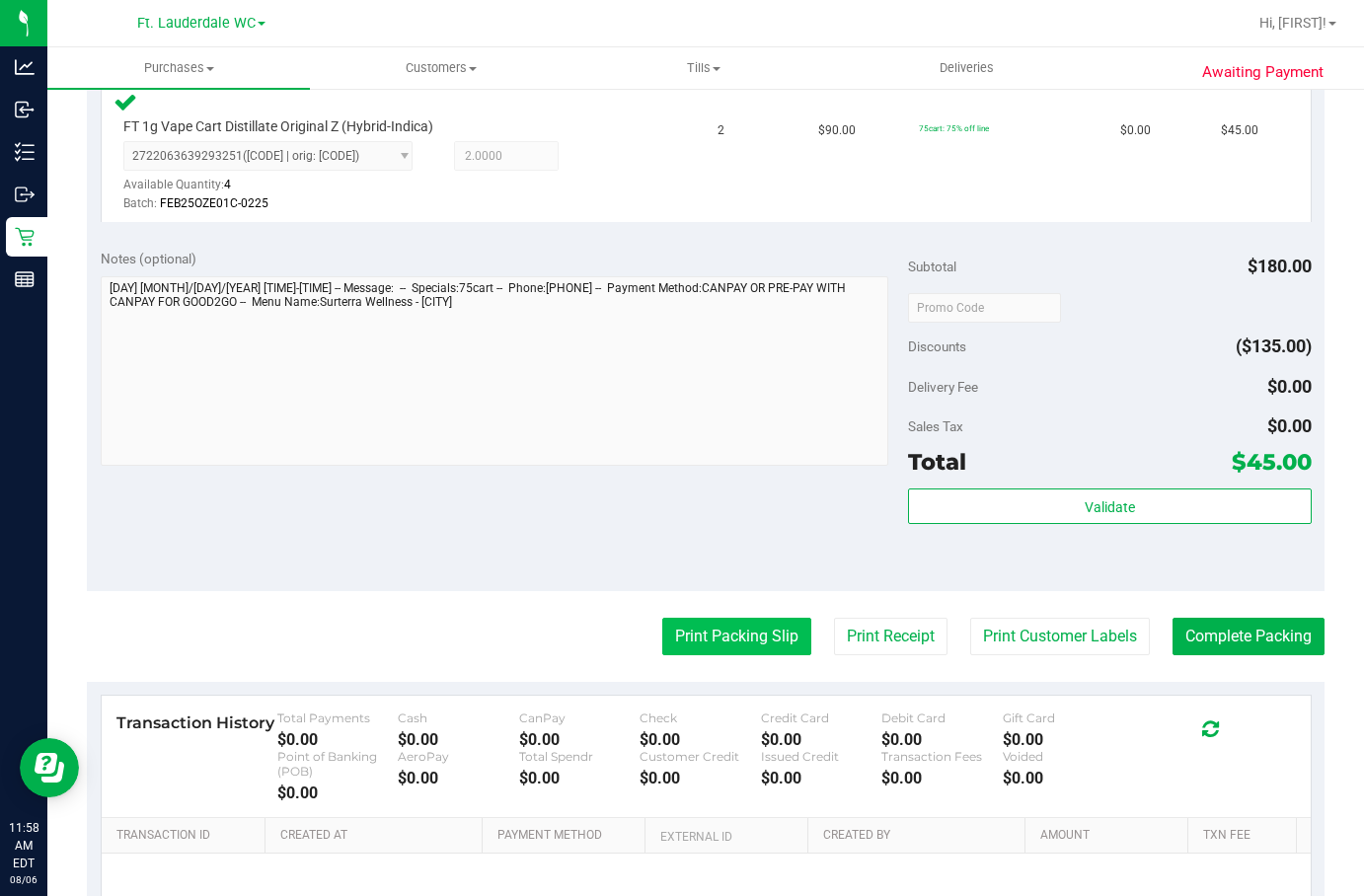 click on "Print Packing Slip" at bounding box center (736, 636) 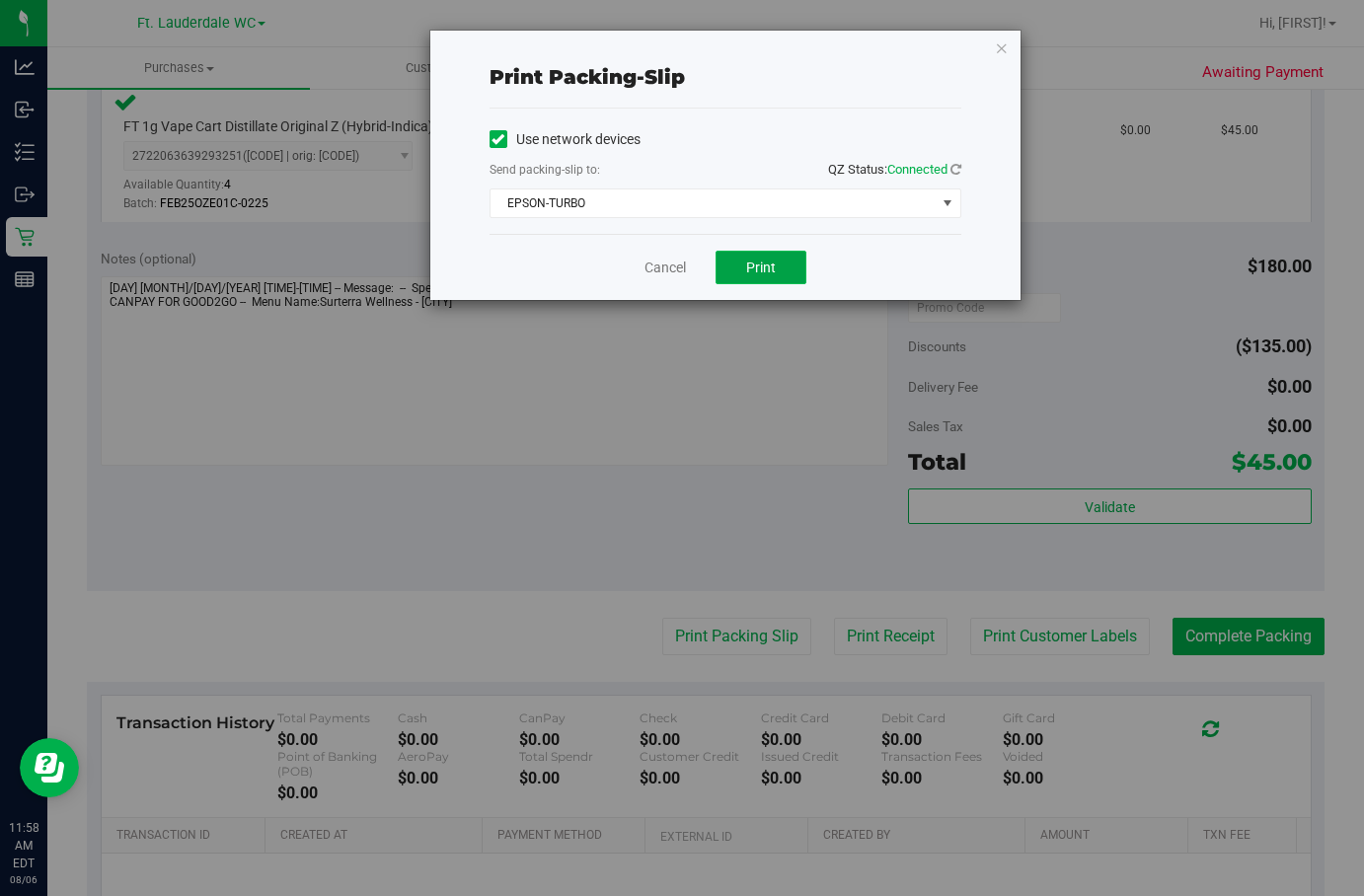 click on "Print" at bounding box center (761, 267) 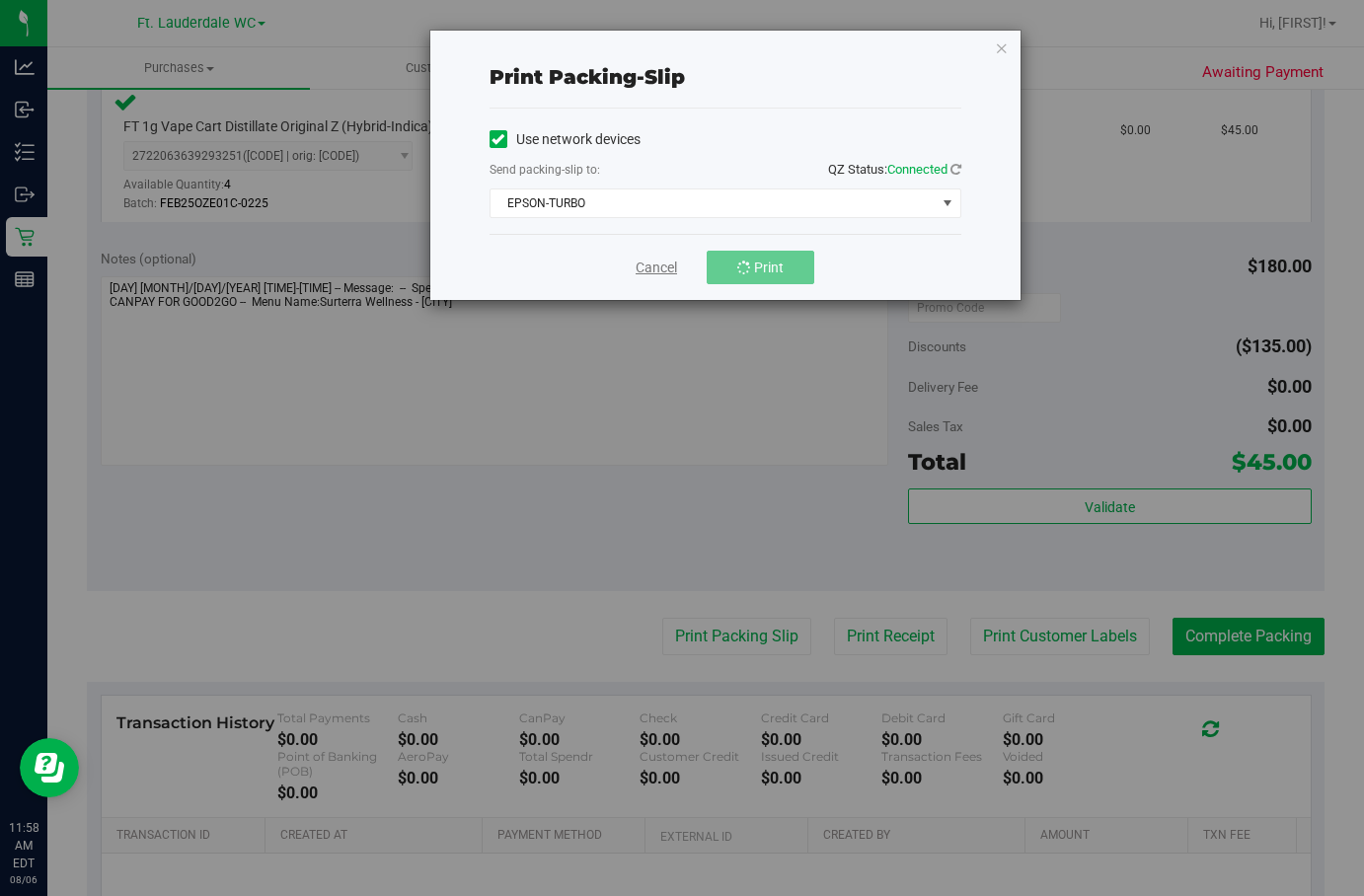 click on "Cancel" at bounding box center (656, 267) 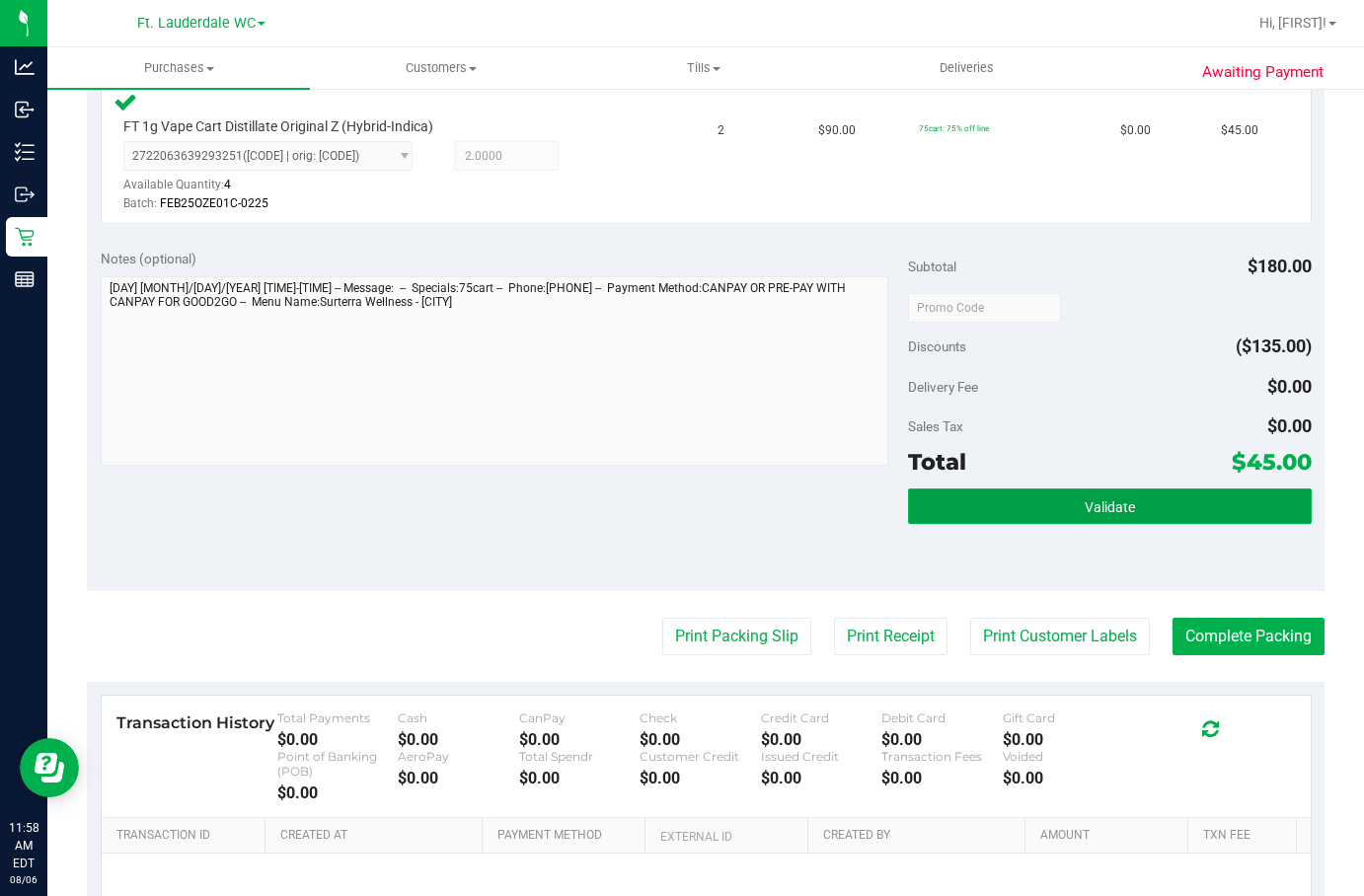 click on "Validate" at bounding box center [1109, 506] 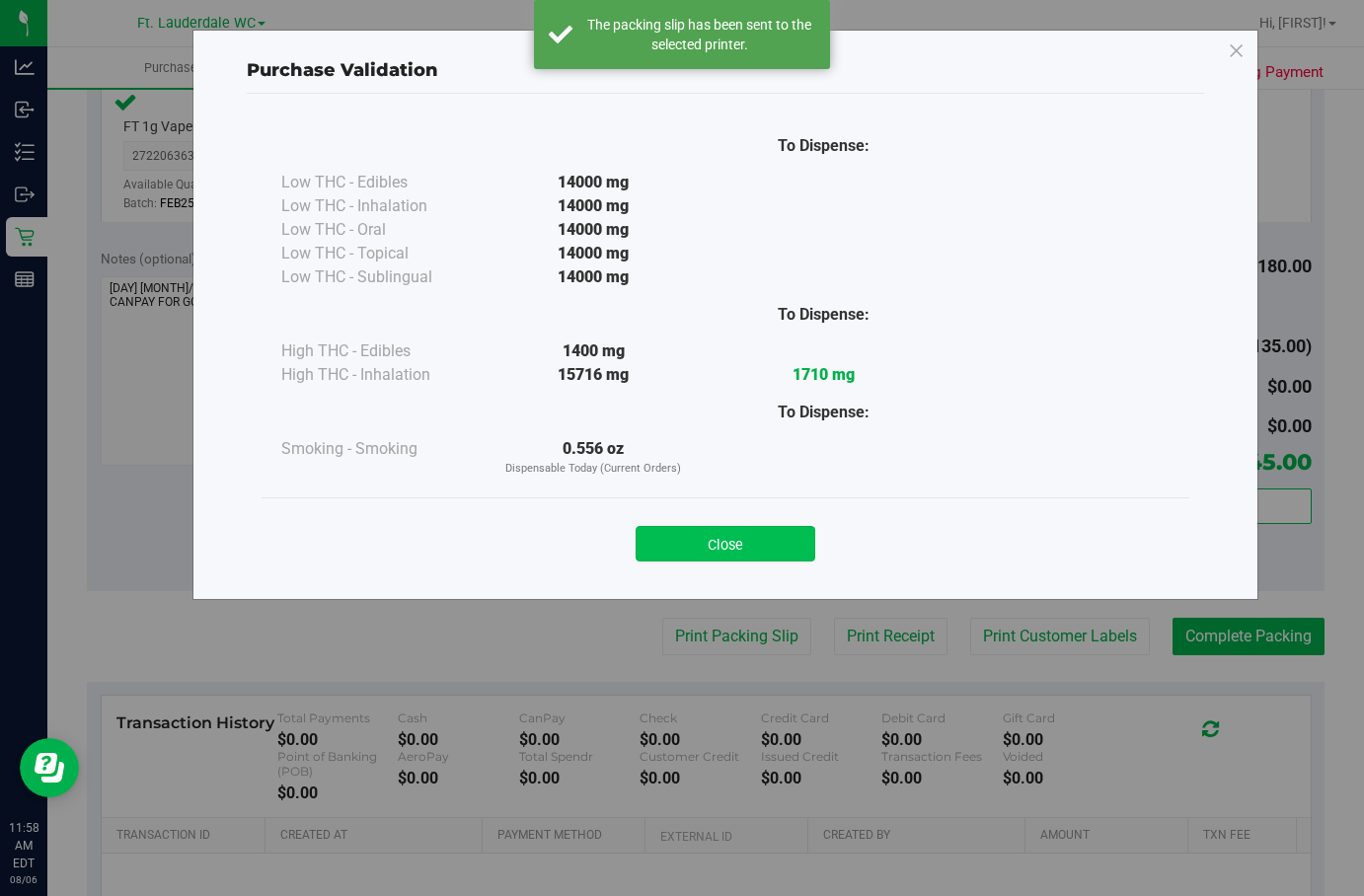 click on "Close" at bounding box center [725, 544] 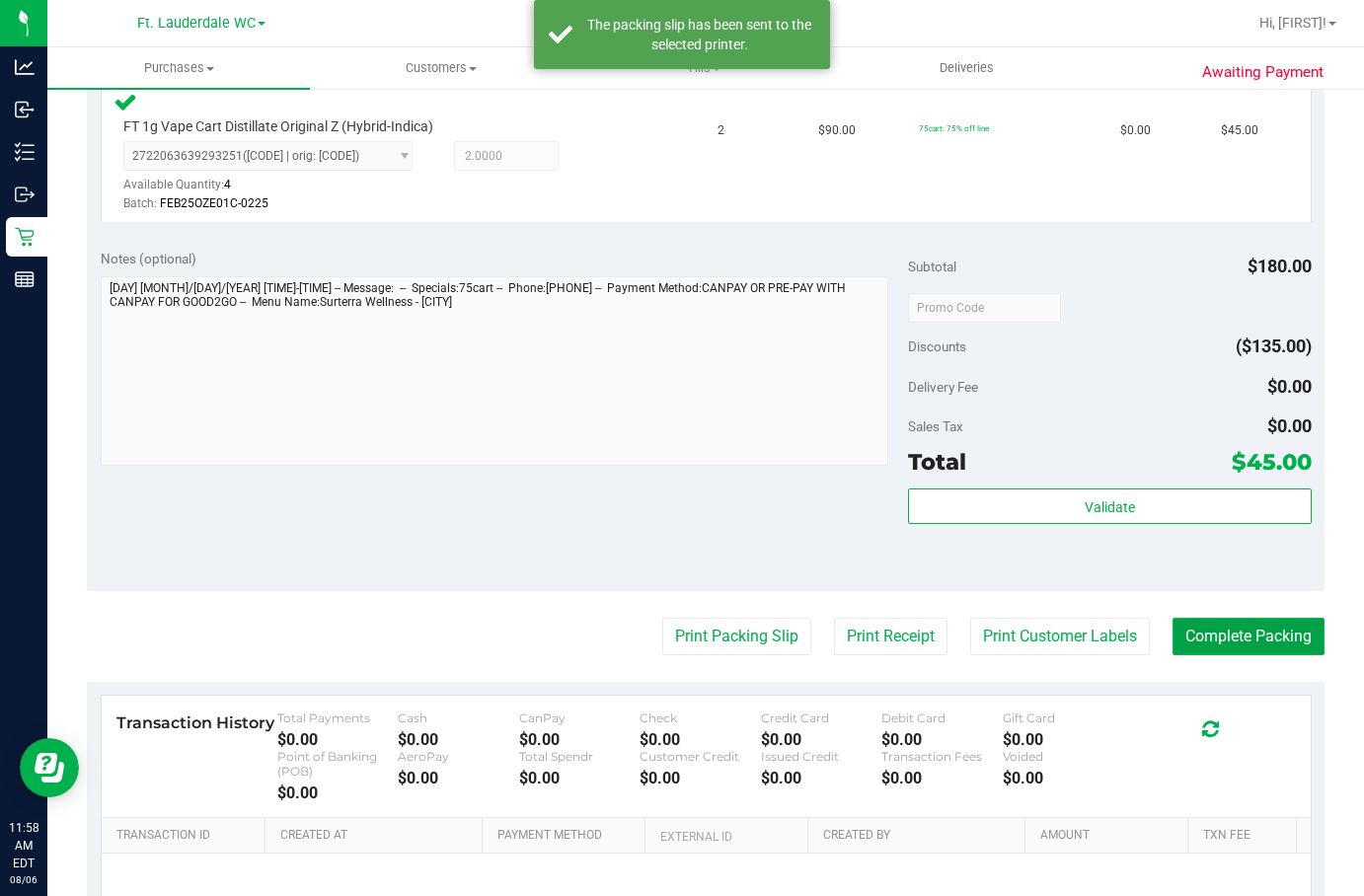click on "Complete Packing" at bounding box center (1249, 636) 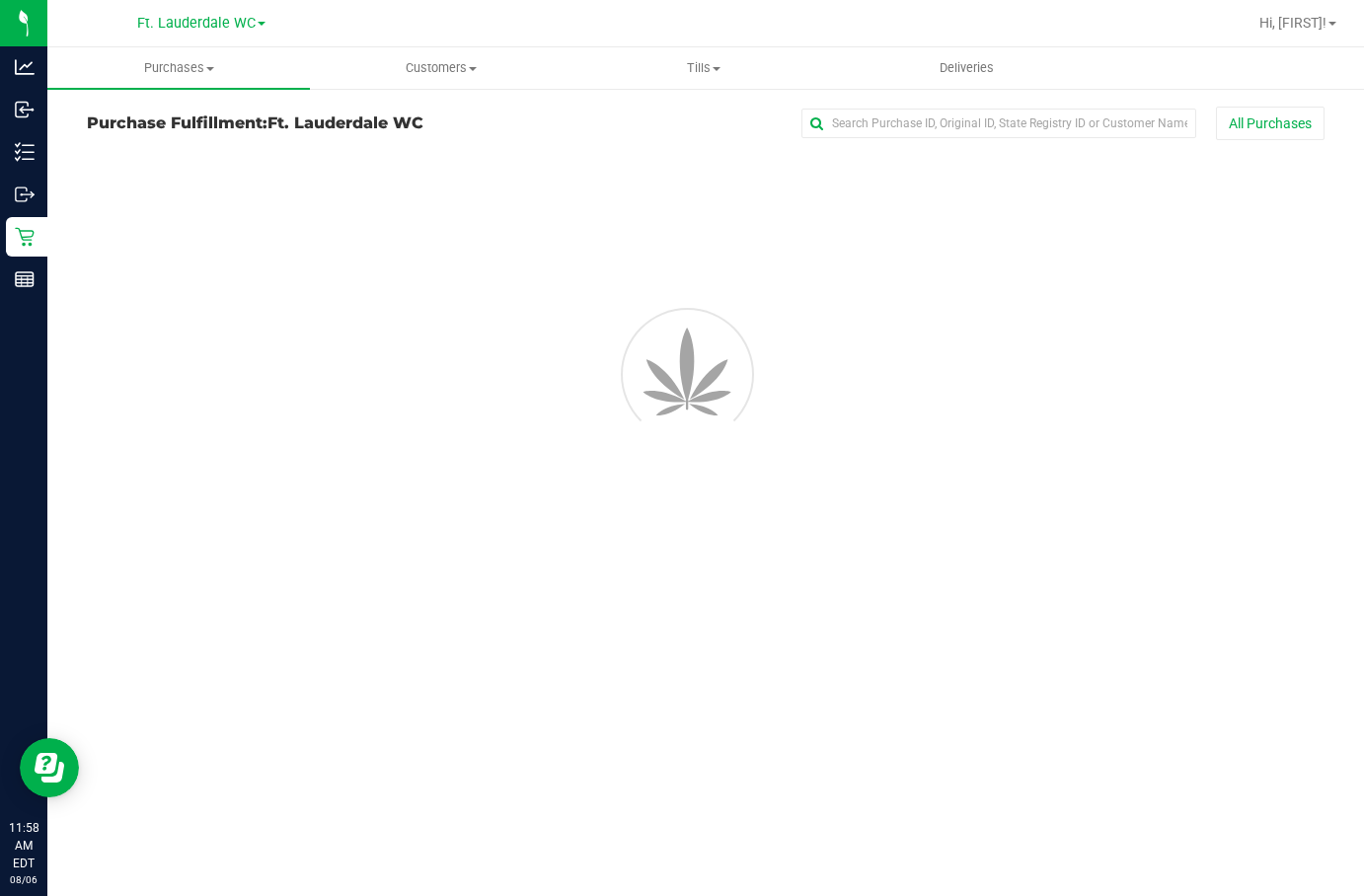scroll, scrollTop: 0, scrollLeft: 0, axis: both 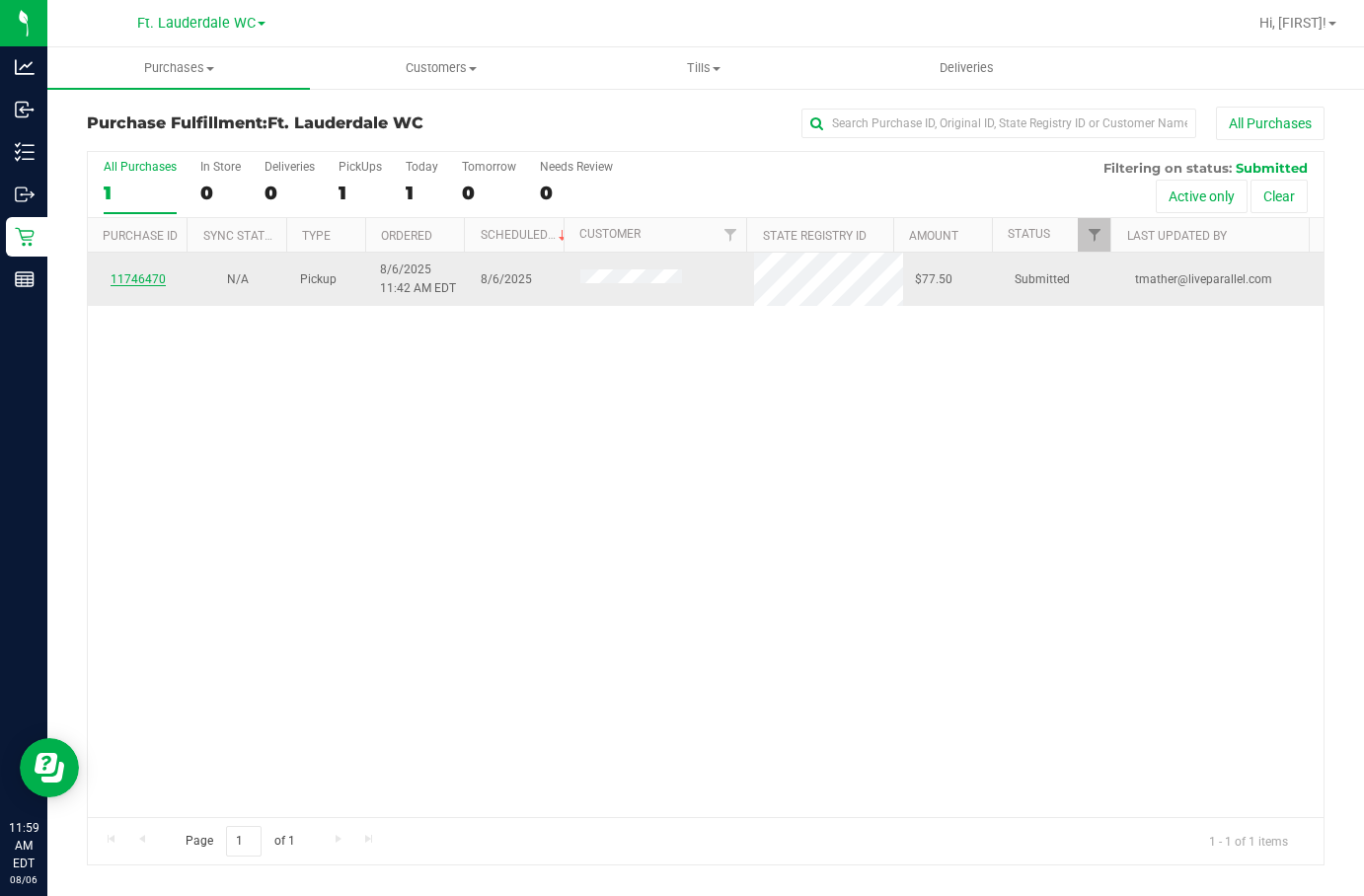 click on "11746470" at bounding box center (138, 279) 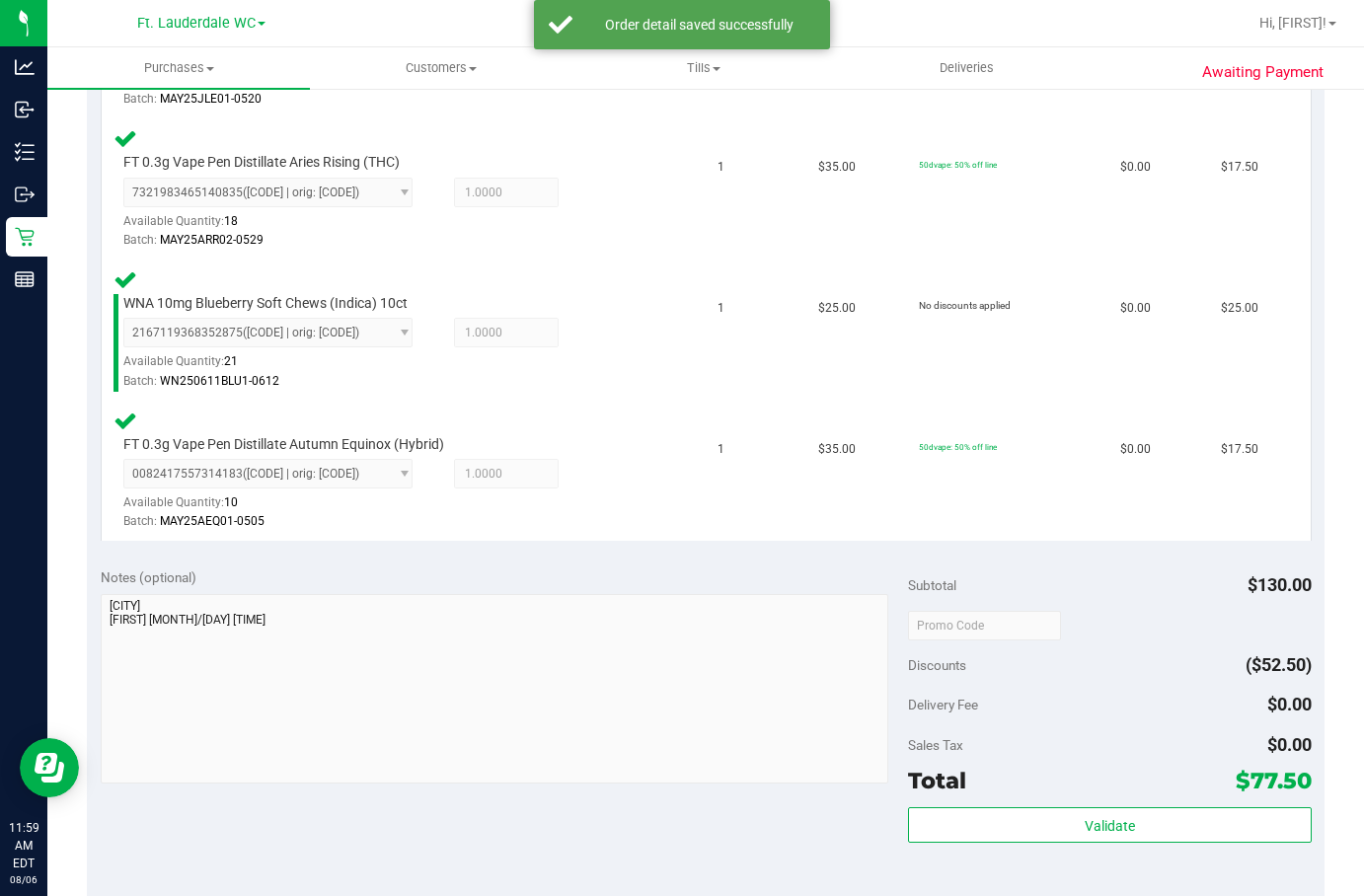 scroll, scrollTop: 1002, scrollLeft: 0, axis: vertical 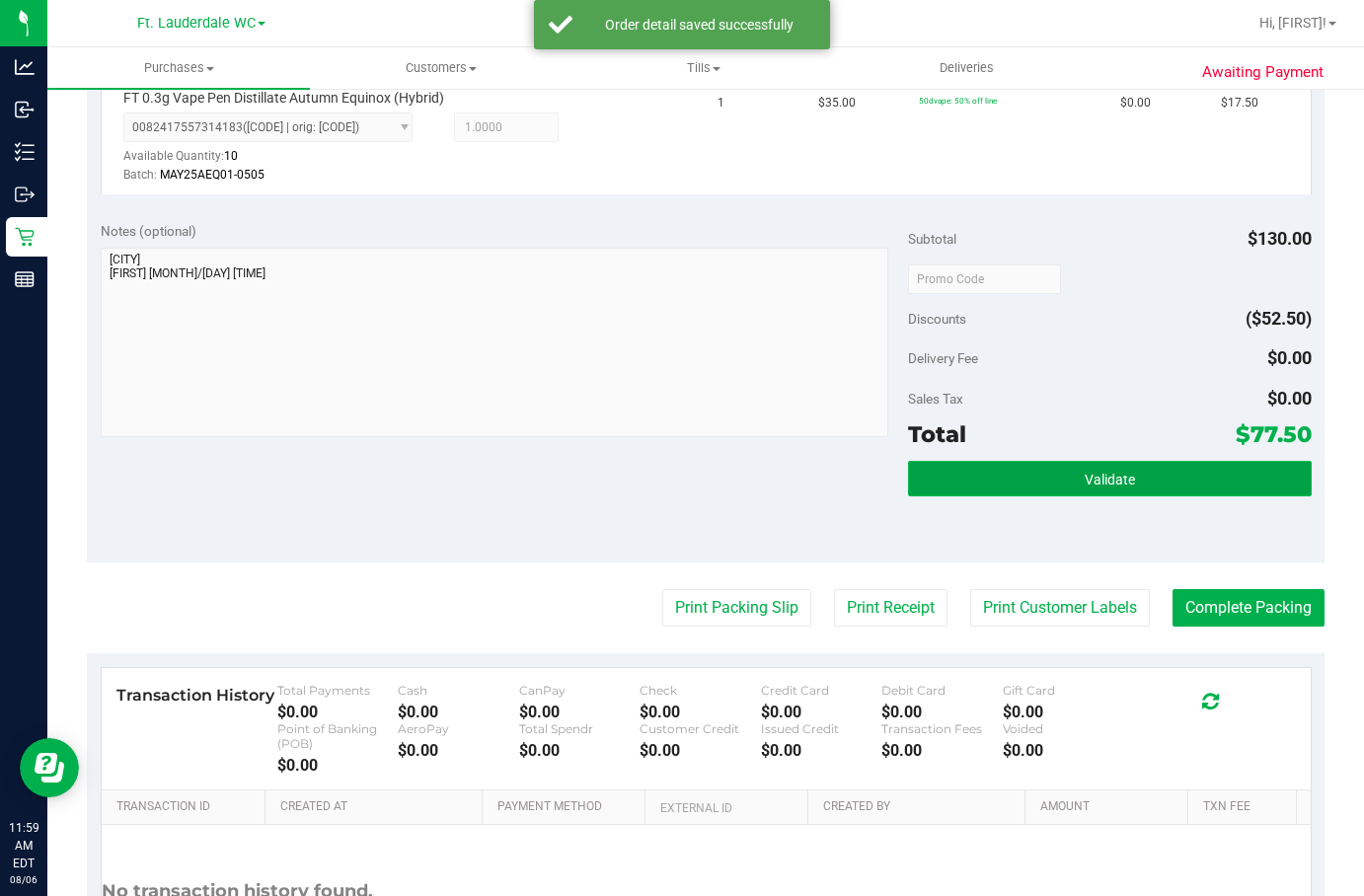 click on "Validate" at bounding box center [1109, 479] 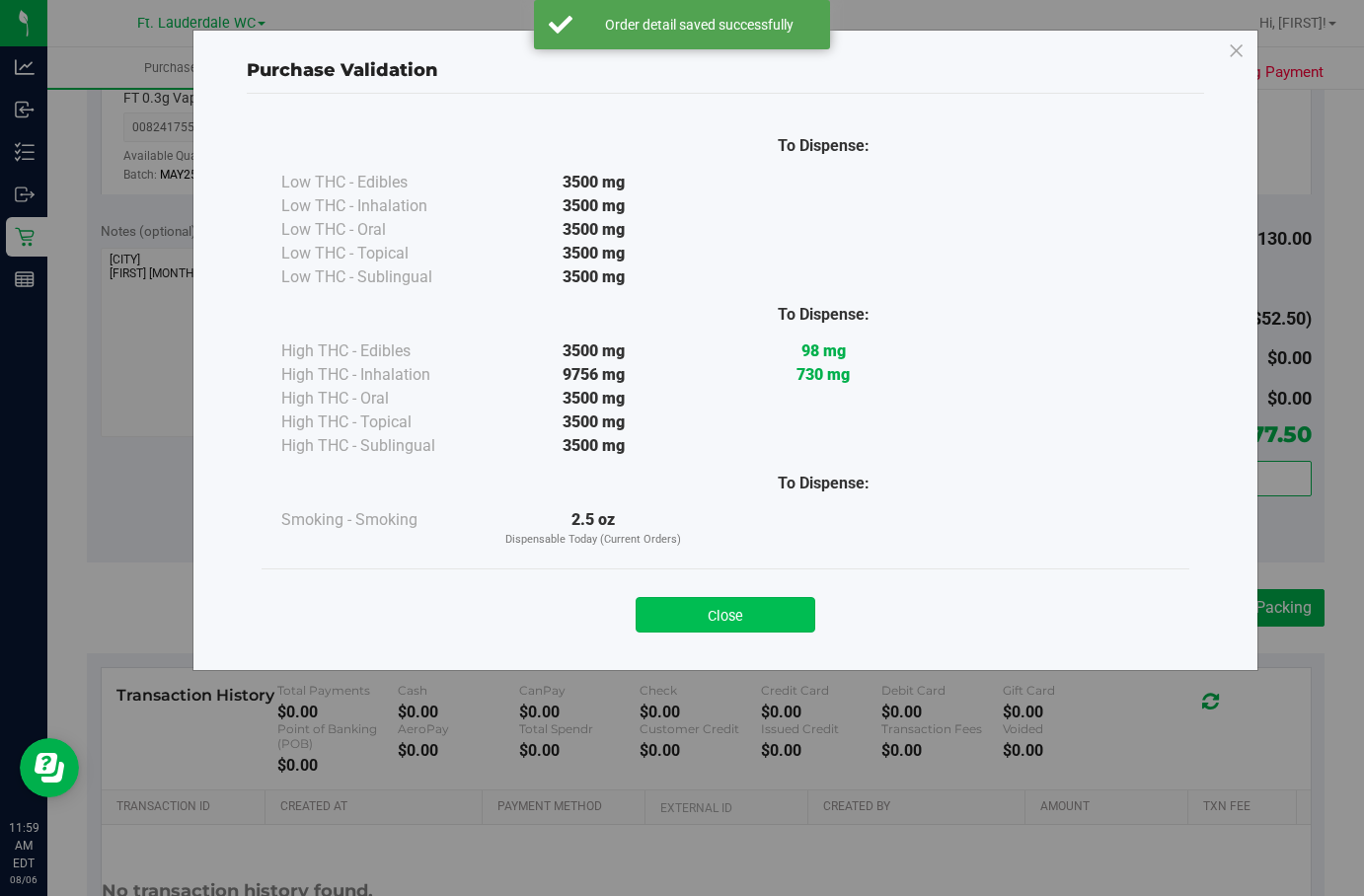 click on "Close" at bounding box center [725, 615] 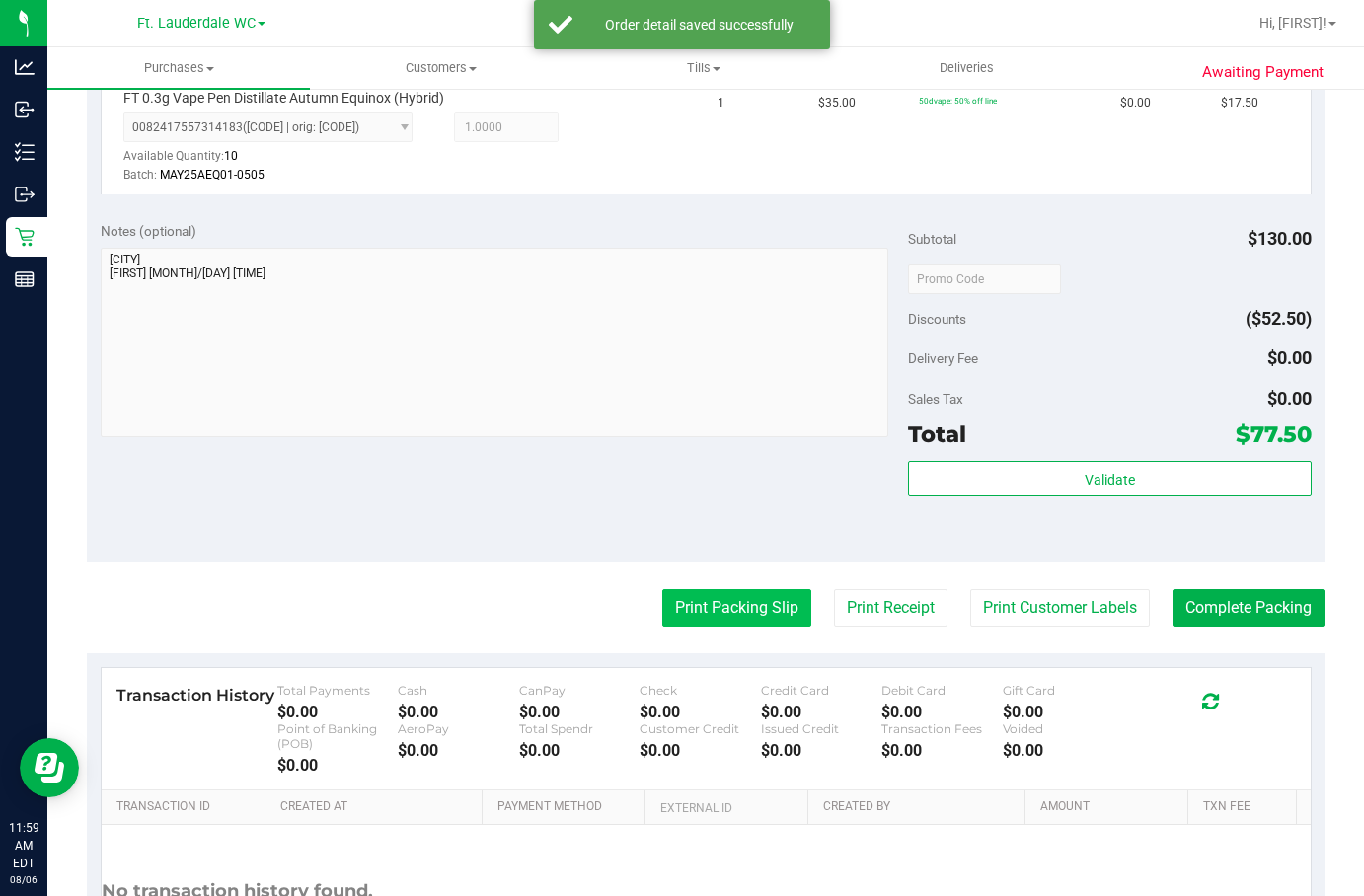 click on "Print Packing Slip" at bounding box center [736, 608] 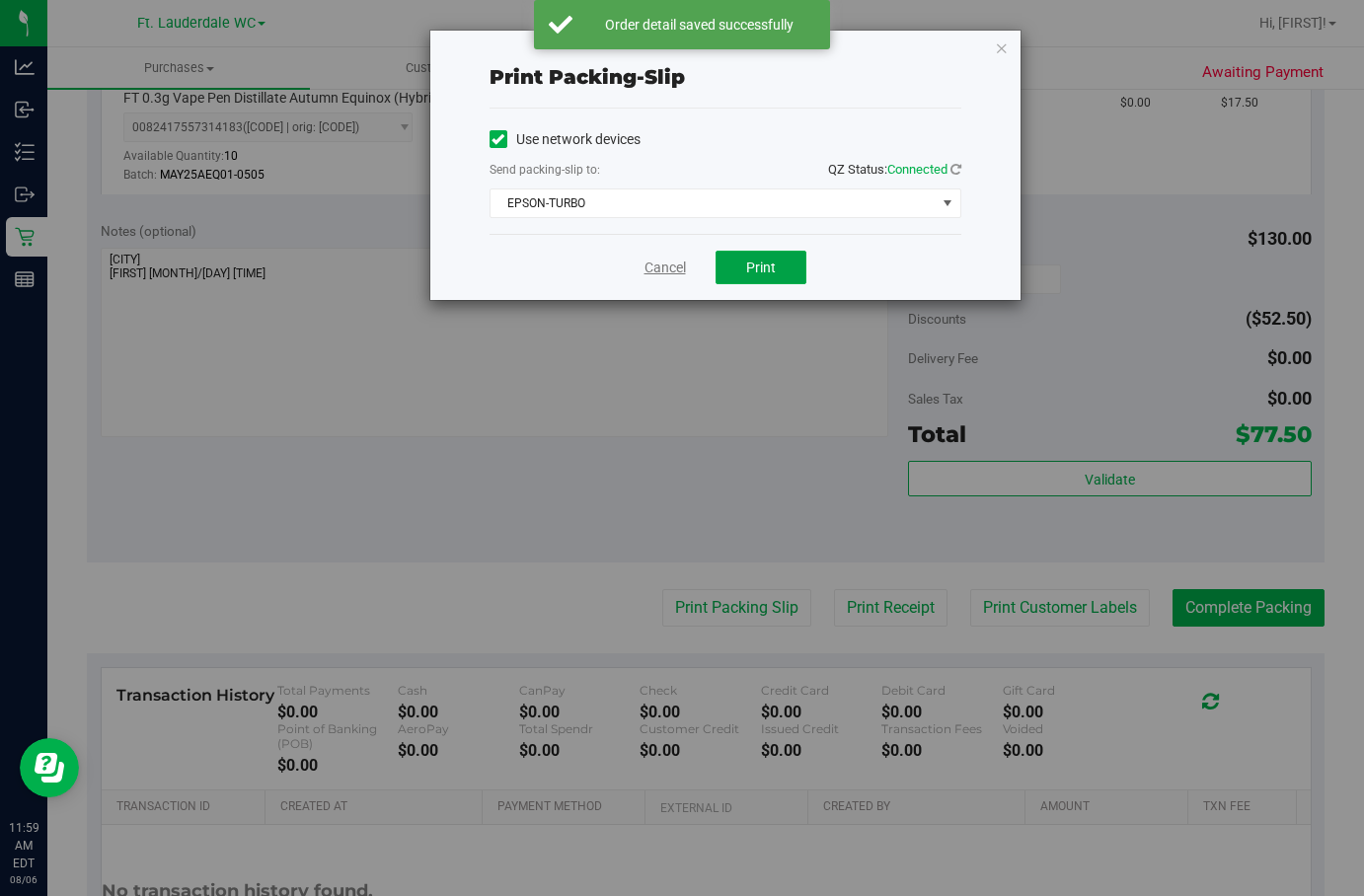 click on "Print" at bounding box center [761, 267] 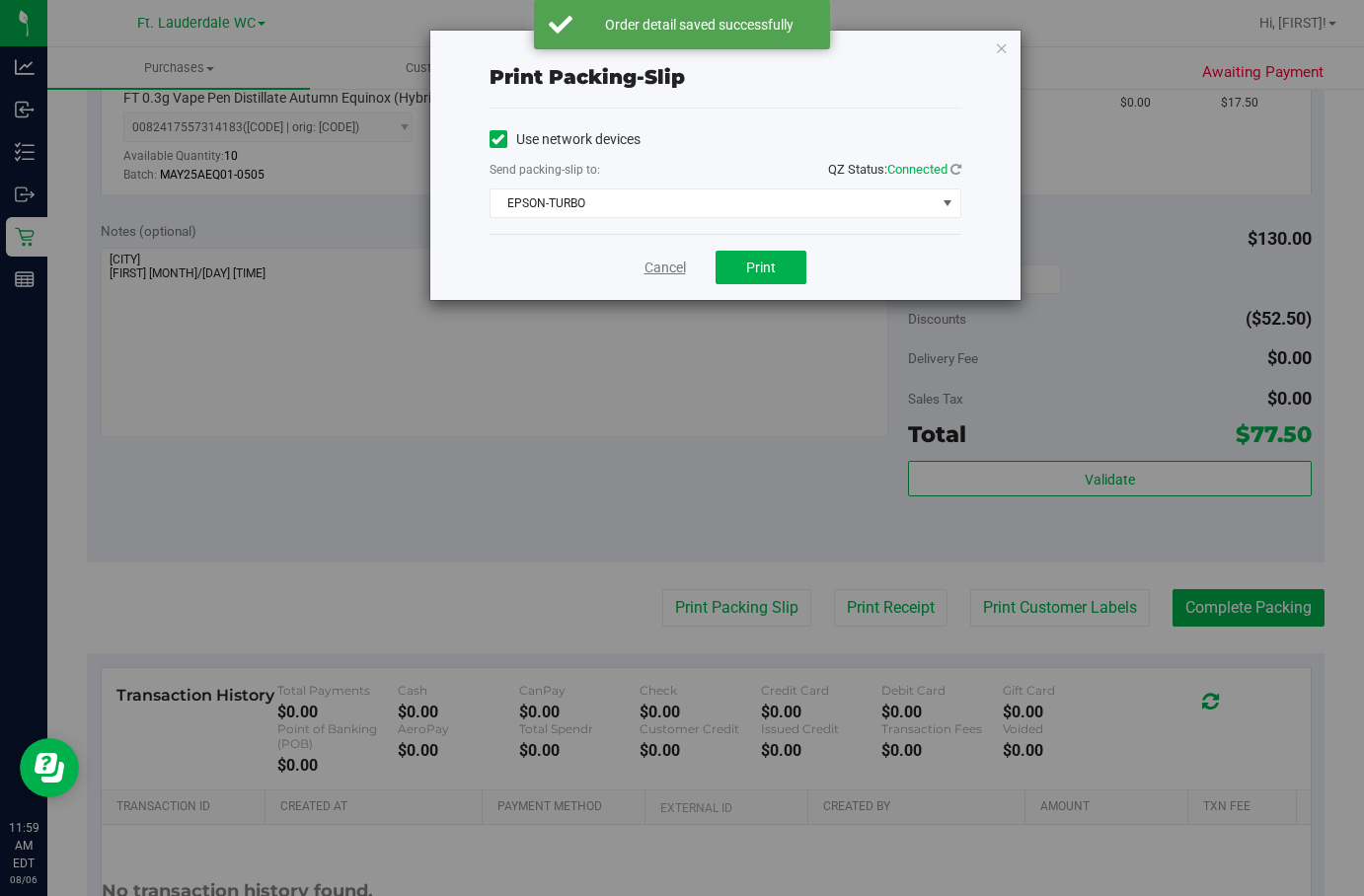 click on "Cancel" at bounding box center (665, 267) 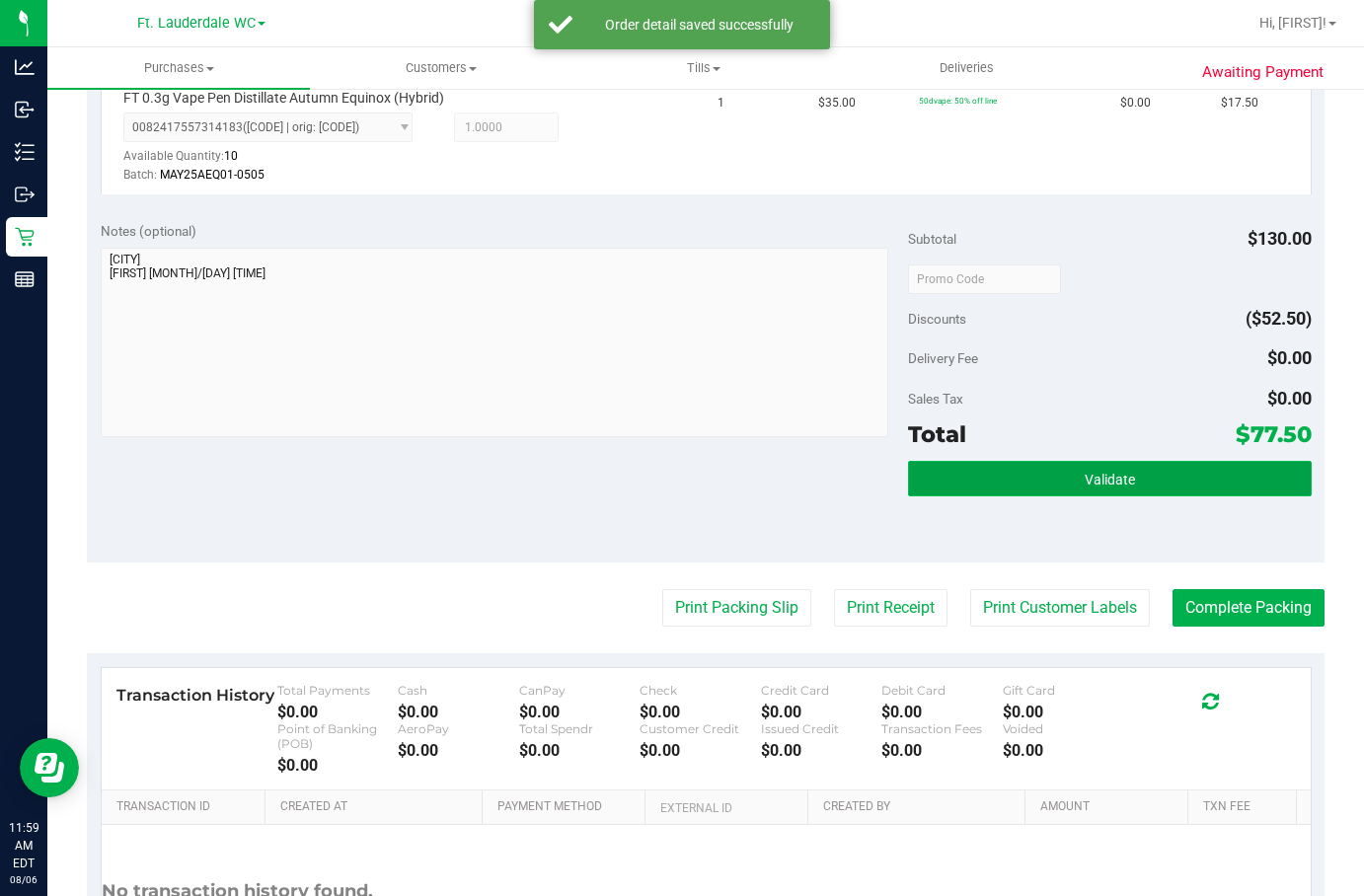 click on "Validate" at bounding box center (1109, 479) 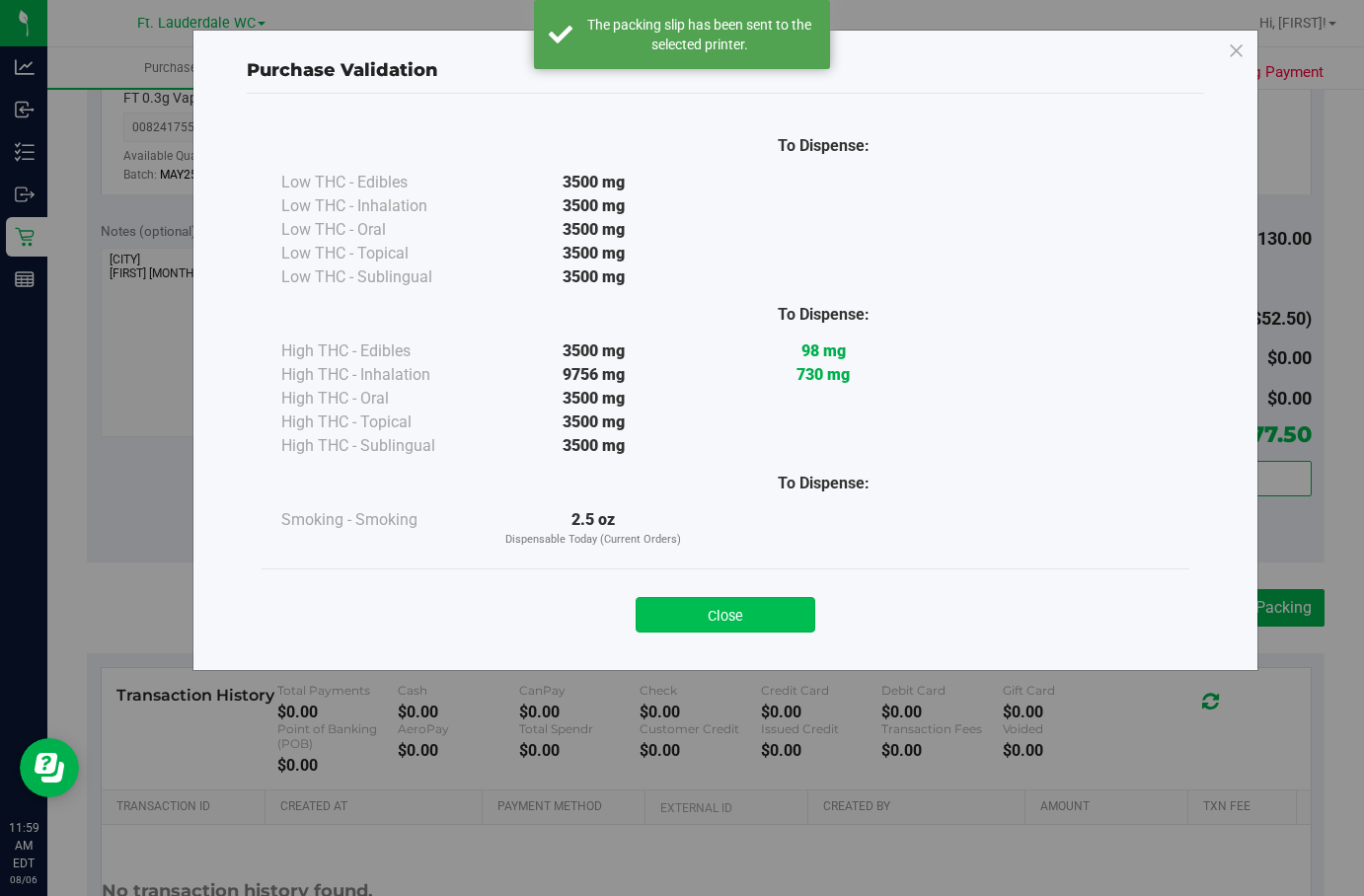 click on "Close" at bounding box center (725, 615) 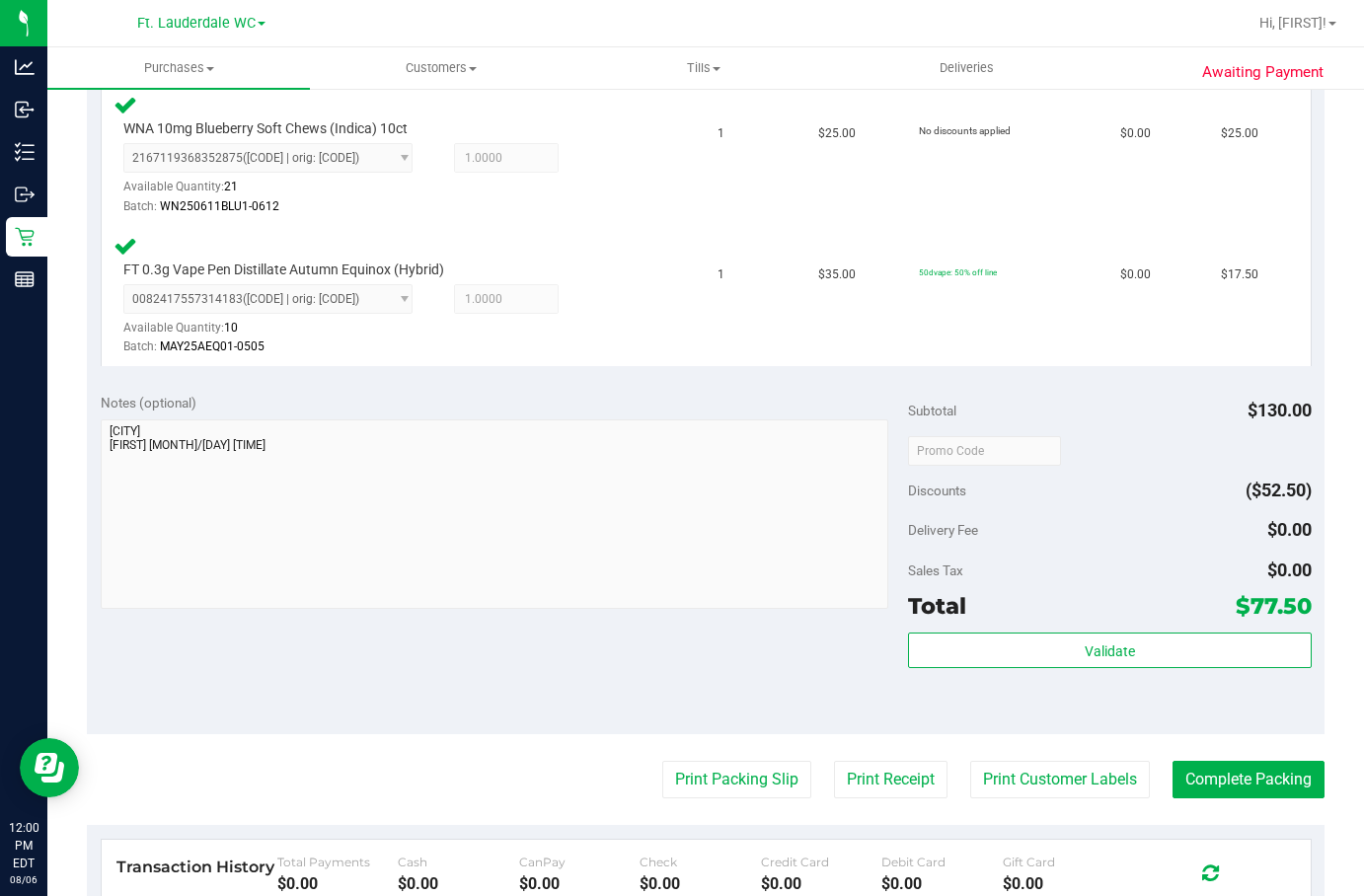 scroll, scrollTop: 953, scrollLeft: 0, axis: vertical 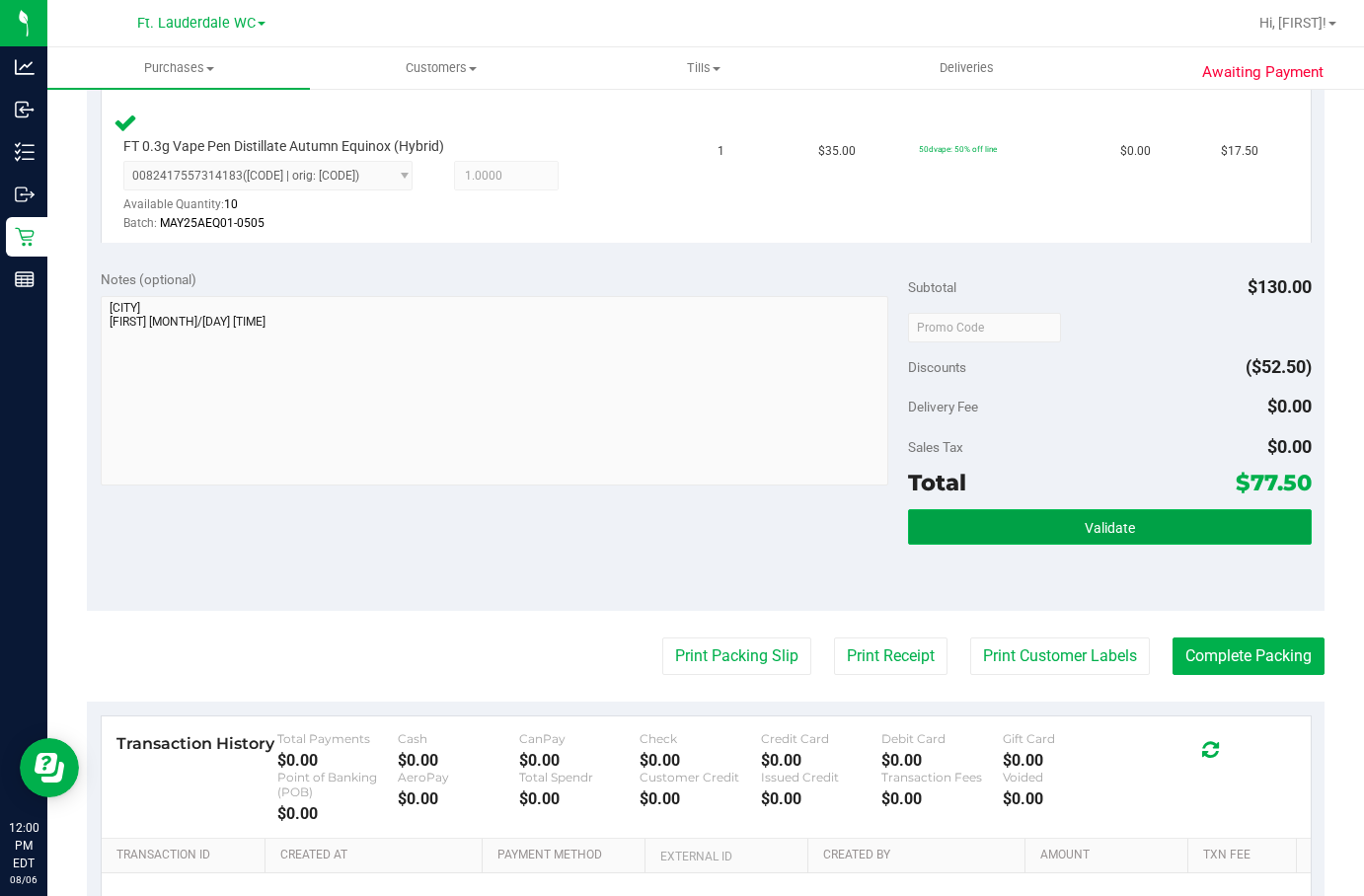 click on "Validate" at bounding box center [1109, 527] 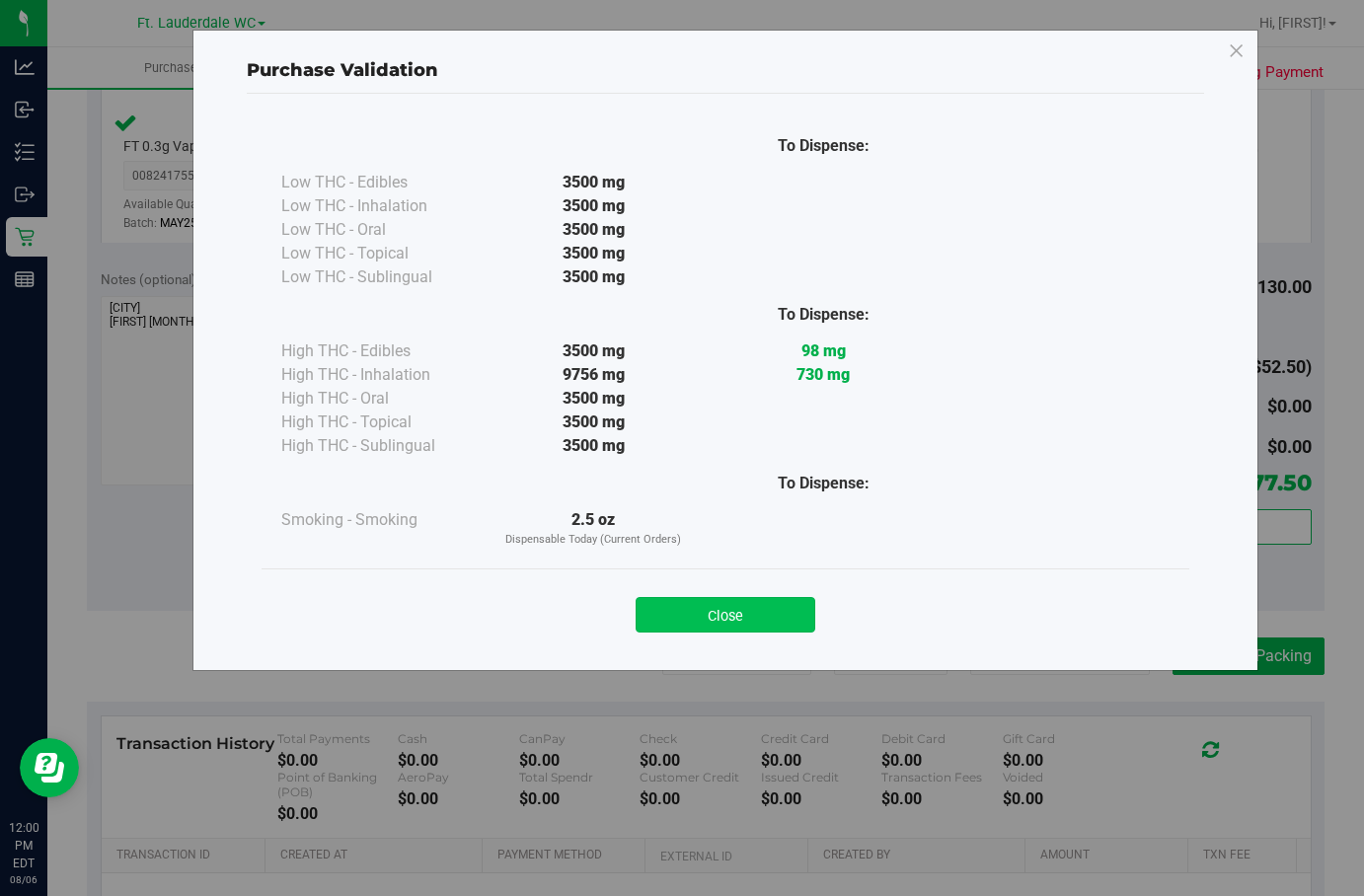 click on "Close" at bounding box center (725, 615) 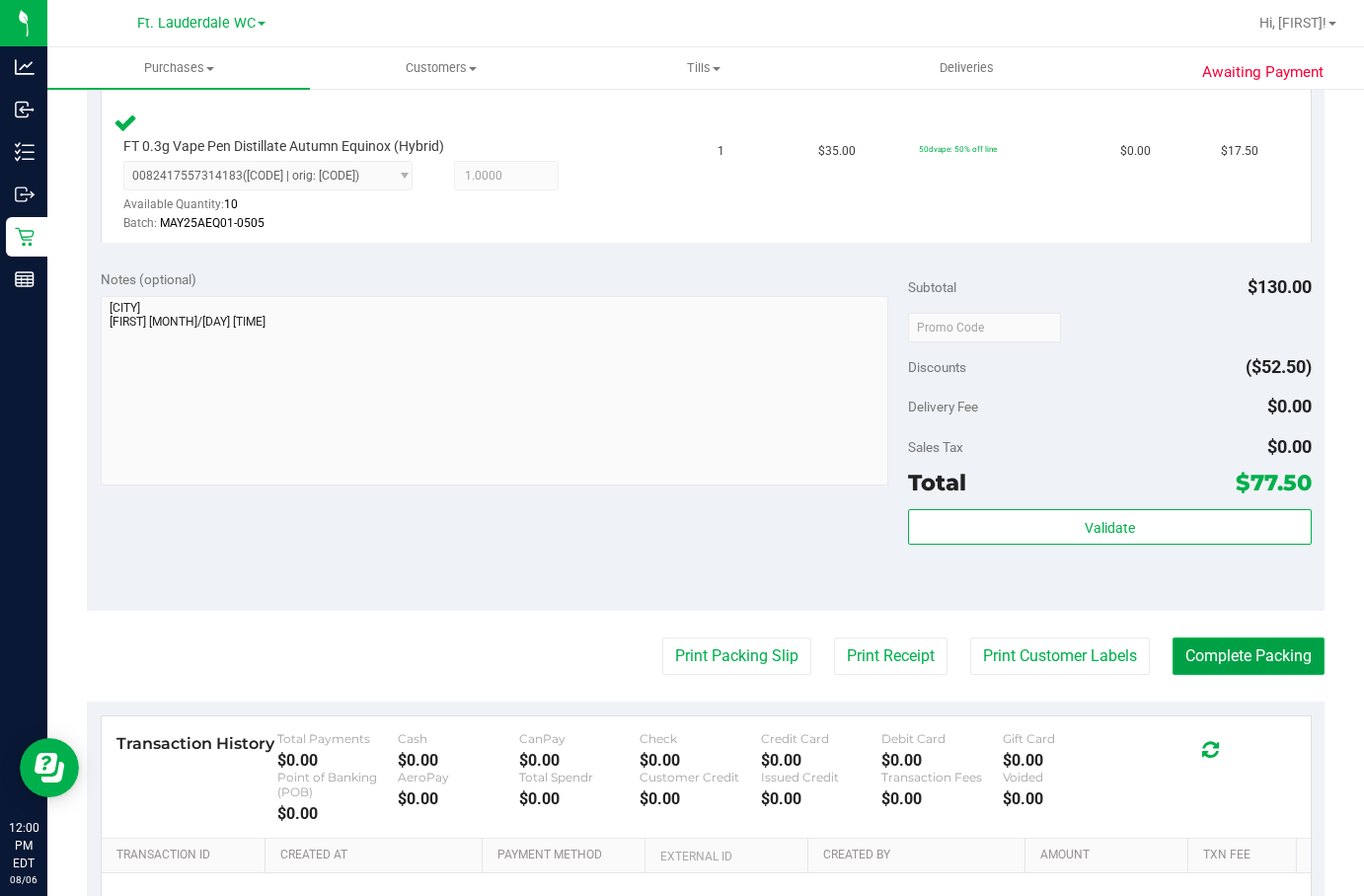 click on "Complete Packing" at bounding box center (1249, 656) 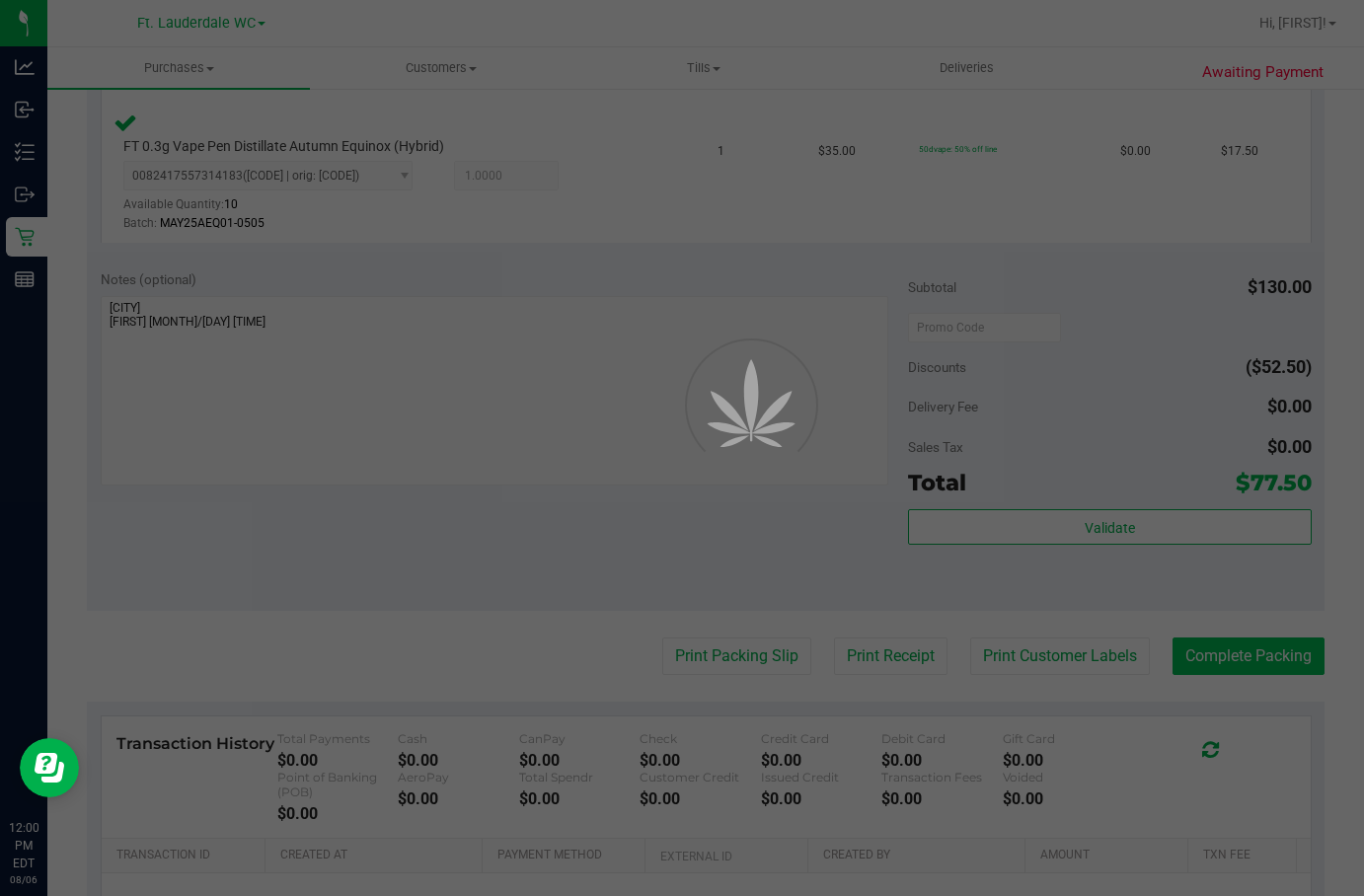 scroll, scrollTop: 0, scrollLeft: 0, axis: both 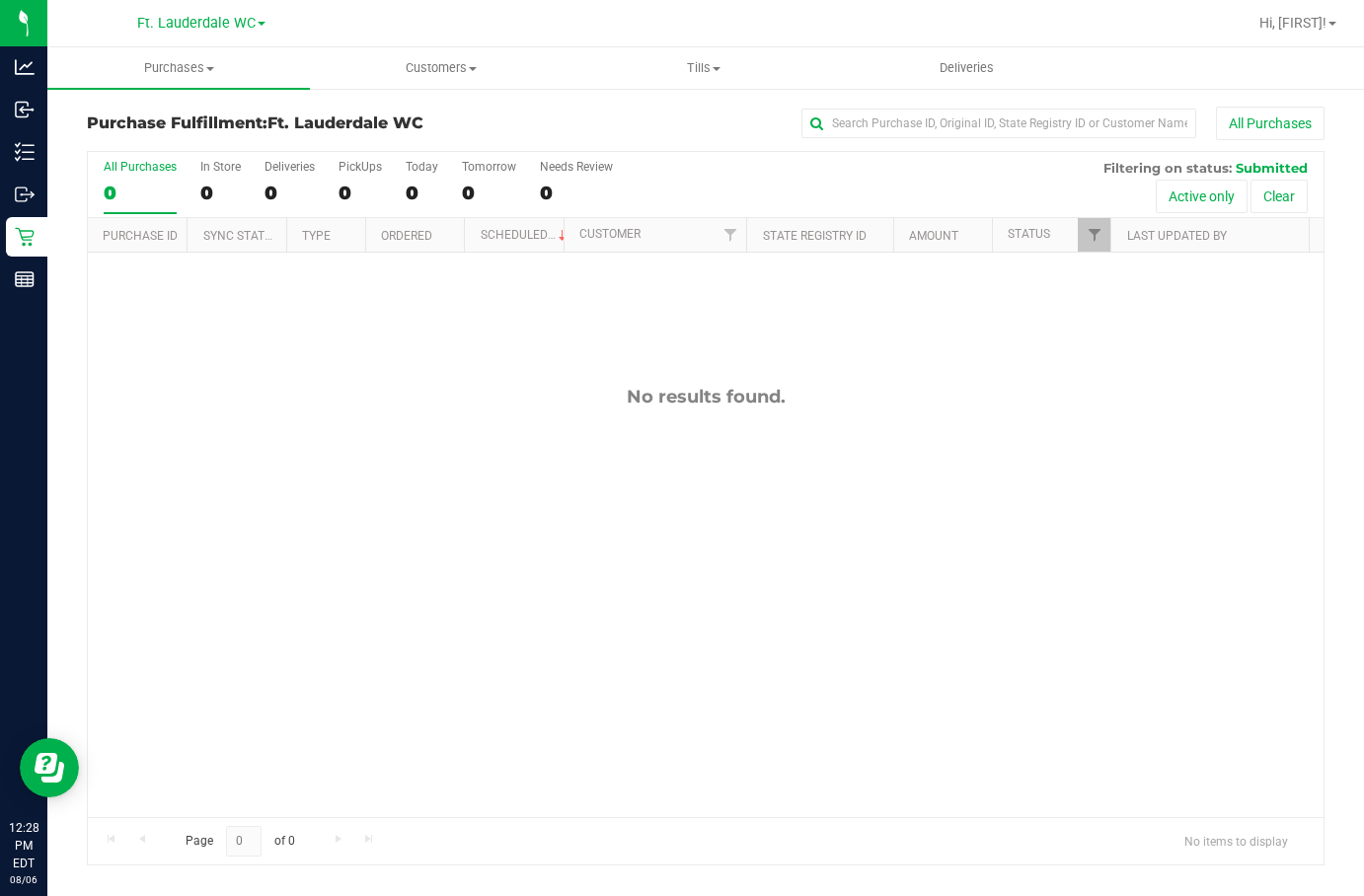 click on "All Purchases
0" at bounding box center [140, 187] 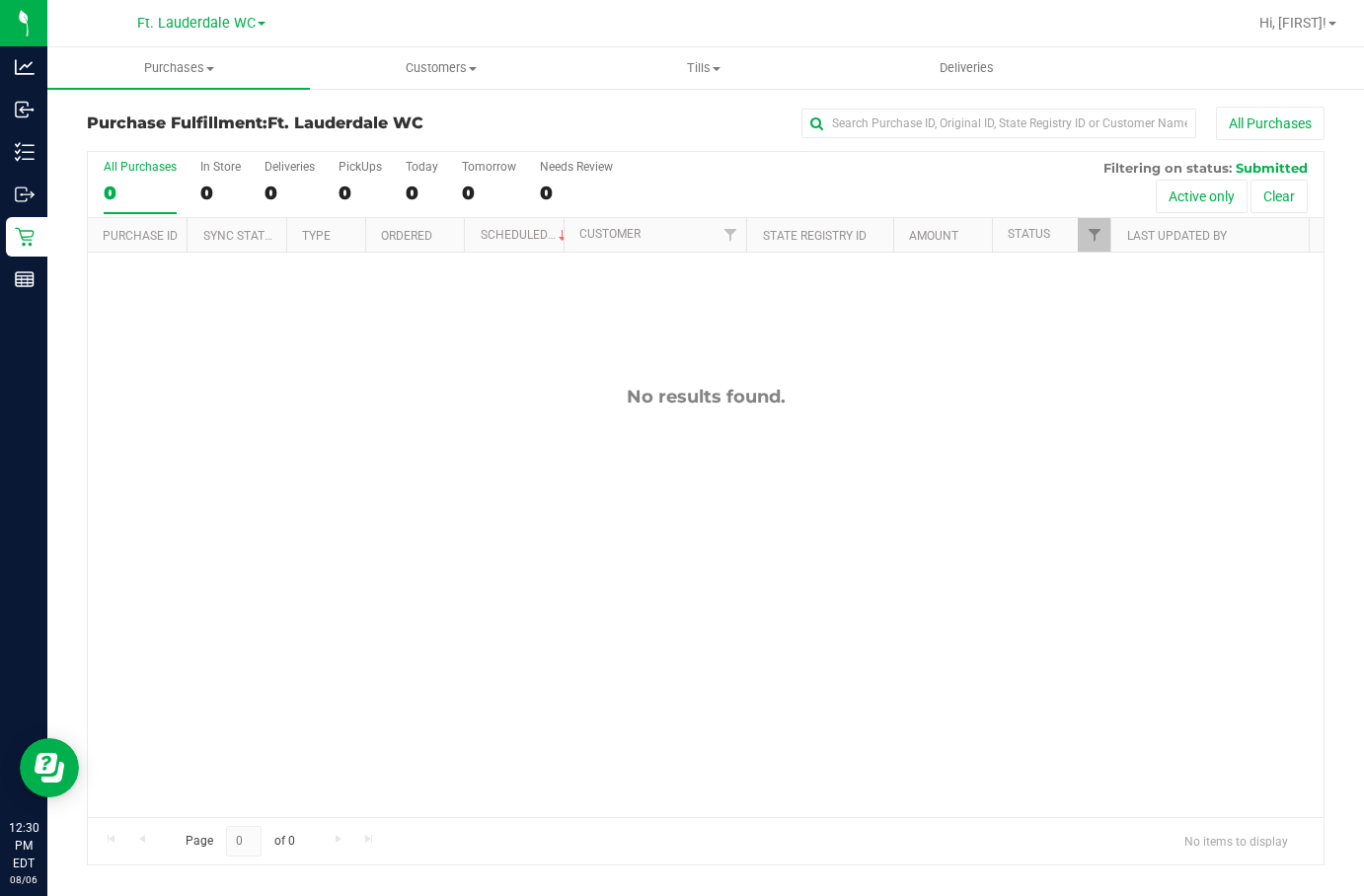 click on "0" at bounding box center [140, 192] 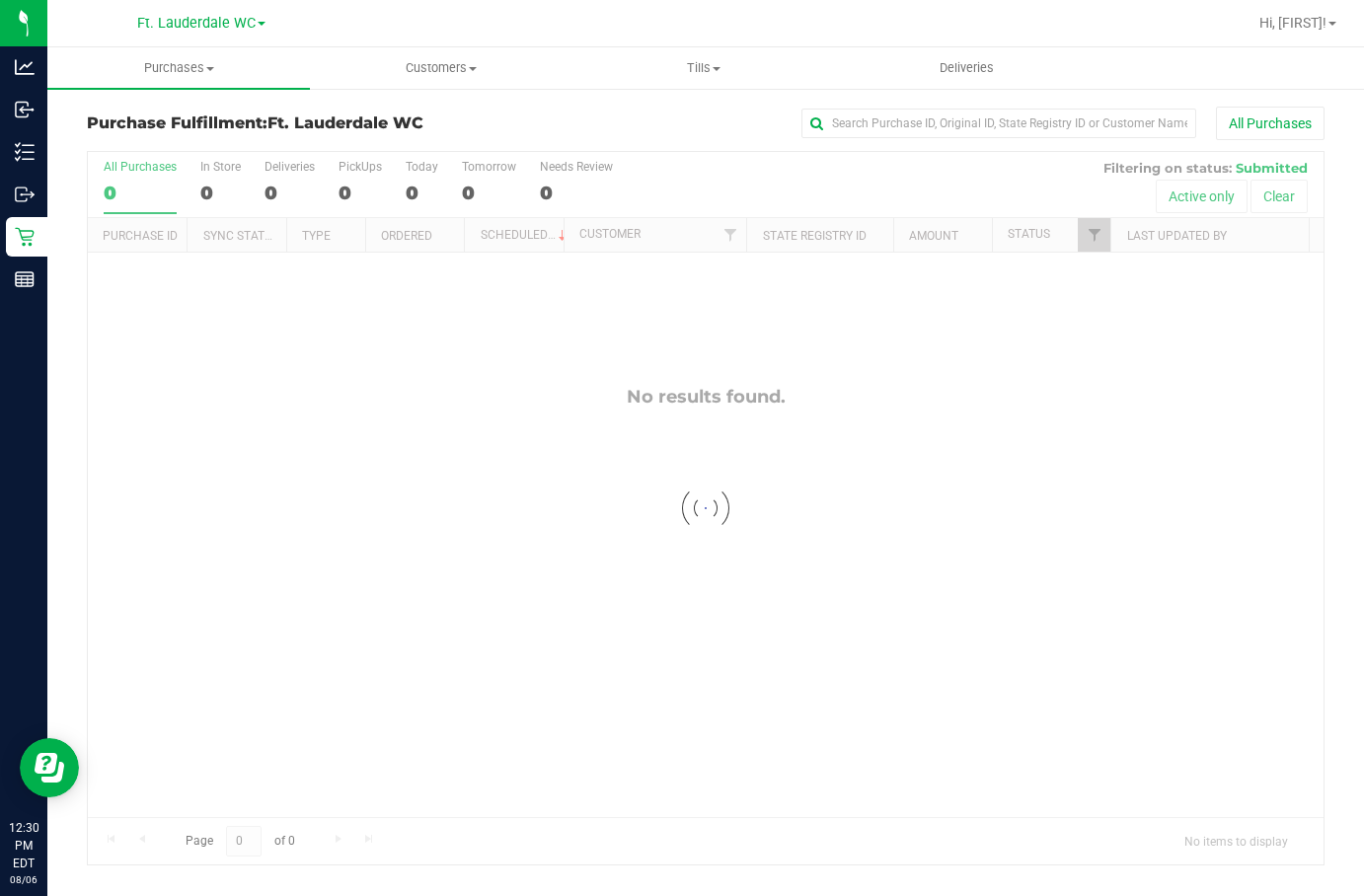 click on "0" at bounding box center [140, 192] 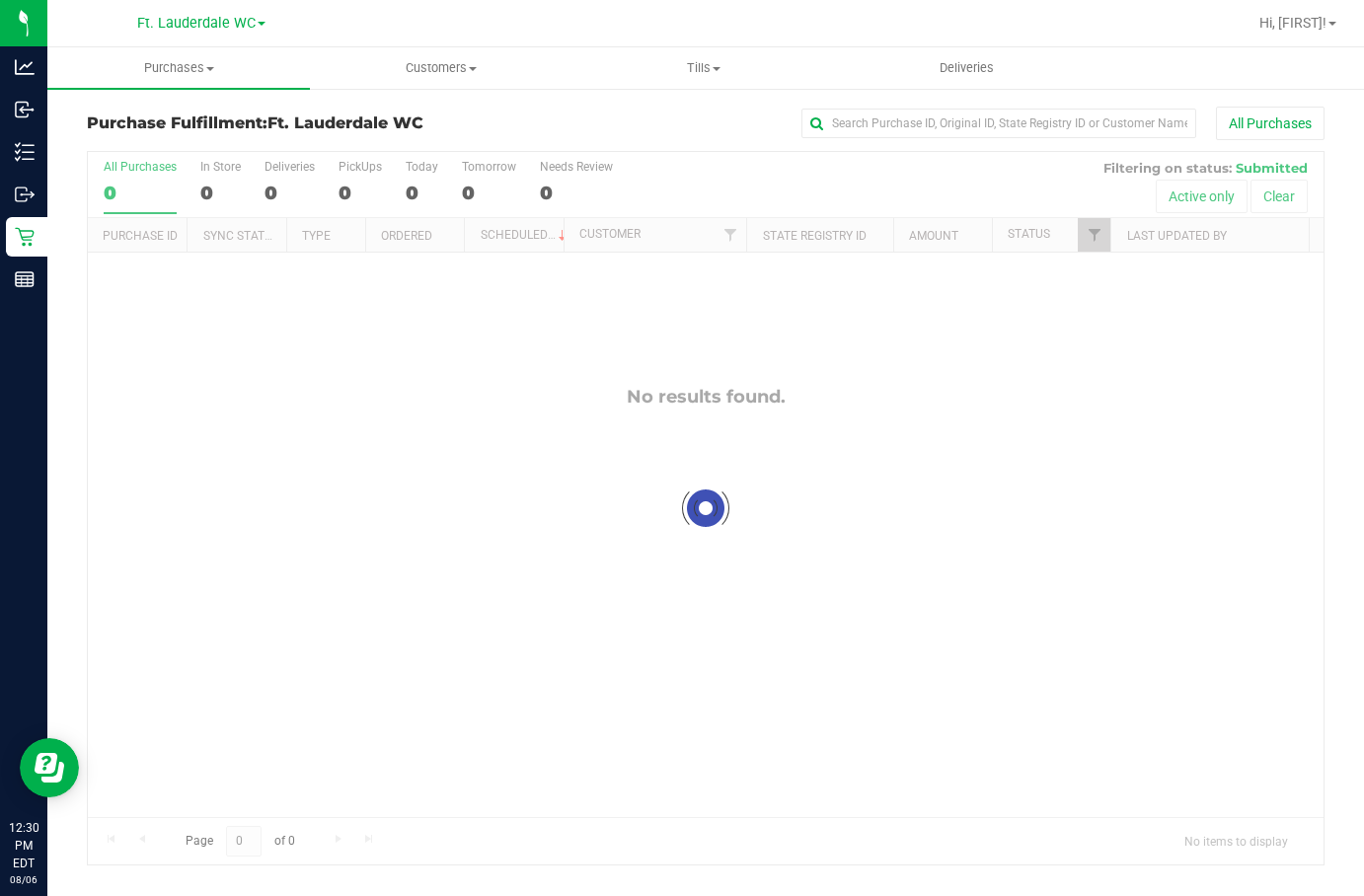 click on "All Purchases
0" at bounding box center [0, 0] 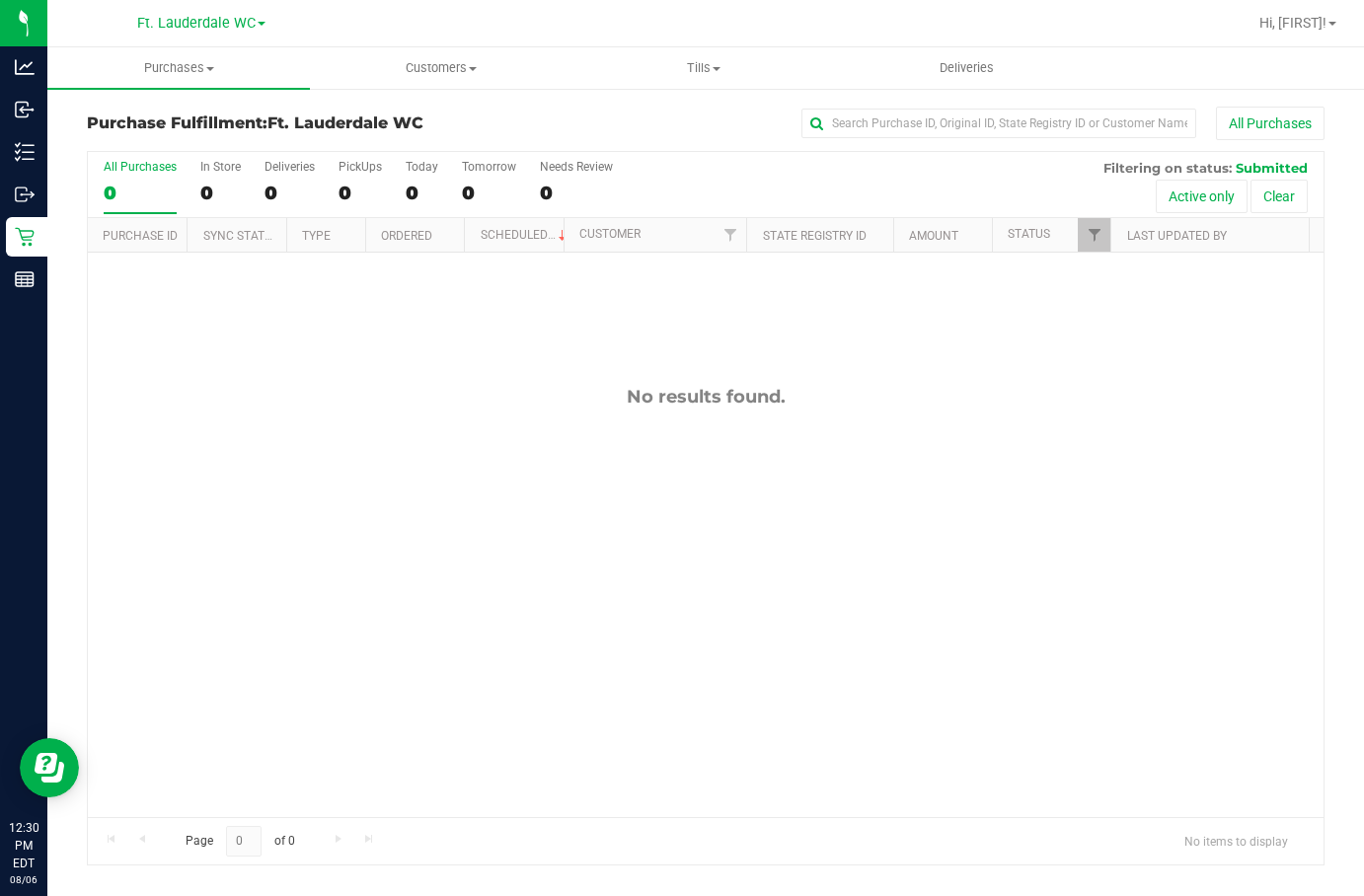 click on "0" at bounding box center [140, 192] 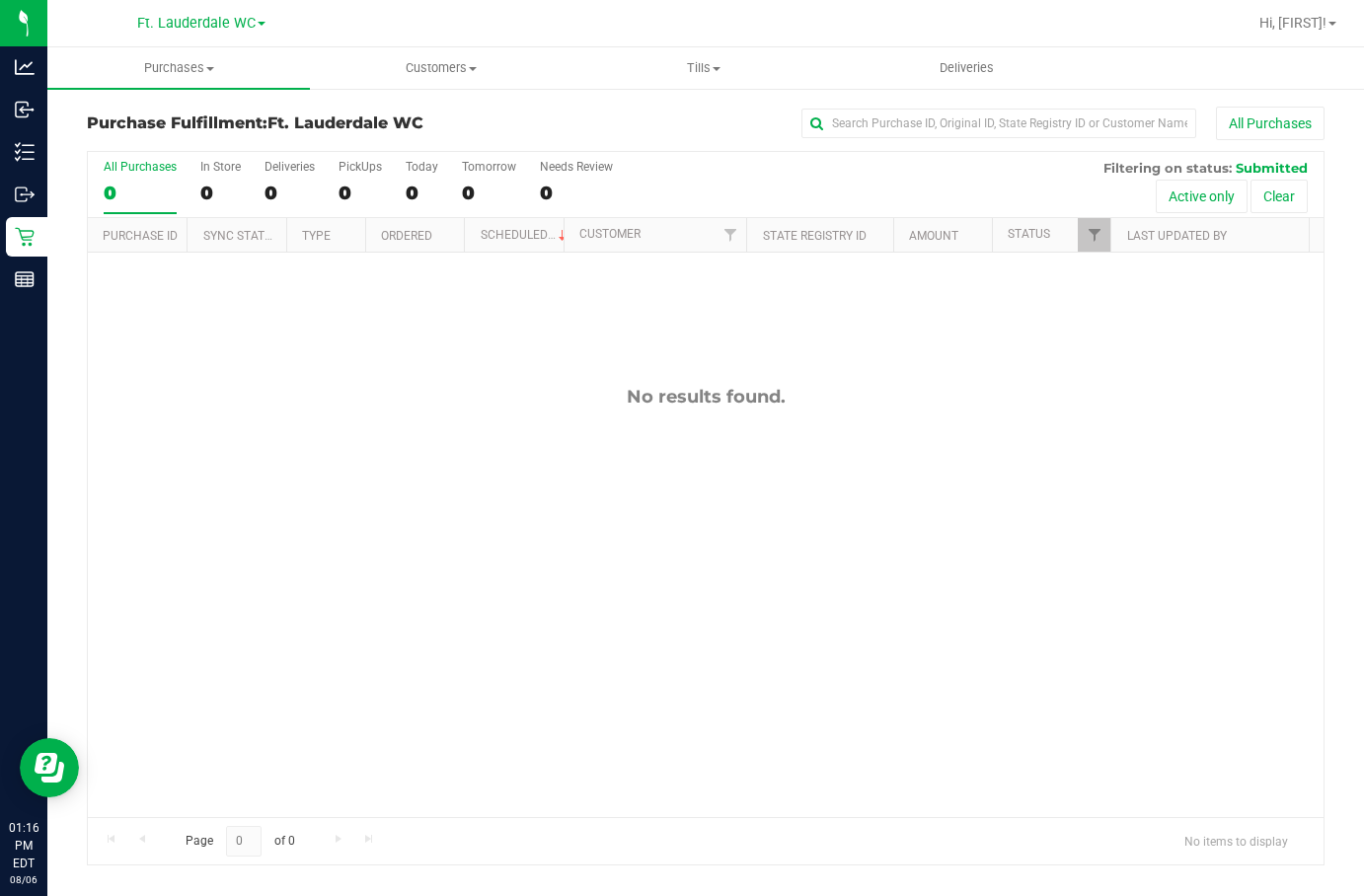 click on "All Purchases
0" at bounding box center (140, 187) 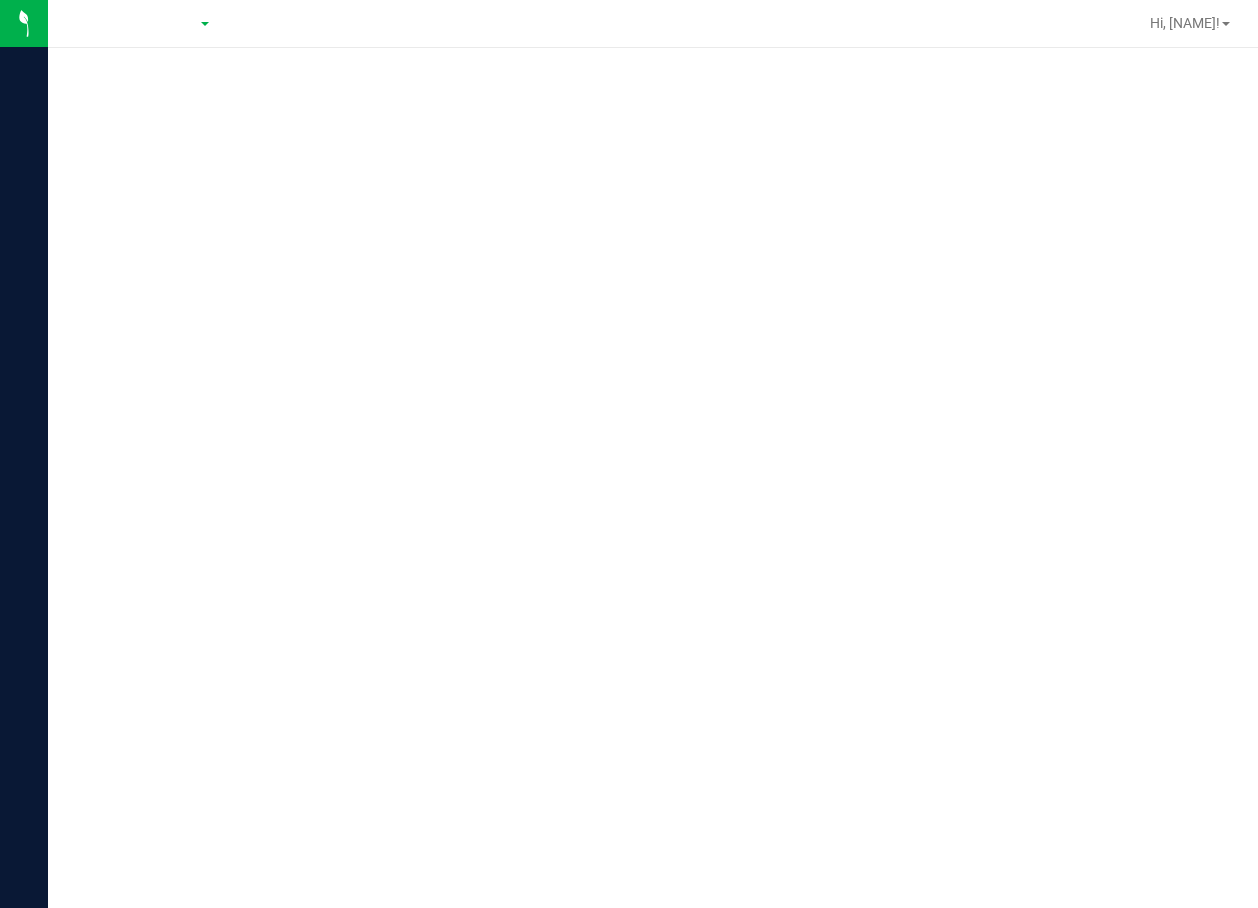 scroll, scrollTop: 0, scrollLeft: 0, axis: both 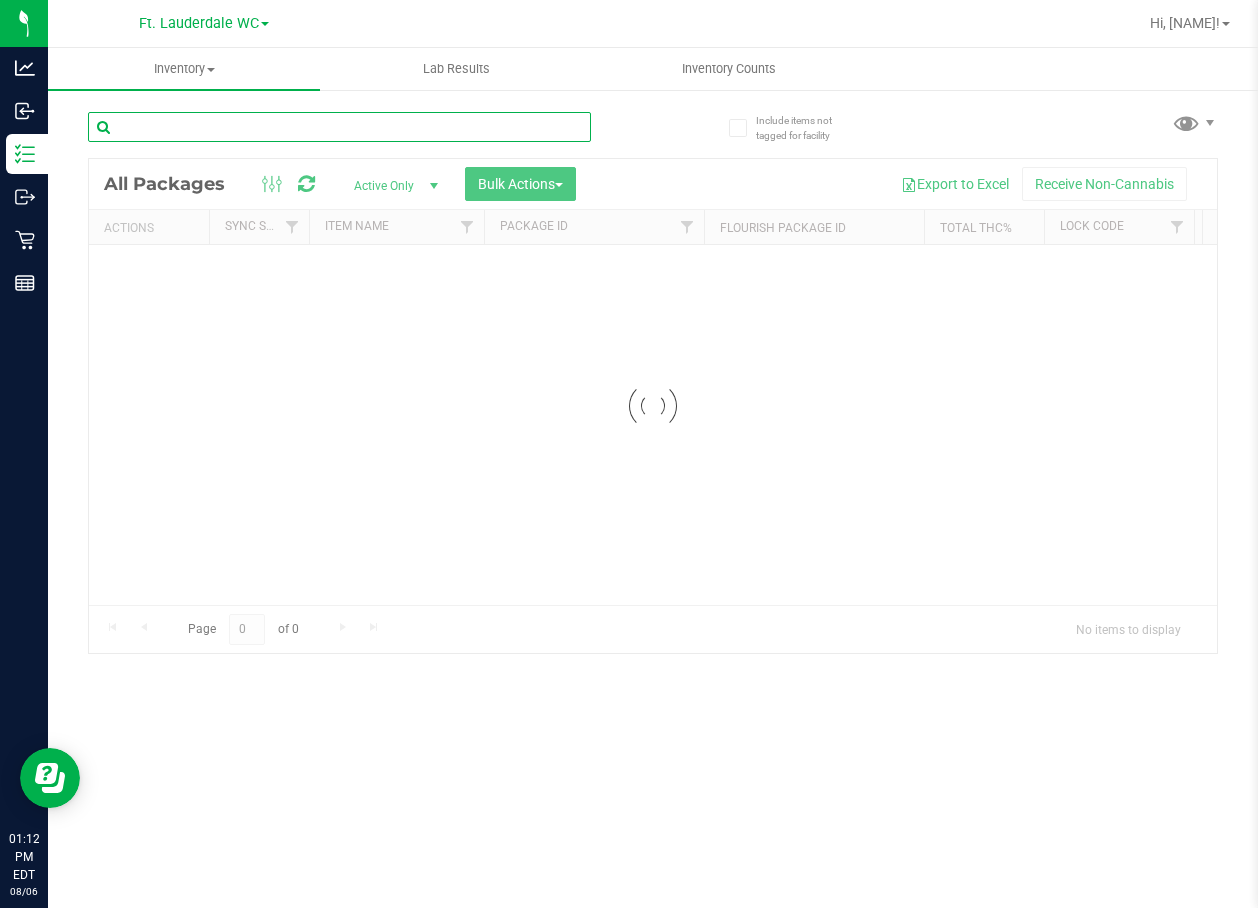 click at bounding box center (339, 127) 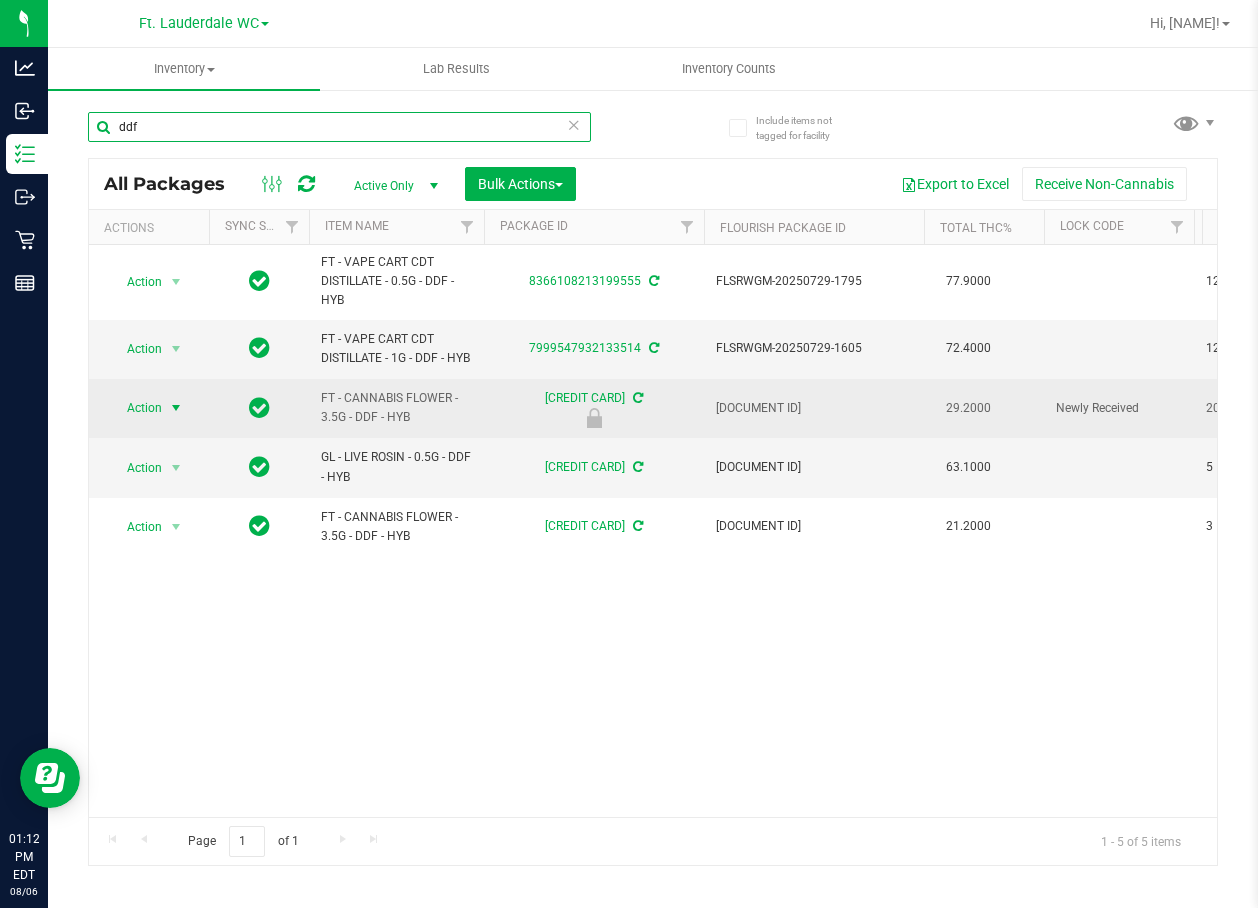 type on "ddf" 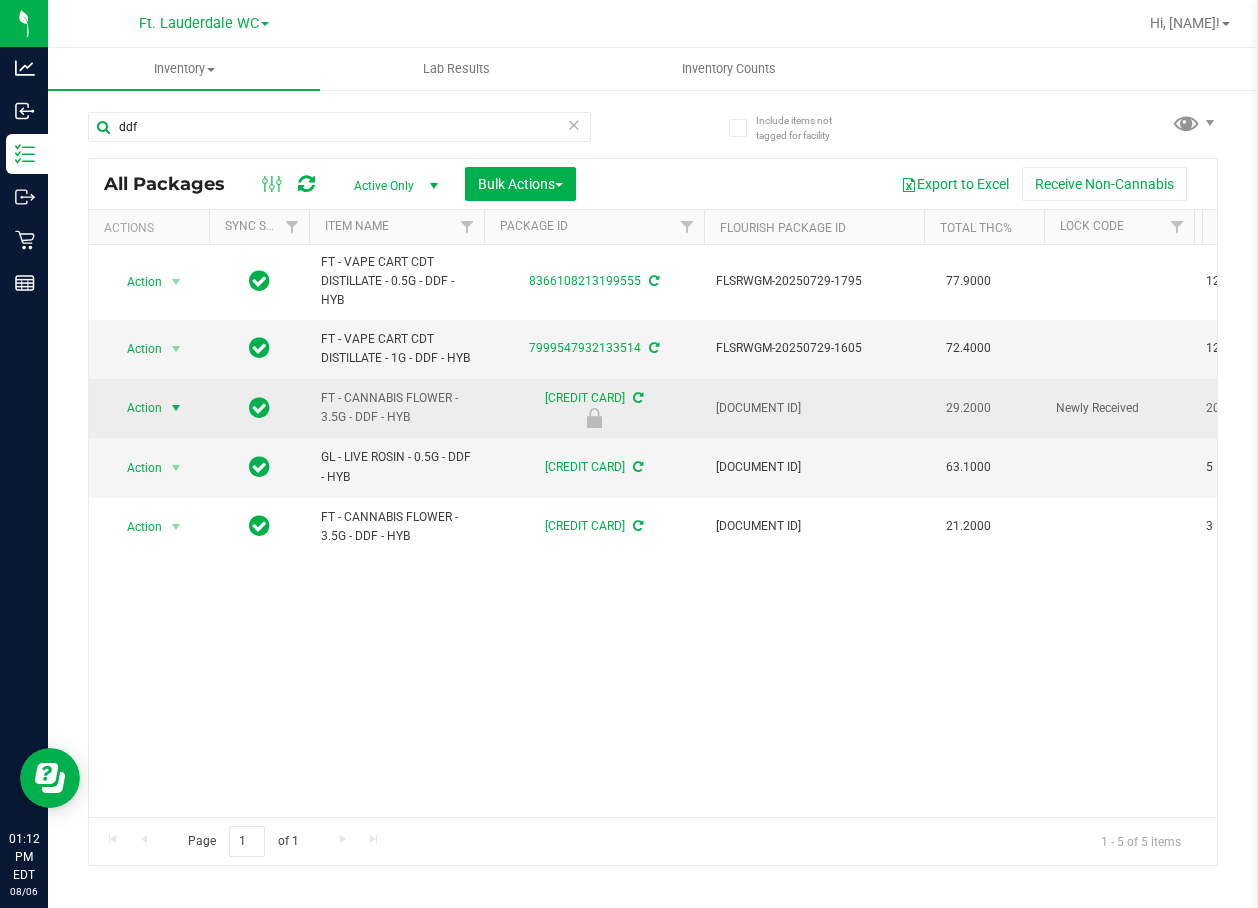 click on "Action" at bounding box center (136, 408) 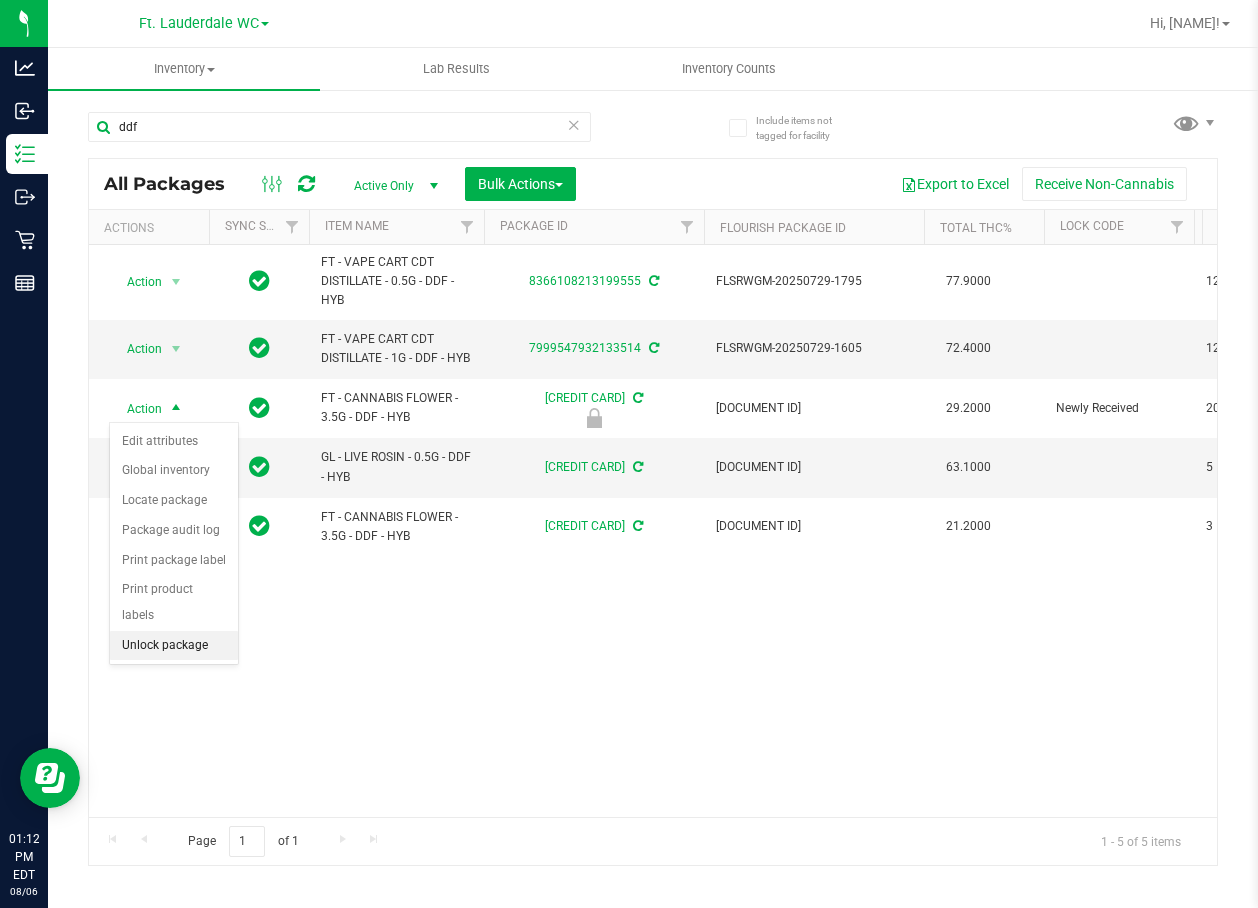 click on "Unlock package" at bounding box center (174, 646) 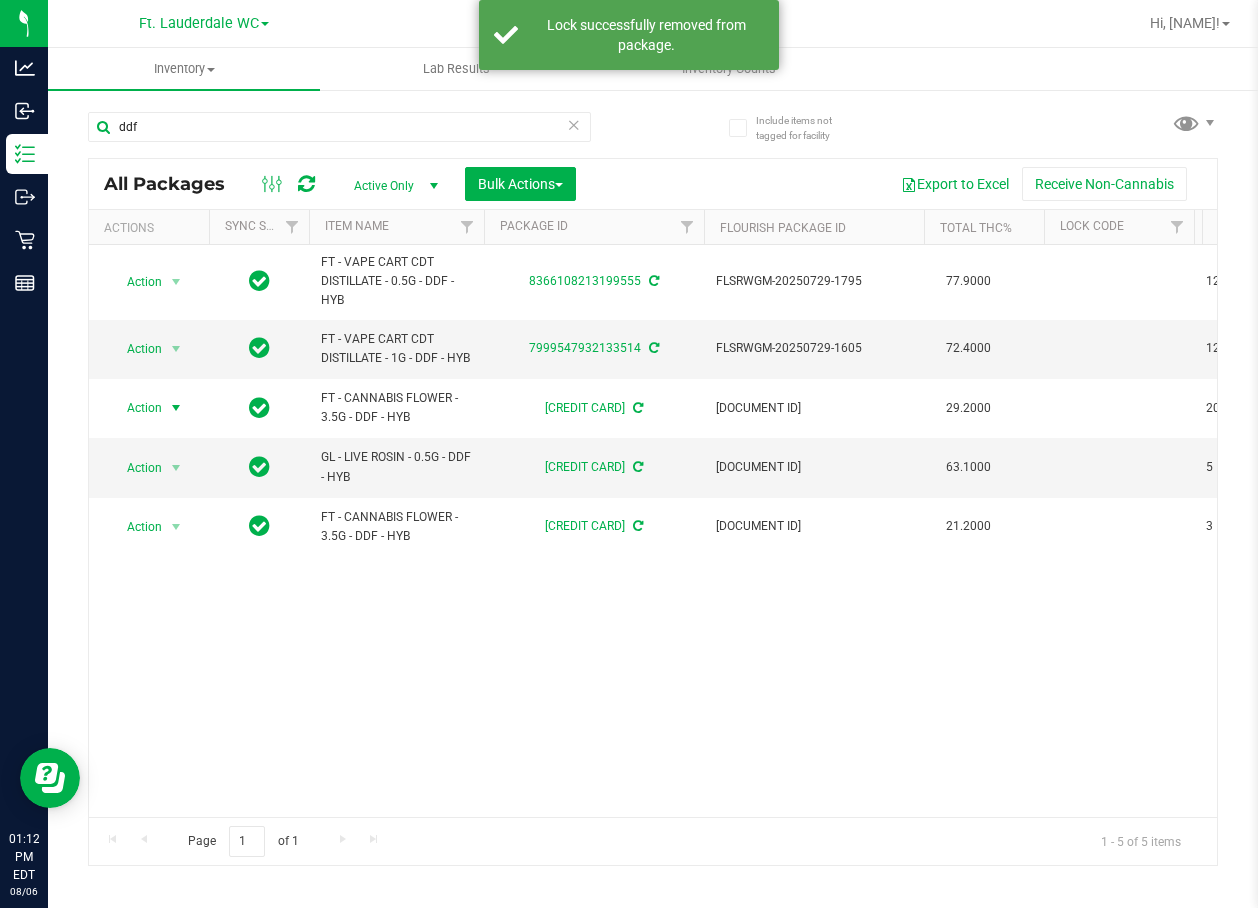 click on "Action" at bounding box center (136, 408) 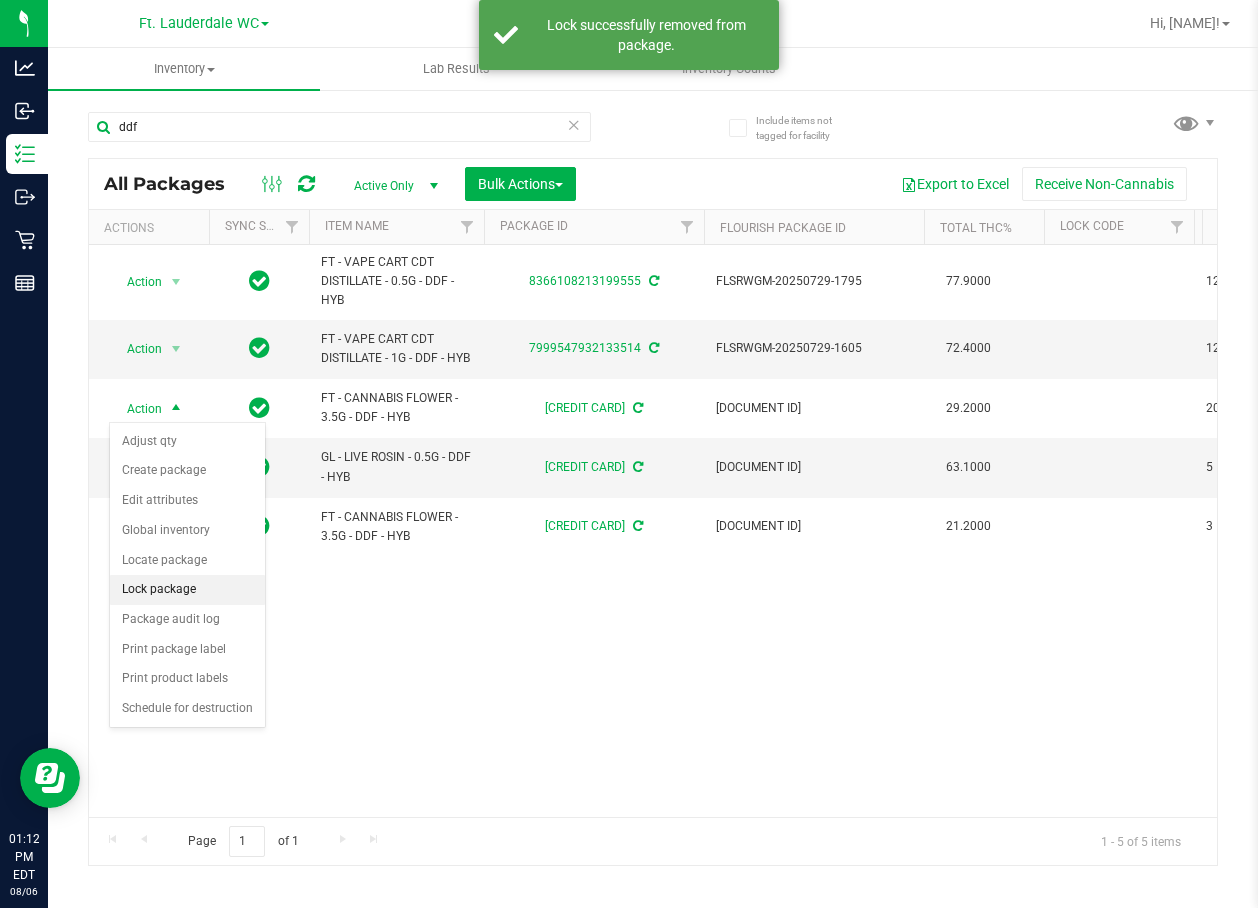 click on "Lock package" at bounding box center [187, 590] 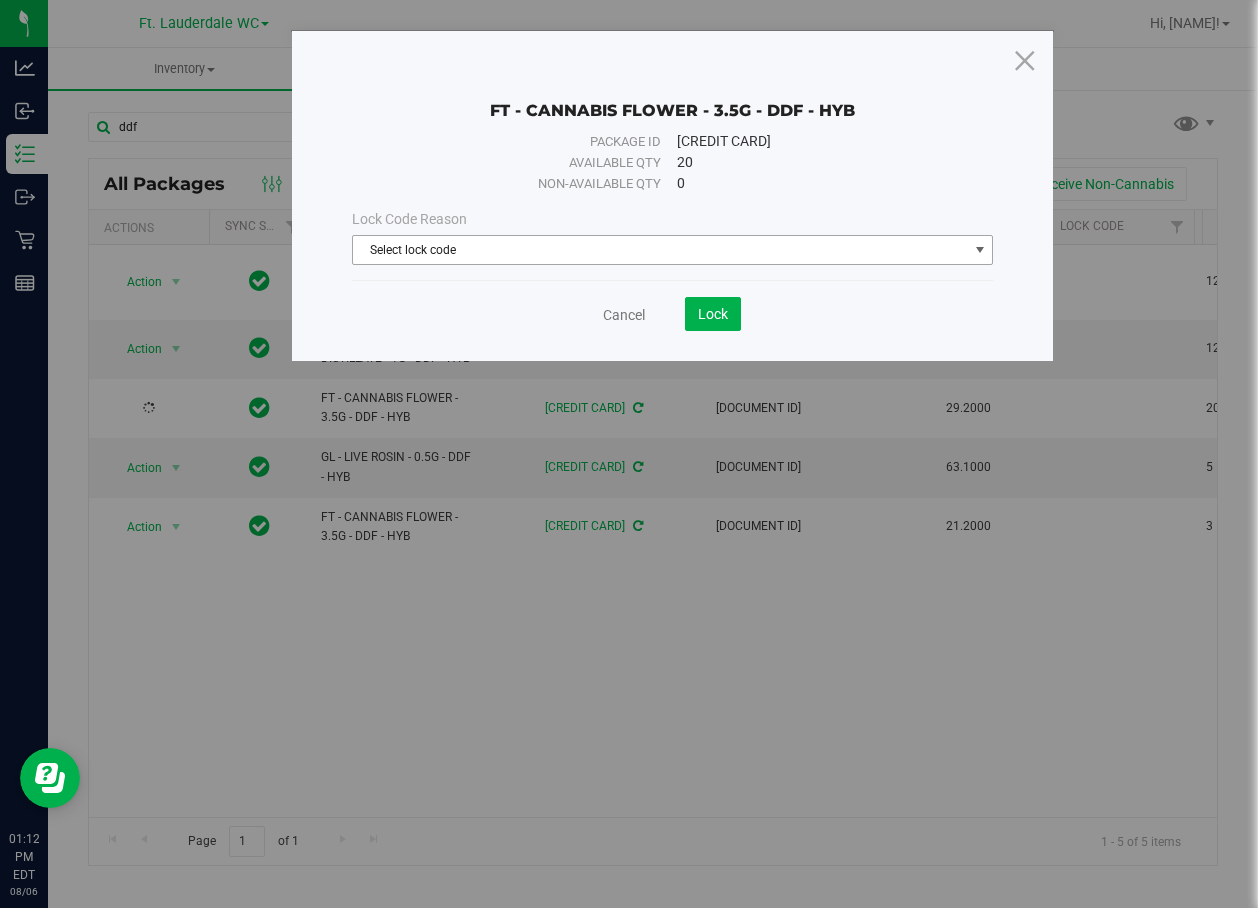 click on "Select lock code" at bounding box center (660, 250) 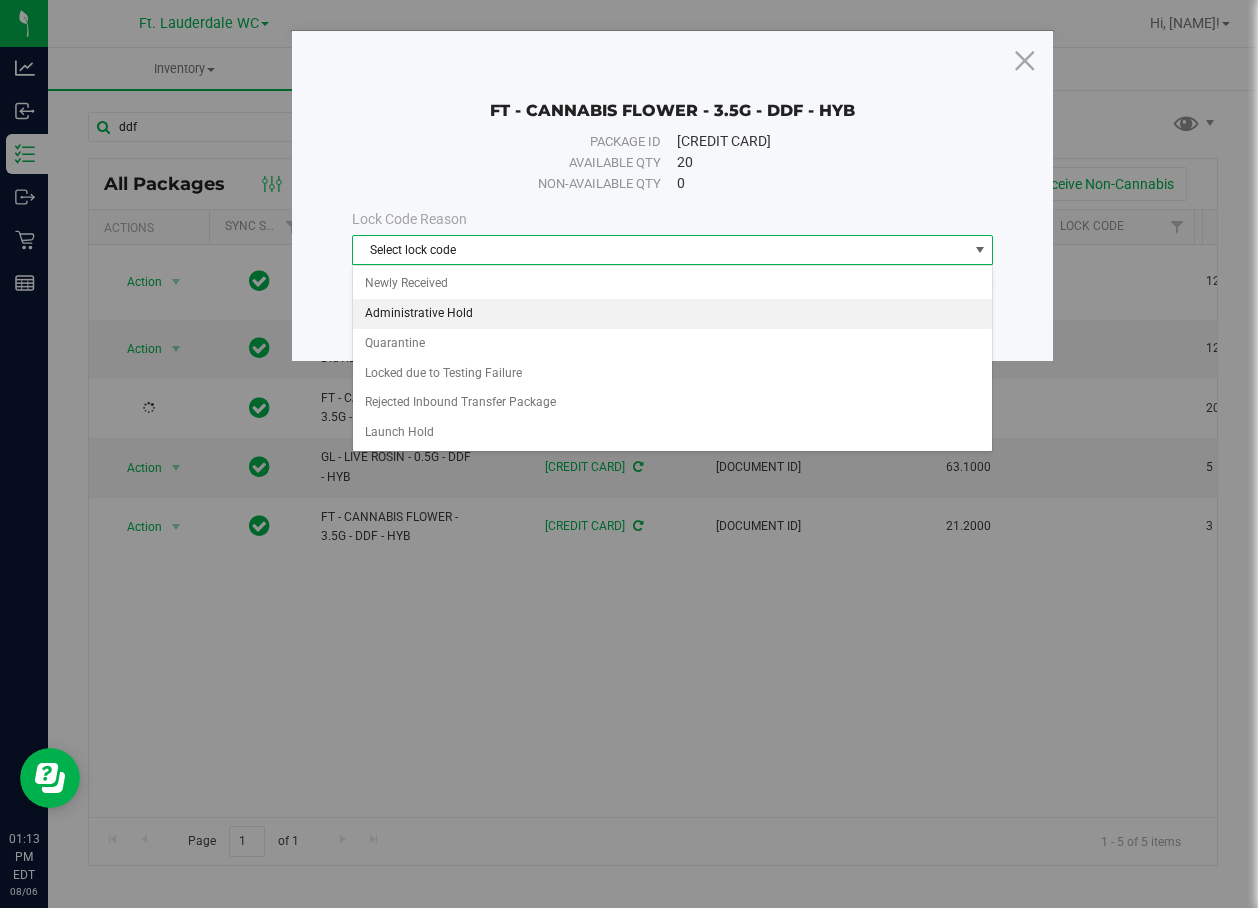 click on "Administrative Hold" at bounding box center (673, 314) 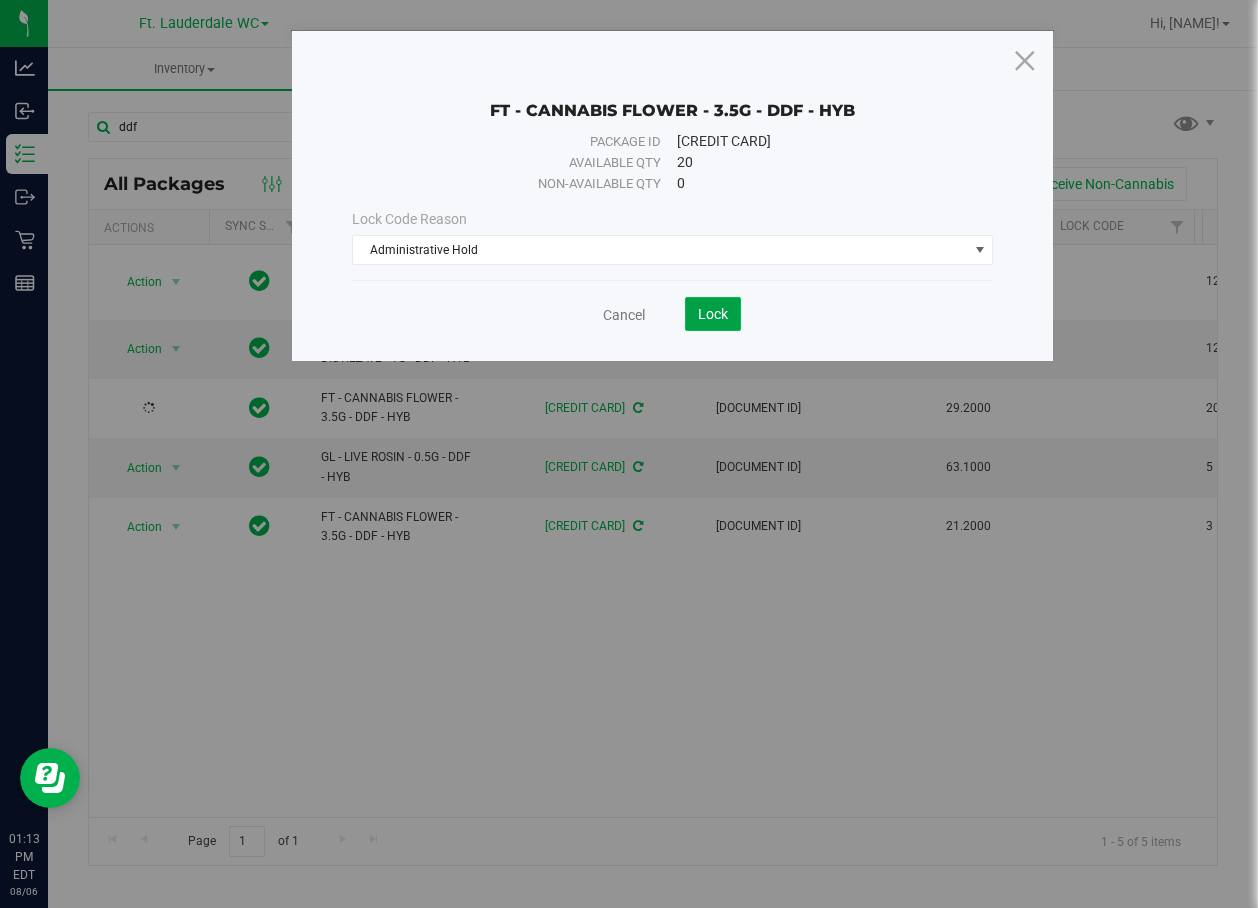 click on "Lock" 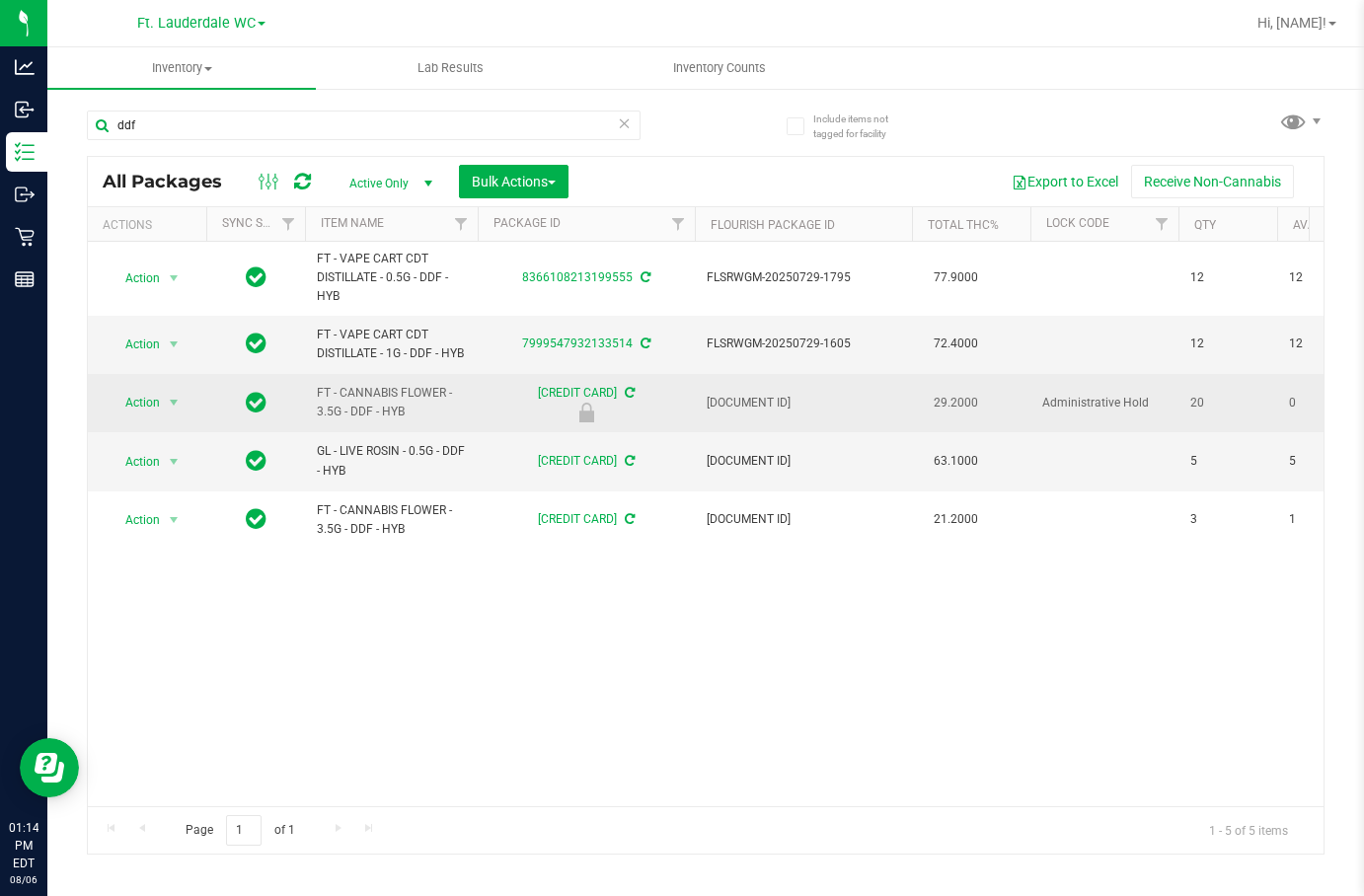 click on "29.2000" at bounding box center (955, 403) 